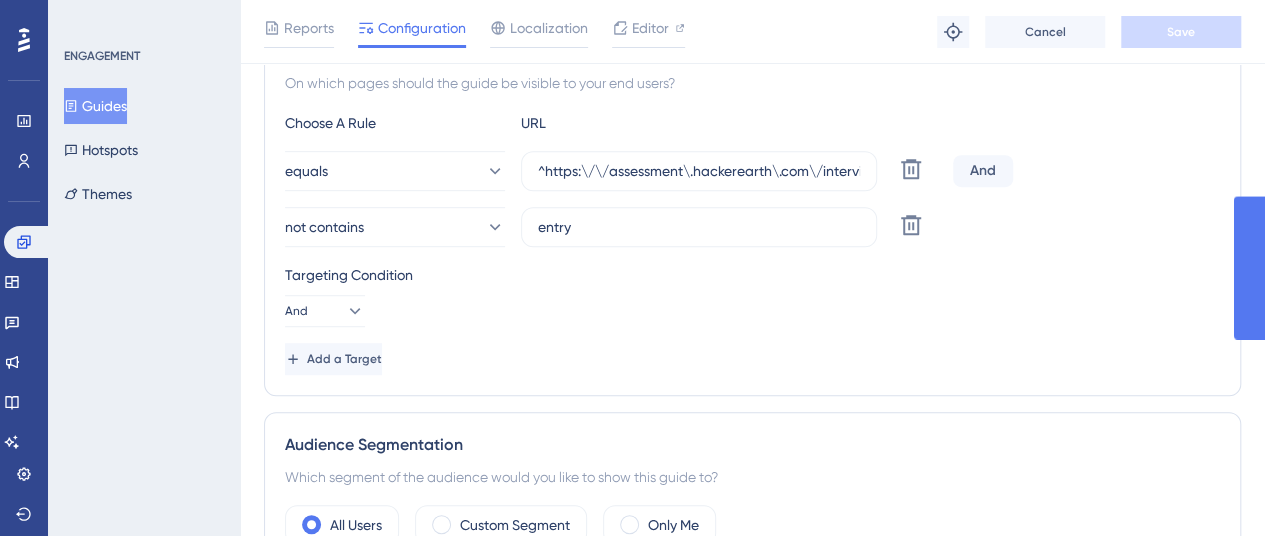 scroll, scrollTop: 500, scrollLeft: 0, axis: vertical 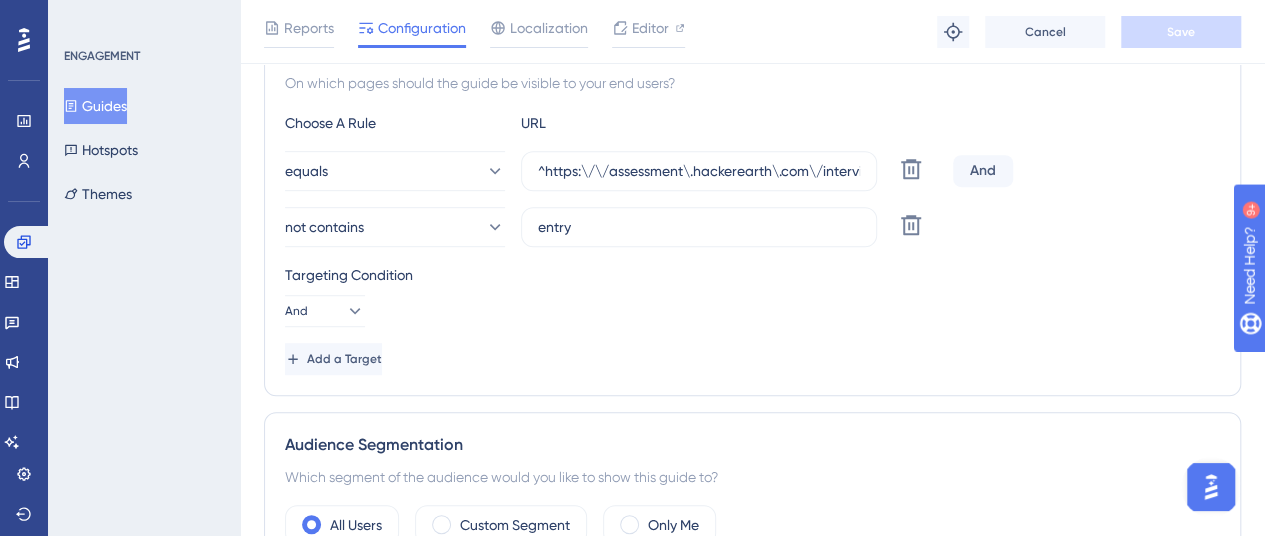 click on "Engagement Widgets Feedback Product Updates Knowledge Base AI Assistant" at bounding box center (24, 342) 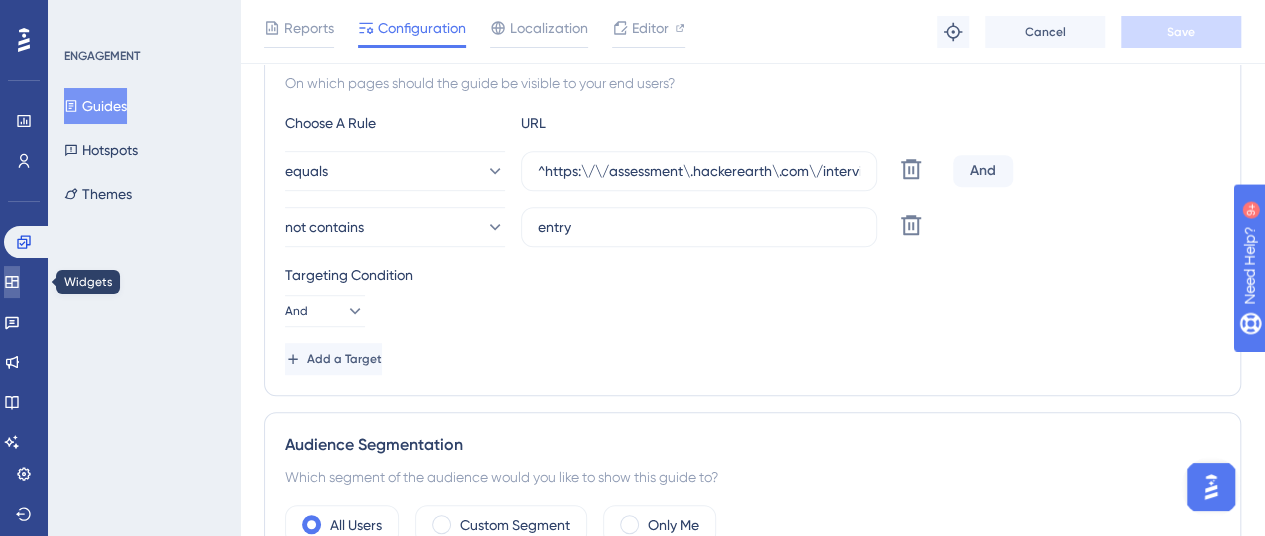 click 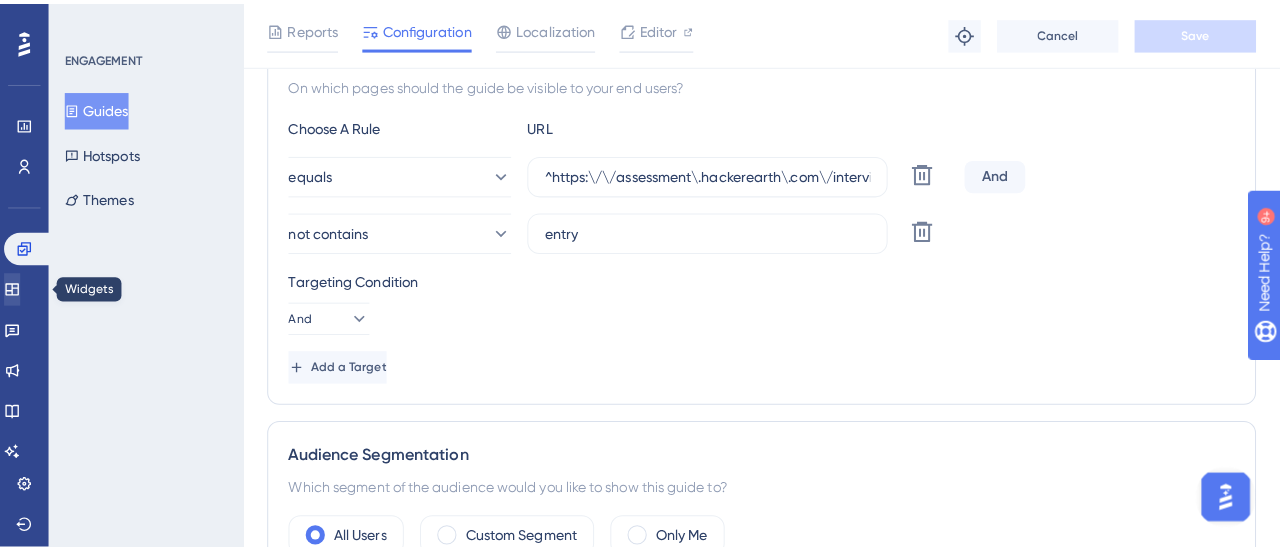 scroll, scrollTop: 0, scrollLeft: 0, axis: both 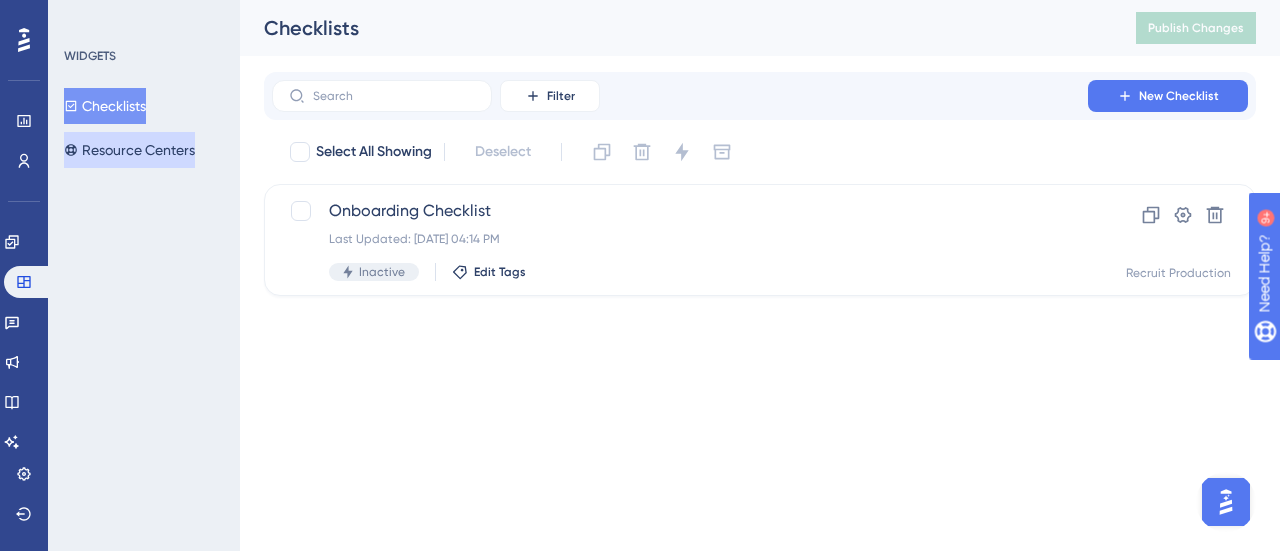 click on "Resource Centers" at bounding box center (129, 150) 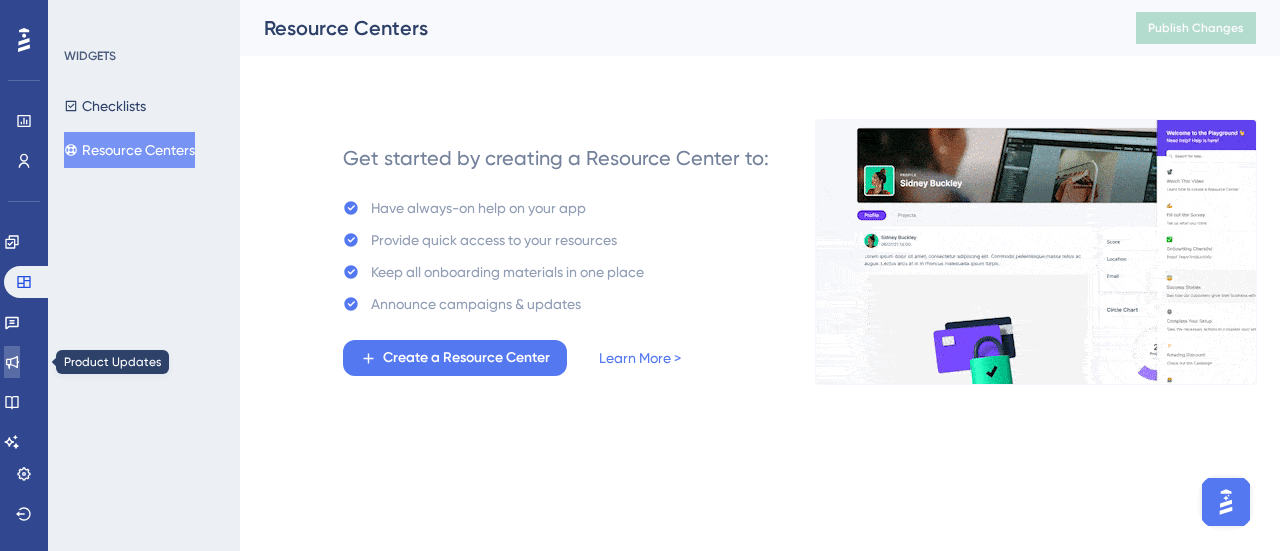 click 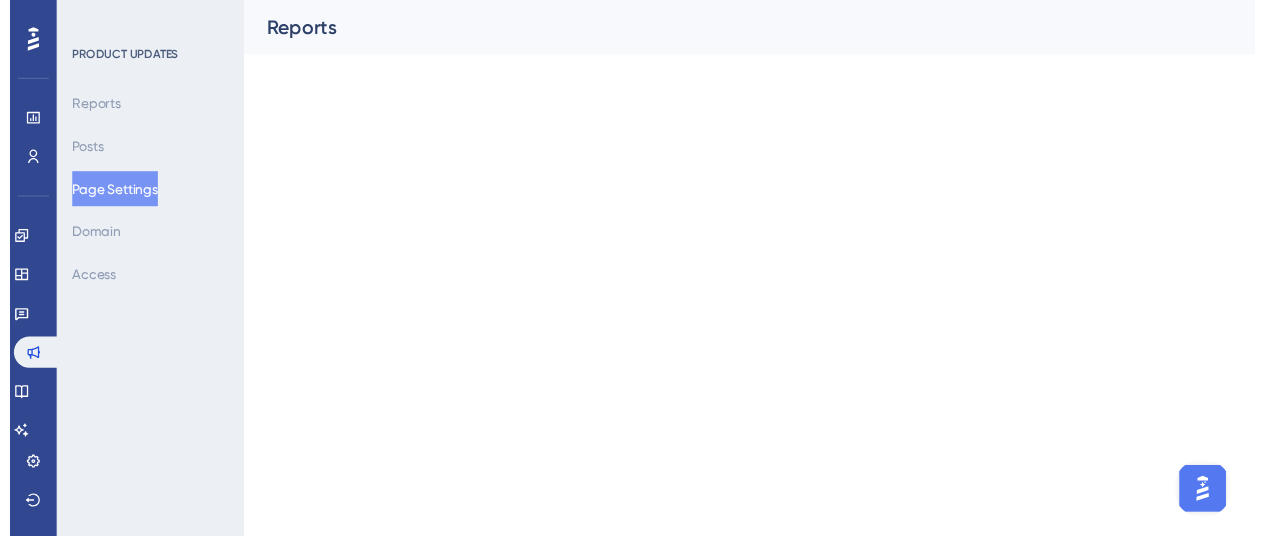 scroll, scrollTop: 0, scrollLeft: 0, axis: both 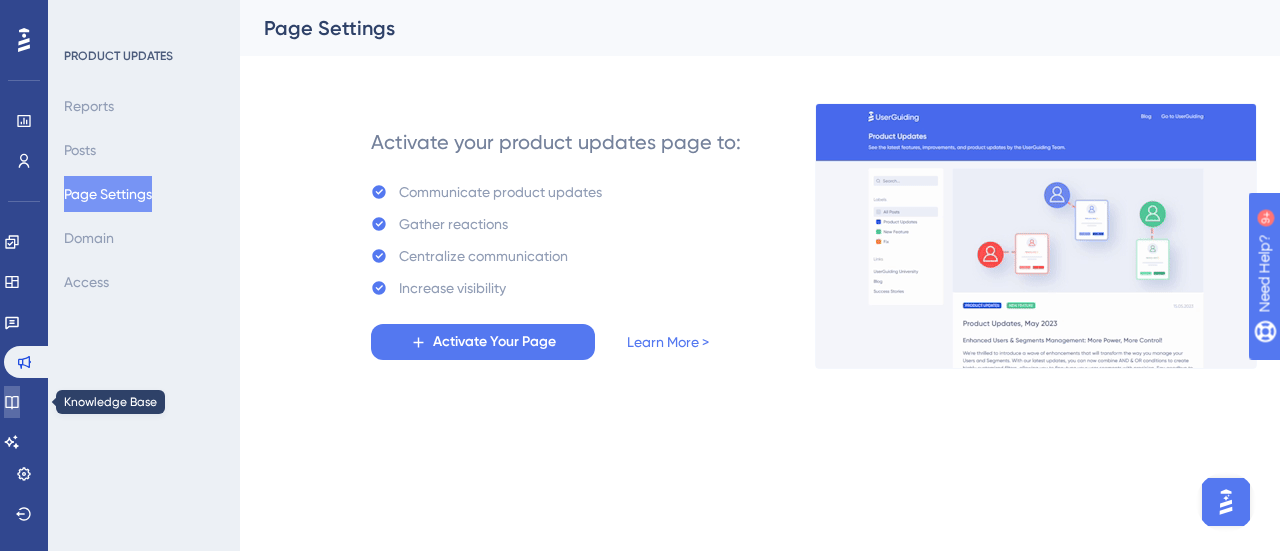 click 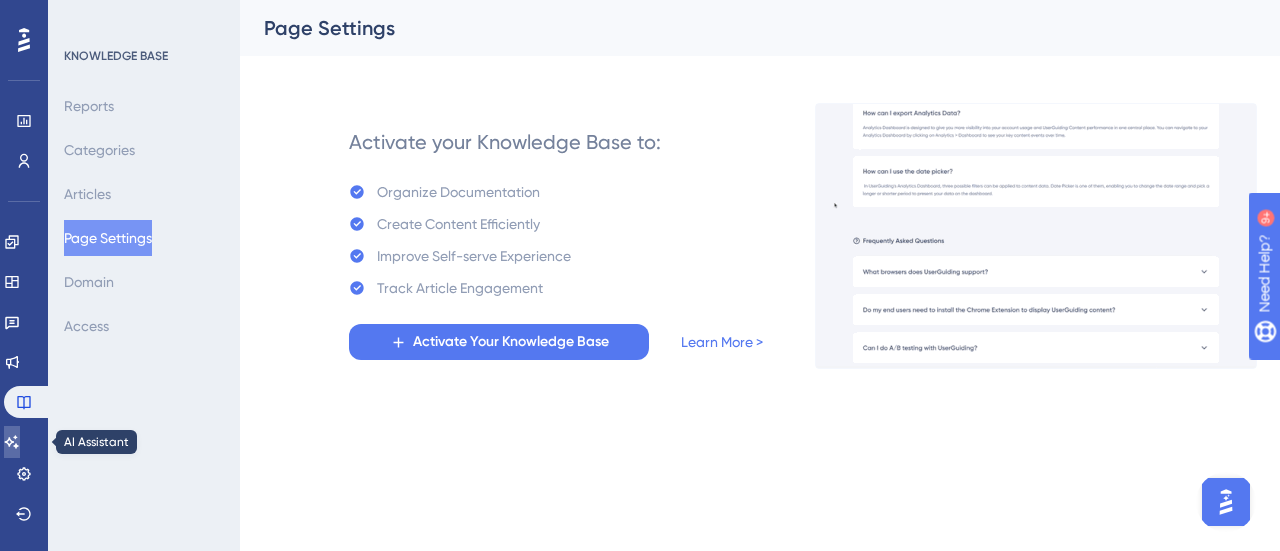 click at bounding box center (12, 442) 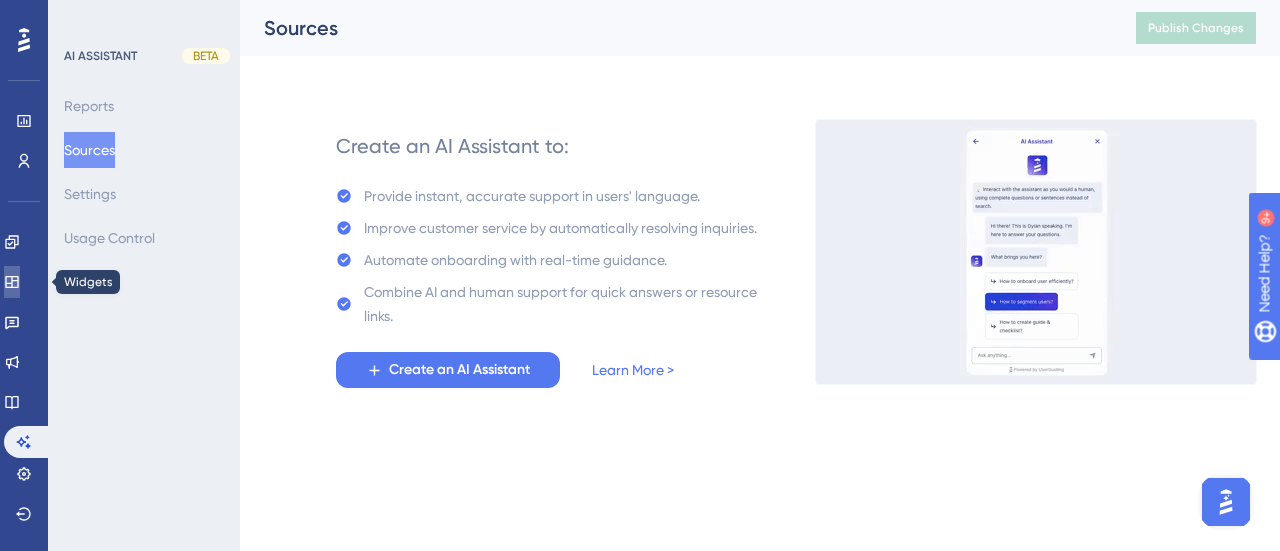 click 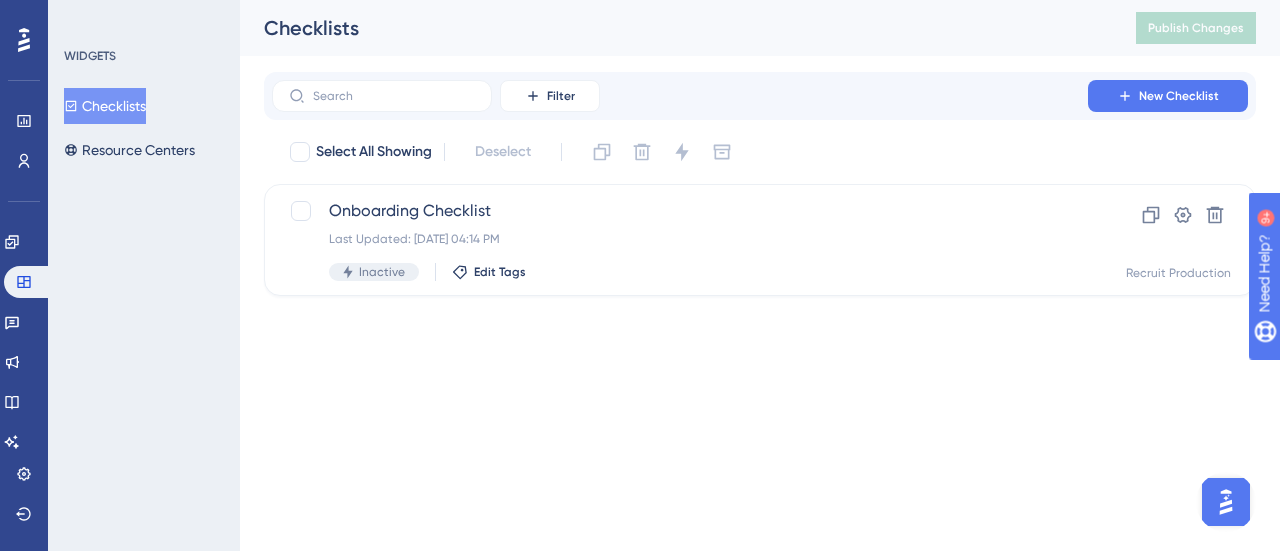 click on "WIDGETS Checklists Resource Centers" at bounding box center [144, 275] 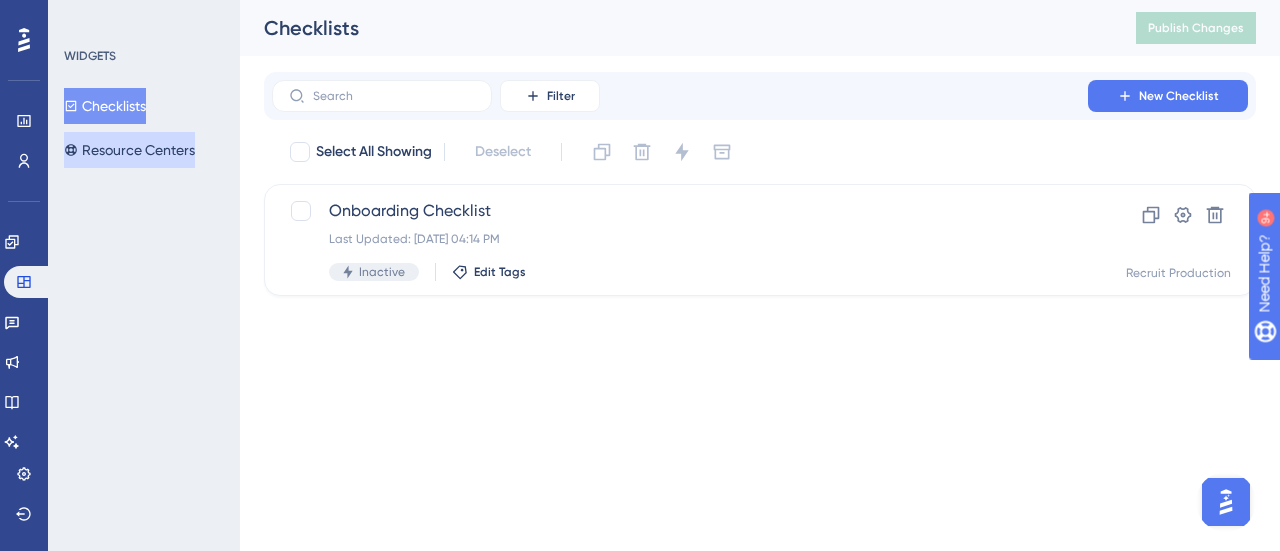 click on "Resource Centers" at bounding box center (129, 150) 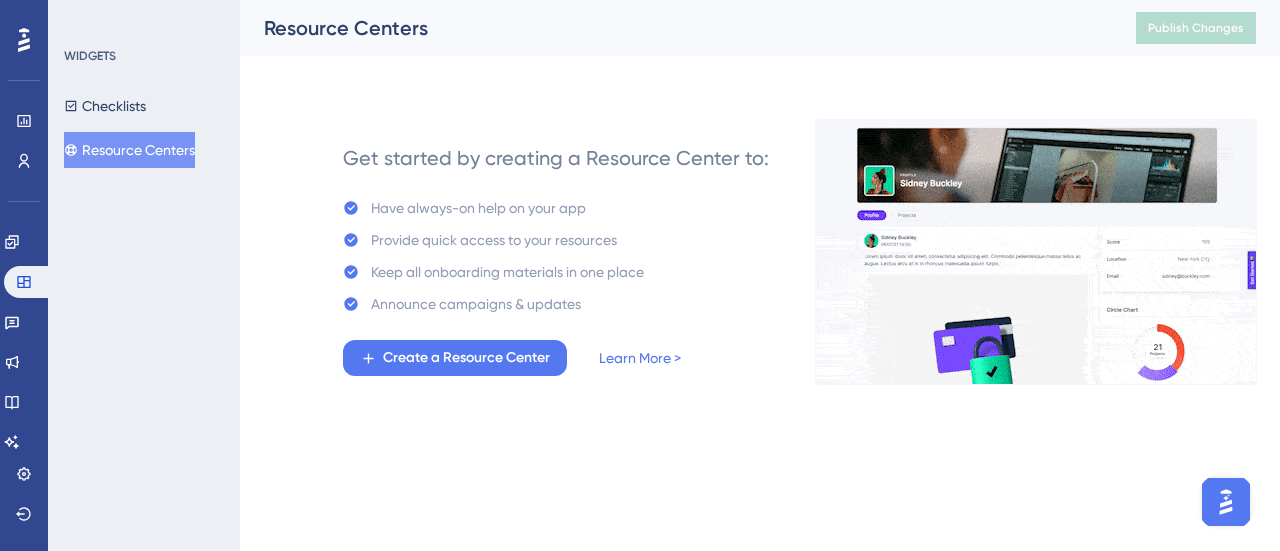 click on "Feedback" at bounding box center (24, 322) 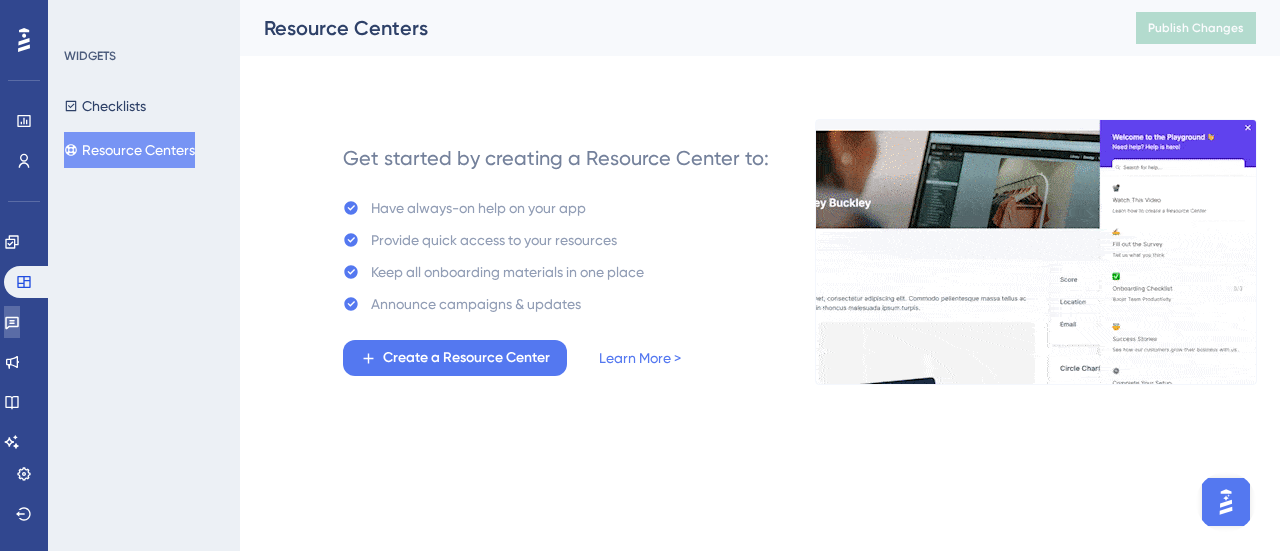 click at bounding box center (12, 322) 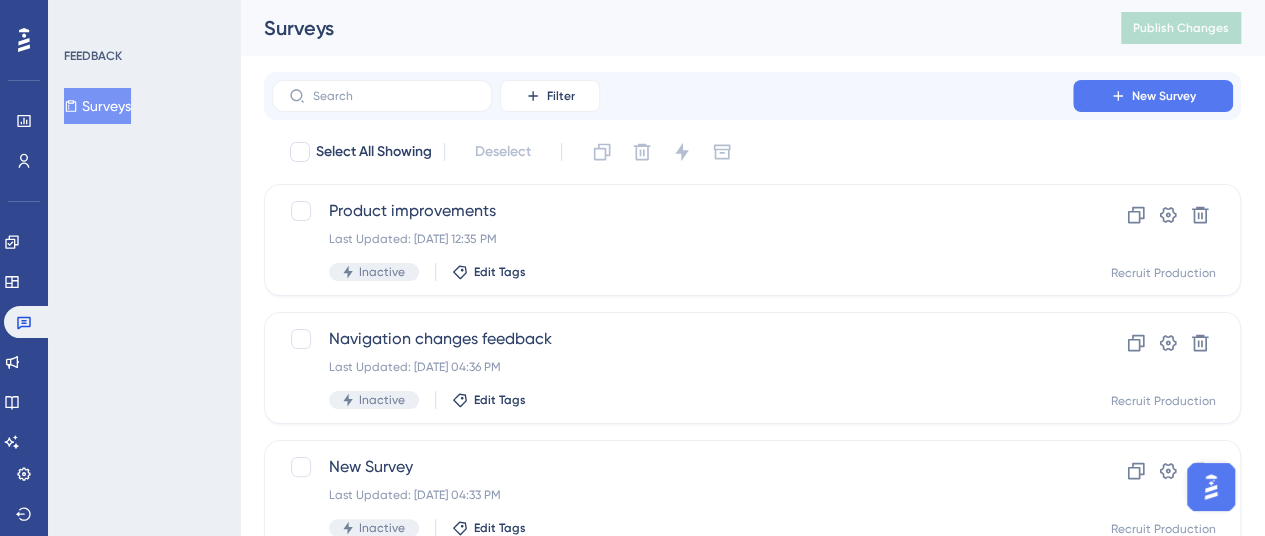 scroll, scrollTop: 0, scrollLeft: 0, axis: both 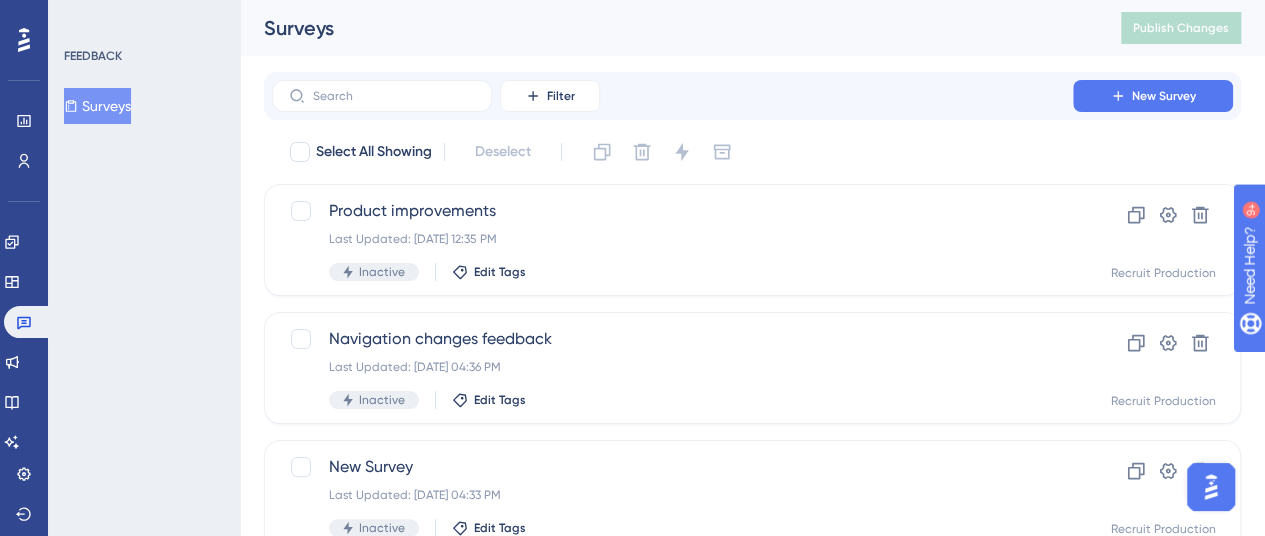 click on "FEEDBACK Surveys" at bounding box center [144, 268] 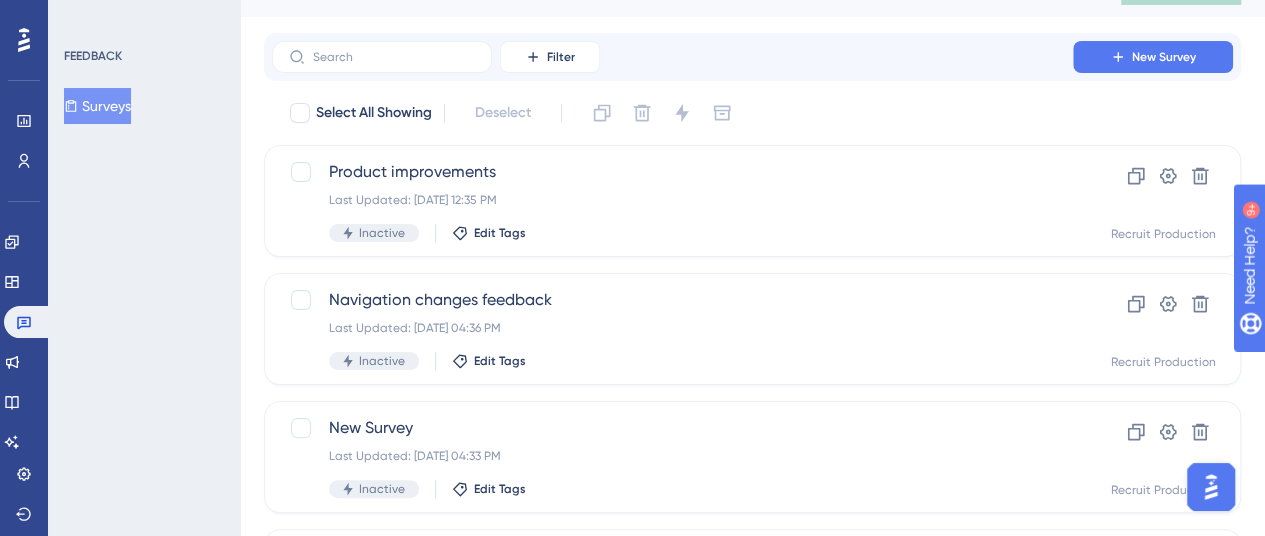 scroll, scrollTop: 40, scrollLeft: 0, axis: vertical 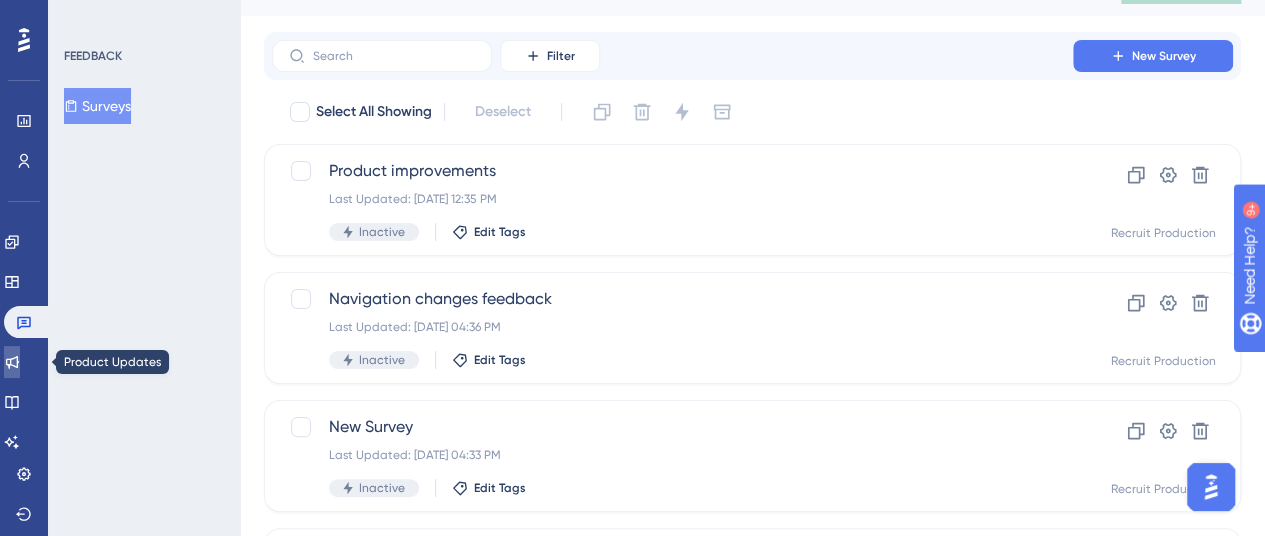 click at bounding box center (12, 362) 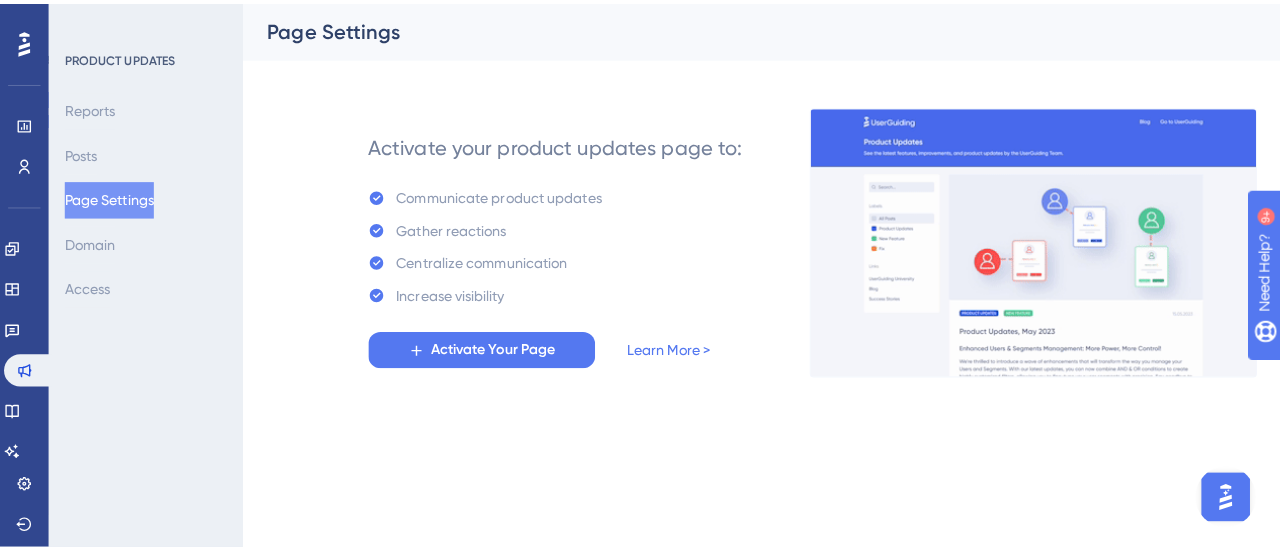 scroll, scrollTop: 0, scrollLeft: 0, axis: both 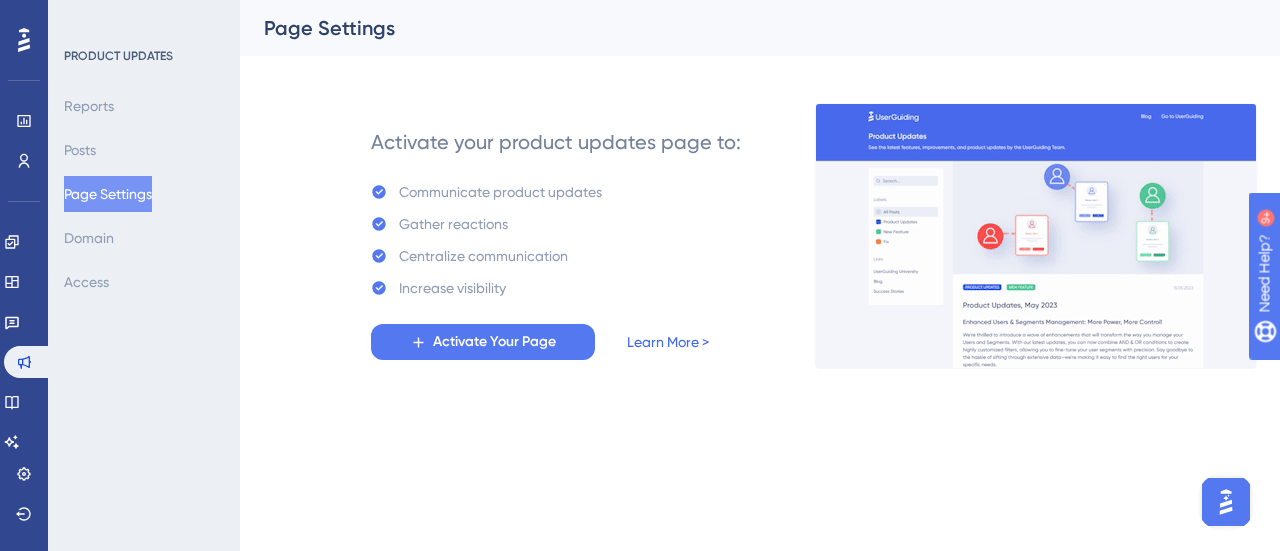 click on "Learn More >" at bounding box center (668, 342) 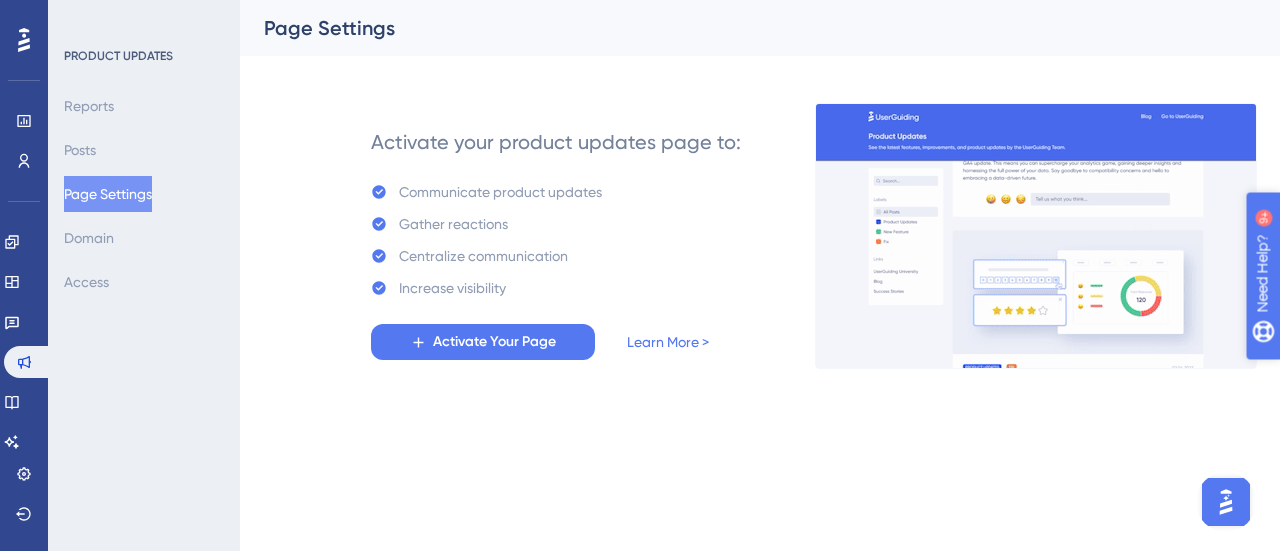 click on "Need Help?" at bounding box center [1332, 376] 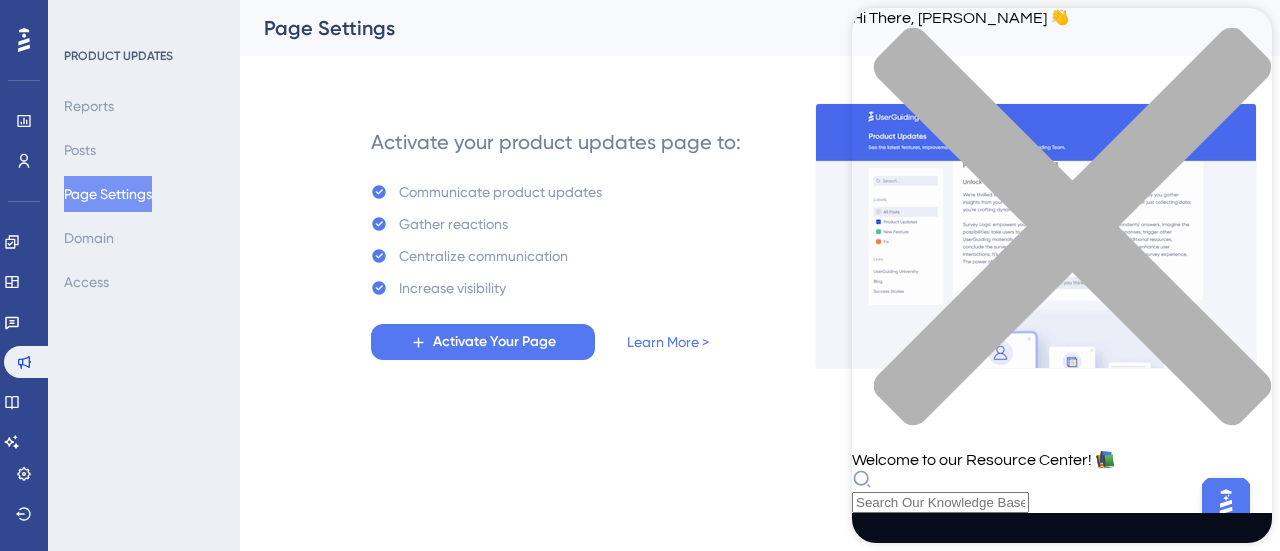 click at bounding box center (1062, 238) 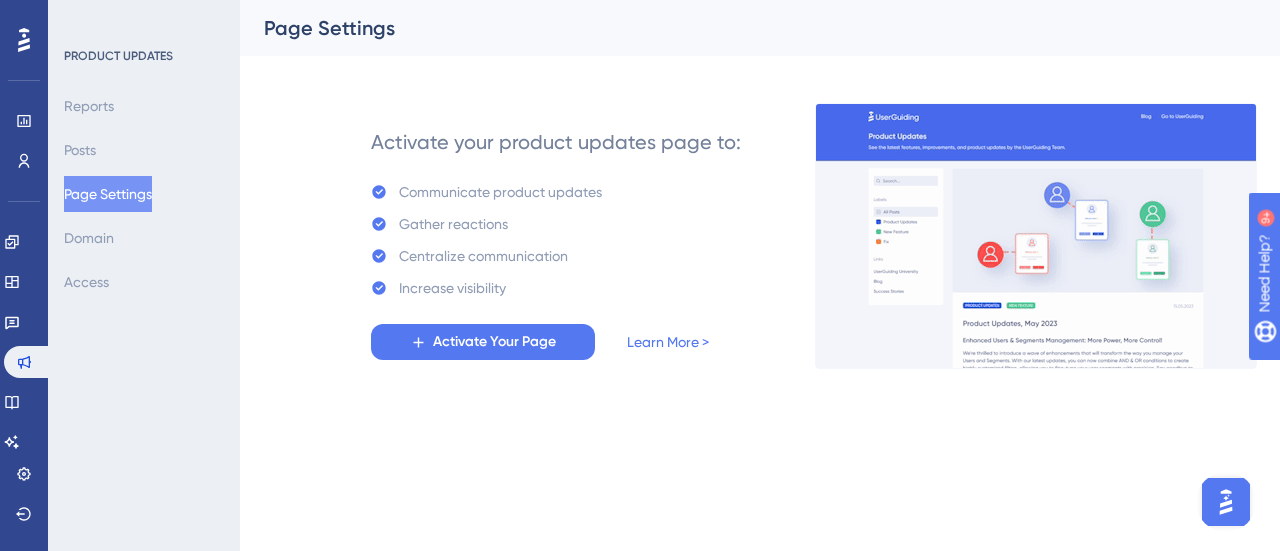 click on "Engagement Widgets Feedback Product Updates Knowledge Base AI Assistant" at bounding box center (24, 342) 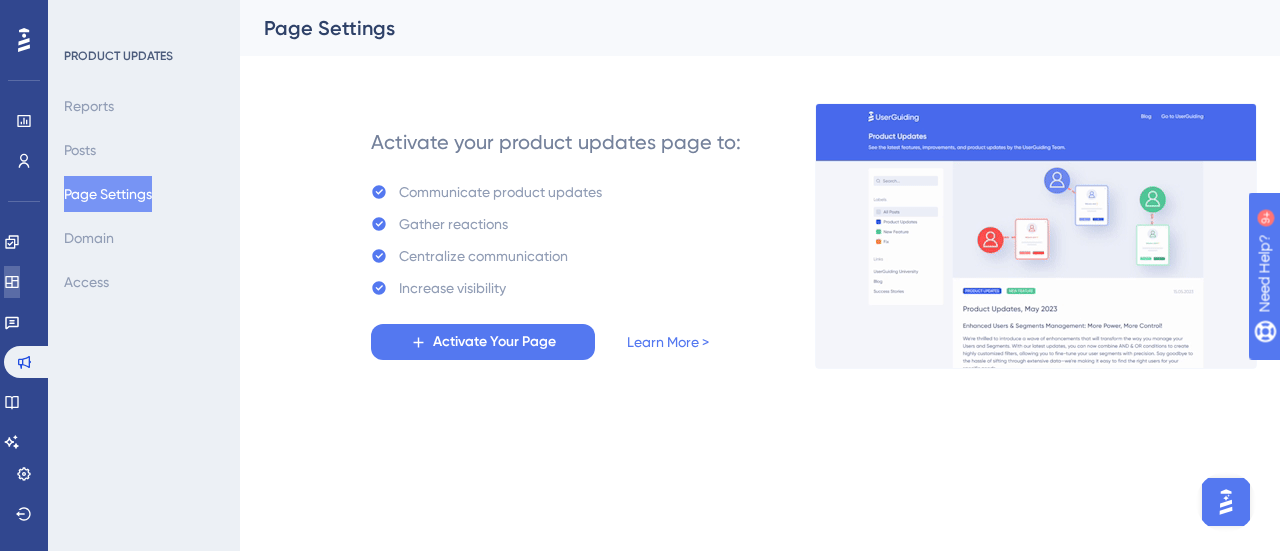 click at bounding box center (12, 282) 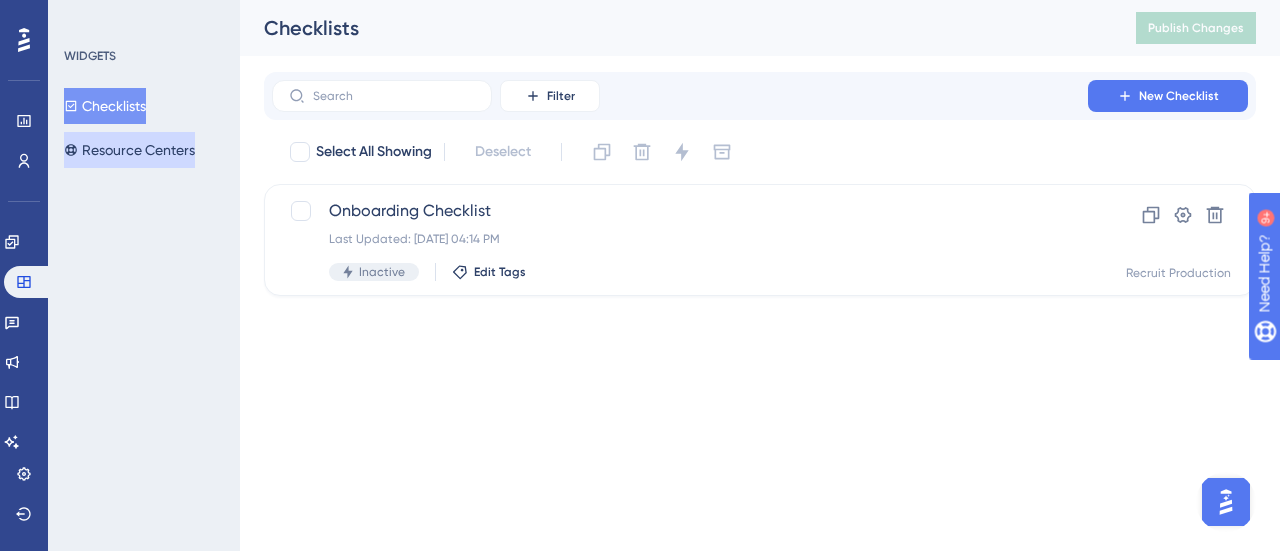 click on "Resource Centers" at bounding box center [129, 150] 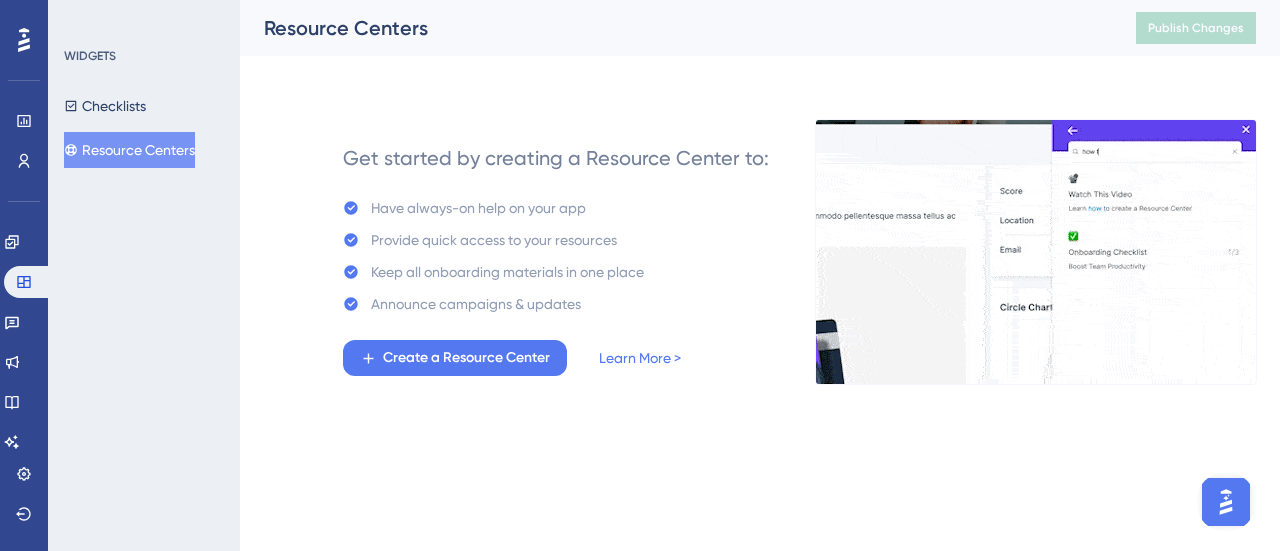 click on "Have always-on help on your app" at bounding box center [478, 208] 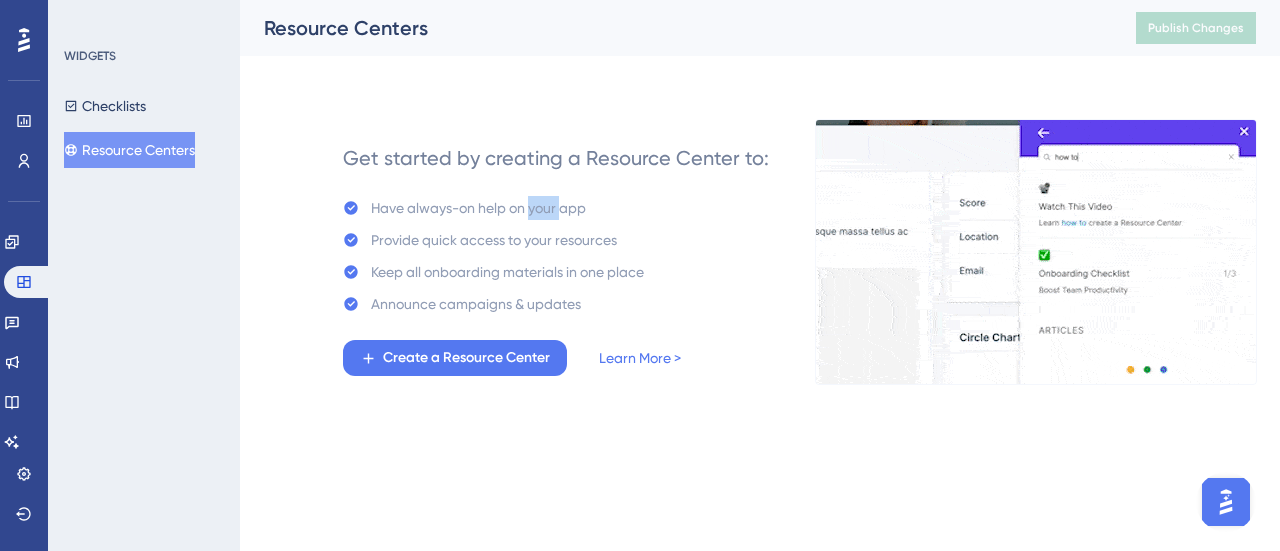 click on "Have always-on help on your app" at bounding box center [478, 208] 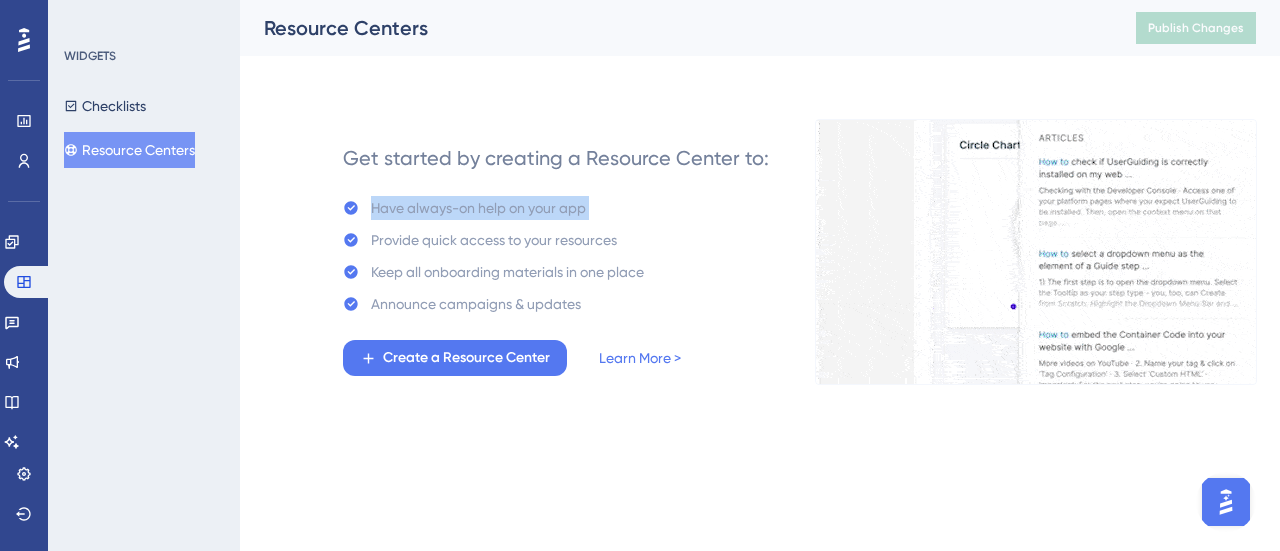 click on "Have always-on help on your app" at bounding box center (478, 208) 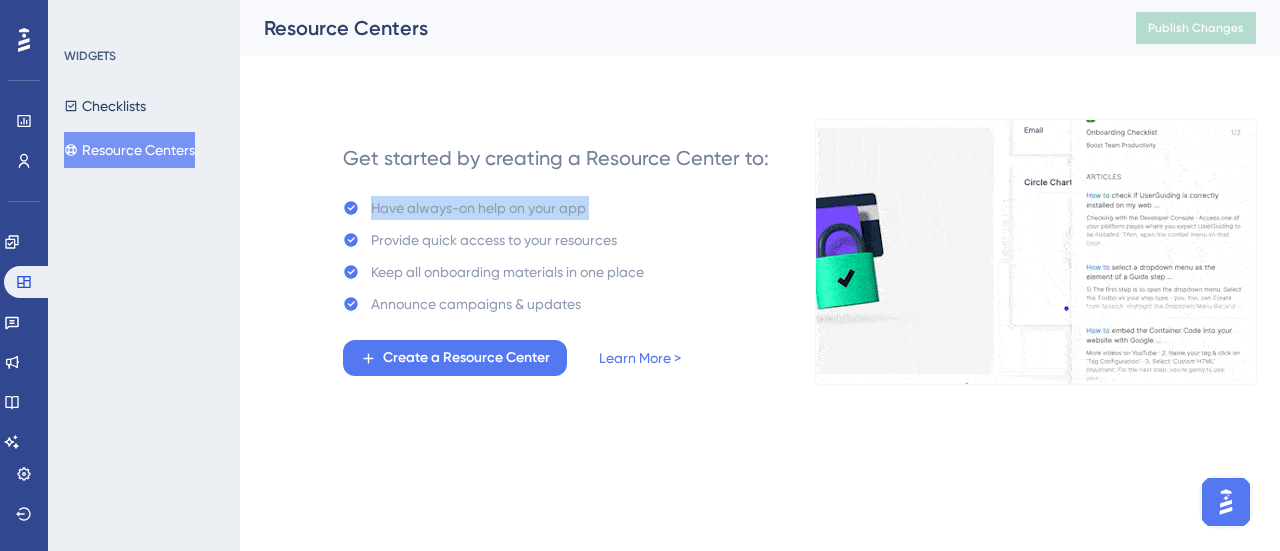 click on "Have always-on help on your app" at bounding box center [478, 208] 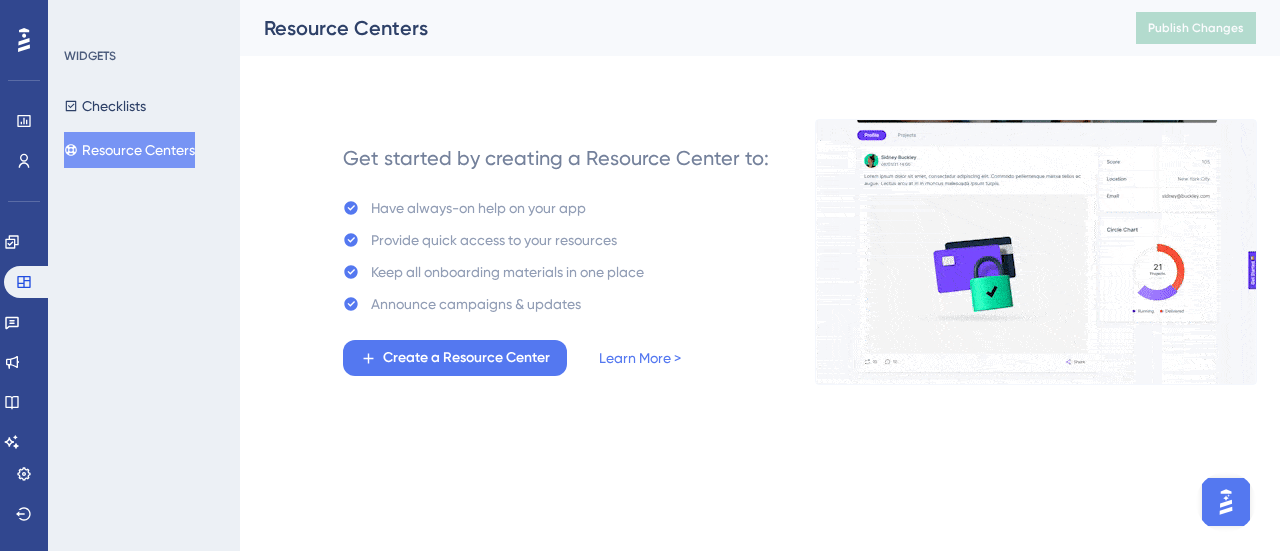 click on "Have always-on help on your app" at bounding box center (478, 208) 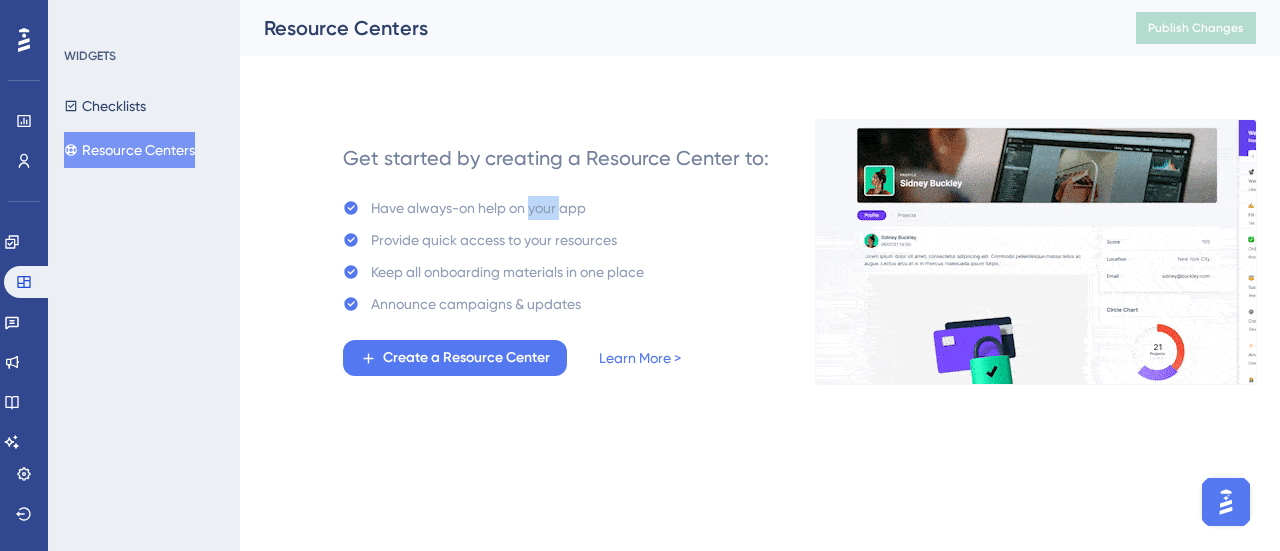 click on "Have always-on help on your app" at bounding box center (478, 208) 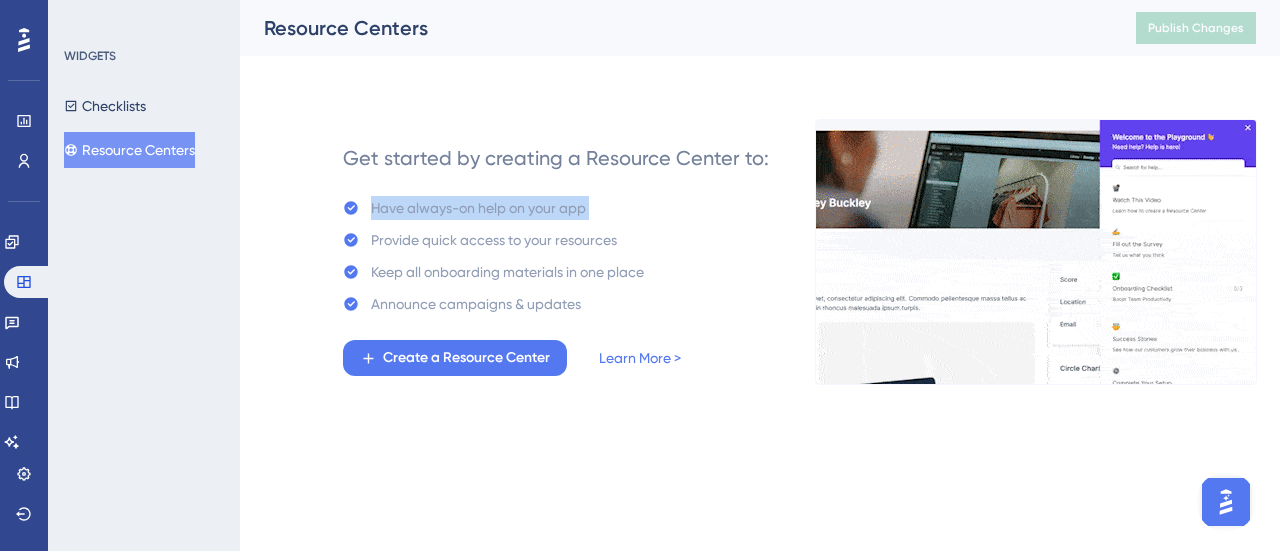 click on "Have always-on help on your app" at bounding box center [478, 208] 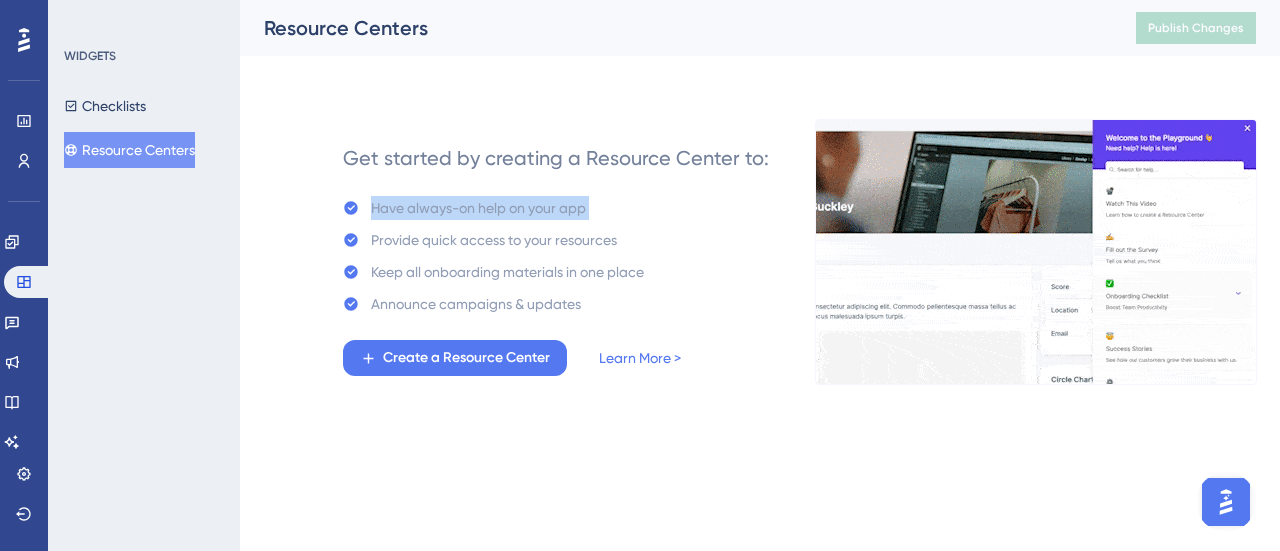 click on "Have always-on help on your app" at bounding box center (478, 208) 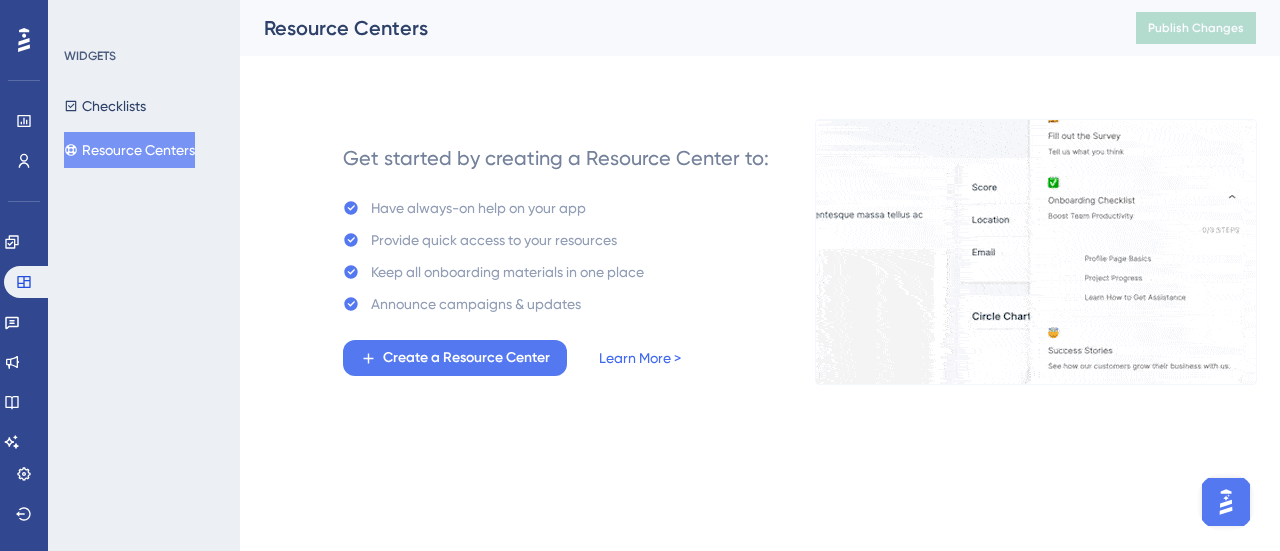 click on "Learn More >" at bounding box center (640, 358) 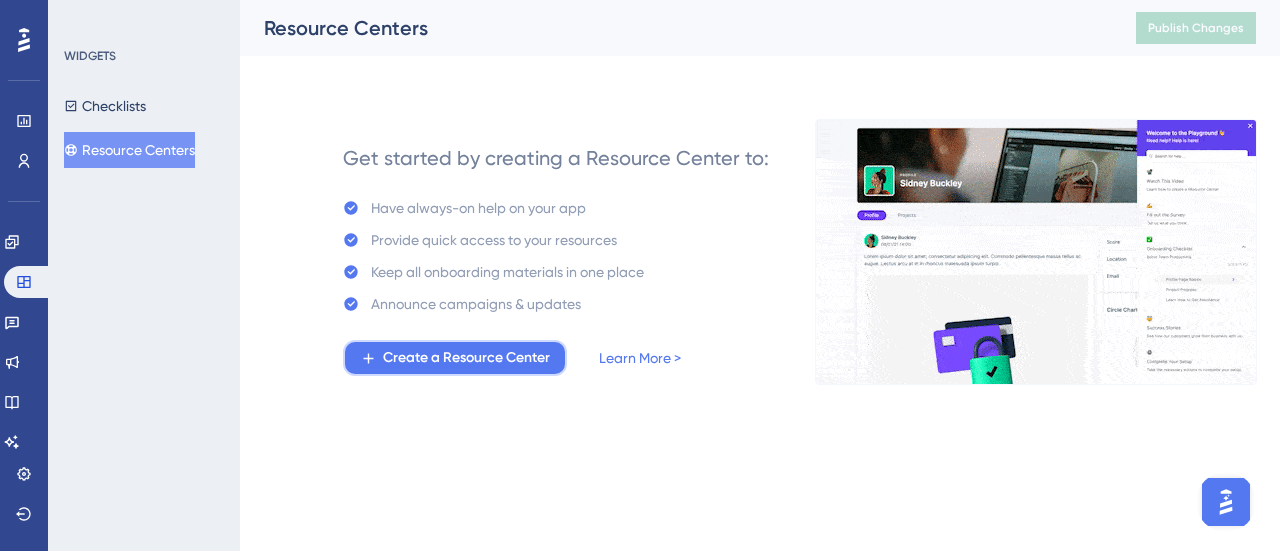 click on "Create a Resource Center" at bounding box center (466, 358) 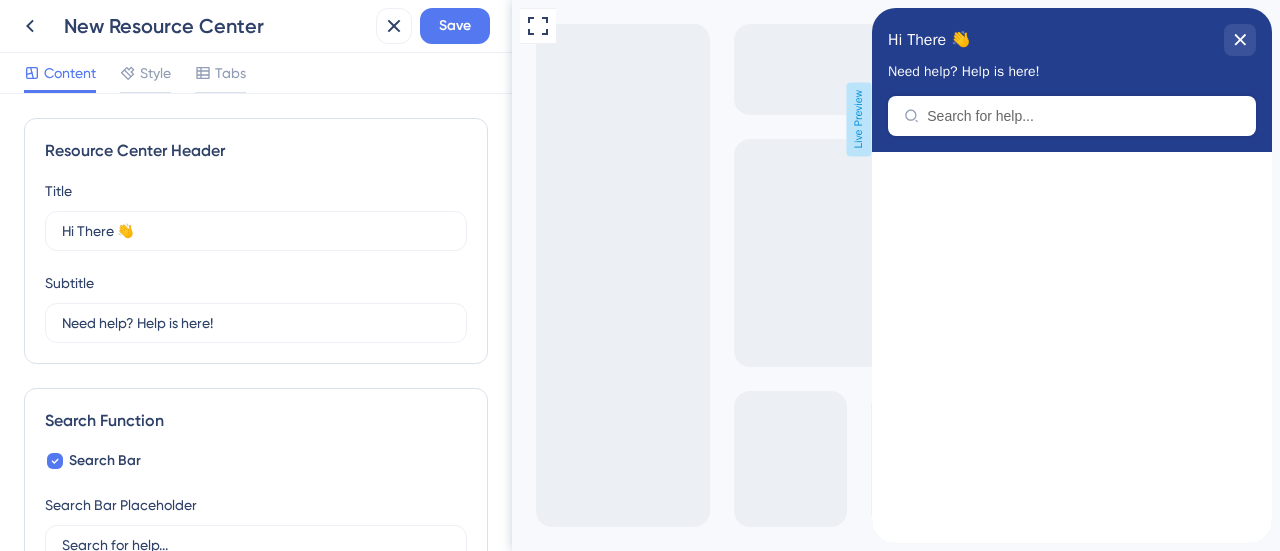 scroll, scrollTop: 0, scrollLeft: 0, axis: both 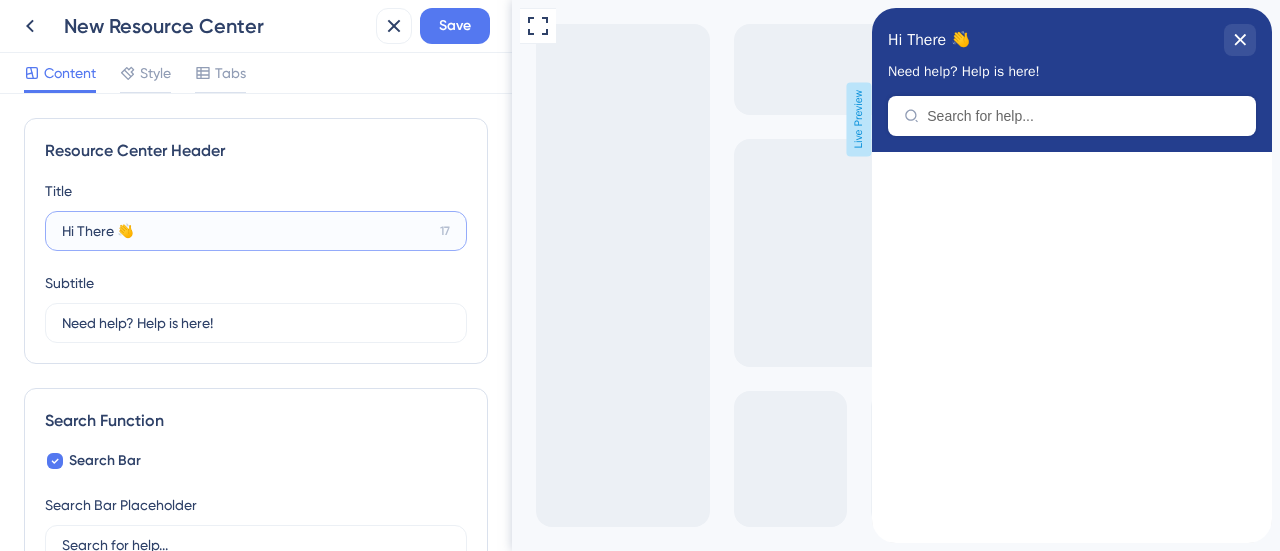 click on "Hi There 👋" at bounding box center [247, 231] 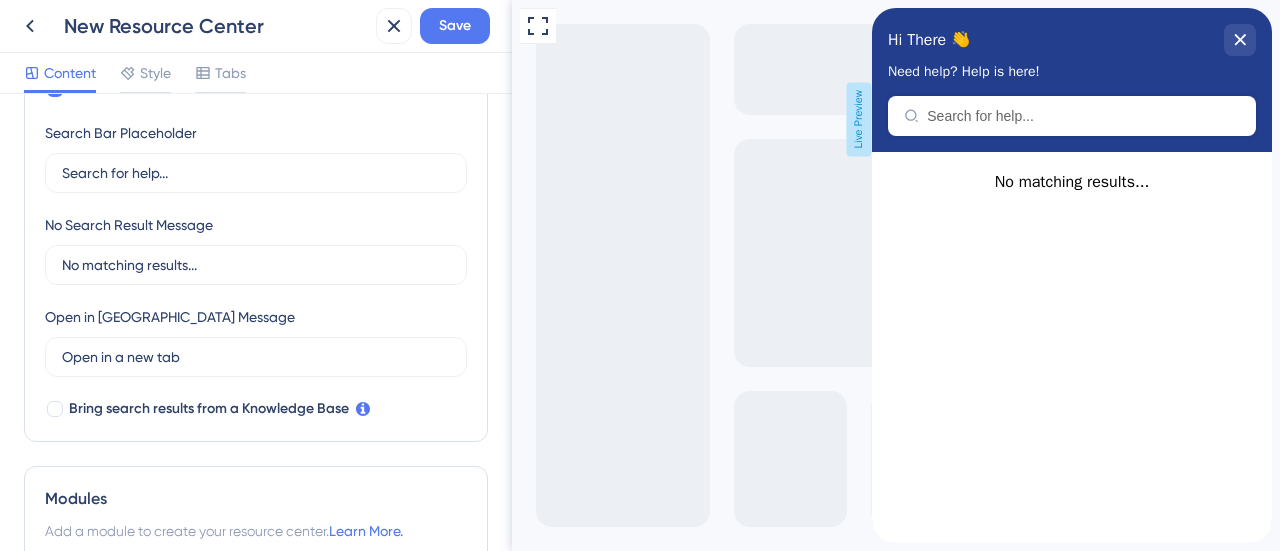 scroll, scrollTop: 538, scrollLeft: 0, axis: vertical 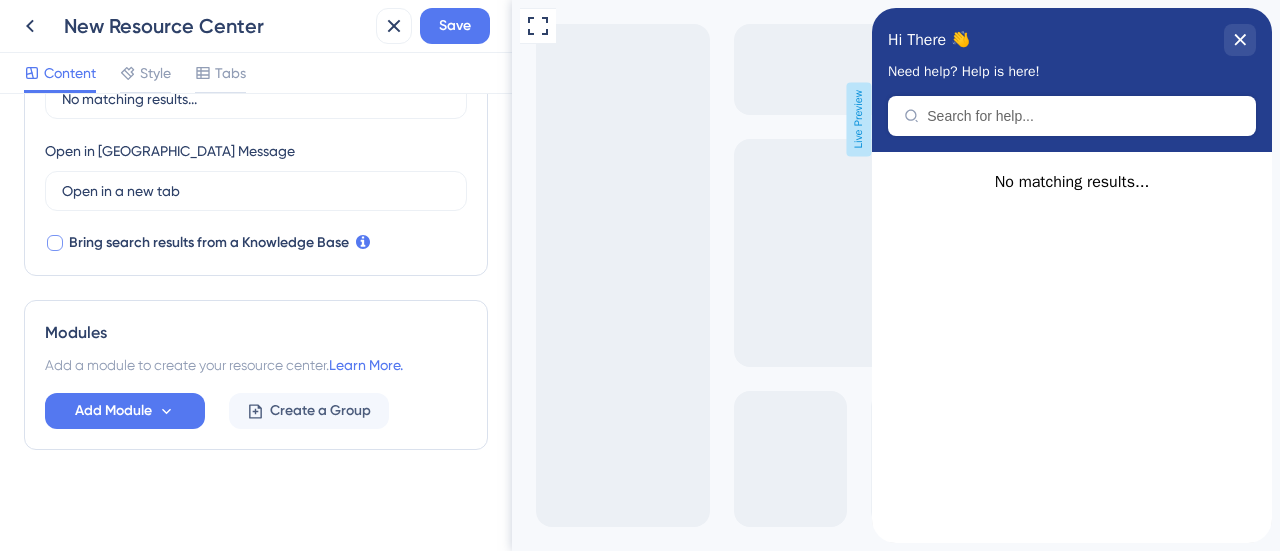 click at bounding box center (55, 243) 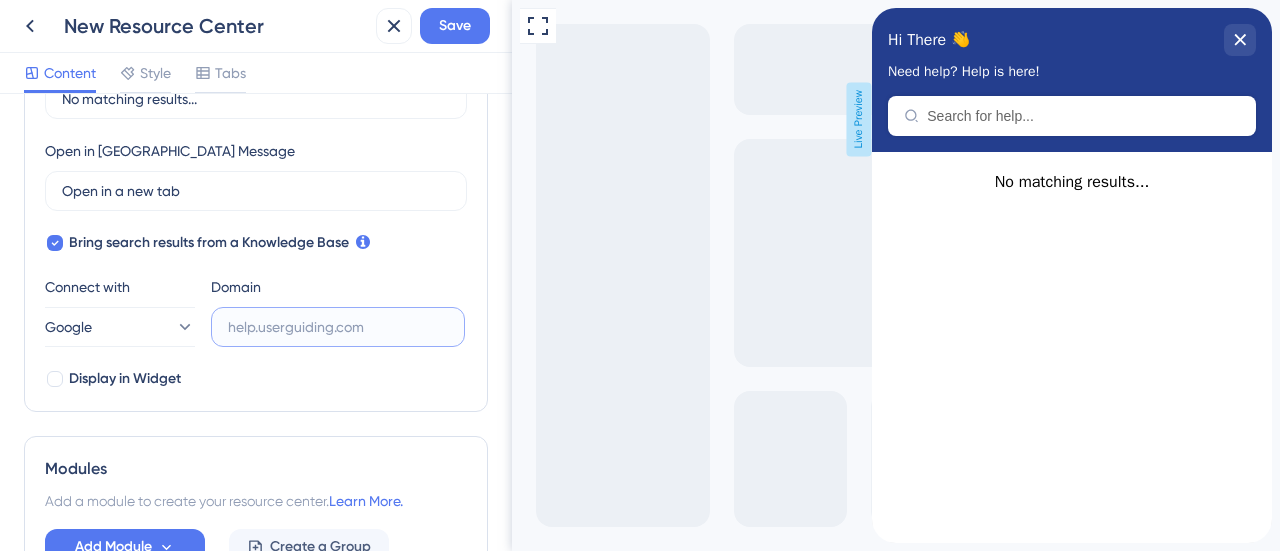 click at bounding box center [338, 327] 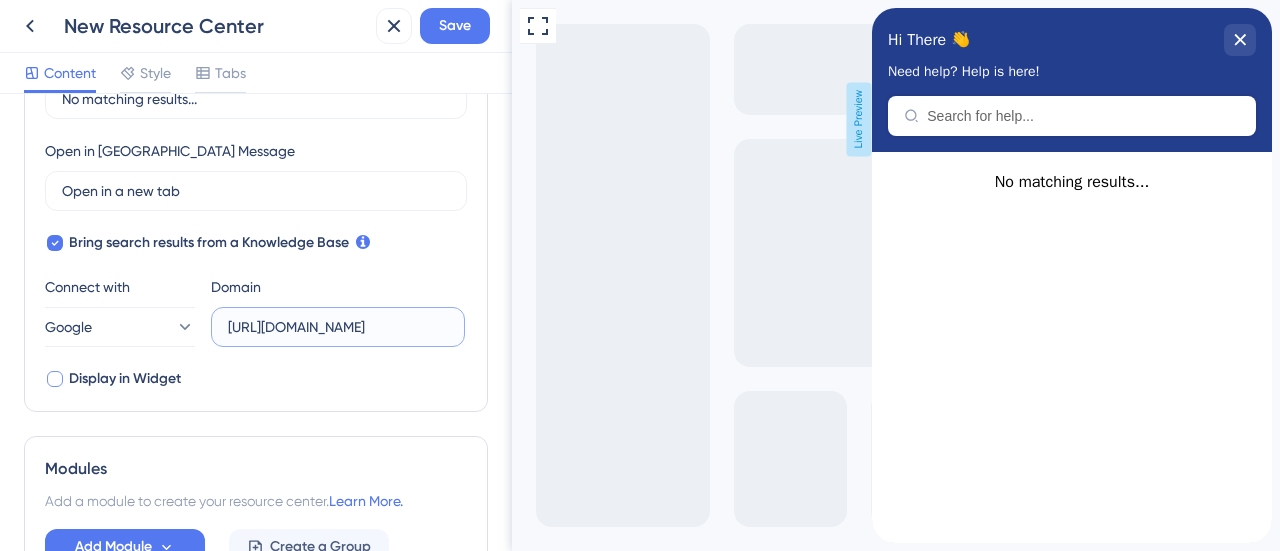 type on "[URL][DOMAIN_NAME]" 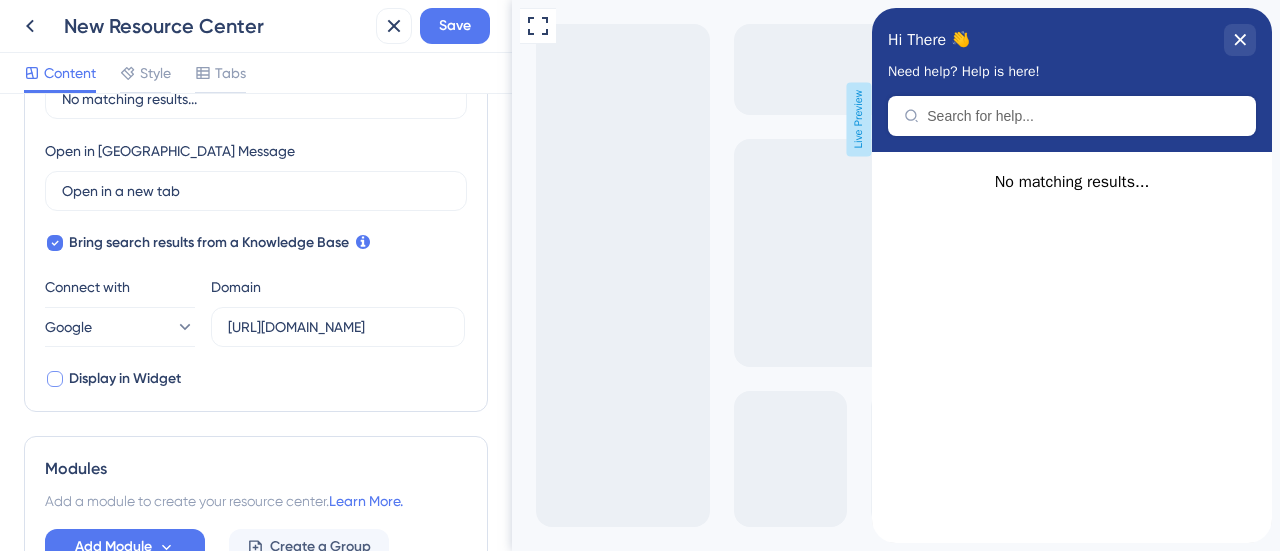 click on "Display in Widget" at bounding box center (125, 379) 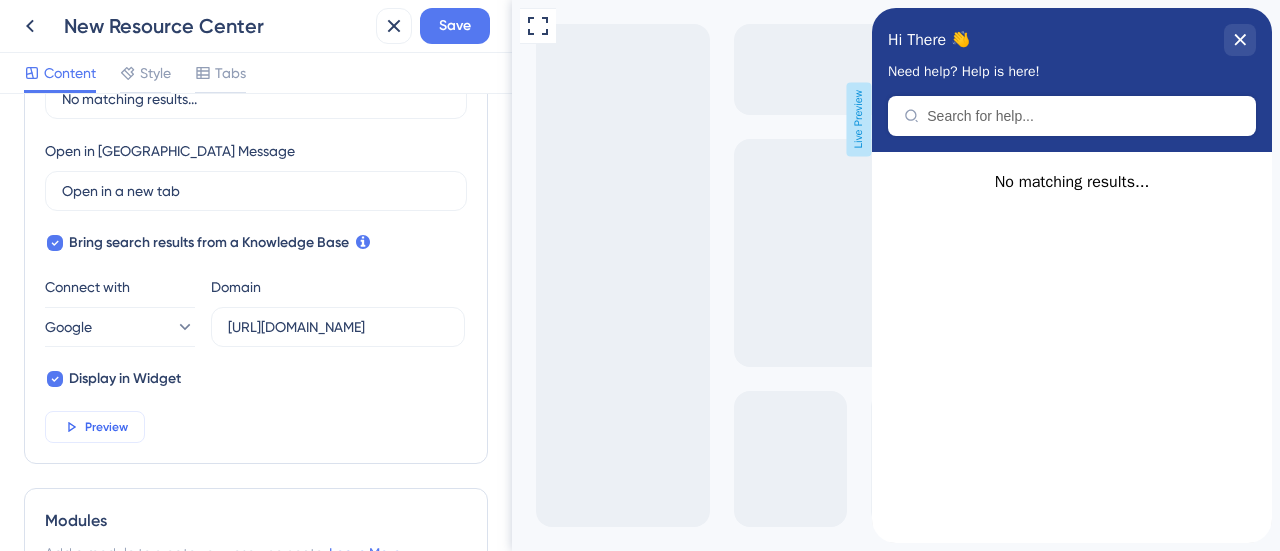 click on "Preview" at bounding box center (106, 427) 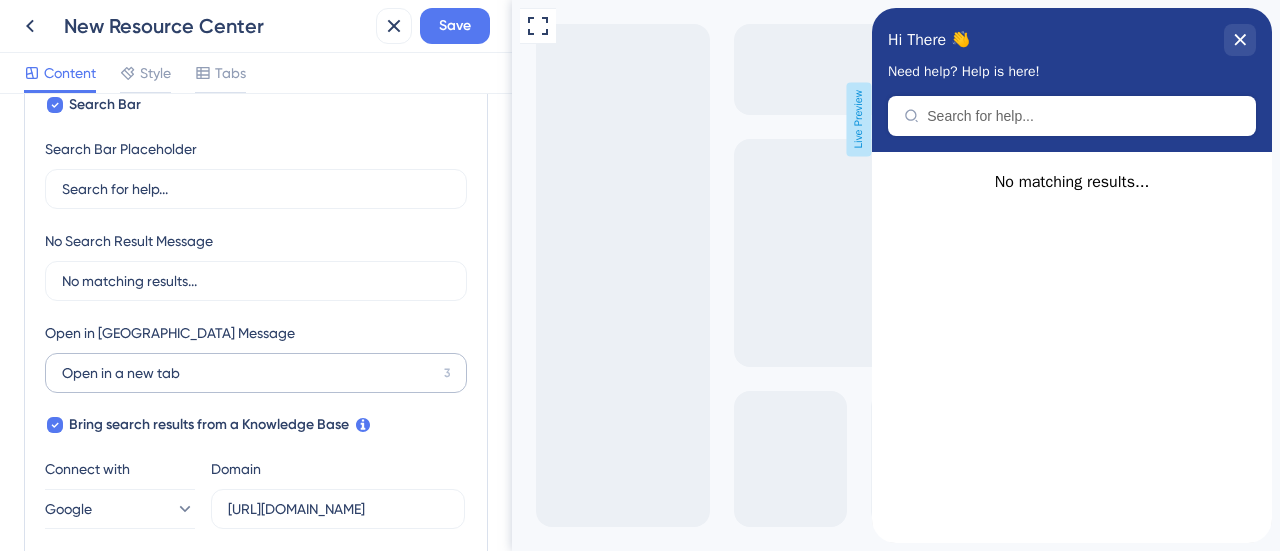 scroll, scrollTop: 422, scrollLeft: 0, axis: vertical 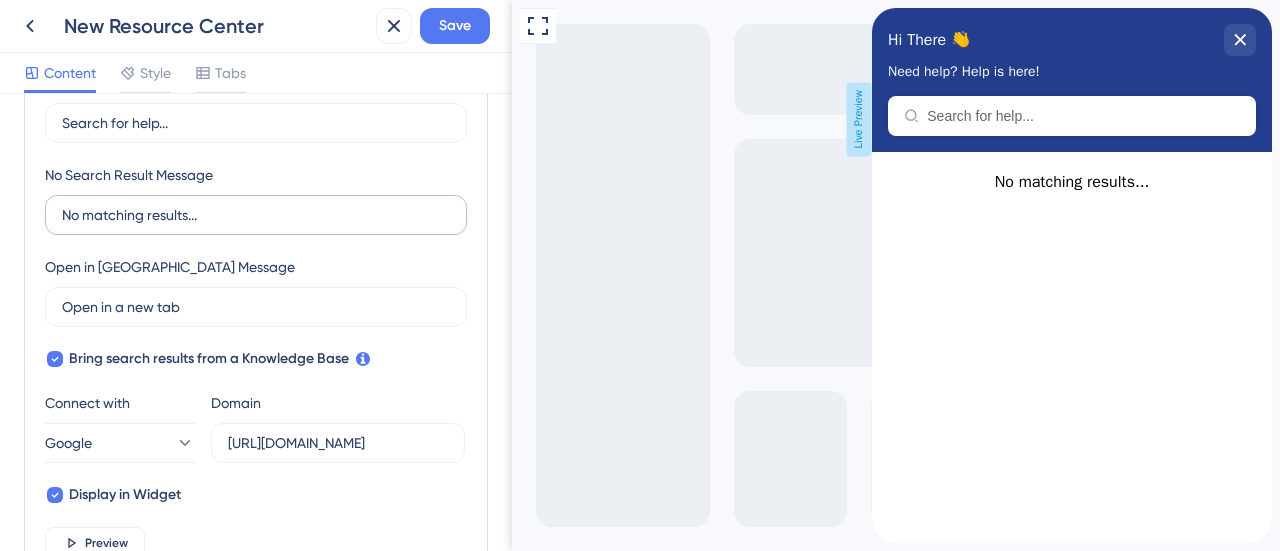 click on "No matching results..." at bounding box center [256, 215] 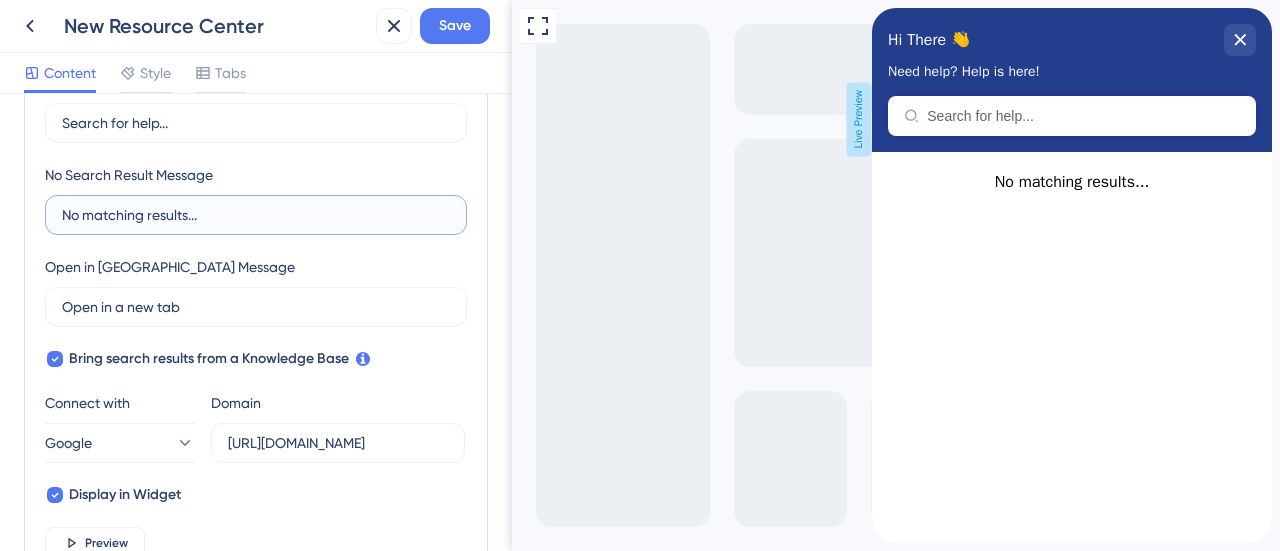 click on "No matching results..." at bounding box center (256, 215) 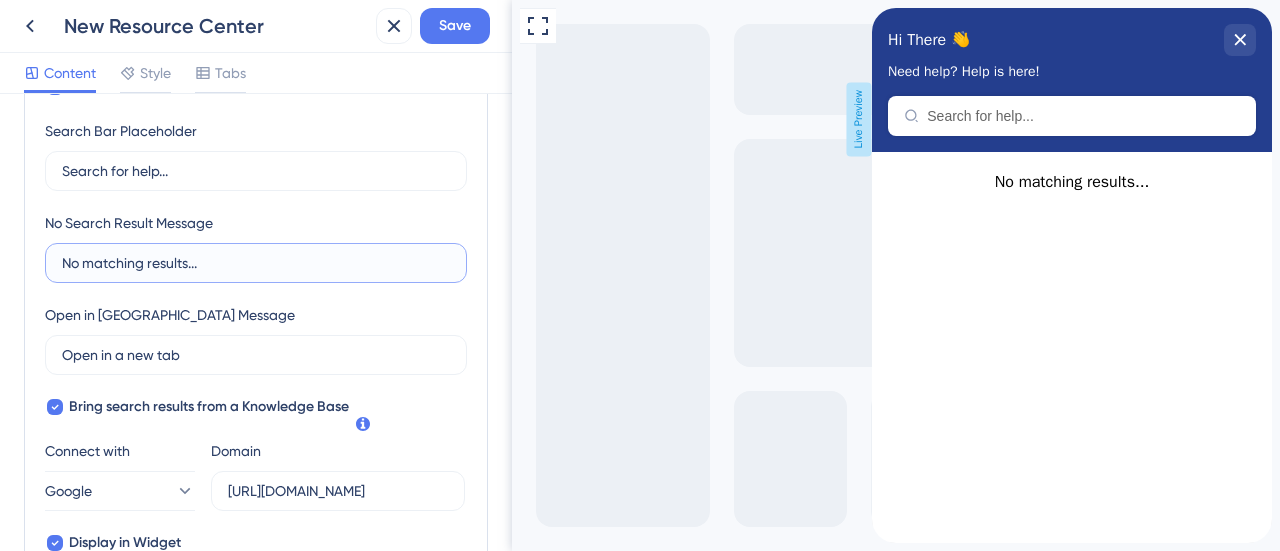 scroll, scrollTop: 328, scrollLeft: 0, axis: vertical 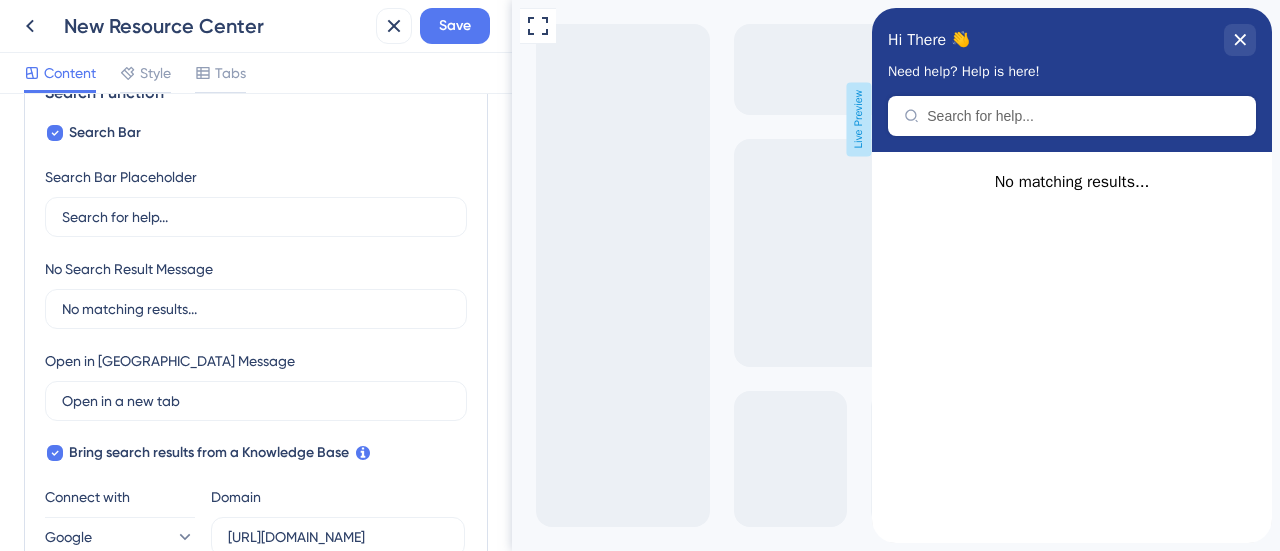 click on "No Search Result Message No matching results..." at bounding box center [256, 293] 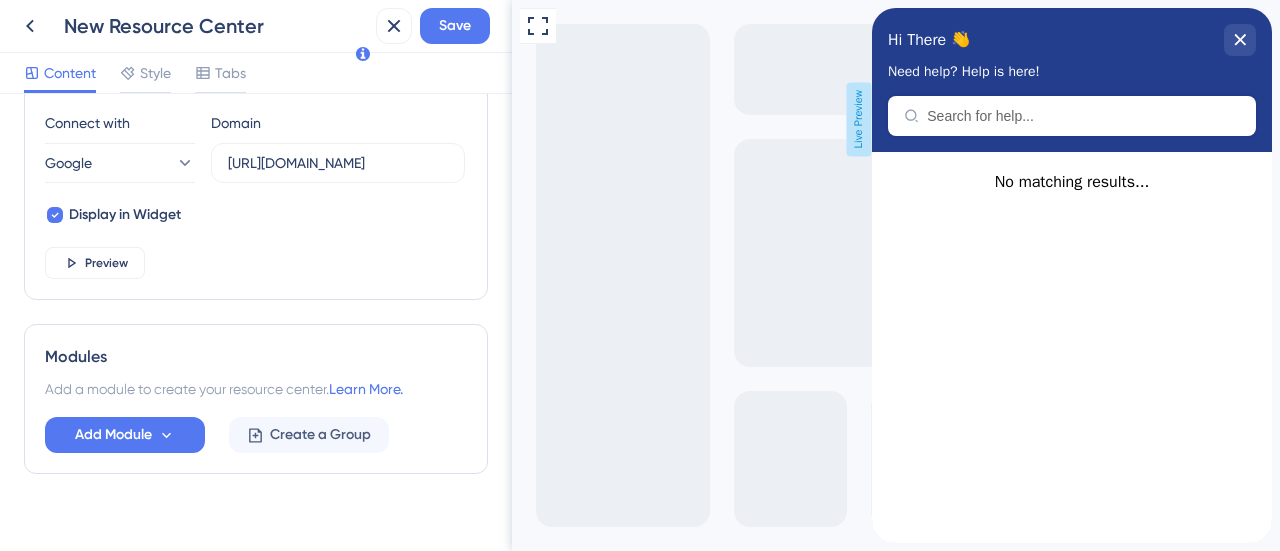 scroll, scrollTop: 726, scrollLeft: 0, axis: vertical 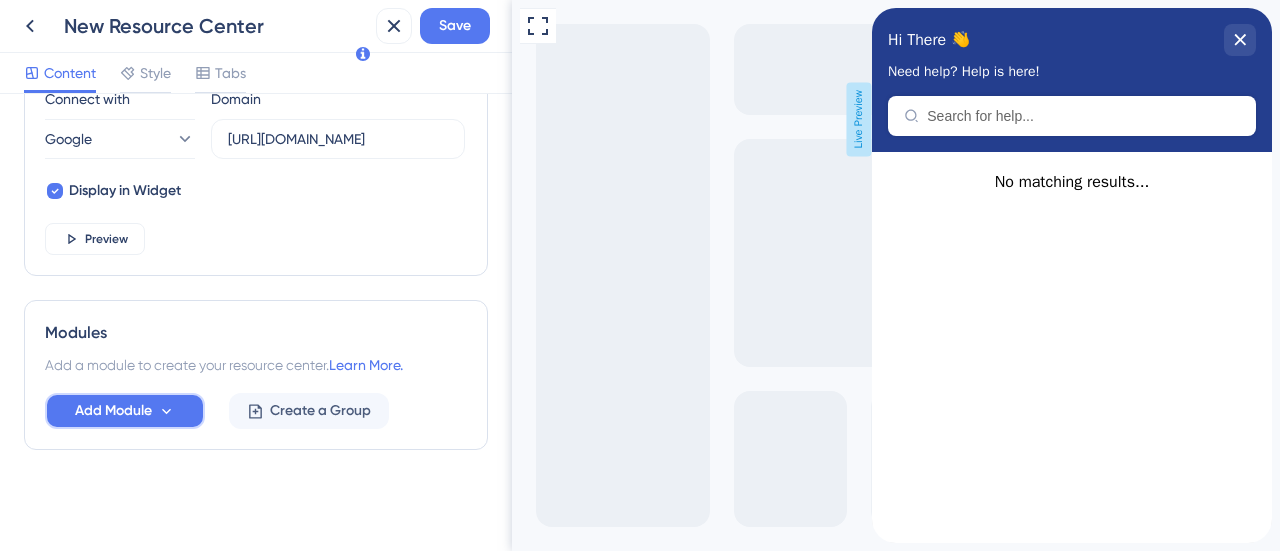 click on "Add Module" at bounding box center [125, 411] 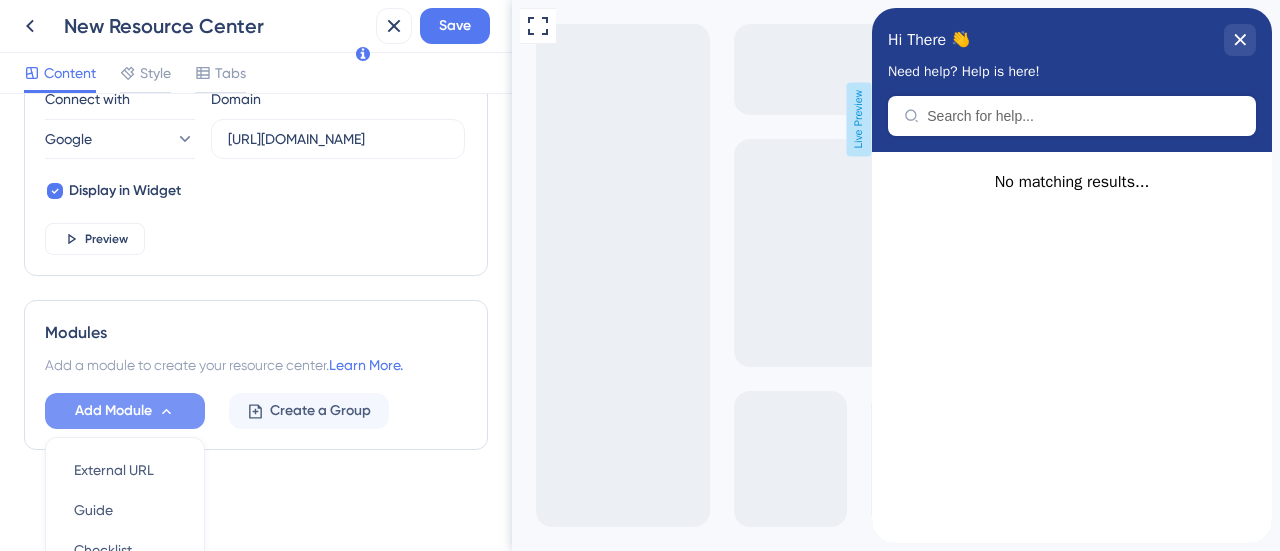 scroll, scrollTop: 915, scrollLeft: 0, axis: vertical 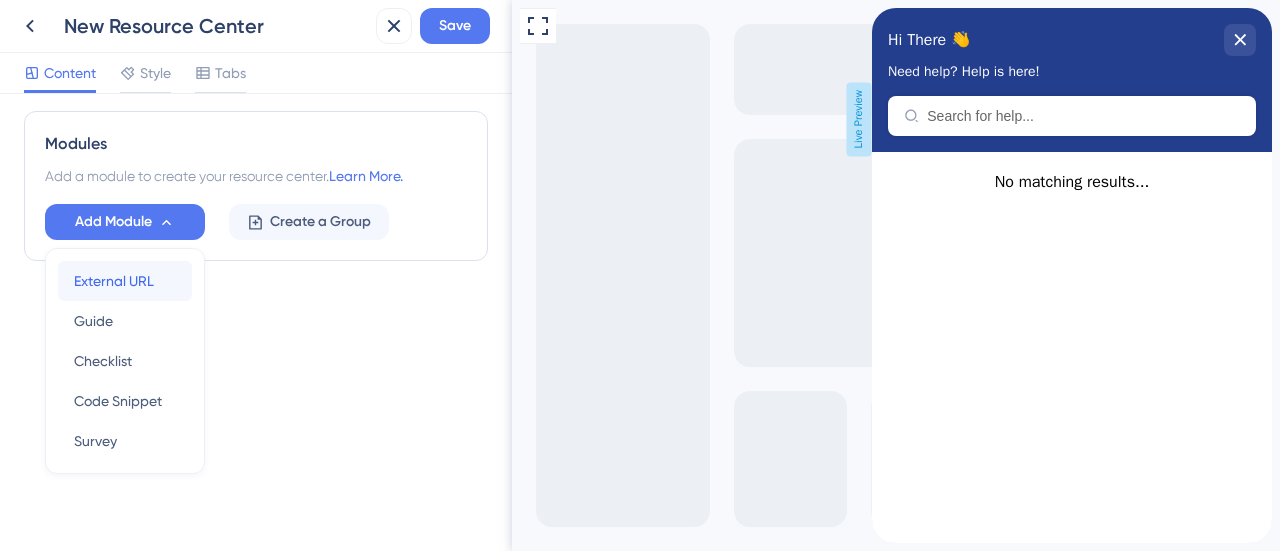 click on "External URL External URL" at bounding box center [125, 281] 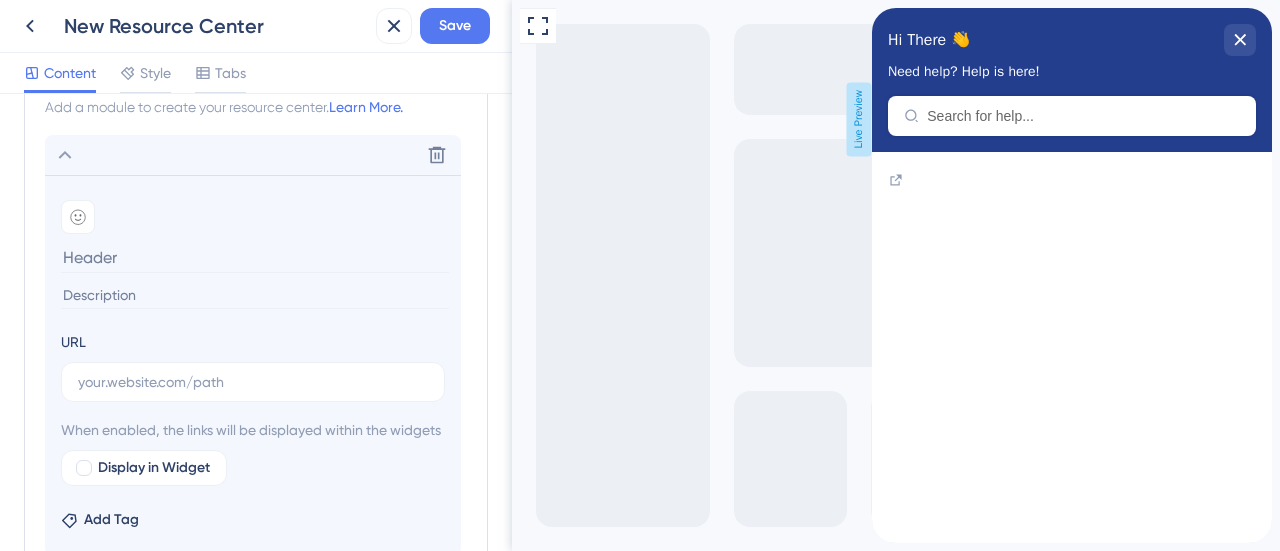 scroll, scrollTop: 982, scrollLeft: 0, axis: vertical 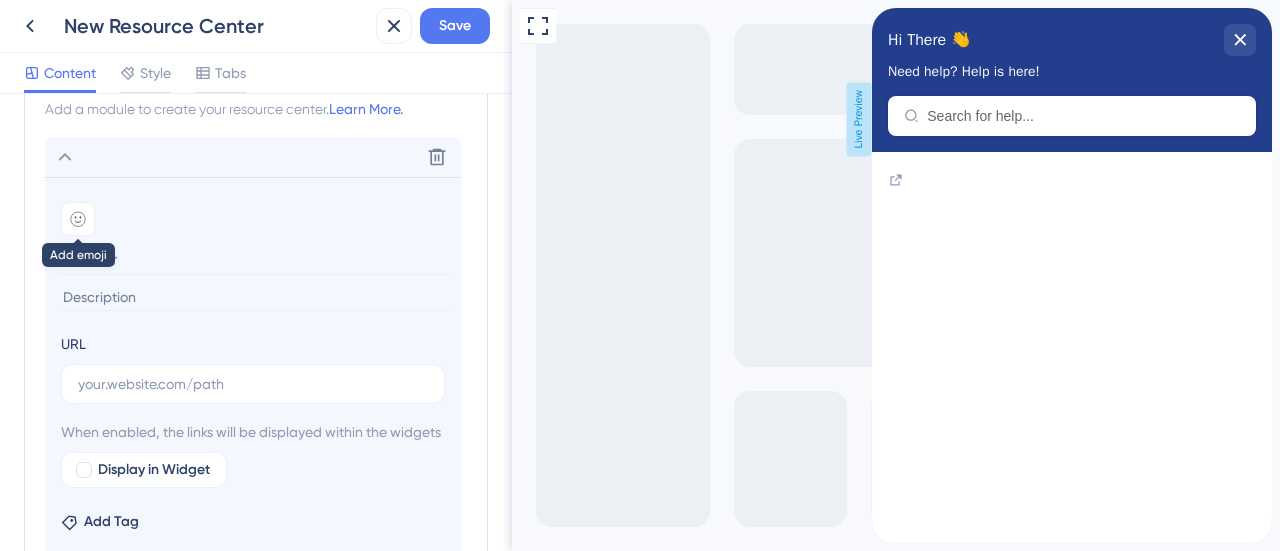 click 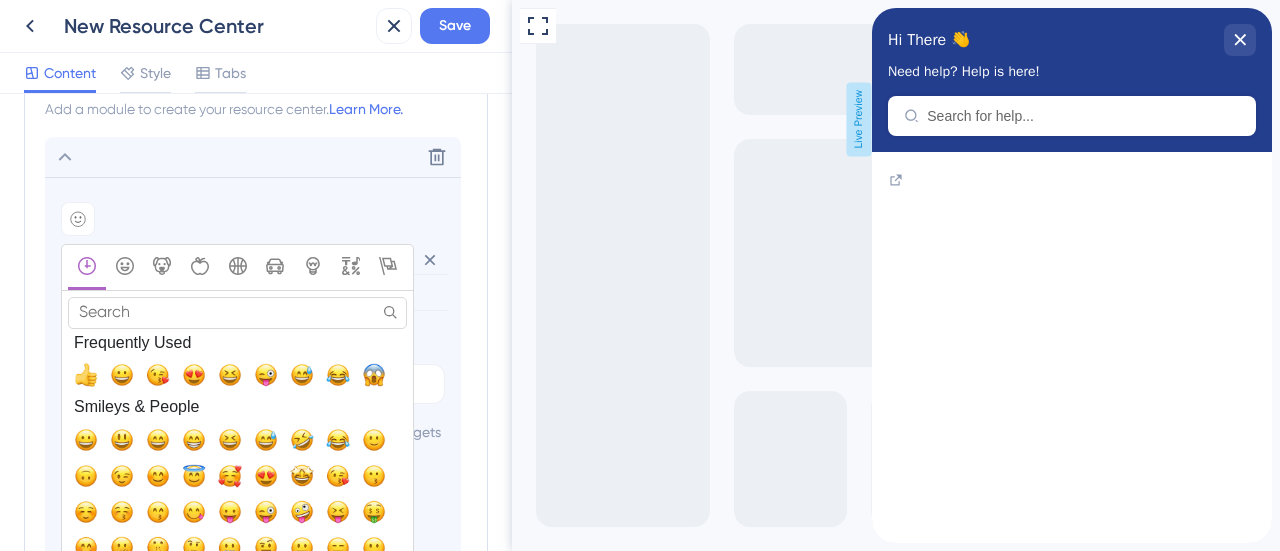 click on "Search" at bounding box center (237, 312) 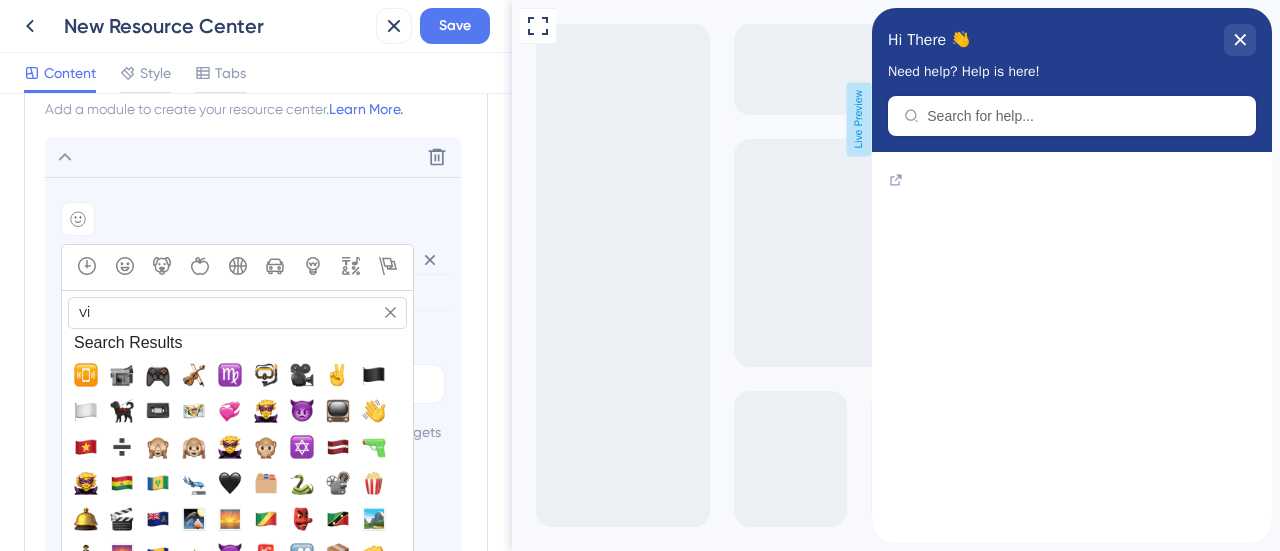type on "v" 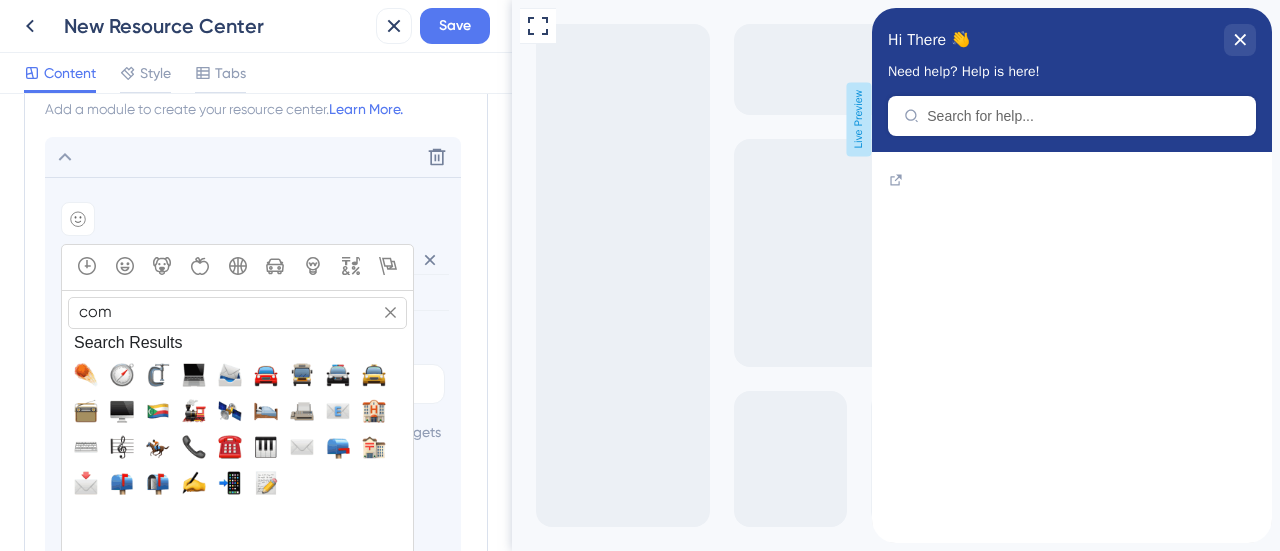 type on "comp" 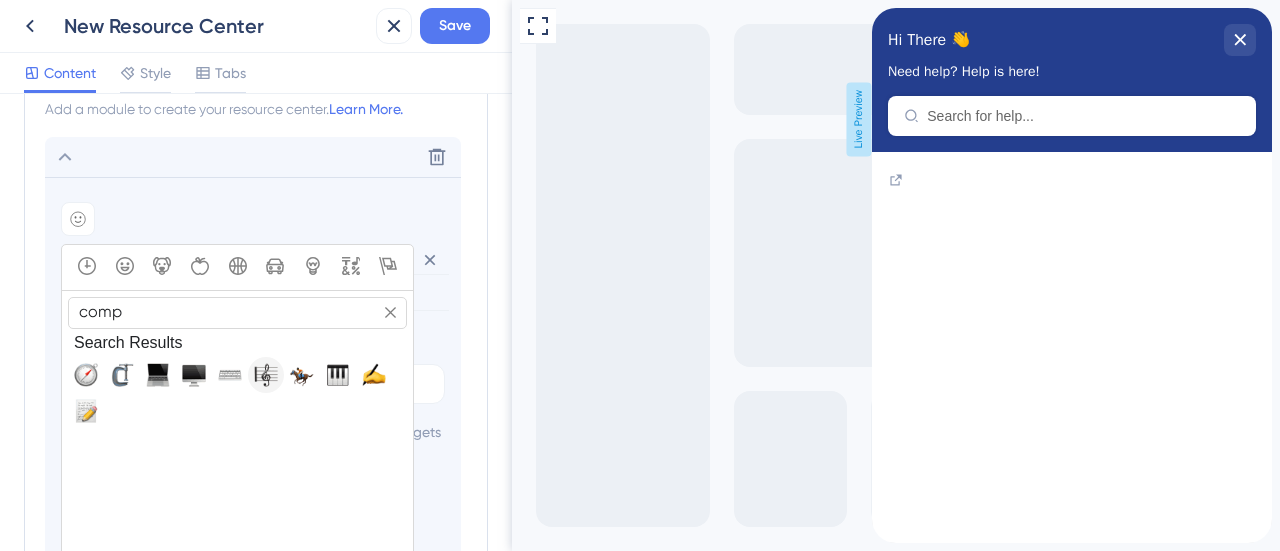 click at bounding box center (266, 375) 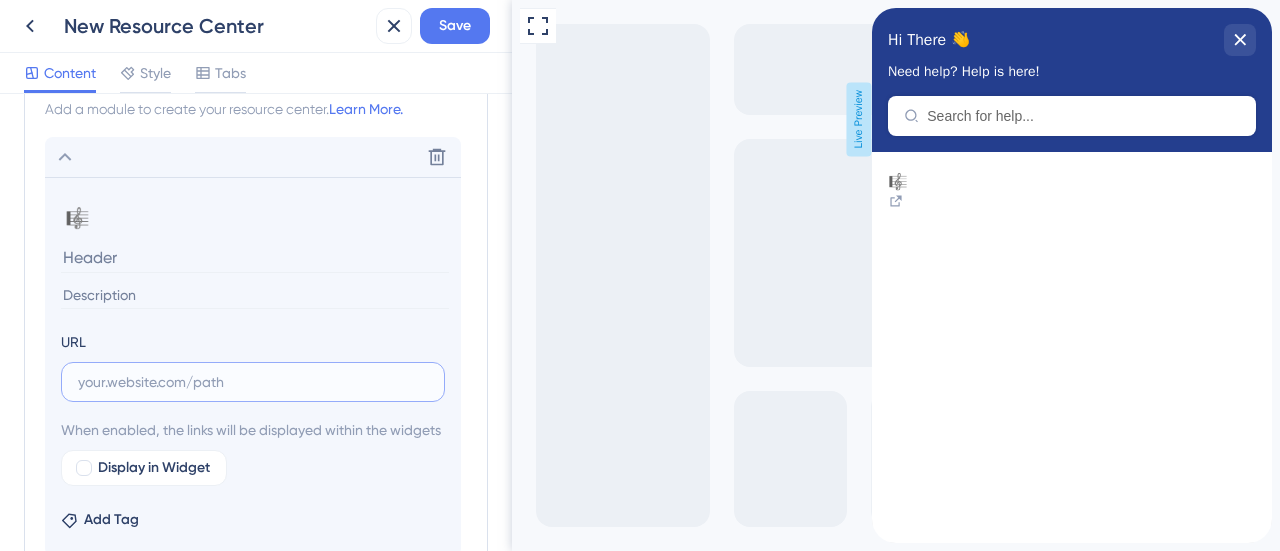 click at bounding box center (253, 382) 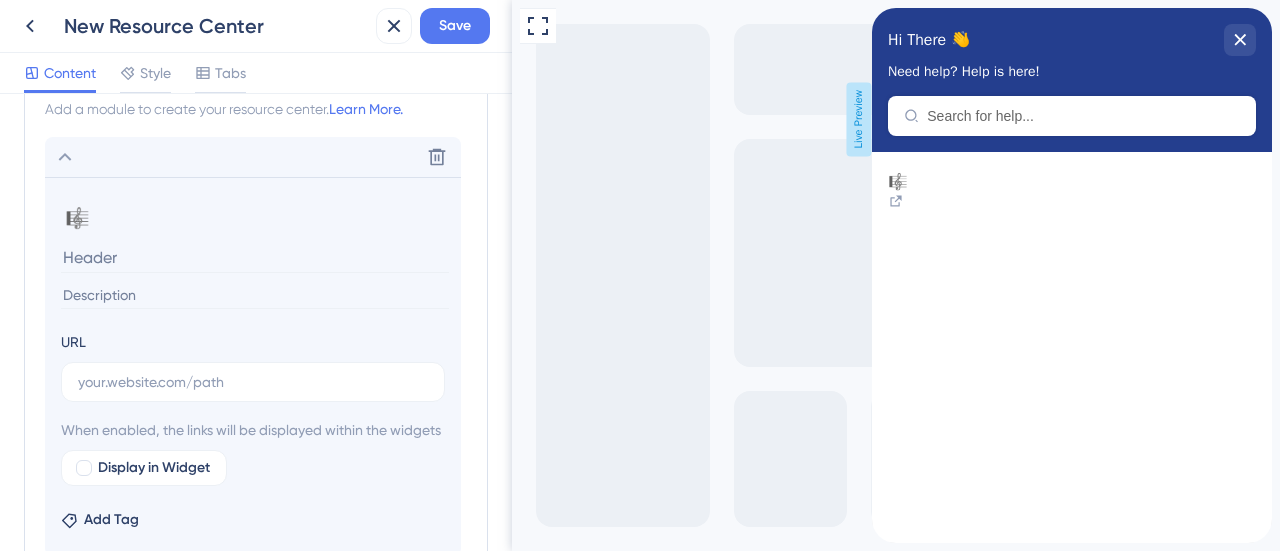click at bounding box center [255, 295] 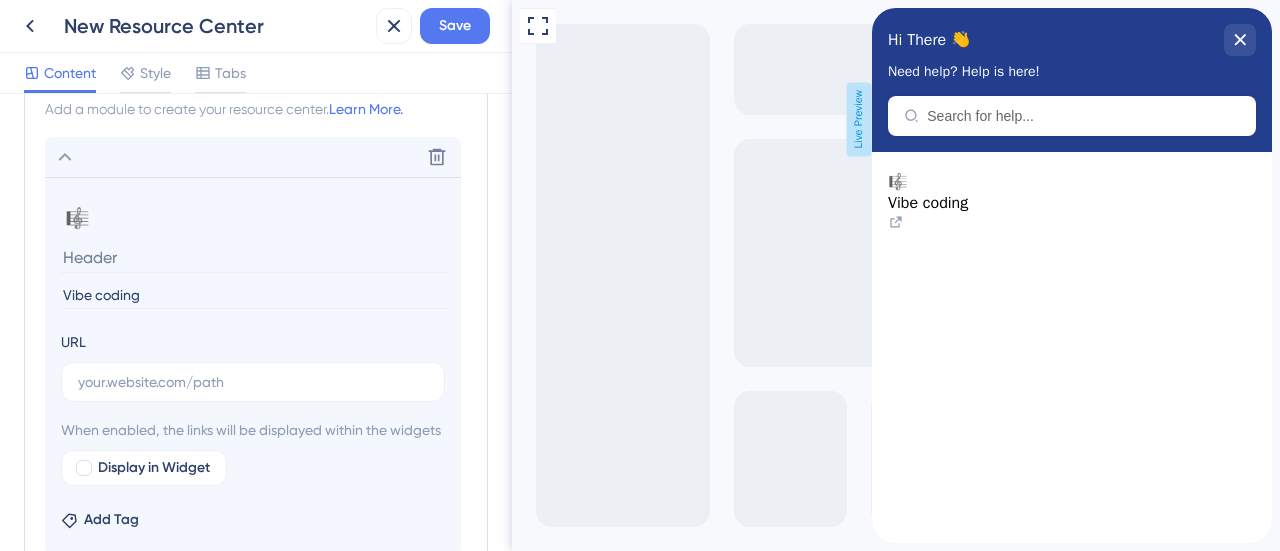 click on "URL" at bounding box center (253, 366) 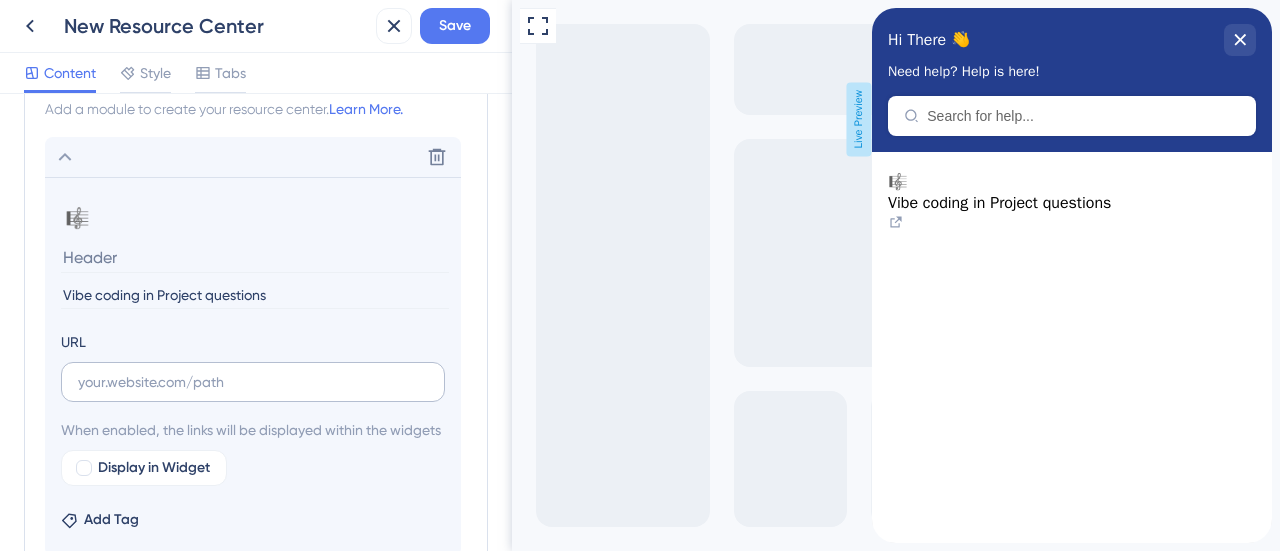type on "Vibe coding in Project questions" 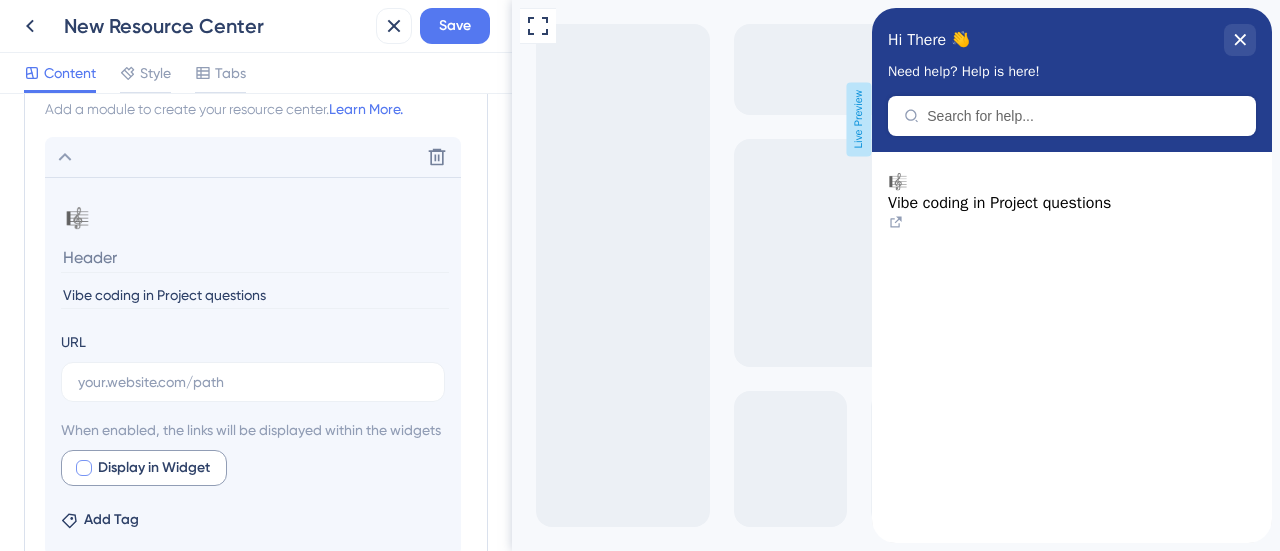 click at bounding box center (84, 468) 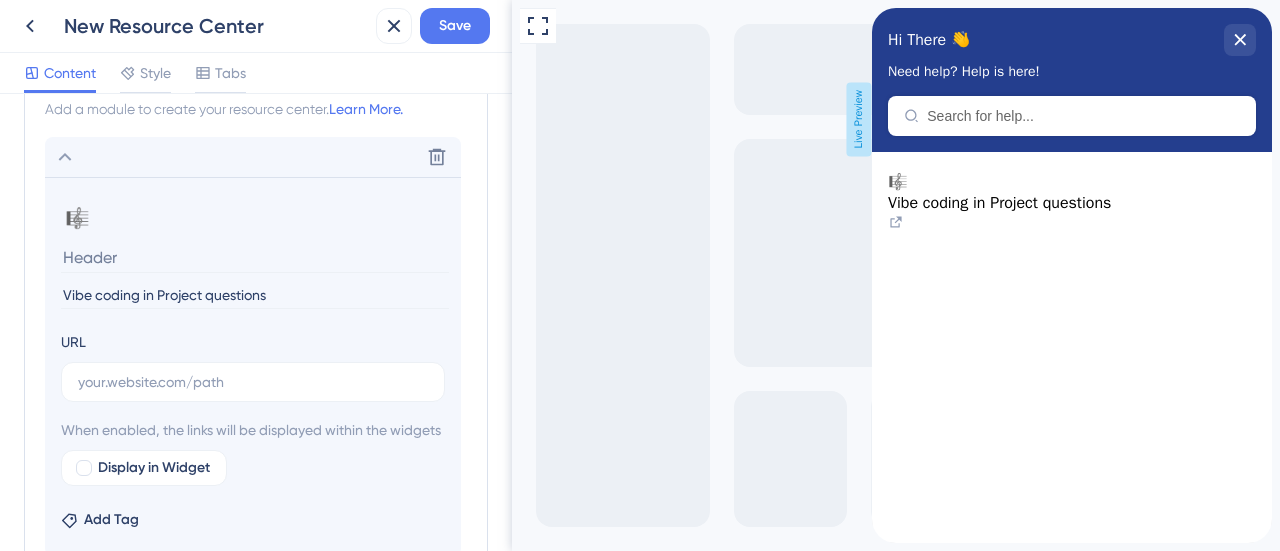 click on "URL When enabled, the links will be displayed within the widgets Display in Widget" at bounding box center (253, 408) 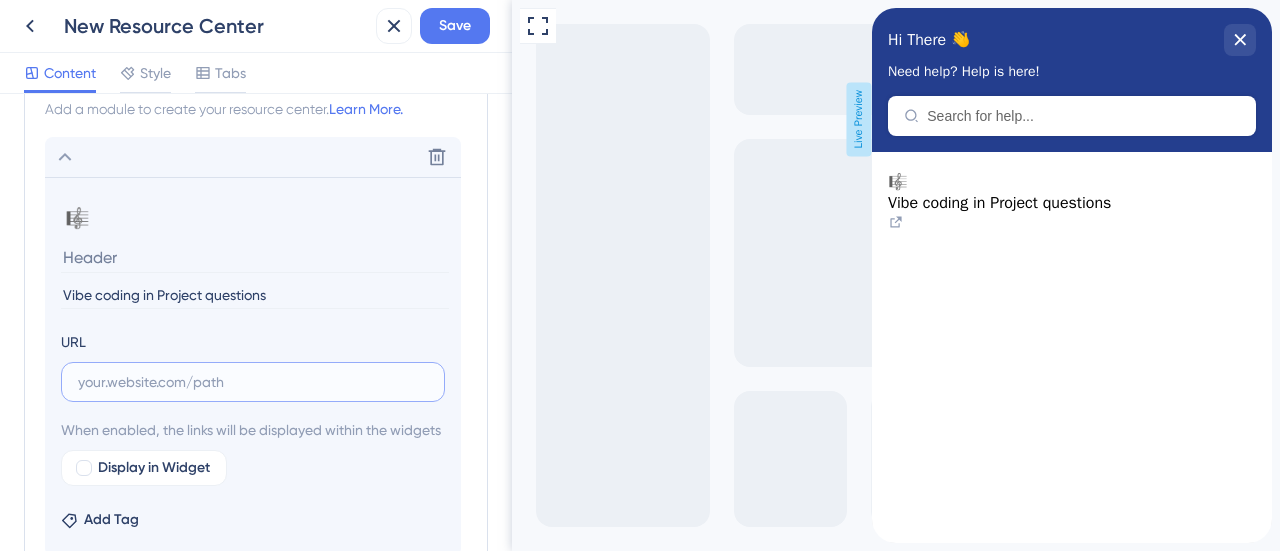 click at bounding box center [253, 382] 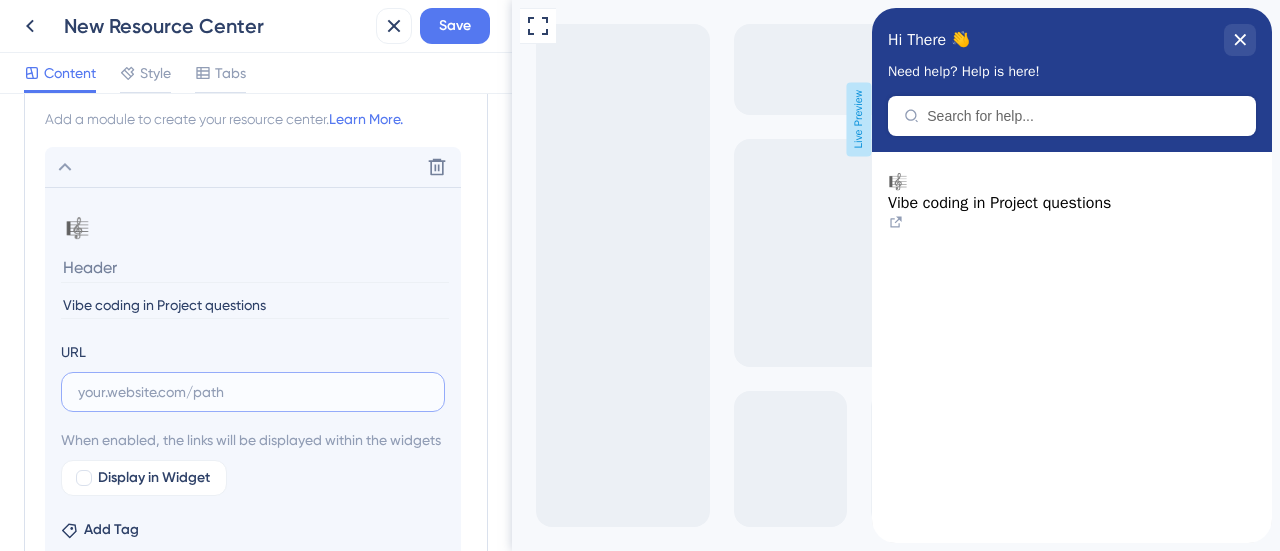 scroll, scrollTop: 1189, scrollLeft: 0, axis: vertical 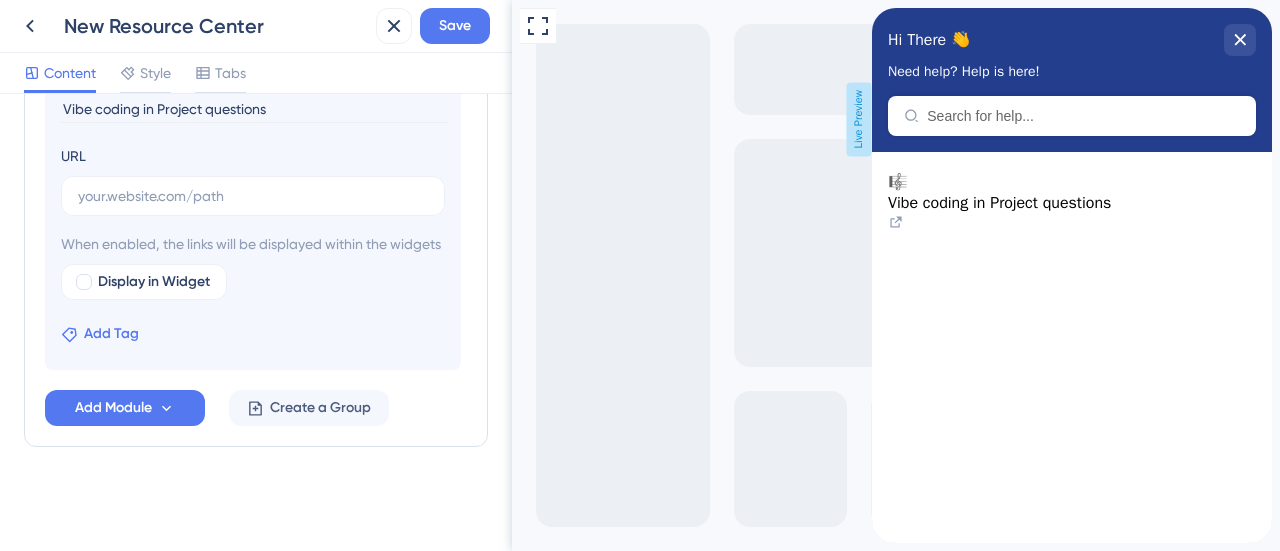click on "Add Tag" at bounding box center [111, 334] 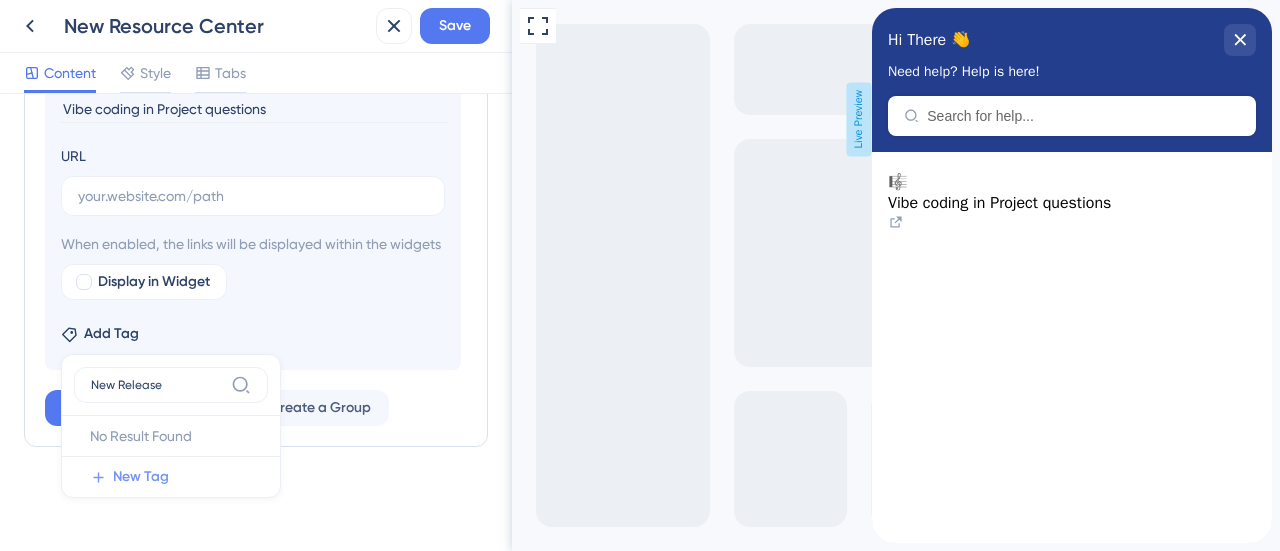 type on "New Release" 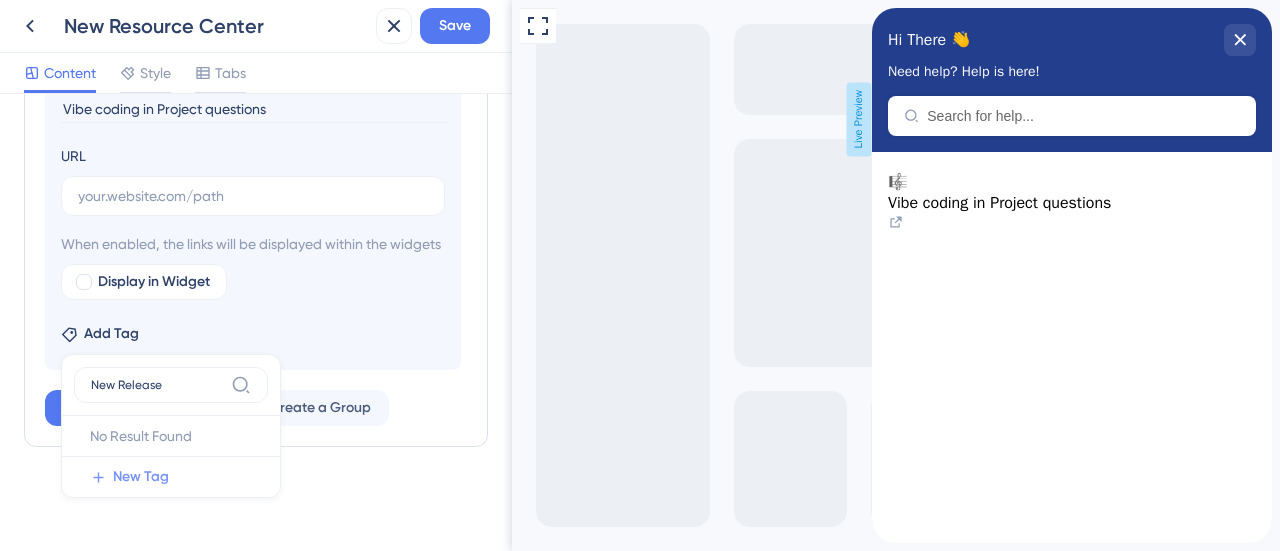 click on "New Tag" at bounding box center (141, 477) 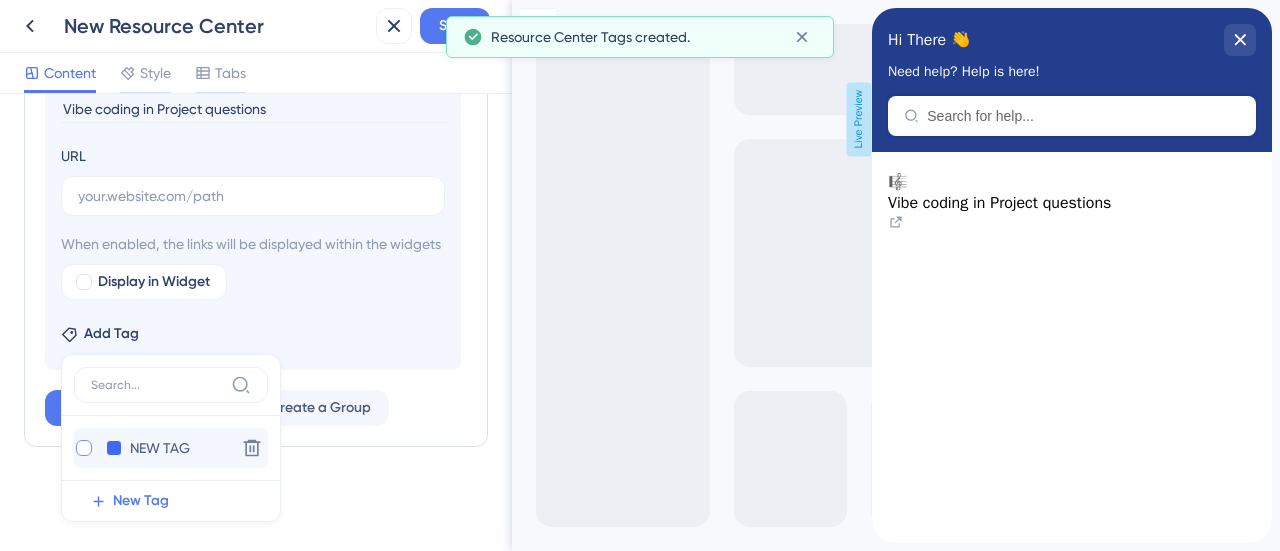 click at bounding box center (84, 448) 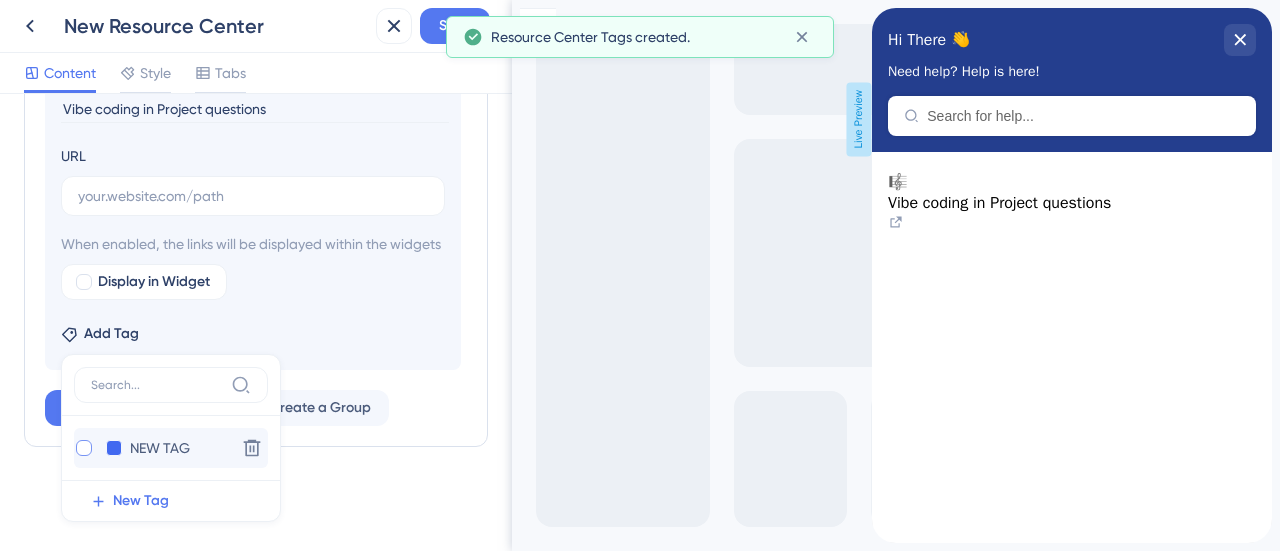 checkbox on "true" 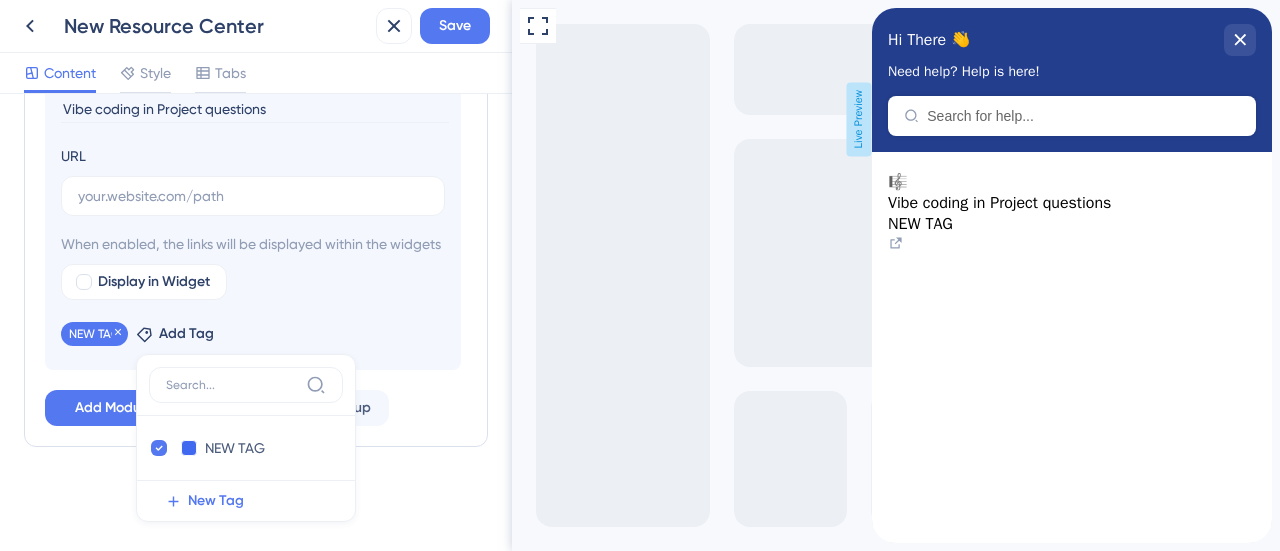 click on "NEW TAG" at bounding box center [94, 334] 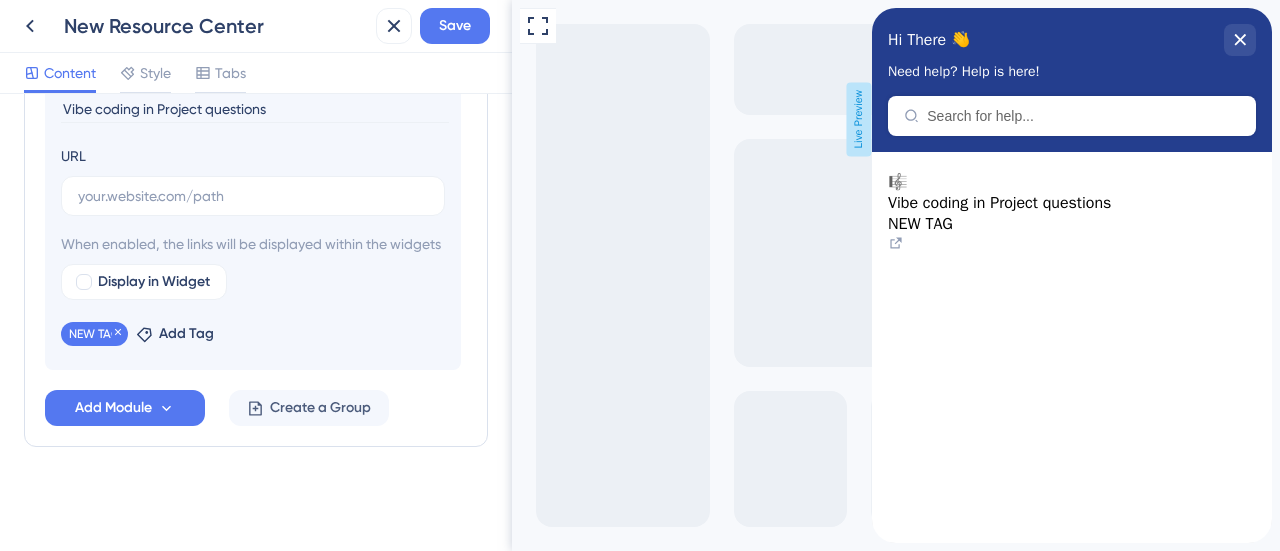 click on "NEW TAG" at bounding box center [94, 334] 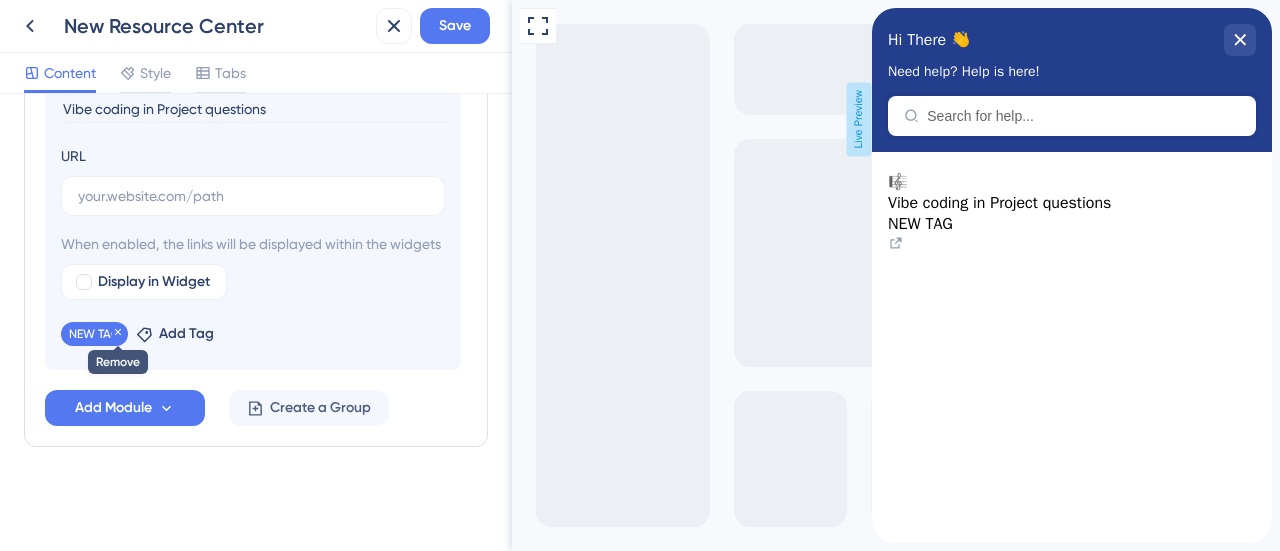 click 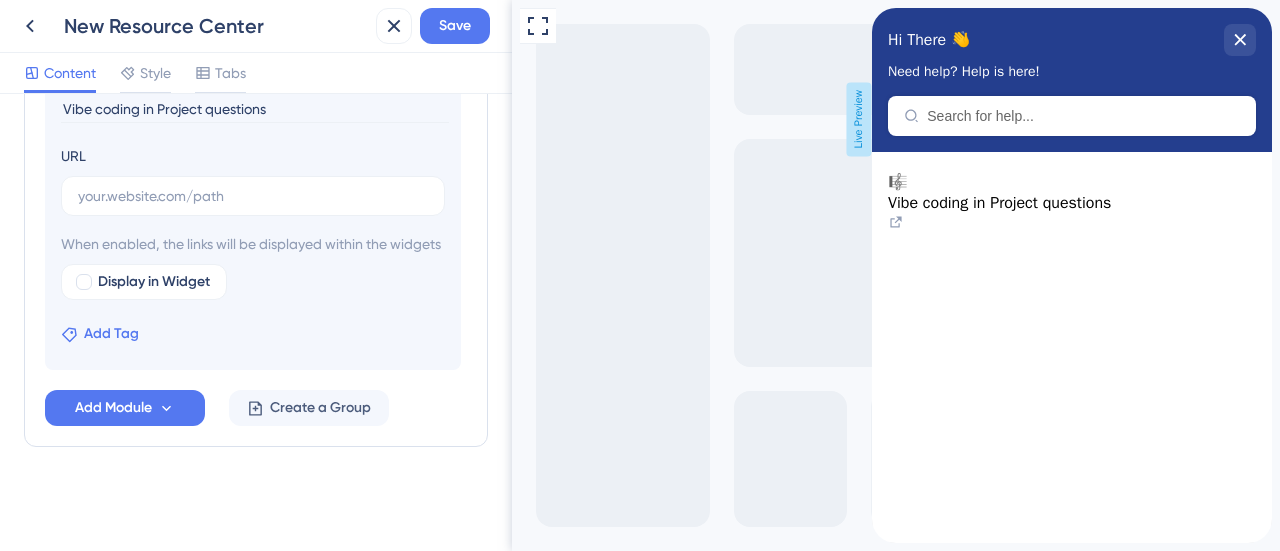 click on "Add Tag" at bounding box center (111, 334) 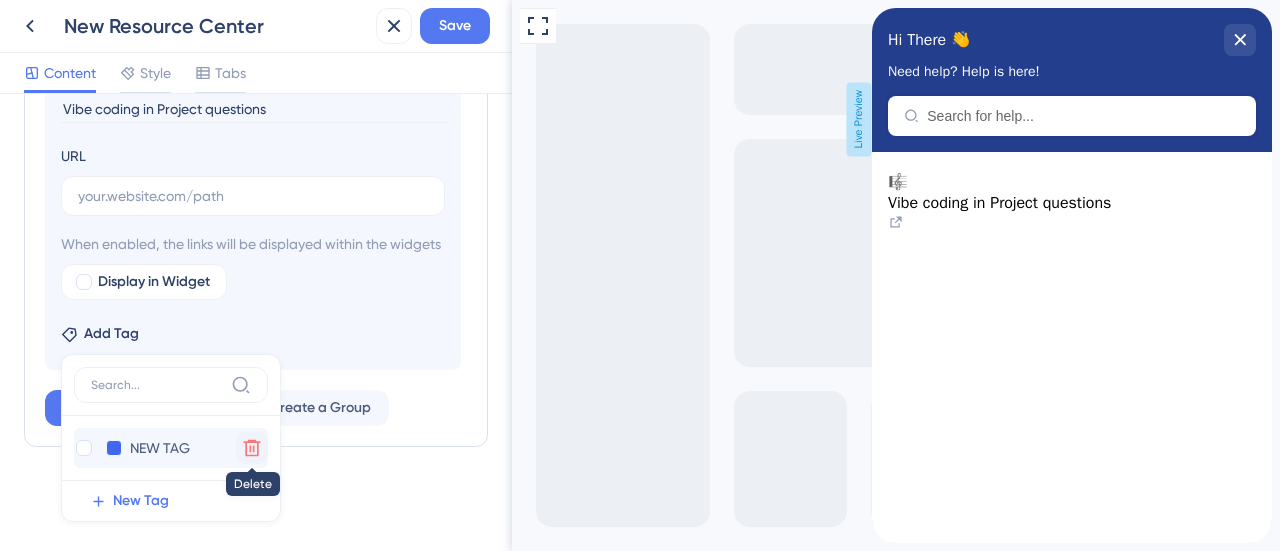 click 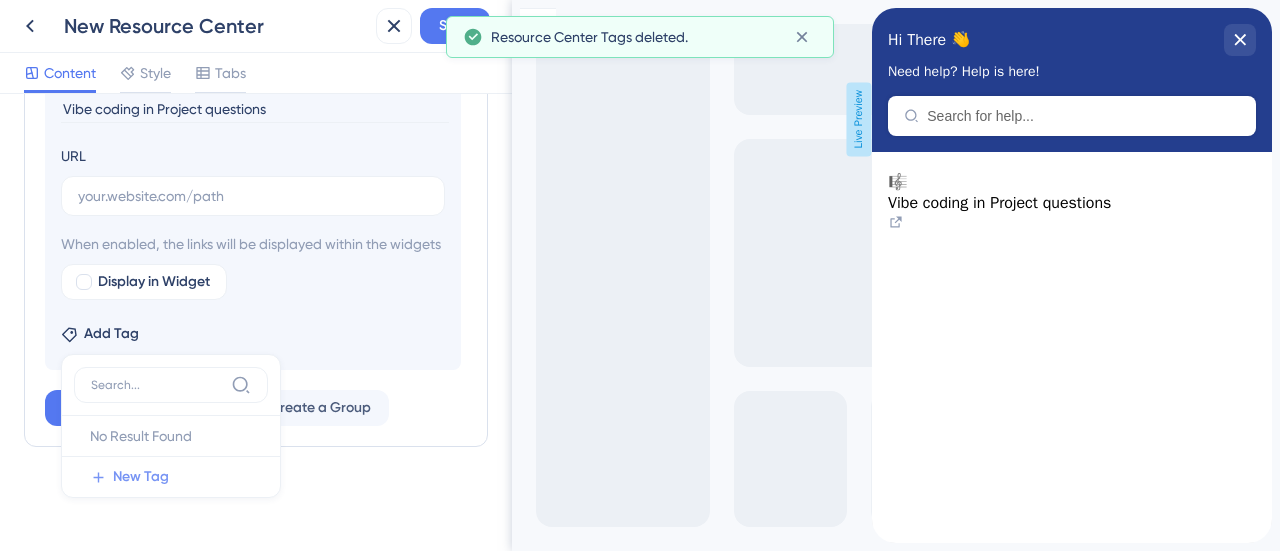 click on "New Tag" at bounding box center [141, 477] 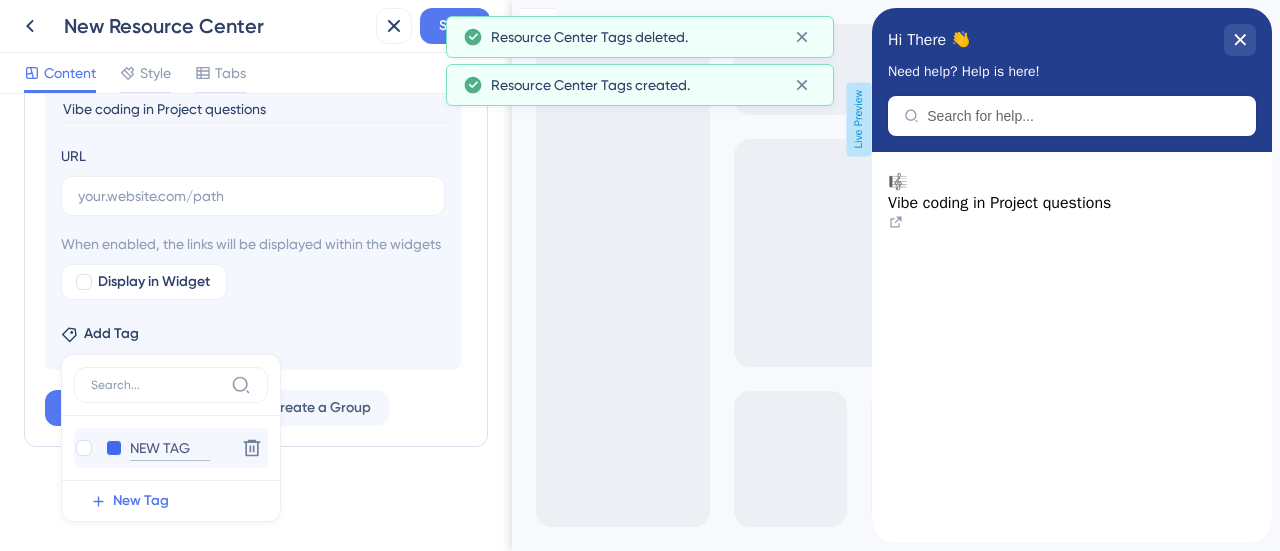 click on "NEW TAG" at bounding box center [170, 448] 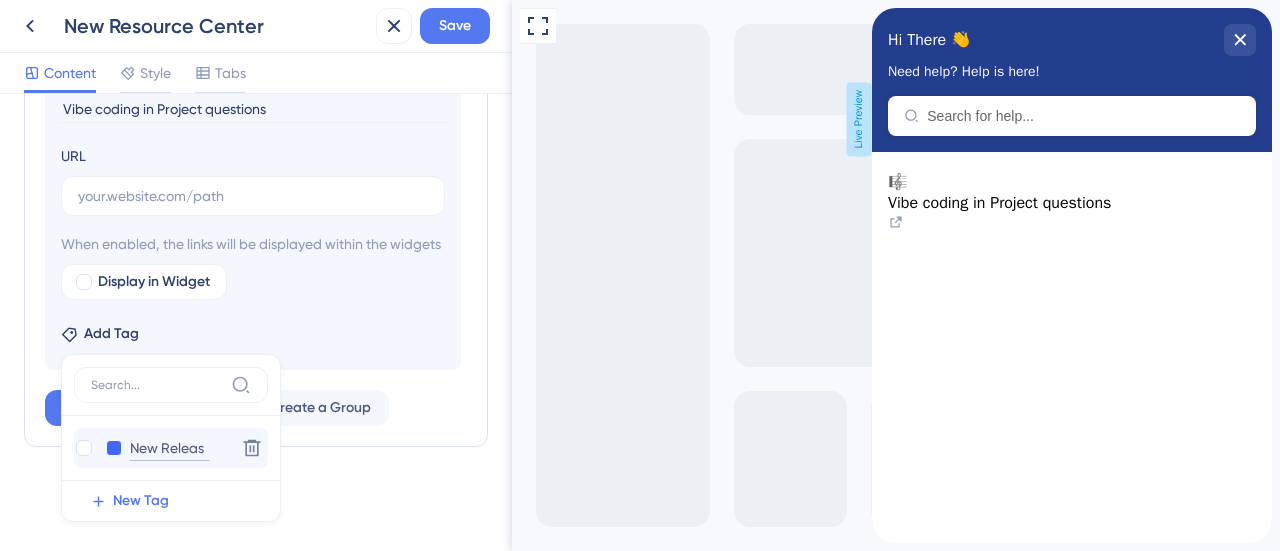 type on "New Release" 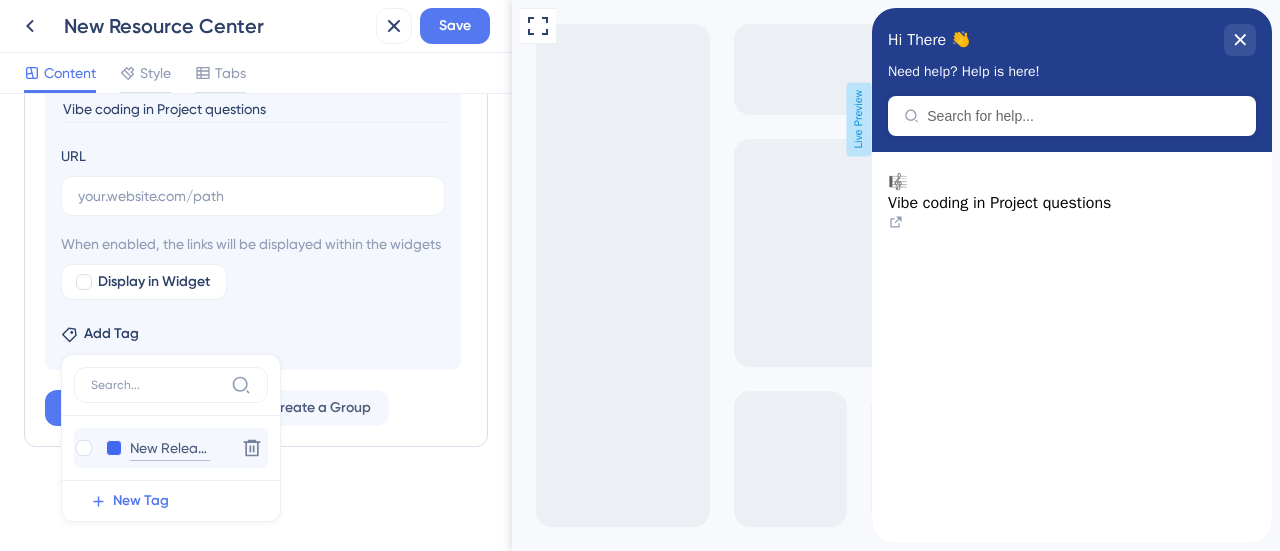 scroll, scrollTop: 0, scrollLeft: 0, axis: both 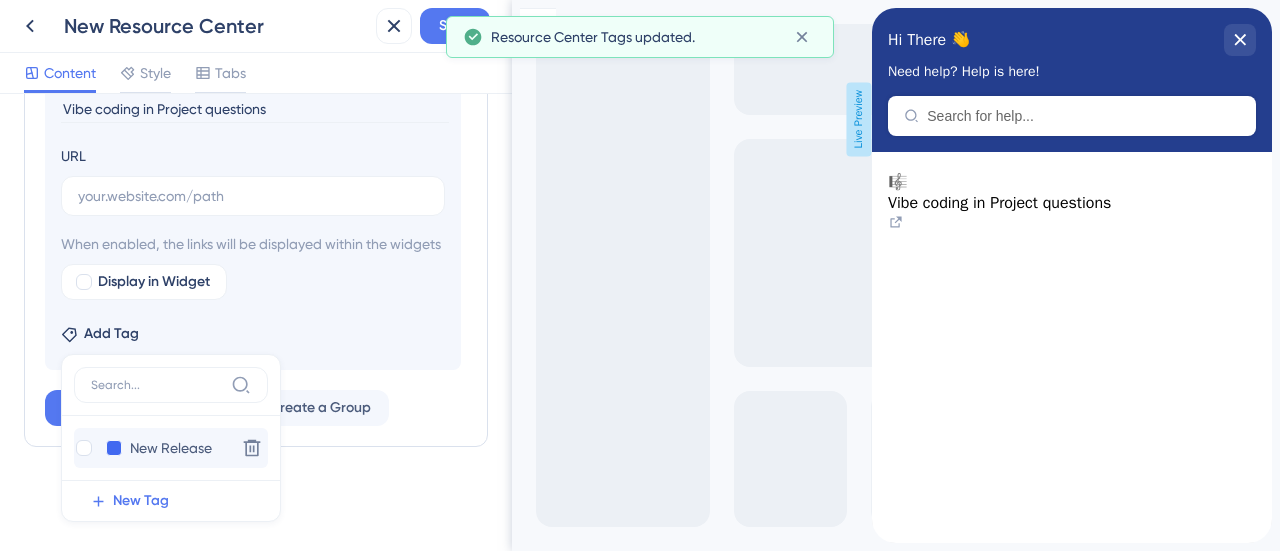 click on "New Release New Release" at bounding box center (151, 448) 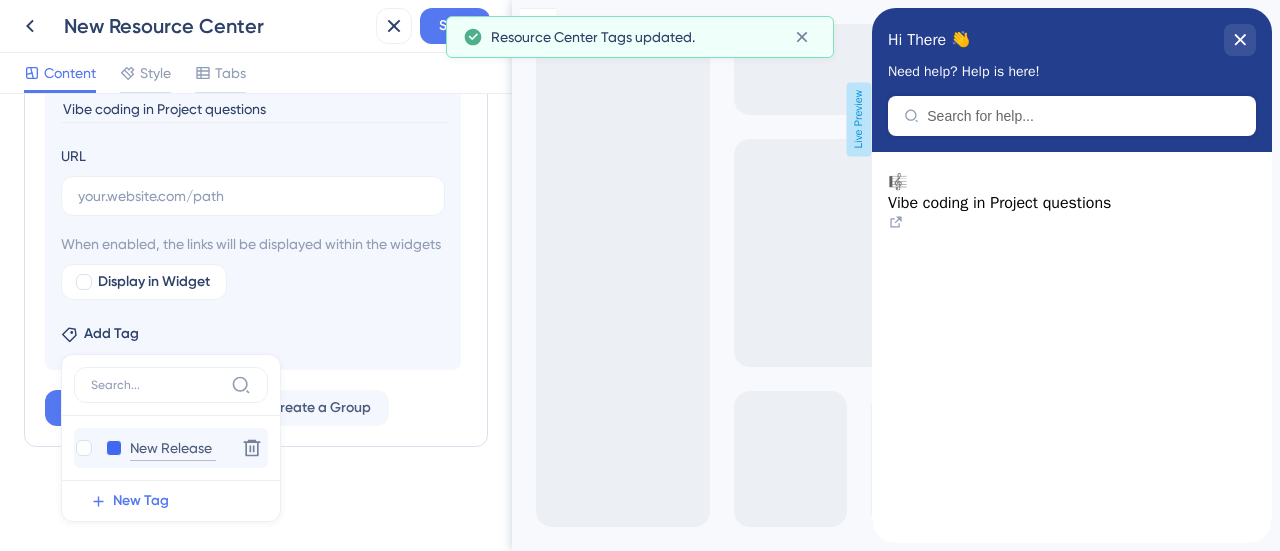 click on "New Release" at bounding box center [173, 448] 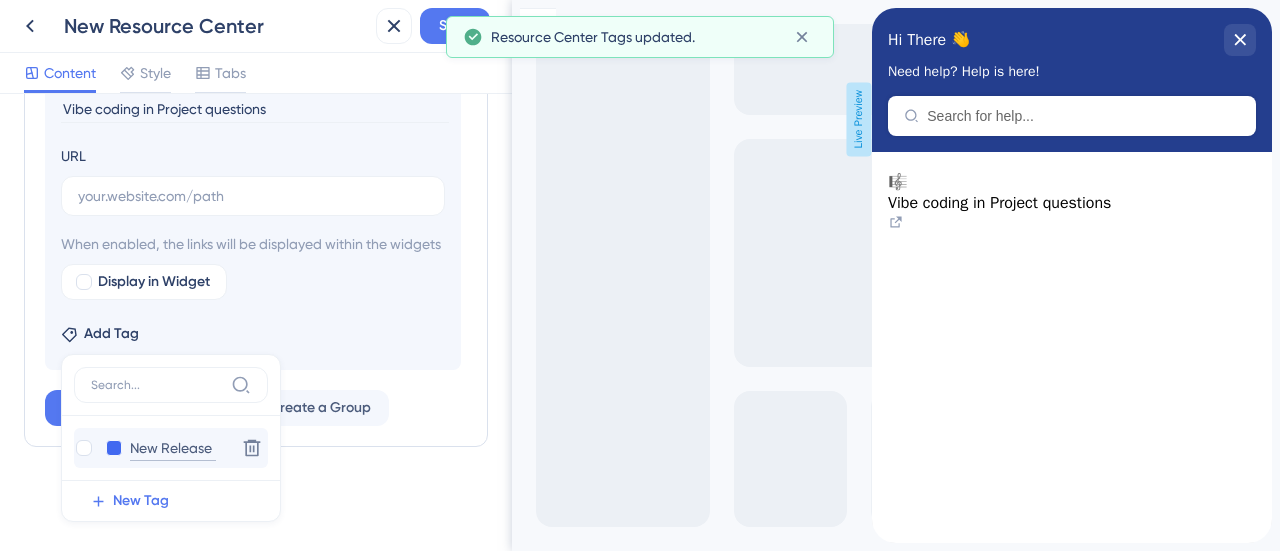 type on "New Releases" 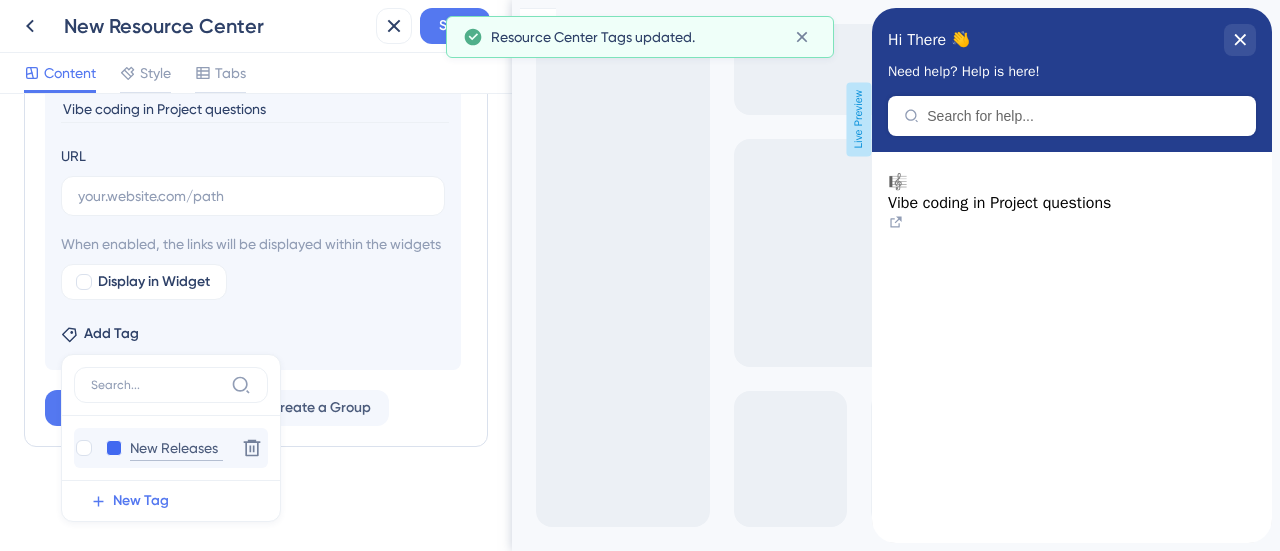 scroll, scrollTop: 0, scrollLeft: 0, axis: both 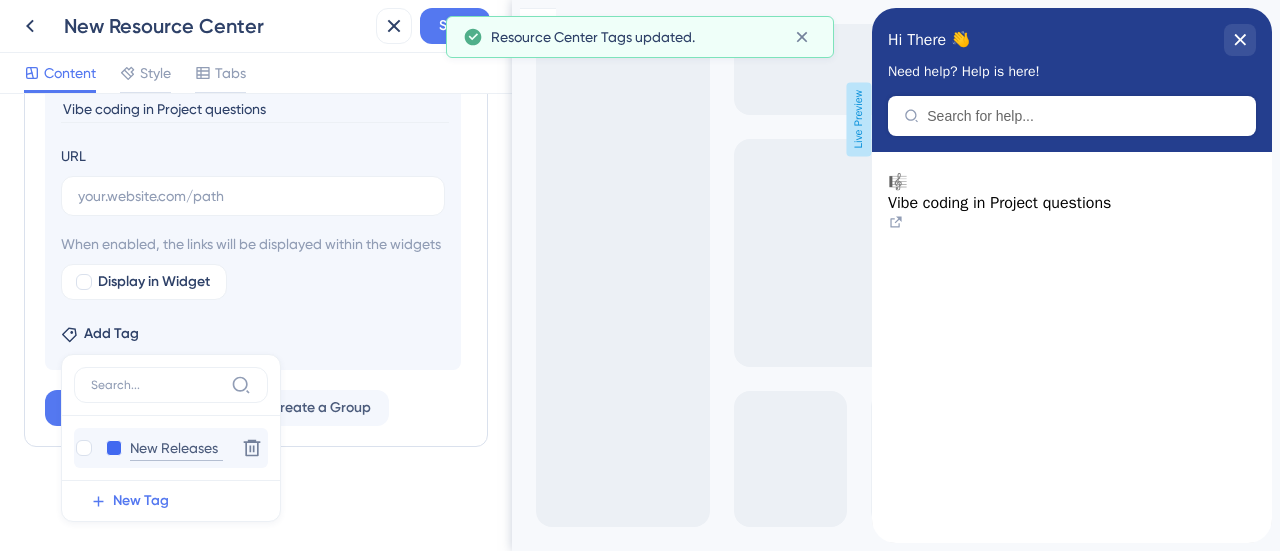 click on "New Releases" at bounding box center [176, 448] 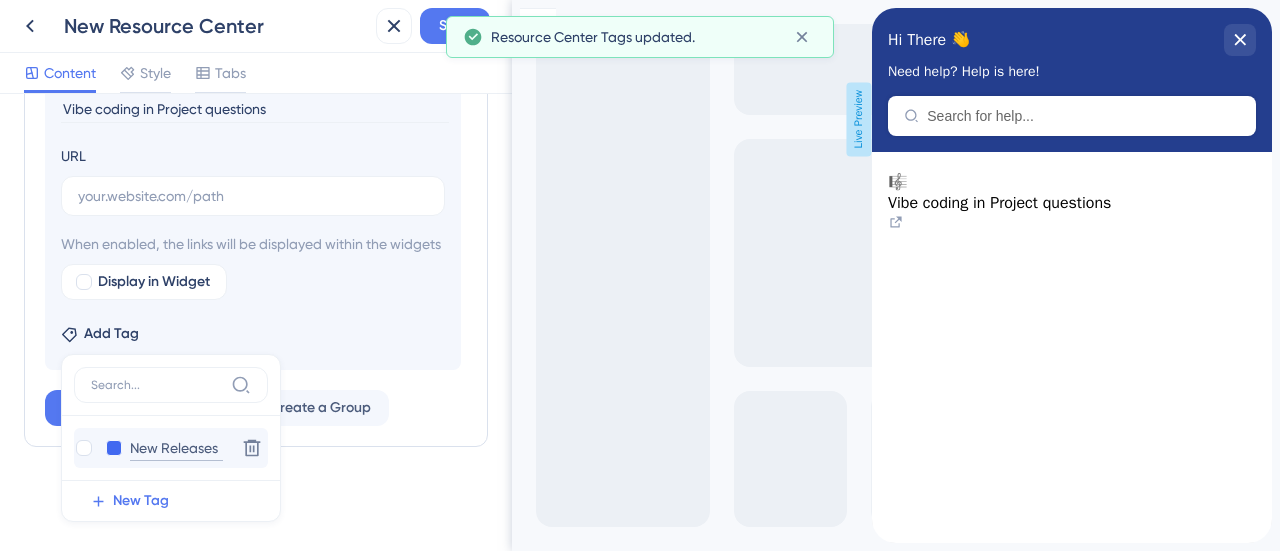 click on "New Releases" at bounding box center [176, 448] 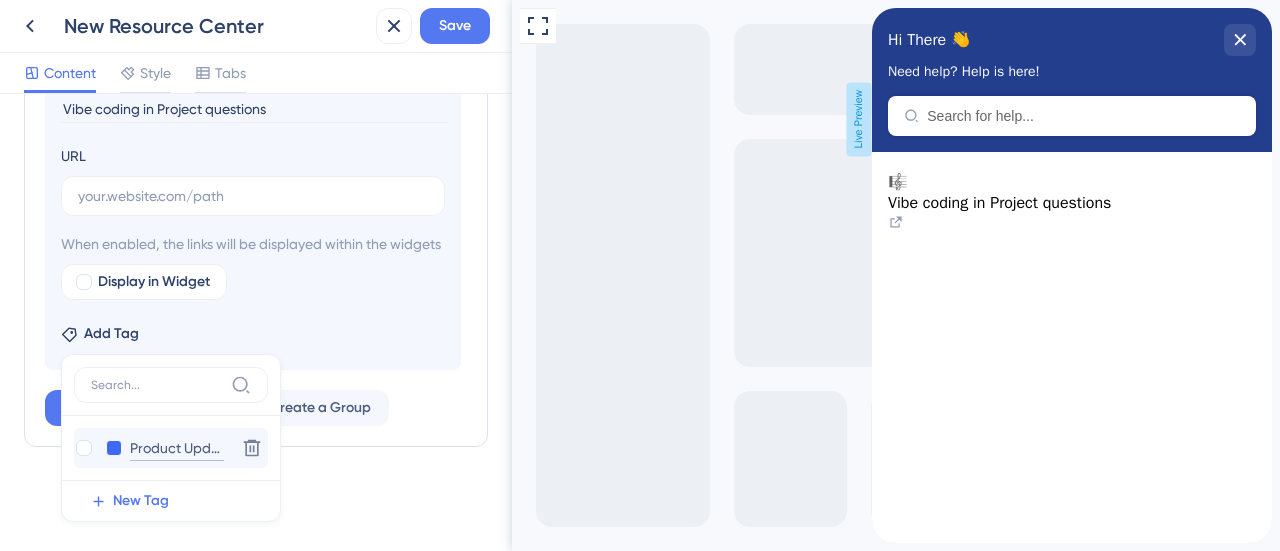 type on "Product Update" 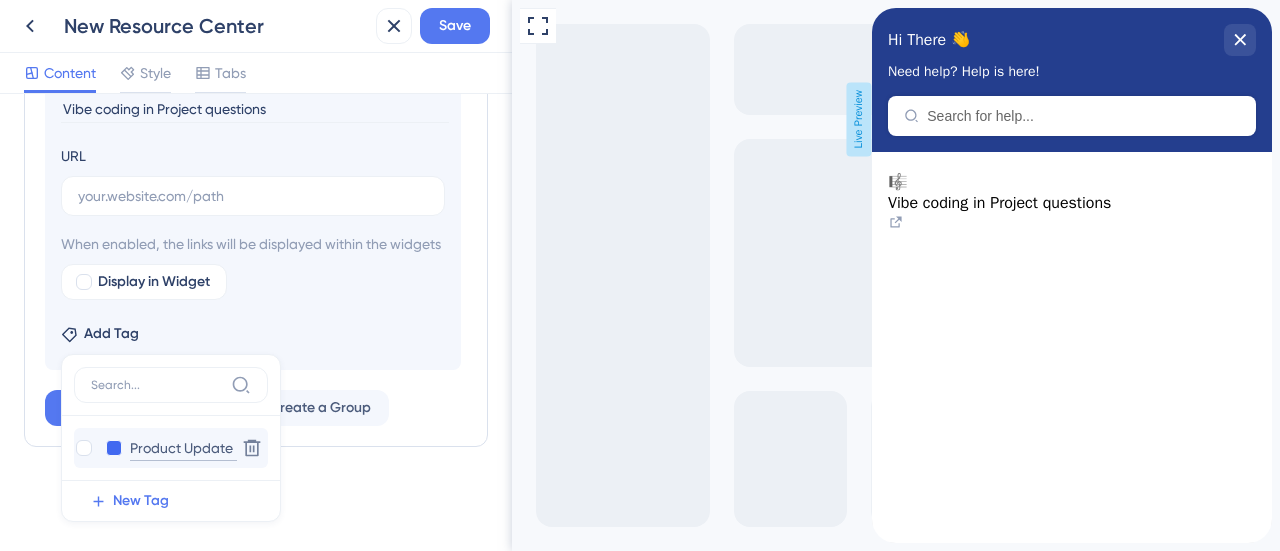 scroll, scrollTop: 0, scrollLeft: 0, axis: both 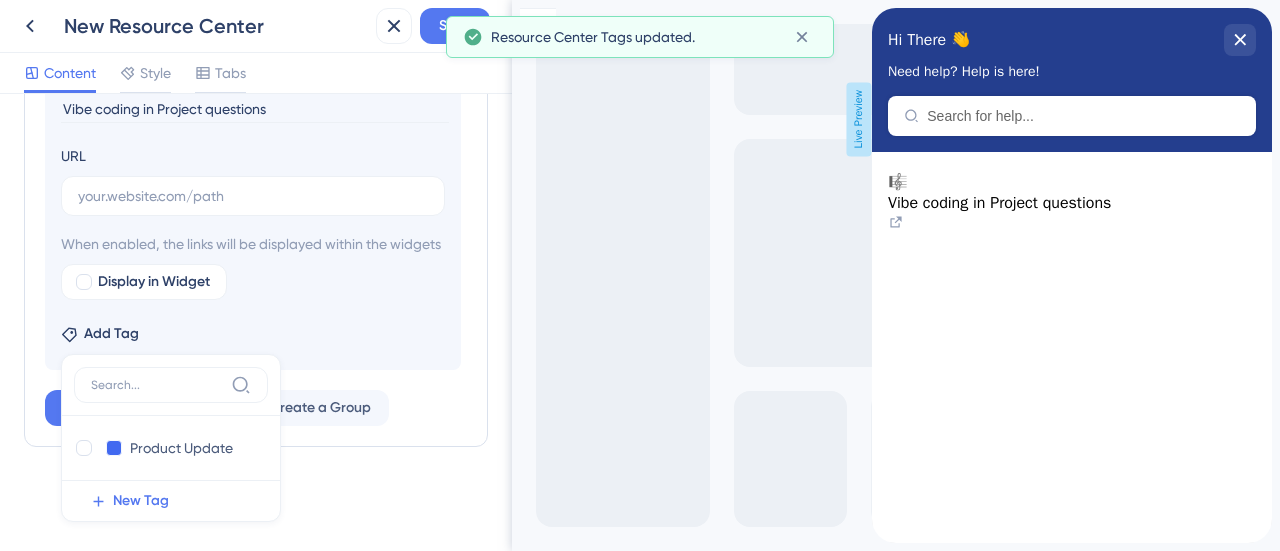 click on "🎼 Change emoji Remove emoji Vibe coding in Project questions URL When enabled, the links will be displayed within the widgets Display in Widget Add Tag Product Update Product Update Delete New Tag" at bounding box center (253, 180) 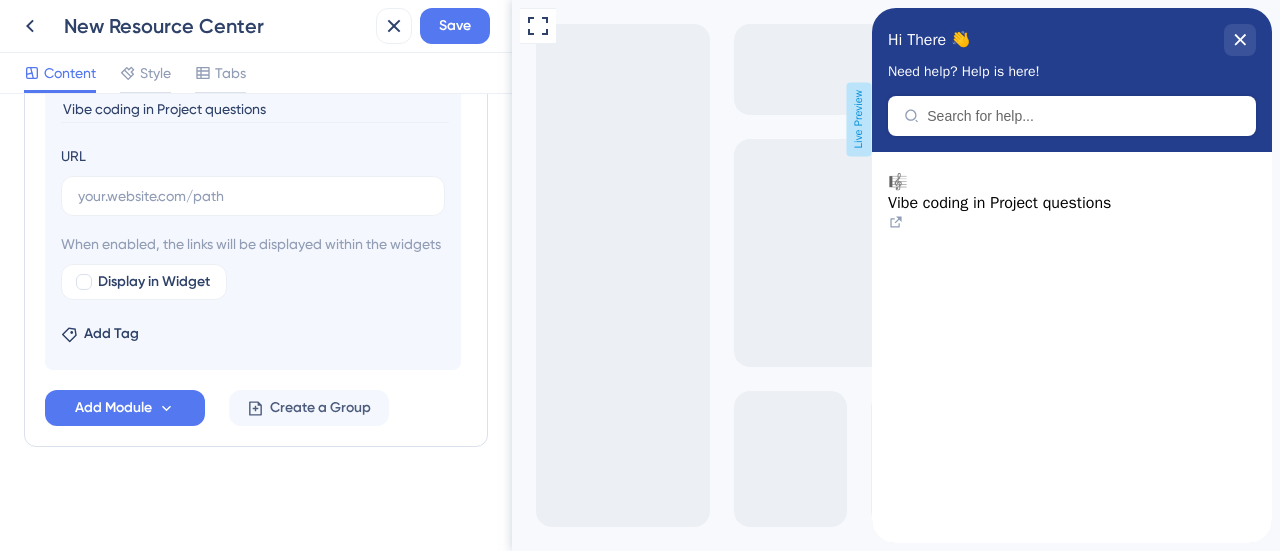click on "🎼 Change emoji Remove emoji Vibe coding in Project questions URL When enabled, the links will be displayed within the widgets Display in Widget Add Tag" at bounding box center [253, 180] 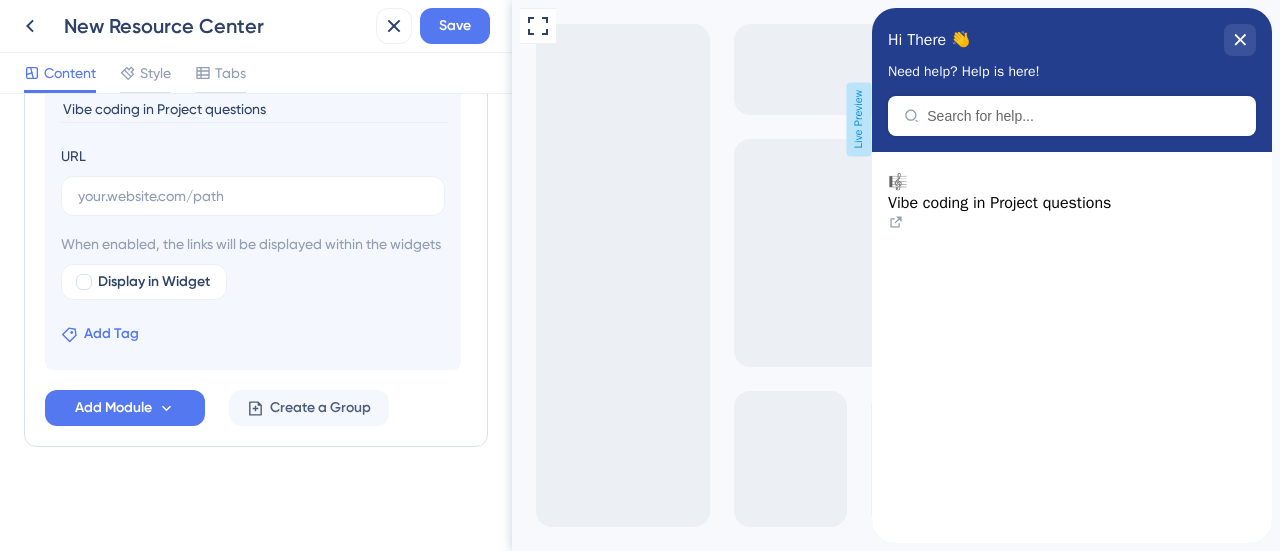click on "Add Tag" at bounding box center (100, 334) 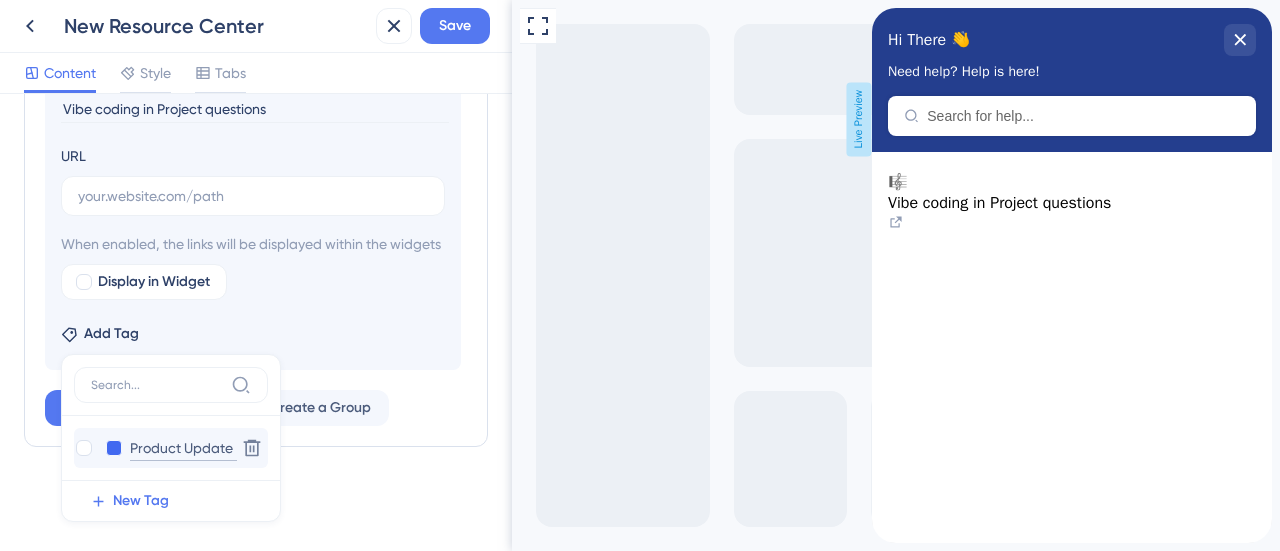 click on "Product Update" at bounding box center [183, 448] 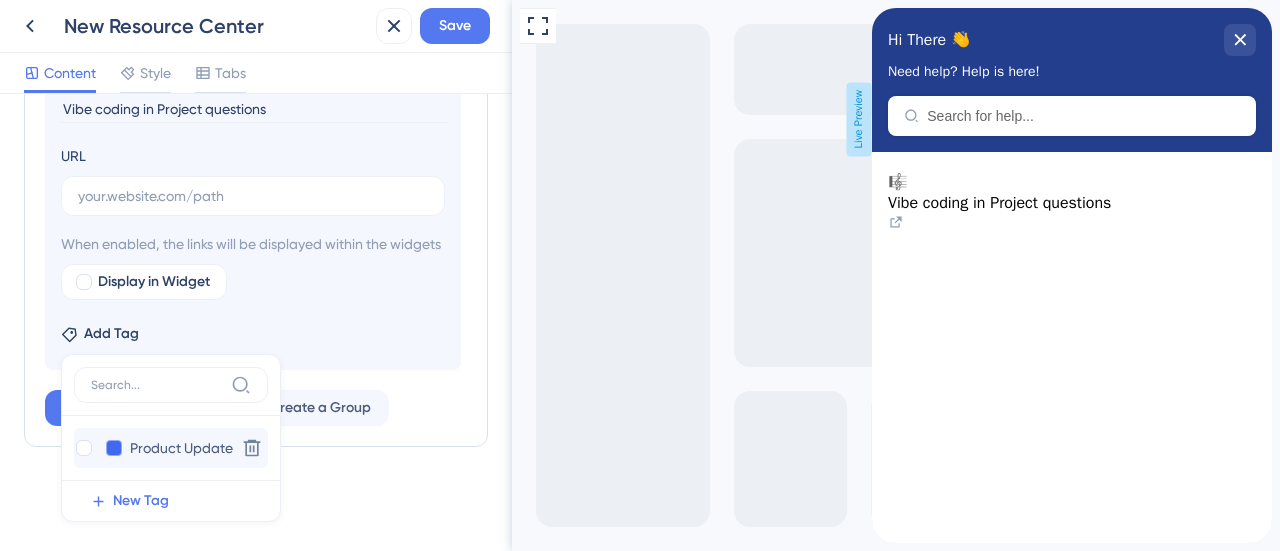 click at bounding box center (114, 448) 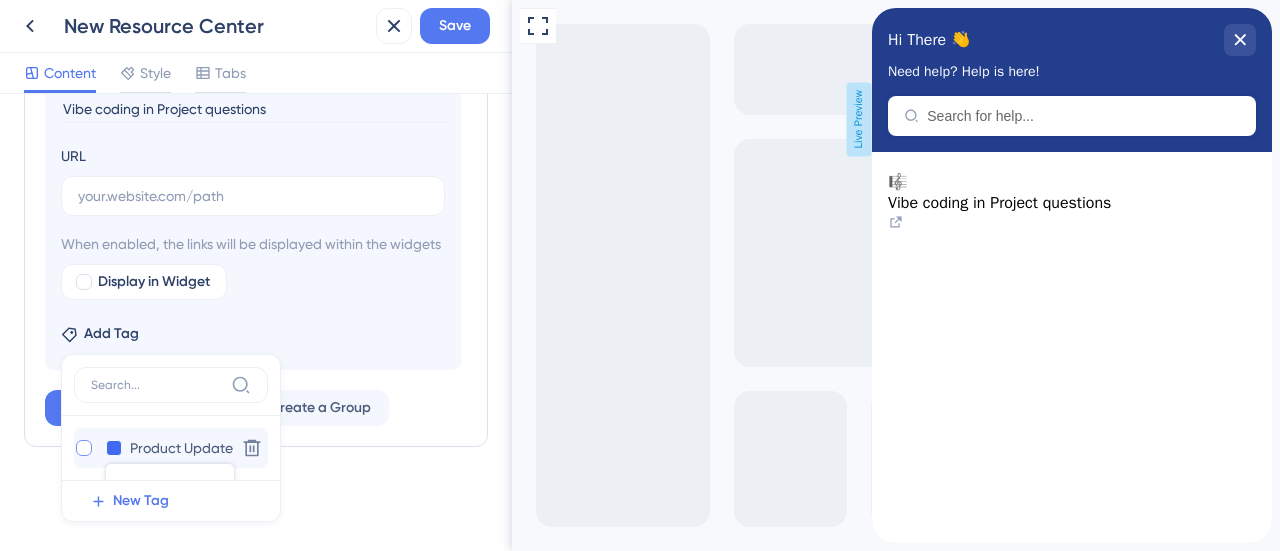 click at bounding box center (84, 448) 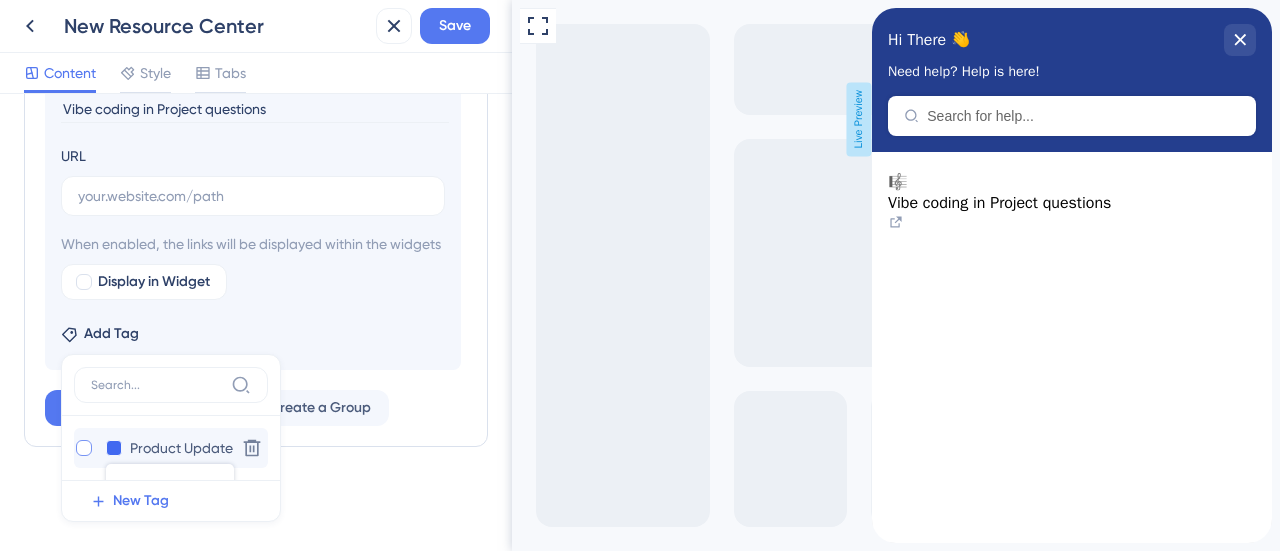 checkbox on "true" 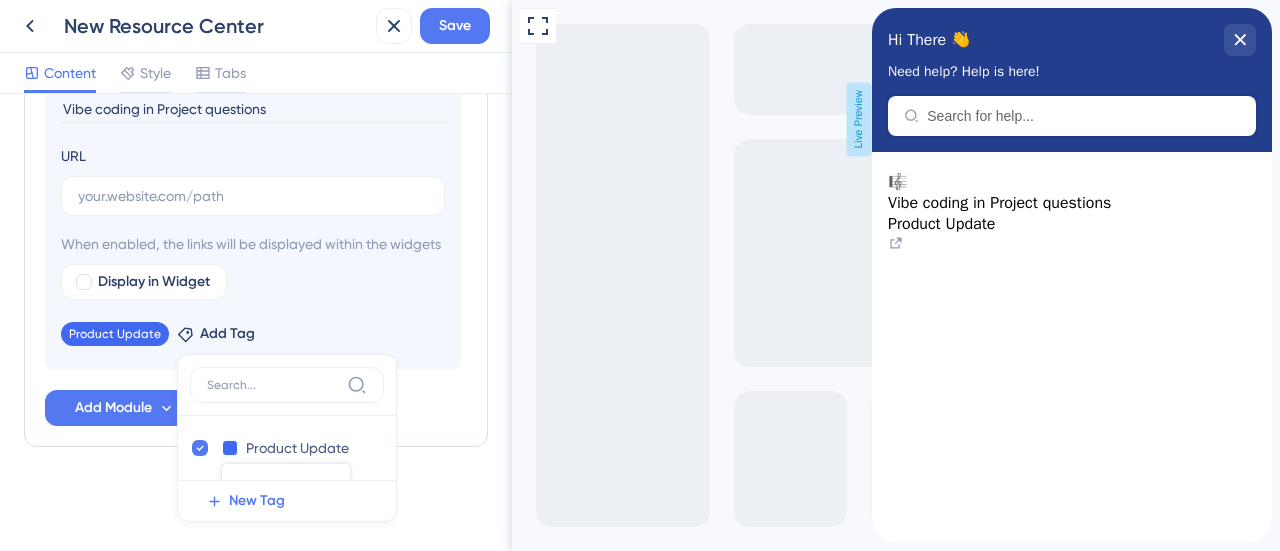 click on "Modules Add a module to create your resource center.  Learn More. Delete 🎼 Change emoji Remove emoji Vibe coding in Project questions URL When enabled, the links will be displayed within the widgets Display in Widget Product Update Remove Add Tag Product Update Product Update Delete New Tag Add Module Create a Group" at bounding box center [256, 152] 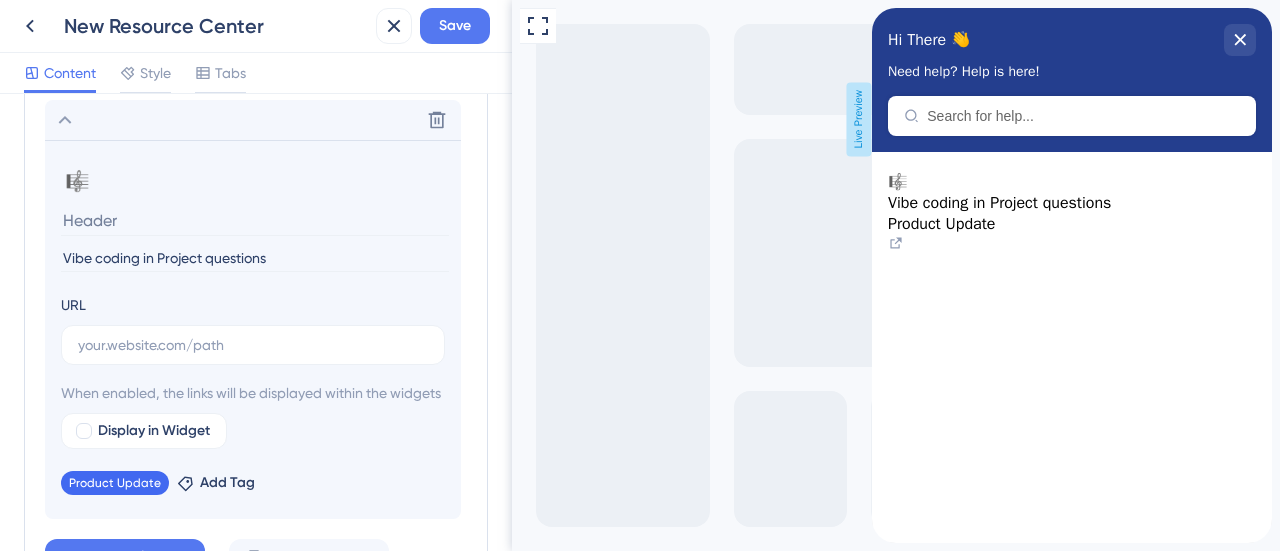 scroll, scrollTop: 1021, scrollLeft: 0, axis: vertical 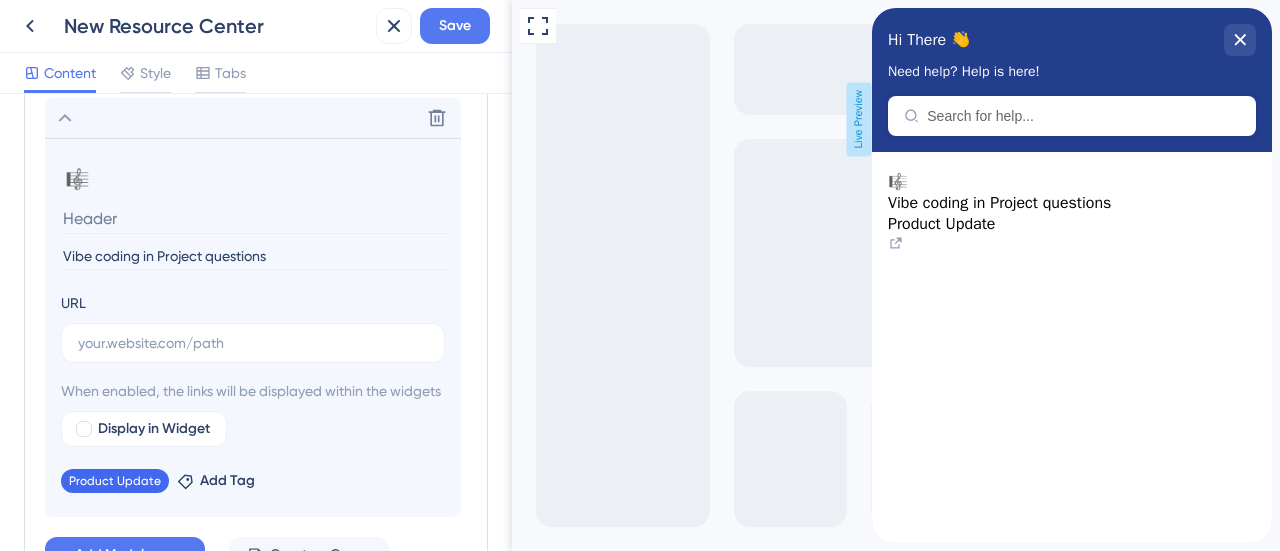 click on "Vibe coding in Project questions" at bounding box center [255, 256] 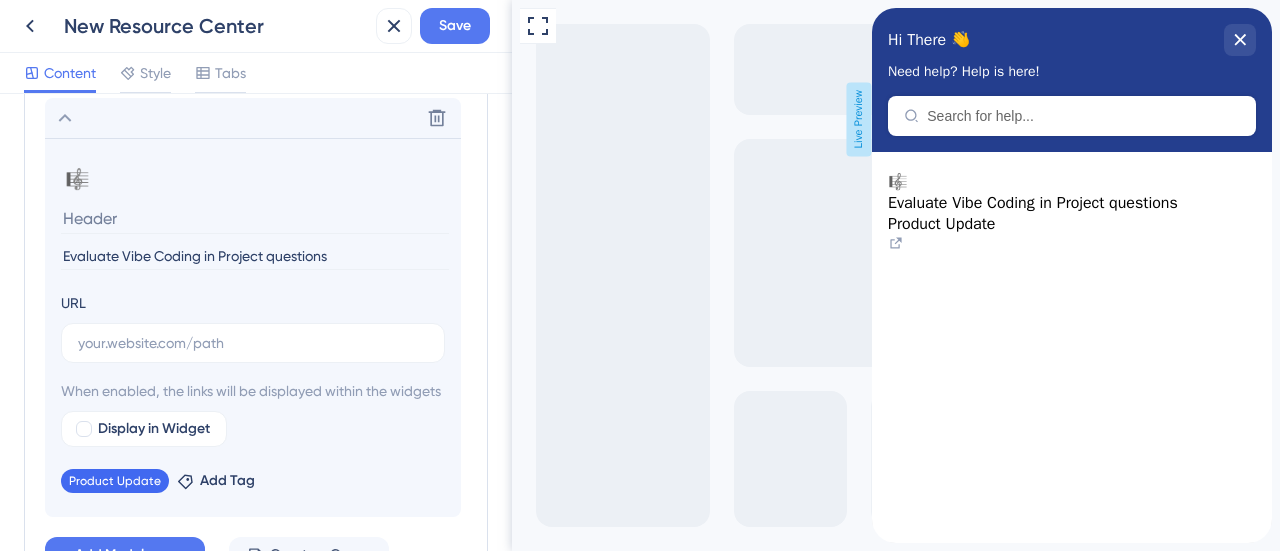 type on "Evaluate Vibe Coding in Project questions" 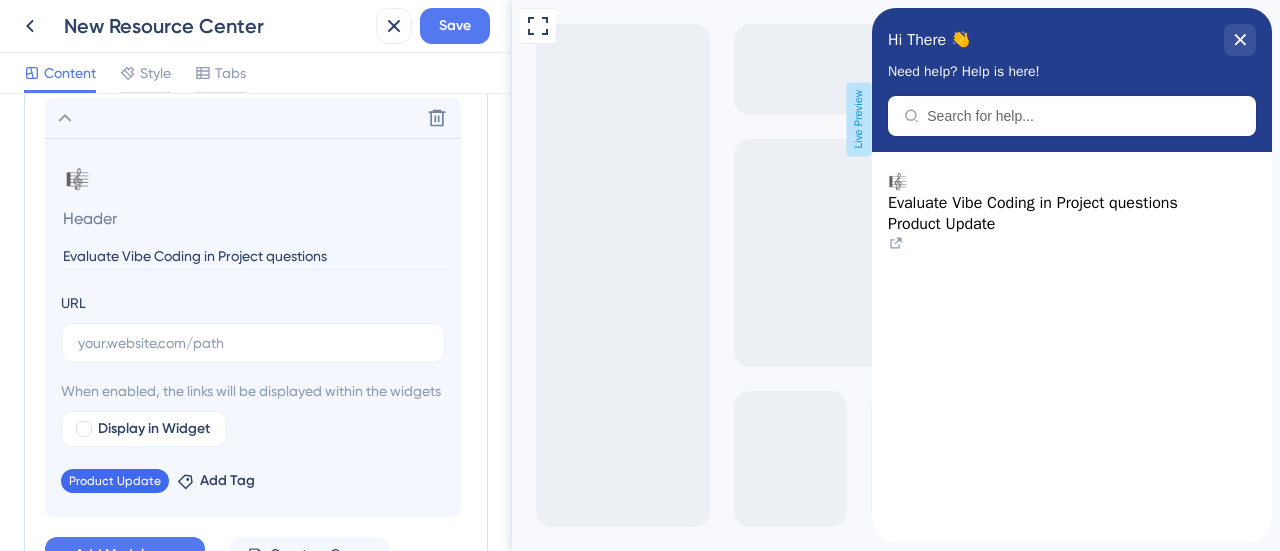 click on "Product Update" at bounding box center [1072, 224] 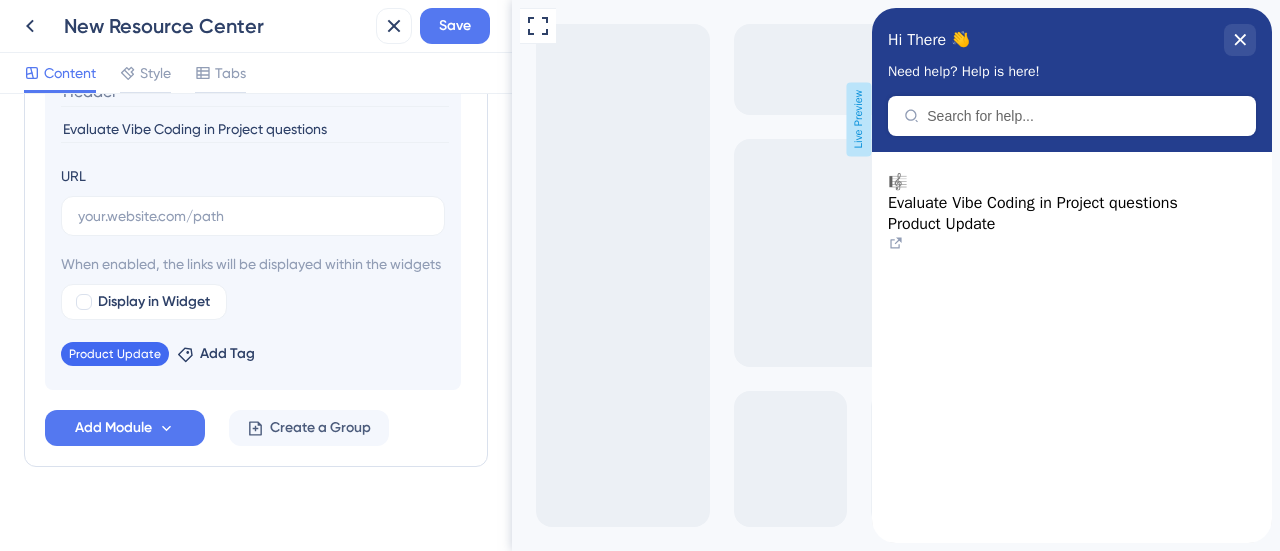 scroll, scrollTop: 1189, scrollLeft: 0, axis: vertical 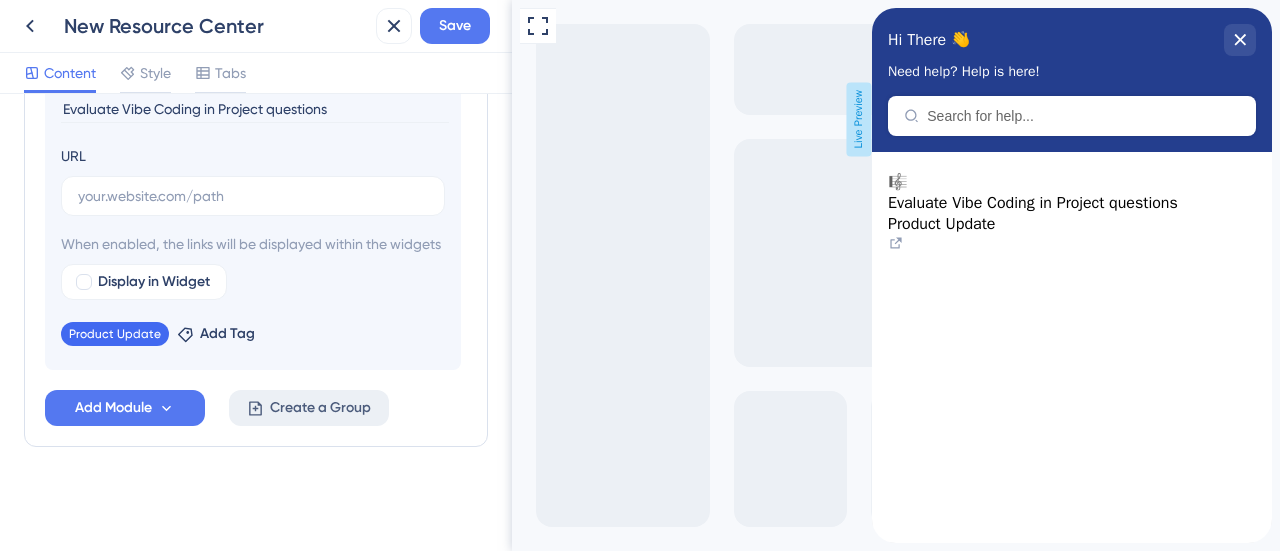 click on "Create a Group" at bounding box center [320, 408] 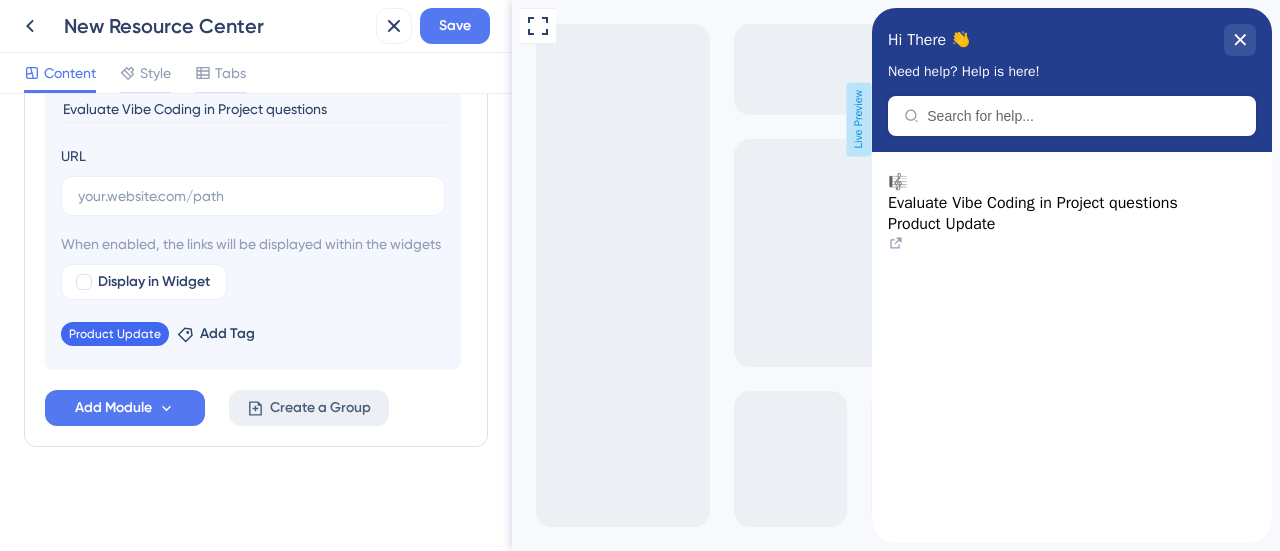 scroll, scrollTop: 1134, scrollLeft: 0, axis: vertical 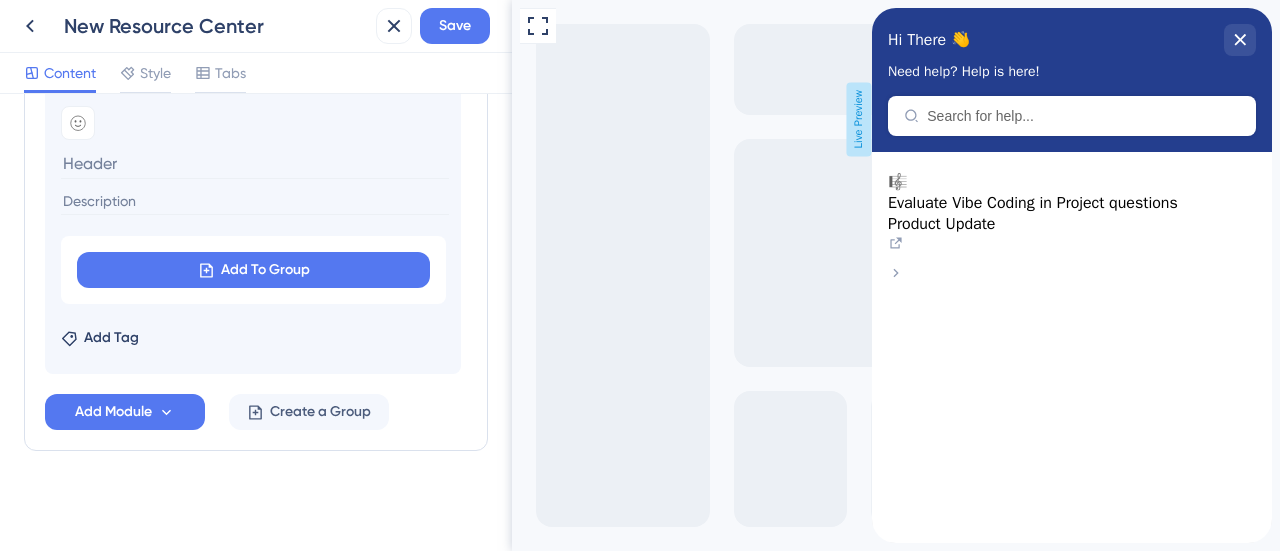 click on "Modules Add a module to create your resource center.  Learn More. Delete Add emoji Add To Group Add Tag Add Module Create a Group" at bounding box center [256, 171] 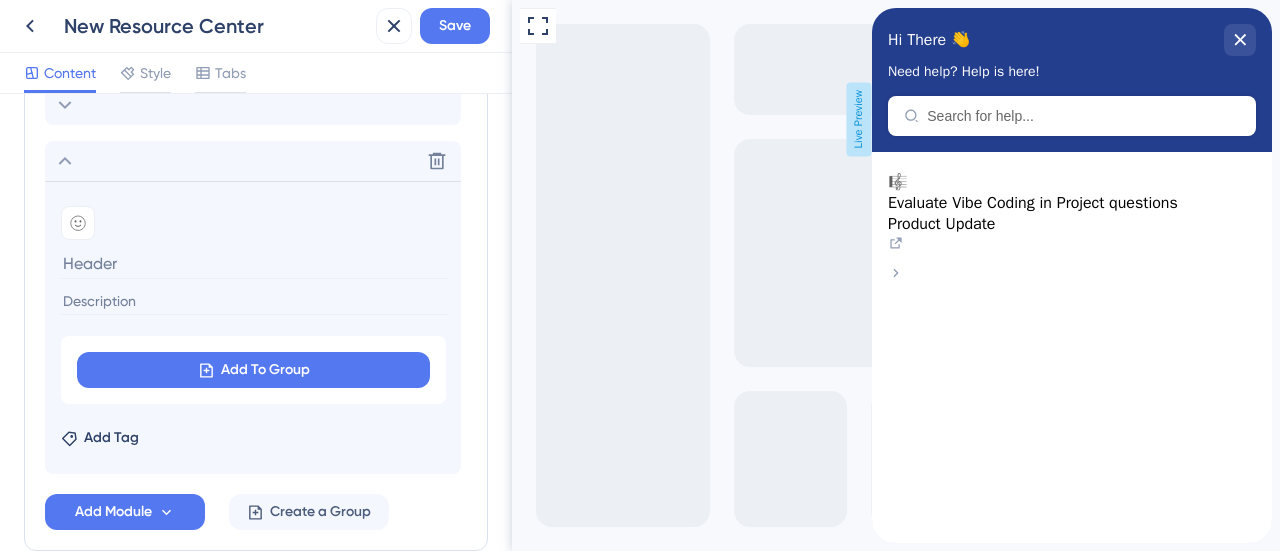 click at bounding box center [255, 263] 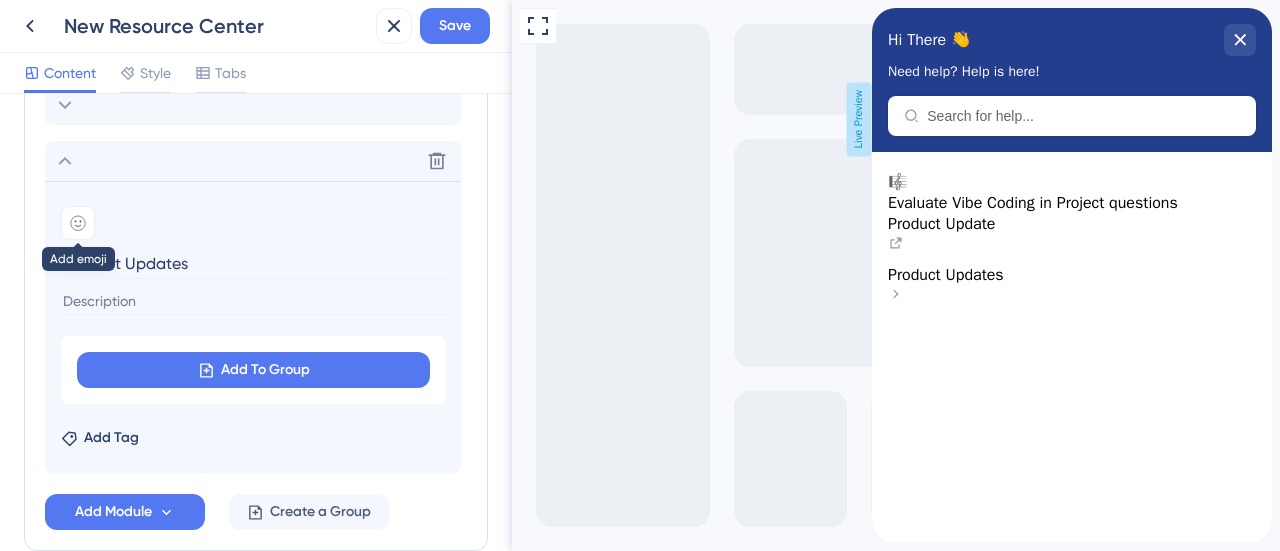 type on "Product Updates" 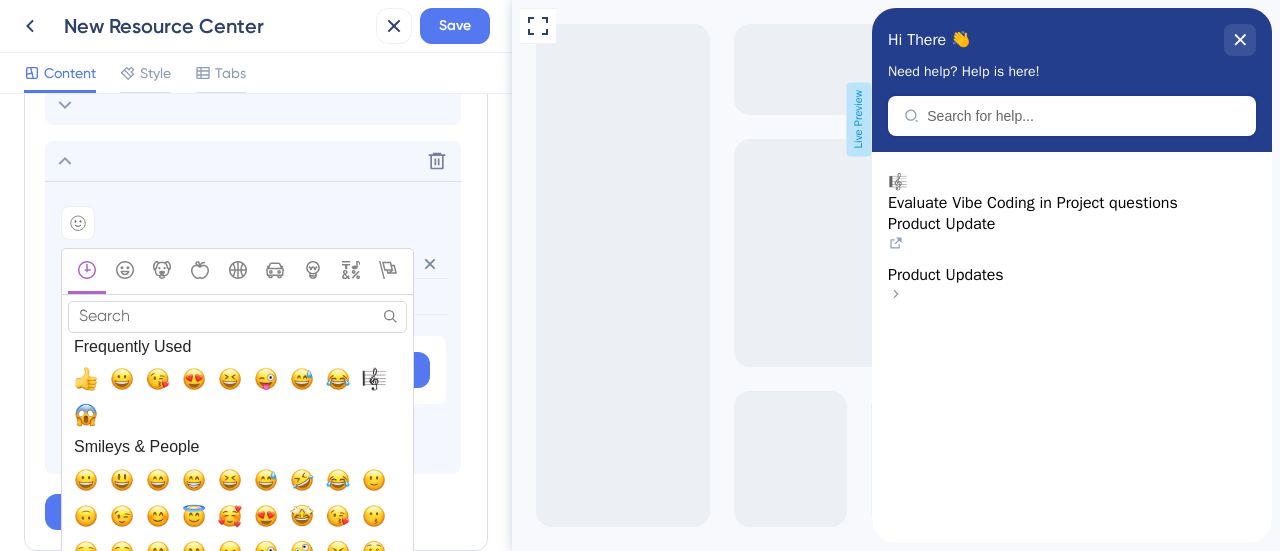 click on "Search Search Results Frequently Used Smileys & People Animals & Nature Food & Drink Activity Travel & Places Objects Symbols Flags Emoji Mart™" at bounding box center (237, 426) 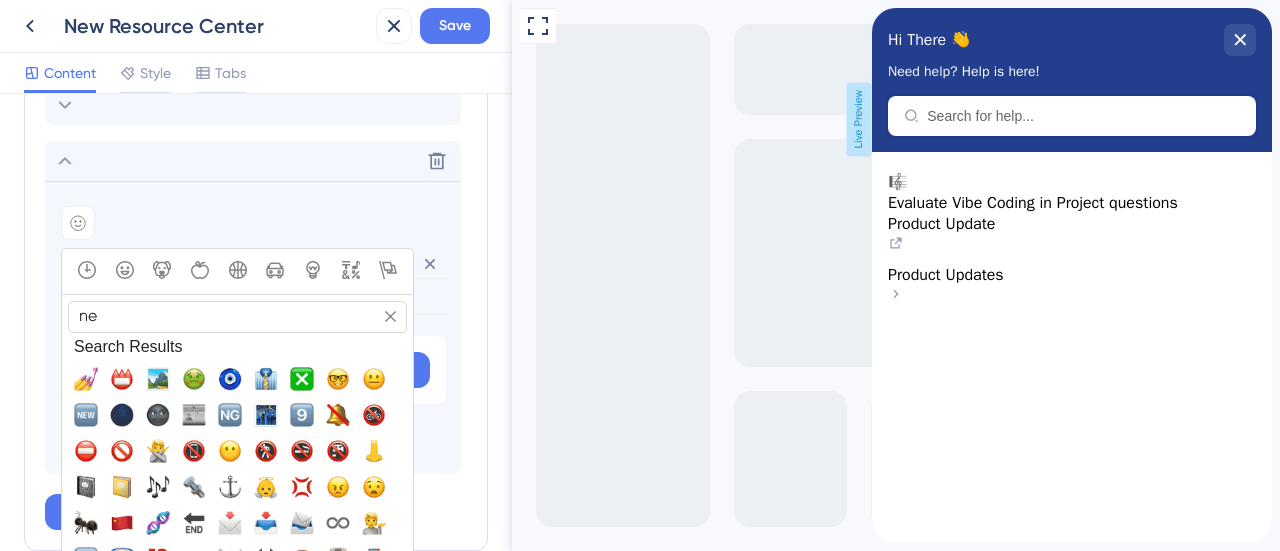 type on "new" 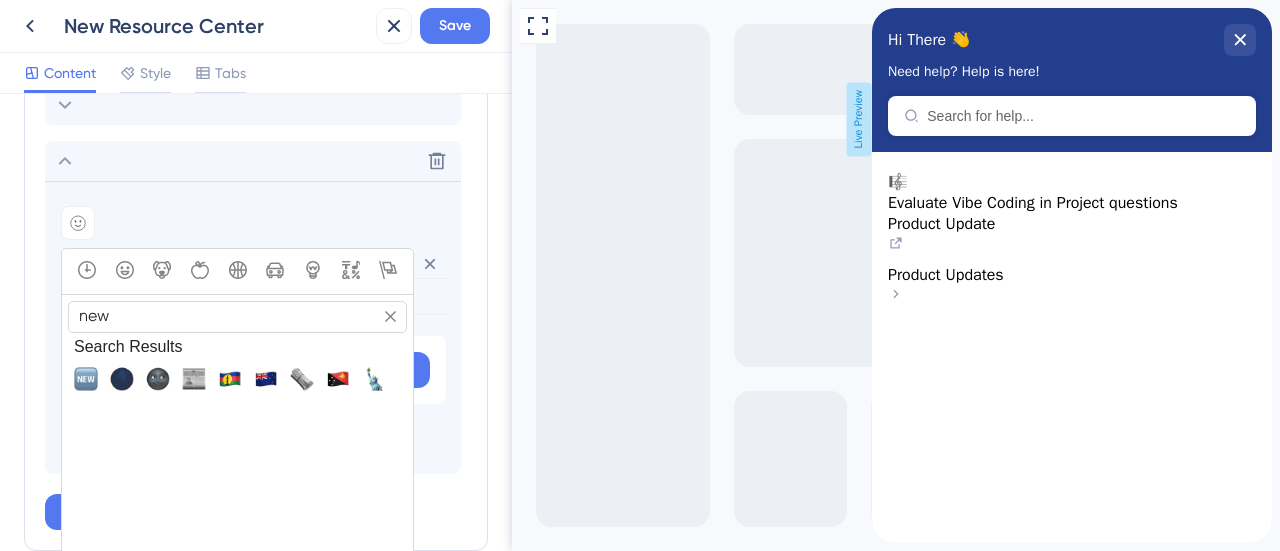 click on "new" at bounding box center (237, 316) 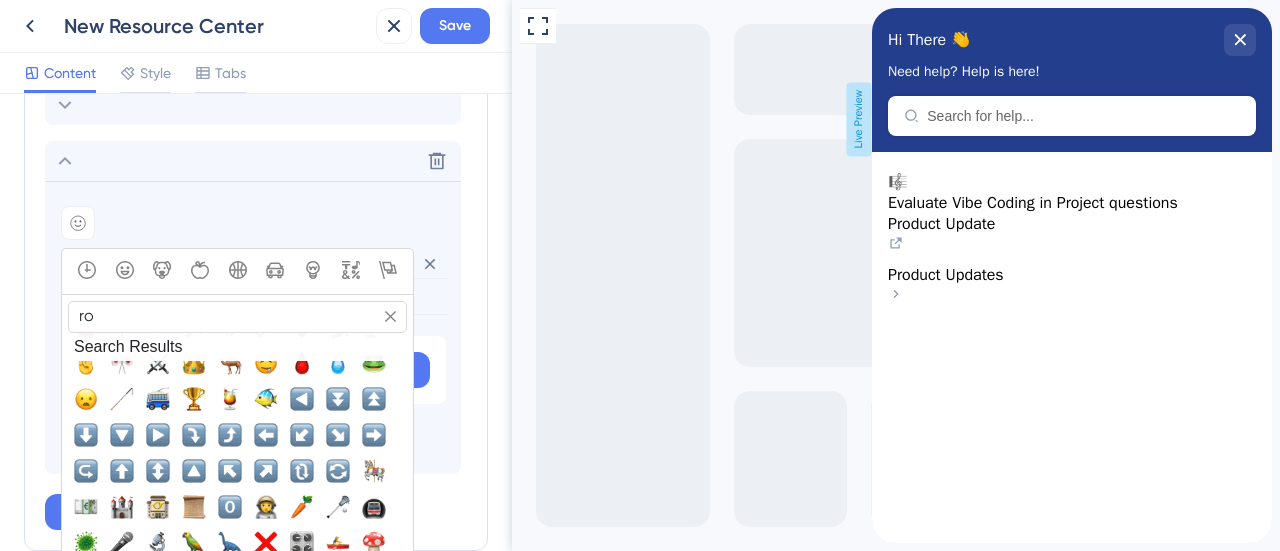 scroll, scrollTop: 0, scrollLeft: 0, axis: both 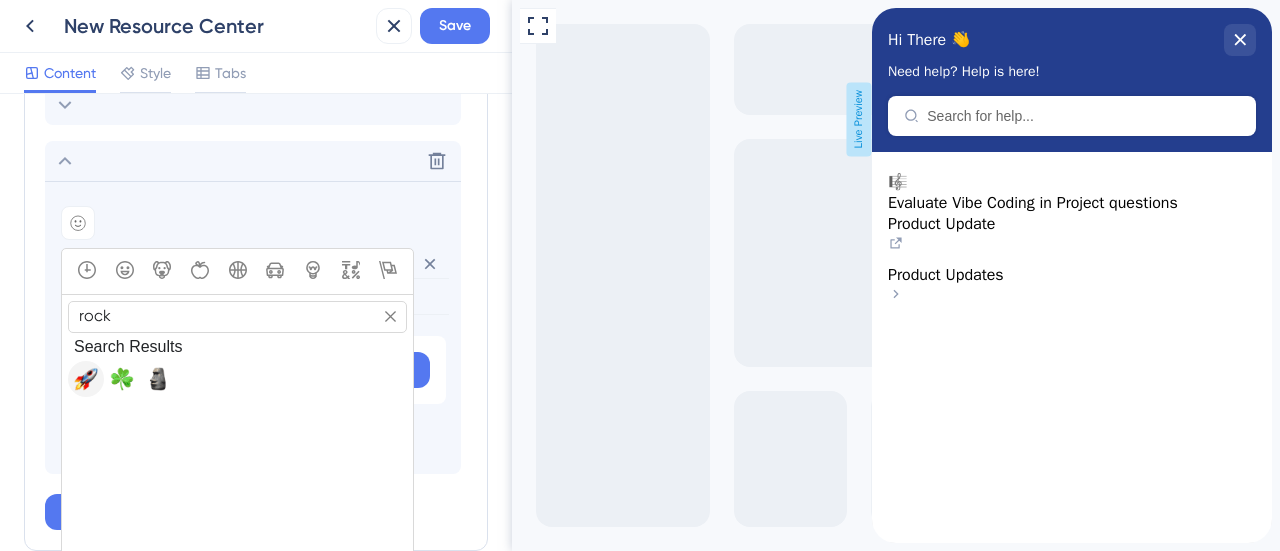 type on "rock" 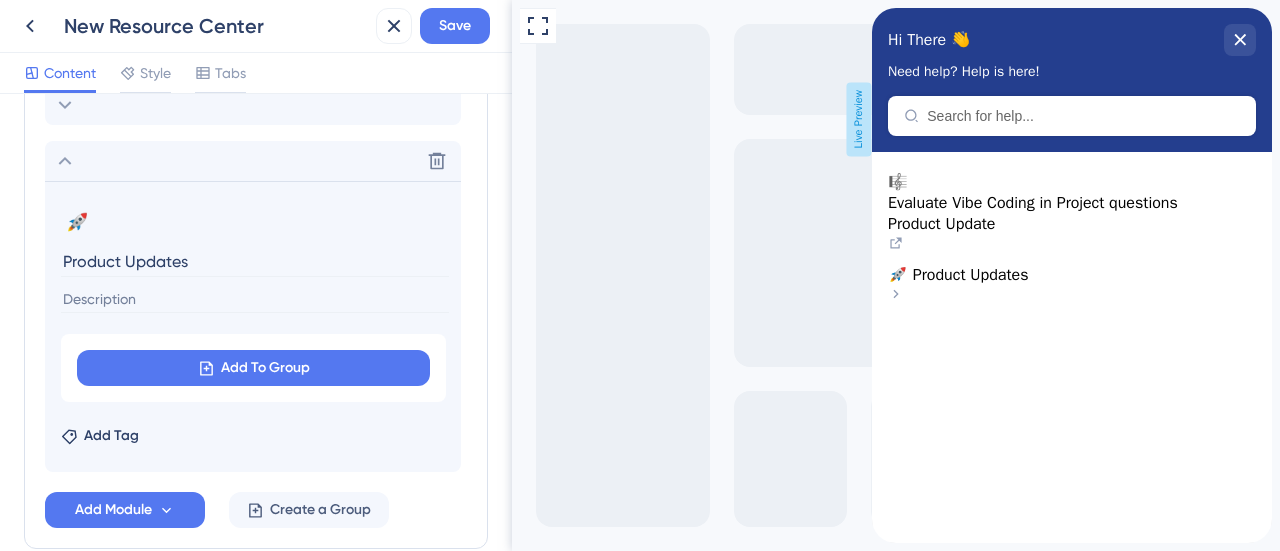 click at bounding box center (255, 299) 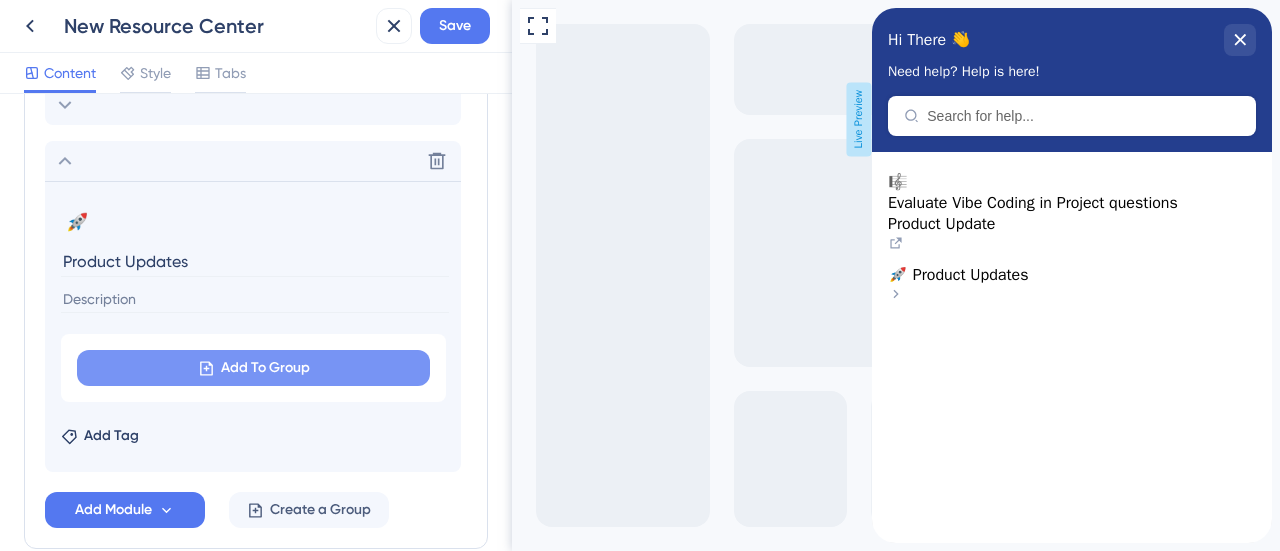 click 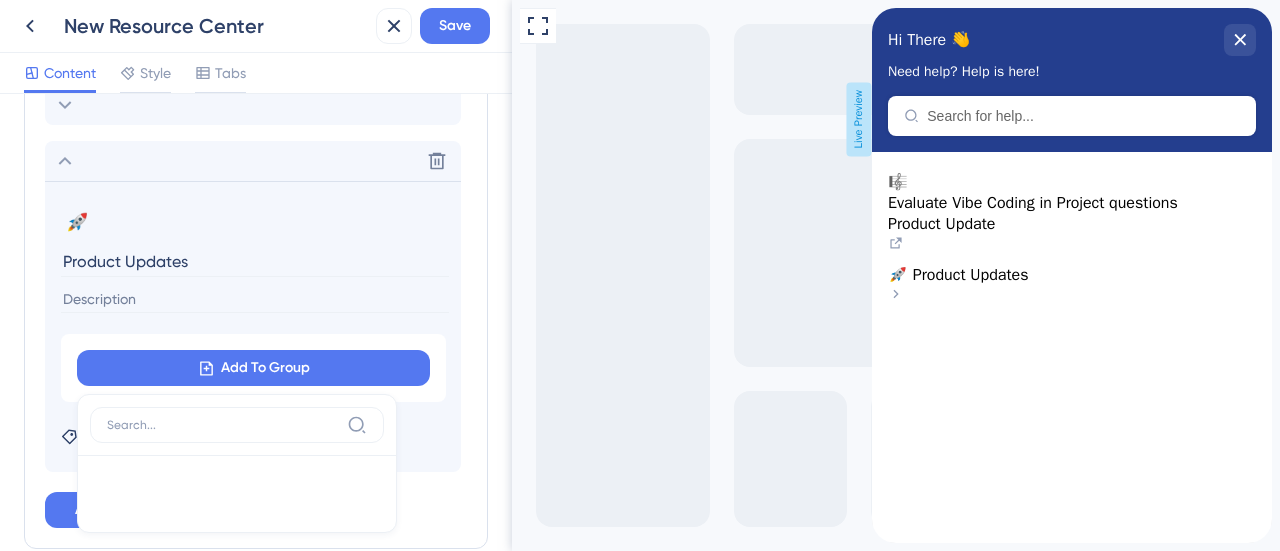 scroll, scrollTop: 1133, scrollLeft: 0, axis: vertical 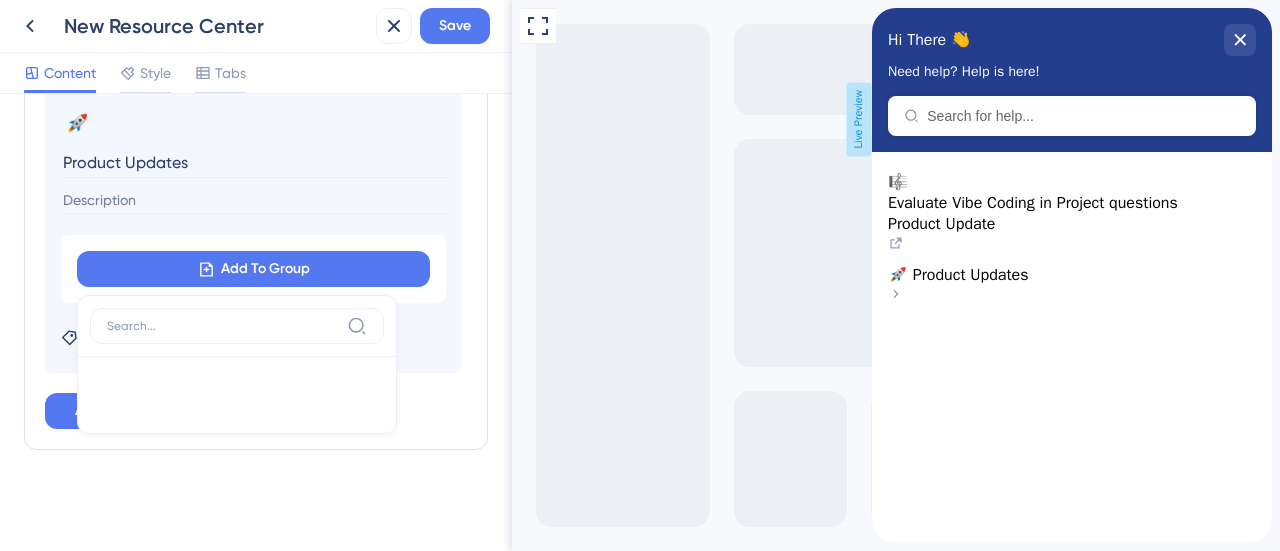 click on "🚀 Change emoji Remove emoji Product Updates Add To Group Add Tag" at bounding box center (253, 227) 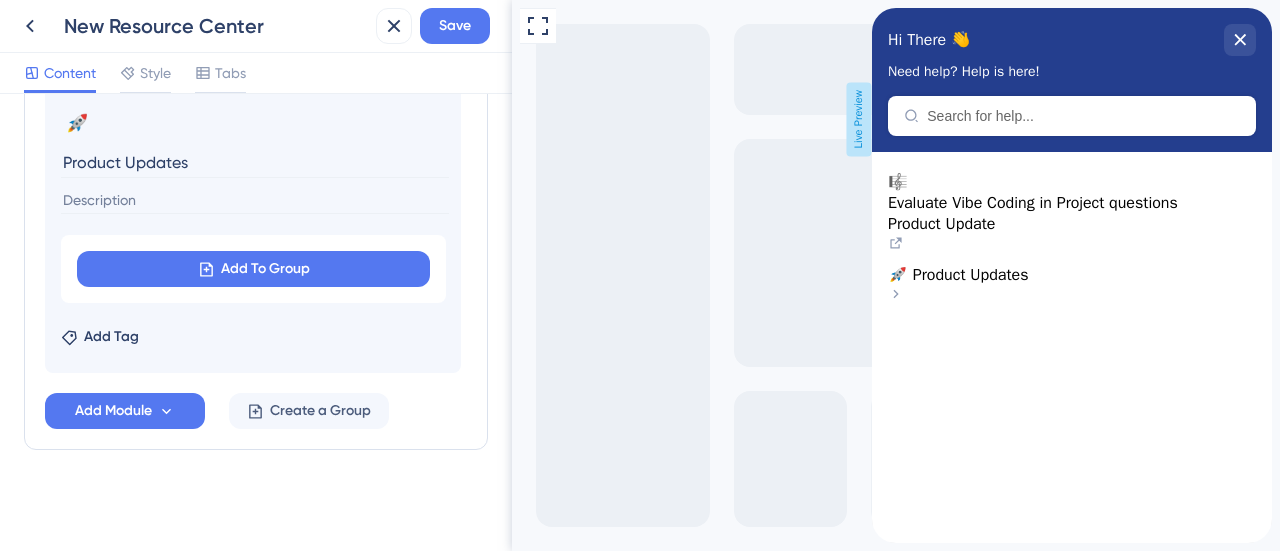 scroll, scrollTop: 933, scrollLeft: 0, axis: vertical 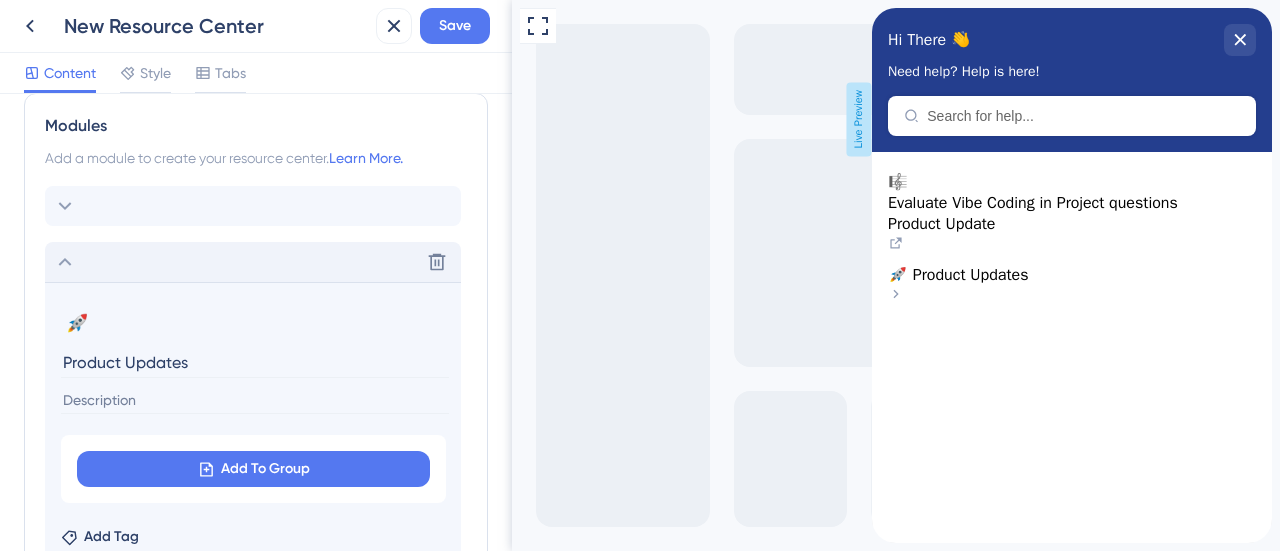 click on "Delete" at bounding box center [253, 262] 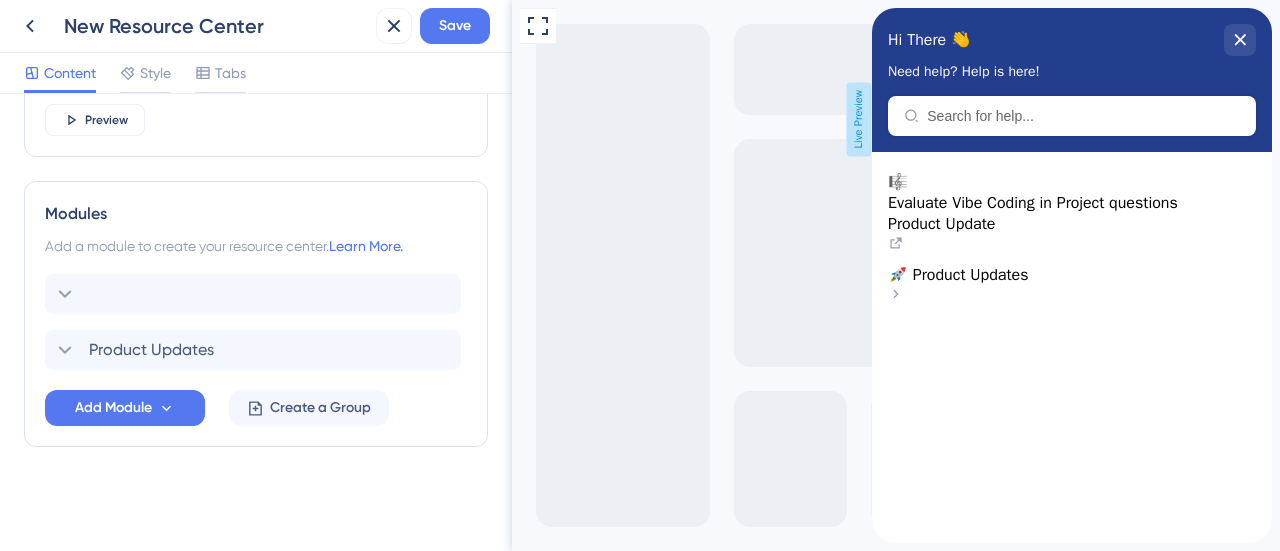 scroll, scrollTop: 842, scrollLeft: 0, axis: vertical 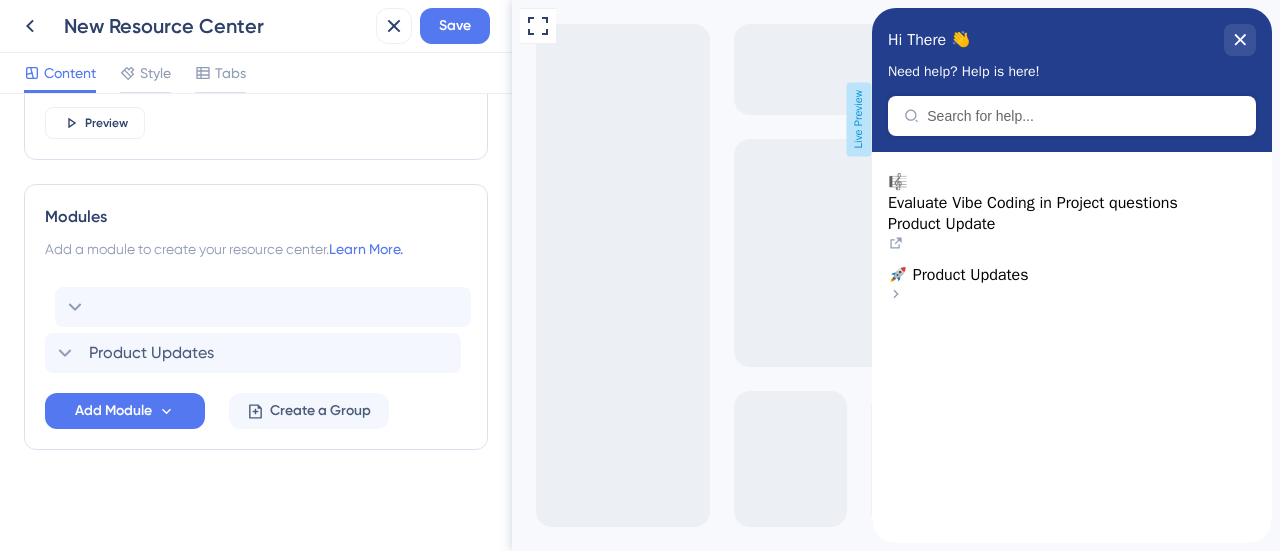 drag, startPoint x: 108, startPoint y: 305, endPoint x: 124, endPoint y: 320, distance: 21.931713 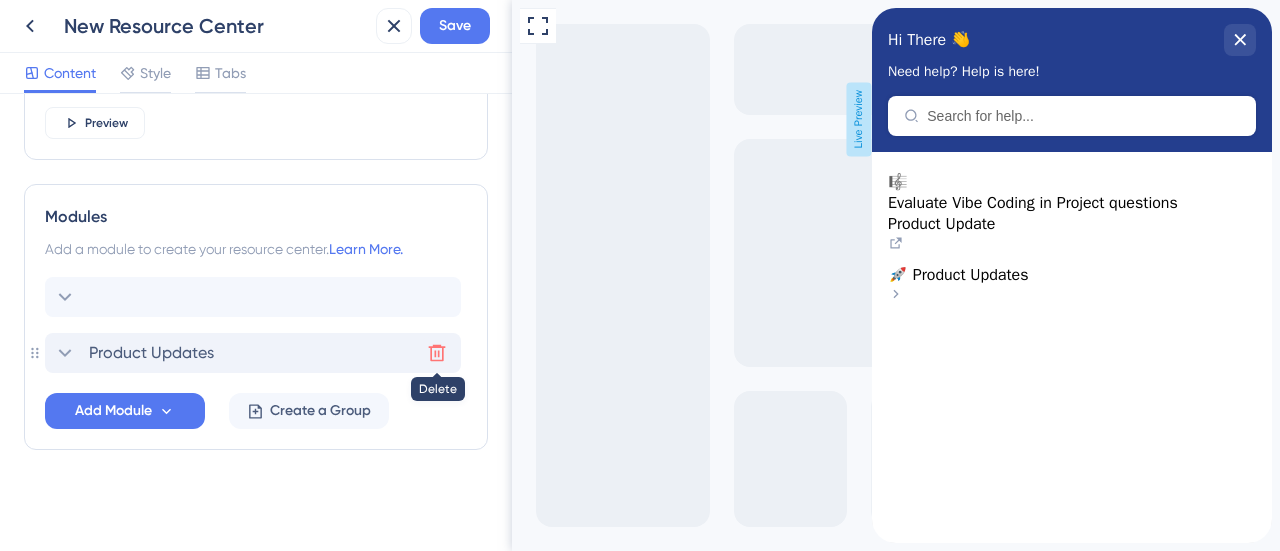 click 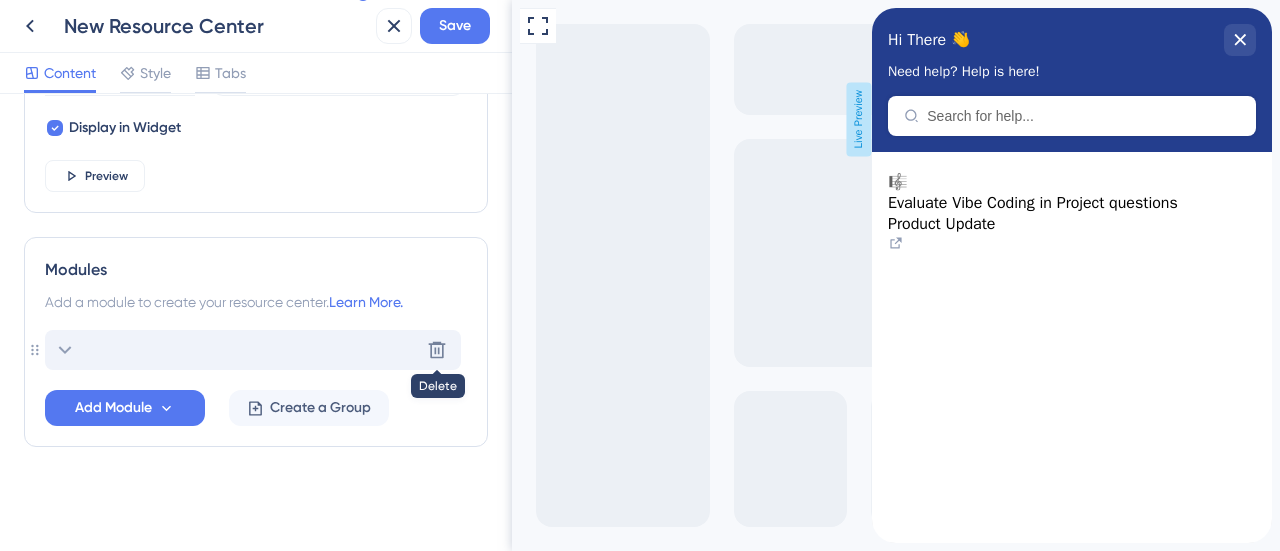 scroll, scrollTop: 786, scrollLeft: 0, axis: vertical 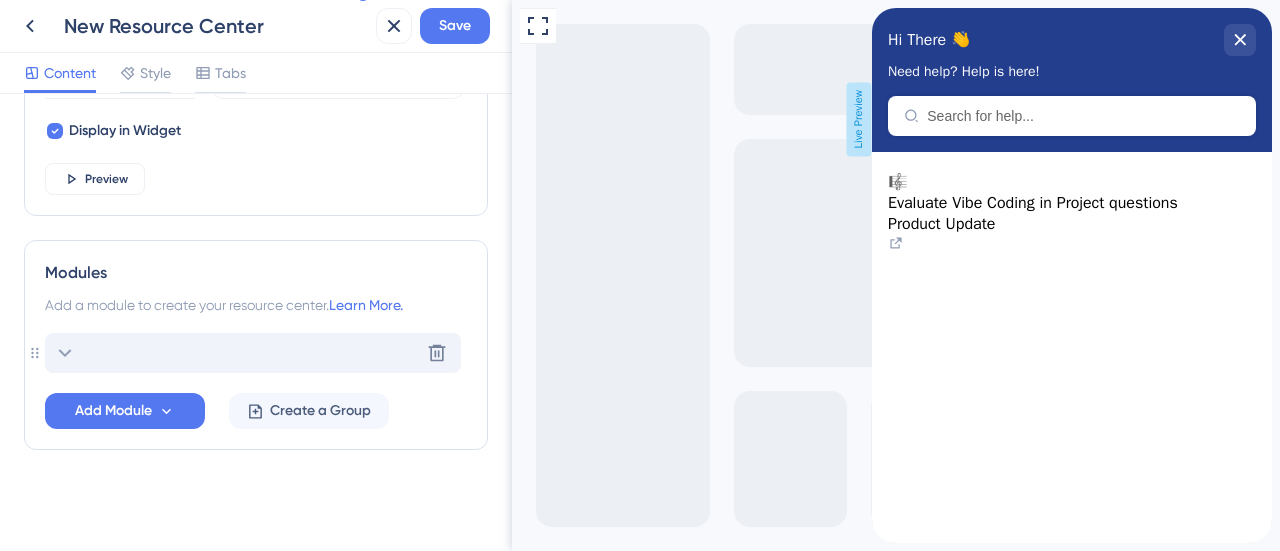 click 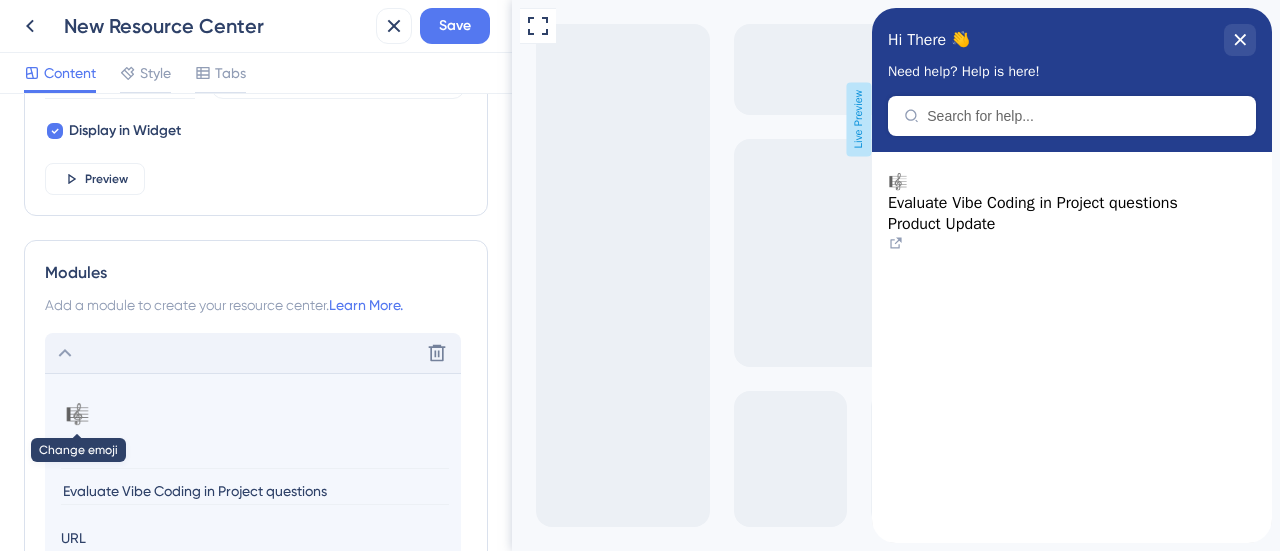 scroll, scrollTop: 842, scrollLeft: 0, axis: vertical 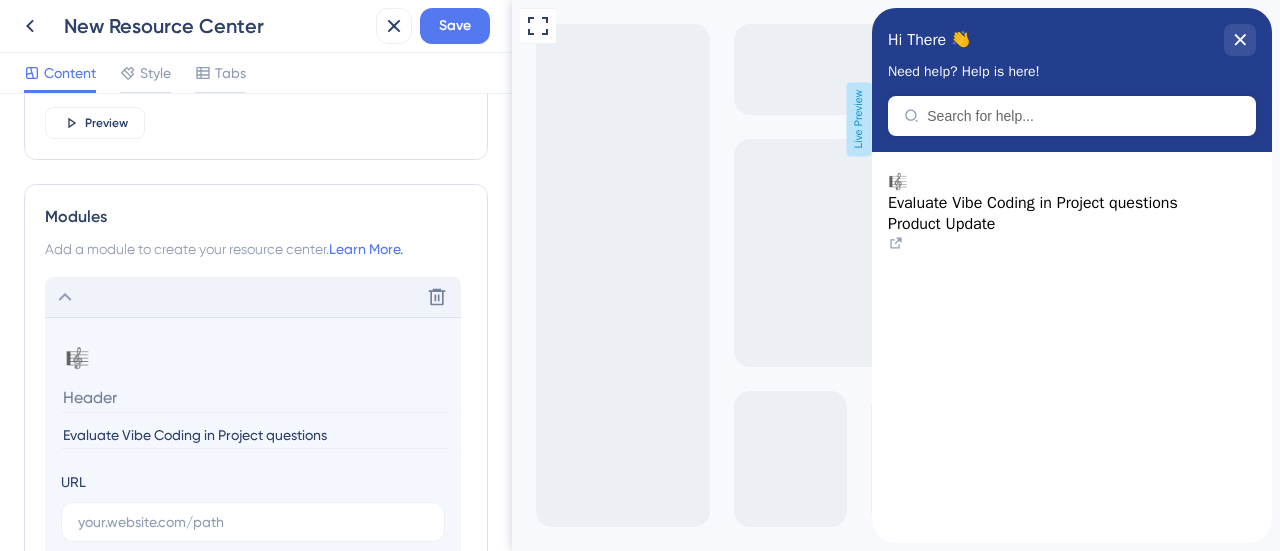 click on "Evaluate Vibe Coding in Project questions" at bounding box center (255, 435) 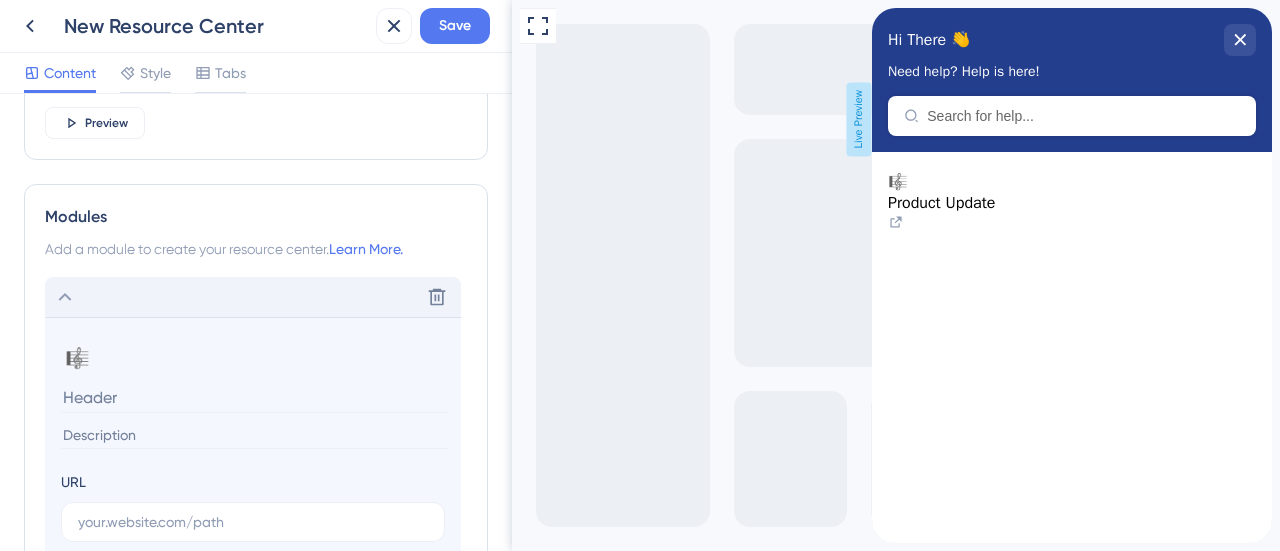 type 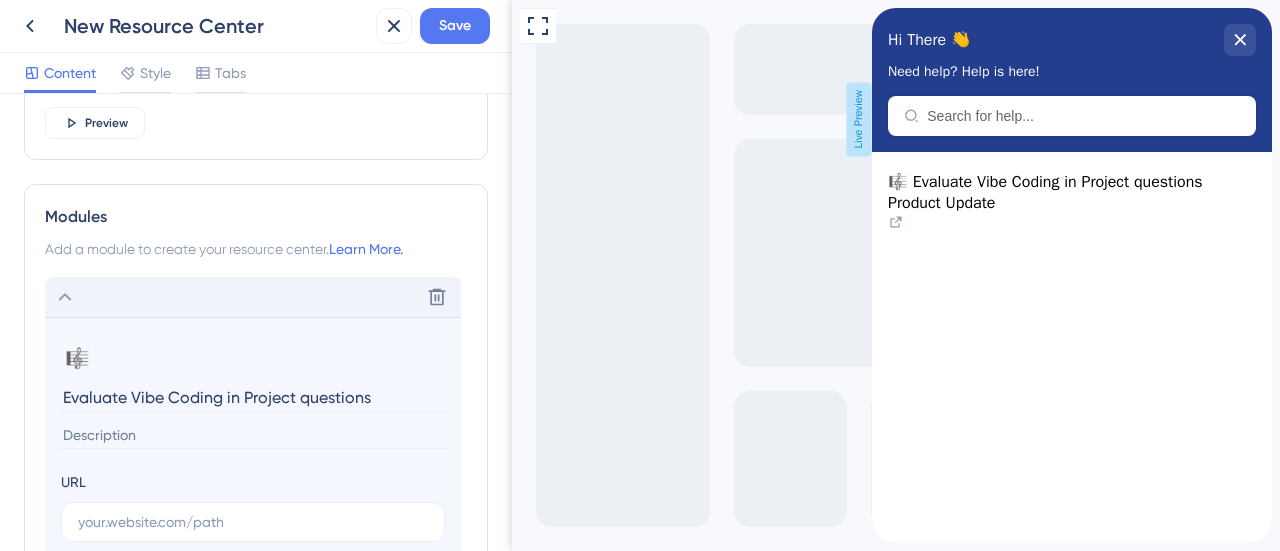 click on "Evaluate Vibe Coding in Project questions" at bounding box center [255, 397] 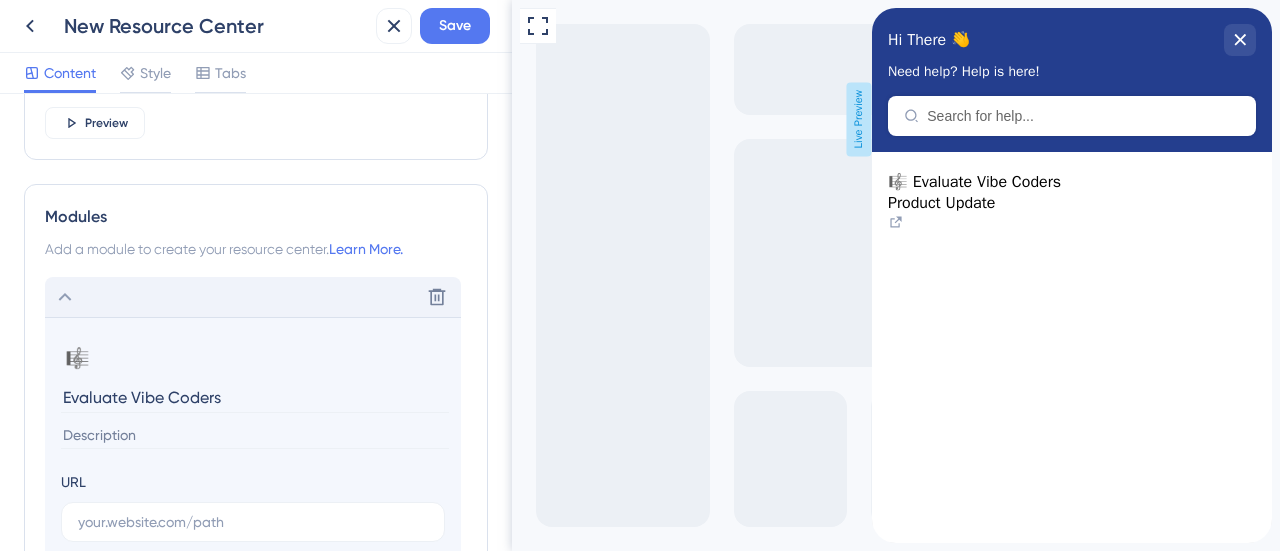 type on "Evaluate Vibe Coders" 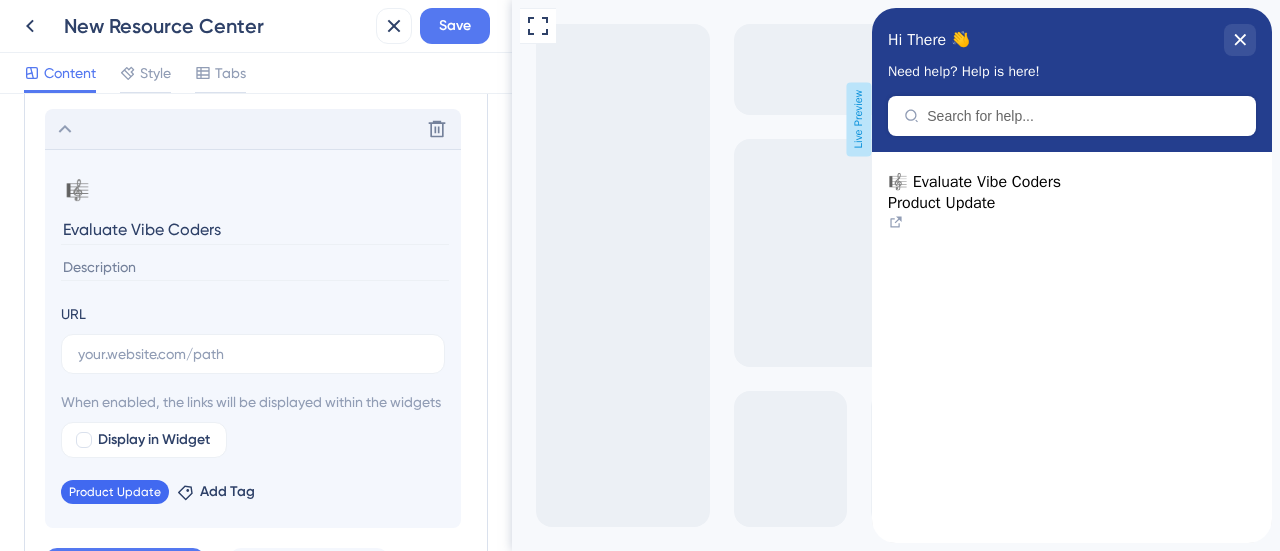 scroll, scrollTop: 1189, scrollLeft: 0, axis: vertical 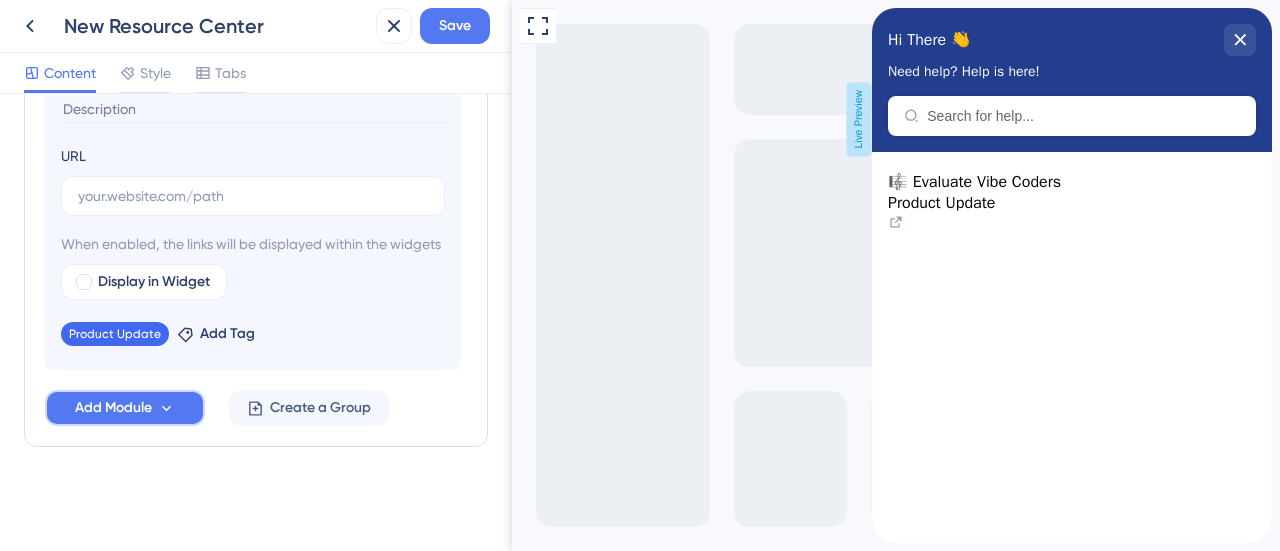 click 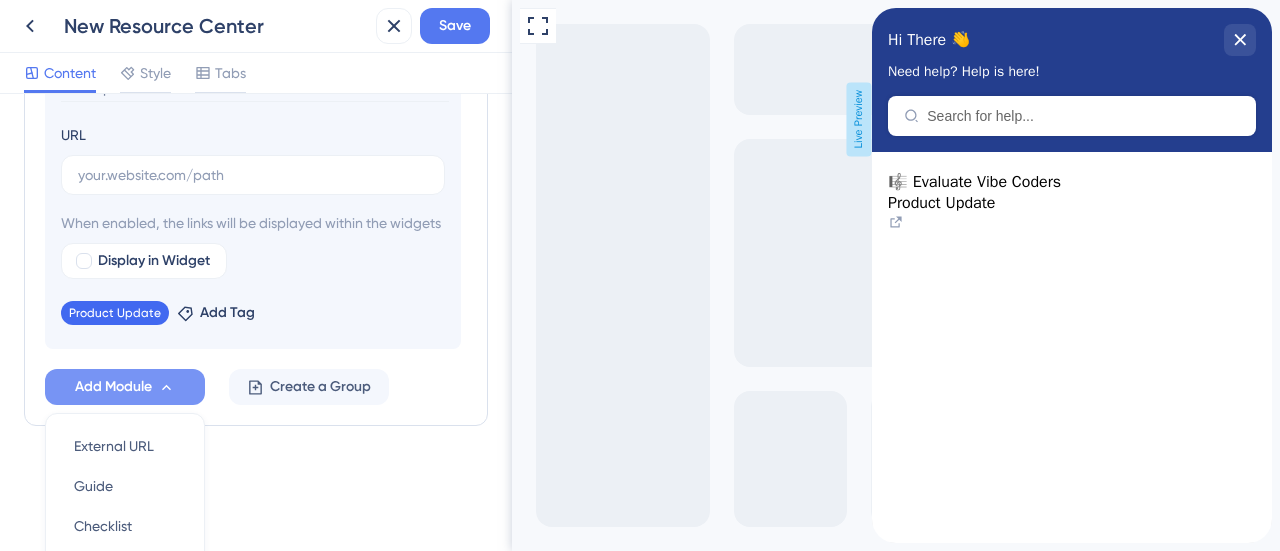 scroll, scrollTop: 1378, scrollLeft: 0, axis: vertical 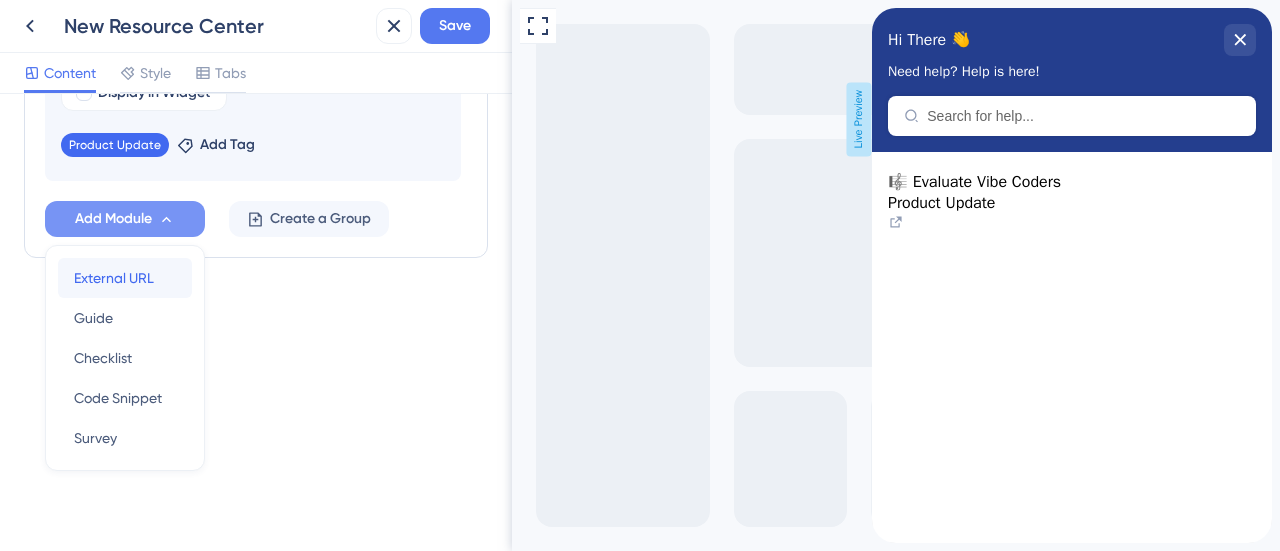 click on "External URL" at bounding box center (114, 278) 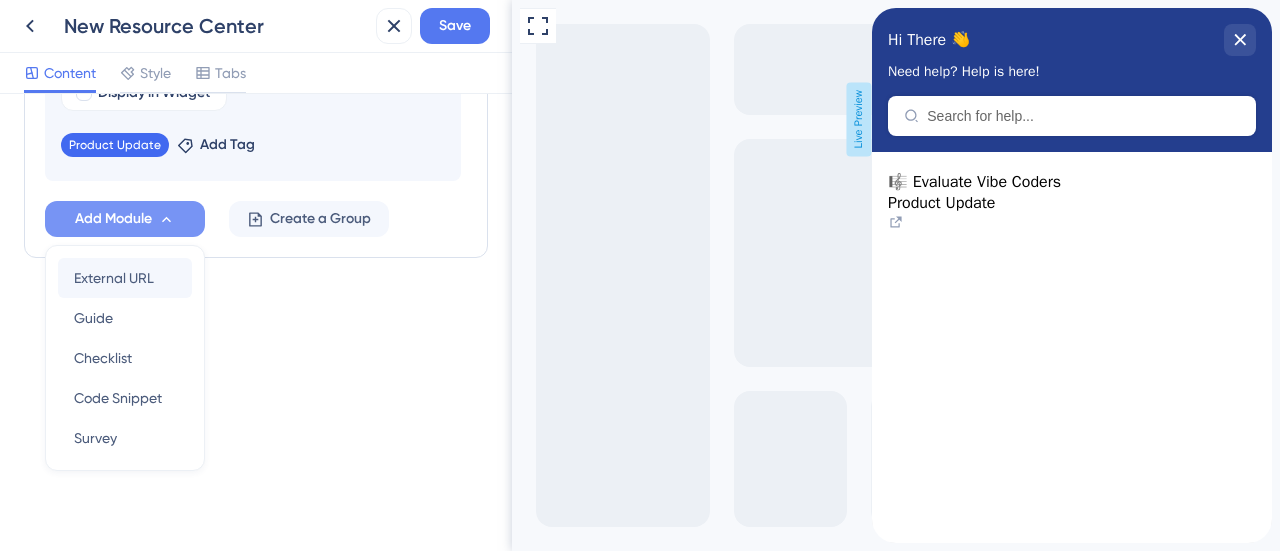 scroll, scrollTop: 972, scrollLeft: 0, axis: vertical 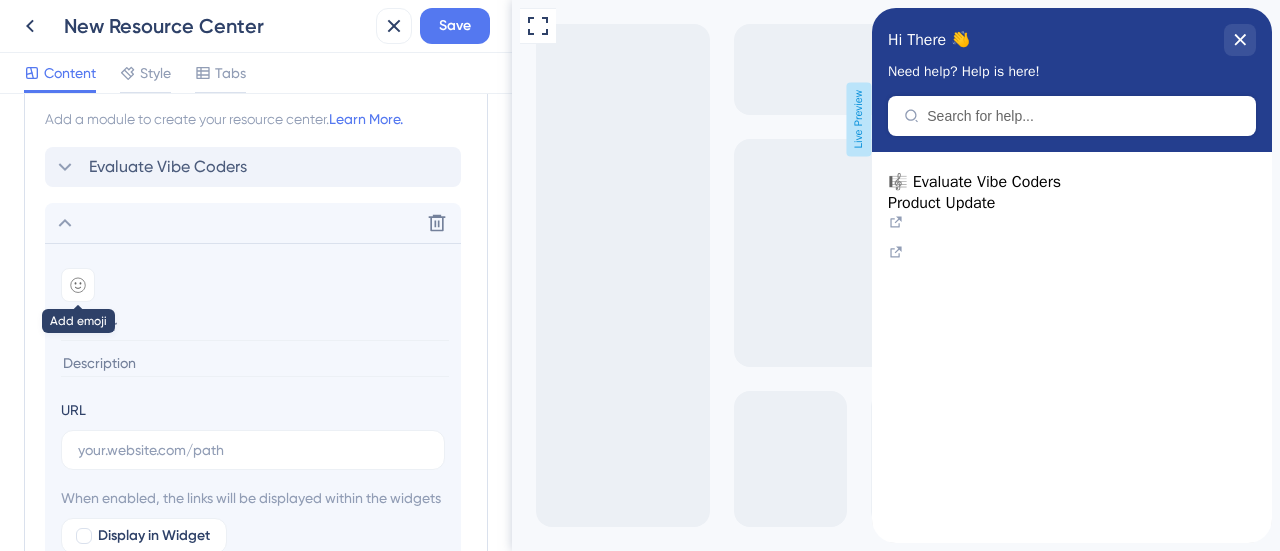 click 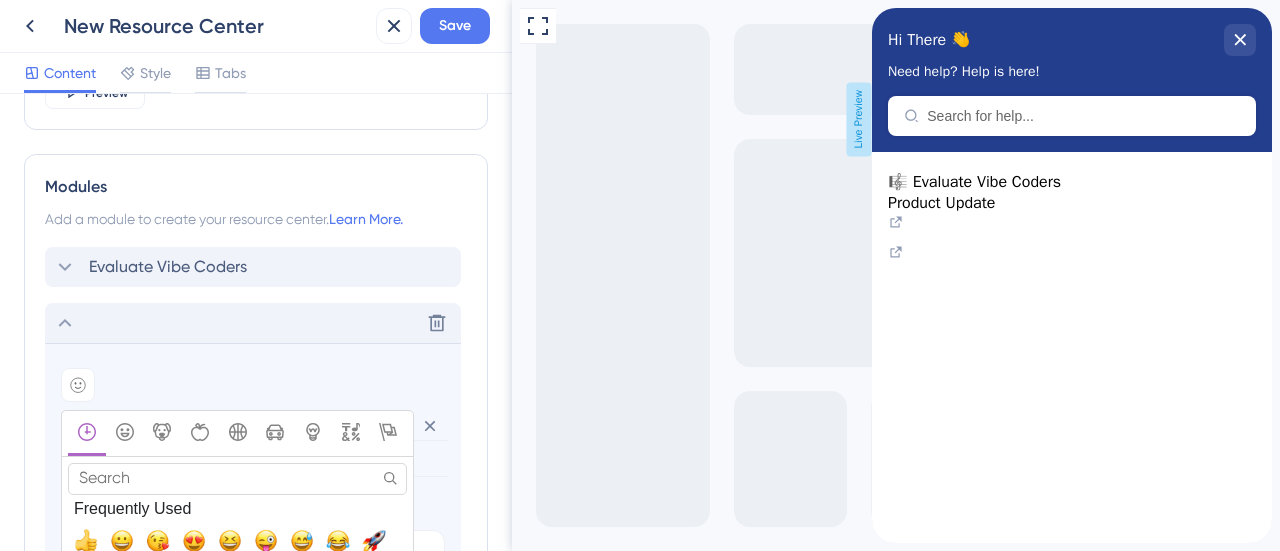 scroll, scrollTop: 972, scrollLeft: 0, axis: vertical 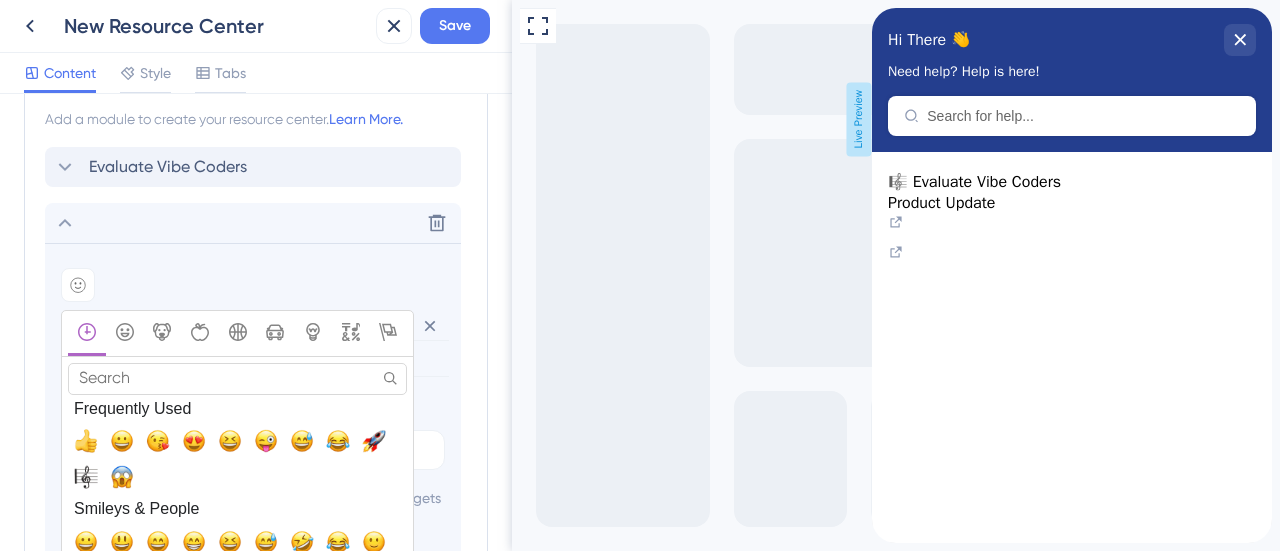 click on "Search" at bounding box center [237, 378] 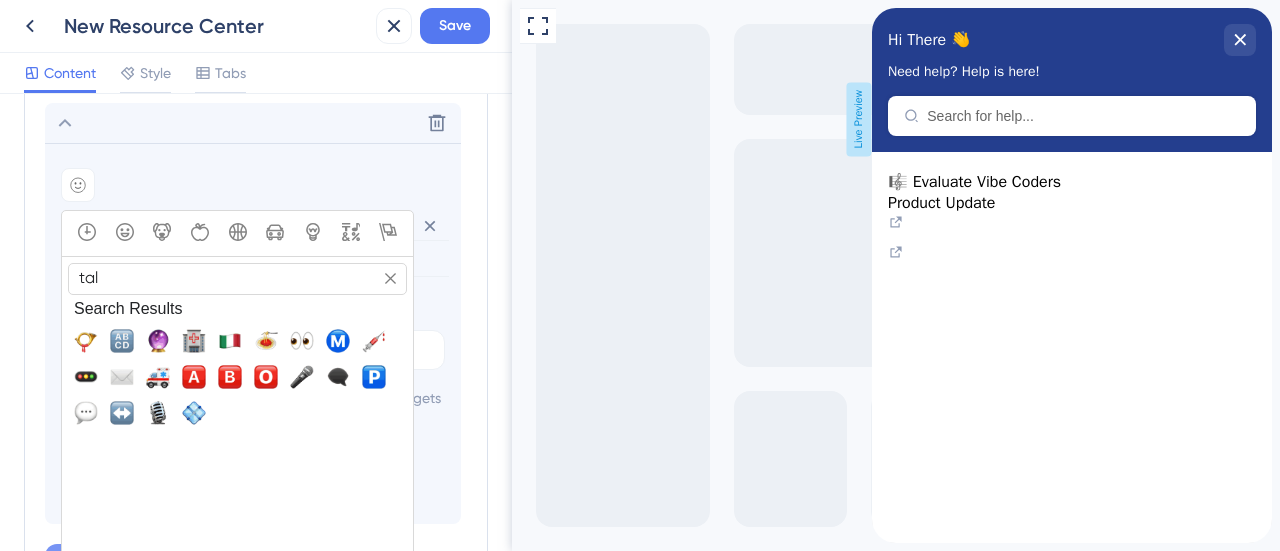 scroll, scrollTop: 1172, scrollLeft: 0, axis: vertical 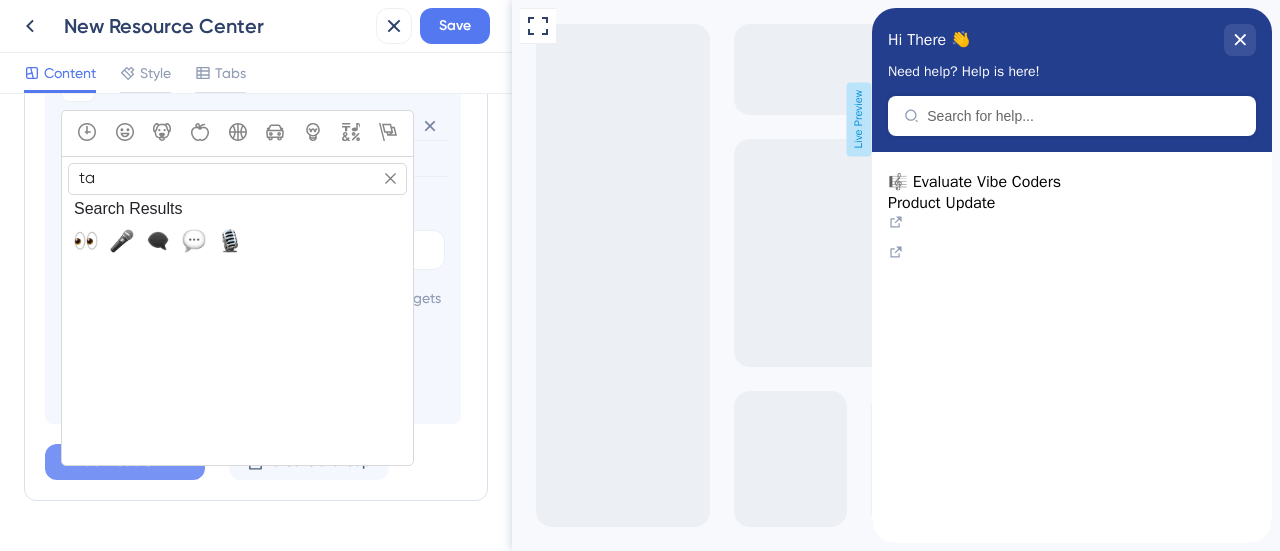 type on "t" 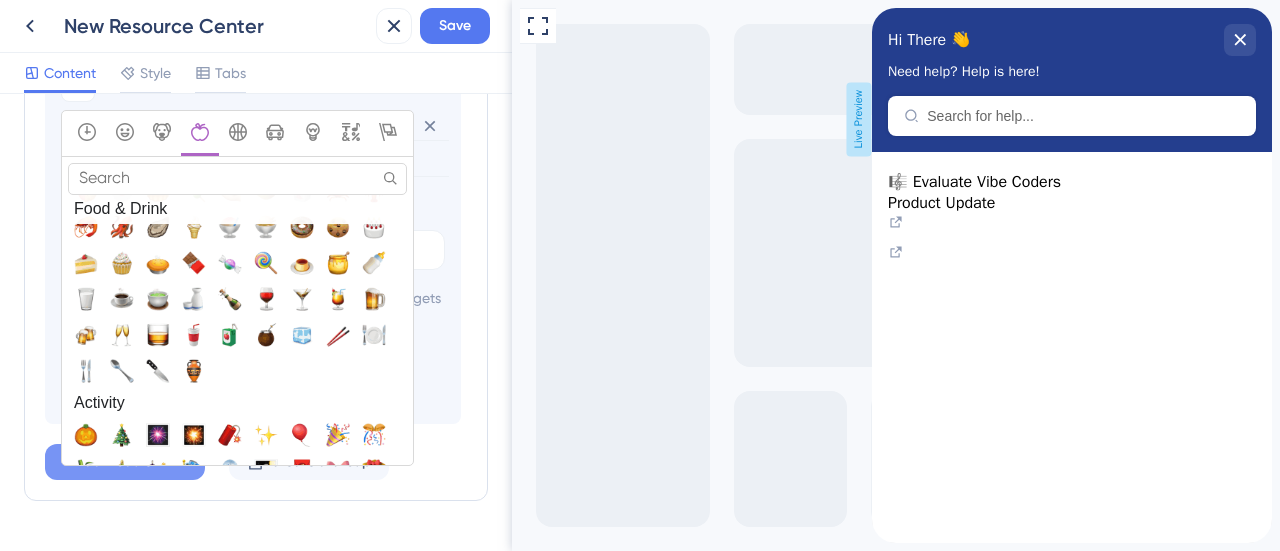scroll, scrollTop: 2919, scrollLeft: 0, axis: vertical 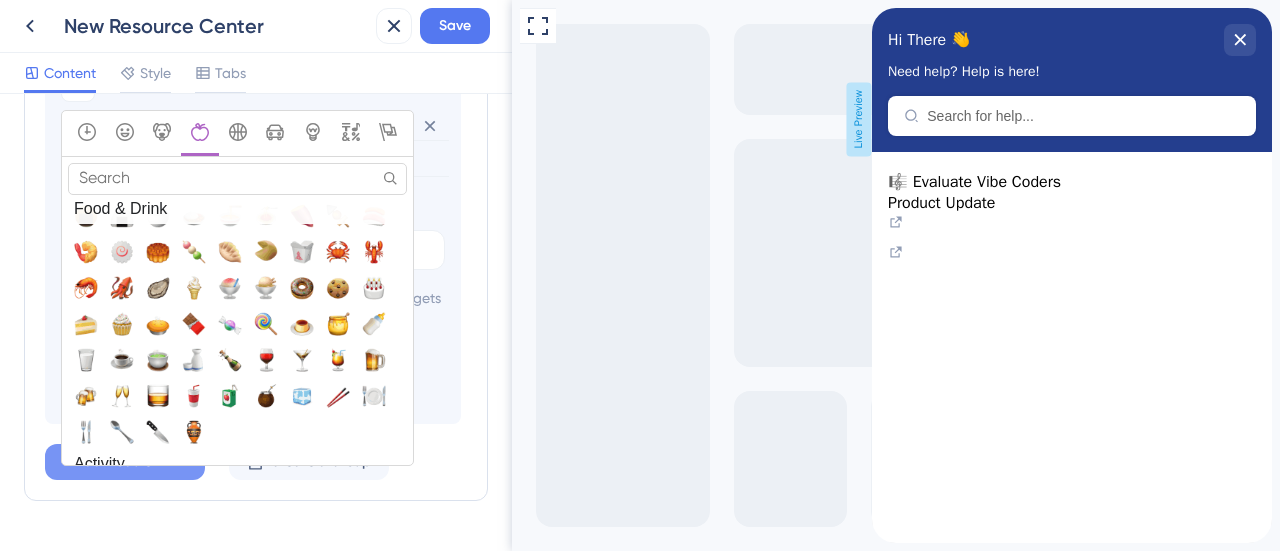 click on "Search" at bounding box center (237, 178) 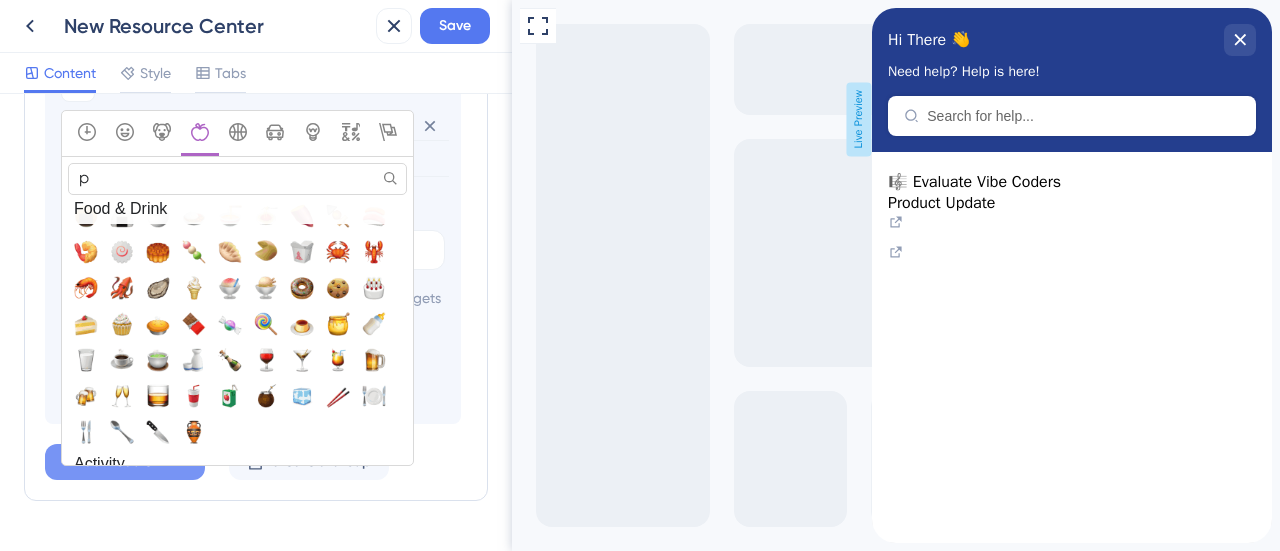scroll, scrollTop: 0, scrollLeft: 0, axis: both 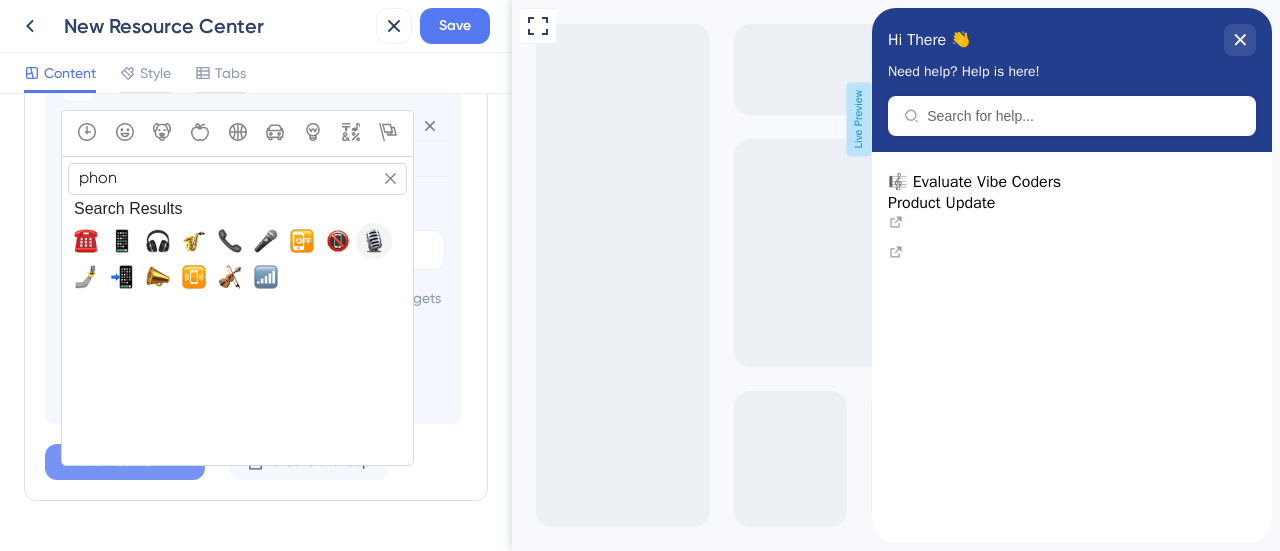 type on "phon" 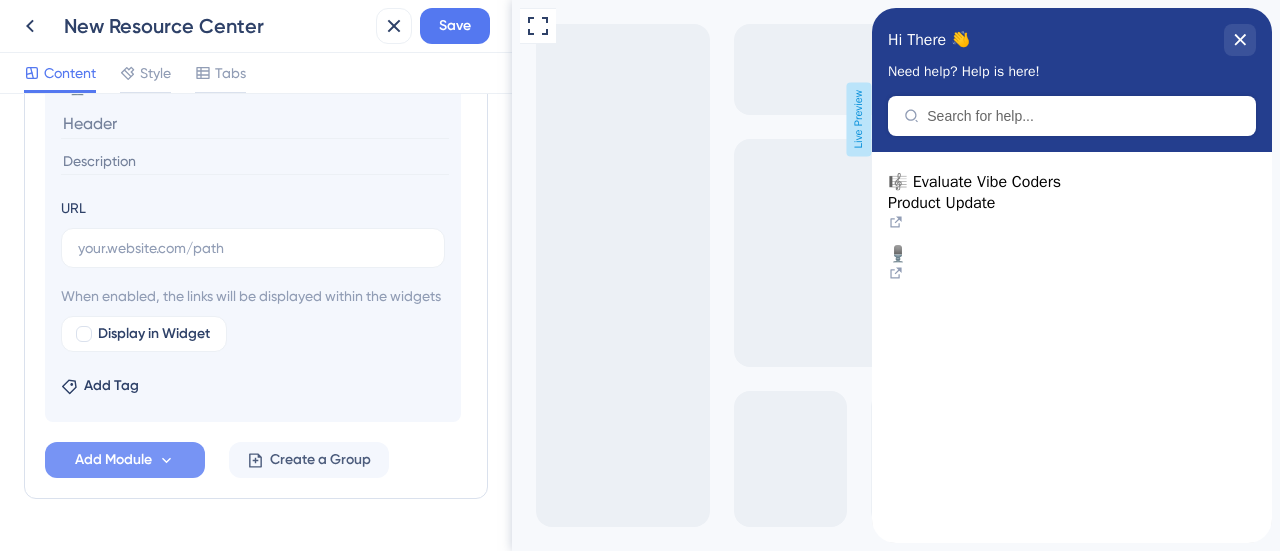 scroll, scrollTop: 1072, scrollLeft: 0, axis: vertical 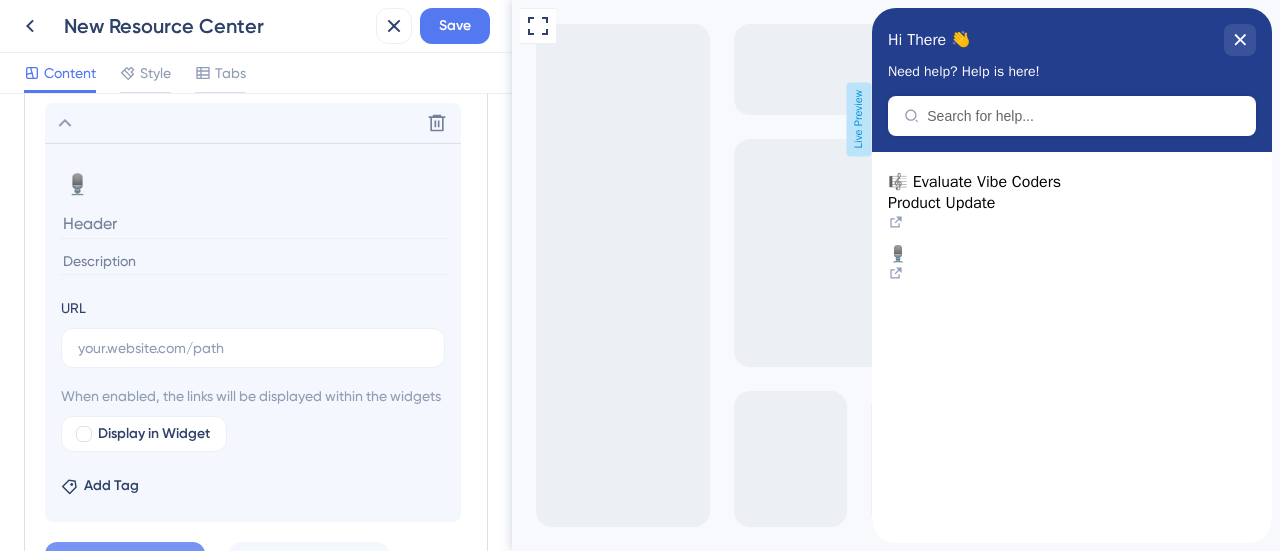 click at bounding box center (255, 223) 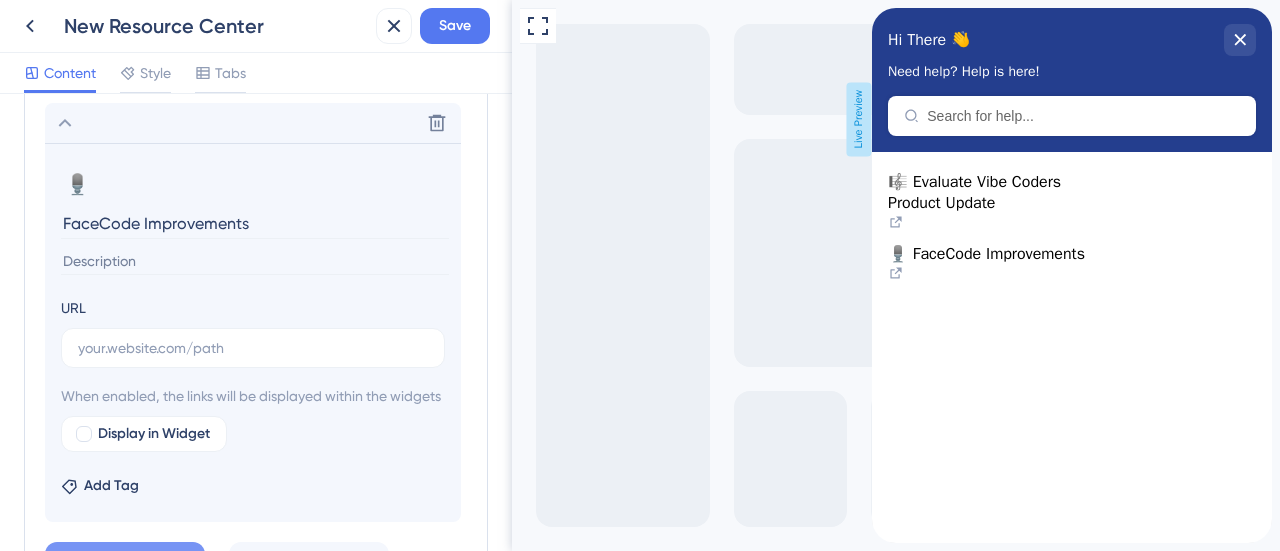 click on "FaceCode Improvements" at bounding box center (255, 223) 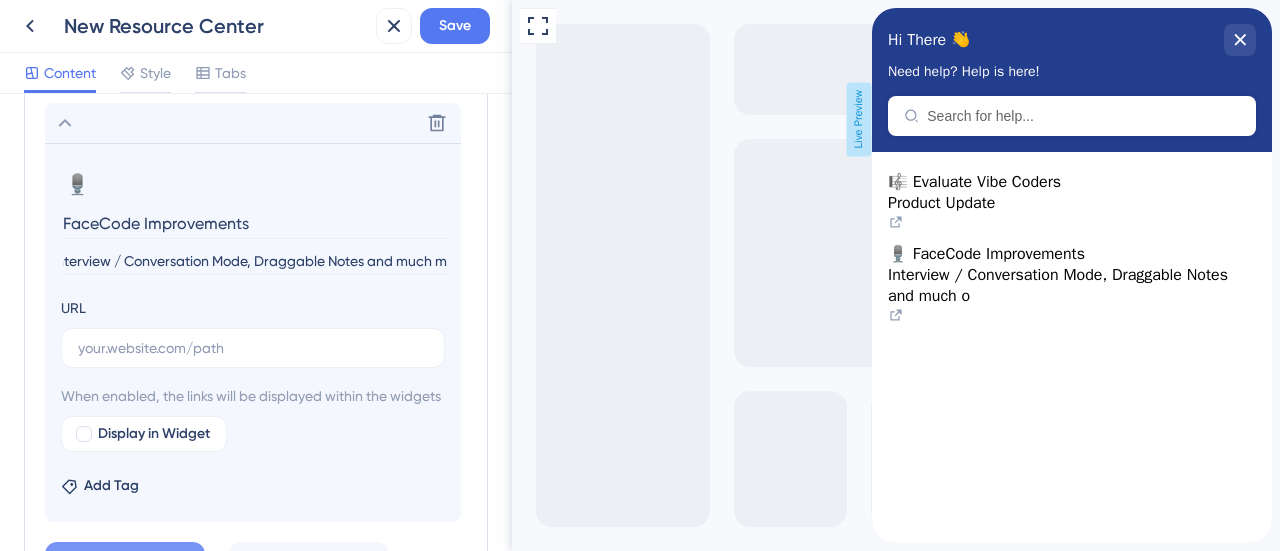 scroll, scrollTop: 0, scrollLeft: 35, axis: horizontal 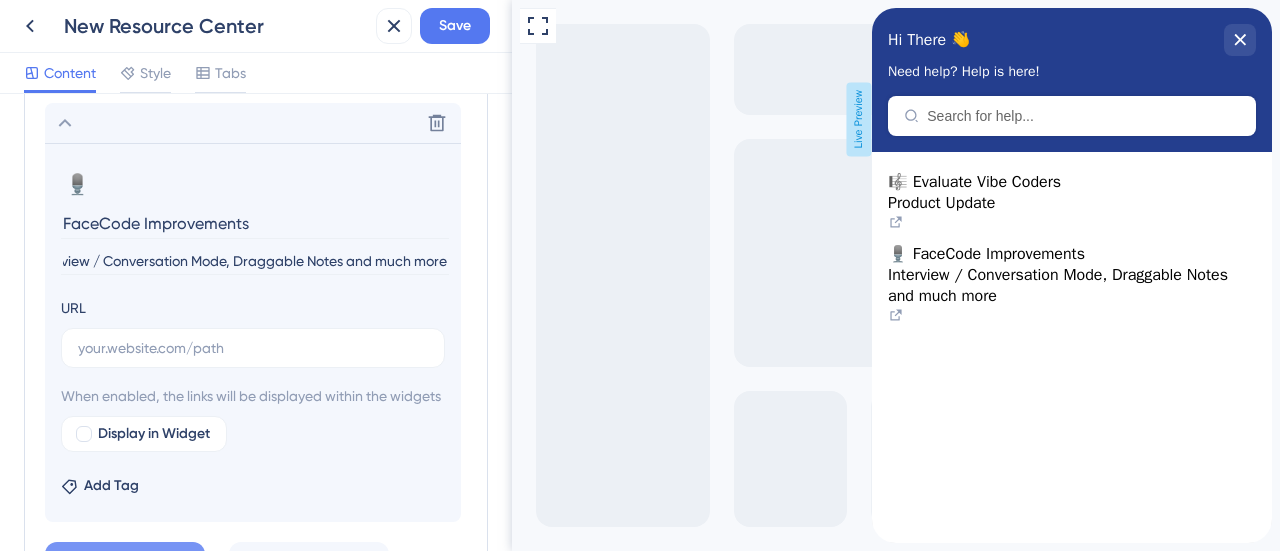 type on "Interview / Conversation Mode, Draggable Notes and much more" 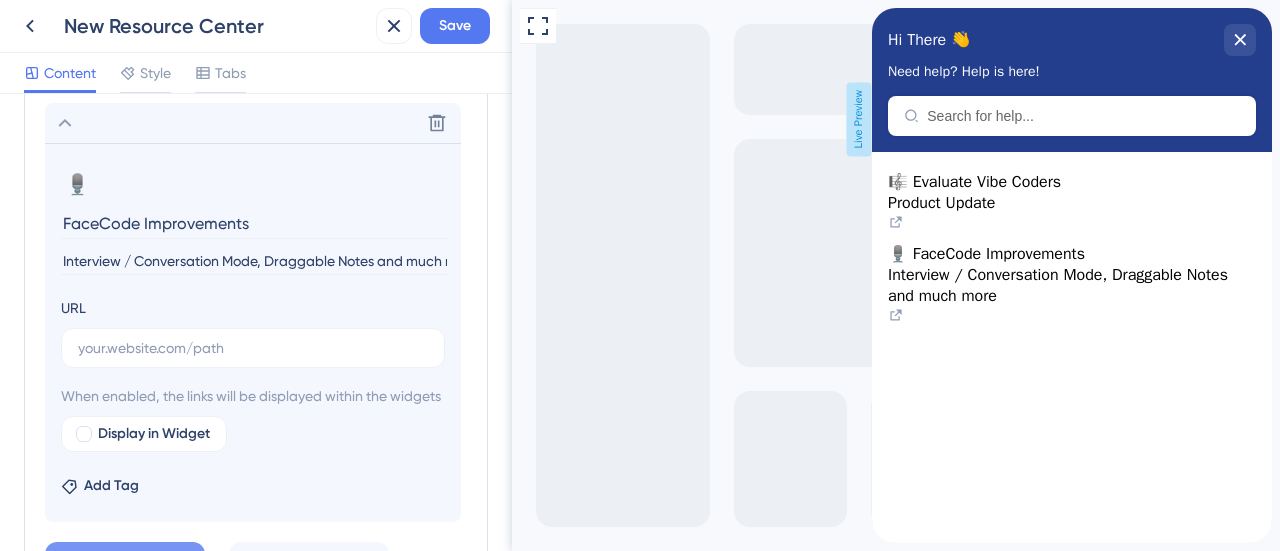 click on "URL" at bounding box center (253, 332) 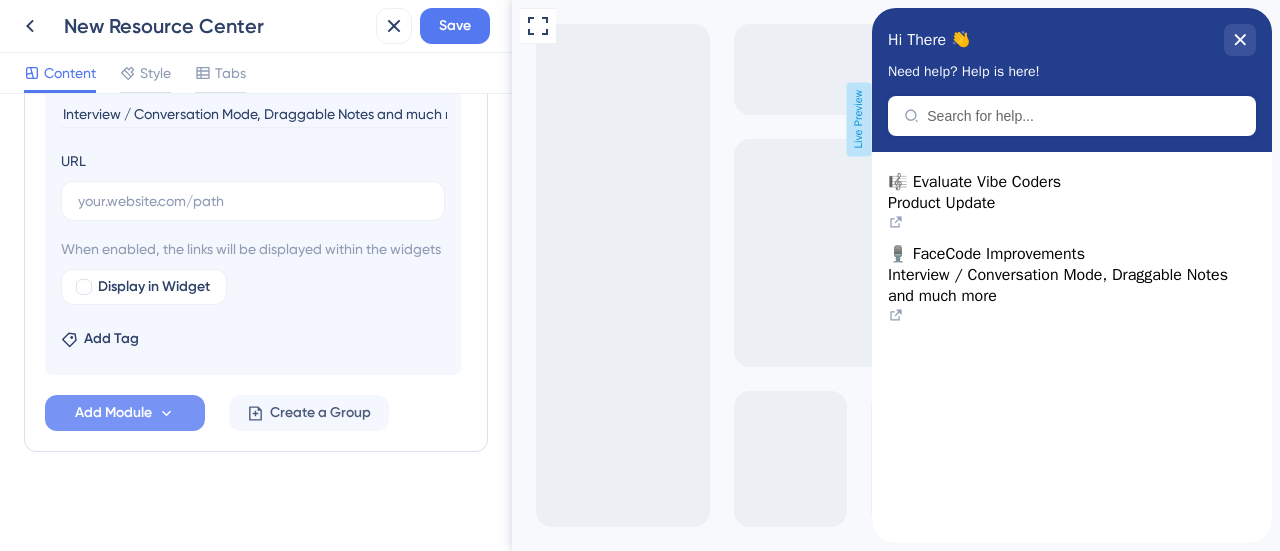 scroll, scrollTop: 1245, scrollLeft: 0, axis: vertical 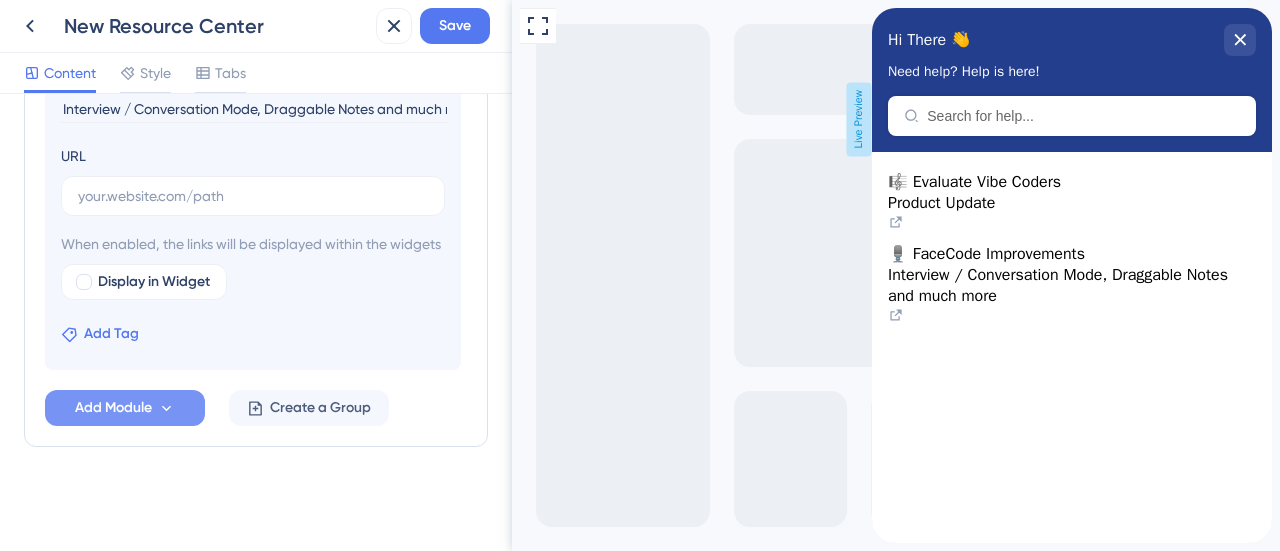click on "Add Tag" at bounding box center (111, 334) 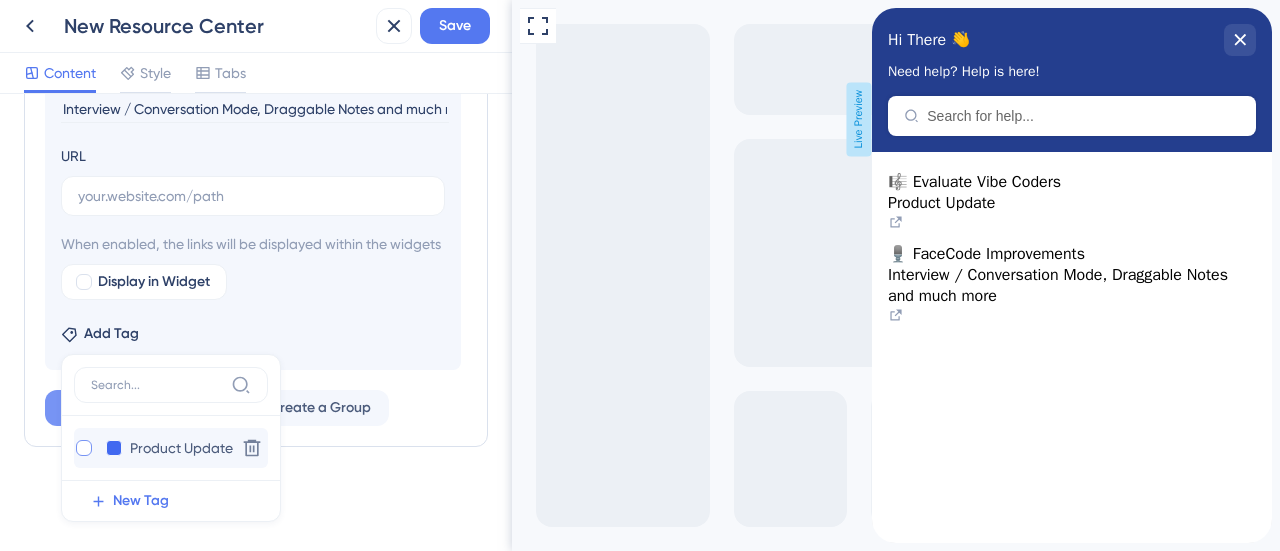 click at bounding box center [84, 448] 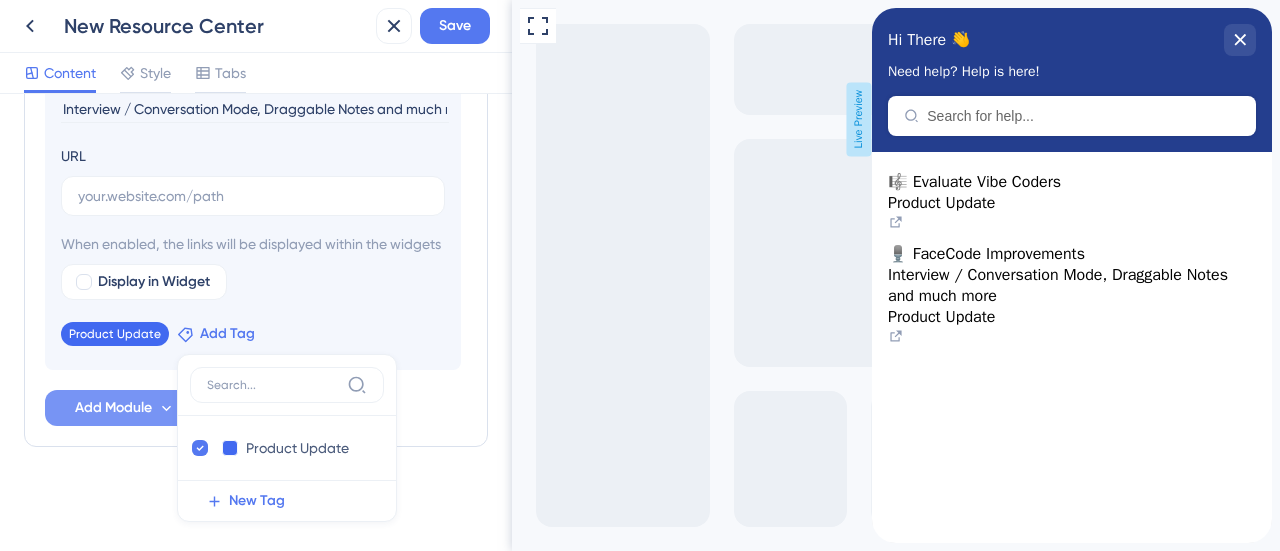 click on "Add Tag" at bounding box center [227, 334] 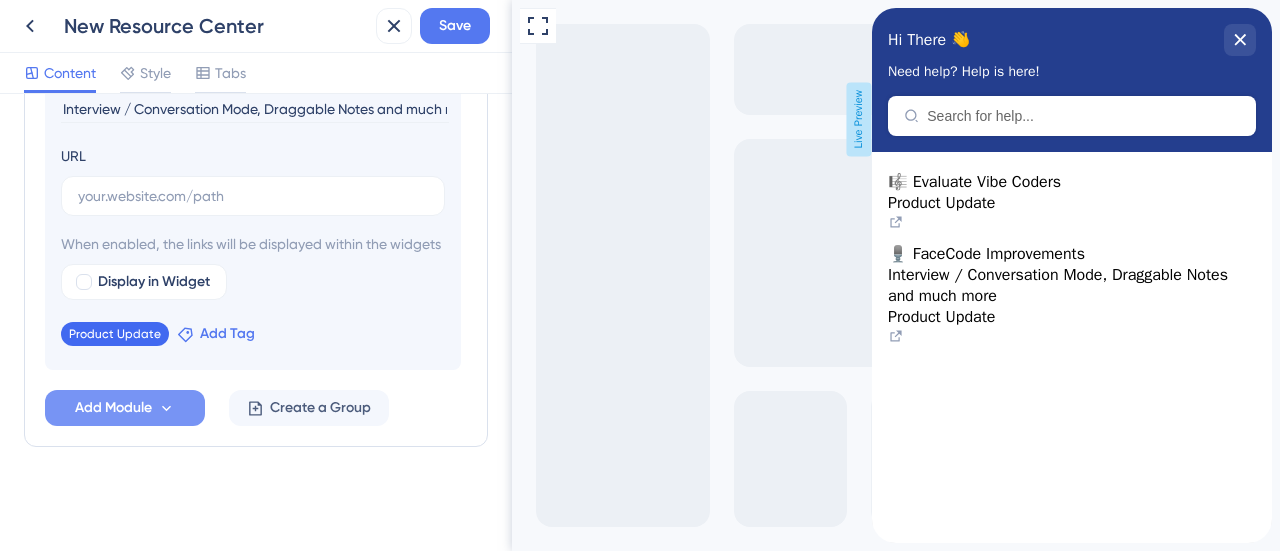 click on "Add Tag" at bounding box center [227, 334] 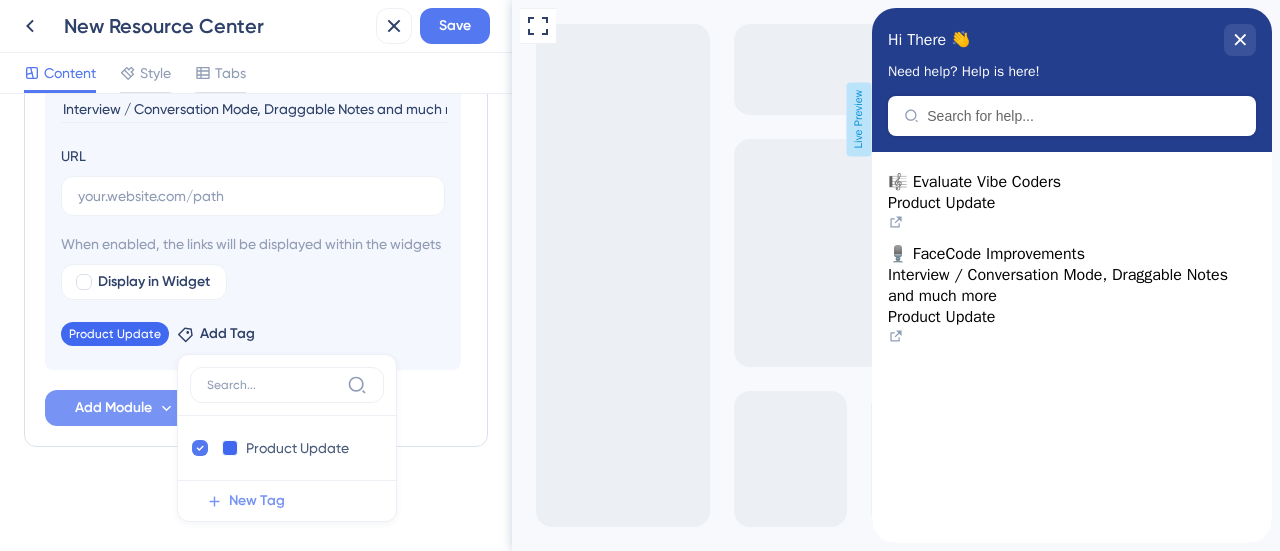 click on "New Tag" at bounding box center [257, 501] 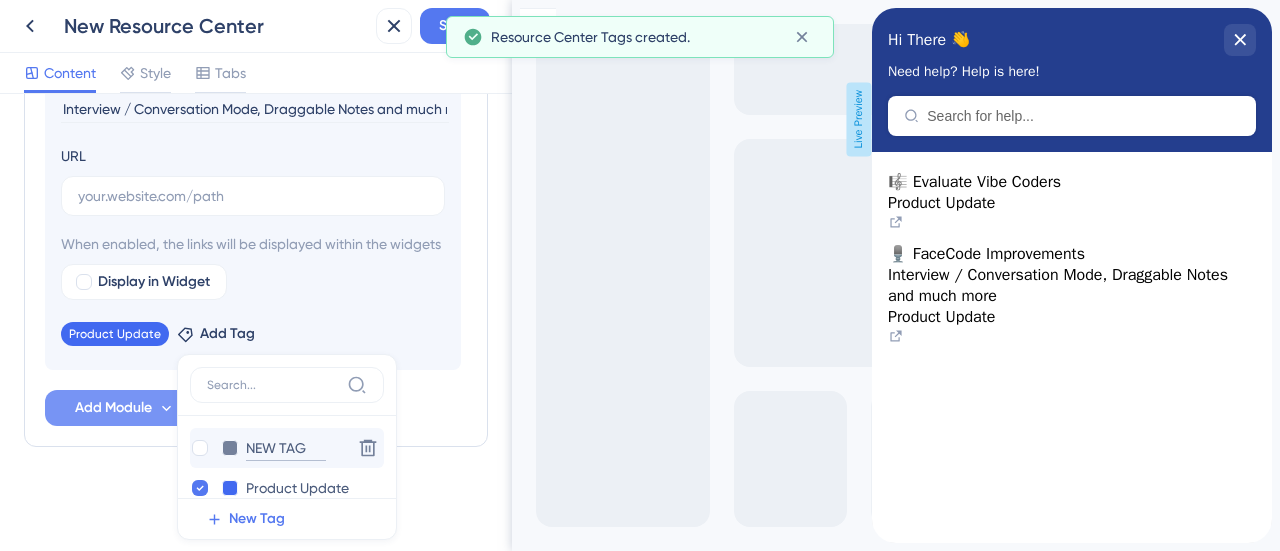 click on "NEW TAG" at bounding box center (286, 448) 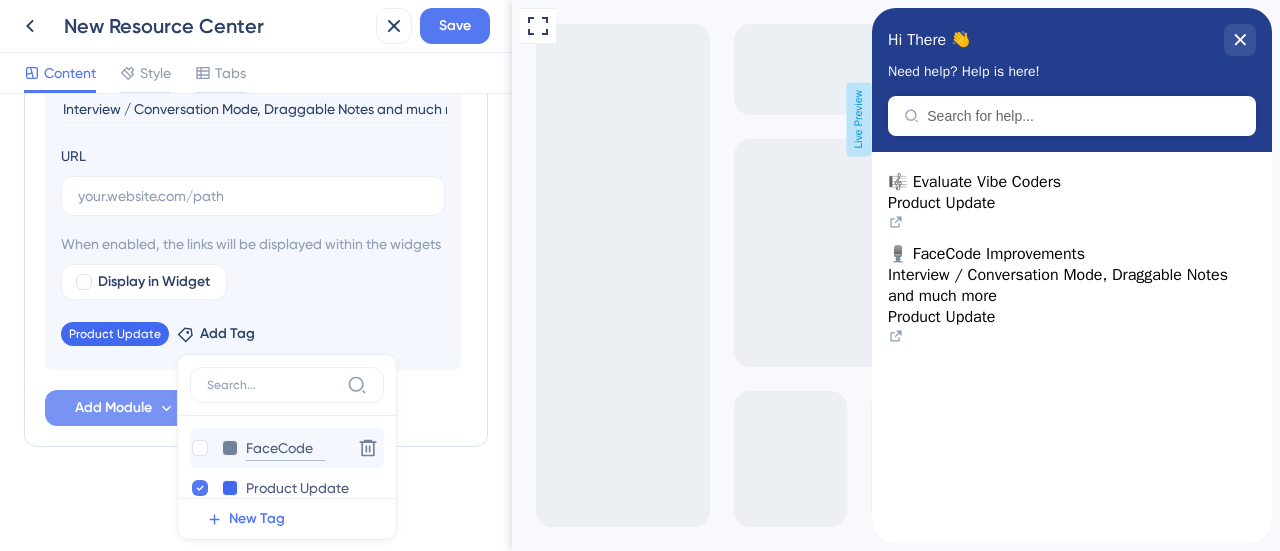 type on "FaceCode" 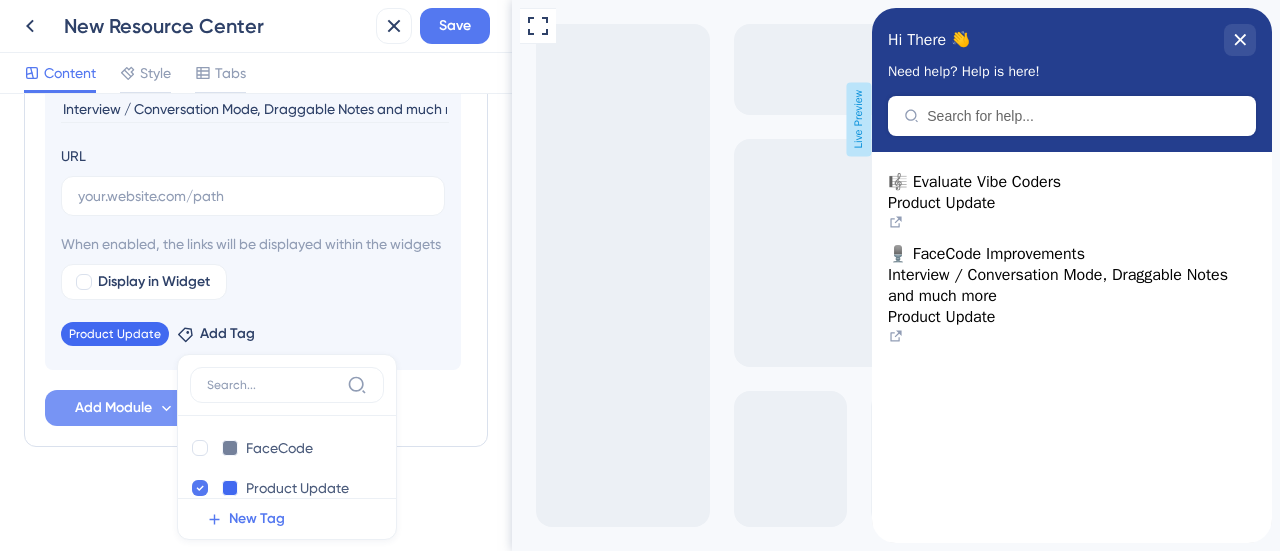 click on "FaceCode FaceCode Delete Product Update Product Update Delete" at bounding box center [287, 457] 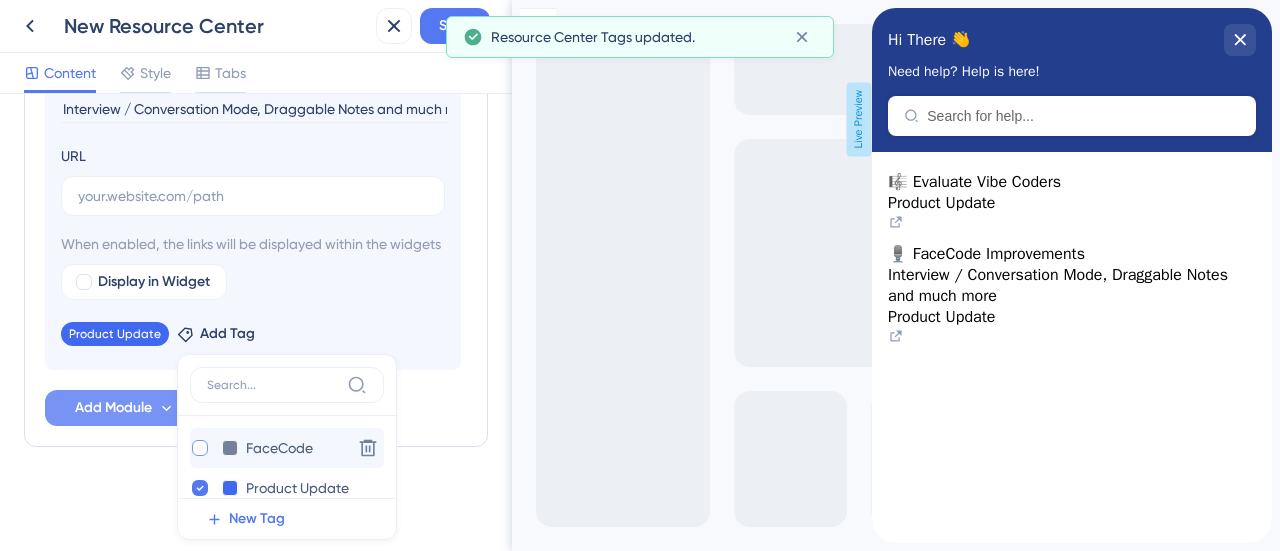 click at bounding box center (200, 448) 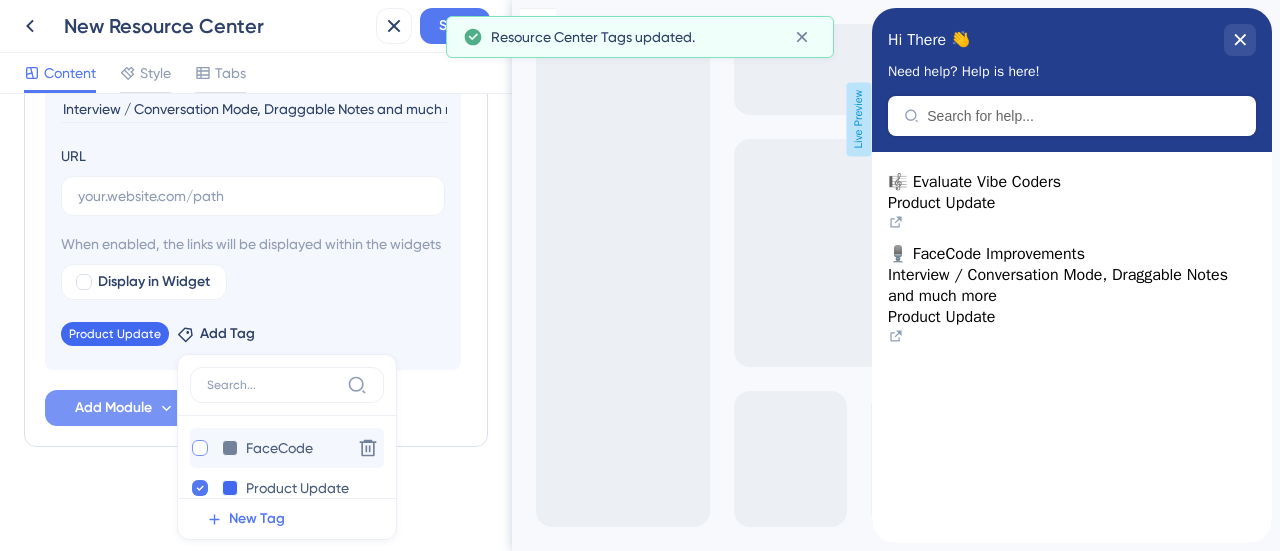 checkbox on "true" 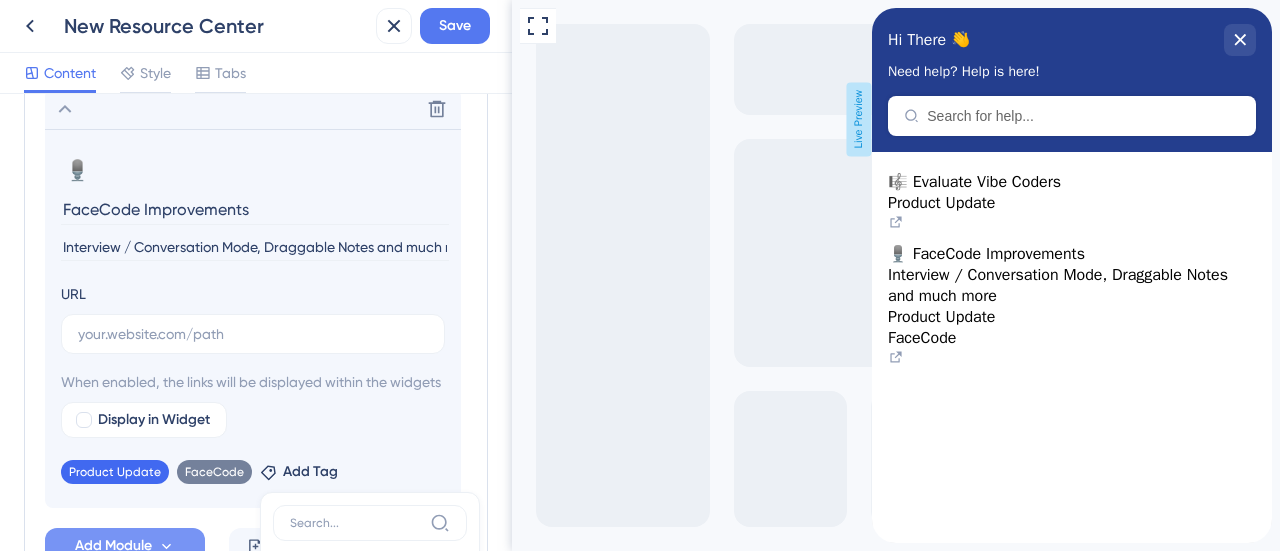 scroll, scrollTop: 1145, scrollLeft: 0, axis: vertical 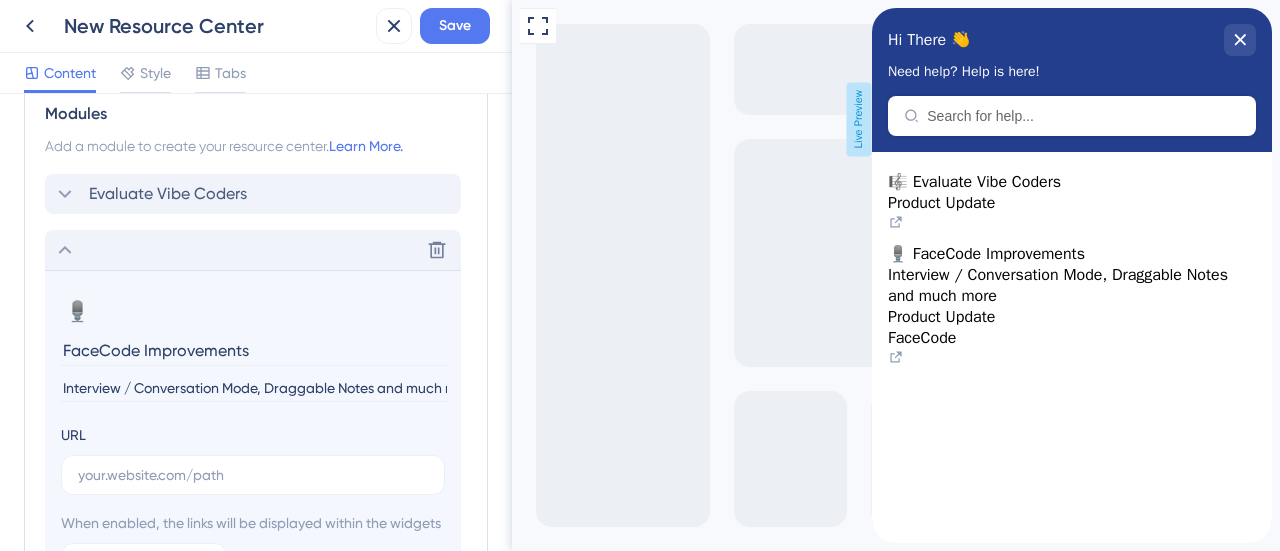 click 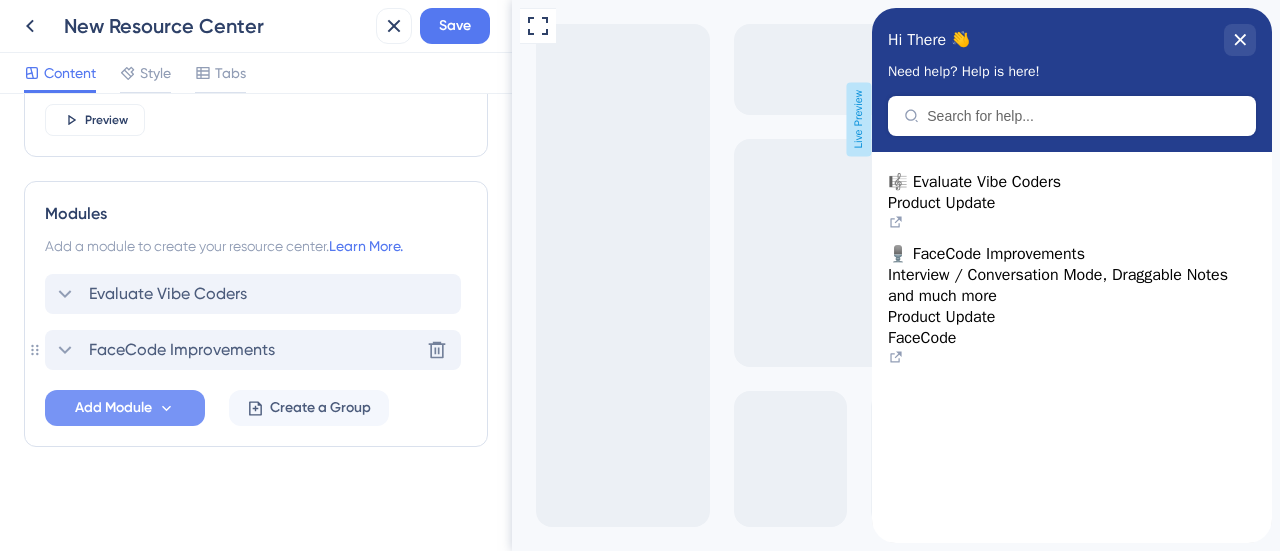 scroll, scrollTop: 842, scrollLeft: 0, axis: vertical 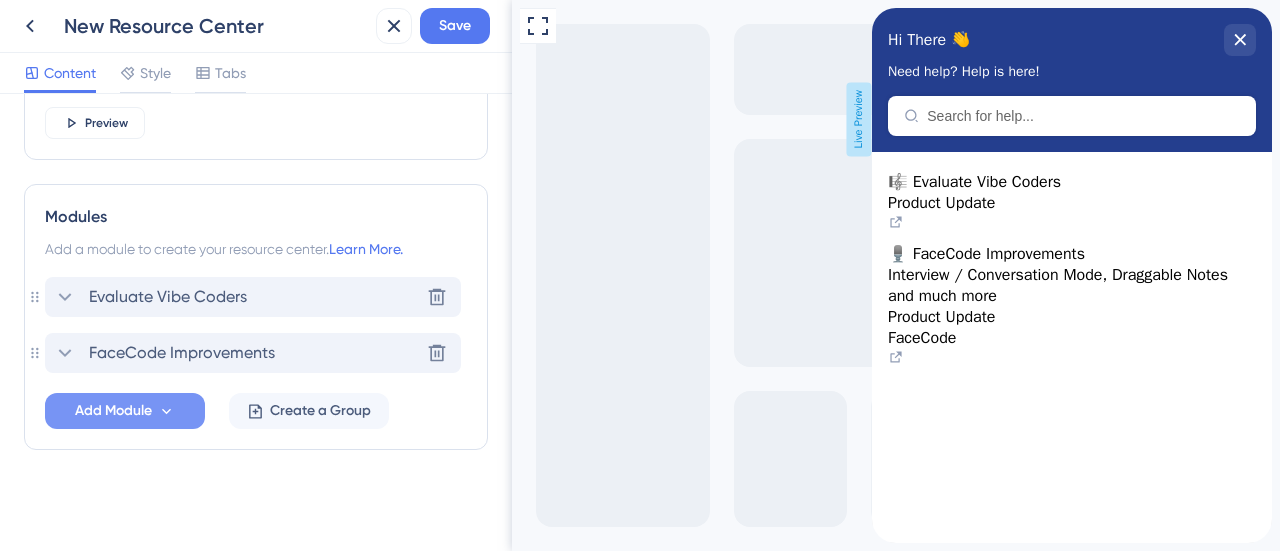 click on "Evaluate Vibe Coders" at bounding box center (168, 297) 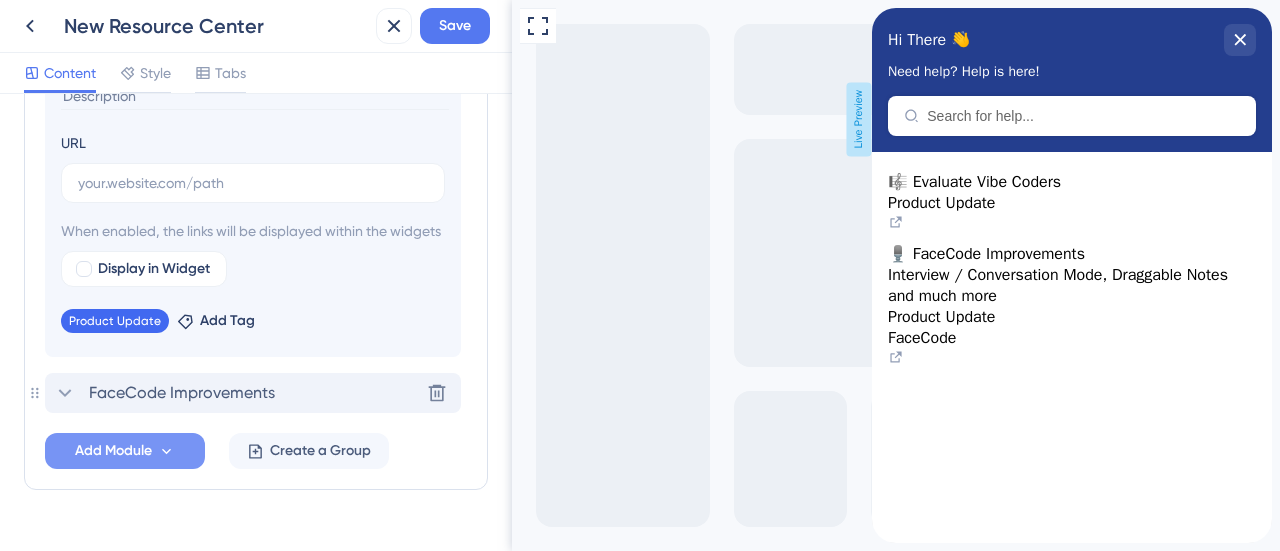 scroll, scrollTop: 1245, scrollLeft: 0, axis: vertical 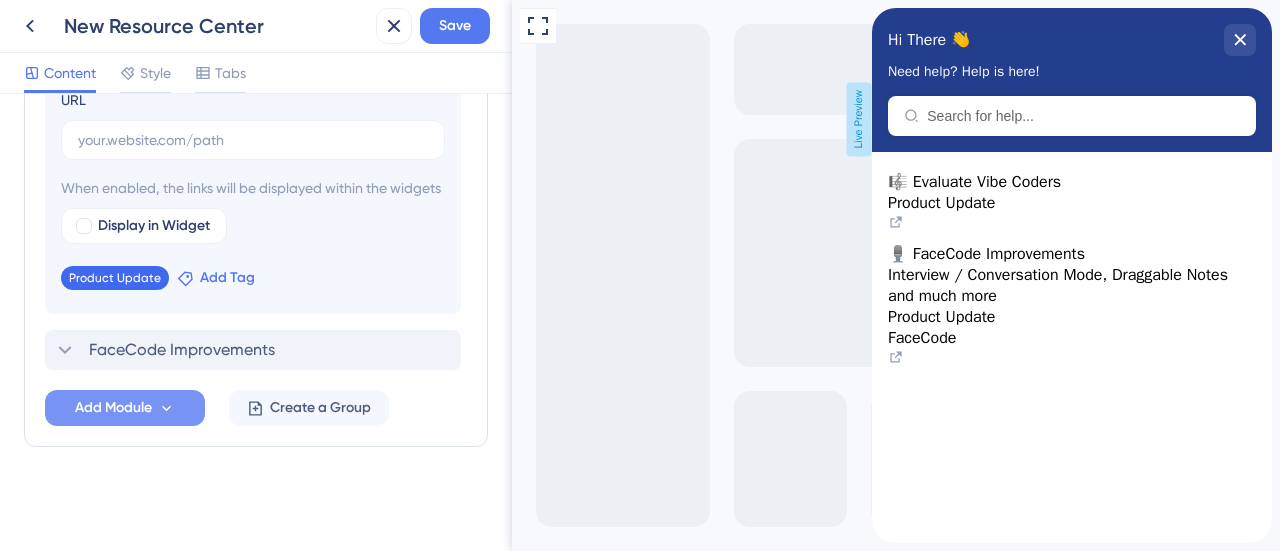 click on "Add Tag" at bounding box center [227, 278] 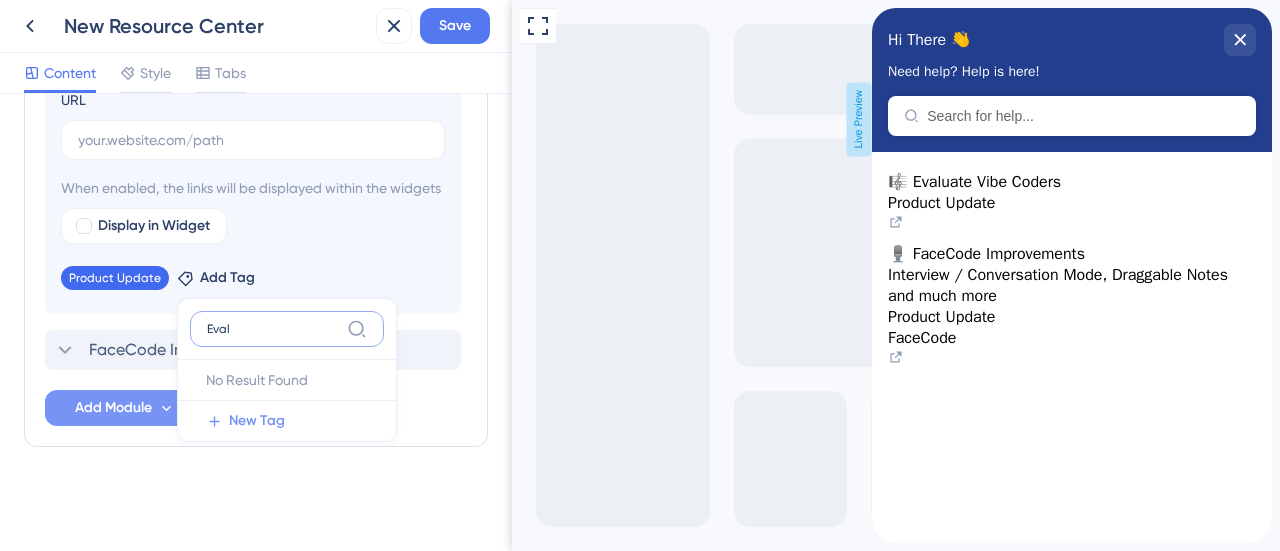 type on "Eval" 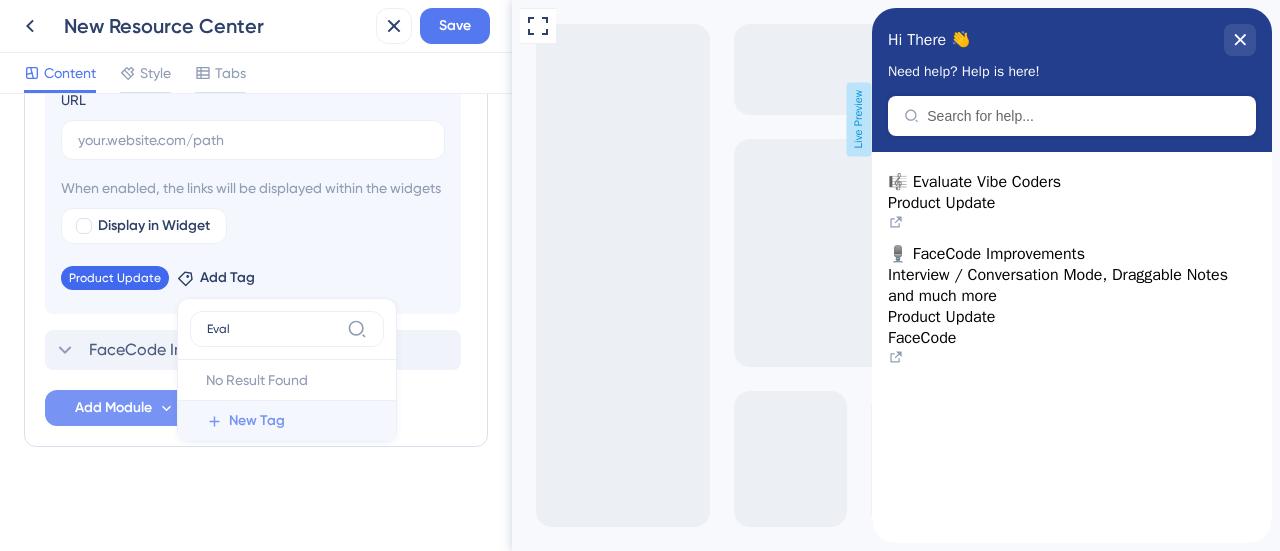 click on "New Tag" at bounding box center (257, 421) 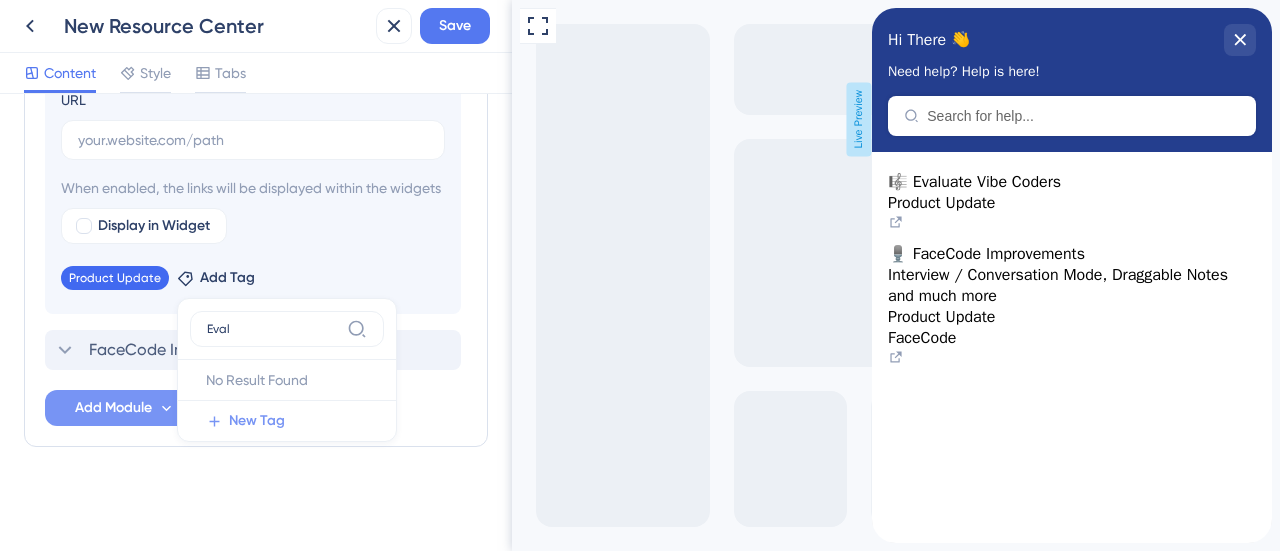 type 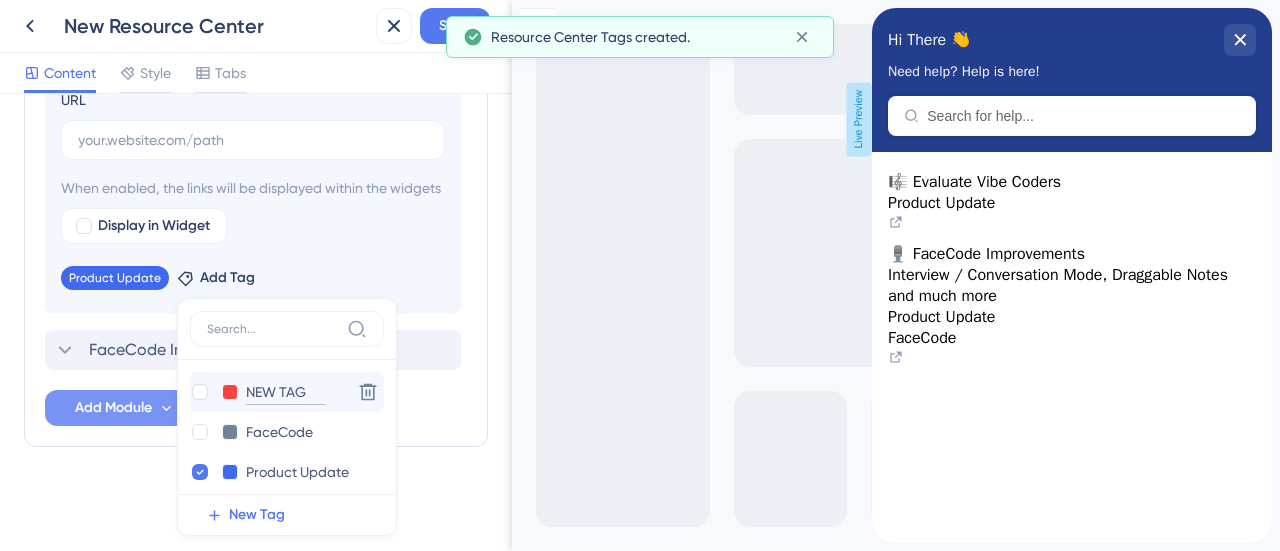 click on "NEW TAG" at bounding box center [286, 392] 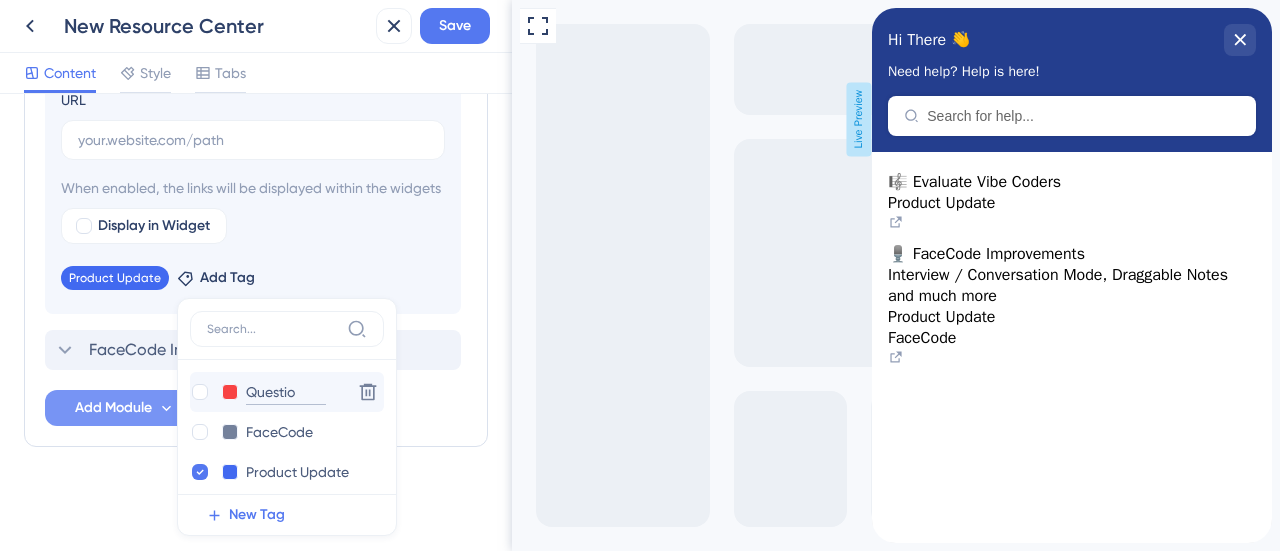 type on "Question" 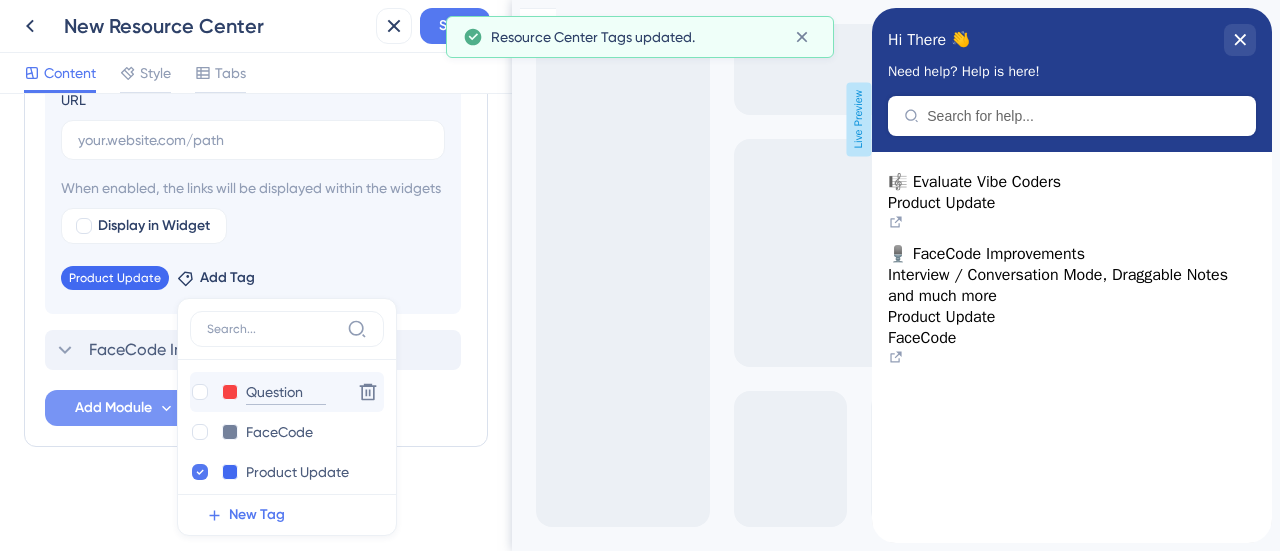click on "Question" at bounding box center [286, 392] 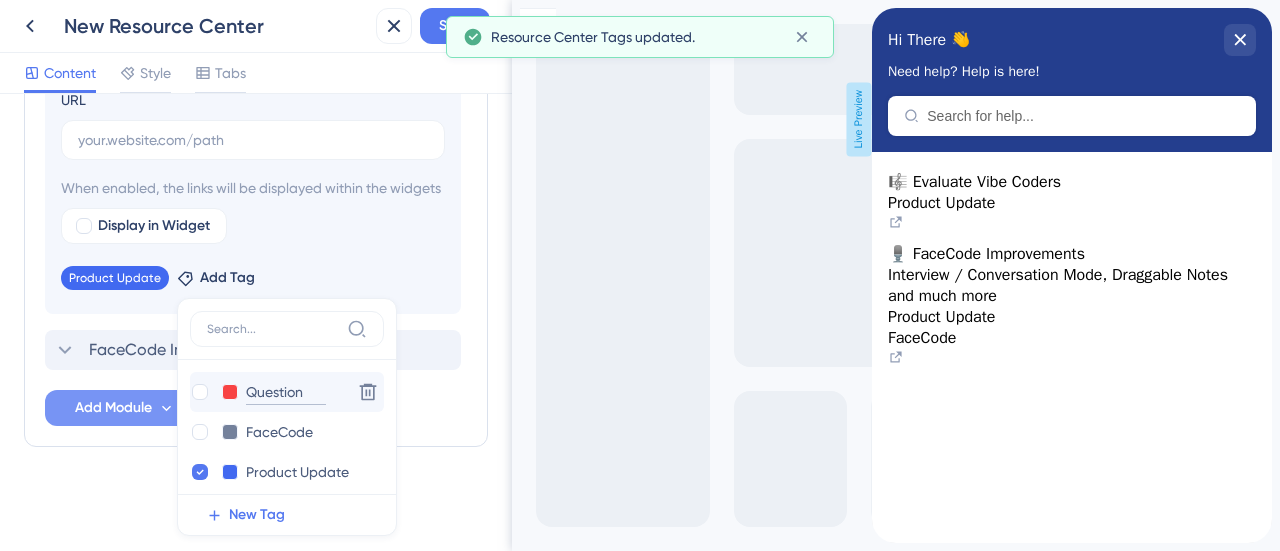 click on "Question" at bounding box center [286, 392] 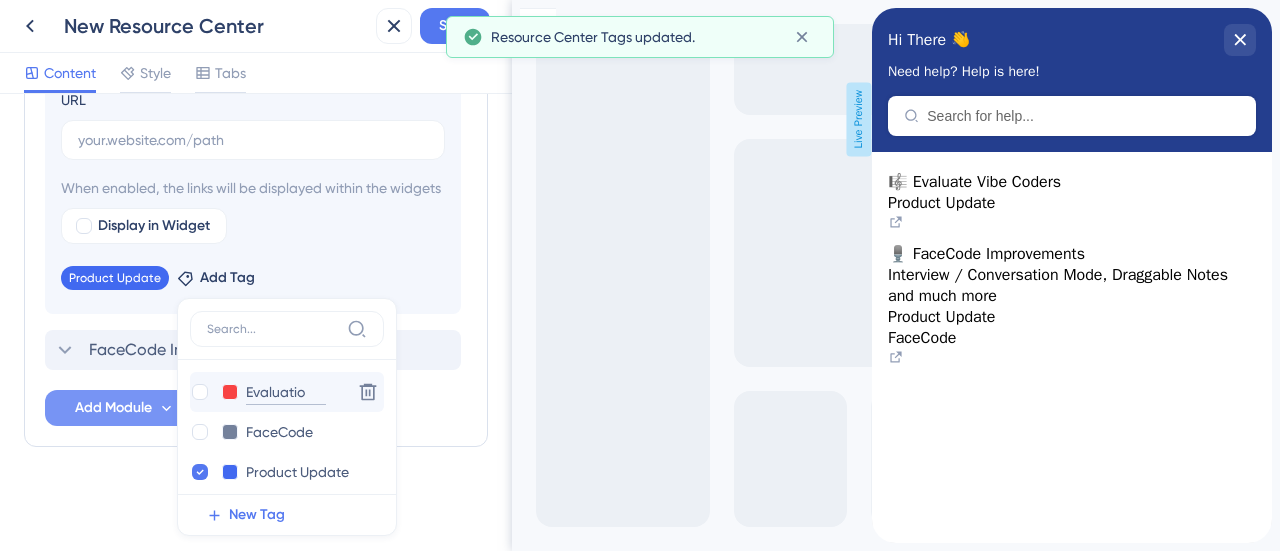 type on "Evaluation" 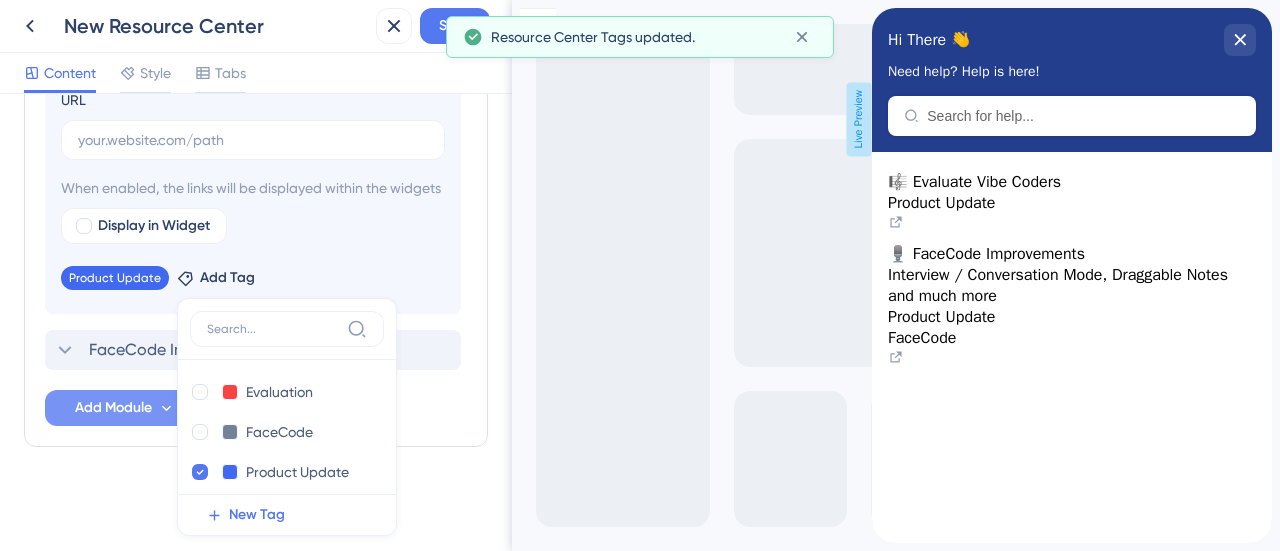 click on "Evaluation Evaluation Delete FaceCode FaceCode Delete Product Update Product Update Delete" at bounding box center (287, 427) 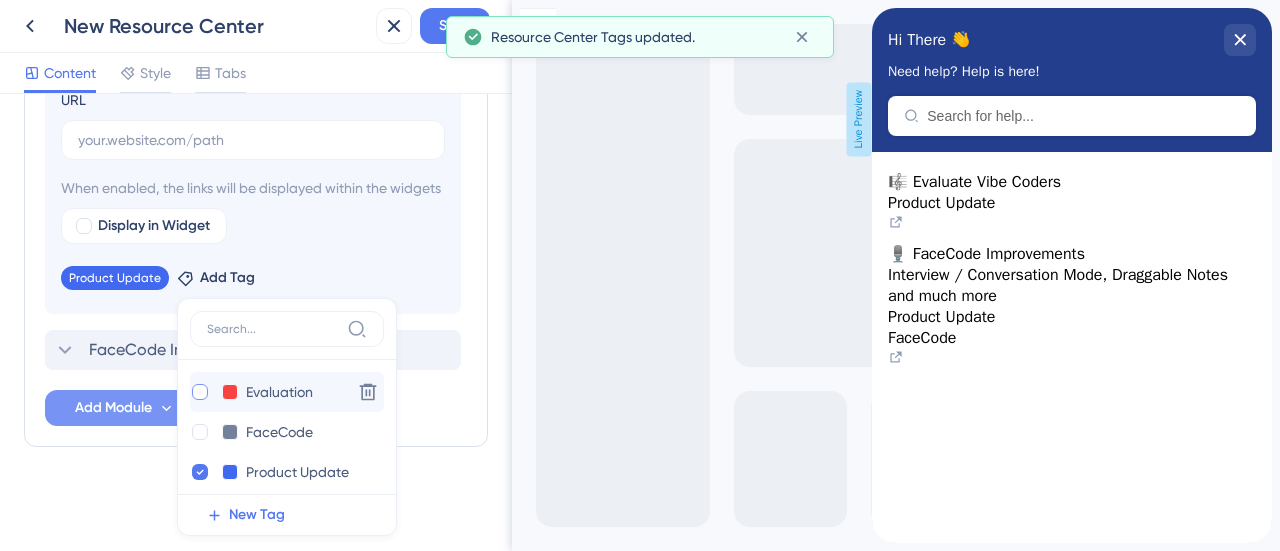 click at bounding box center (200, 392) 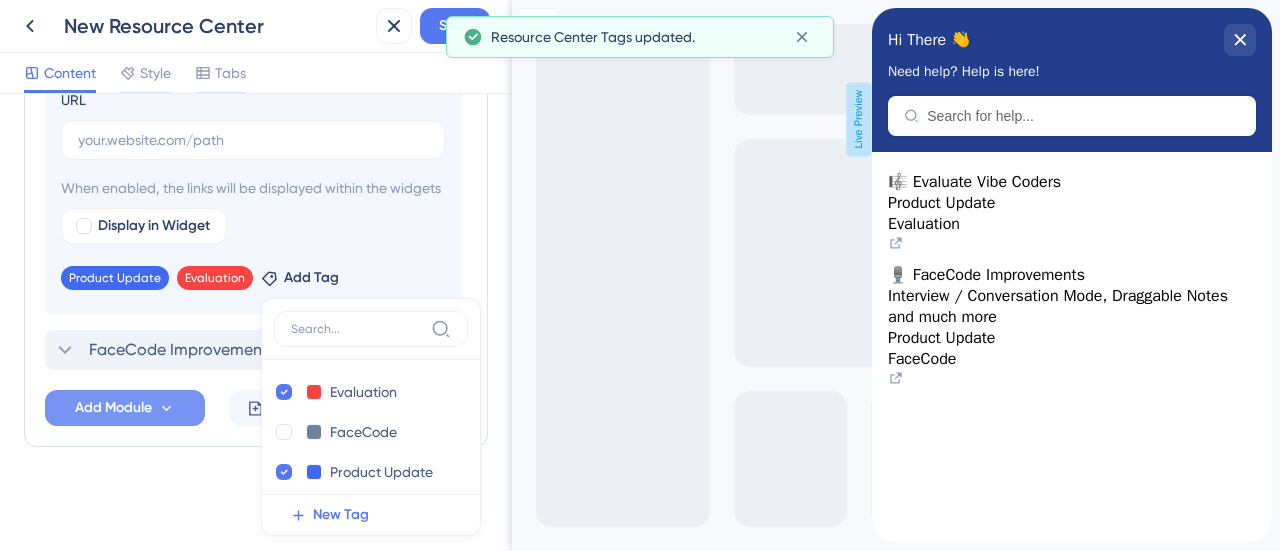 click on "Resource Center Header Title Hi There 👋 17 Hi There 👋 Subtitle Need help? Help is here! 12 Search Function Search Bar Search Bar Placeholder Search for help... No Search Result Message No matching results... Open in New Tab Message Open in a new tab 3 Bring search results from a Knowledge Base Connect with Google Domain https://help.hackerearth.com/ Display in Widget Preview Modules Add a module to create your resource center.  Learn More. Delete 🎼 Change emoji Remove emoji Evaluate Vibe Coders URL When enabled, the links will be displayed within the widgets Display in Widget Product Update Remove Evaluation Remove Add Tag Evaluation Evaluation Delete FaceCode FaceCode Delete Product Update Product Update Delete New Tag FaceCode Improvements Add Module Create a Group" at bounding box center [256, 322] 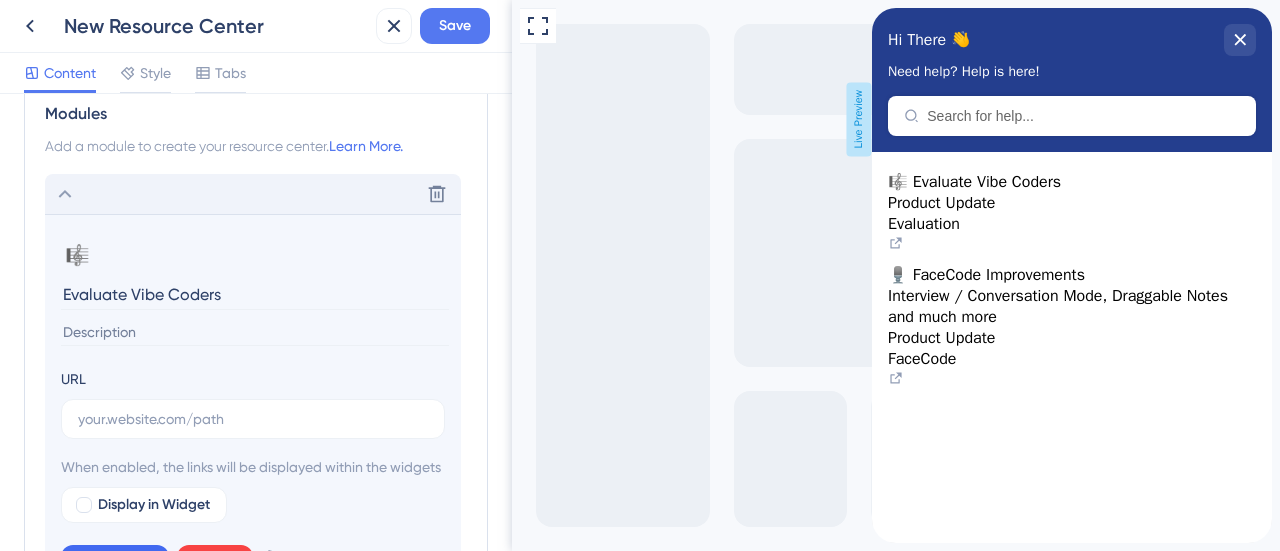 click 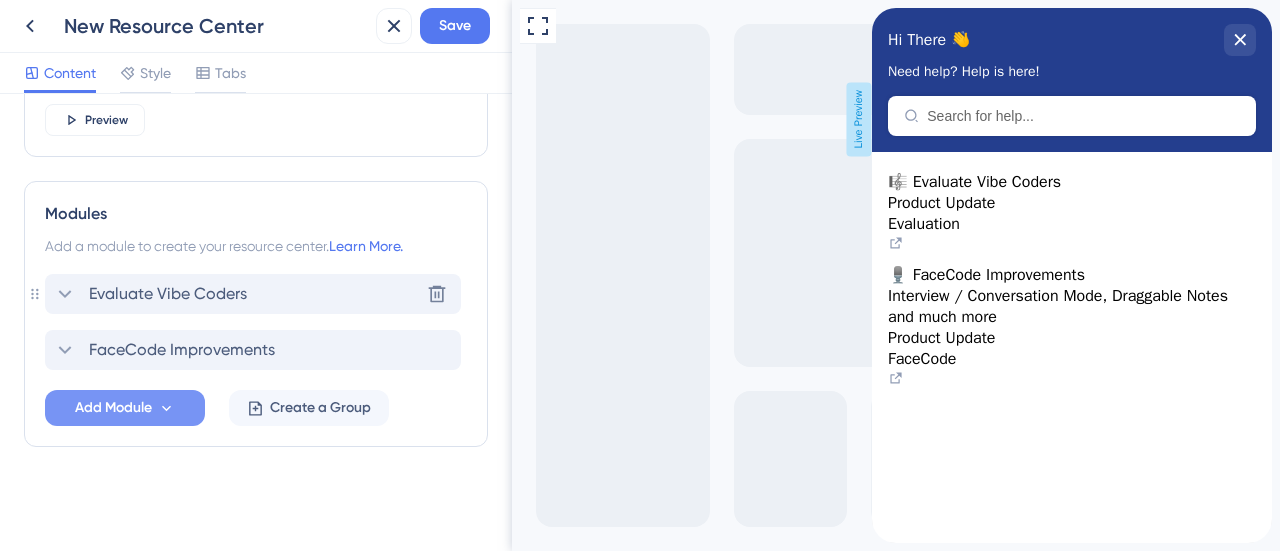scroll, scrollTop: 842, scrollLeft: 0, axis: vertical 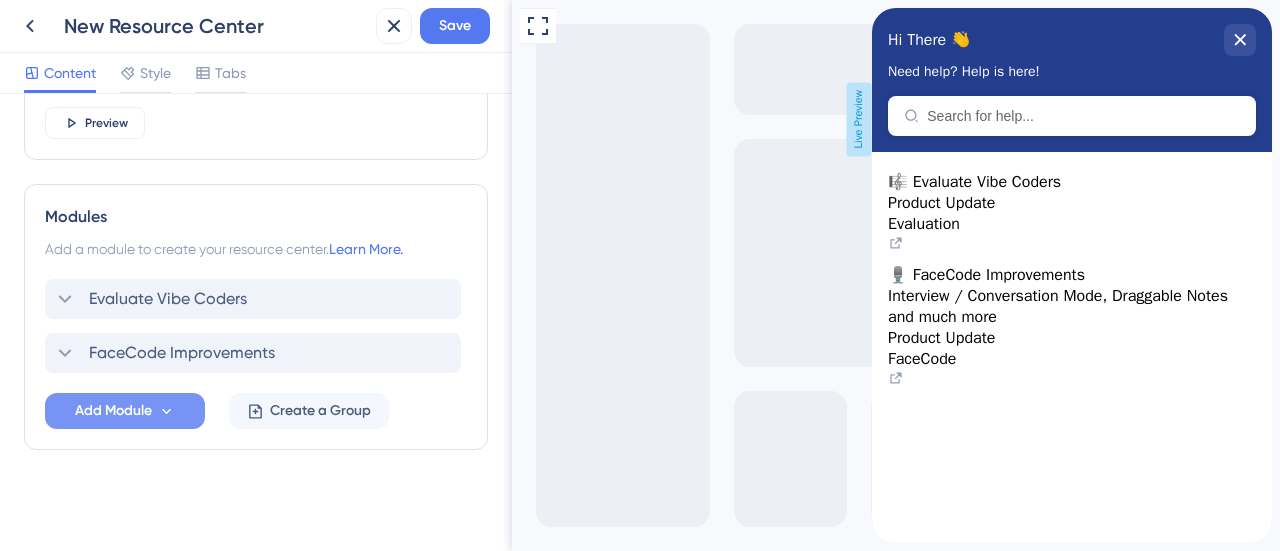 click on "Evaluate Vibe Coders FaceCode Improvements" at bounding box center [256, 325] 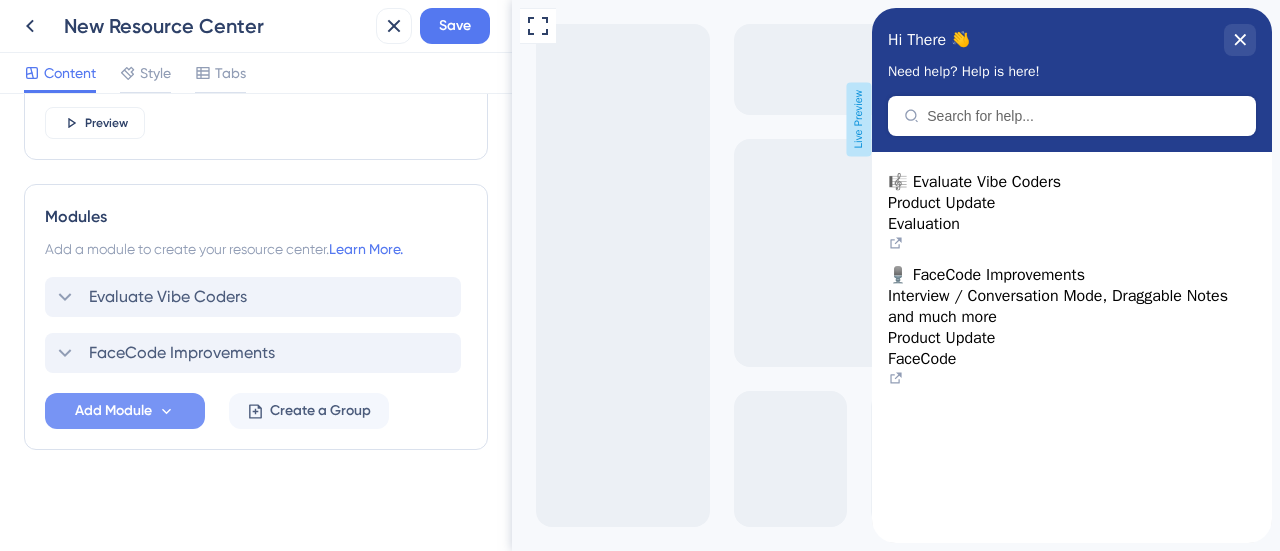 click on "Evaluate Vibe Coders" at bounding box center (253, 297) 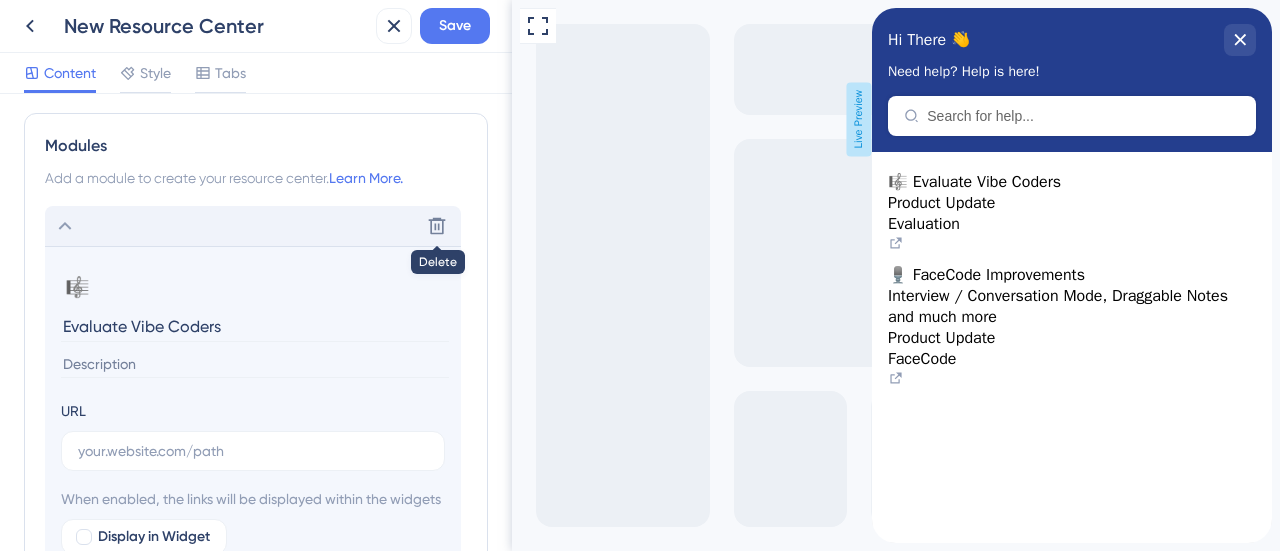 scroll, scrollTop: 842, scrollLeft: 0, axis: vertical 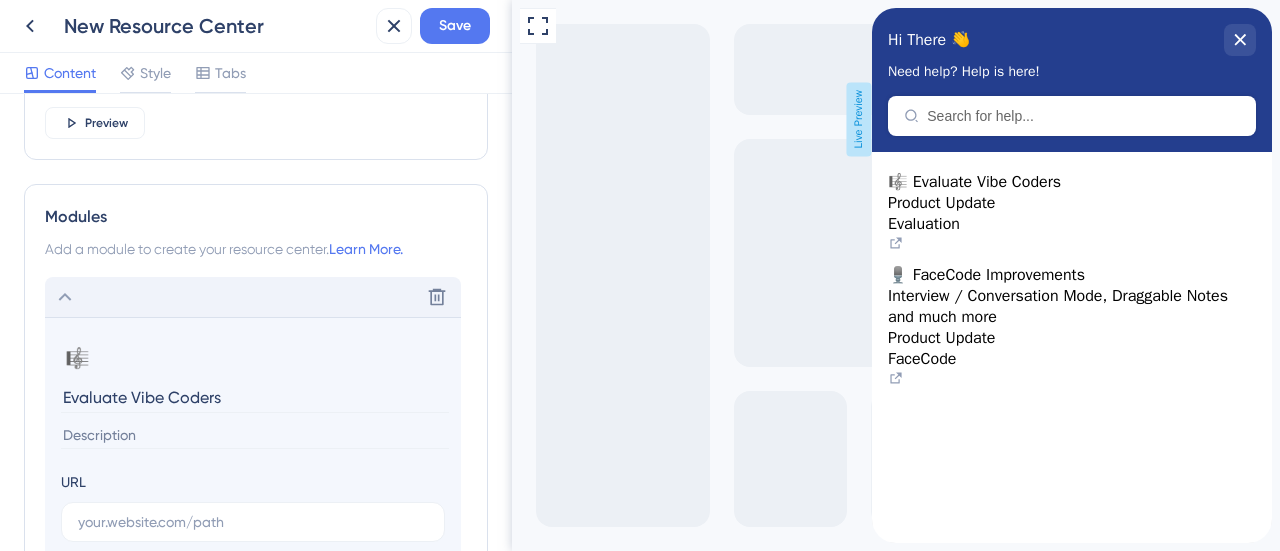click on "Delete" at bounding box center [253, 297] 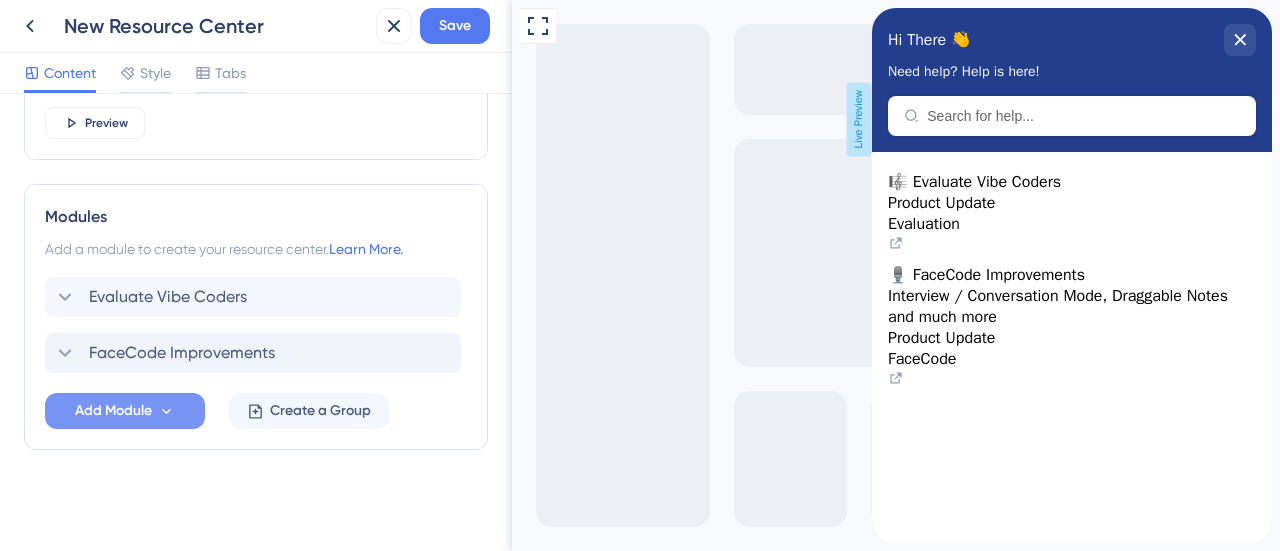 click on "Resource Center Header Title Hi There 👋 17 Hi There 👋 Subtitle Need help? Help is here! 12 Search Function Search Bar Search Bar Placeholder Search for help... No Search Result Message No matching results... Open in New Tab Message Open in a new tab 3 Bring search results from a Knowledge Base Connect with Google Domain https://help.hackerearth.com/ Display in Widget Preview Modules Add a module to create your resource center.  Learn More. Evaluate Vibe Coders FaceCode Improvements Add Module Create a Group" at bounding box center (256, -97) 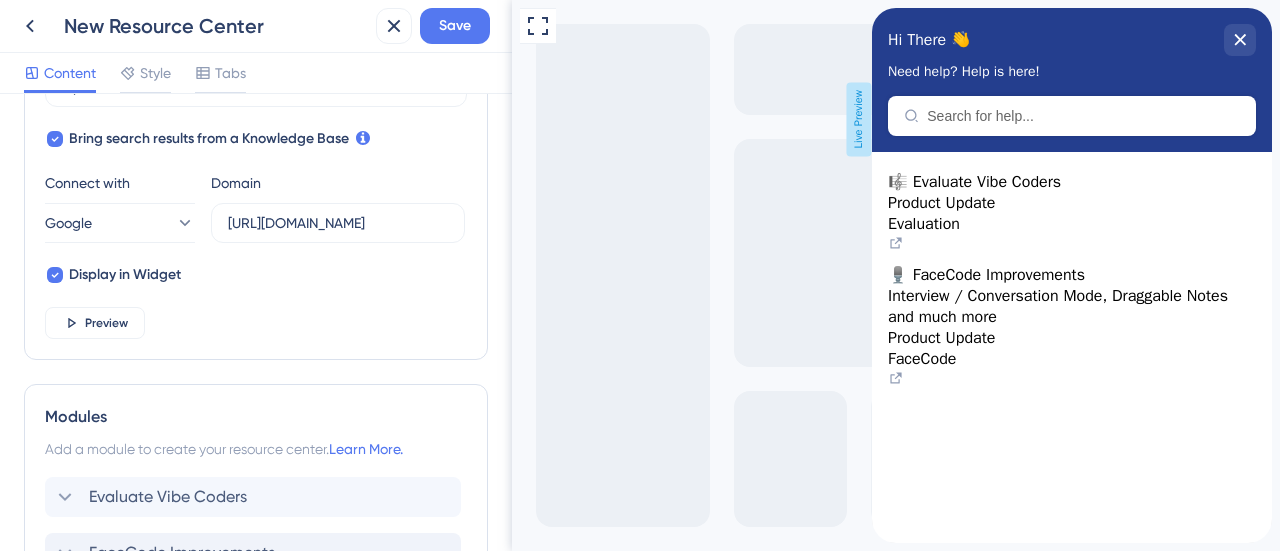 scroll, scrollTop: 842, scrollLeft: 0, axis: vertical 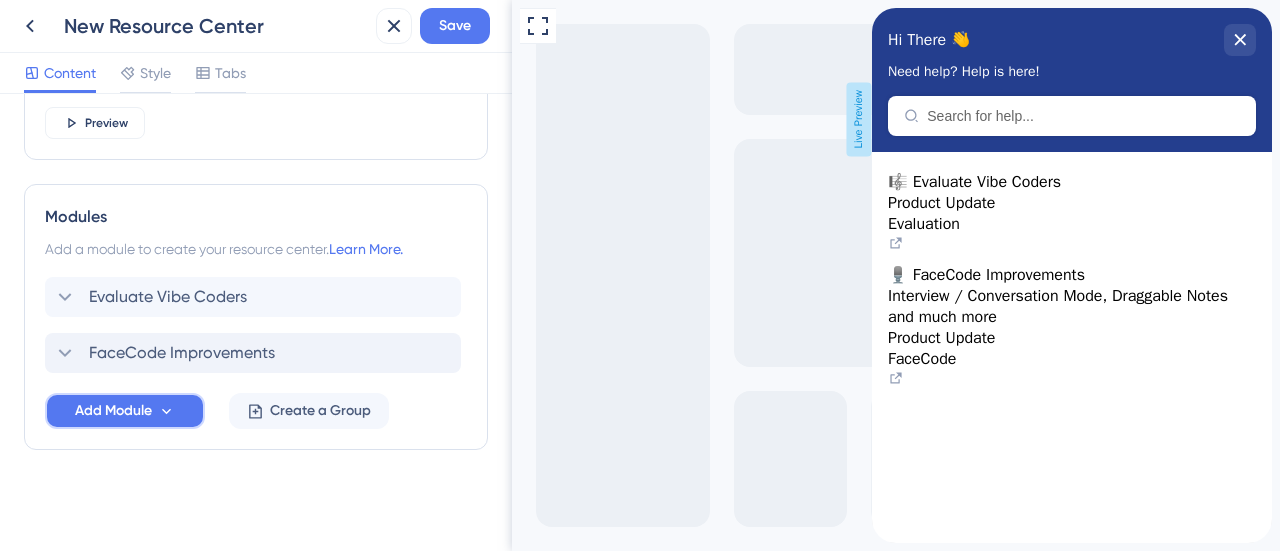 click on "Add Module" at bounding box center (125, 411) 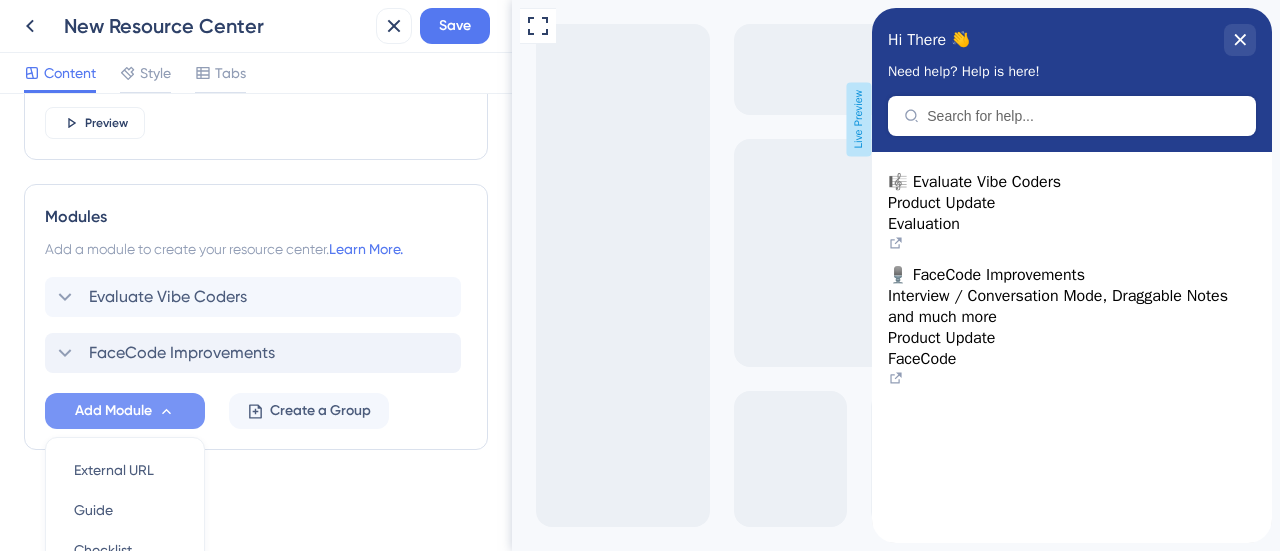 scroll, scrollTop: 1031, scrollLeft: 0, axis: vertical 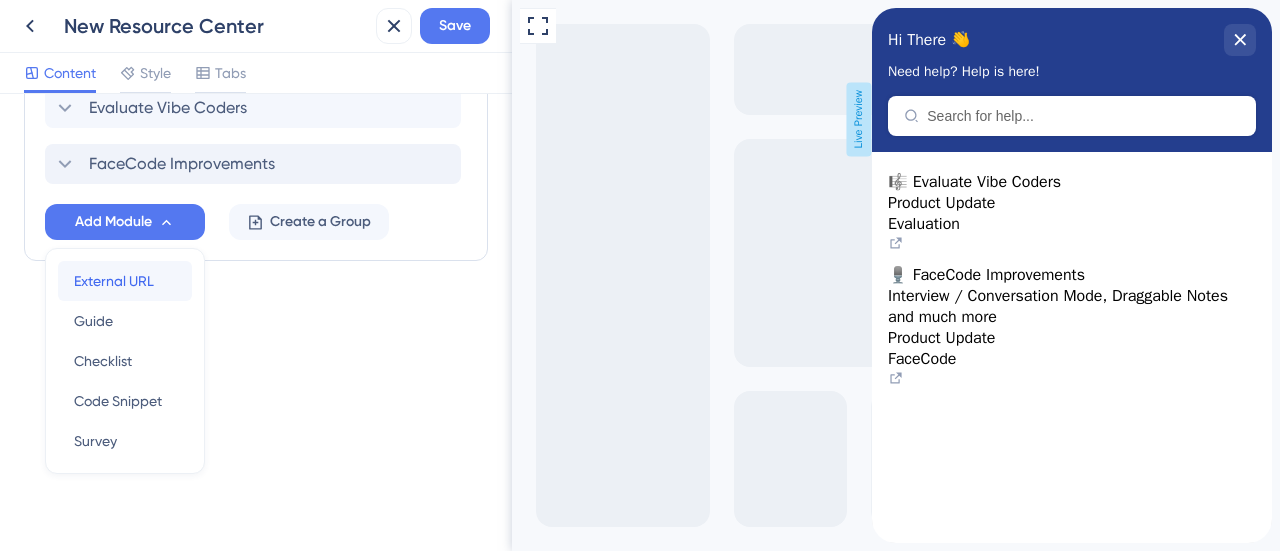click on "External URL External URL" at bounding box center [125, 281] 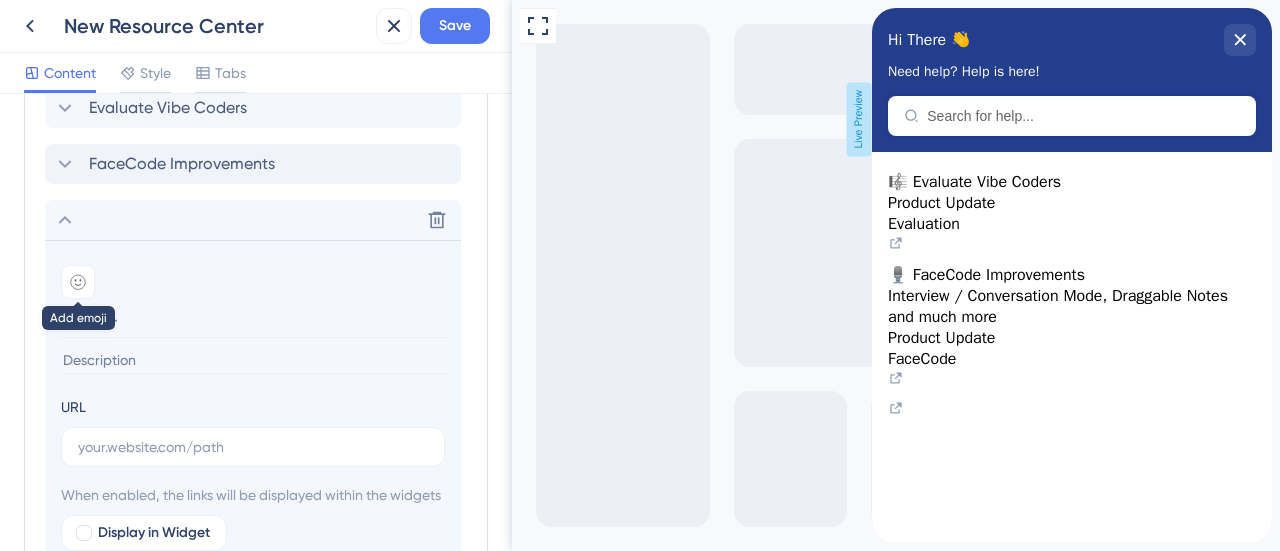 click at bounding box center [78, 282] 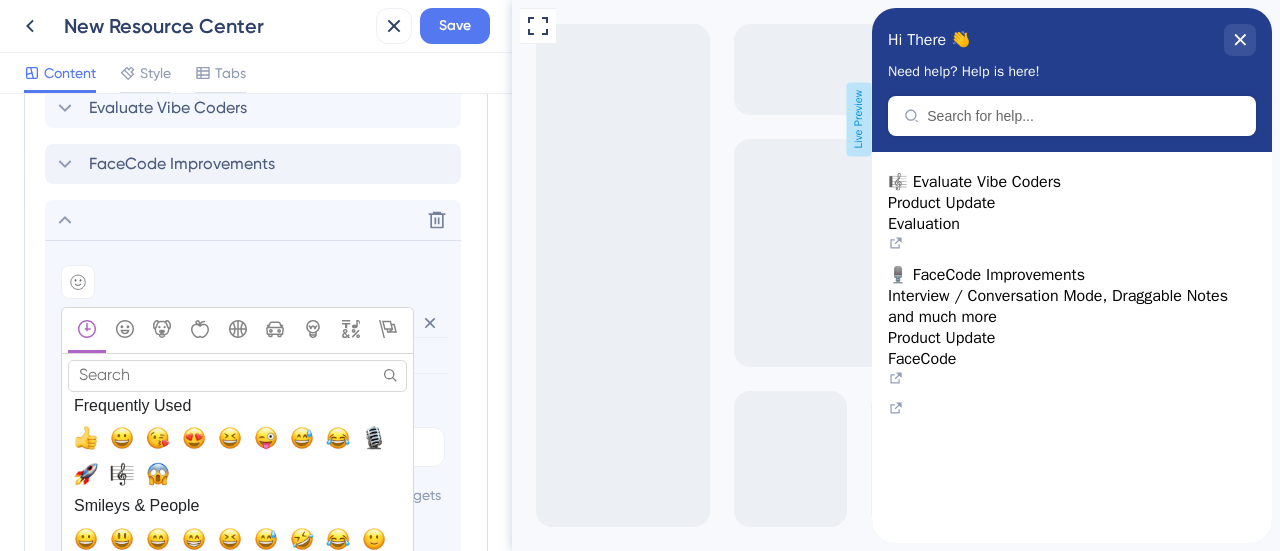 click on "Search" at bounding box center (237, 375) 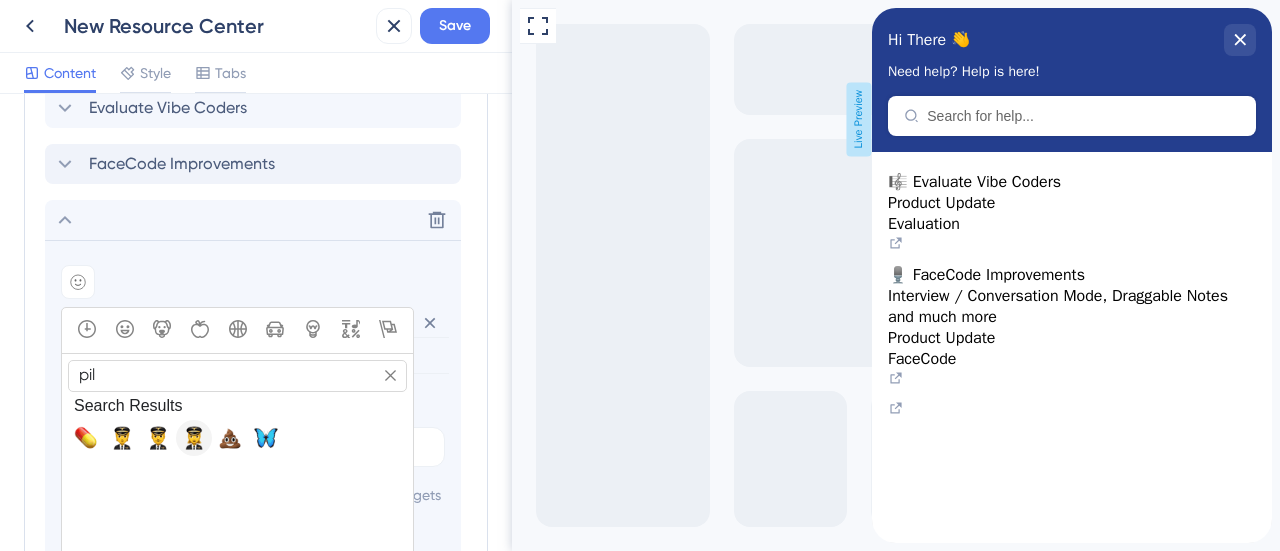type on "pil" 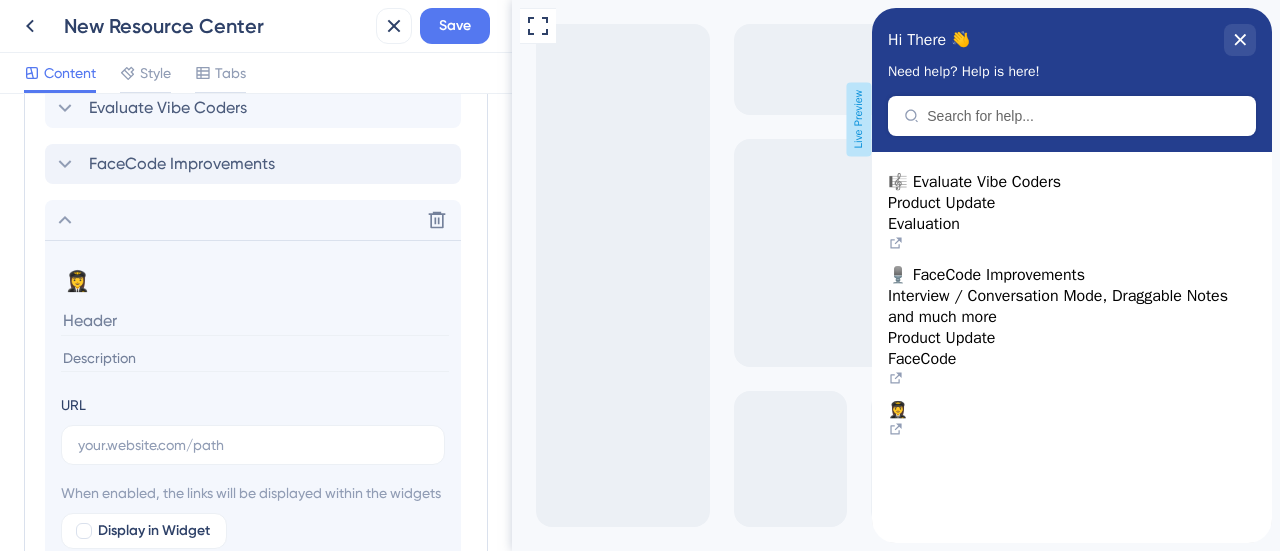 click at bounding box center [255, 320] 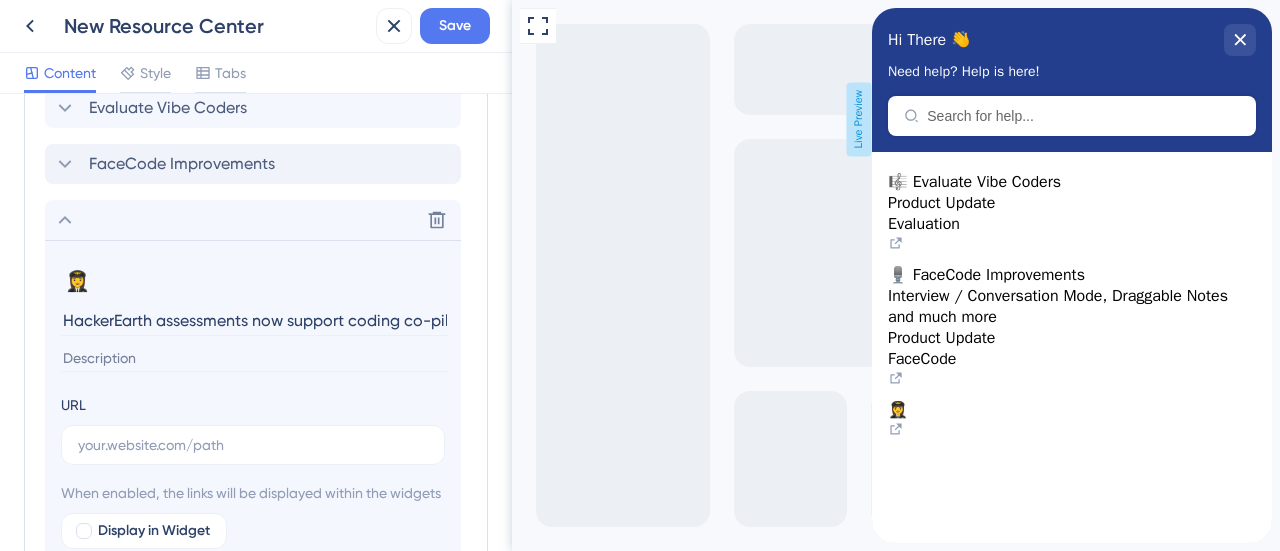 scroll, scrollTop: 0, scrollLeft: 106, axis: horizontal 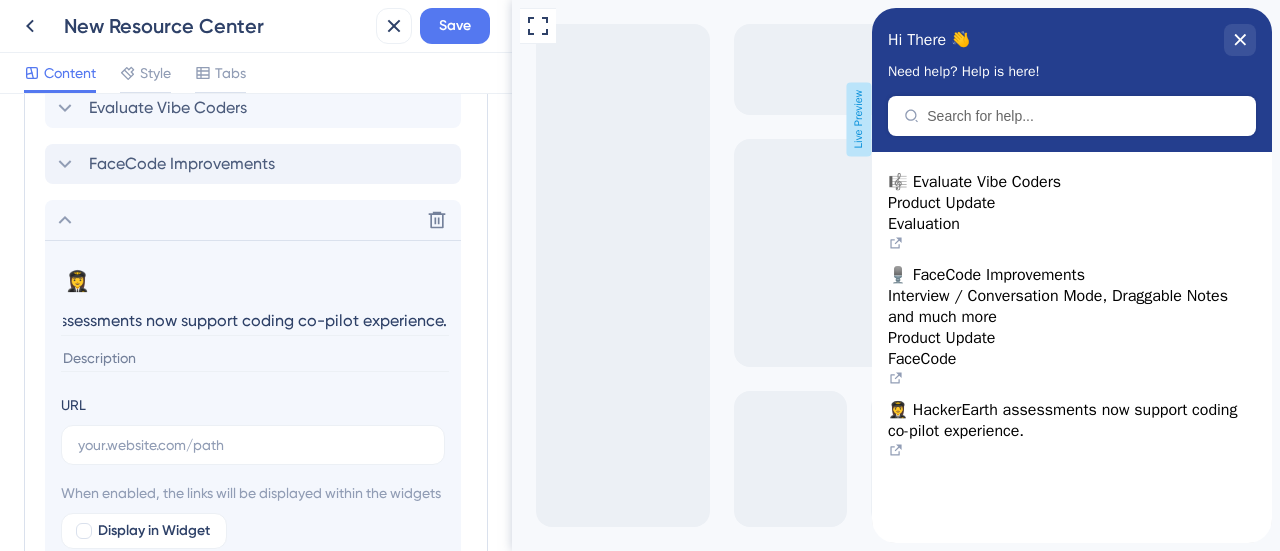 click on "HackerEarth assessments now support coding co-pilot experience." at bounding box center [255, 320] 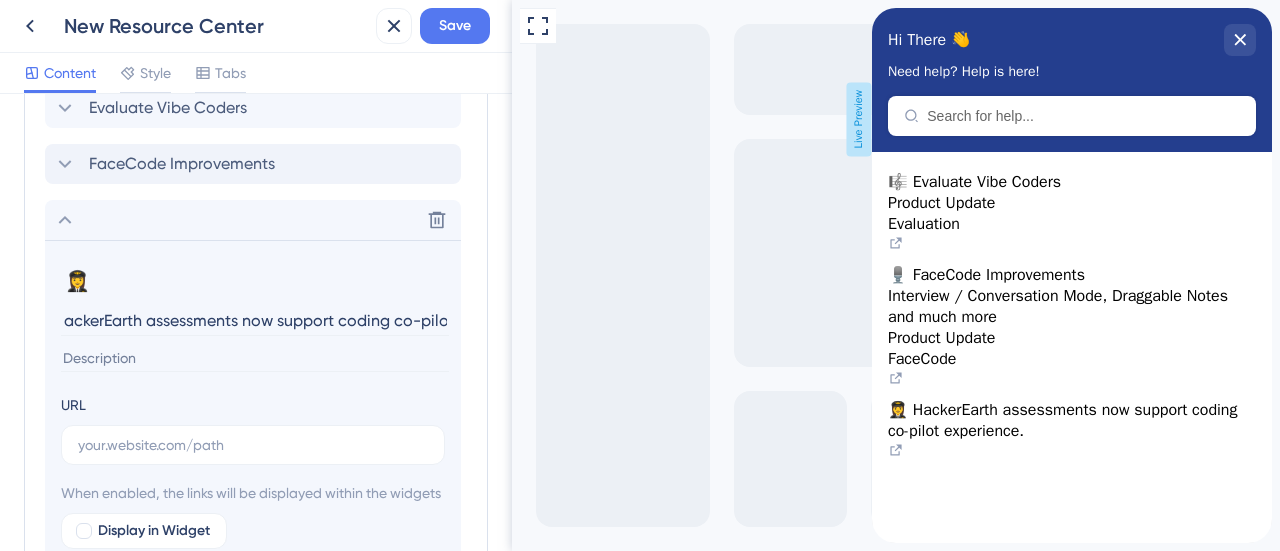scroll, scrollTop: 0, scrollLeft: 0, axis: both 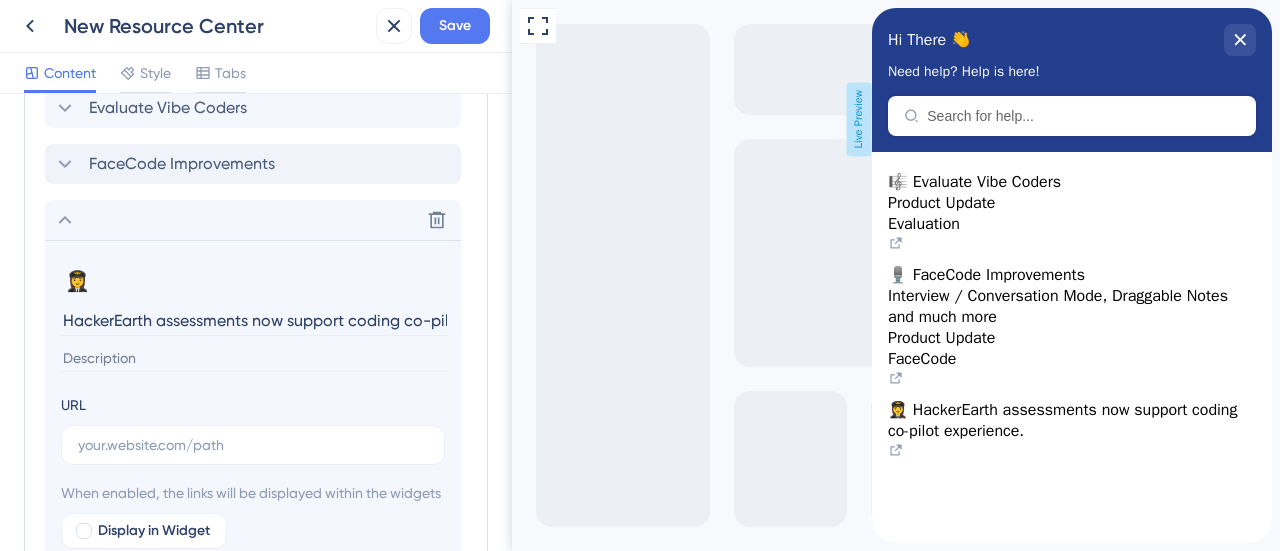 click on "HackerEarth assessments now support coding co-pilot experience." at bounding box center [255, 320] 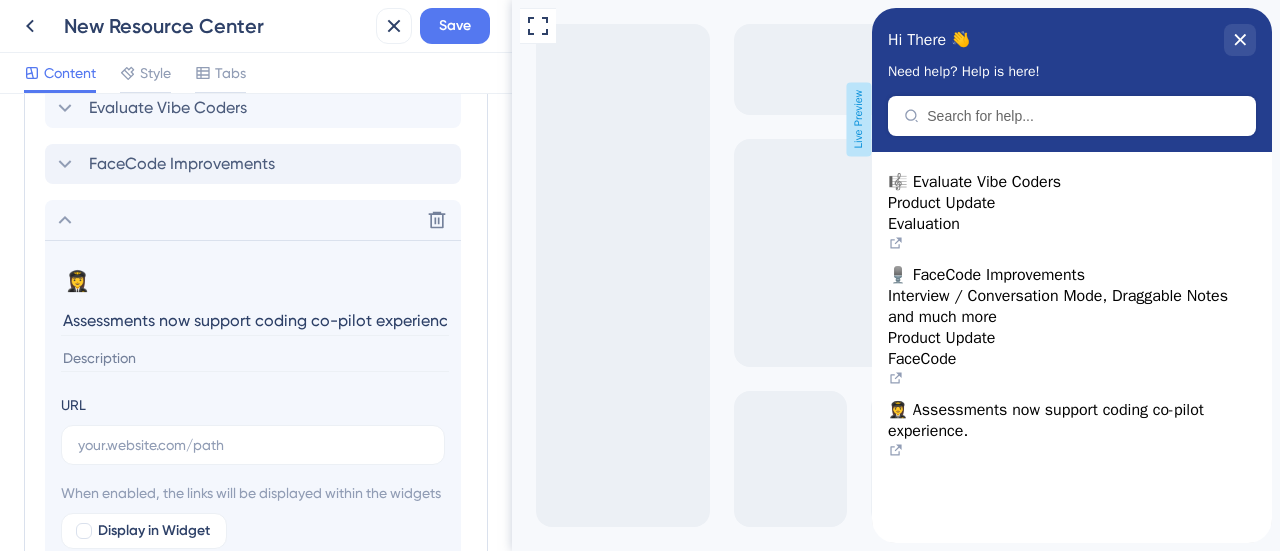 click on "Assessments now support coding co-pilot experience." at bounding box center (255, 320) 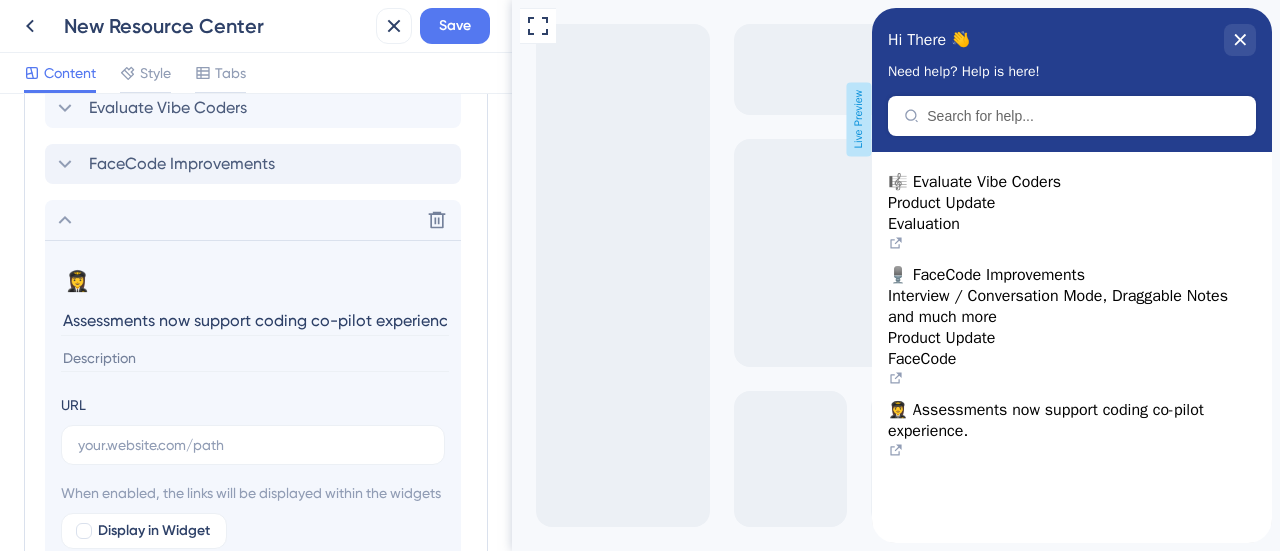 scroll, scrollTop: 0, scrollLeft: 12, axis: horizontal 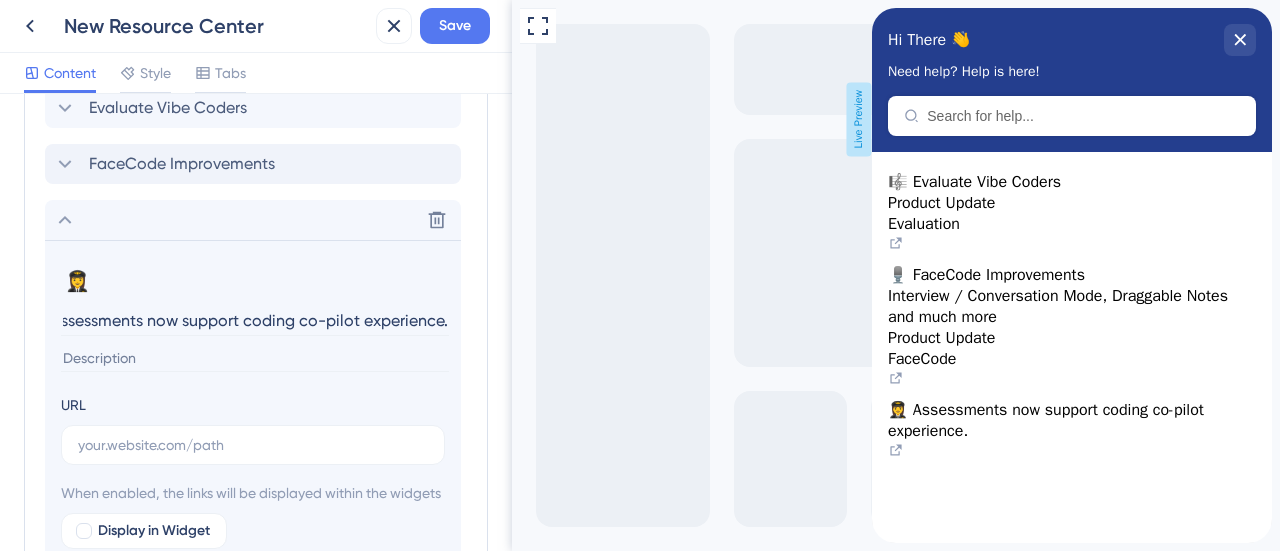 click on "Assessments now support coding co-pilot experience." at bounding box center (255, 320) 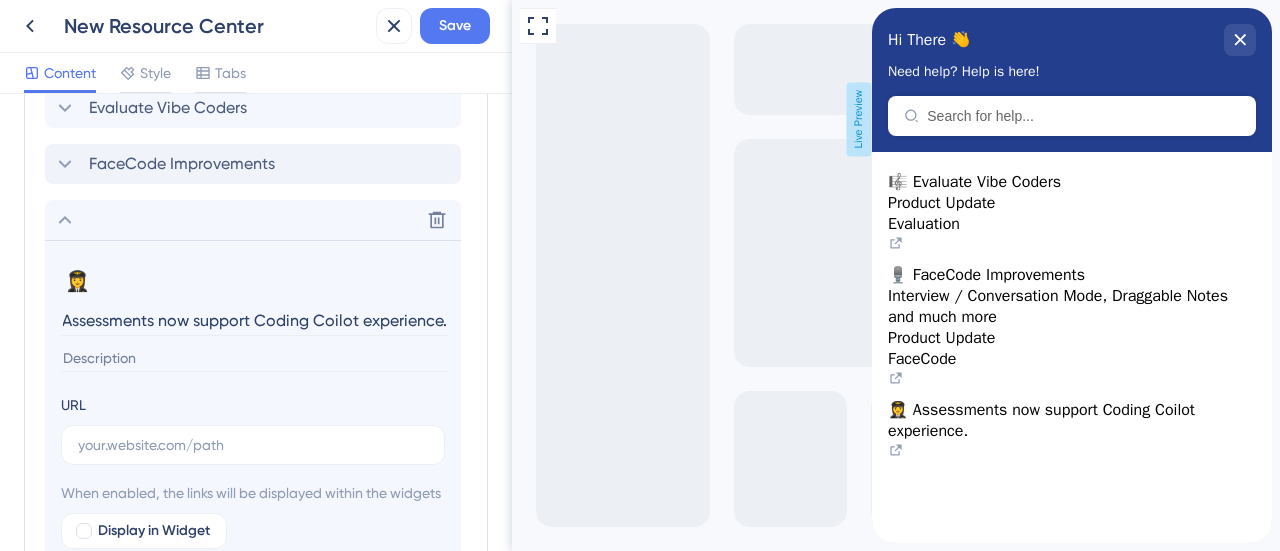 scroll, scrollTop: 0, scrollLeft: 0, axis: both 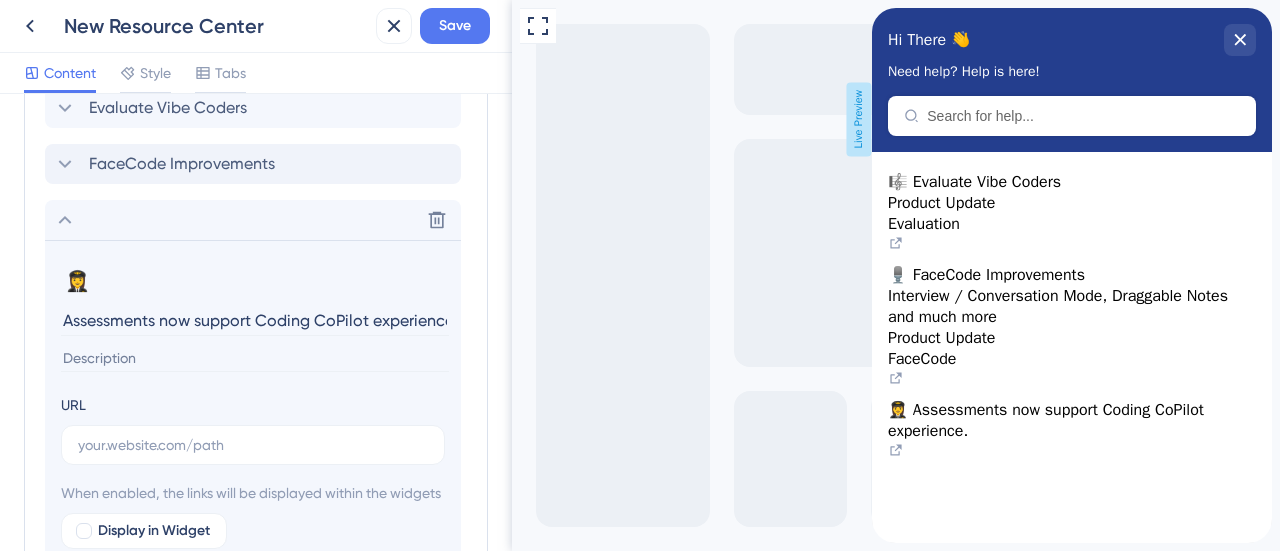 click on "Assessments now support Coding CoPilot experience." at bounding box center [255, 320] 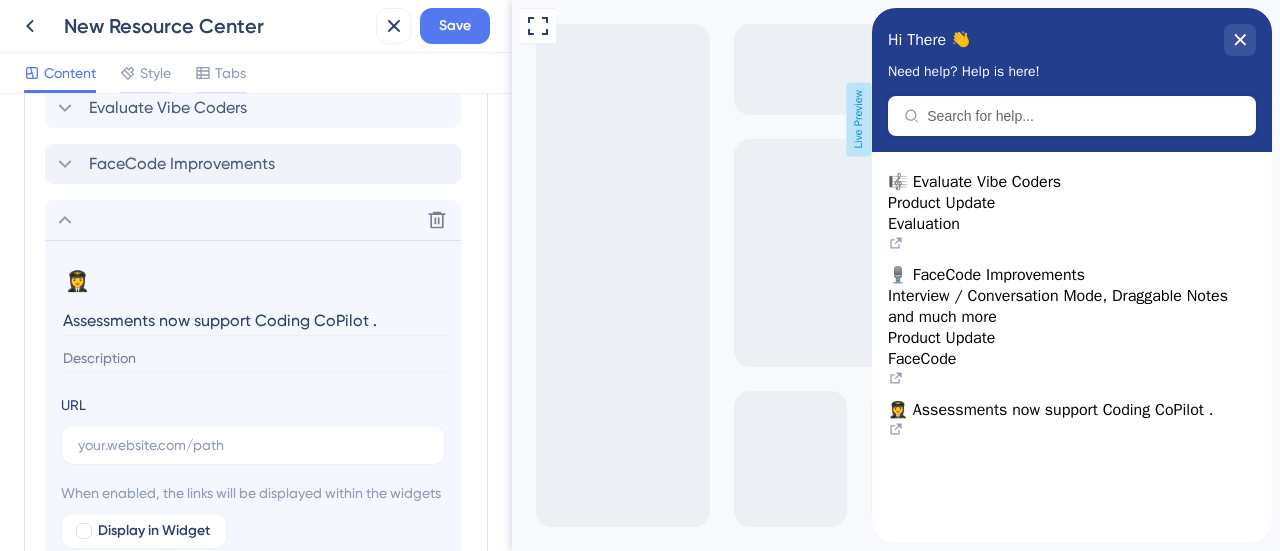click on "Assessments now support Coding CoPilot ." at bounding box center (255, 320) 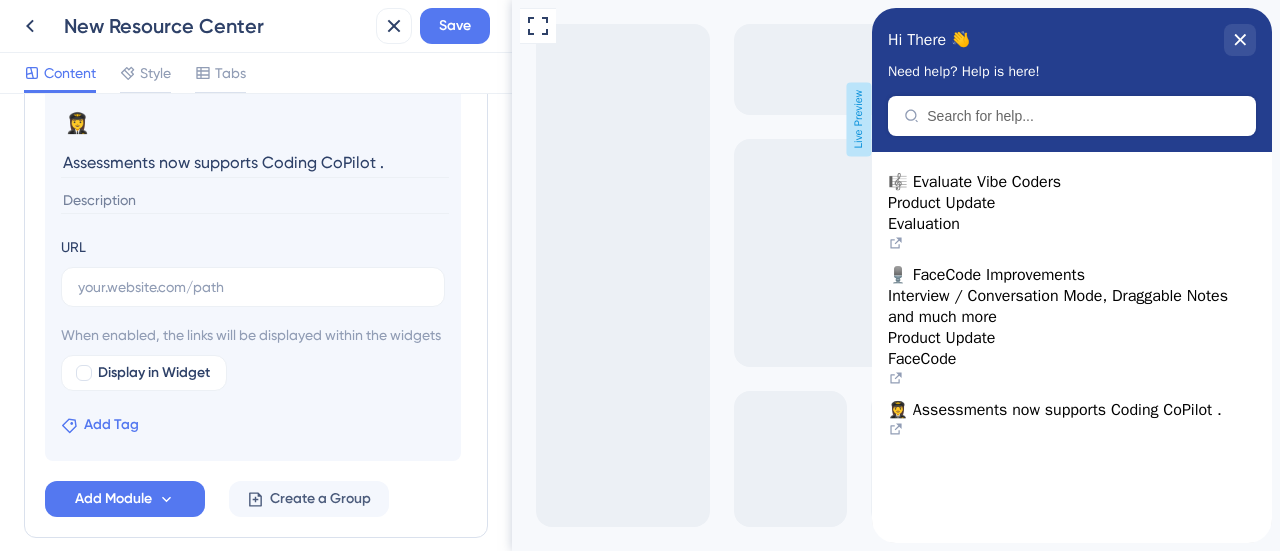 scroll, scrollTop: 1231, scrollLeft: 0, axis: vertical 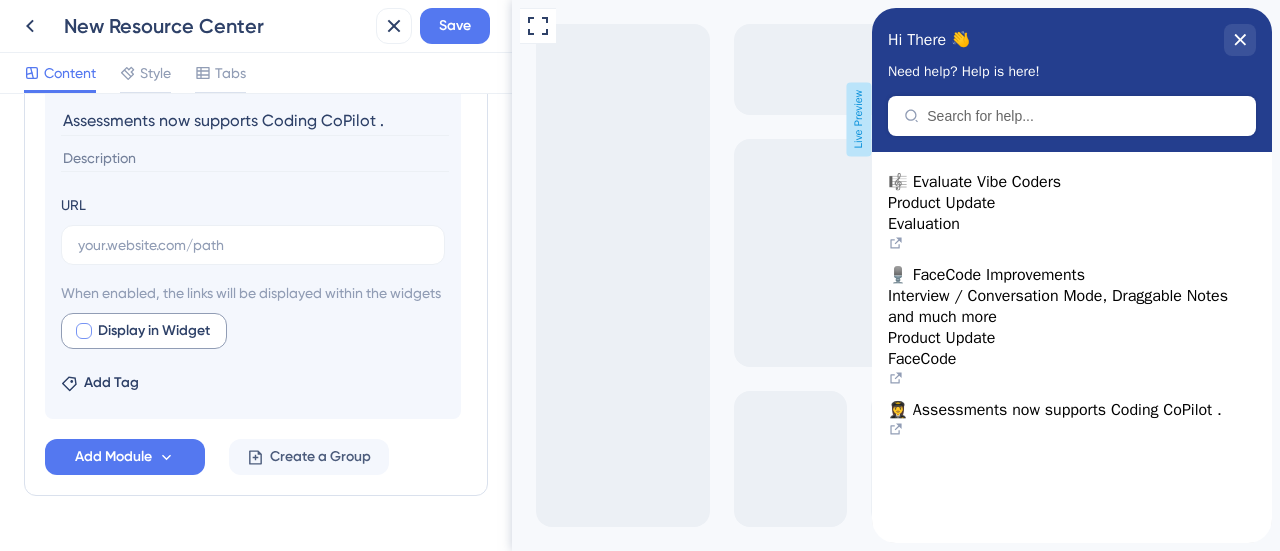 type on "Assessments now supports Coding CoPilot ." 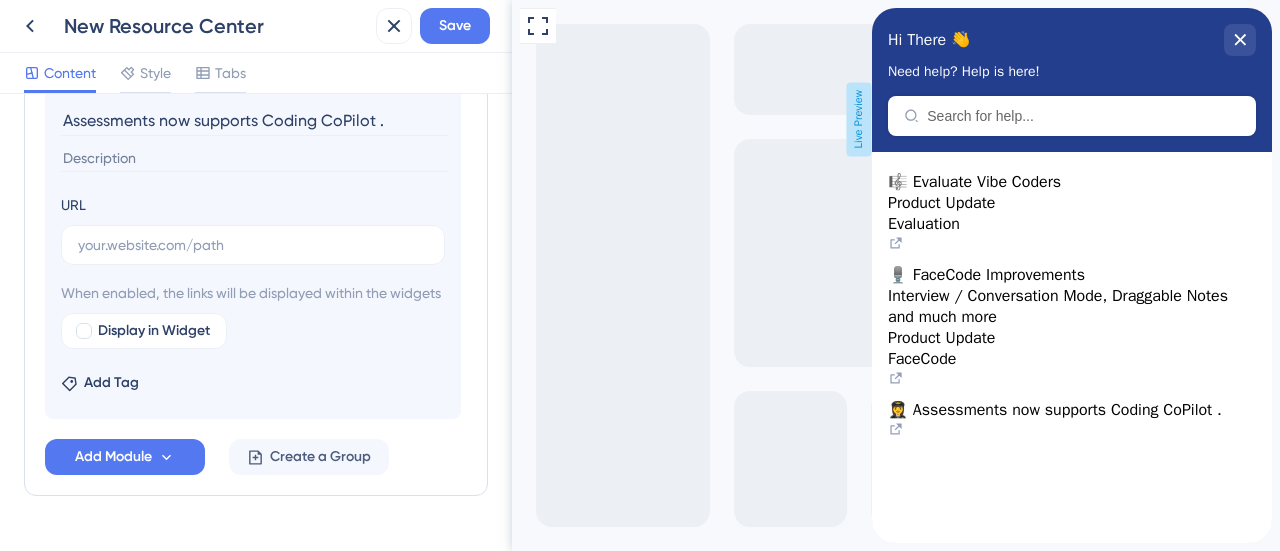 scroll, scrollTop: 1301, scrollLeft: 0, axis: vertical 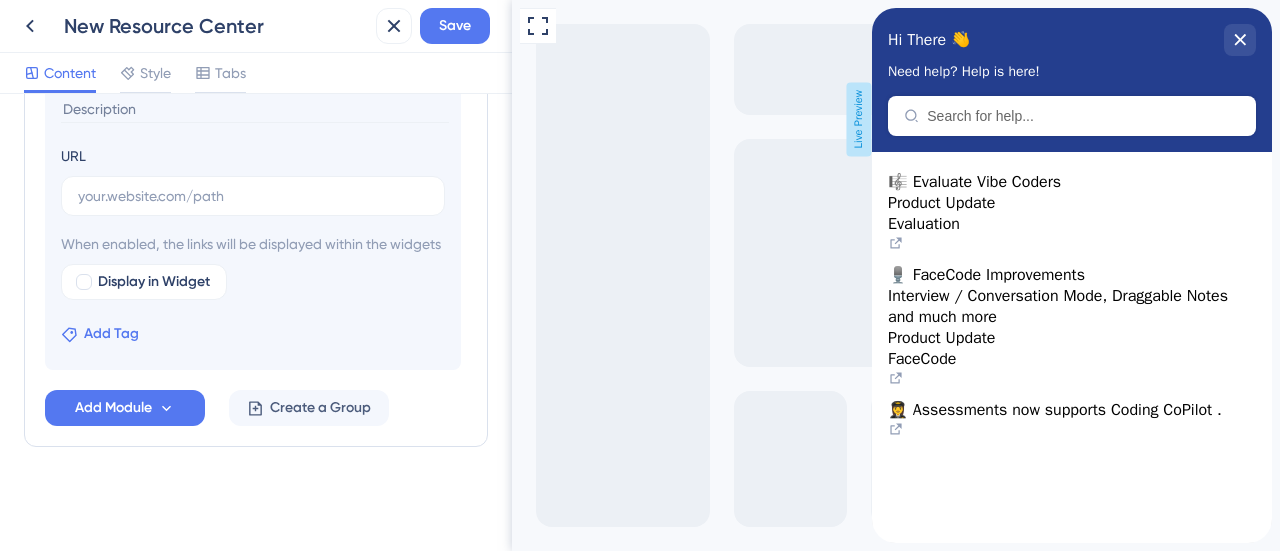 click on "Add Tag" at bounding box center [111, 334] 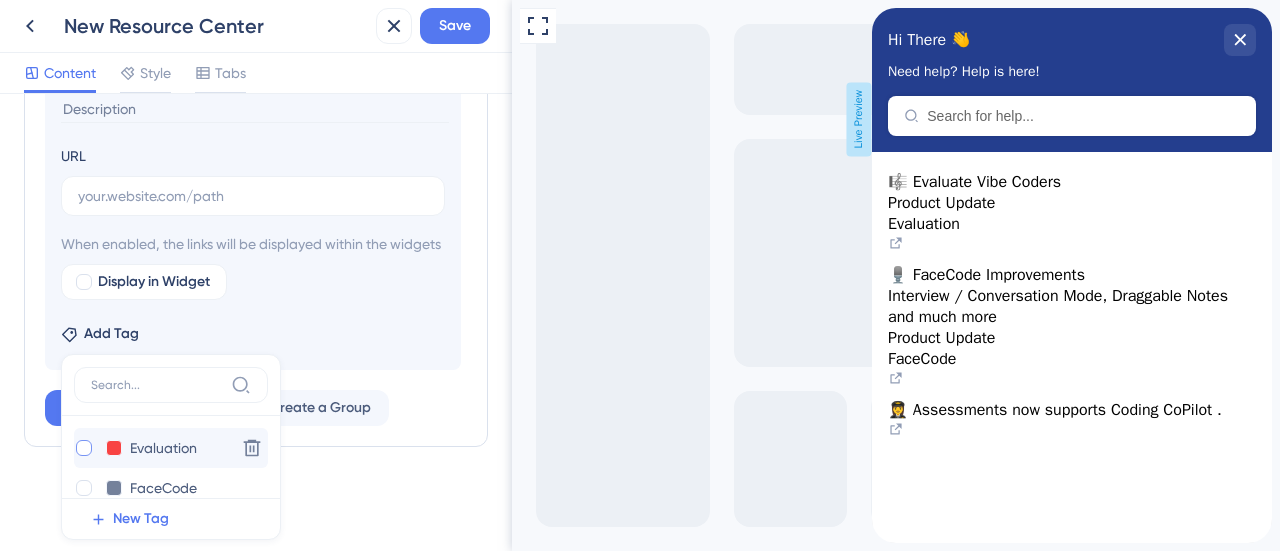 click at bounding box center [84, 448] 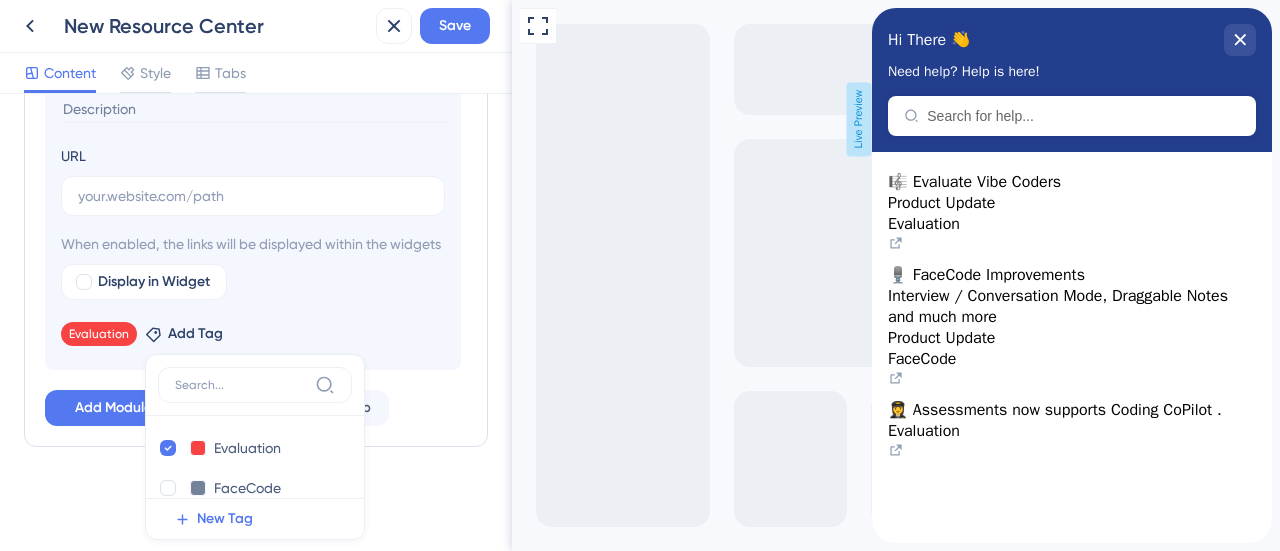 drag, startPoint x: 434, startPoint y: 365, endPoint x: 430, endPoint y: 399, distance: 34.234486 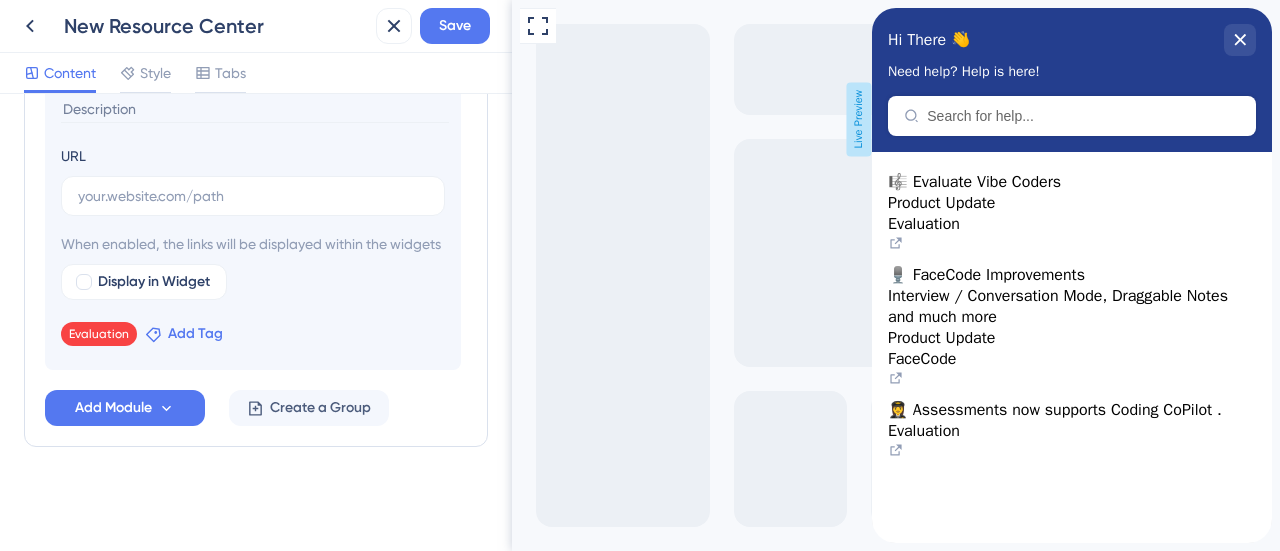 click on "Add Tag" at bounding box center (195, 334) 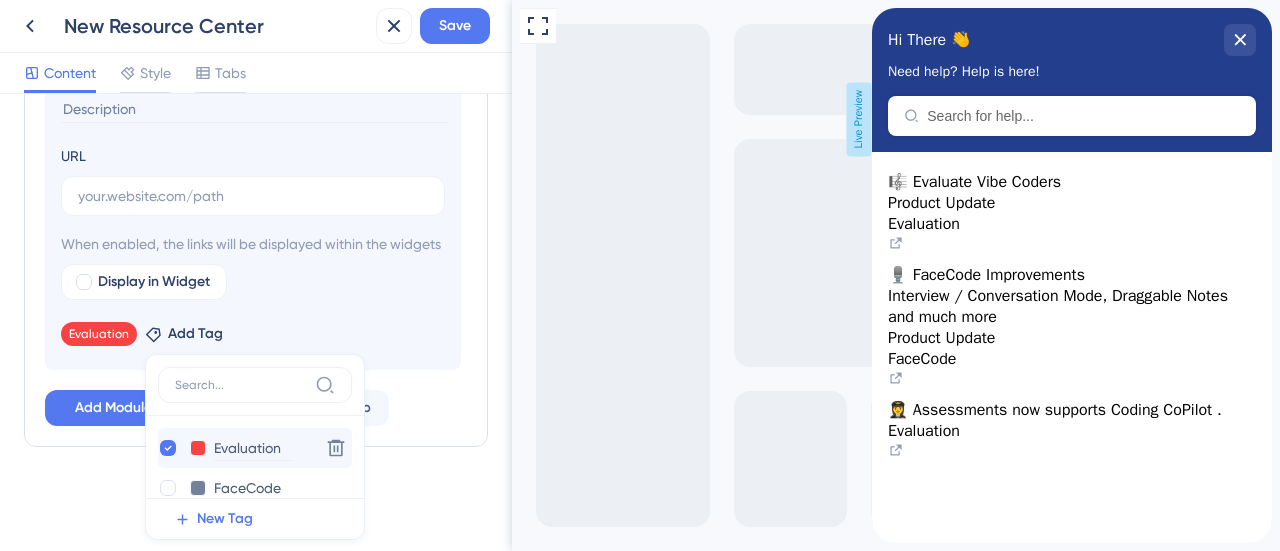 scroll, scrollTop: 60, scrollLeft: 0, axis: vertical 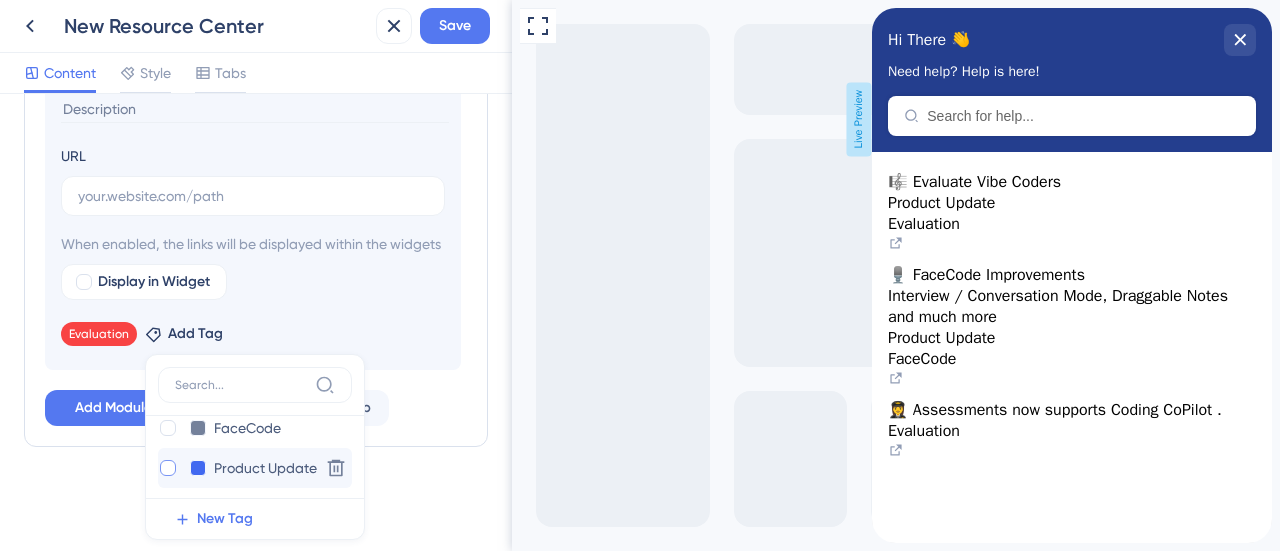 click at bounding box center [168, 468] 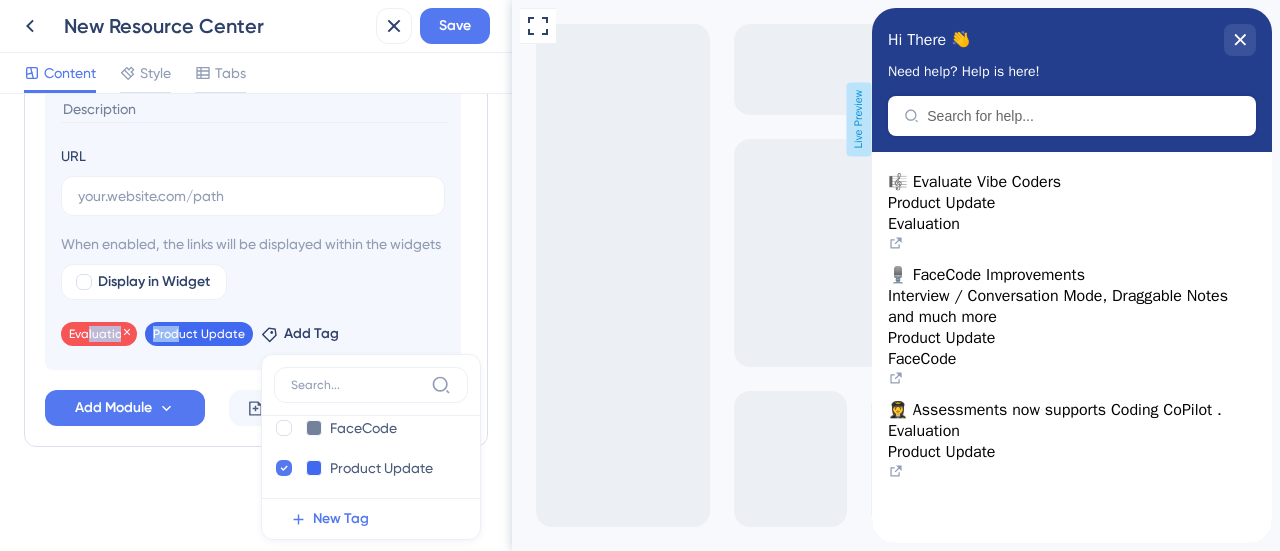 drag, startPoint x: 173, startPoint y: 337, endPoint x: 87, endPoint y: 337, distance: 86 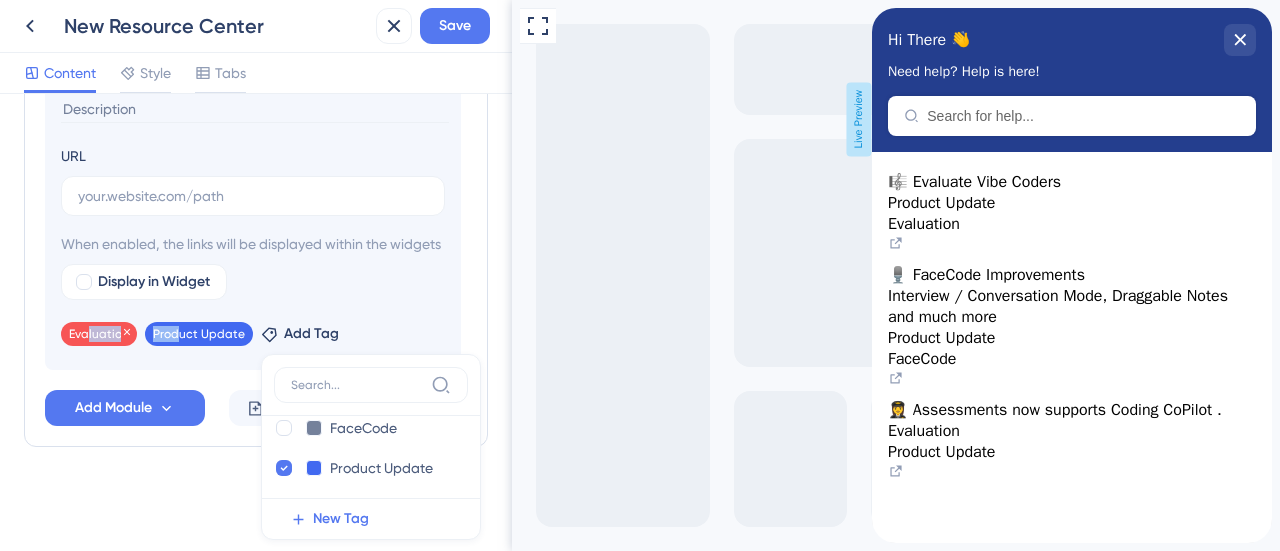 click on "Evaluation Remove Product Update Remove Add Tag Evaluation Evaluation Delete FaceCode FaceCode Delete Product Update Product Update Delete New Tag" at bounding box center (253, 330) 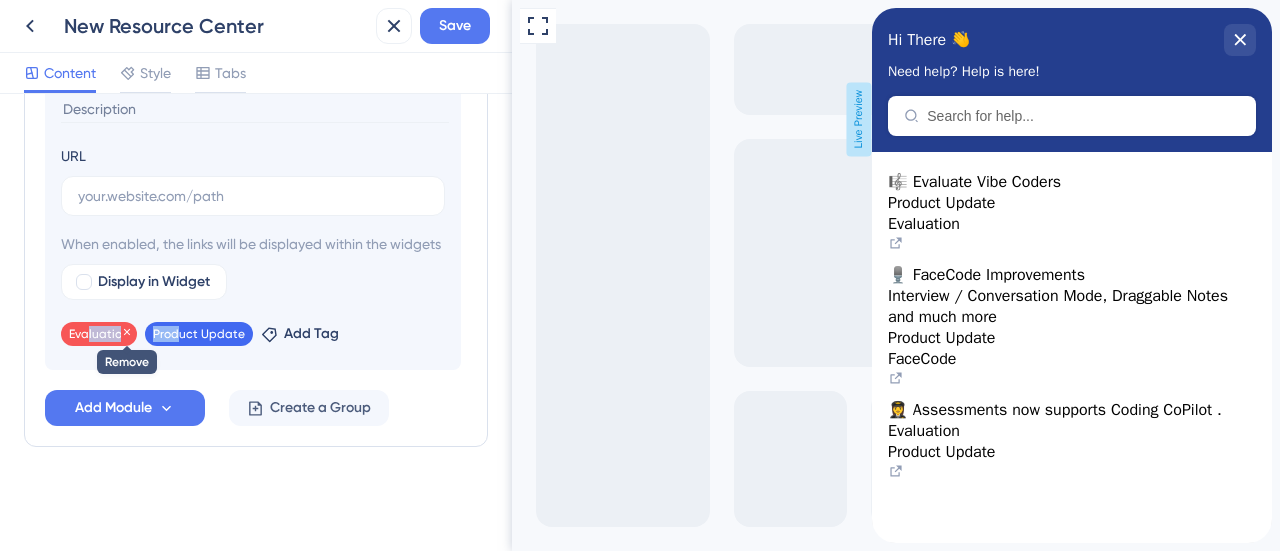 click 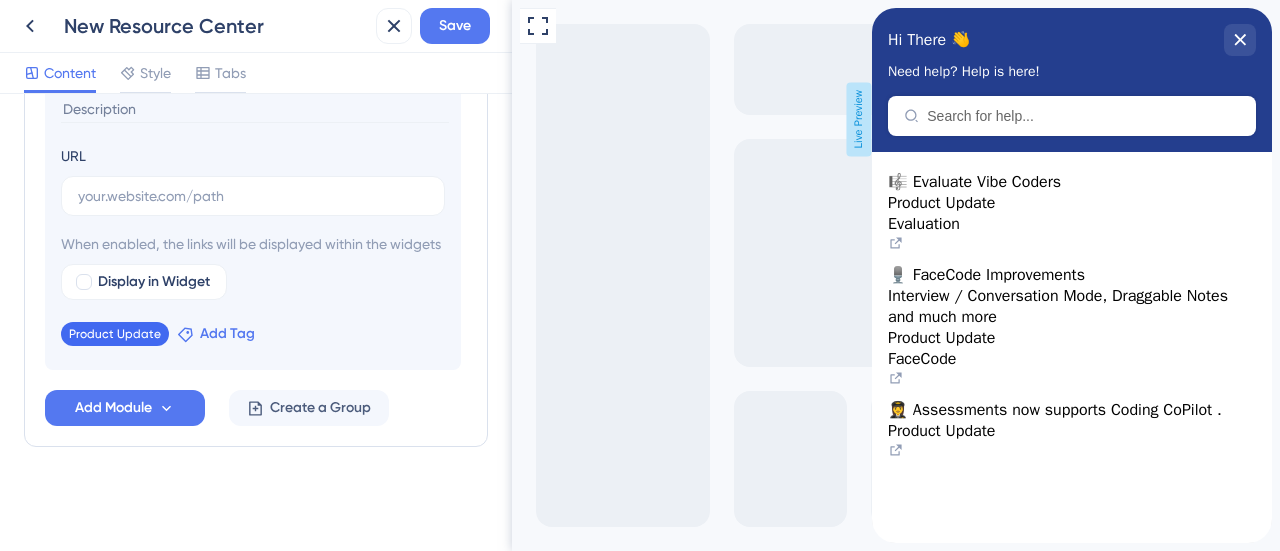 click on "Add Tag" at bounding box center [227, 334] 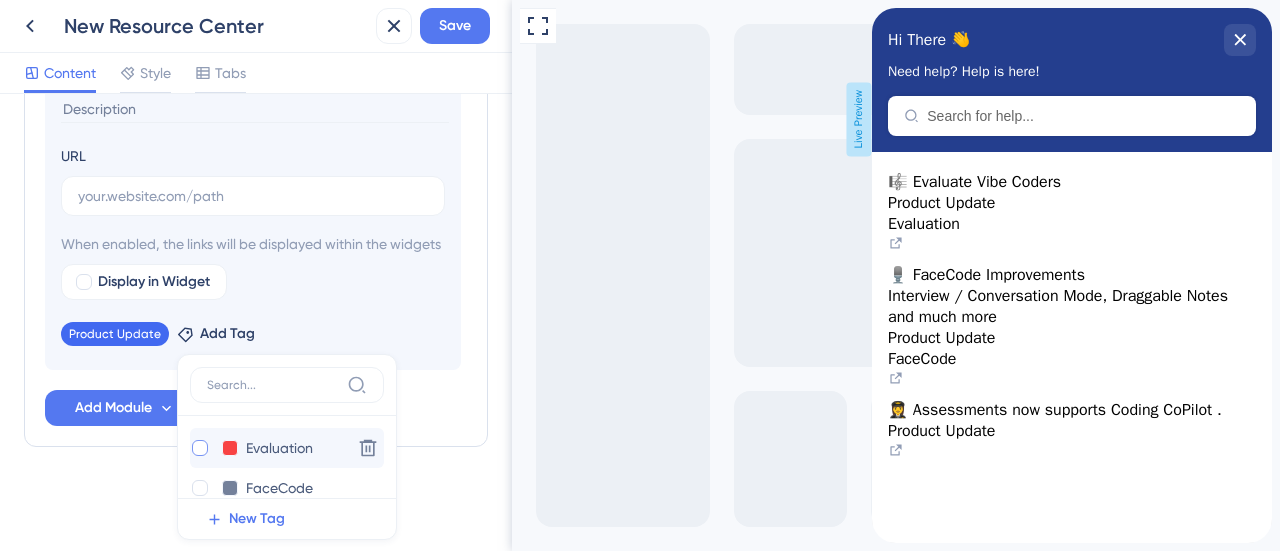 click at bounding box center (200, 448) 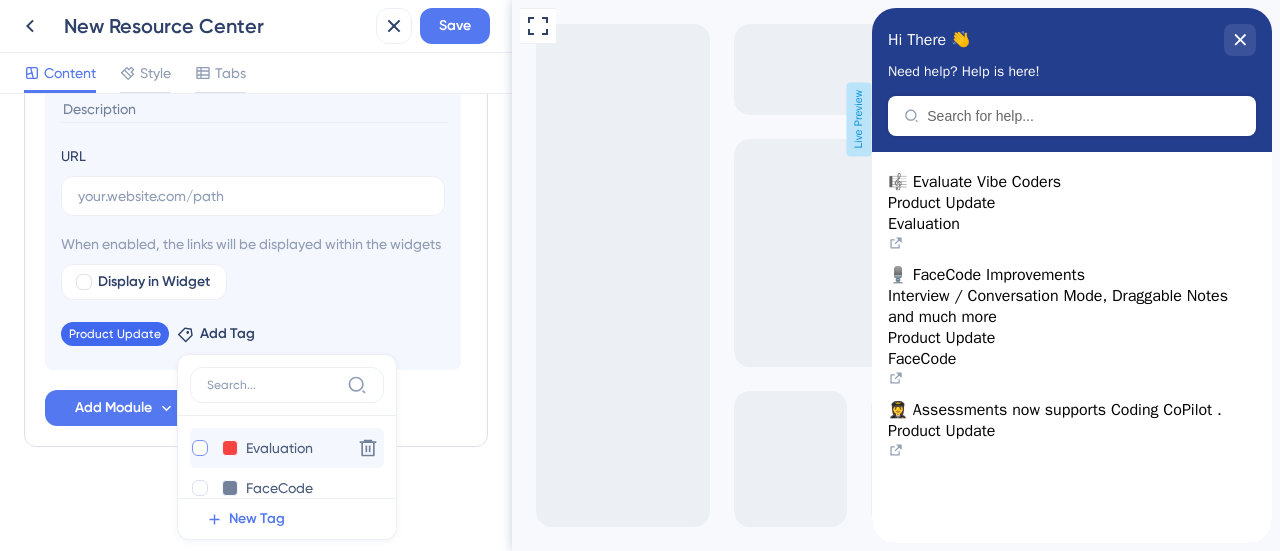 checkbox on "true" 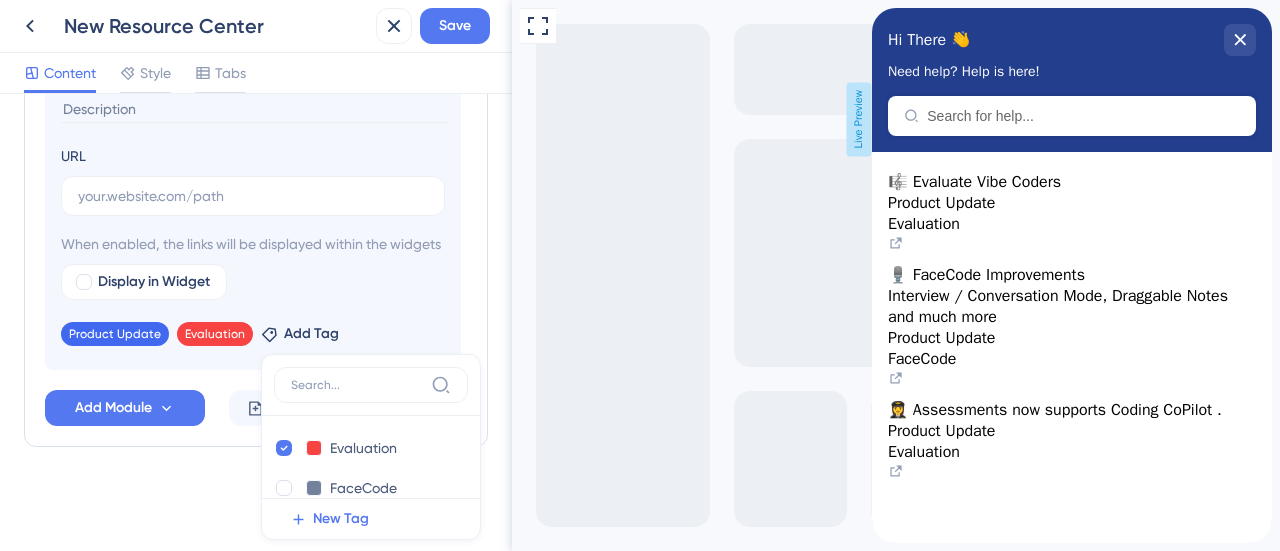 click on "Resource Center Header Title Hi There 👋 17 Hi There 👋 Subtitle Need help? Help is here! 12 Search Function Search Bar Search Bar Placeholder Search for help... No Search Result Message No matching results... Open in New Tab Message Open in a new tab 3 Bring search results from a Knowledge Base Connect with Google Domain https://help.hackerearth.com/ Display in Widget Preview Modules Add a module to create your resource center.  Learn More. Evaluate Vibe Coders FaceCode Improvements Delete 👩‍✈️ Change emoji Remove emoji Assessments now supports Coding CoPilot . URL When enabled, the links will be displayed within the widgets Display in Widget Product Update Remove Evaluation Remove Add Tag Evaluation Evaluation Delete FaceCode FaceCode Delete Product Update Product Update Delete New Tag Add Module Create a Group" at bounding box center [256, -318] 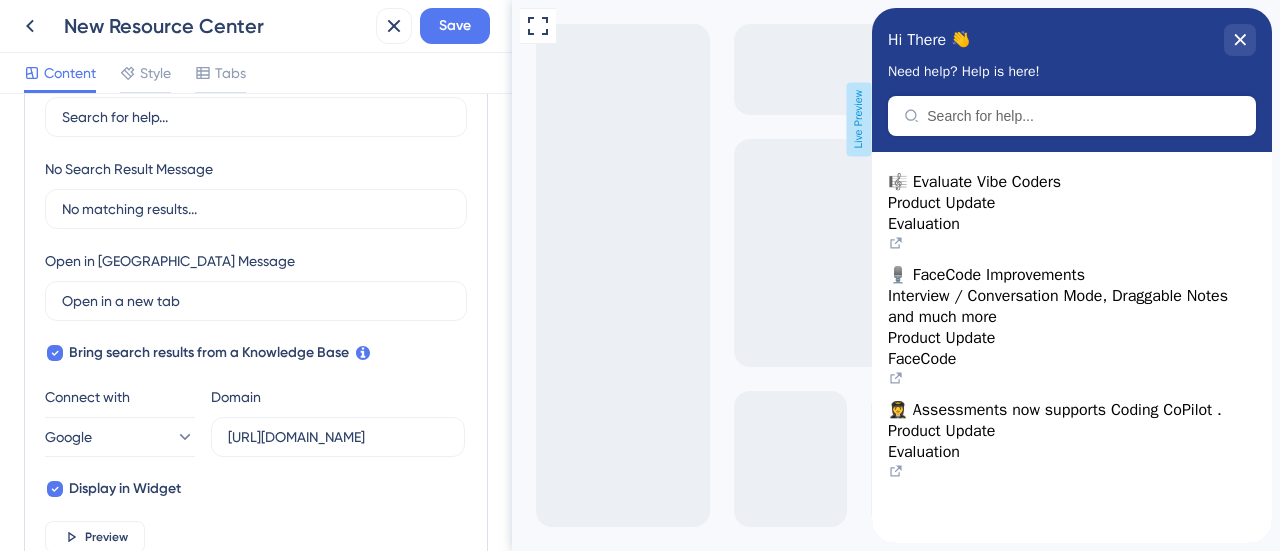 scroll, scrollTop: 500, scrollLeft: 0, axis: vertical 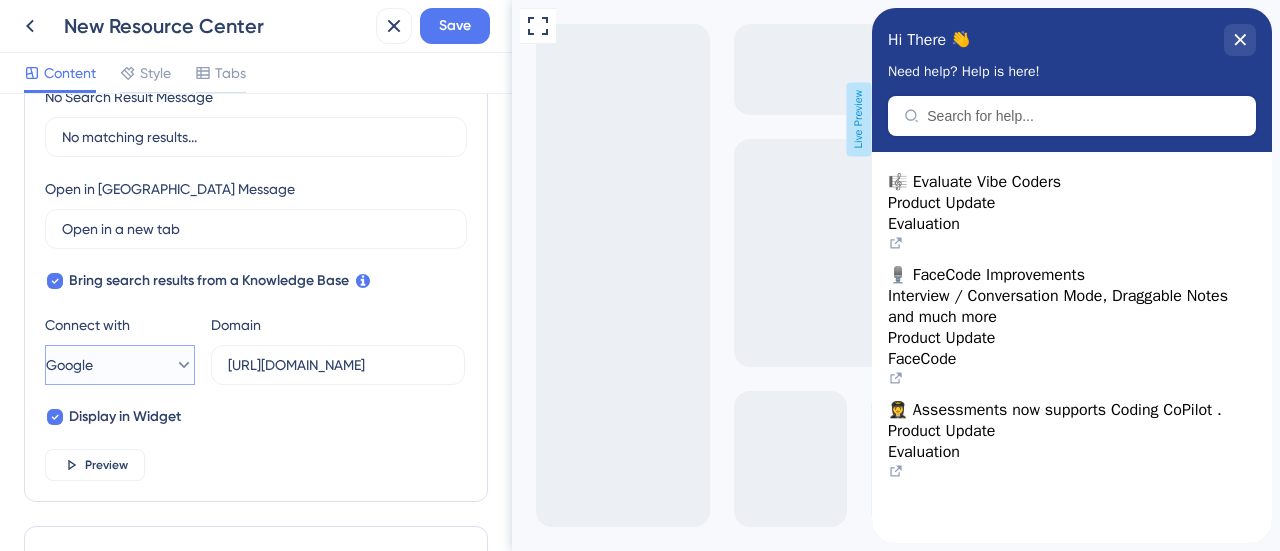 click 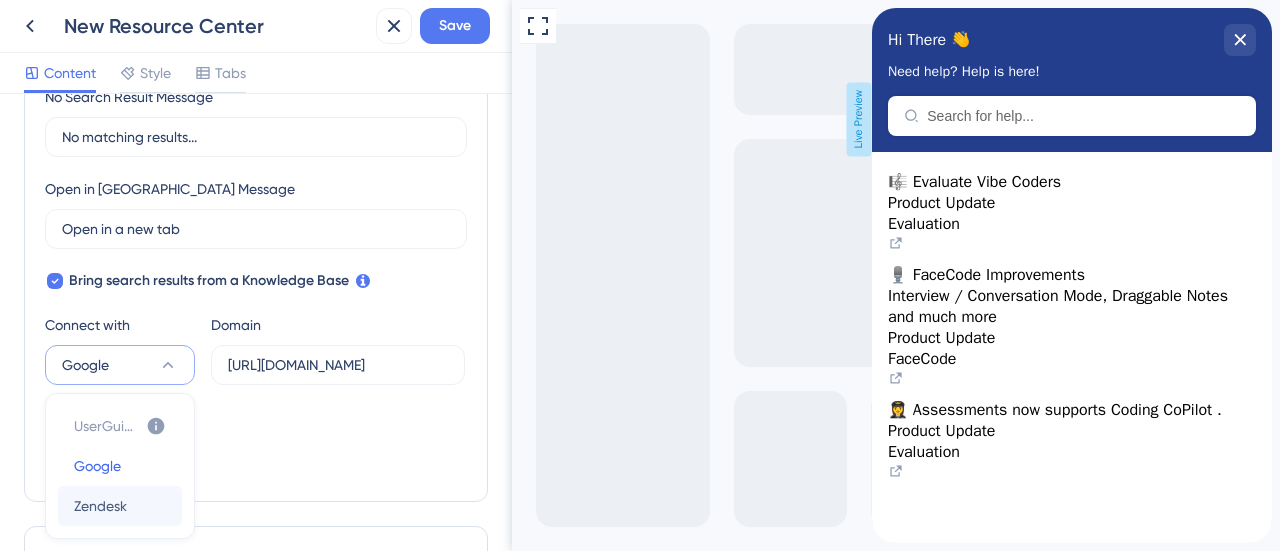 scroll, scrollTop: 642, scrollLeft: 0, axis: vertical 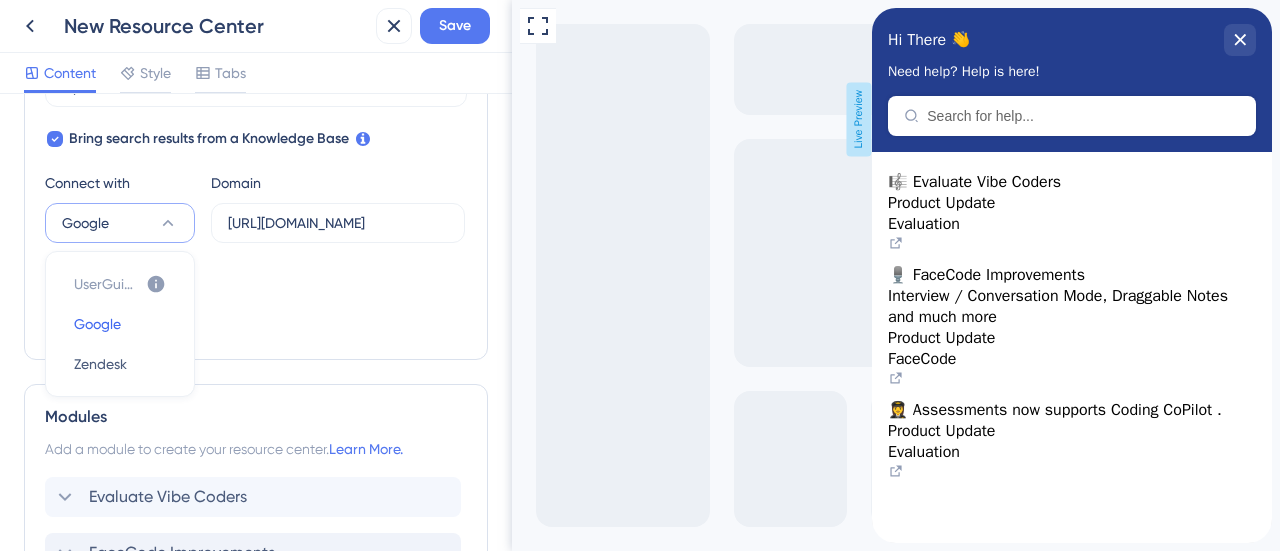 click on "Resource Center Header Title Hi There 👋 17 Hi There 👋 Subtitle Need help? Help is here! 12 Search Function Search Bar Search Bar Placeholder Search for help... No Search Result Message No matching results... Open in New Tab Message Open in a new tab 3 Bring search results from a Knowledge Base Connect with Google UserGuiding UserGuiding You need to activate your Knowledge Base page first to be able to select this connection. Go to UserGuiding Knowledge Base Google Google Zendesk Zendesk Domain https://help.hackerearth.com/ Display in Widget Preview Modules Add a module to create your resource center.  Learn More. Evaluate Vibe Coders FaceCode Improvements Delete 👩‍✈️ Change emoji Remove emoji Assessments now supports Coding CoPilot . URL When enabled, the links will be displayed within the widgets Display in Widget Product Update Remove Evaluation Remove Add Tag Add Module Create a Group" at bounding box center (256, 322) 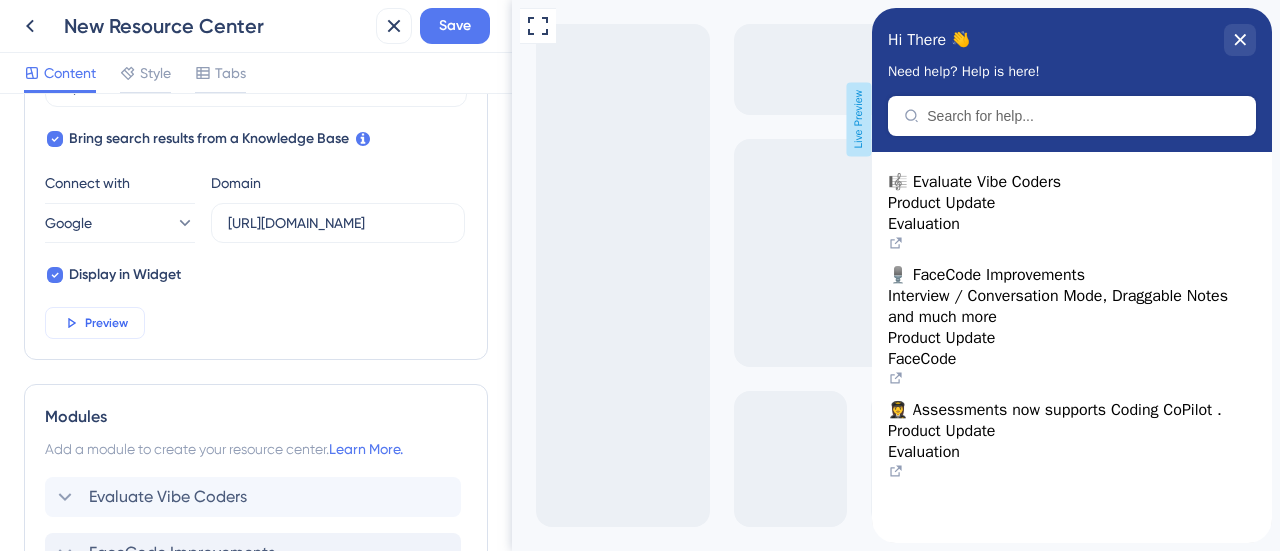 click on "Preview" at bounding box center [106, 323] 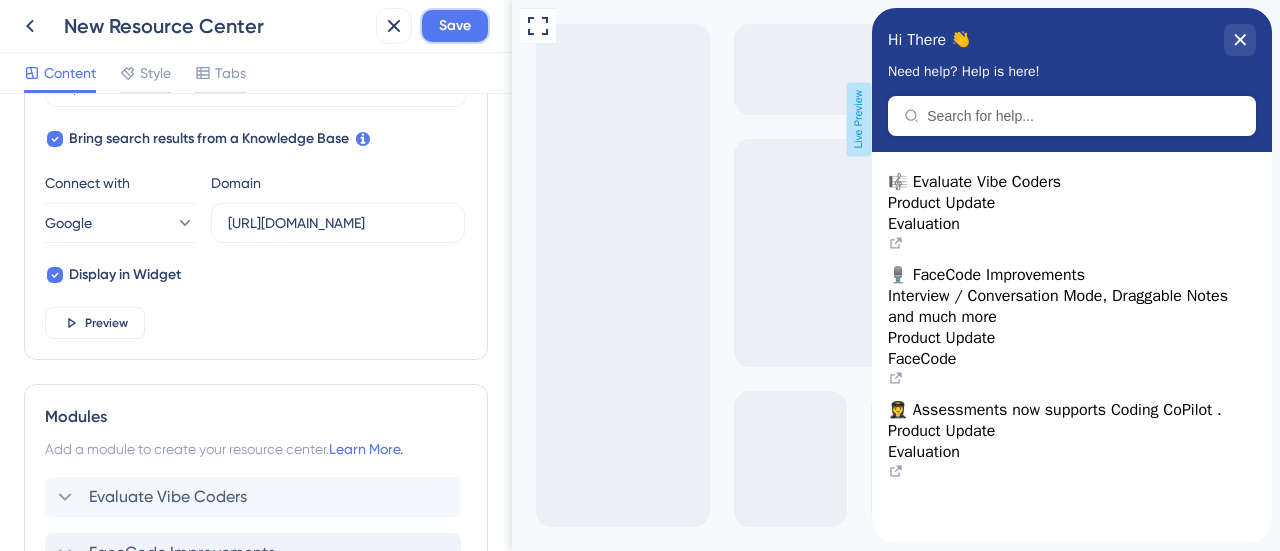click on "Save" at bounding box center [455, 26] 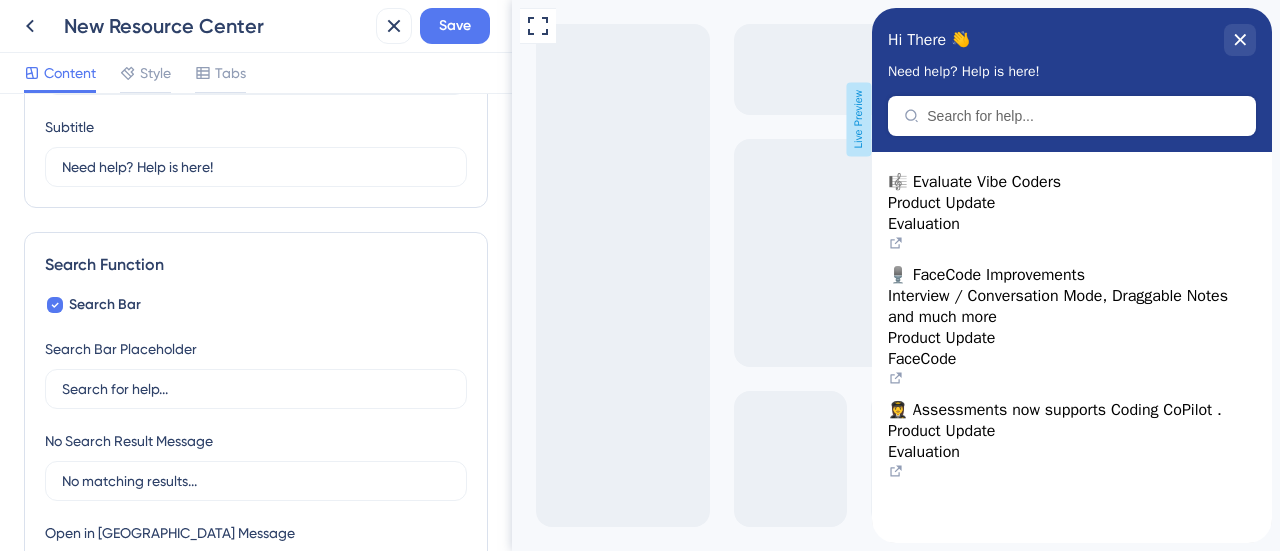 scroll, scrollTop: 0, scrollLeft: 0, axis: both 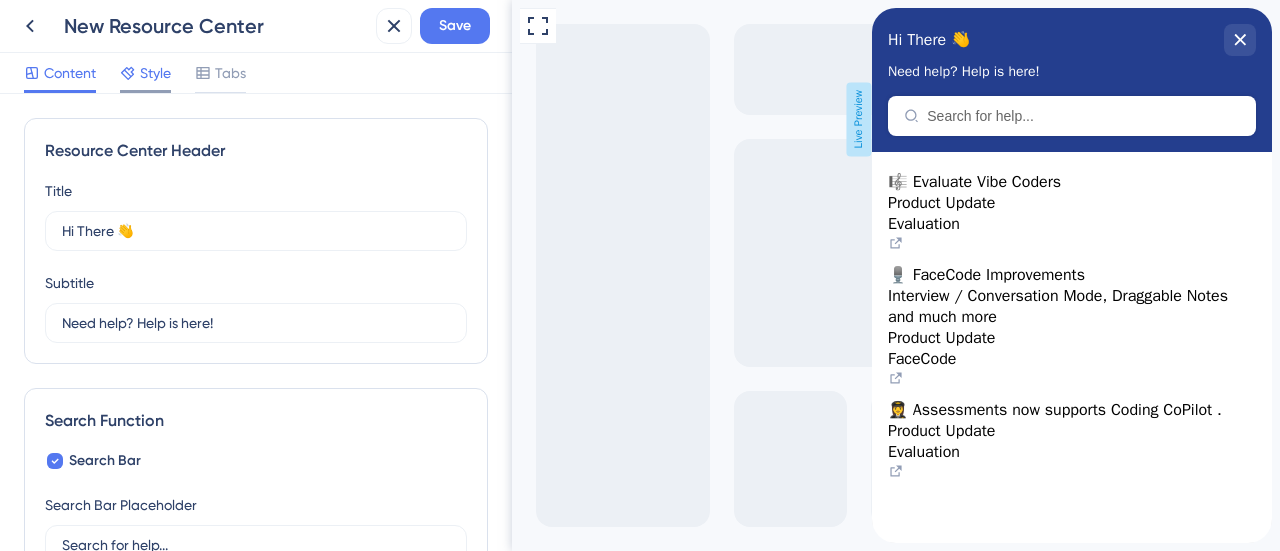 click on "Style" at bounding box center (155, 73) 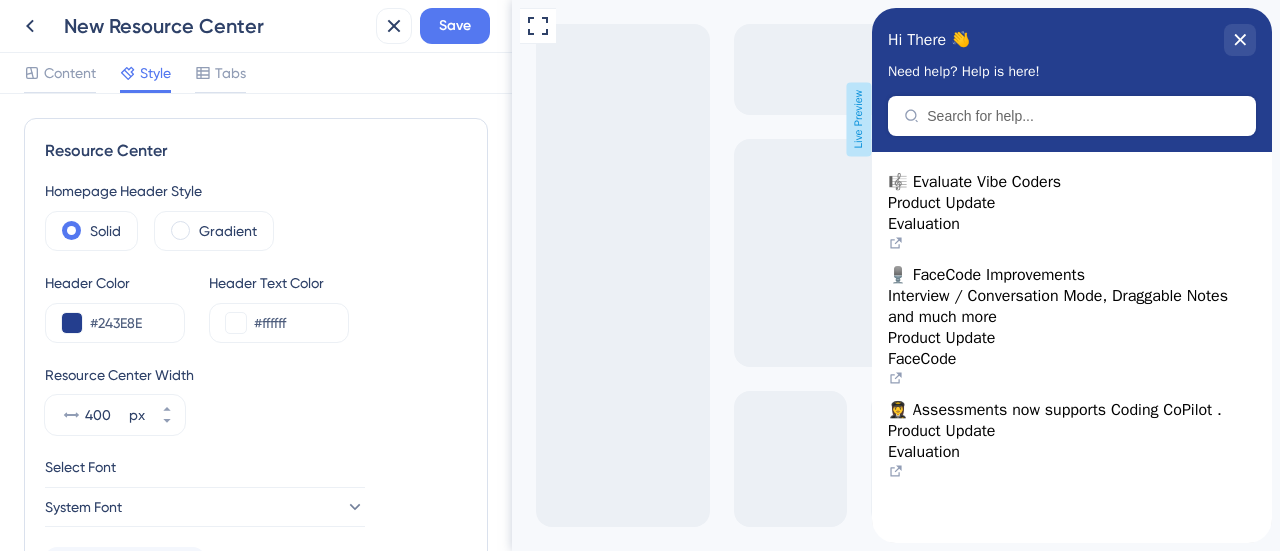 scroll, scrollTop: 0, scrollLeft: 0, axis: both 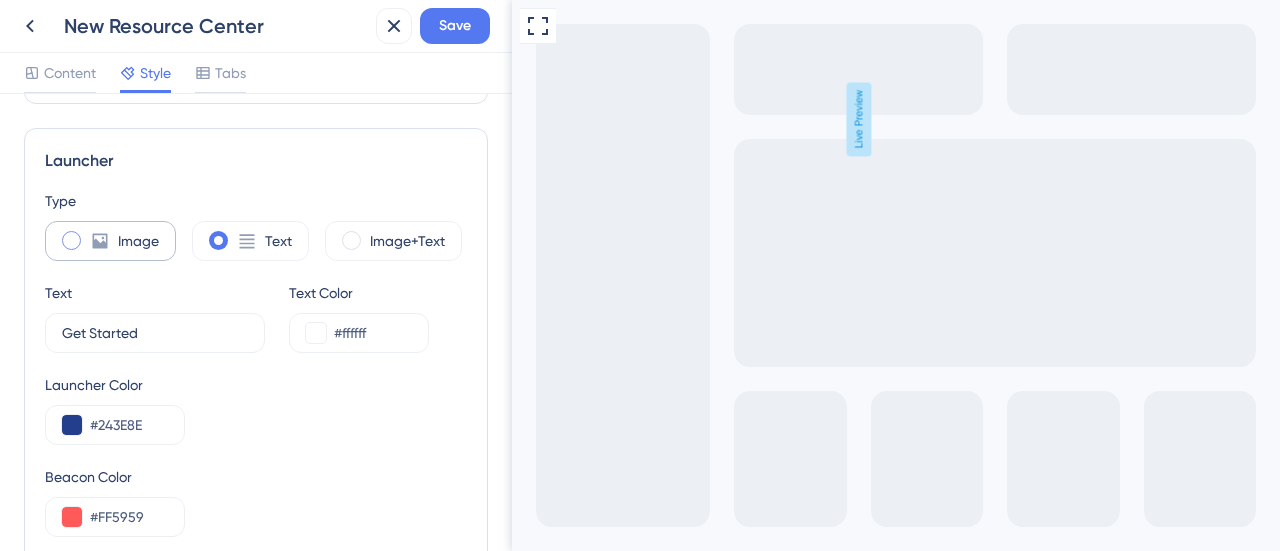 click 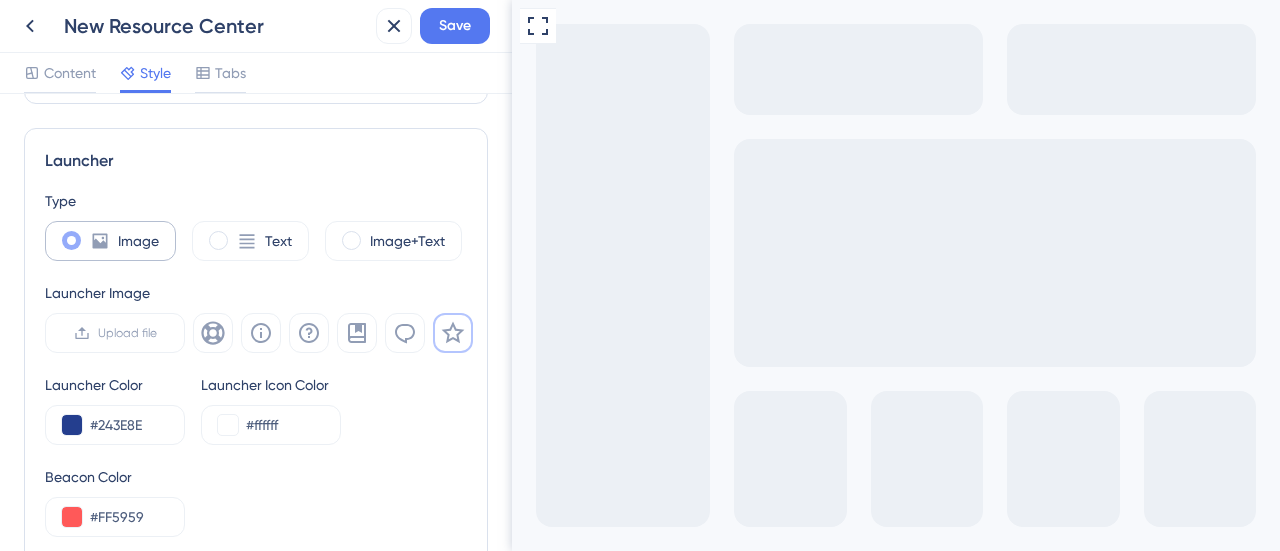 click 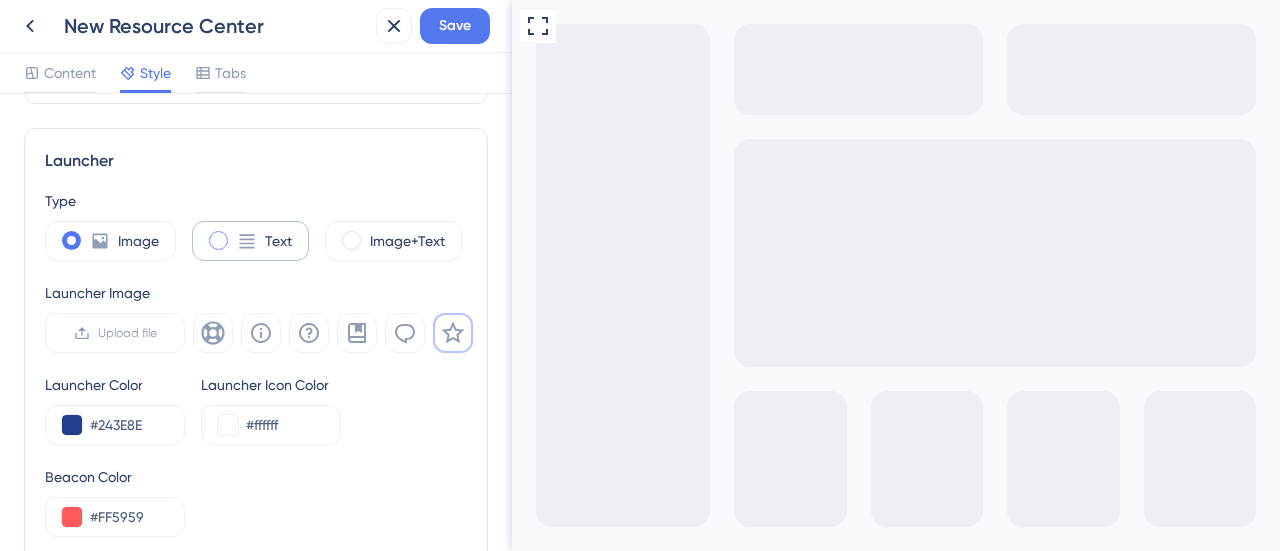 click 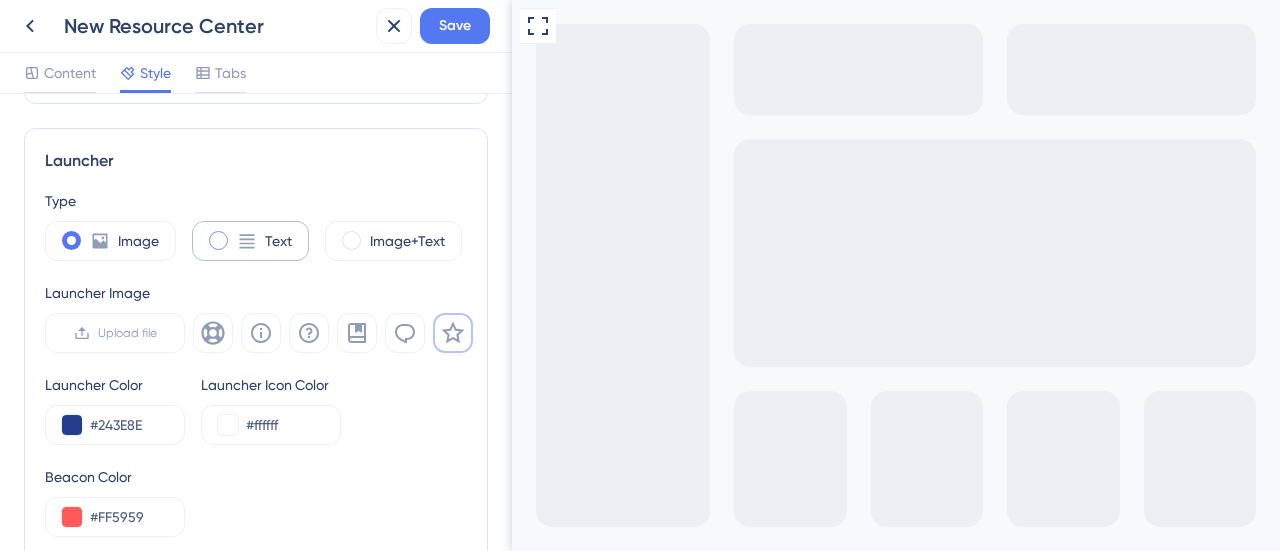 type on "34" 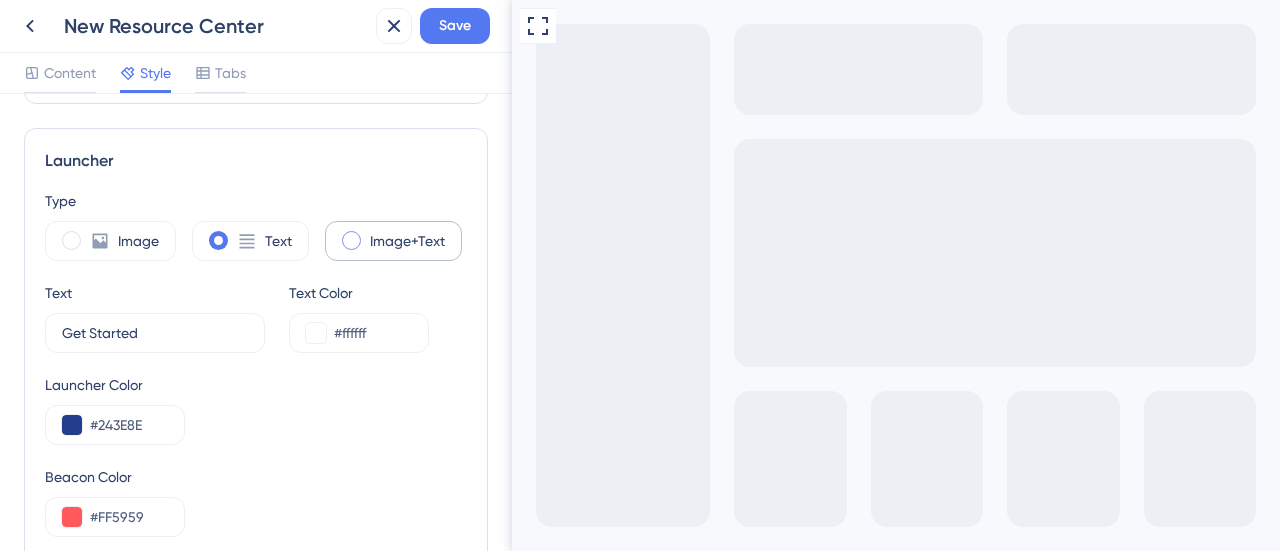 click at bounding box center [351, 240] 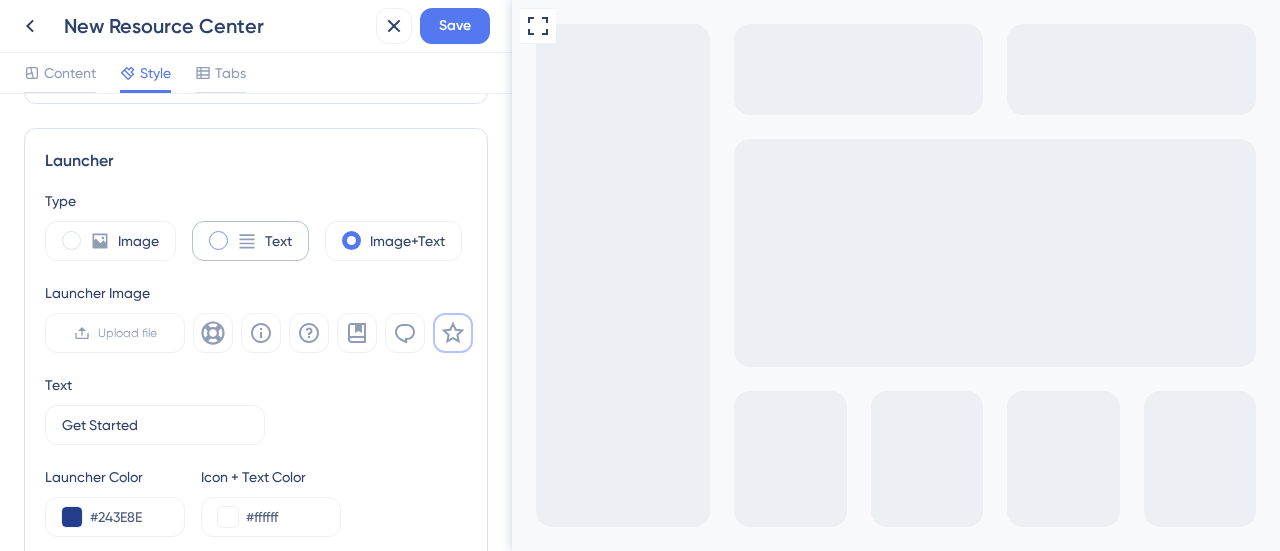 click 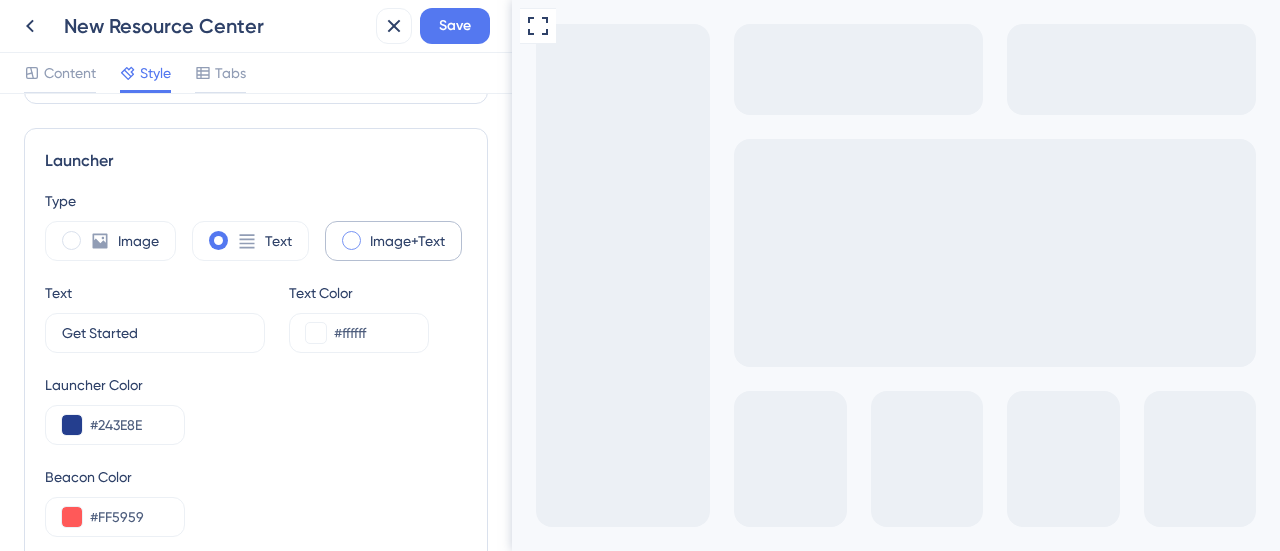 click on "Image+Text" at bounding box center [393, 241] 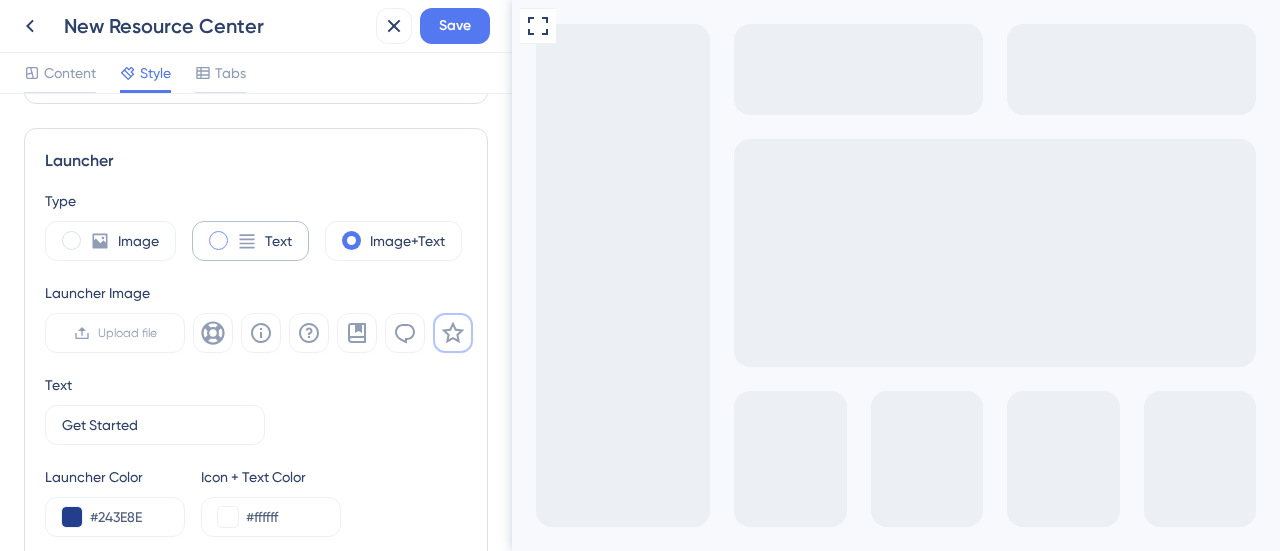click 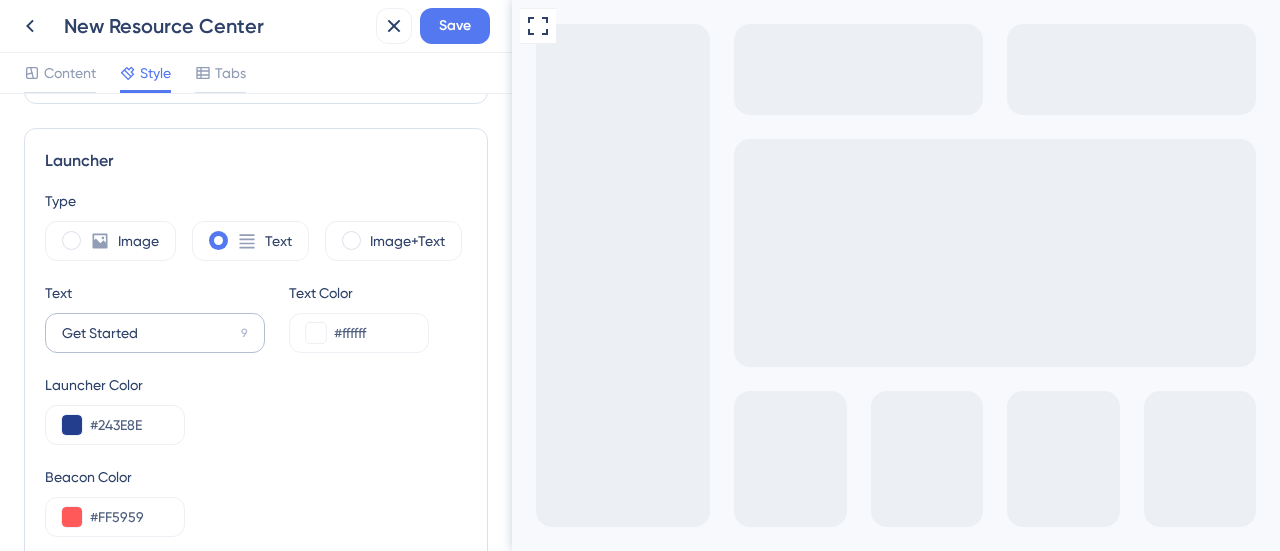 click on "Get Started 9" at bounding box center (155, 333) 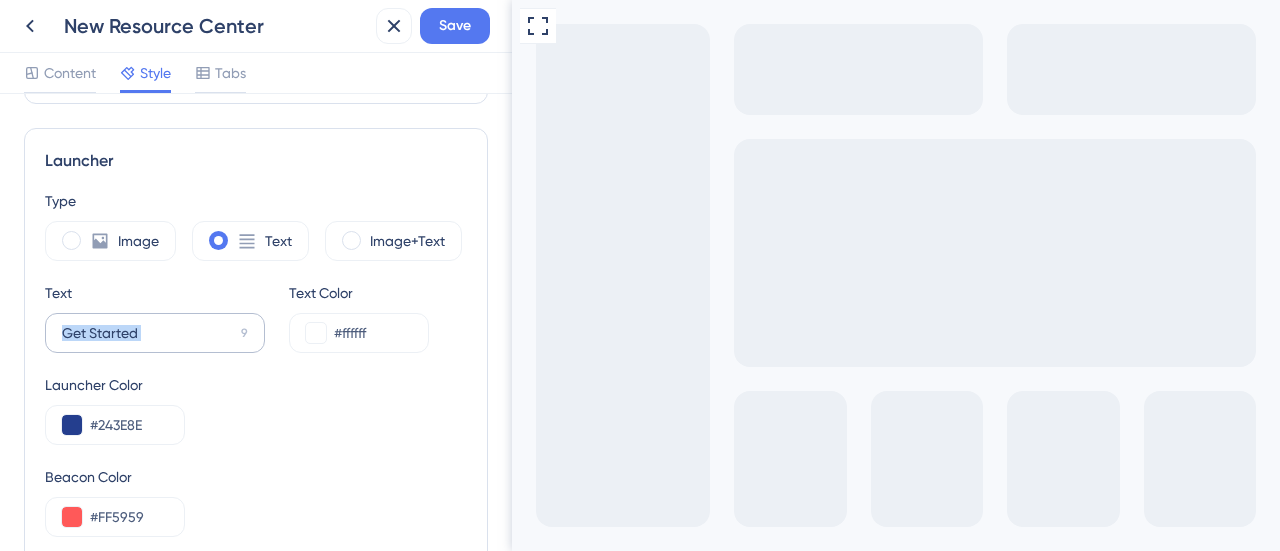 click on "Get Started 9" at bounding box center [155, 333] 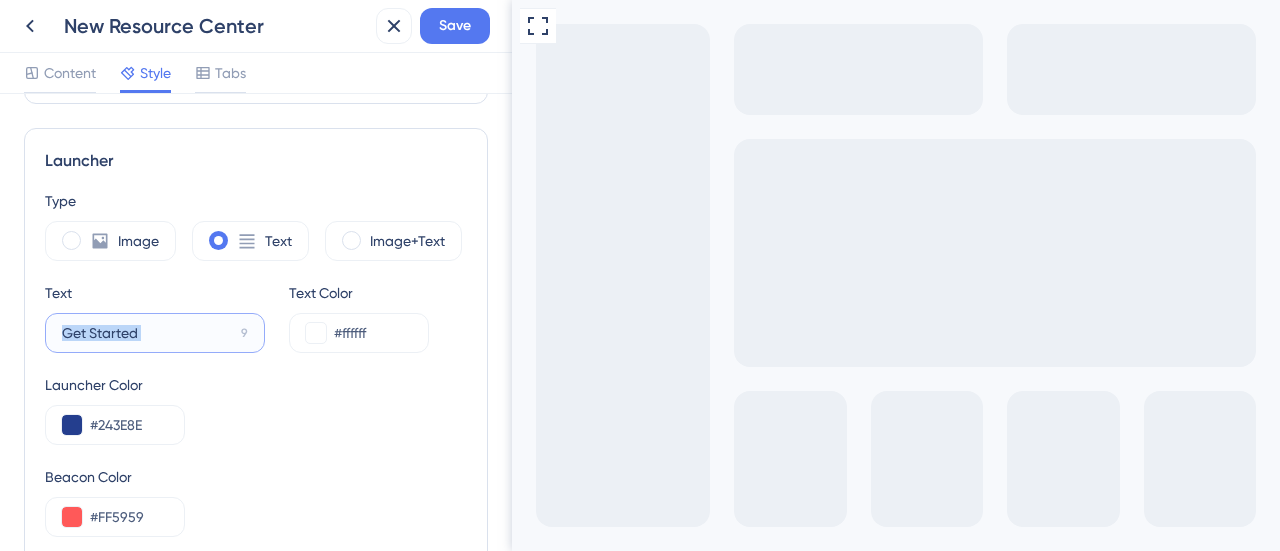 click on "Get Started" at bounding box center [147, 333] 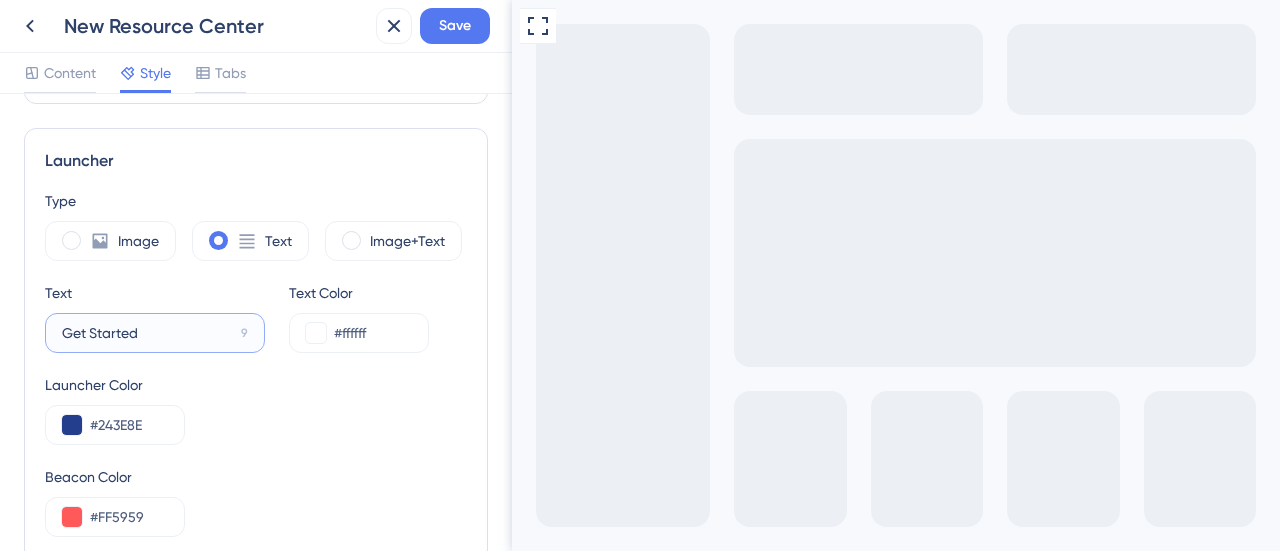 click on "Get Started" at bounding box center [147, 333] 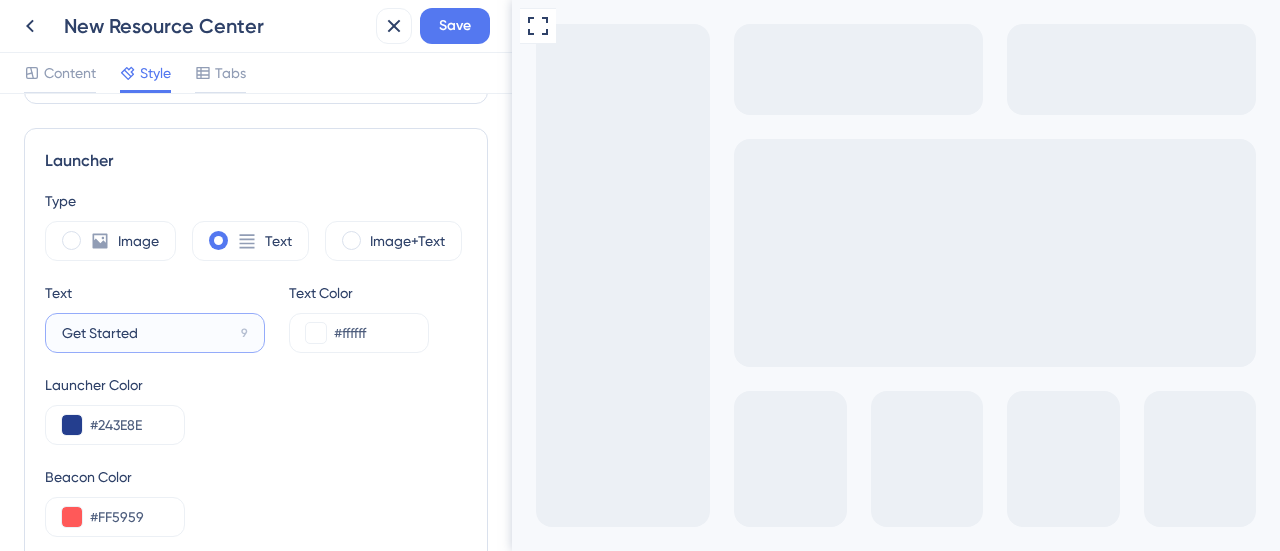 click on "Get Started" at bounding box center (147, 333) 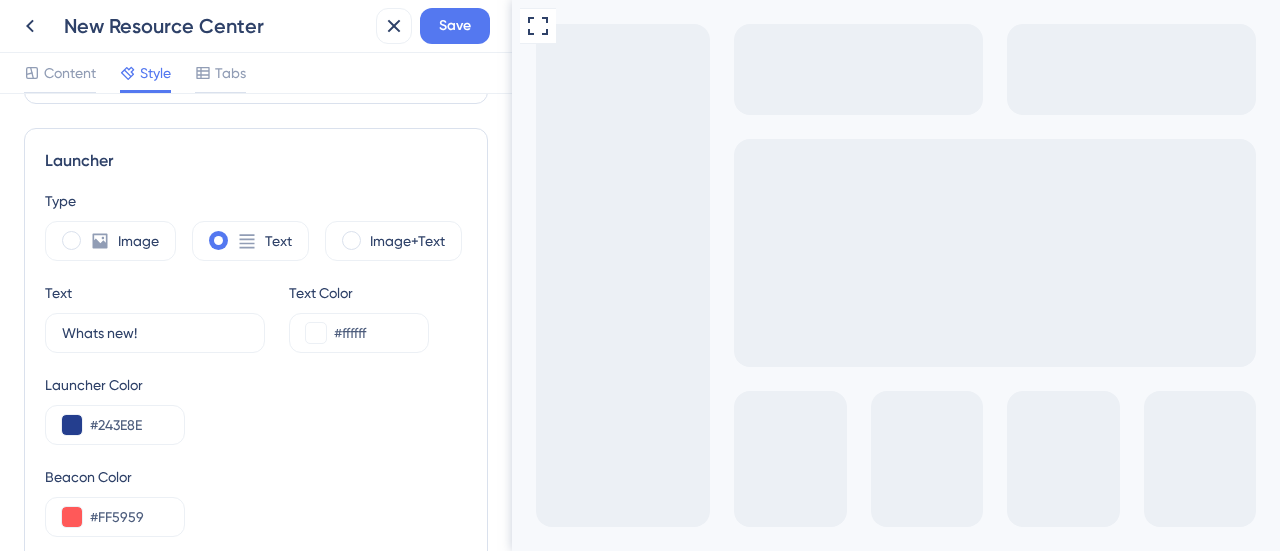 click on "Launcher Color #243E8E" at bounding box center (256, 409) 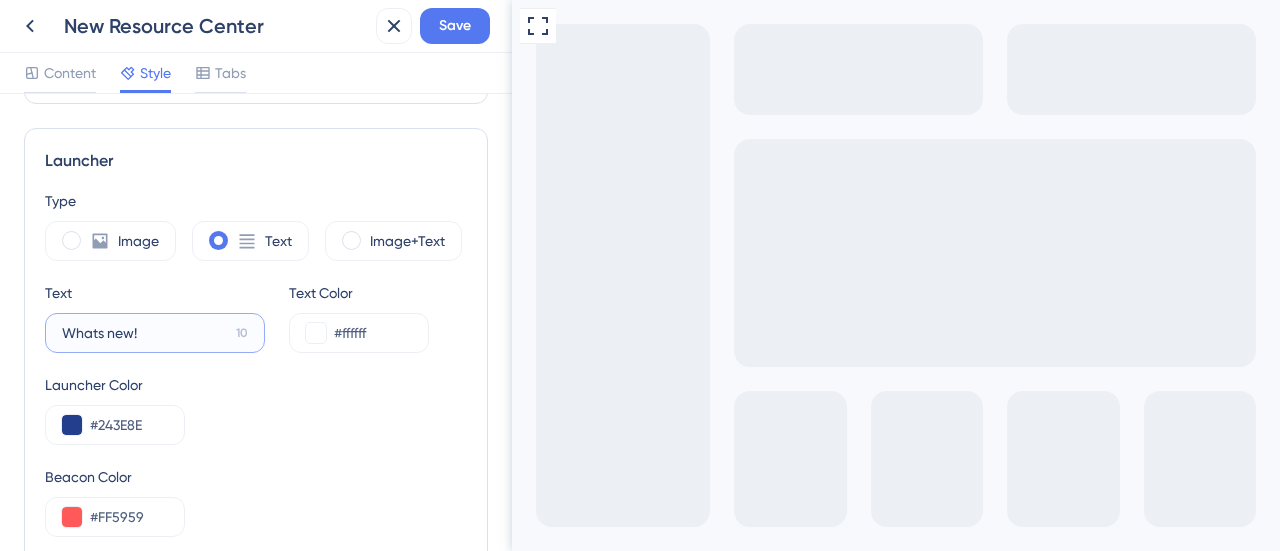 click on "Whats new!" at bounding box center [145, 333] 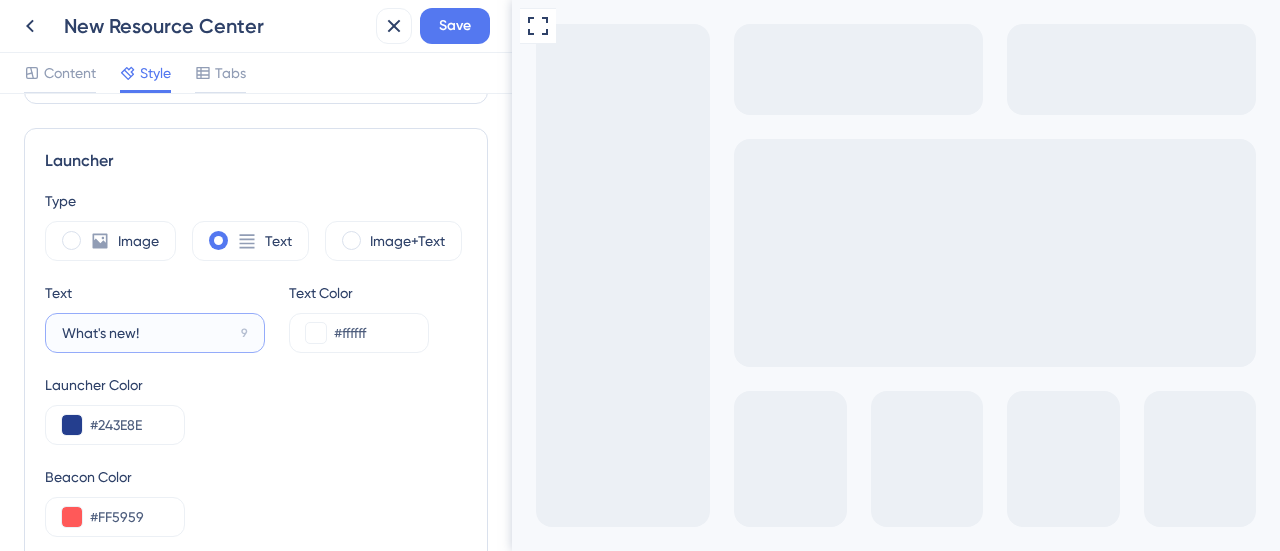 type on "What's new!" 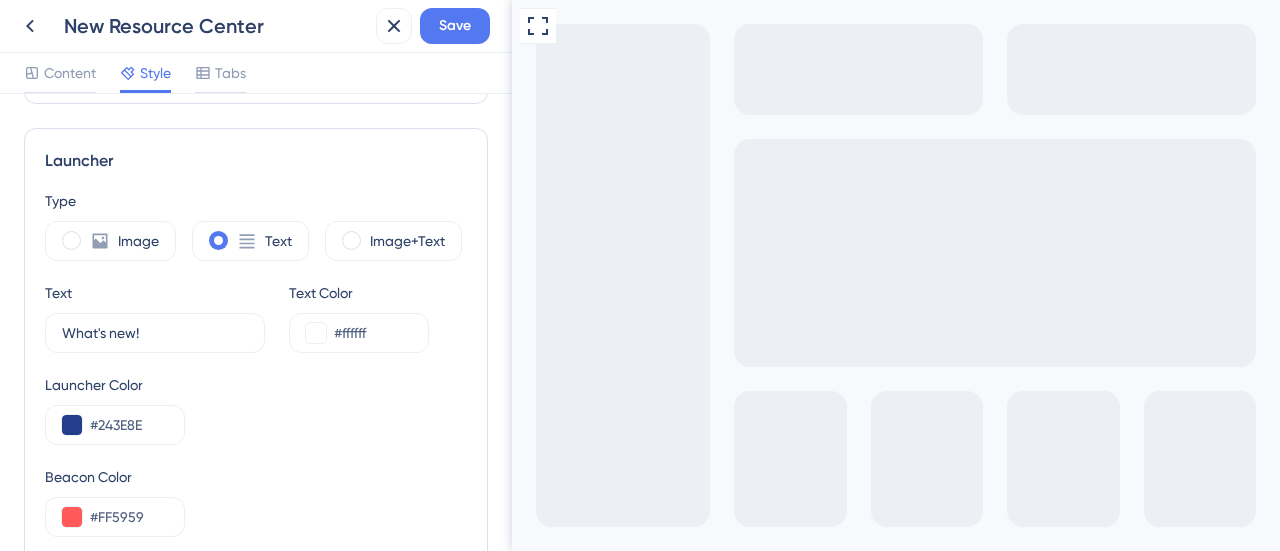 click on "Launcher Color #243E8E" at bounding box center [256, 409] 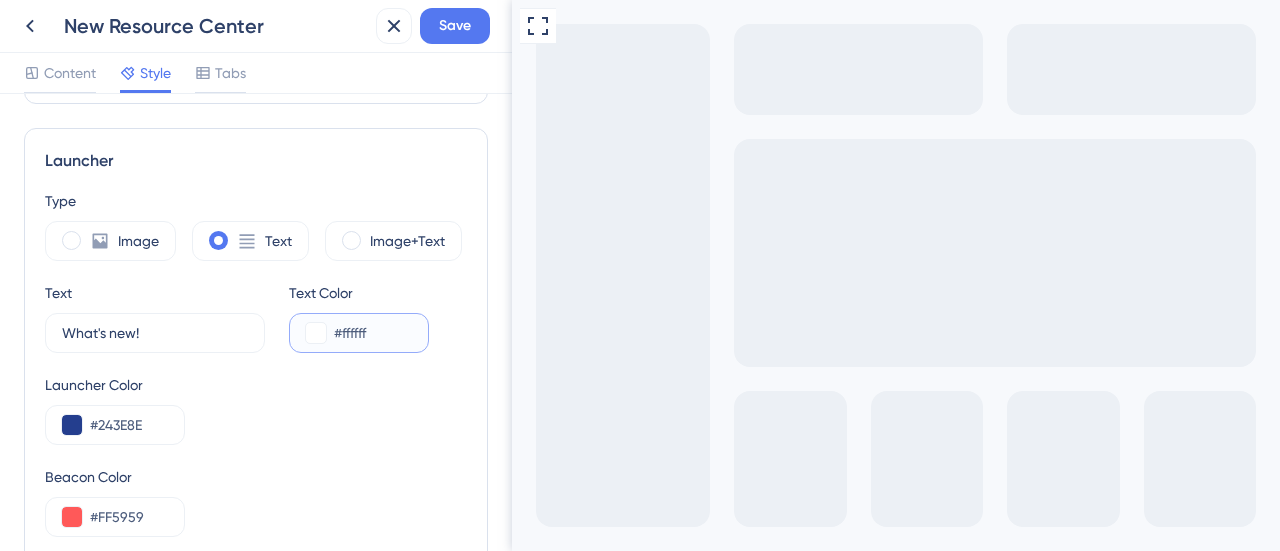 click at bounding box center [316, 333] 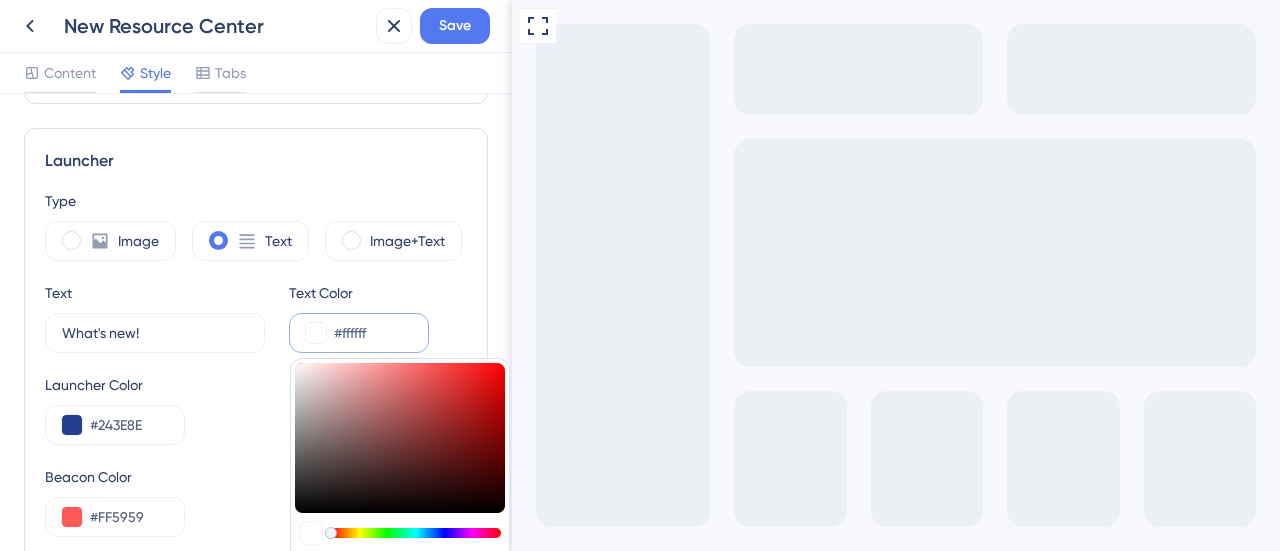 click on "Launcher Color #243E8E" at bounding box center (256, 409) 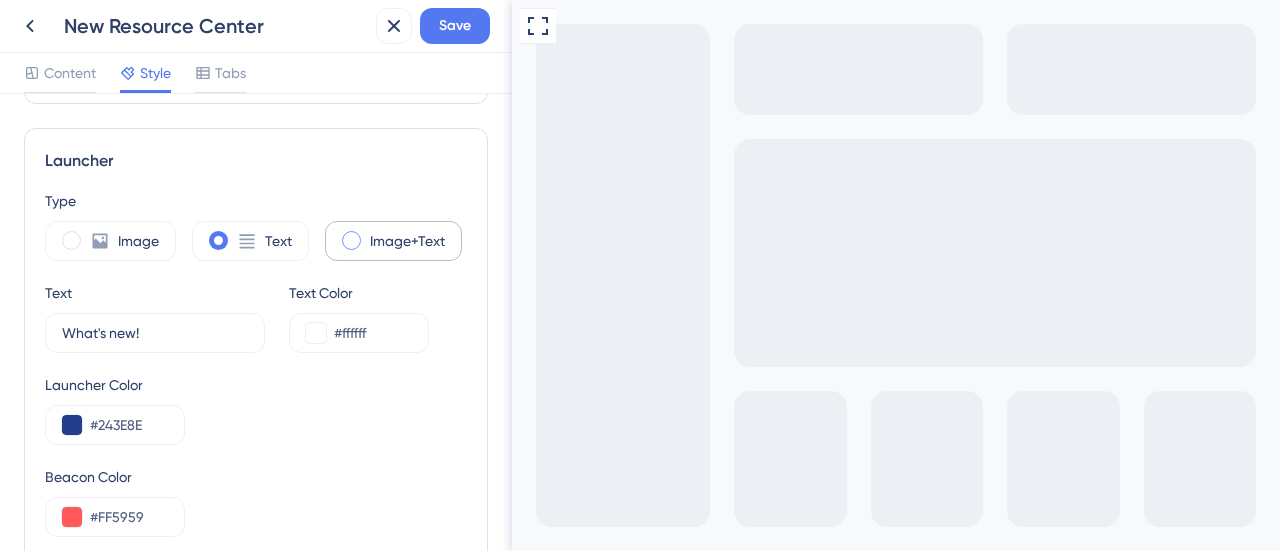 click at bounding box center (351, 240) 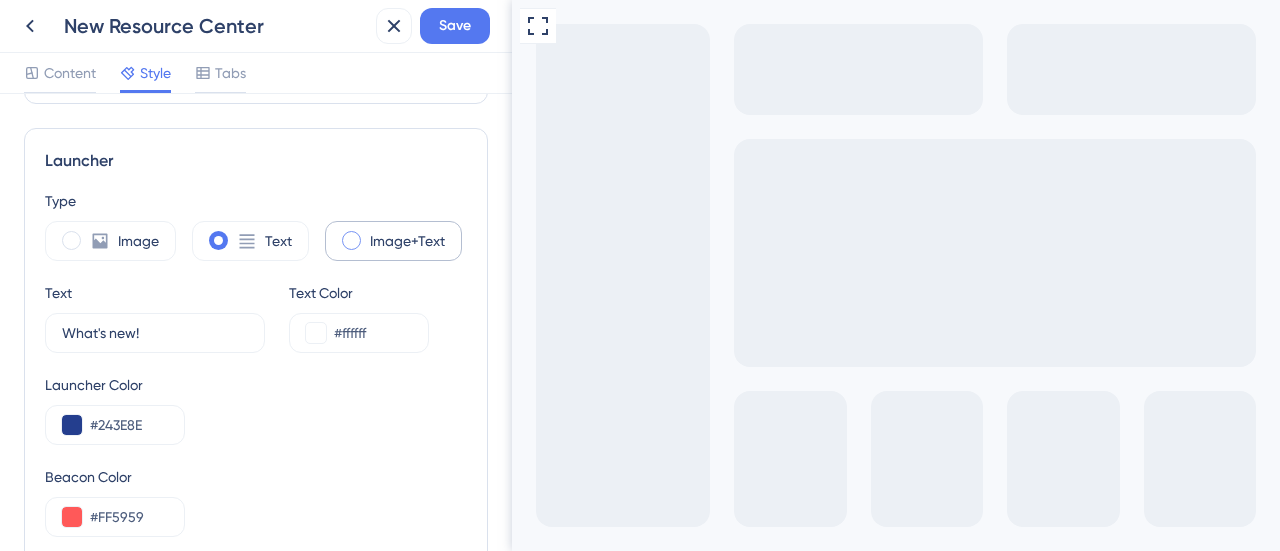 click at bounding box center (367, 234) 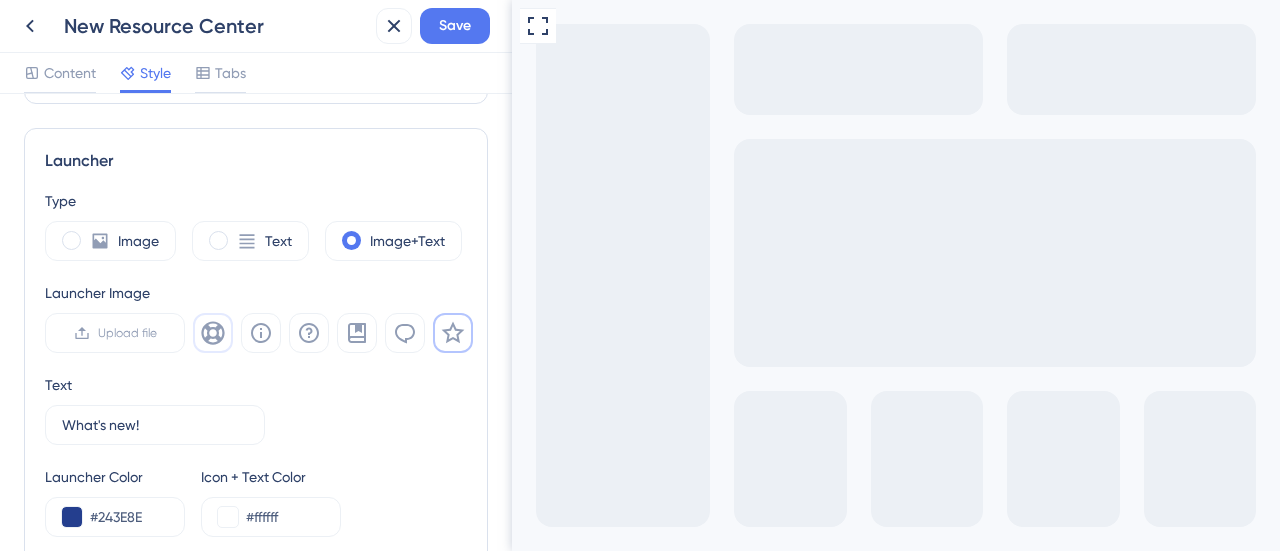 click at bounding box center [213, 333] 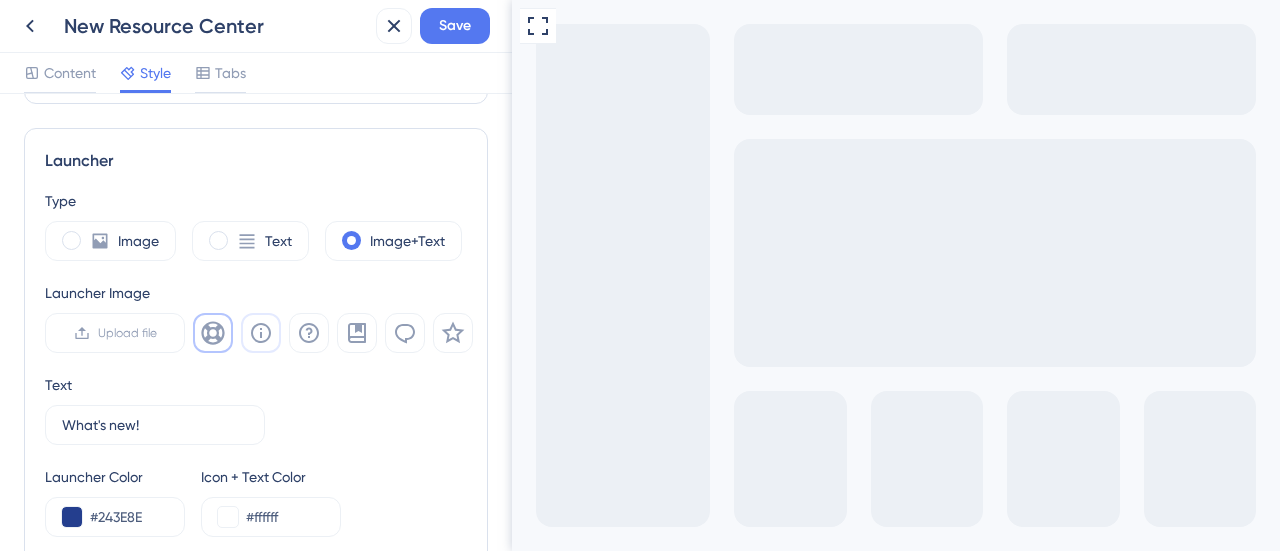 click 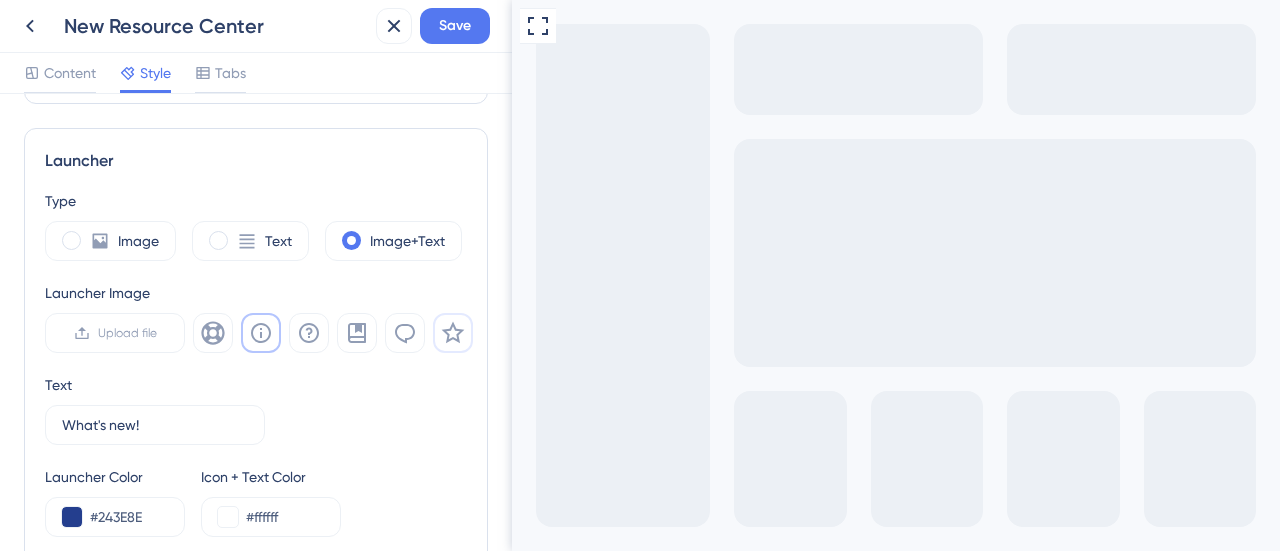 click 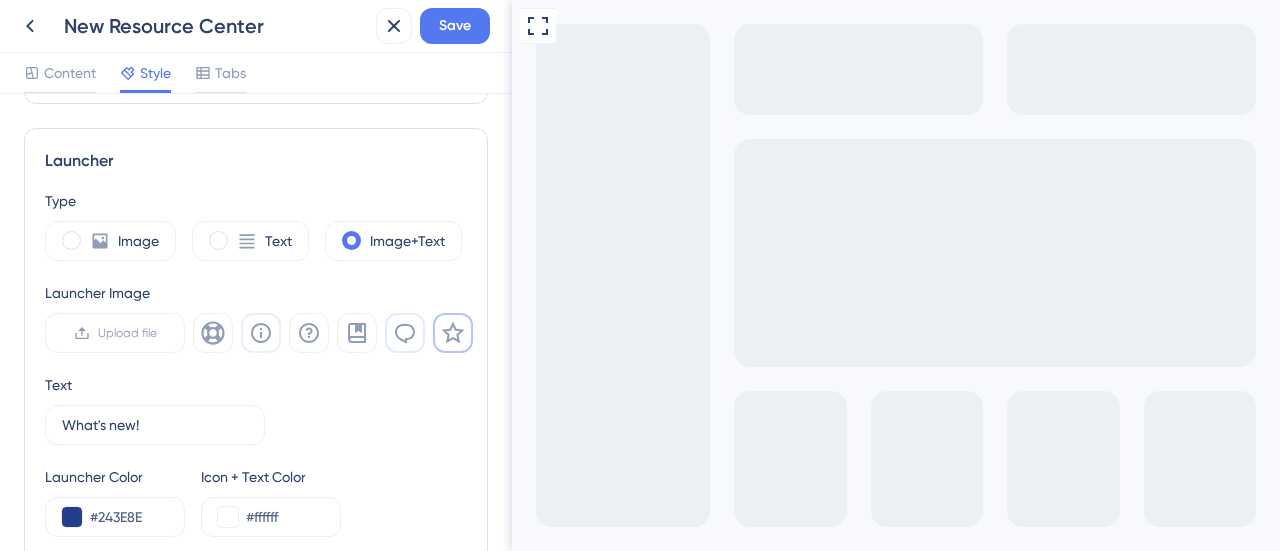 click 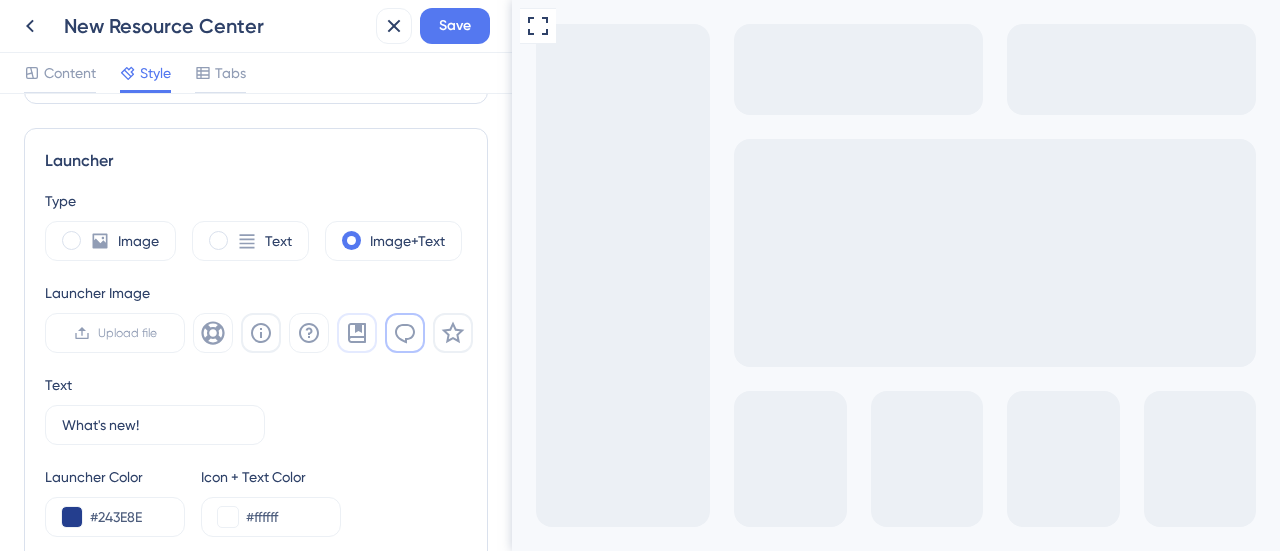 click 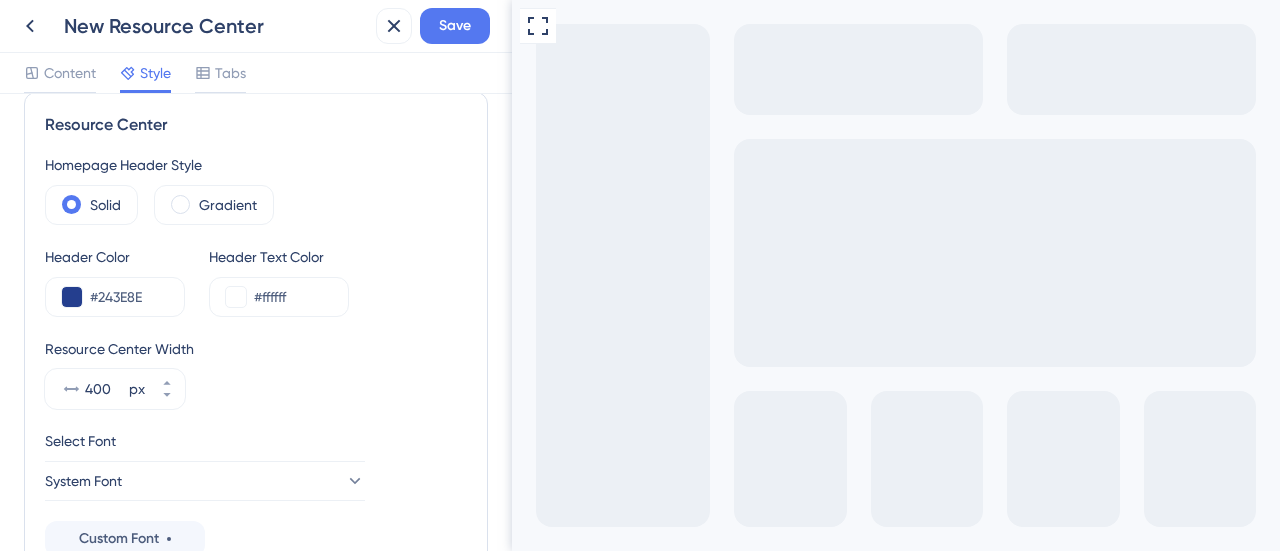 scroll, scrollTop: 0, scrollLeft: 0, axis: both 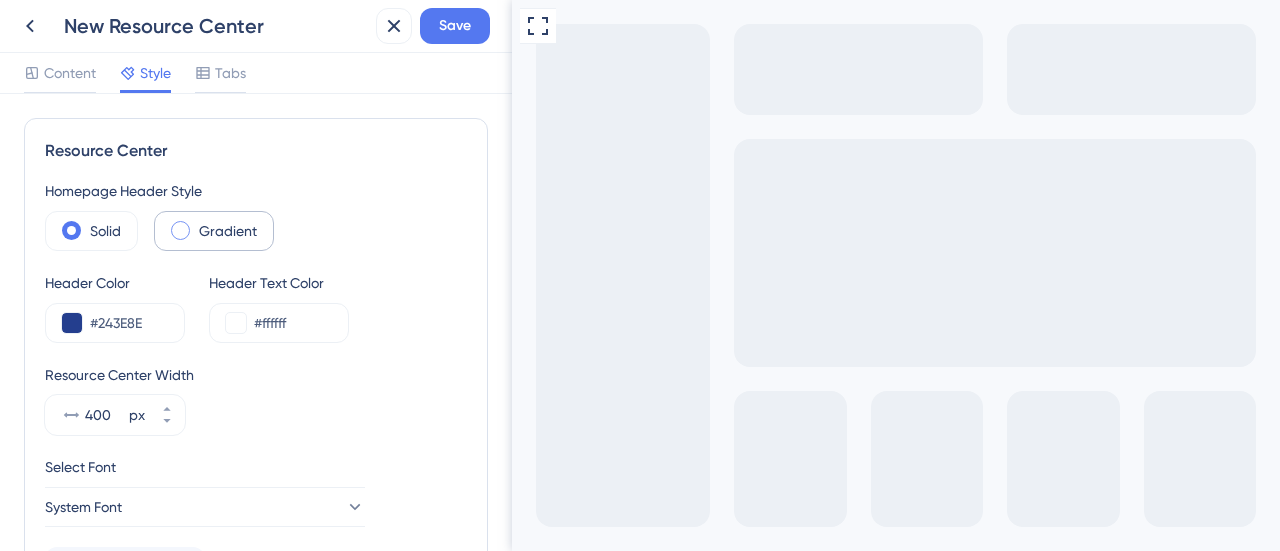 click on "Gradient" at bounding box center [214, 231] 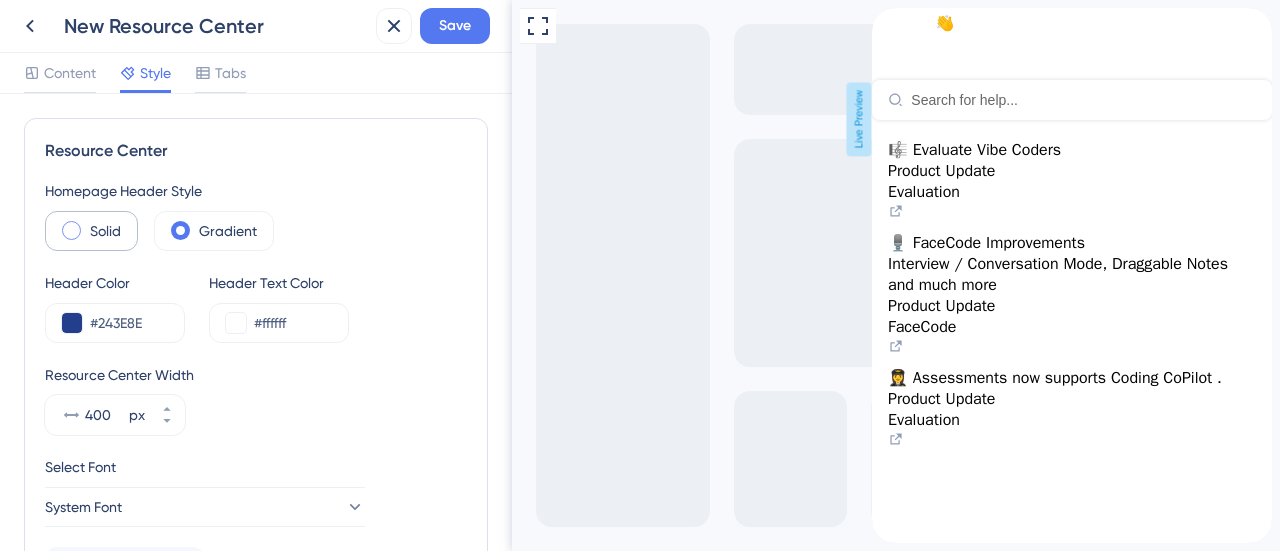 click at bounding box center (71, 230) 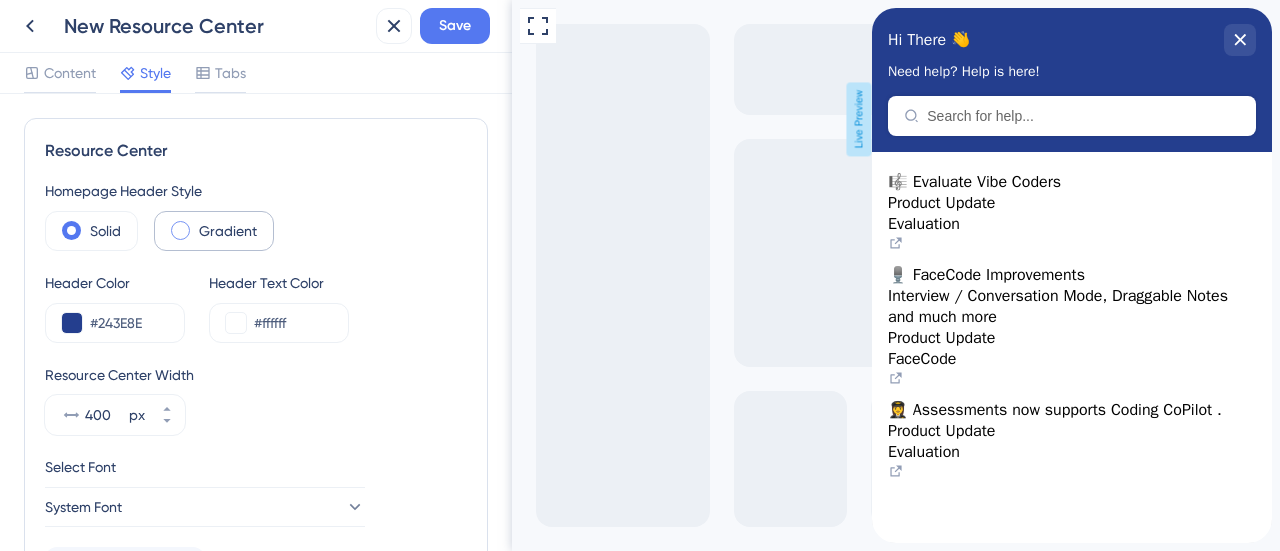 click at bounding box center (180, 230) 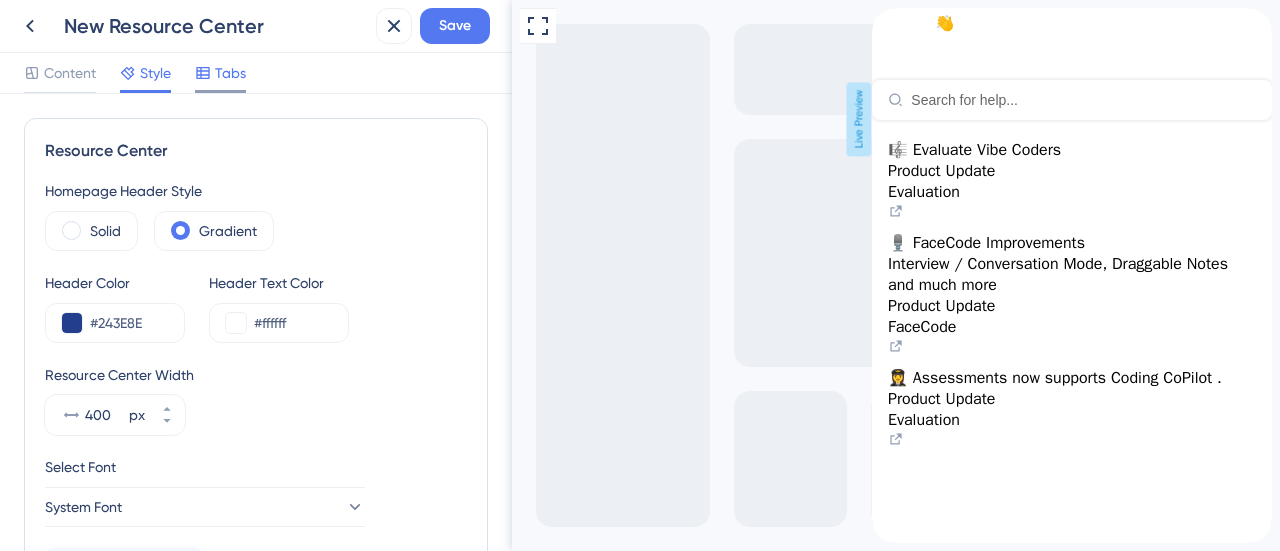 click at bounding box center [220, 91] 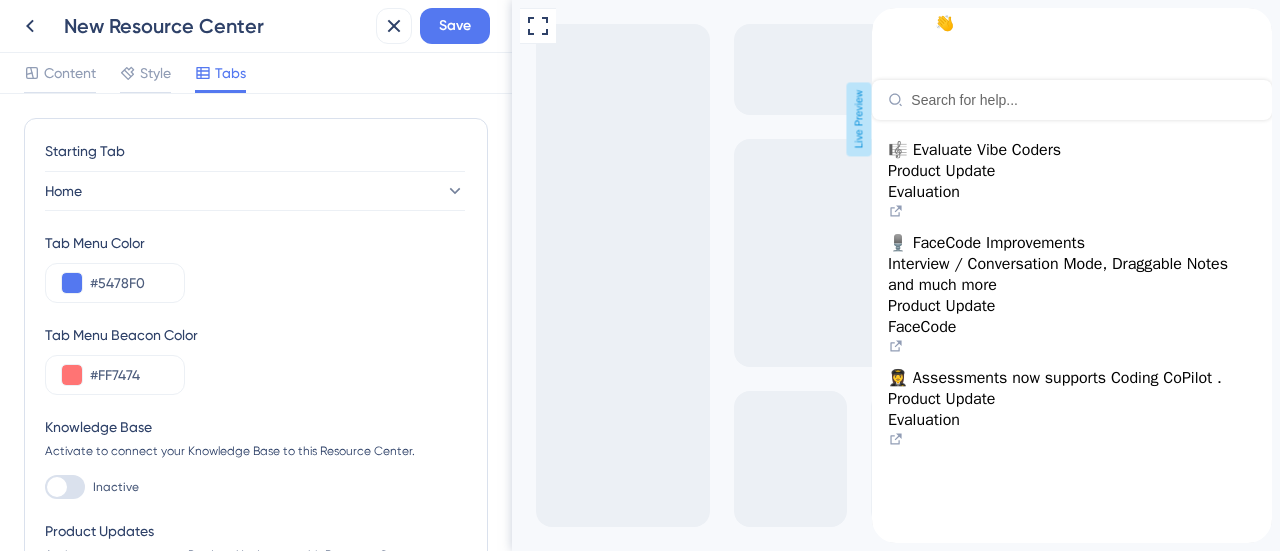 scroll, scrollTop: 0, scrollLeft: 0, axis: both 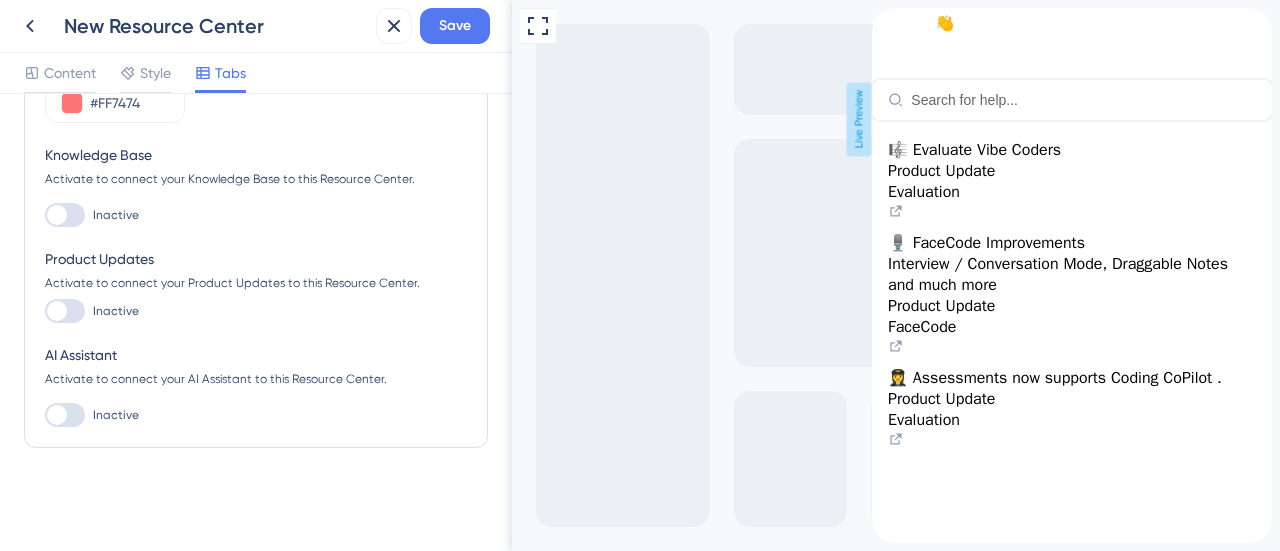 click on "Activate to connect your Product Updates to this Resource Center." at bounding box center (256, 283) 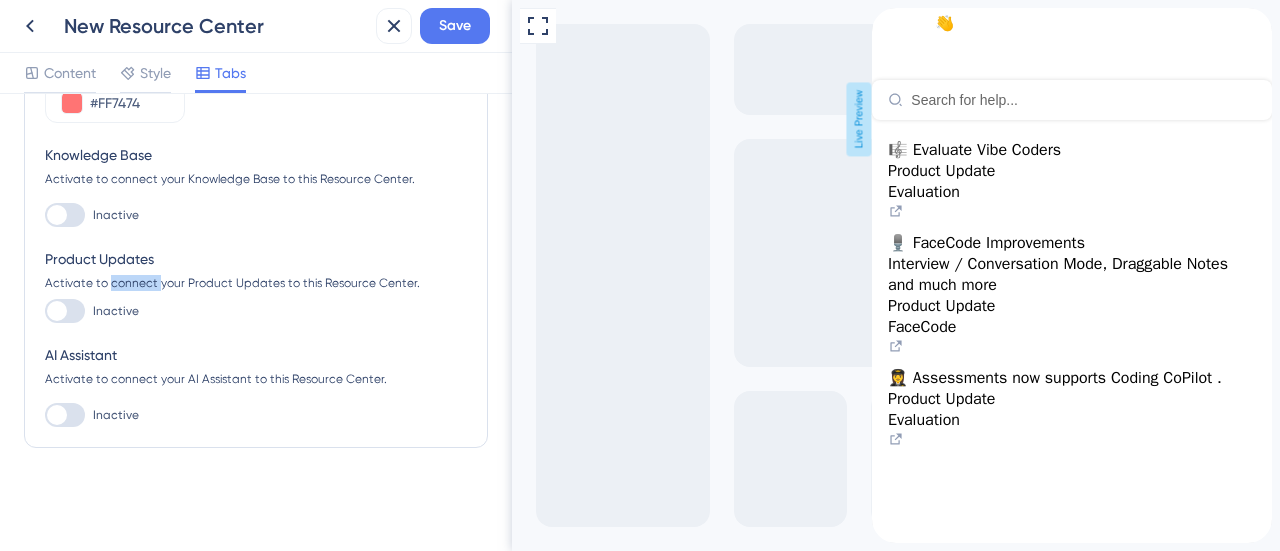 click on "Activate to connect your Product Updates to this Resource Center." at bounding box center (256, 283) 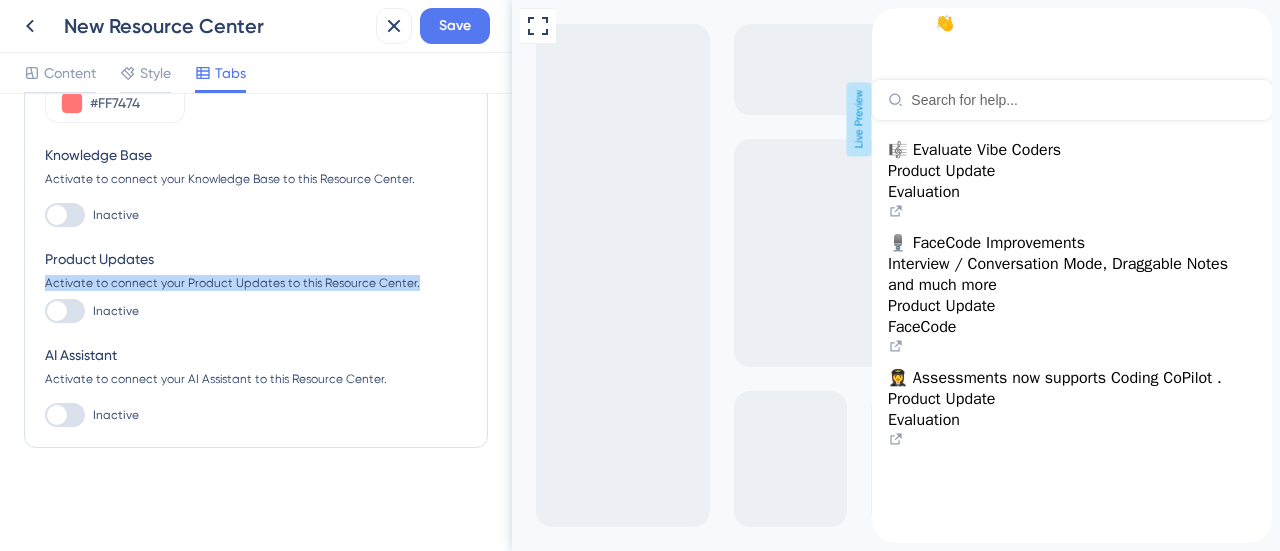 click on "Activate to connect your Product Updates to this Resource Center." at bounding box center (256, 283) 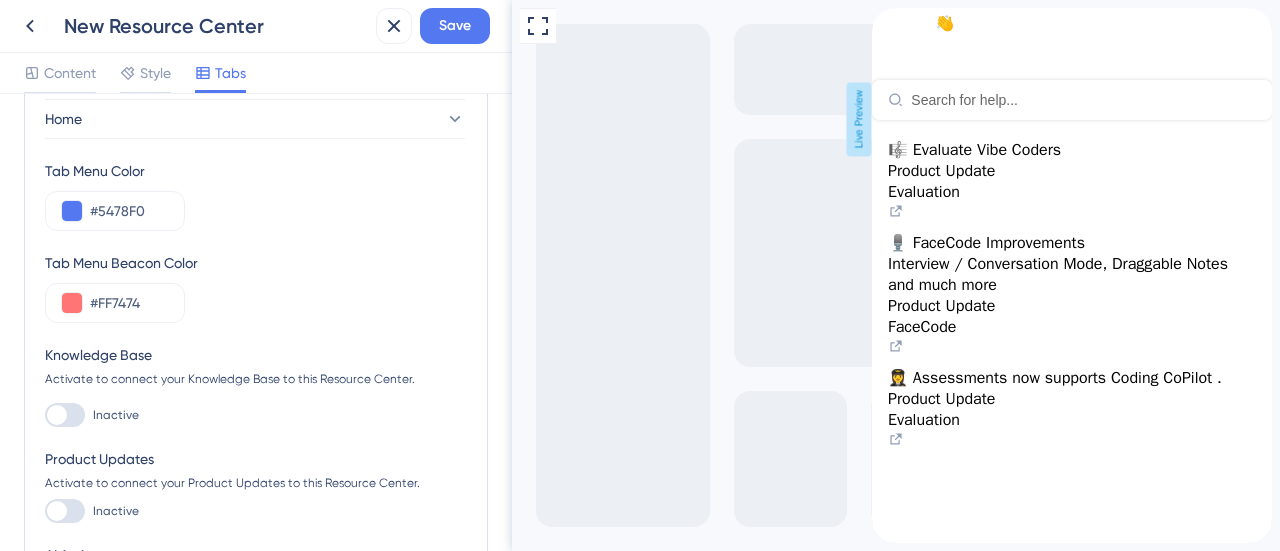 scroll, scrollTop: 0, scrollLeft: 0, axis: both 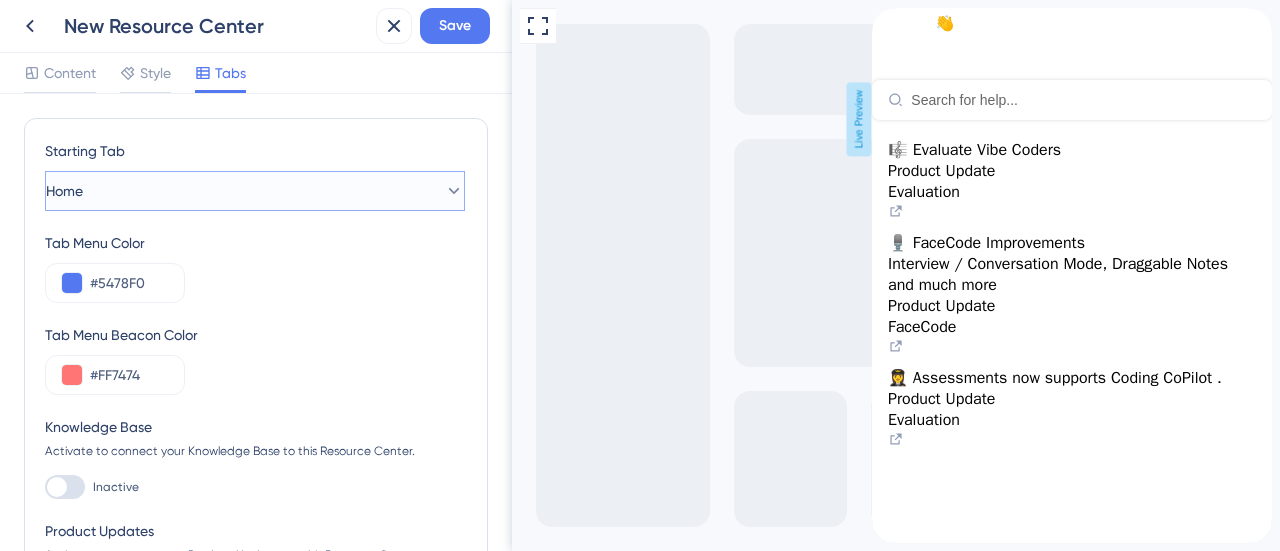 click on "Home" at bounding box center [255, 191] 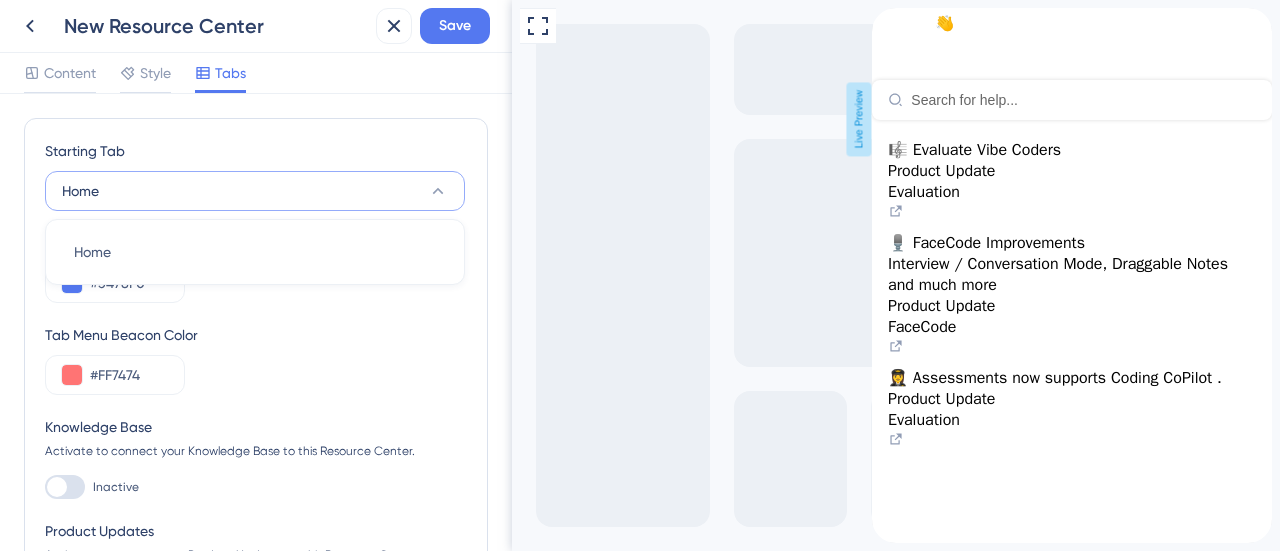 click on "Home" at bounding box center [255, 191] 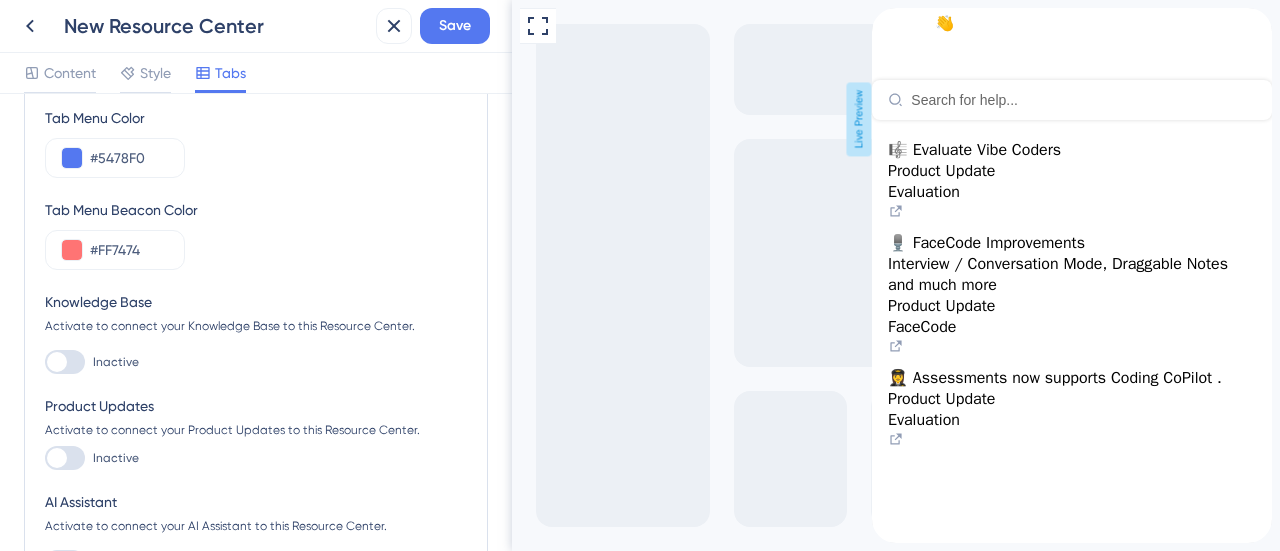 scroll, scrollTop: 100, scrollLeft: 0, axis: vertical 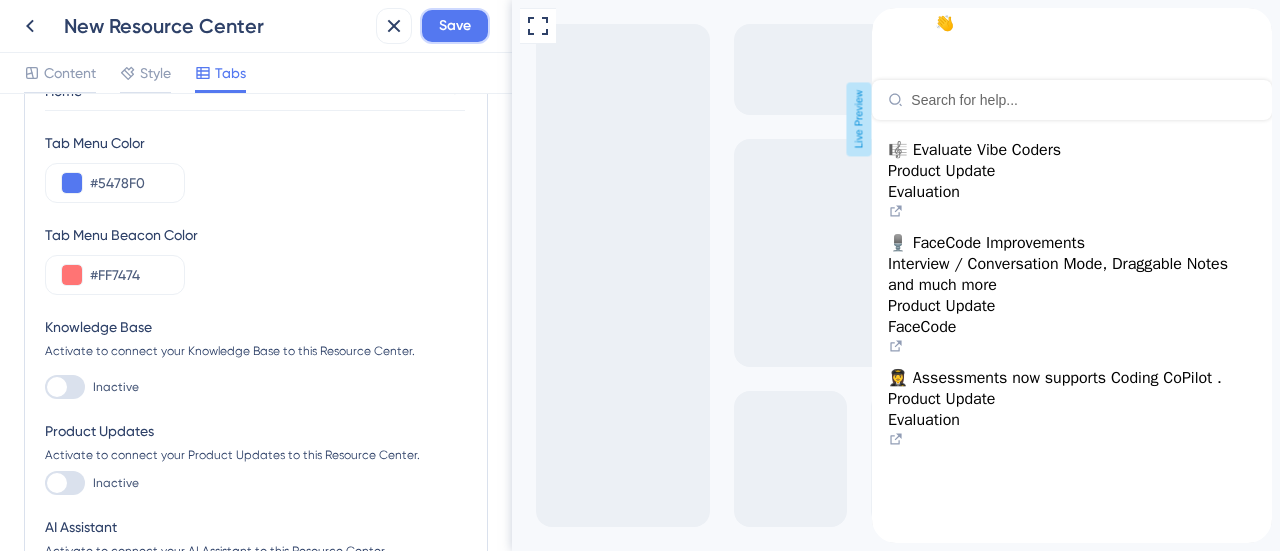 click on "Save" at bounding box center (455, 26) 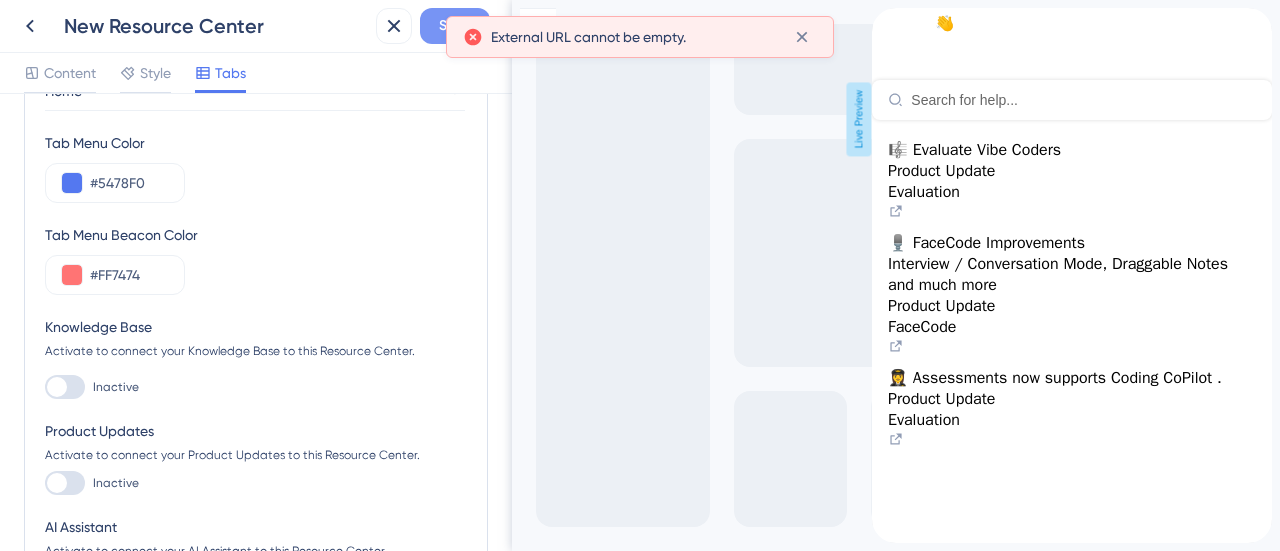 scroll, scrollTop: 0, scrollLeft: 0, axis: both 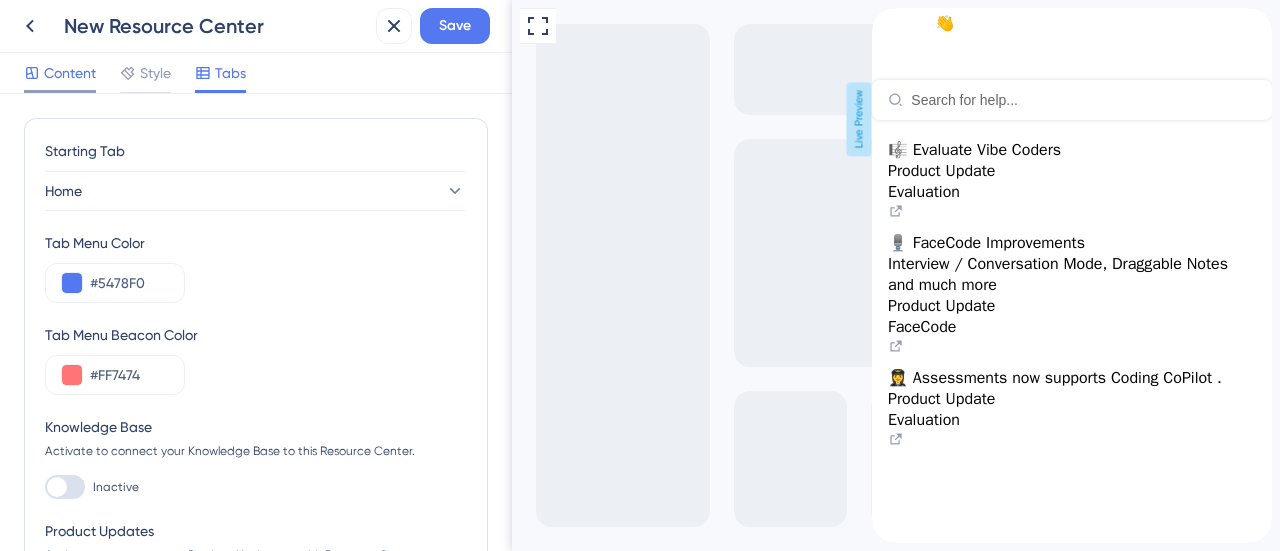 click on "Content" at bounding box center (60, 77) 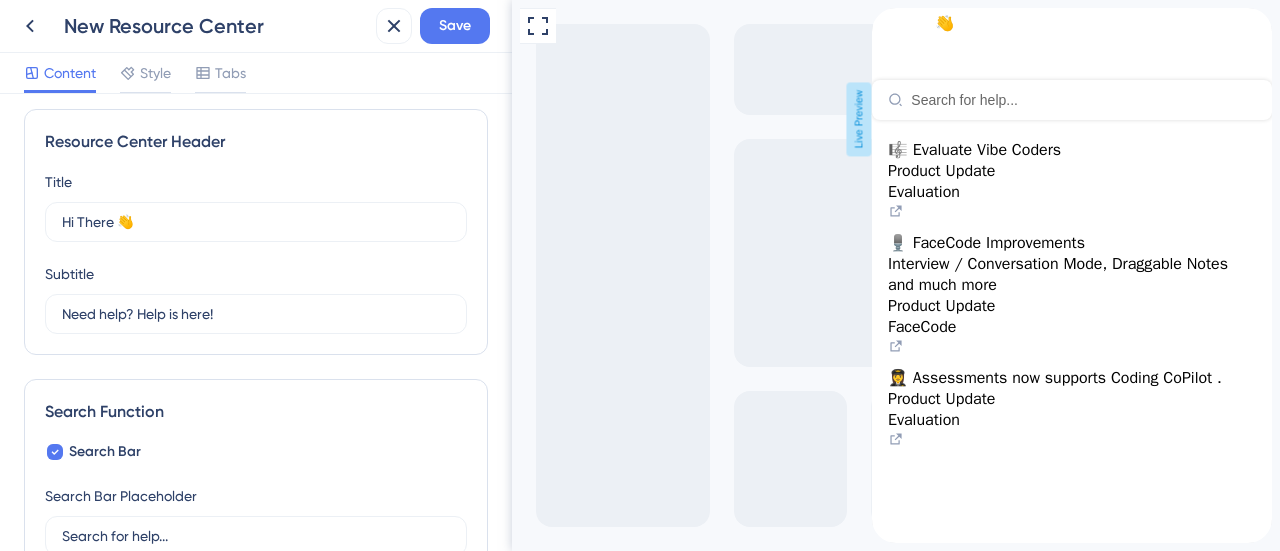 scroll, scrollTop: 0, scrollLeft: 0, axis: both 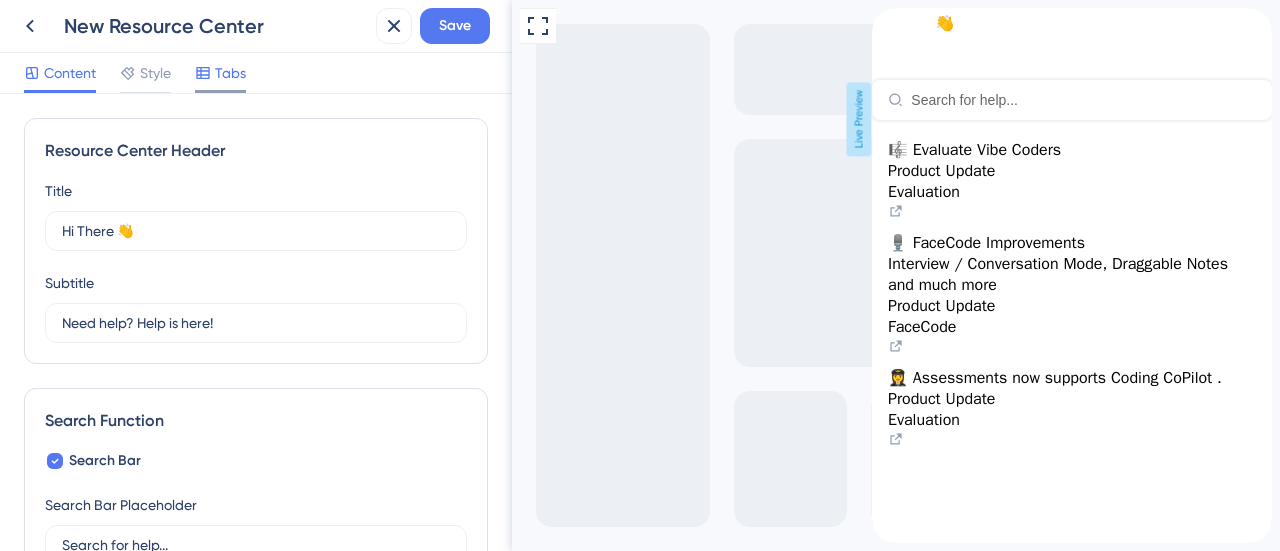 click on "Tabs" at bounding box center (220, 77) 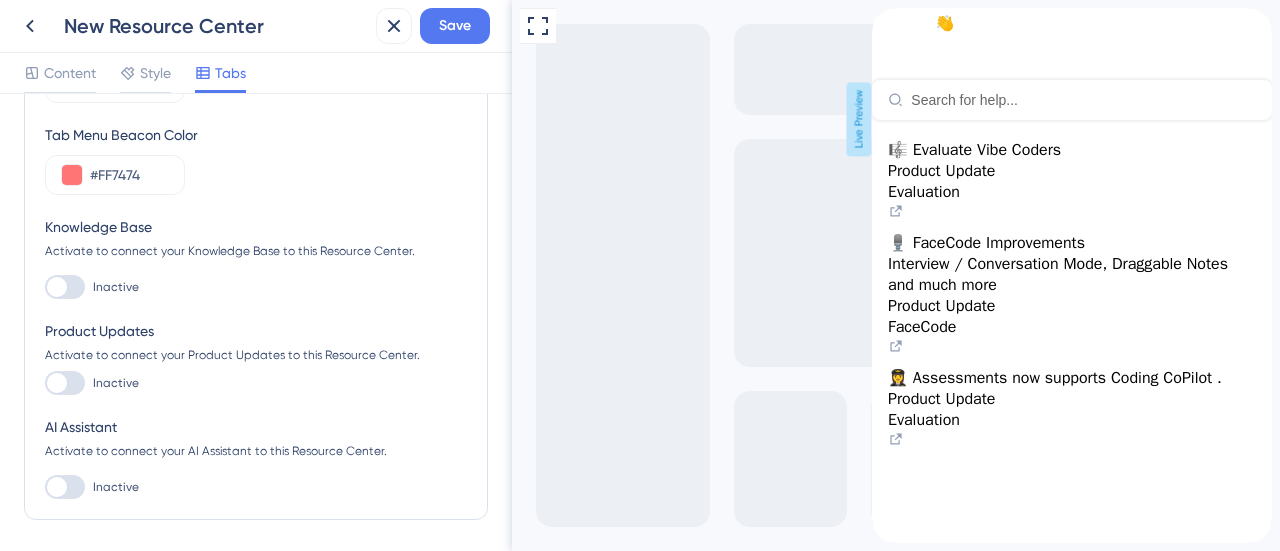 scroll, scrollTop: 272, scrollLeft: 0, axis: vertical 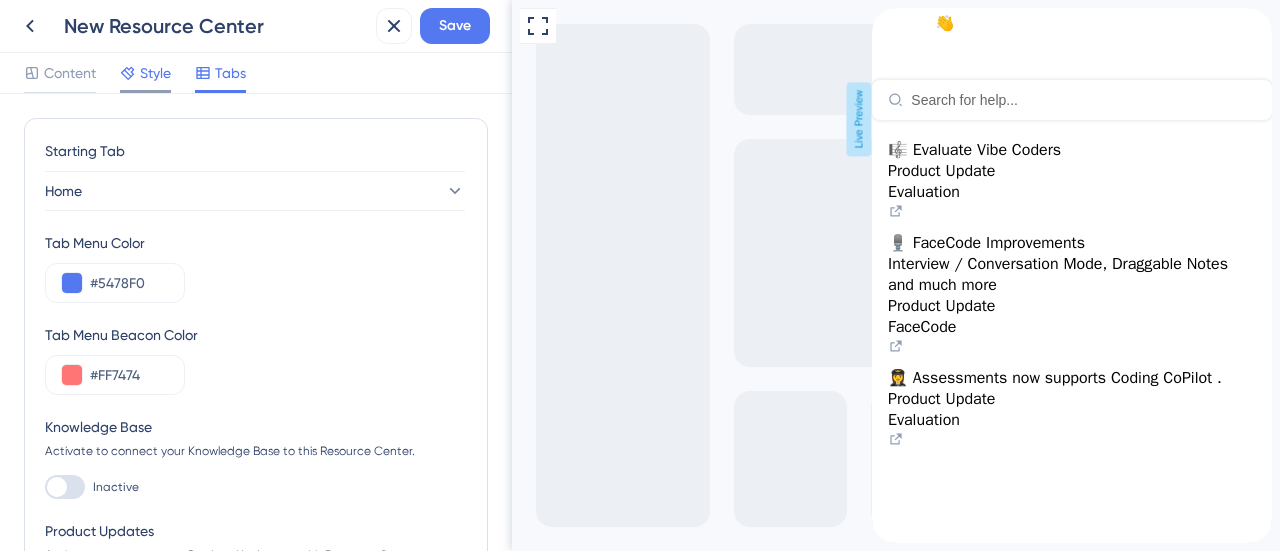 click on "Style" at bounding box center (155, 73) 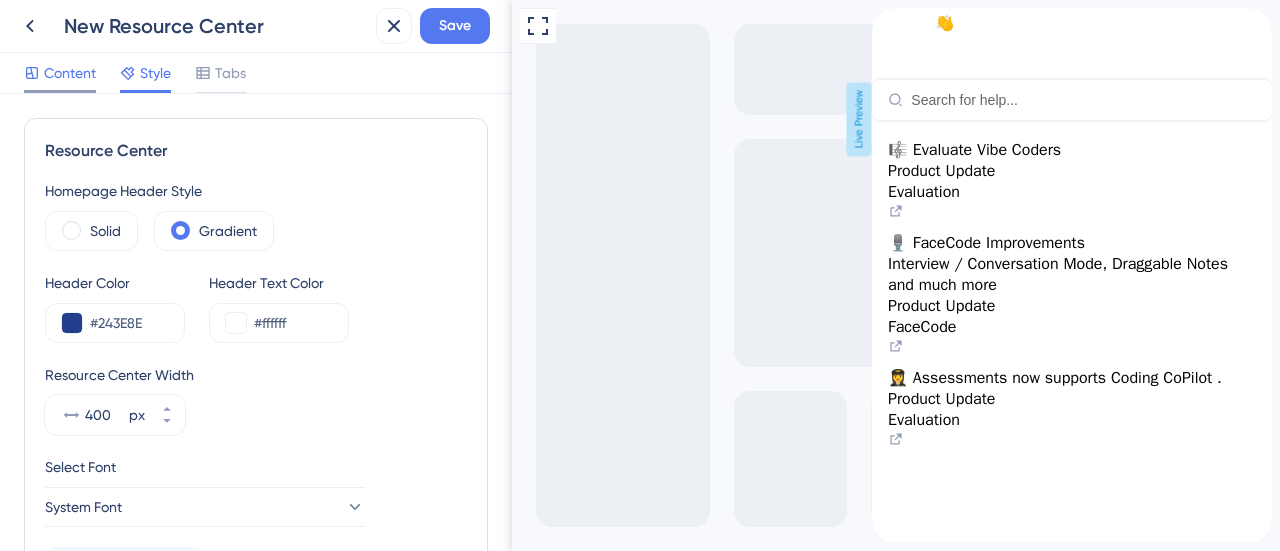 click on "Content" at bounding box center (70, 73) 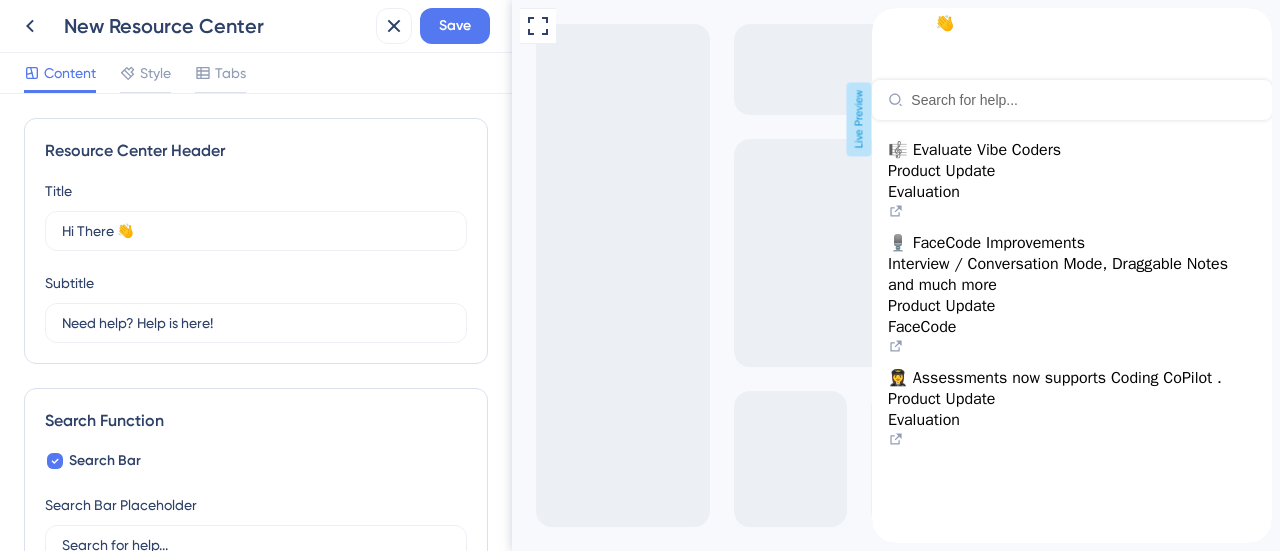 scroll, scrollTop: 1026, scrollLeft: 0, axis: vertical 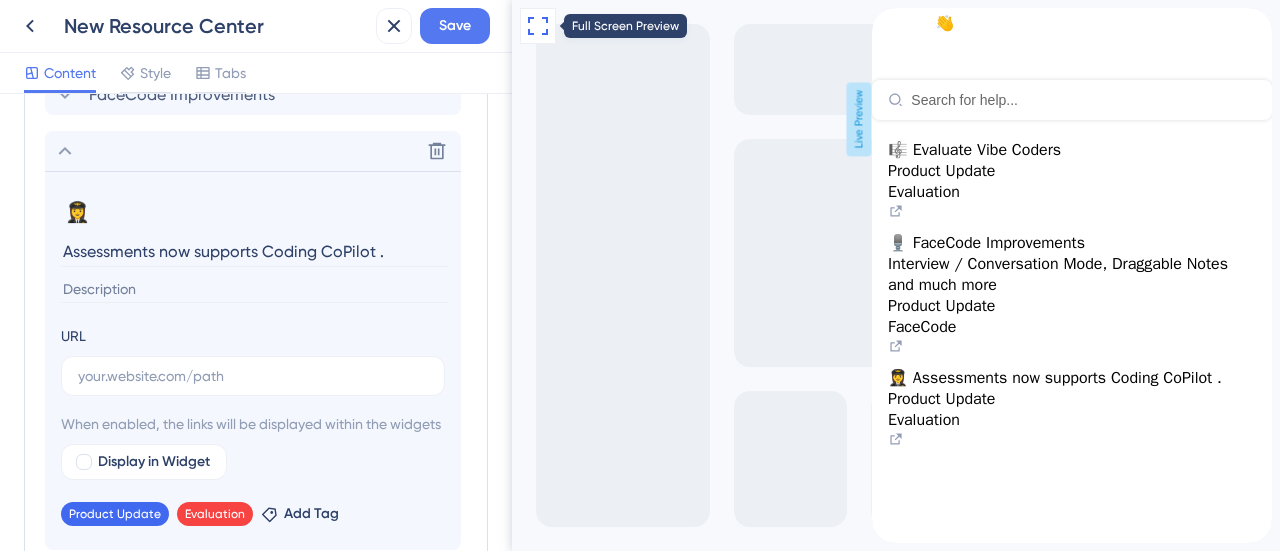 click 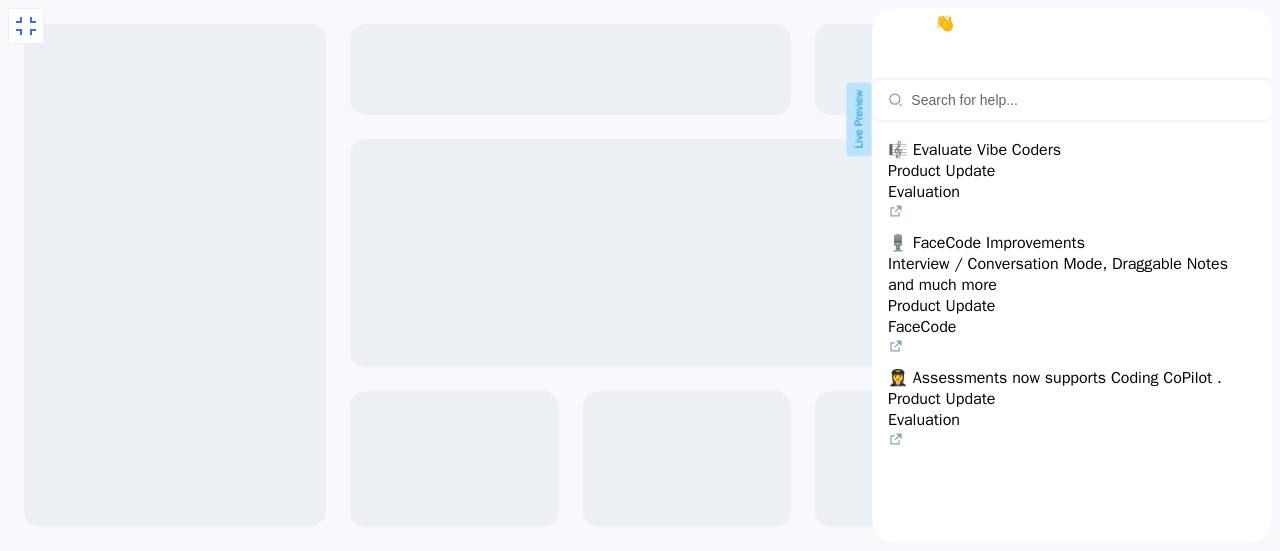 click on "Exit Full Screen Live Preview" at bounding box center (640, 296) 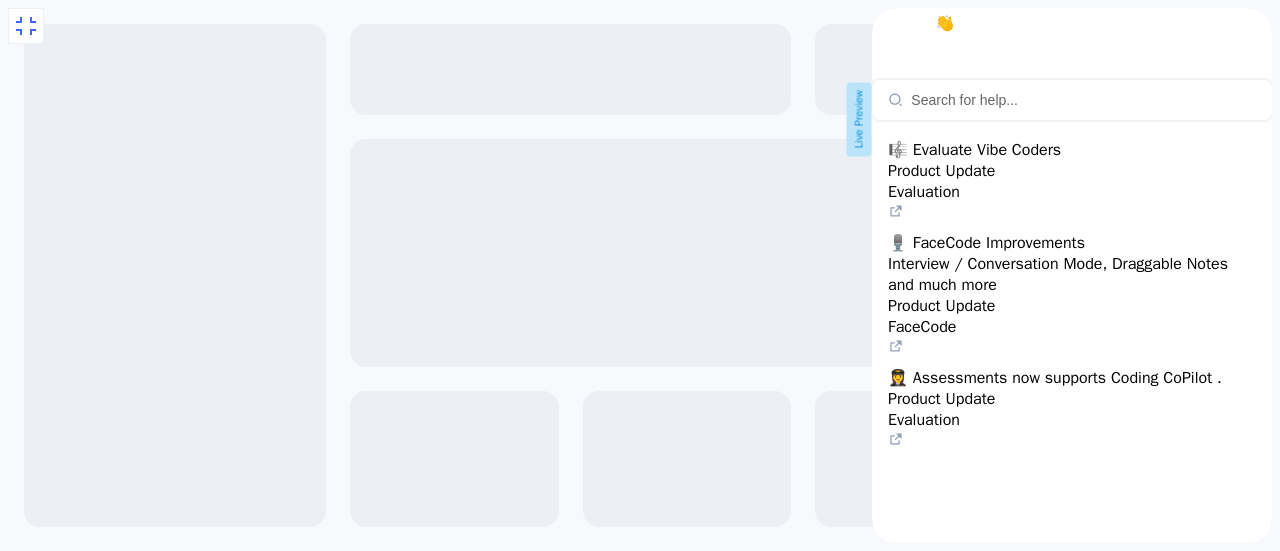 click at bounding box center (1256, 24) 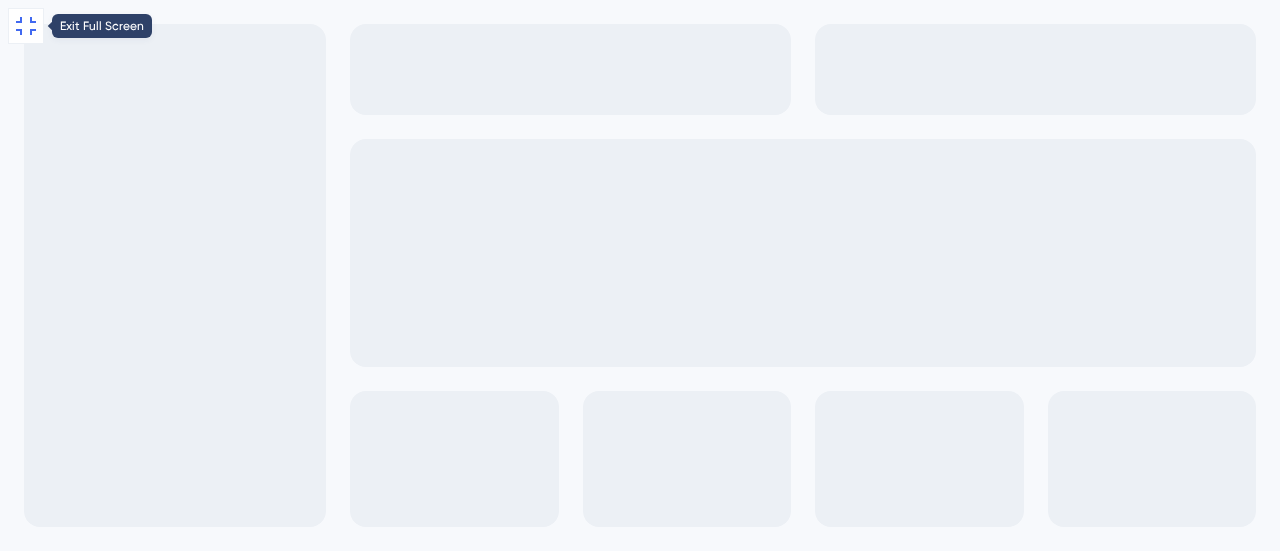 click 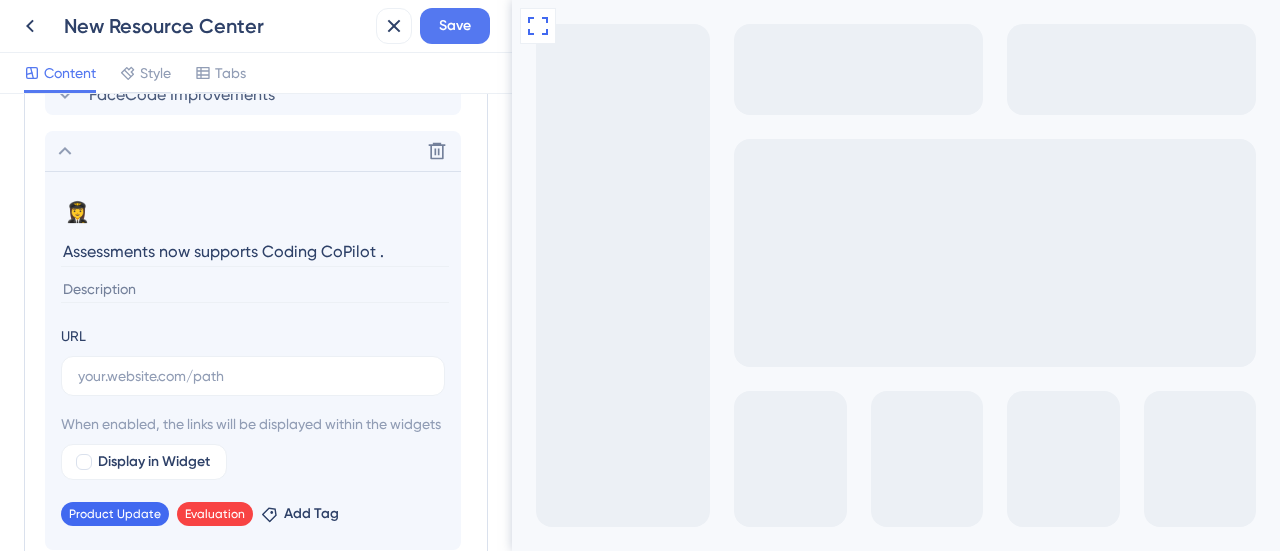 click on "Resource Center Header Title Hi There 👋 17 Hi There 👋 Subtitle Need help? Help is here! 12 Search Function Search Bar Search Bar Placeholder Search for help... No Search Result Message No matching results... Open in New Tab Message Open in a new tab 3 Bring search results from a Knowledge Base Connect with Google Domain https://help.hackerearth.com/ Display in Widget Preview Modules Add a module to create your resource center.  Learn More. Evaluate Vibe Coders FaceCode Improvements Delete 👩‍✈️ Change emoji Remove emoji Assessments now supports Coding CoPilot . URL When enabled, the links will be displayed within the widgets Display in Widget Product Update Remove Evaluation Remove Add Tag Add Module Create a Group" at bounding box center (256, 322) 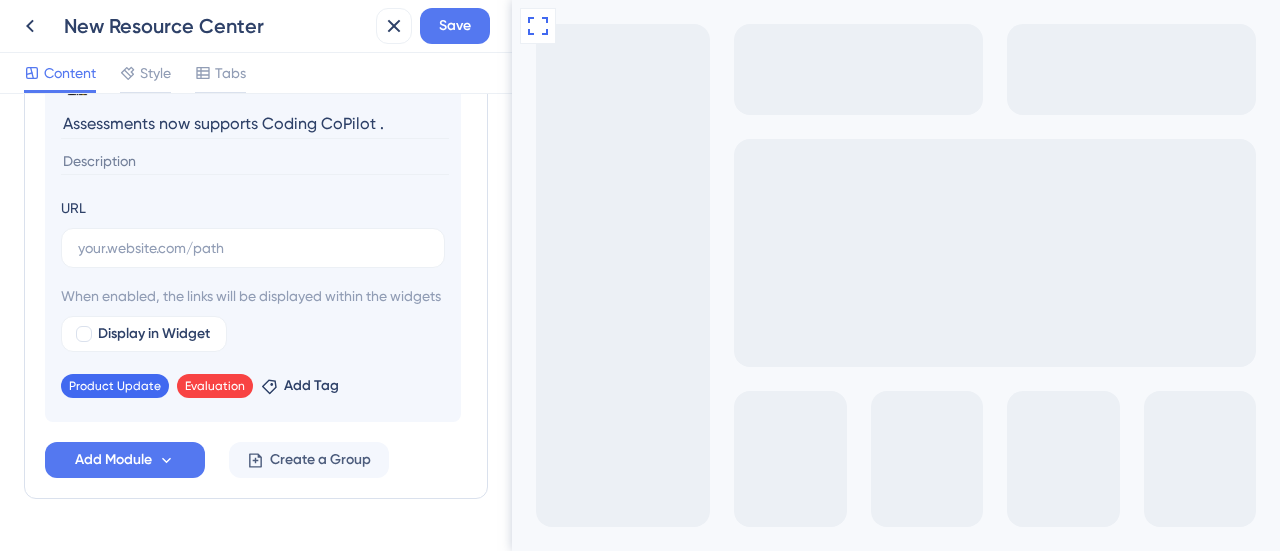 scroll, scrollTop: 1301, scrollLeft: 0, axis: vertical 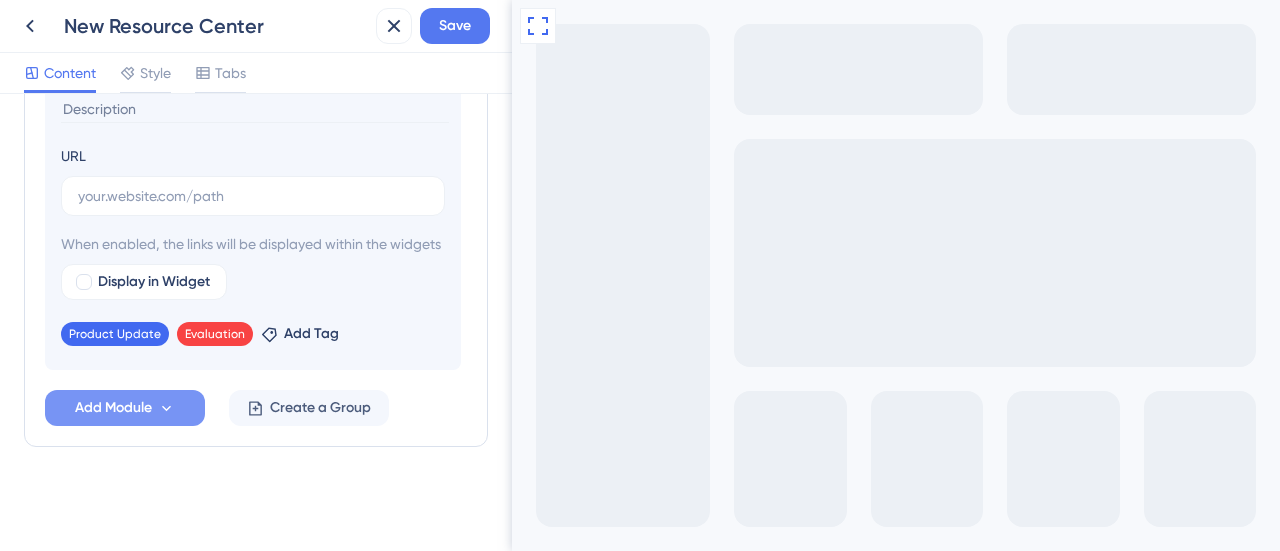 click 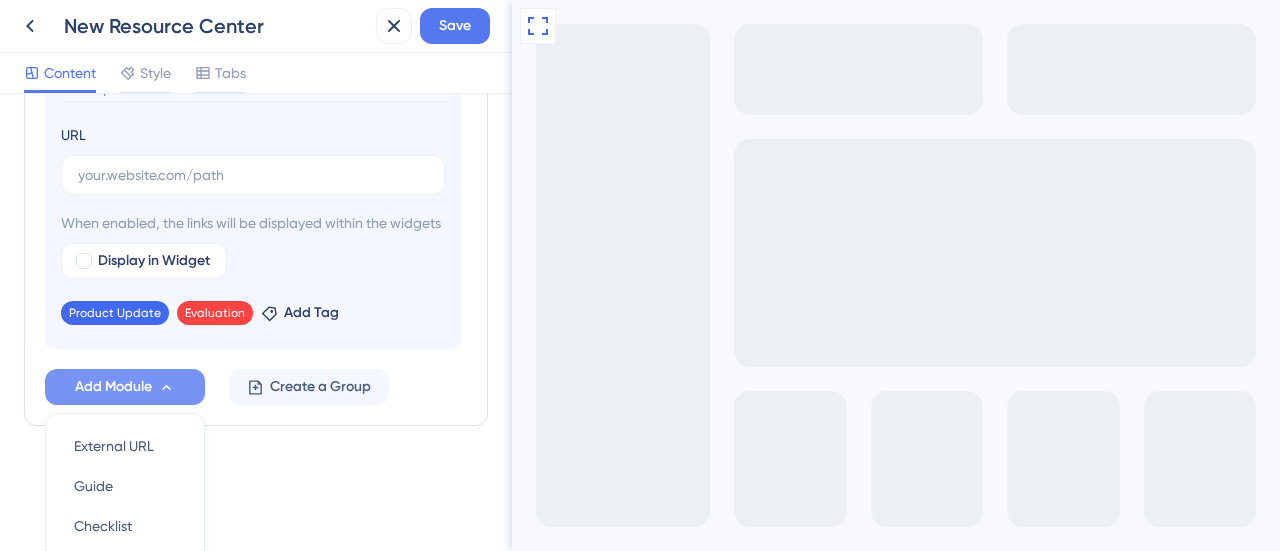 scroll, scrollTop: 1490, scrollLeft: 0, axis: vertical 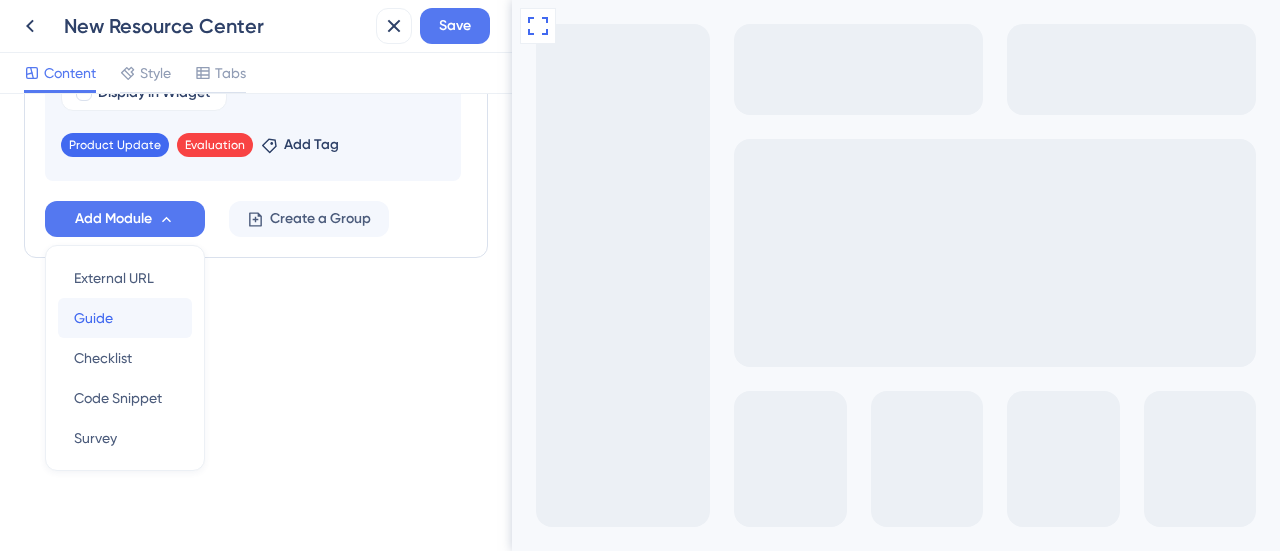 click on "Guide" at bounding box center (93, 318) 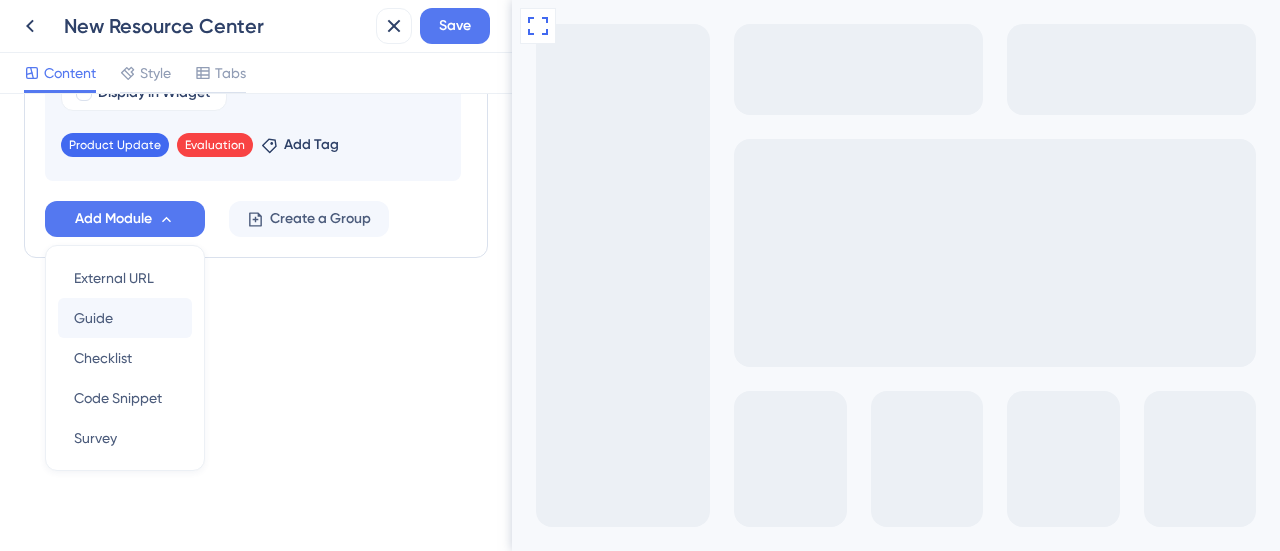 scroll, scrollTop: 1250, scrollLeft: 0, axis: vertical 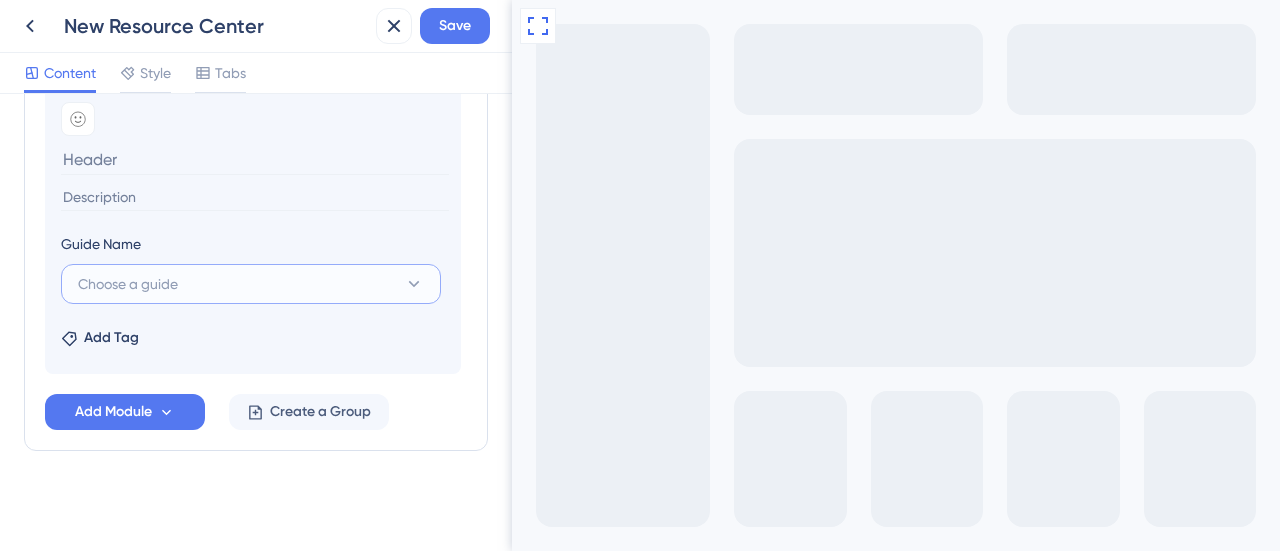click on "Choose a guide" at bounding box center (128, 284) 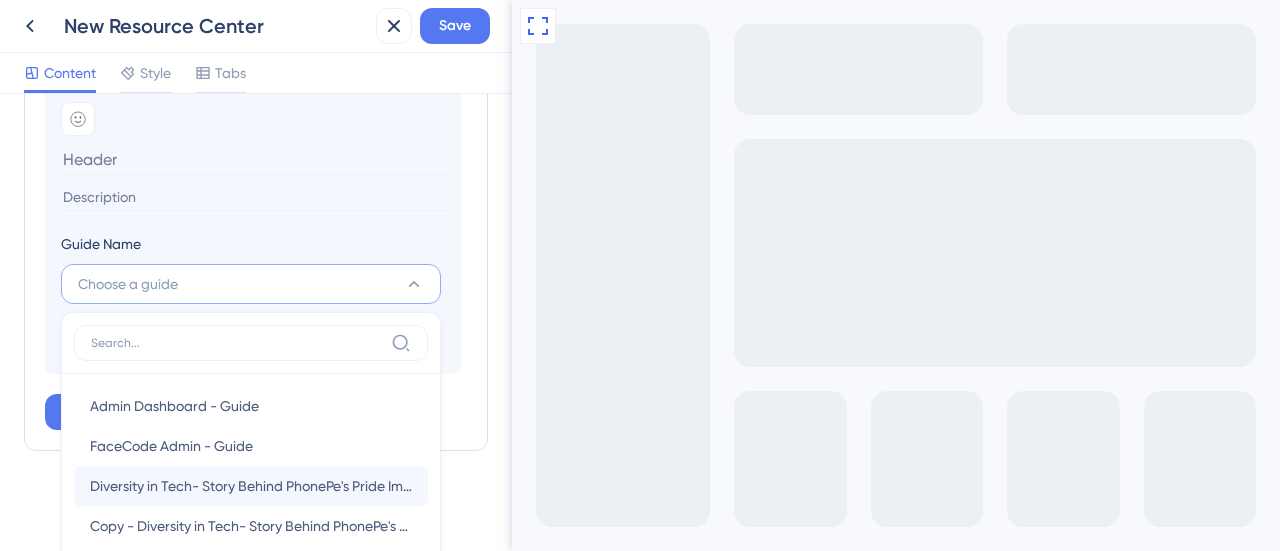 scroll, scrollTop: 1434, scrollLeft: 0, axis: vertical 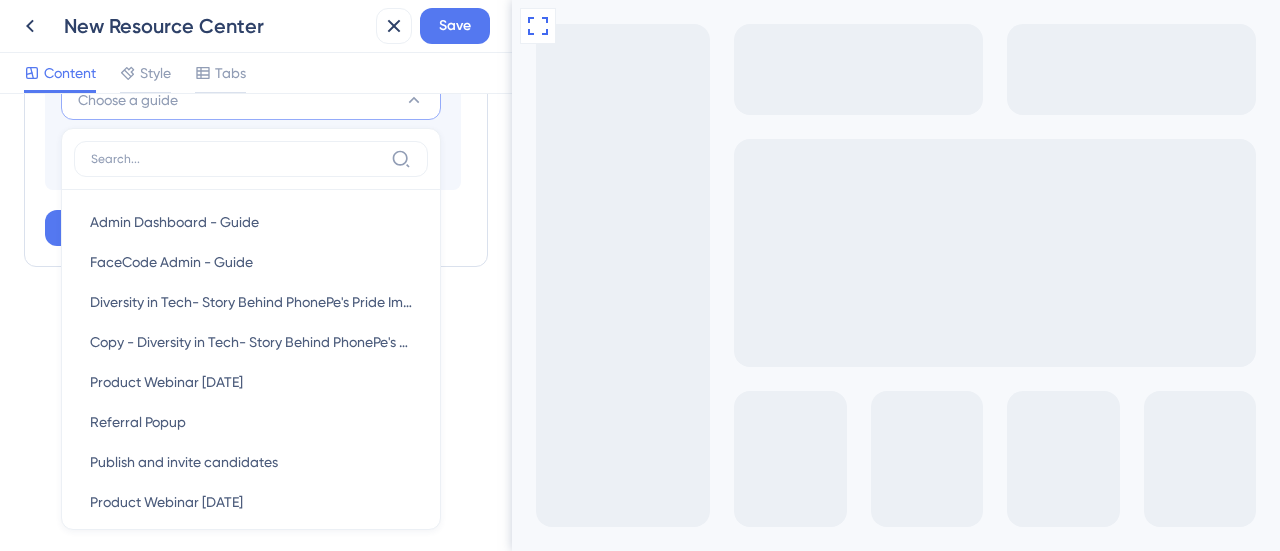 click on "Resource Center Header Title Hi There 👋 17 Hi There 👋 Subtitle Need help? Help is here! 12 Search Function Search Bar Search Bar Placeholder Search for help... No Search Result Message No matching results... Open in New Tab Message Open in a new tab 3 Bring search results from a Knowledge Base Connect with Google Domain https://help.hackerearth.com/ Display in Widget Preview Modules Add a module to create your resource center.  Learn More. Evaluate Vibe Coders FaceCode Improvements Assessments now supports Coding CoPilot . Delete Add emoji Guide Name Choose a guide Admin Dashboard - Guide Admin Dashboard - Guide FaceCode Admin - Guide FaceCode Admin - Guide Diversity in Tech- Story Behind PhonePe's Pride Impact Diversity in Tech- Story Behind PhonePe's Pride Impact Copy - Diversity in Tech- Story Behind PhonePe's Pride Impact Copy - Diversity in Tech- Story Behind PhonePe's Pride Impact Product Webinar Dec 2023 Product Webinar Dec 2023 Referral Popup Referral Popup Publish and invite candidates Add Tag" at bounding box center [256, 322] 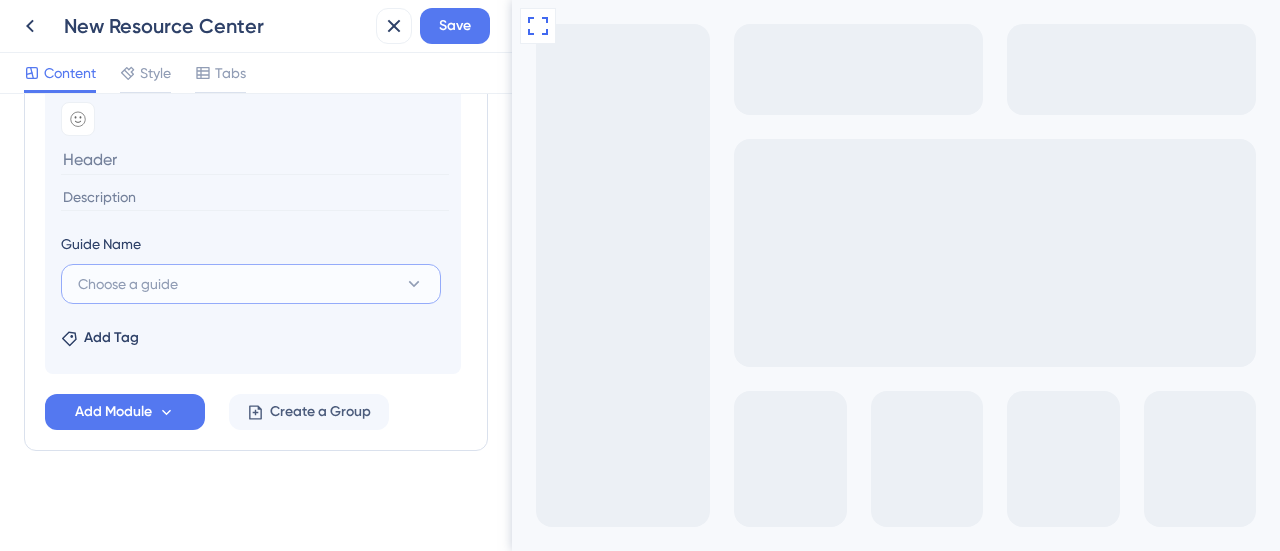 click on "Choose a guide" at bounding box center [128, 284] 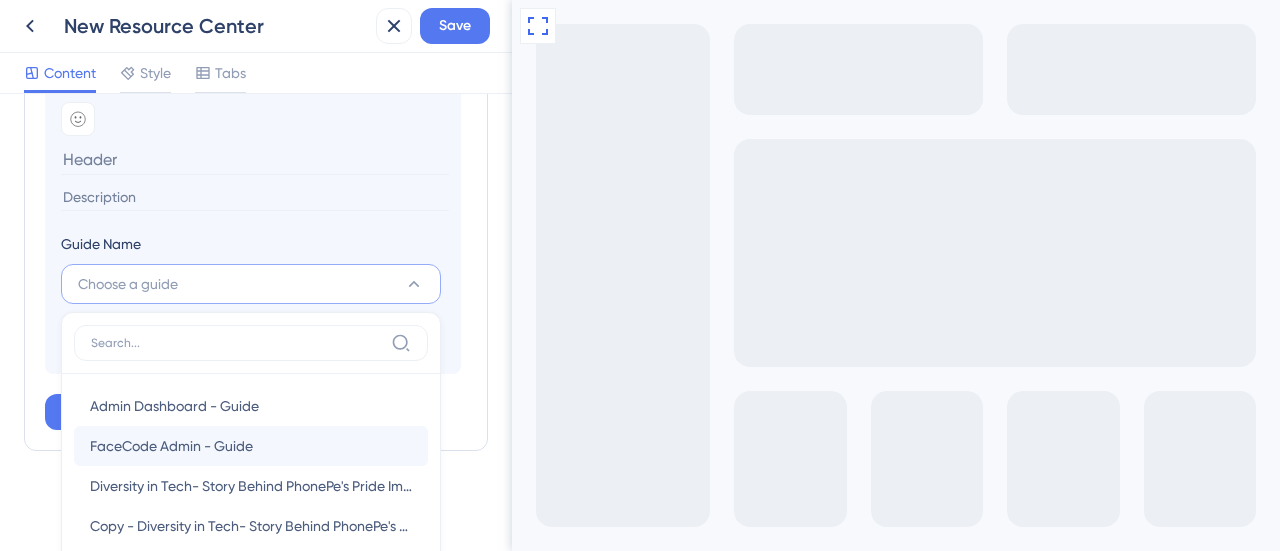scroll, scrollTop: 1422, scrollLeft: 0, axis: vertical 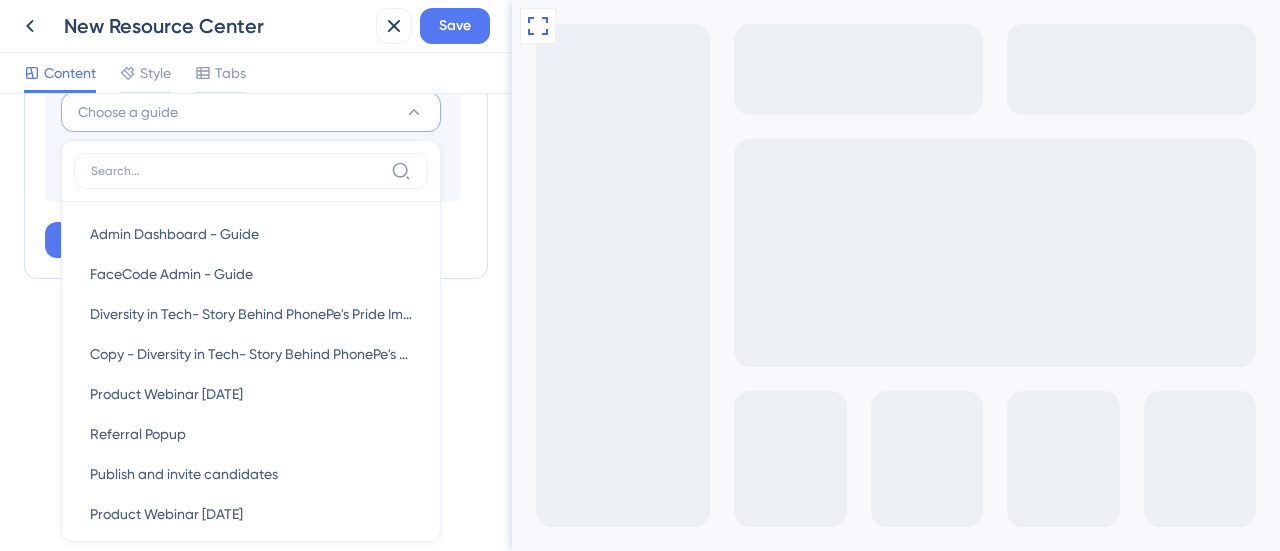 click on "Modules Add a module to create your resource center.  Learn More. Evaluate Vibe Coders FaceCode Improvements Assessments now supports Coding CoPilot . Delete Add emoji Guide Name Choose a guide Admin Dashboard - Guide Admin Dashboard - Guide FaceCode Admin - Guide FaceCode Admin - Guide Diversity in Tech- Story Behind PhonePe's Pride Impact Diversity in Tech- Story Behind PhonePe's Pride Impact Copy - Diversity in Tech- Story Behind PhonePe's Pride Impact Copy - Diversity in Tech- Story Behind PhonePe's Pride Impact Product Webinar Dec 2023 Product Webinar Dec 2023 Referral Popup Referral Popup Publish and invite candidates Publish and invite candidates Product Webinar August 2024 Product Webinar August 2024 Non-tech roles Non-tech roles Create Assessment Create Assessment Facecode hint example Facecode hint example Review Assessment Questions Review Assessment Questions Listed test awareness Listed test awareness Video Blur Facecode Video Blur Facecode Talent Uncoded - Skill assessment & ChatGPT Add Tag" at bounding box center (256, -59) 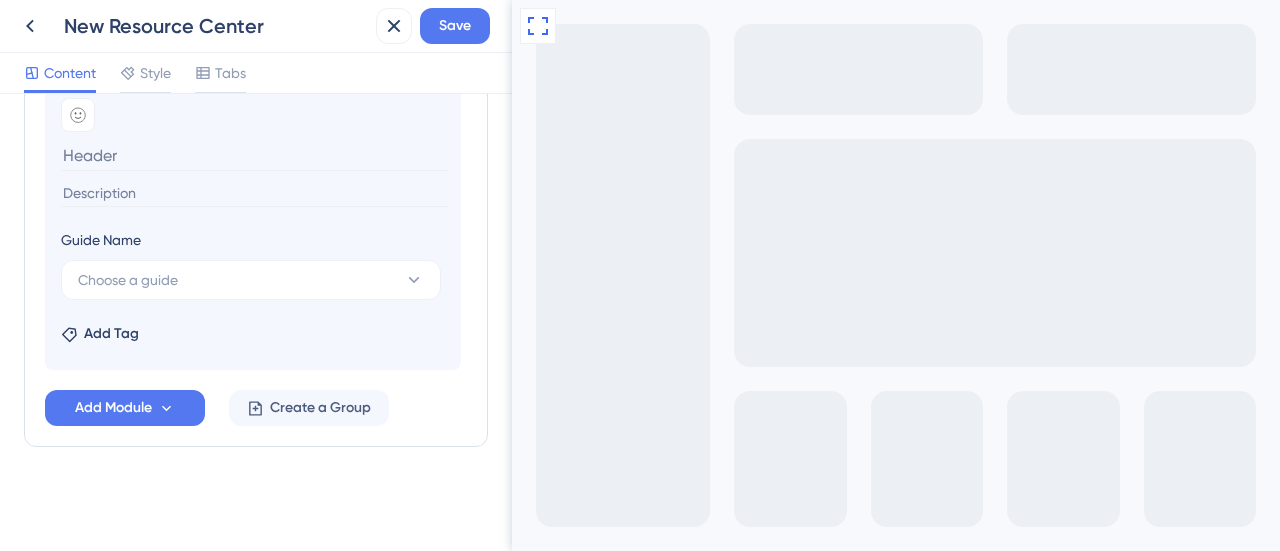 scroll, scrollTop: 1250, scrollLeft: 0, axis: vertical 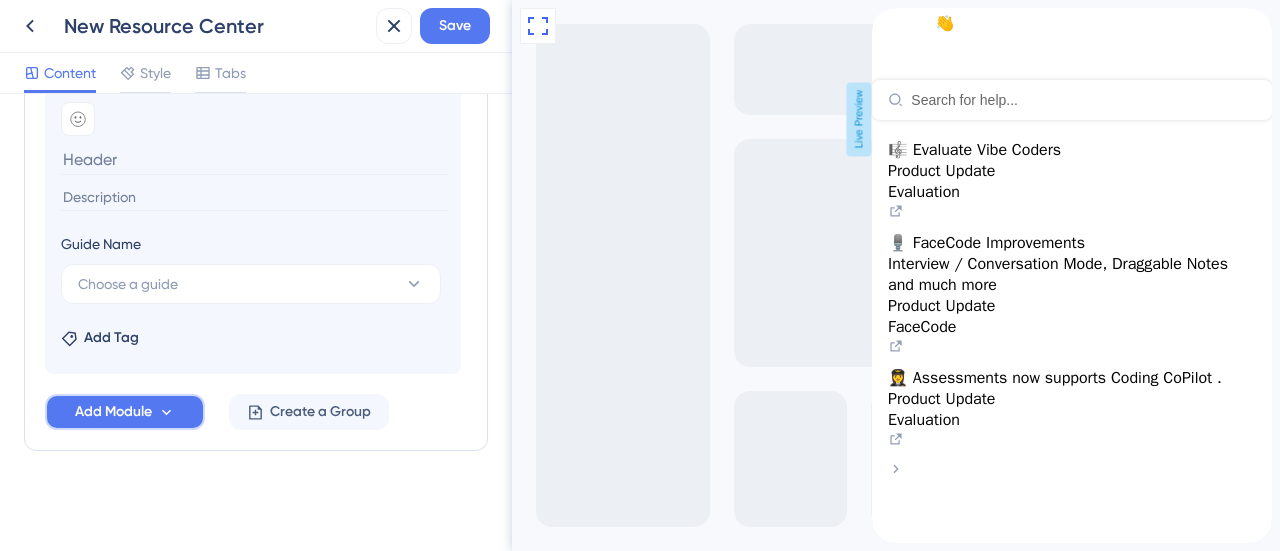 click 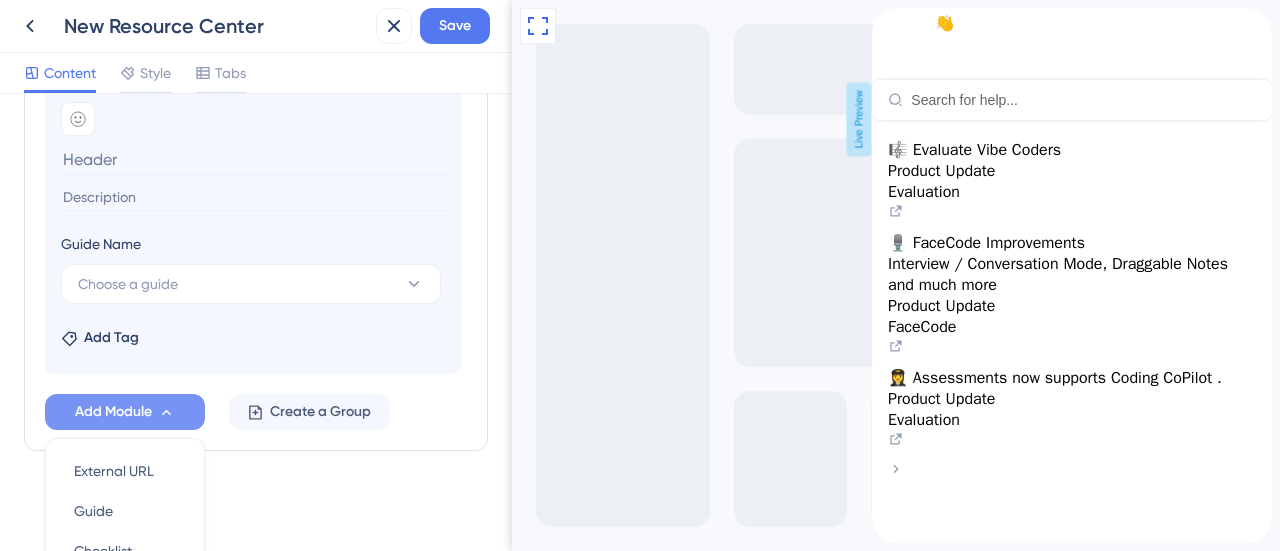 scroll, scrollTop: 1439, scrollLeft: 0, axis: vertical 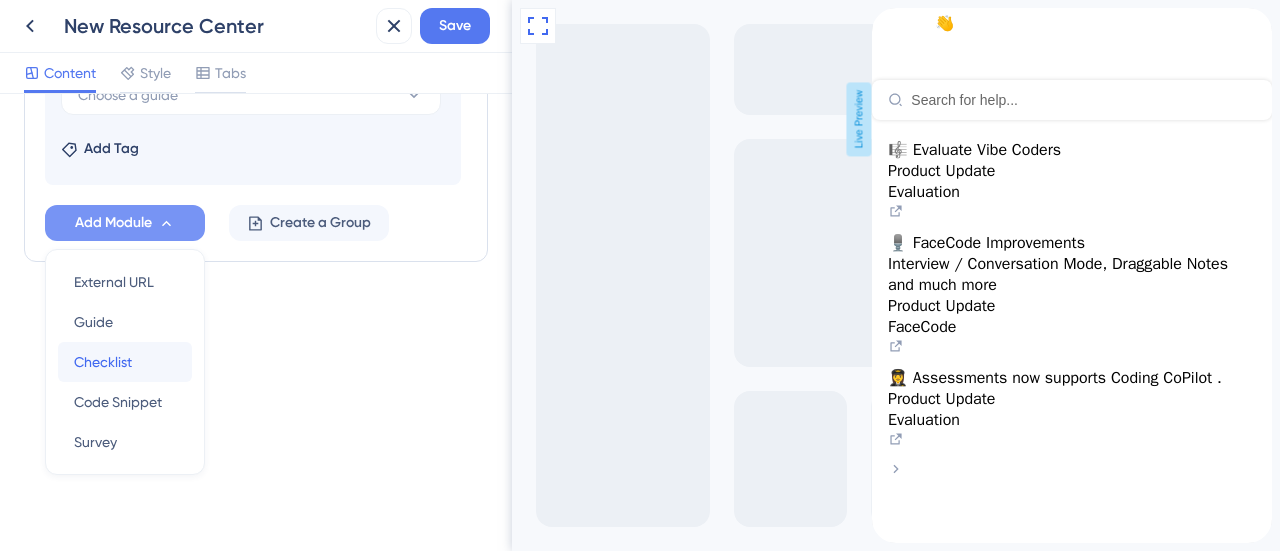 click on "Checklist Checklist" at bounding box center (125, 362) 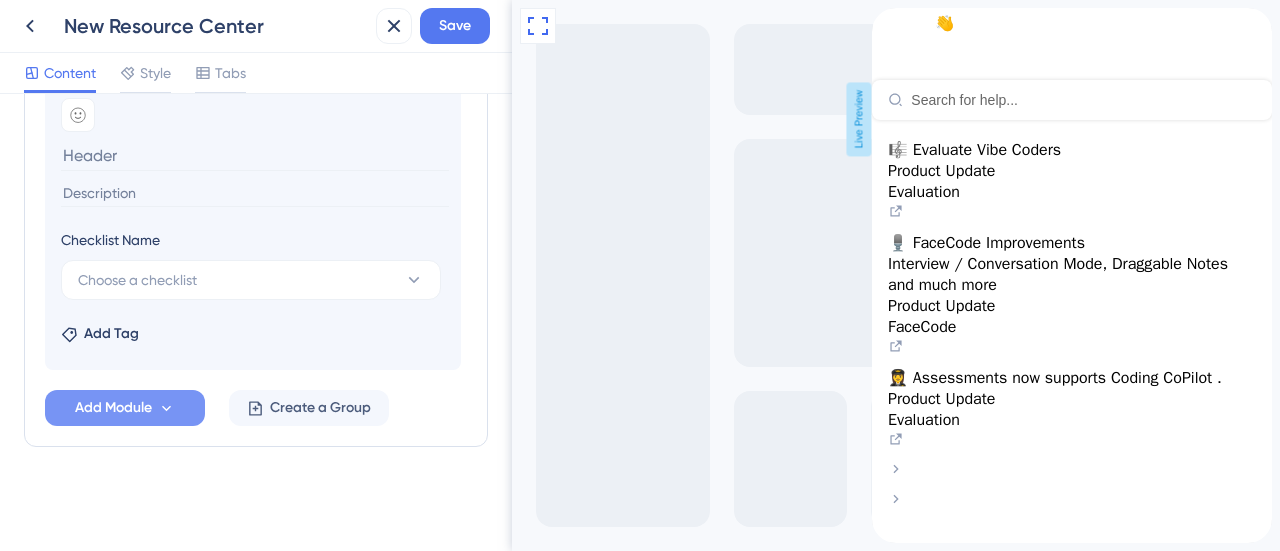 scroll, scrollTop: 1306, scrollLeft: 0, axis: vertical 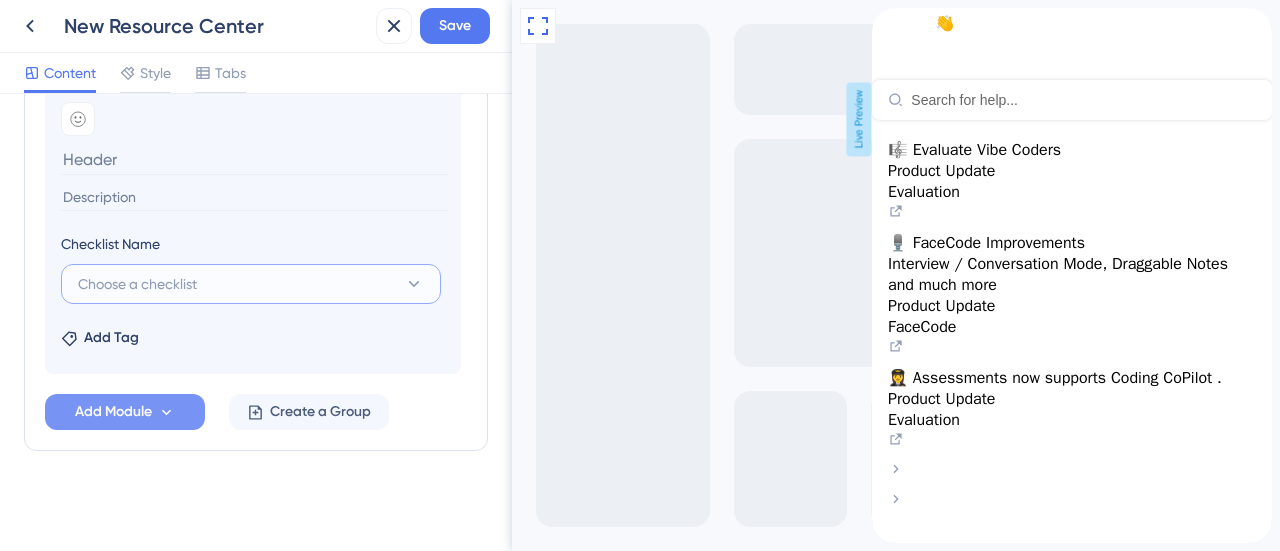 click on "Choose a checklist" at bounding box center [251, 284] 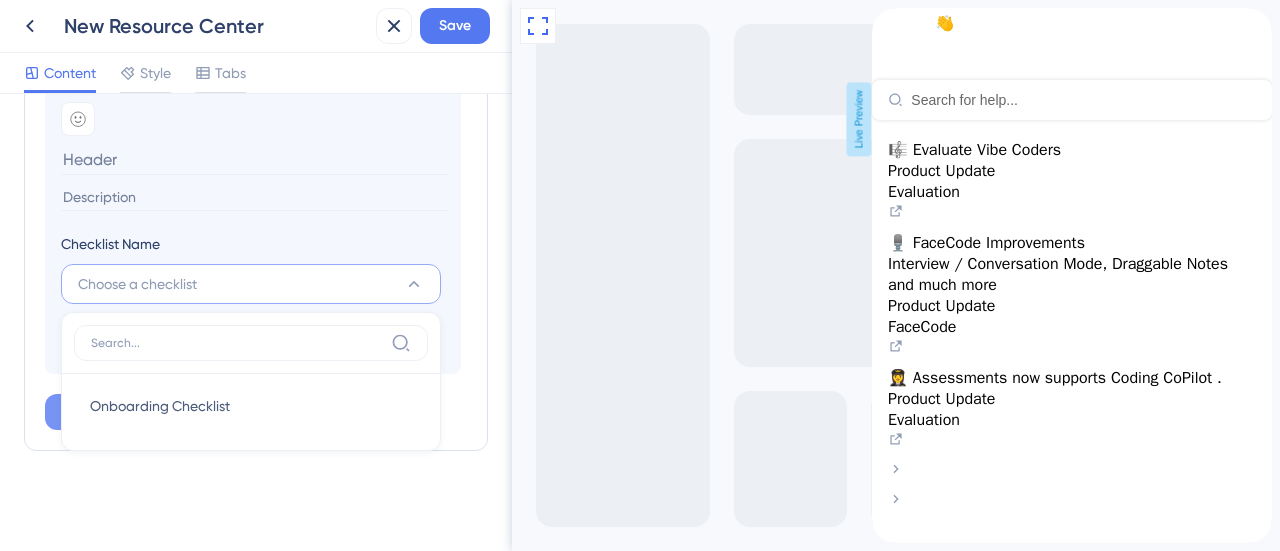 click on "Choose a checklist" at bounding box center [251, 284] 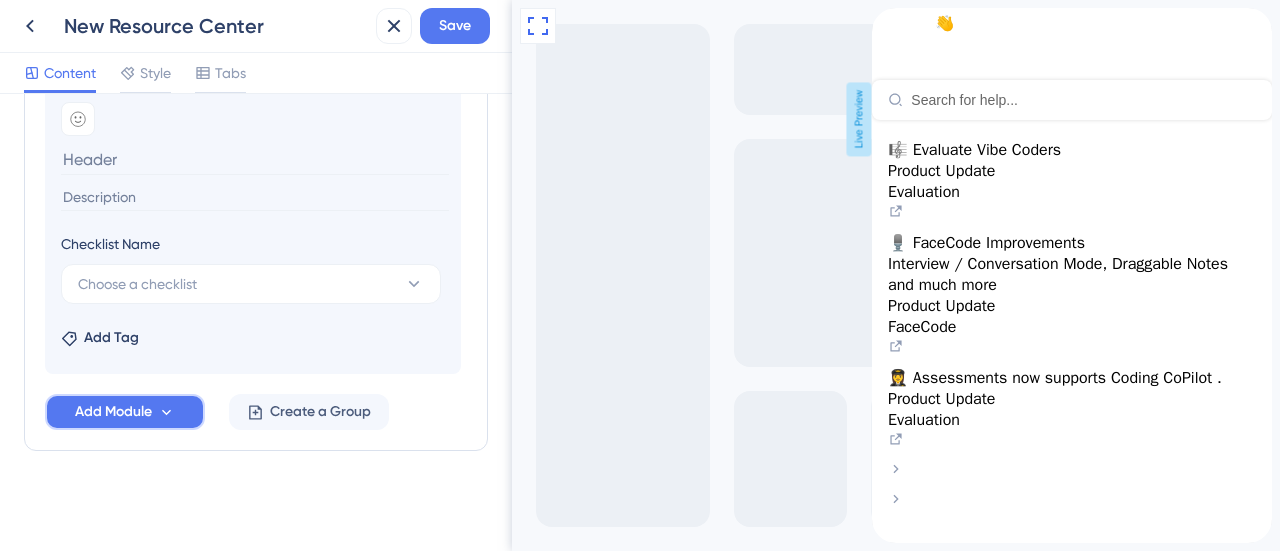 click on "Add Module" at bounding box center [113, 412] 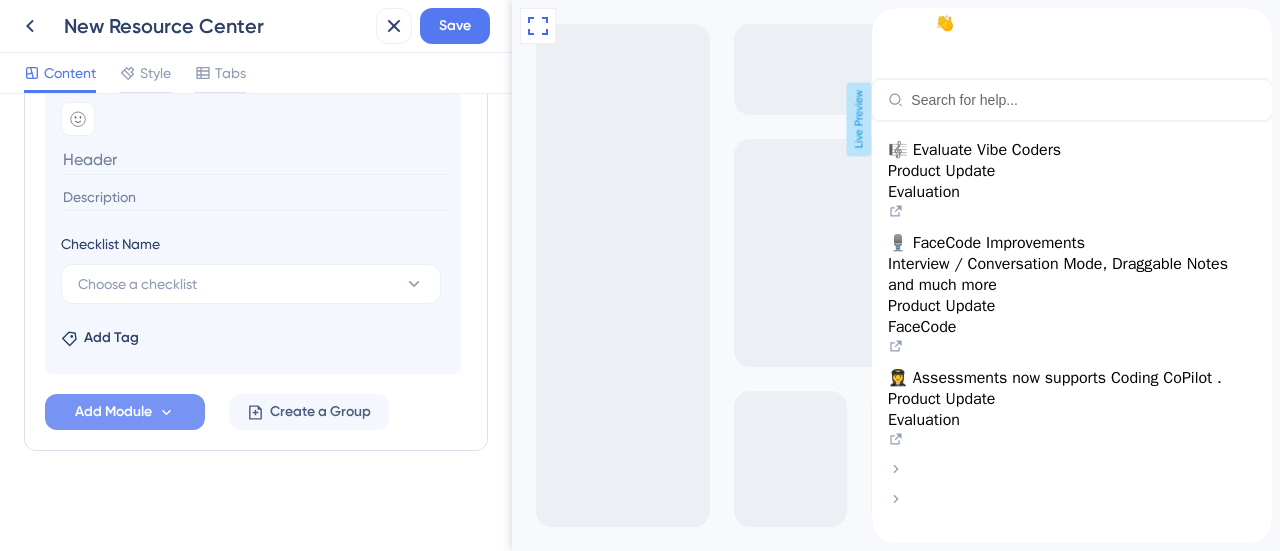 scroll, scrollTop: 1495, scrollLeft: 0, axis: vertical 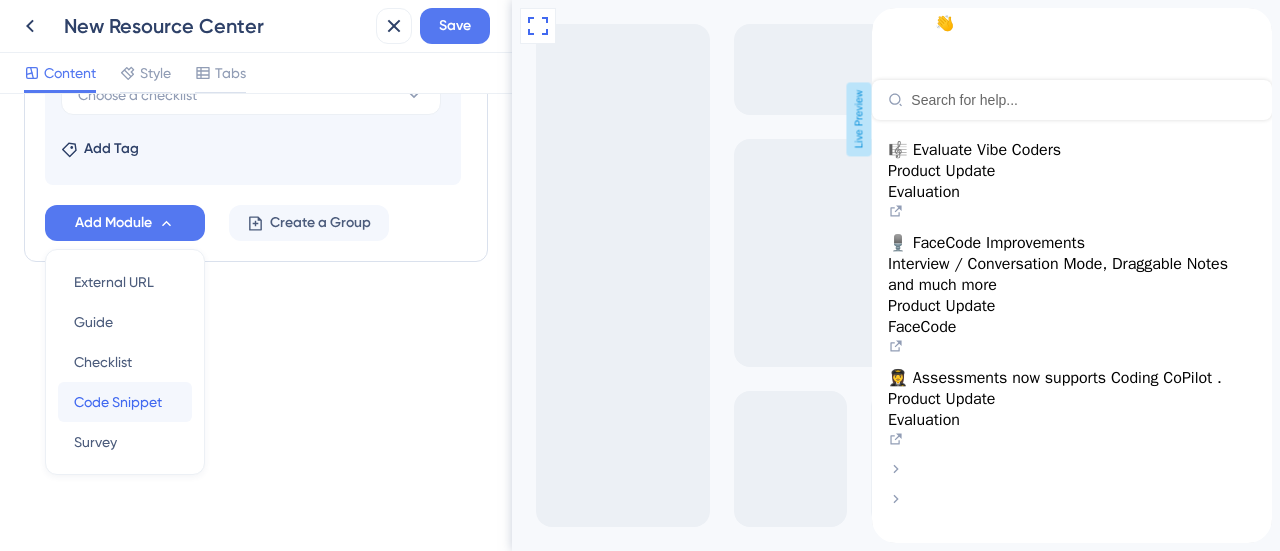 click on "Code Snippet" at bounding box center [118, 402] 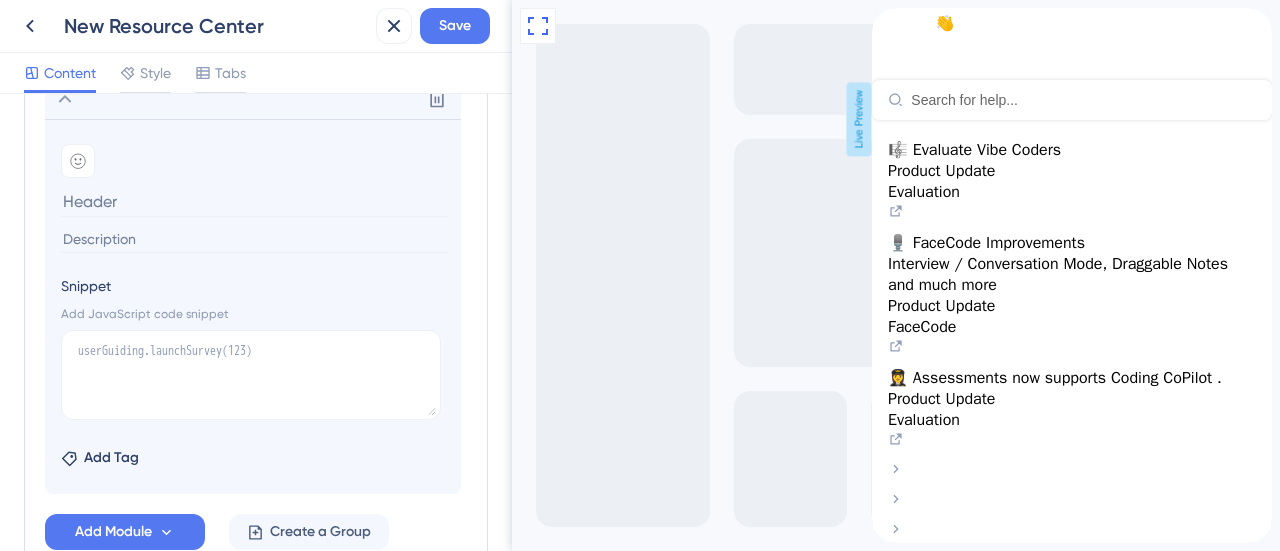scroll, scrollTop: 1396, scrollLeft: 0, axis: vertical 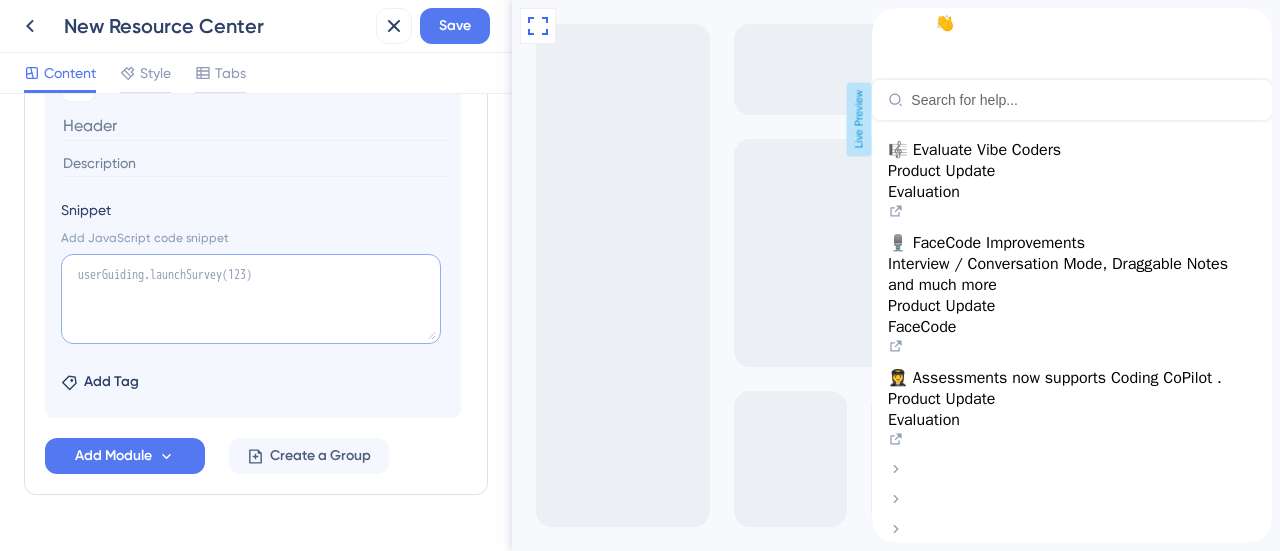 click at bounding box center (251, 299) 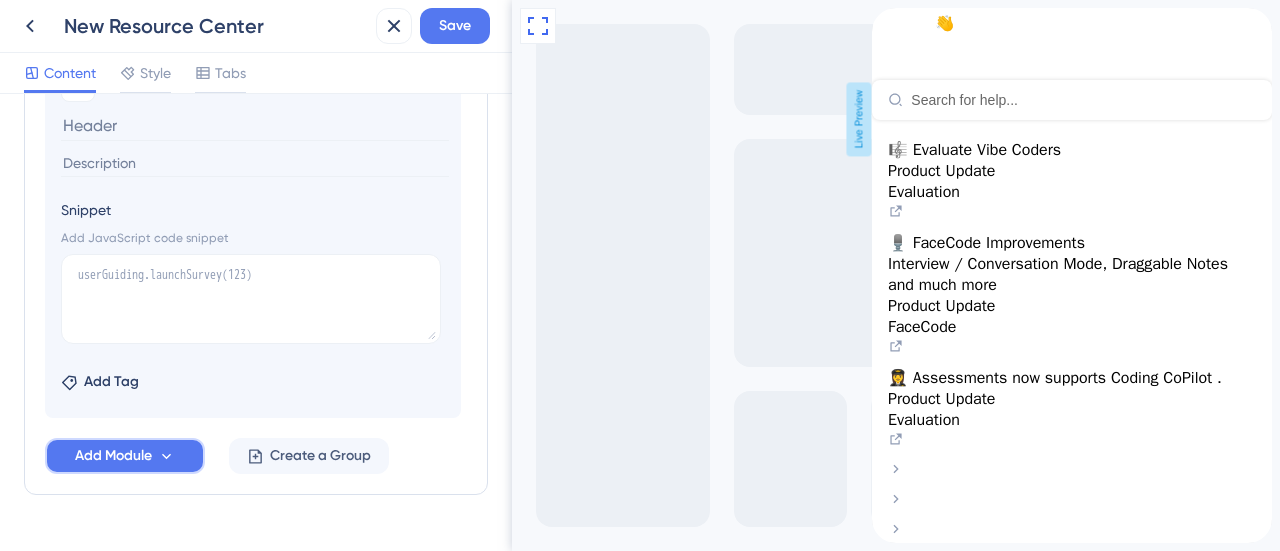 click on "Add Module" at bounding box center [125, 456] 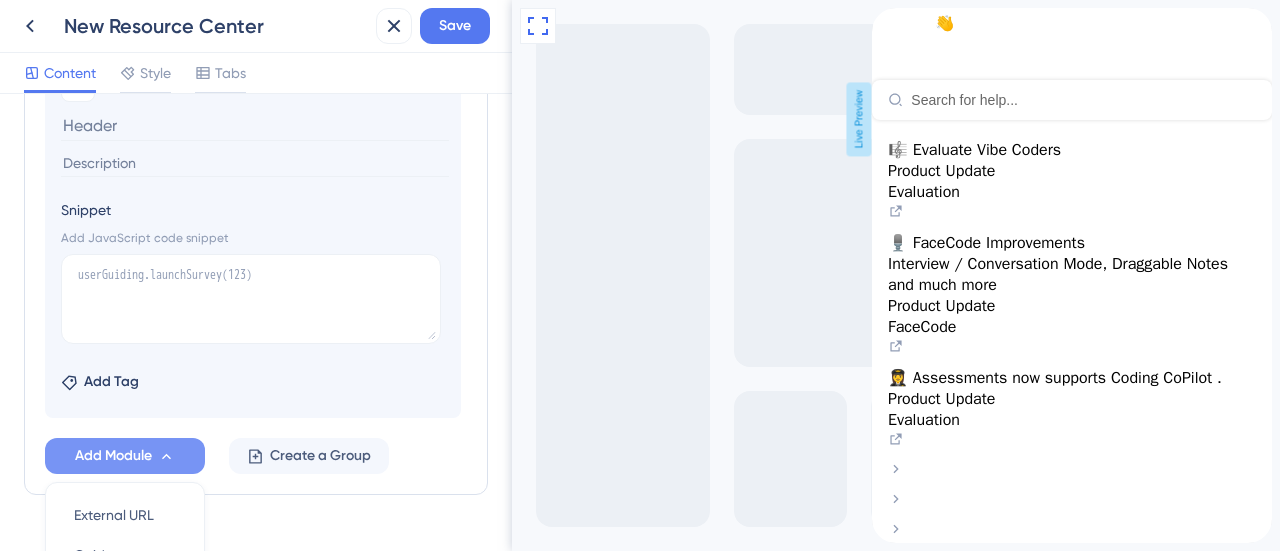 scroll, scrollTop: 1628, scrollLeft: 0, axis: vertical 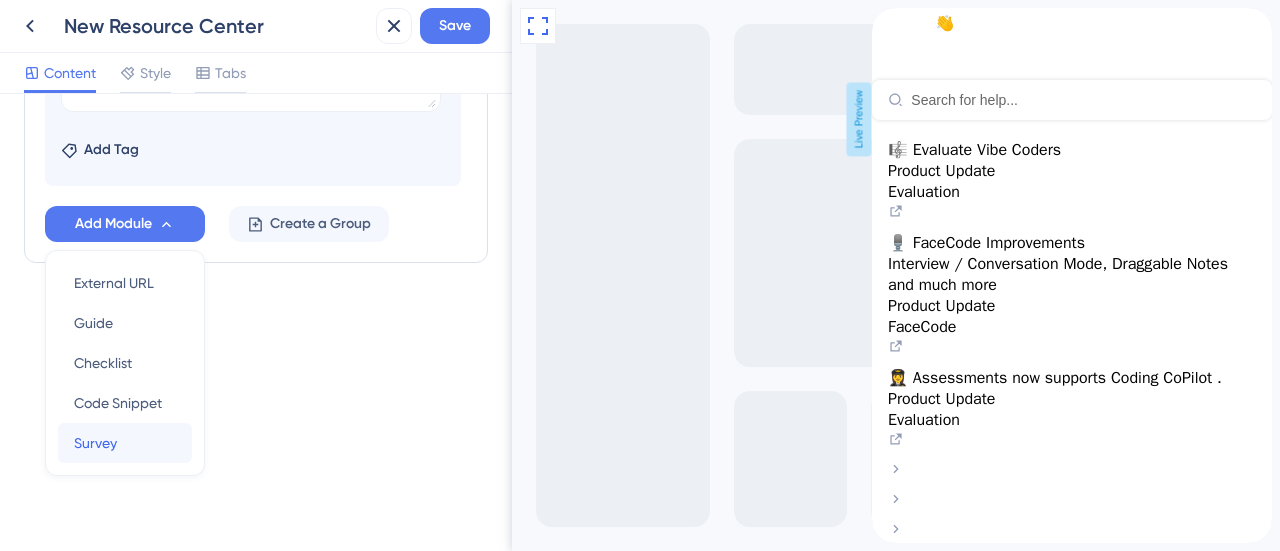 click on "Survey Survey" at bounding box center (125, 443) 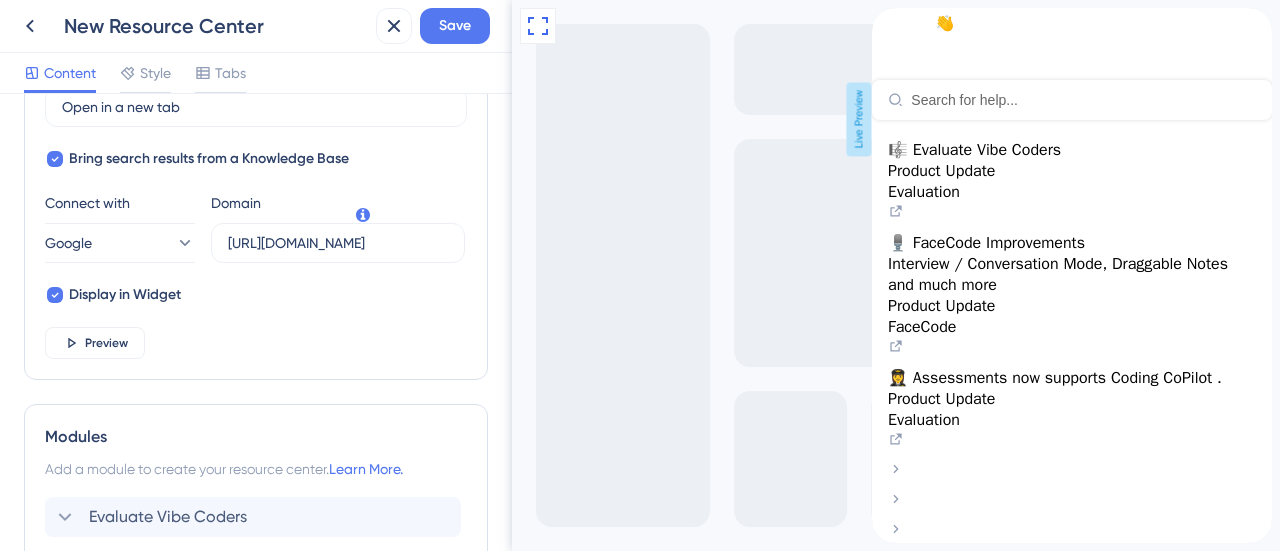scroll, scrollTop: 565, scrollLeft: 0, axis: vertical 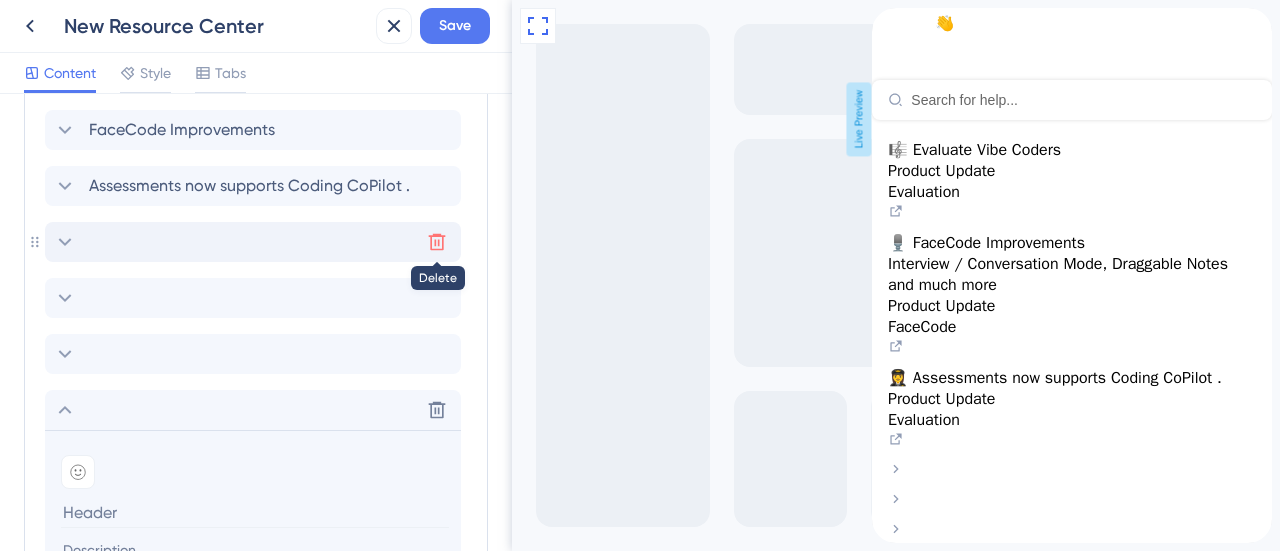 click at bounding box center [437, 242] 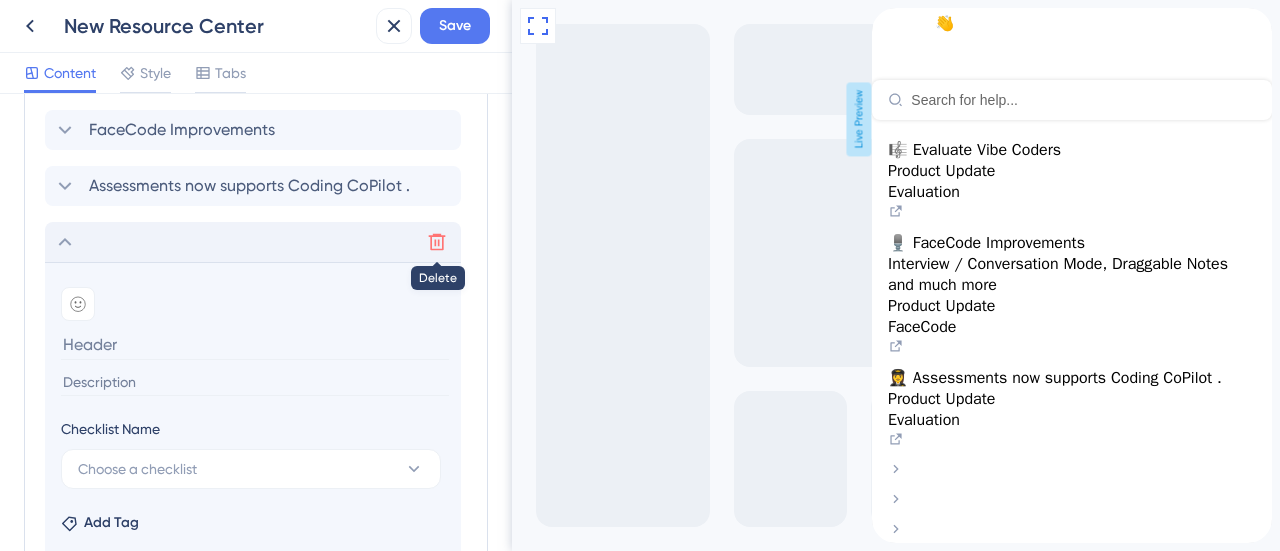 click 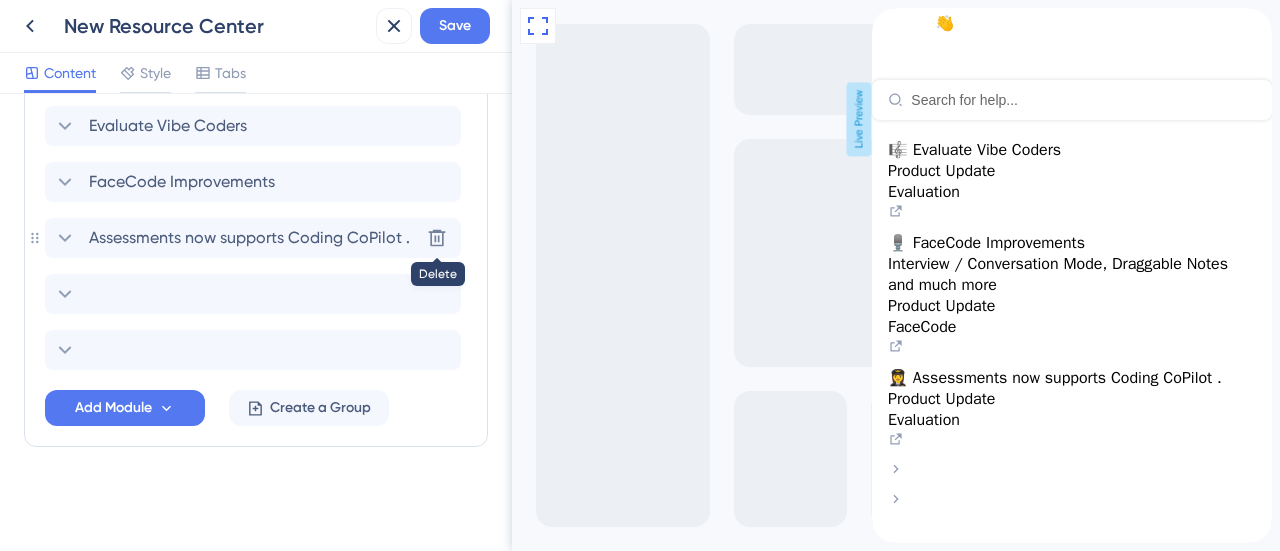 scroll, scrollTop: 1010, scrollLeft: 0, axis: vertical 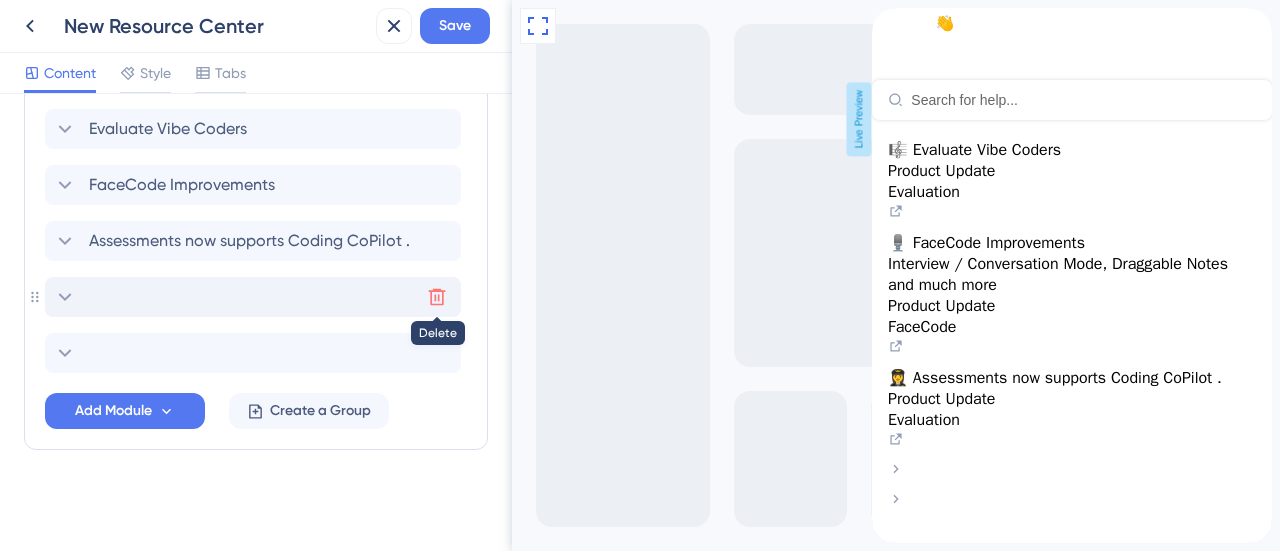 click 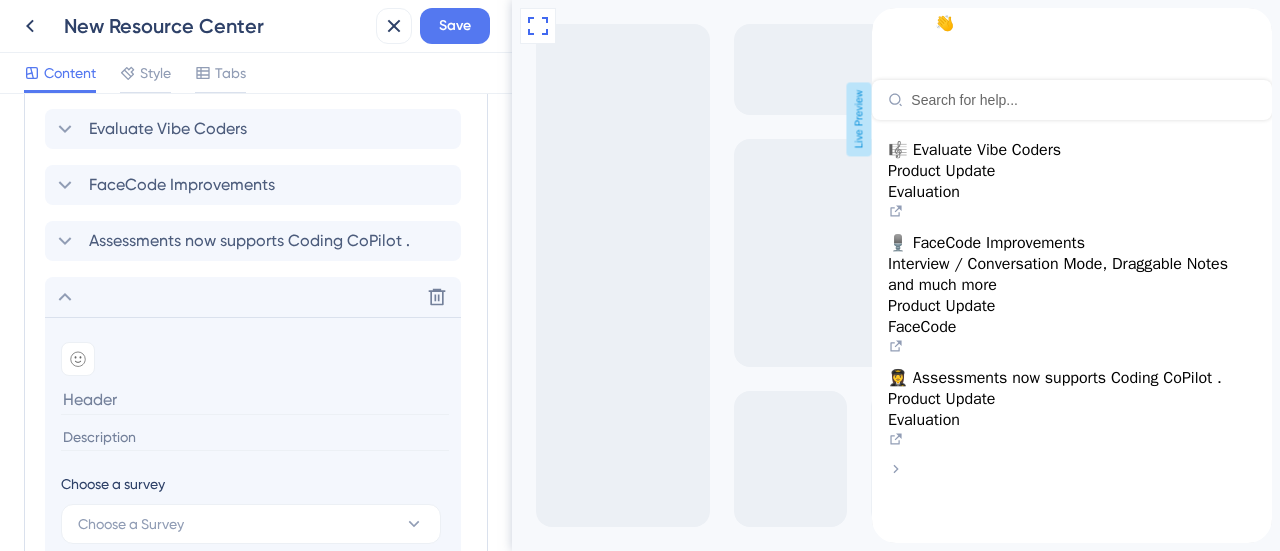 scroll, scrollTop: 1065, scrollLeft: 0, axis: vertical 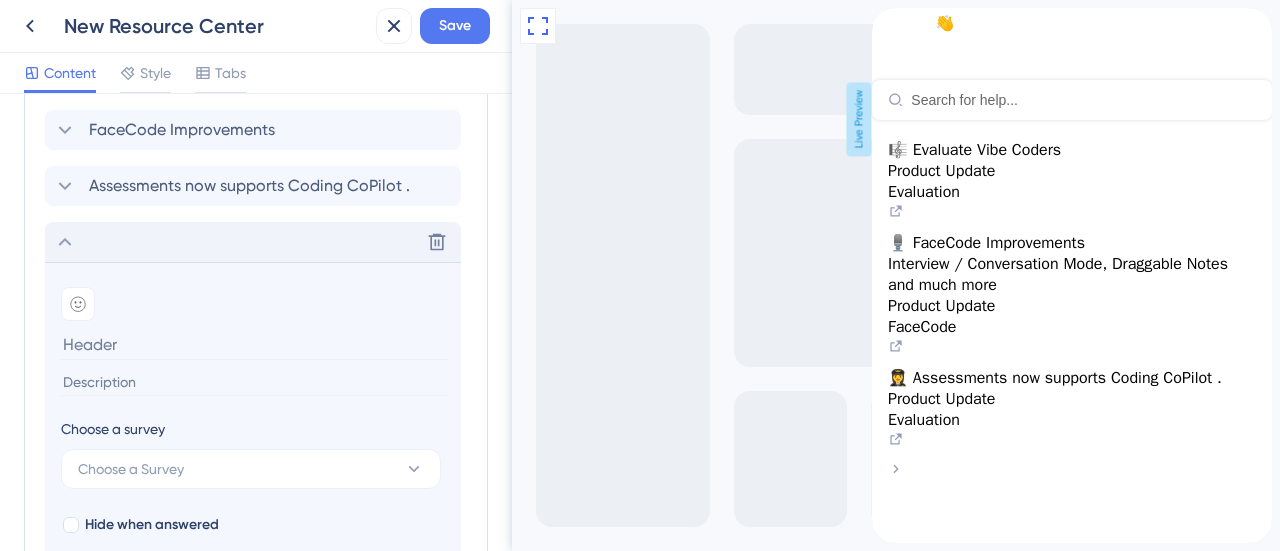 click on "Delete" at bounding box center [253, 242] 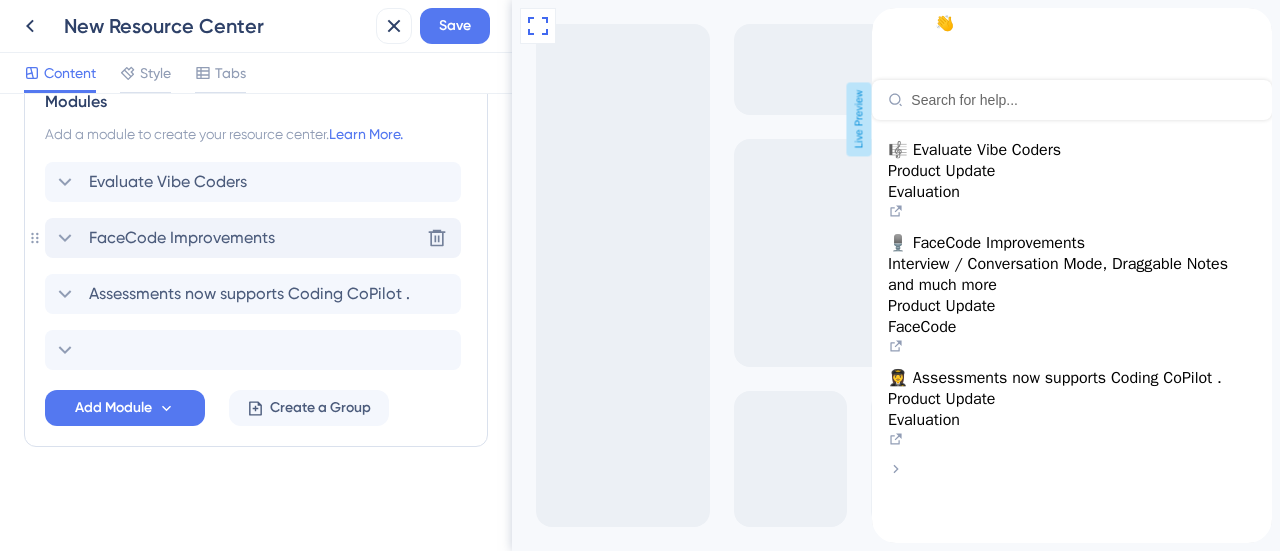 scroll, scrollTop: 954, scrollLeft: 0, axis: vertical 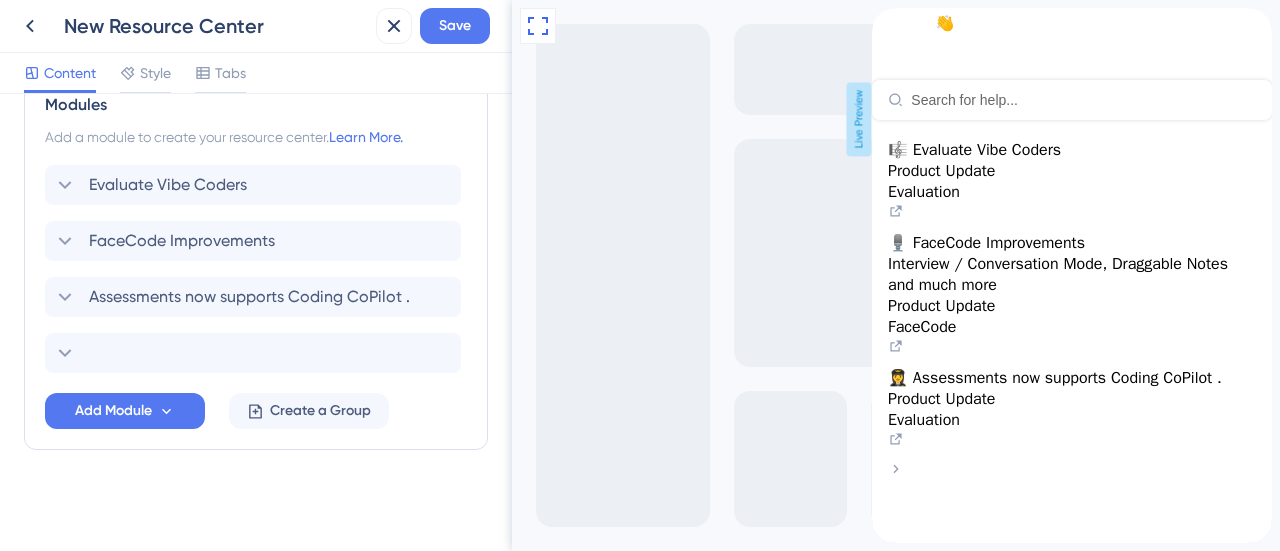 click on "Resource Center Header Title Hi There 👋 17 Hi There 👋 Subtitle Need help? Help is here! 12 Search Function Search Bar Search Bar Placeholder Search for help... No Search Result Message No matching results... Open in New Tab Message Open in a new tab 3 Bring search results from a Knowledge Base Connect with Google Domain https://help.hackerearth.com/ Display in Widget Preview Modules Add a module to create your resource center.  Learn More. Evaluate Vibe Coders FaceCode Improvements Assessments now supports Coding CoPilot . Add Module Create a Group" at bounding box center [256, -153] 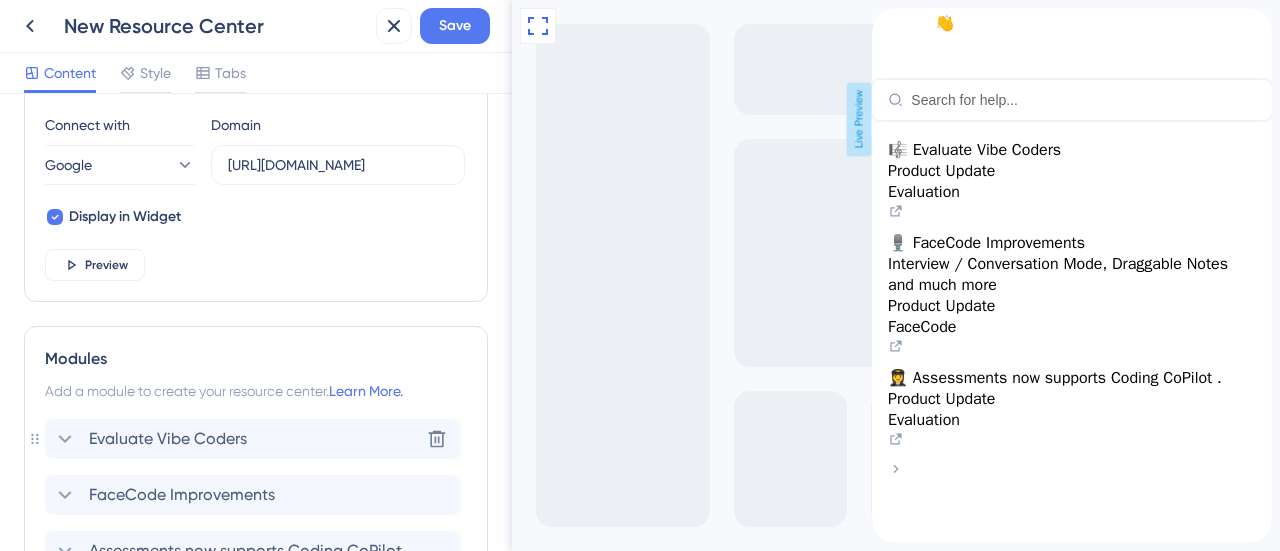 scroll, scrollTop: 954, scrollLeft: 0, axis: vertical 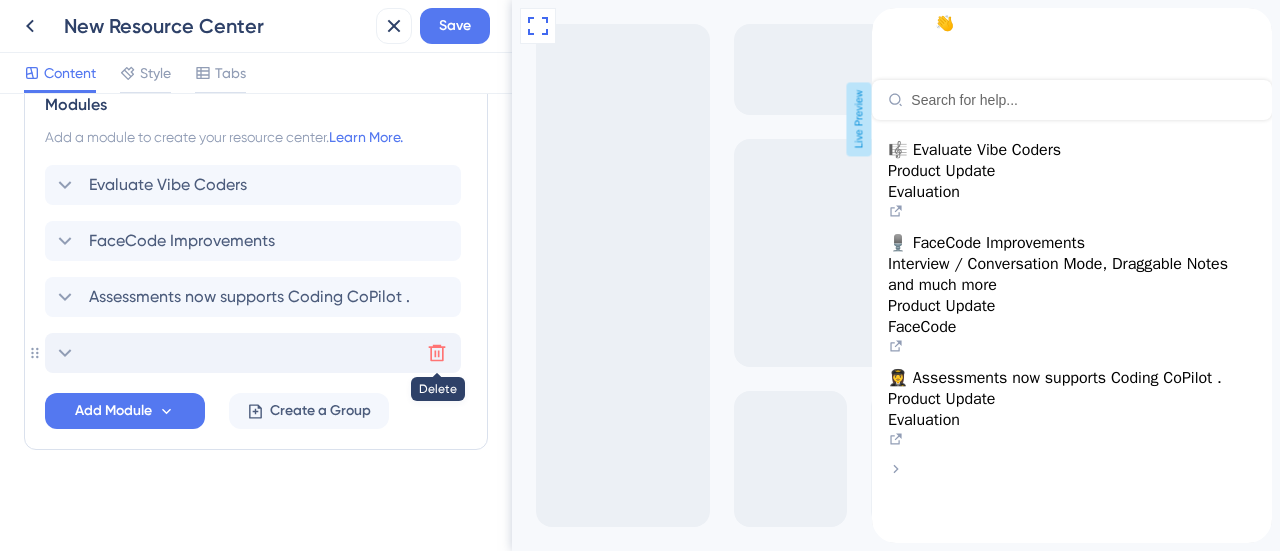 click 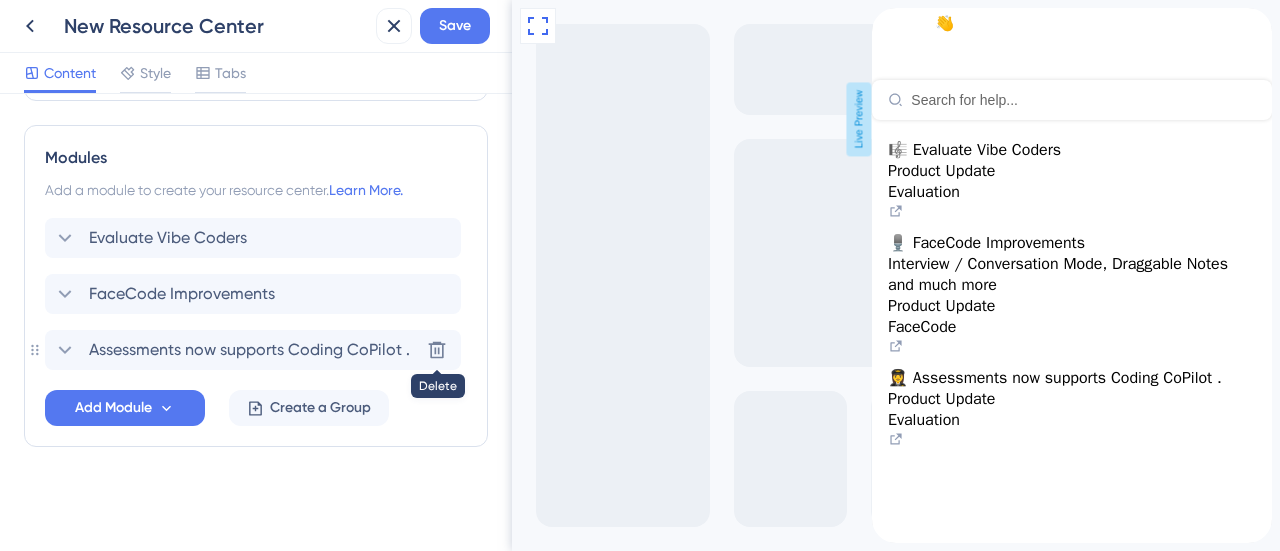 scroll, scrollTop: 0, scrollLeft: 0, axis: both 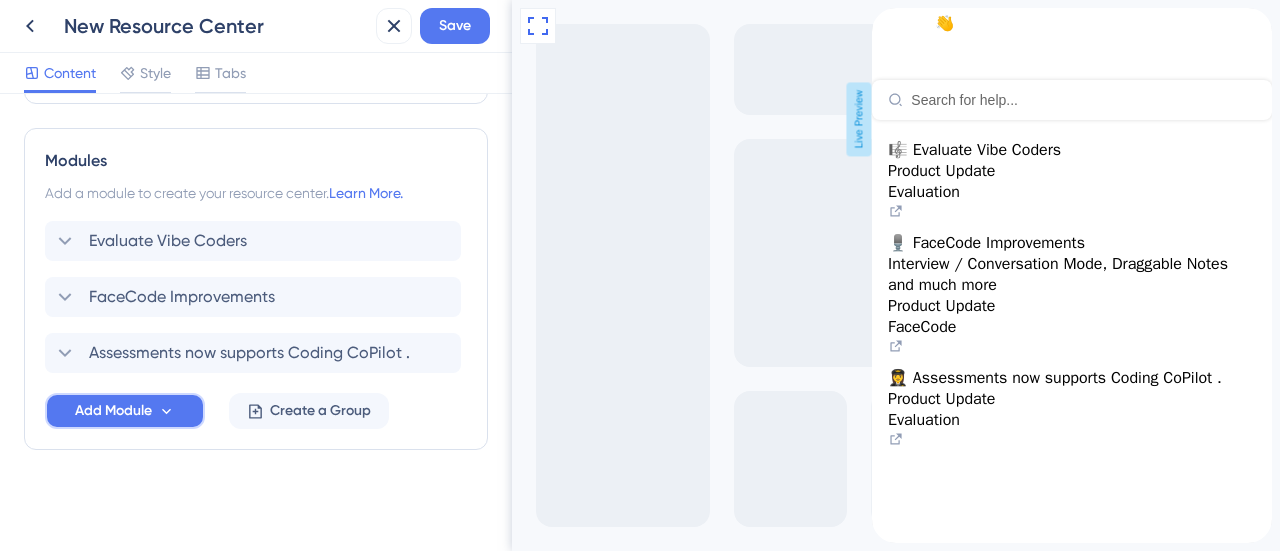 click 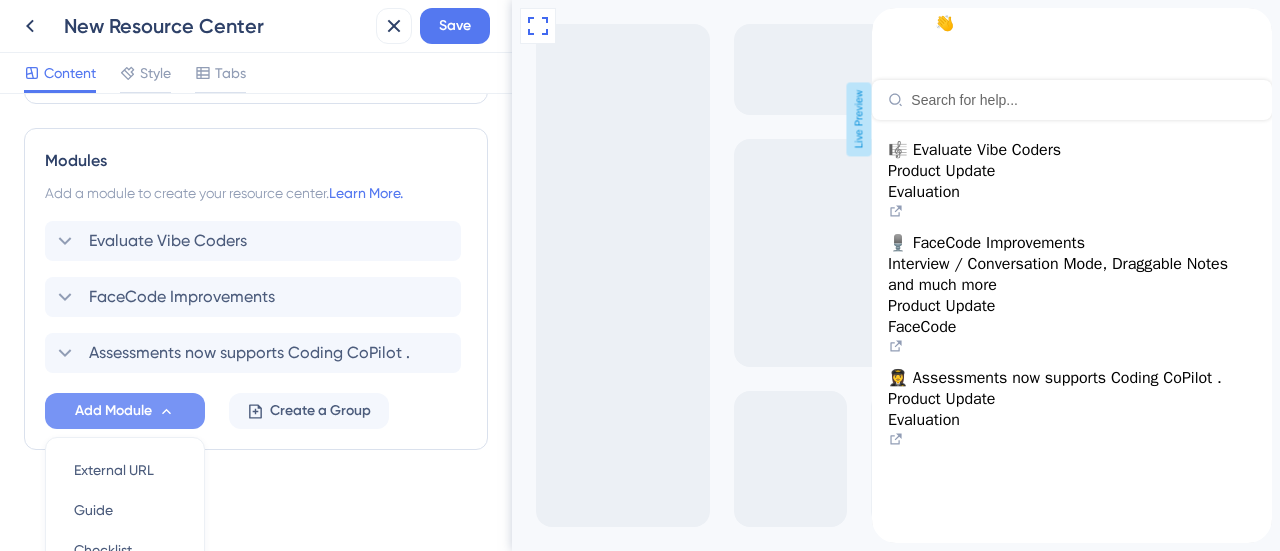 scroll, scrollTop: 1087, scrollLeft: 0, axis: vertical 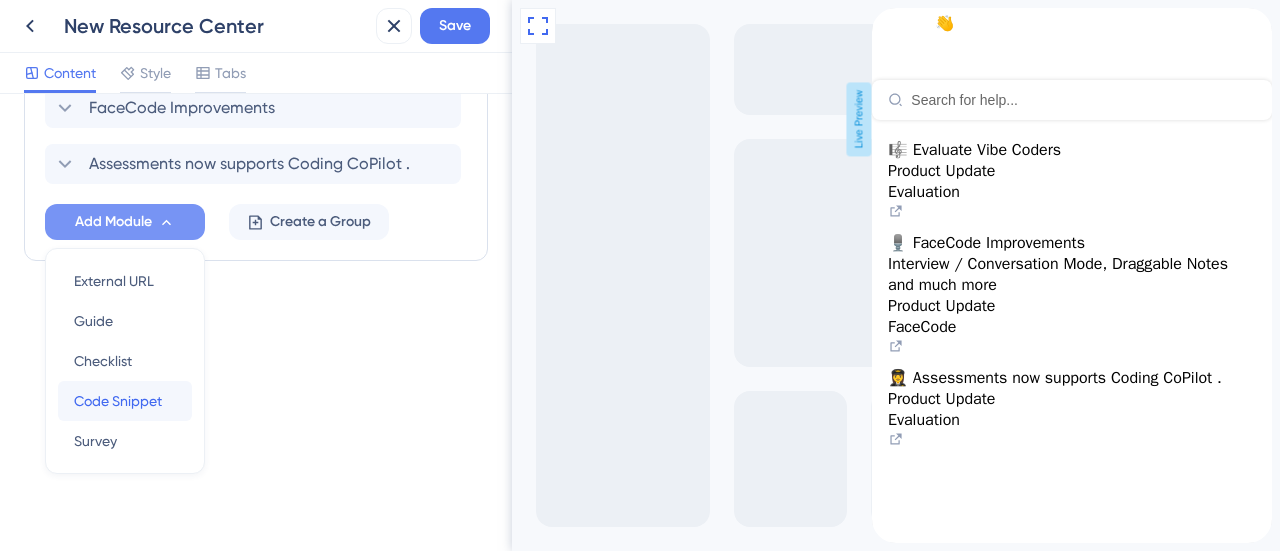 click on "Code Snippet" at bounding box center (118, 401) 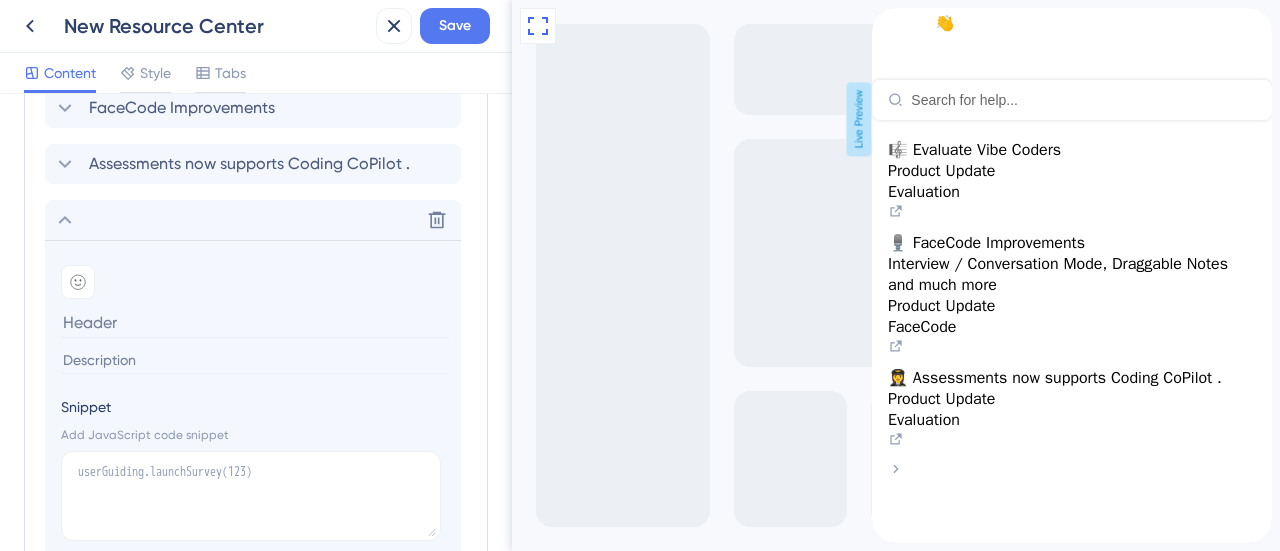 scroll, scrollTop: 42, scrollLeft: 0, axis: vertical 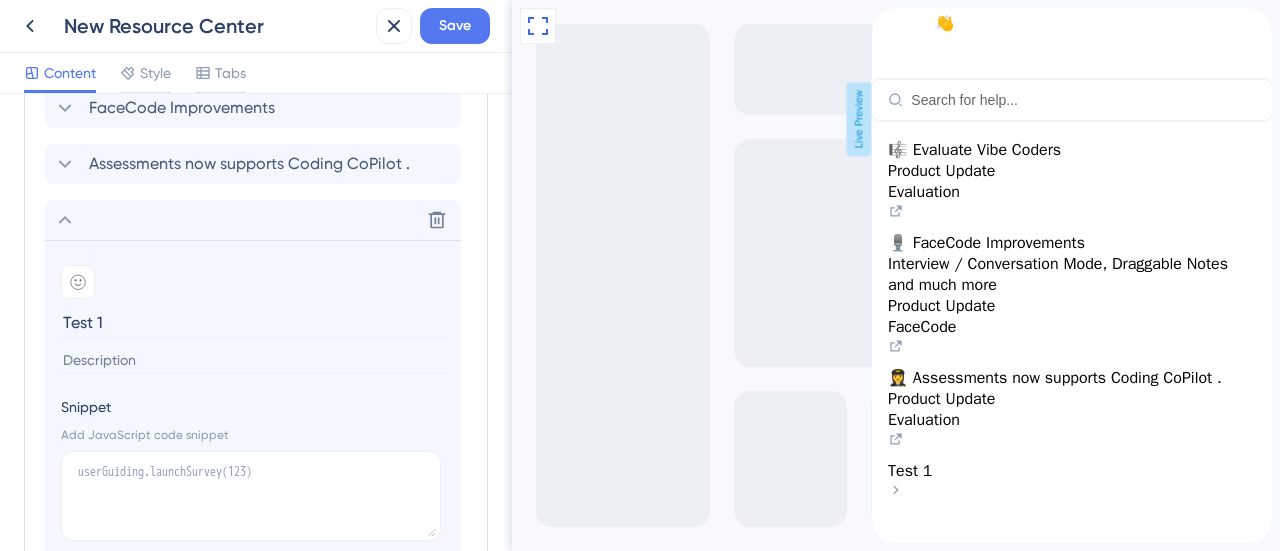type on "Test 1" 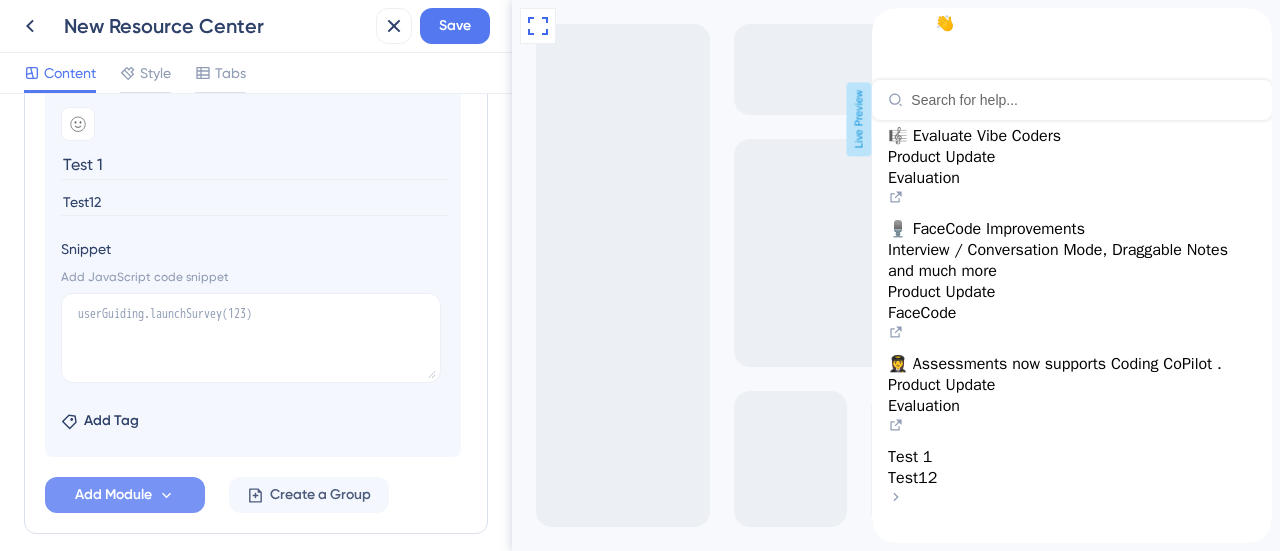 scroll, scrollTop: 1328, scrollLeft: 0, axis: vertical 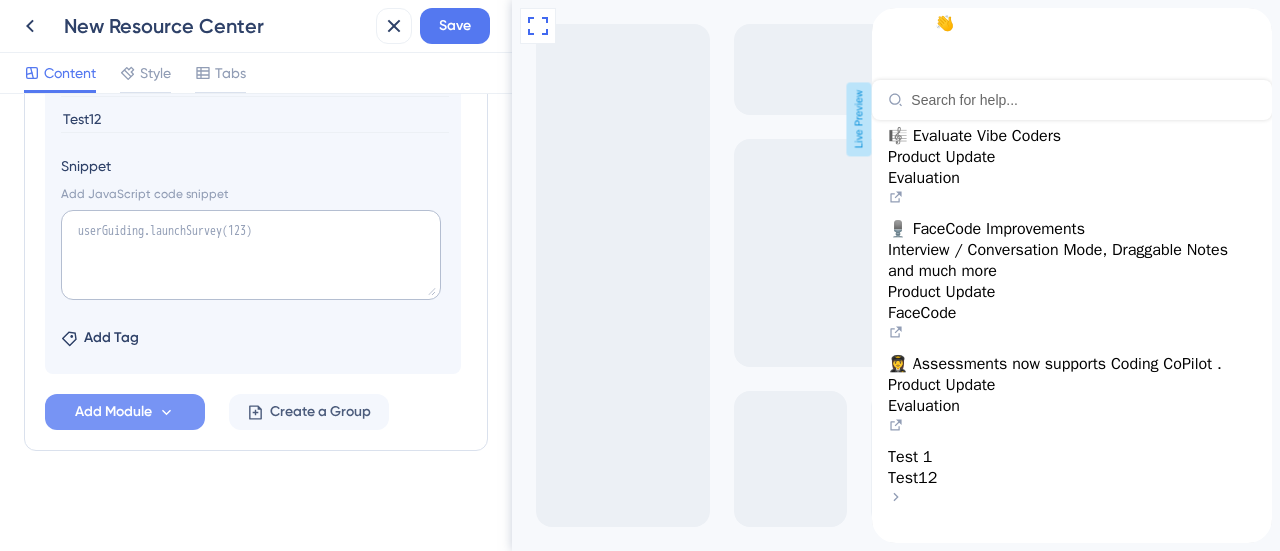 type on "Test12" 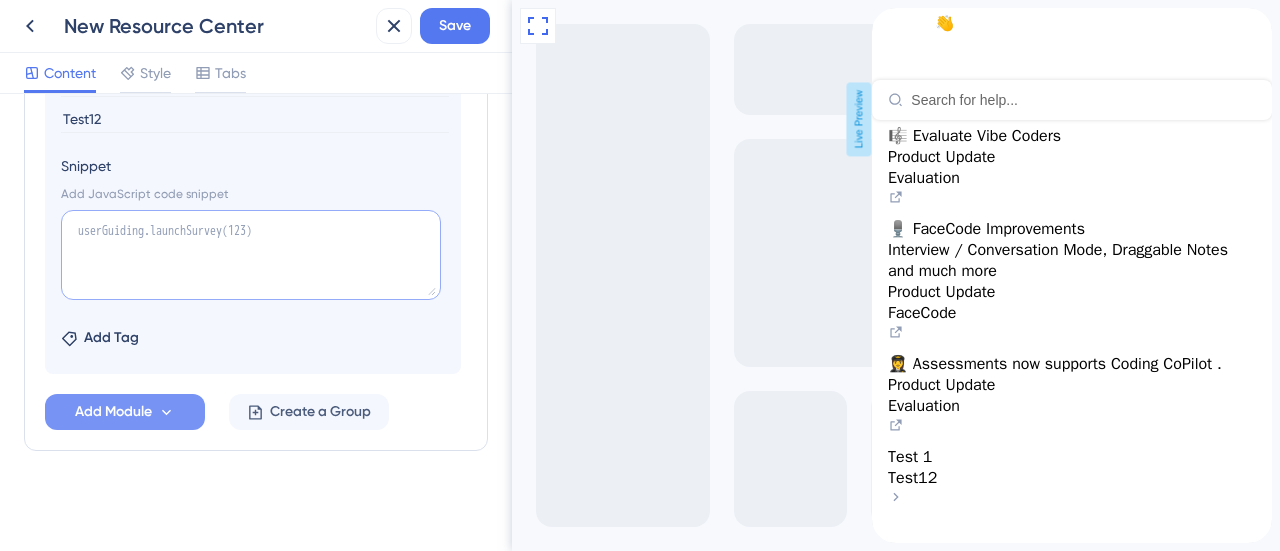 click at bounding box center [251, 255] 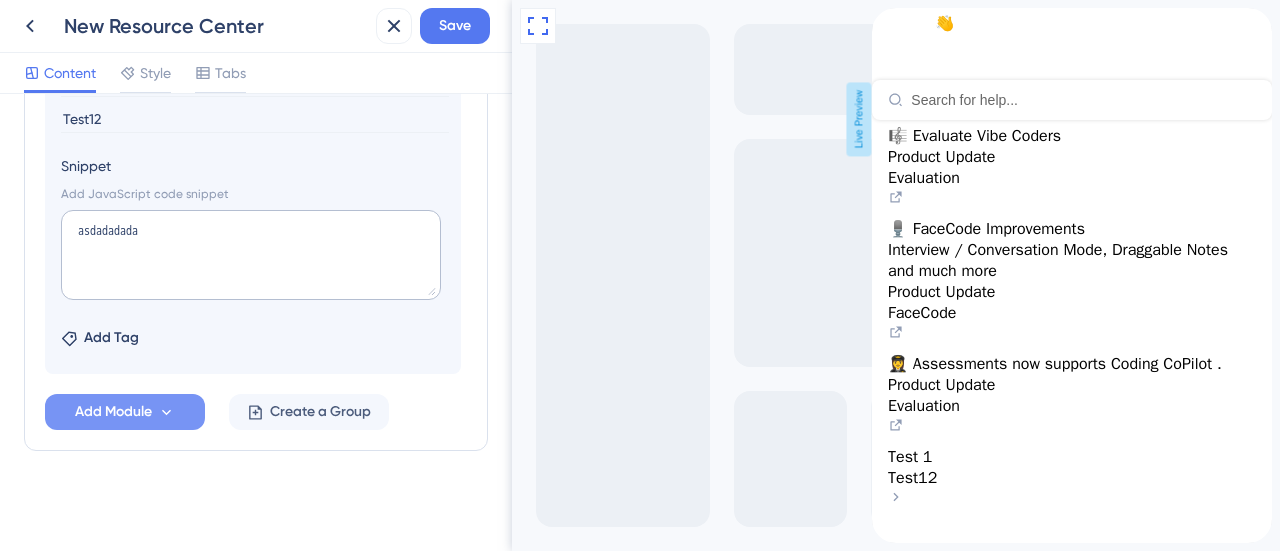click on "Add Tag" at bounding box center (253, 334) 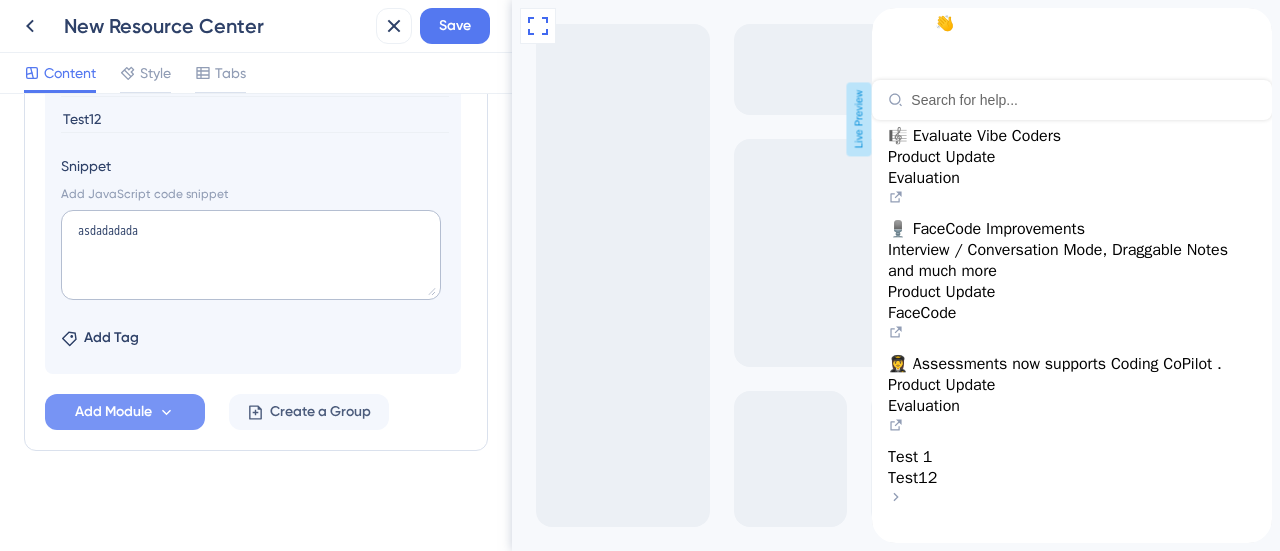 click on "Resource Center Header Title Hi There 👋 17 Hi There 👋 Subtitle Need help? Help is here! 12 Search Function Search Bar Search Bar Placeholder Search for help... No Search Result Message No matching results... Open in New Tab Message Open in a new tab 3 Bring search results from a Knowledge Base Connect with Google Domain https://help.hackerearth.com/ Display in Widget Preview Modules Add a module to create your resource center.  Learn More. Evaluate Vibe Coders FaceCode Improvements Assessments now supports Coding CoPilot . Delete Add emoji Test 1 Test12 Snippet Add JavaScript code snippet asdadadada Add Tag Add Module Create a Group" at bounding box center [256, 322] 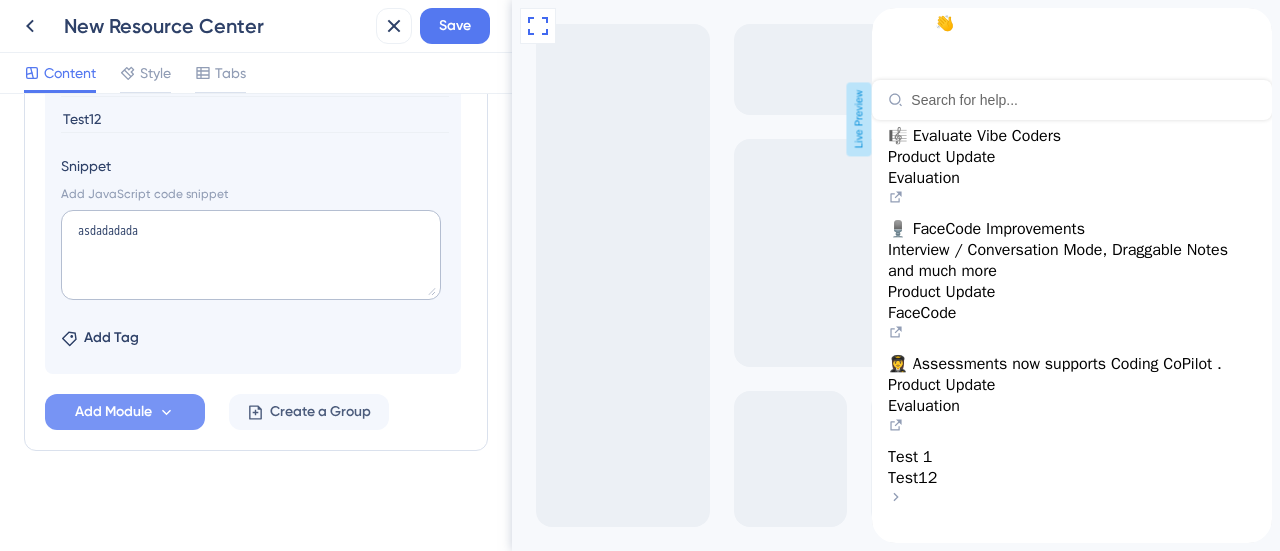 scroll, scrollTop: 66, scrollLeft: 0, axis: vertical 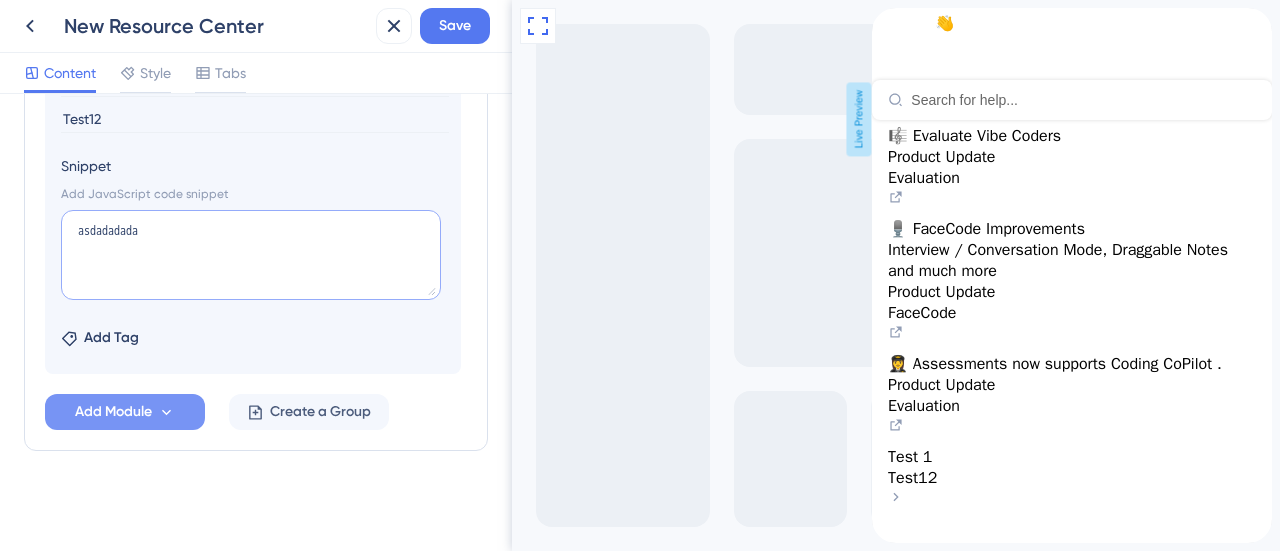 click on "asdadadada" at bounding box center (251, 255) 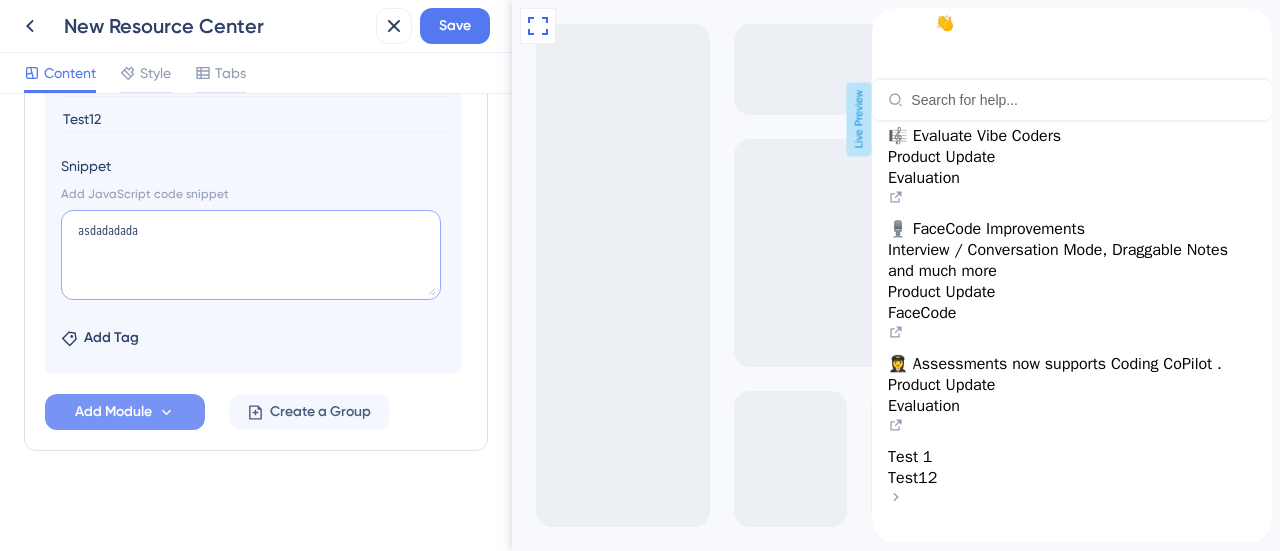 click on "asdadadada" at bounding box center [251, 255] 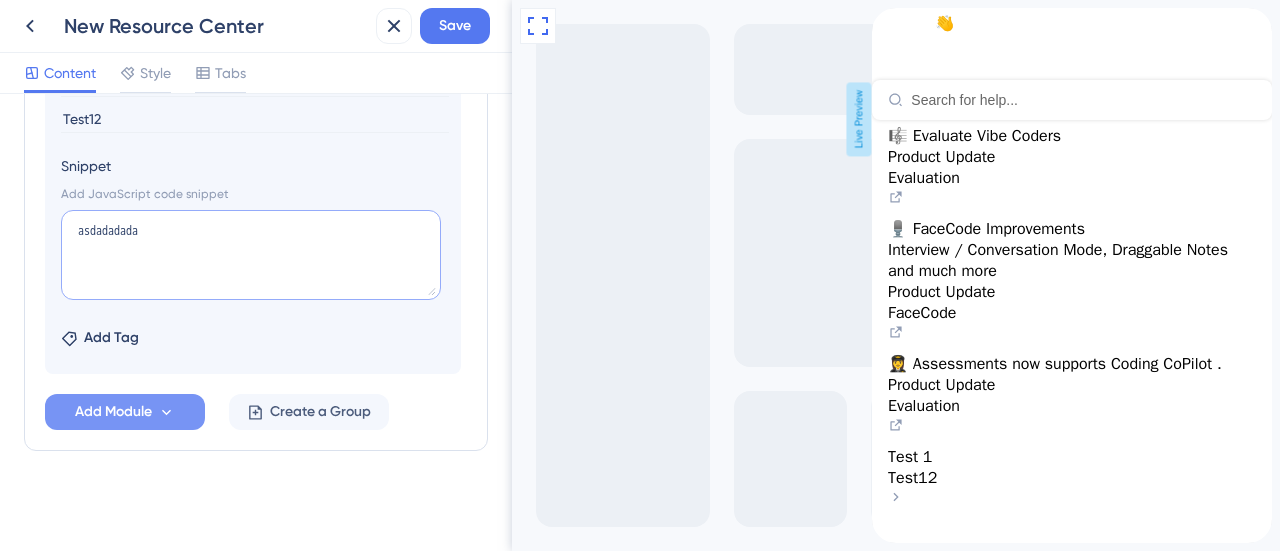 paste on "HackerEarth assessments now support coding co-pilot experience." 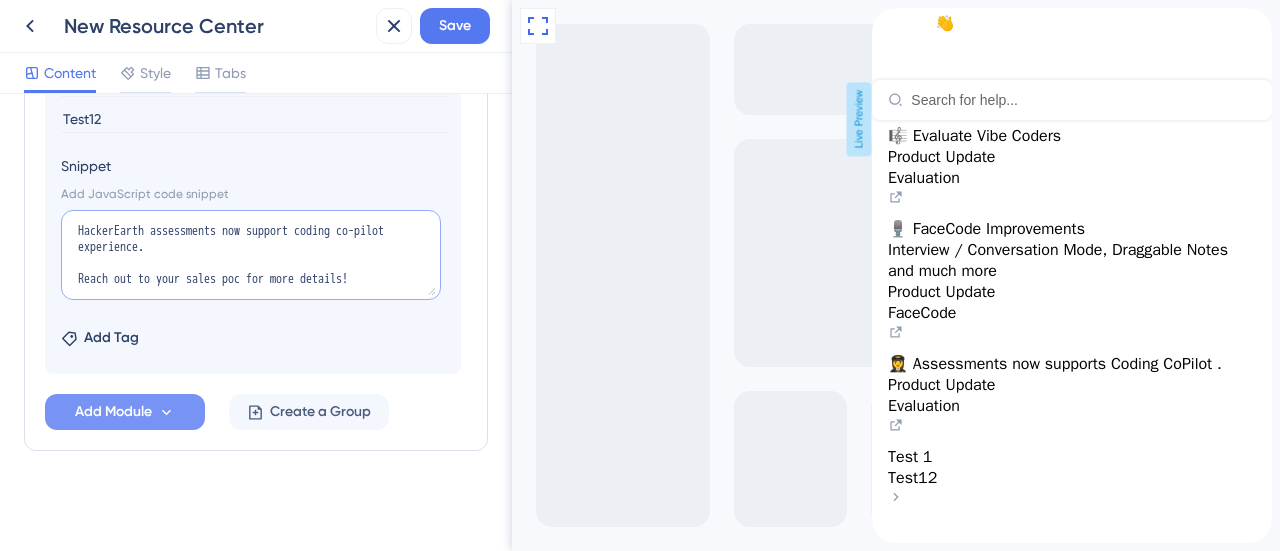 type on "HackerEarth assessments now support coding co-pilot experience.
Reach out to your sales poc for more details!" 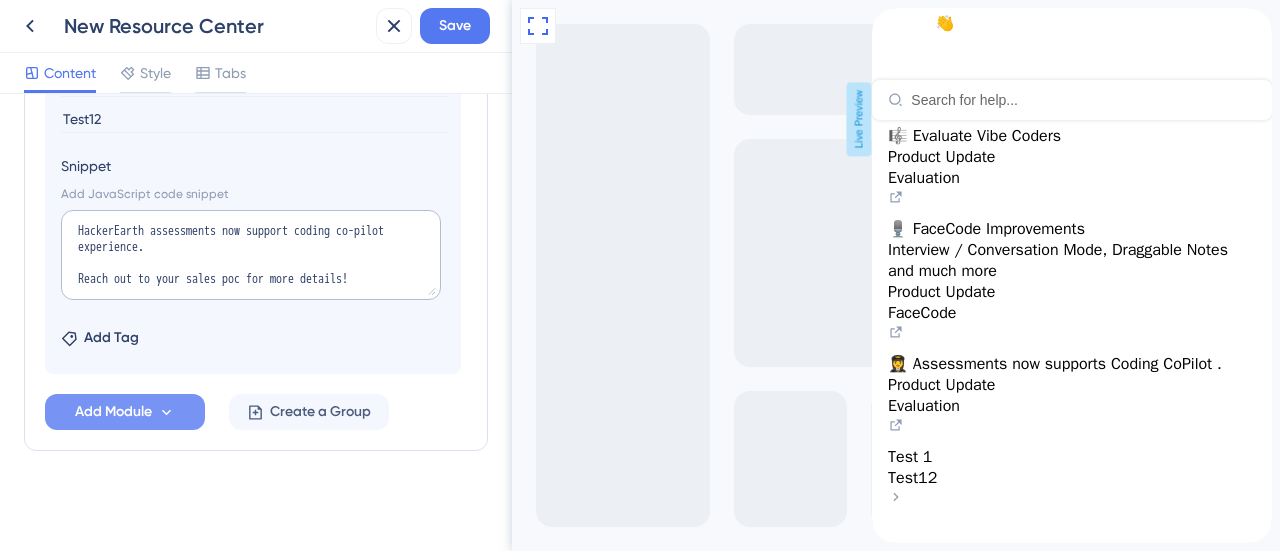 click on "Resource Center Header Title Hi There 👋 17 Hi There 👋 Subtitle Need help? Help is here! 12 Search Function Search Bar Search Bar Placeholder Search for help... No Search Result Message No matching results... Open in New Tab Message Open in a new tab 3 Bring search results from a Knowledge Base Connect with Google Domain https://help.hackerearth.com/ Display in Widget Preview Modules Add a module to create your resource center.  Learn More. Evaluate Vibe Coders FaceCode Improvements Assessments now supports Coding CoPilot . Delete Add emoji Test 1 Test12 Snippet Add JavaScript code snippet HackerEarth assessments now support coding co-pilot experience.
Reach out to your sales poc for more details! Add Tag Add Module Create a Group" at bounding box center (256, 322) 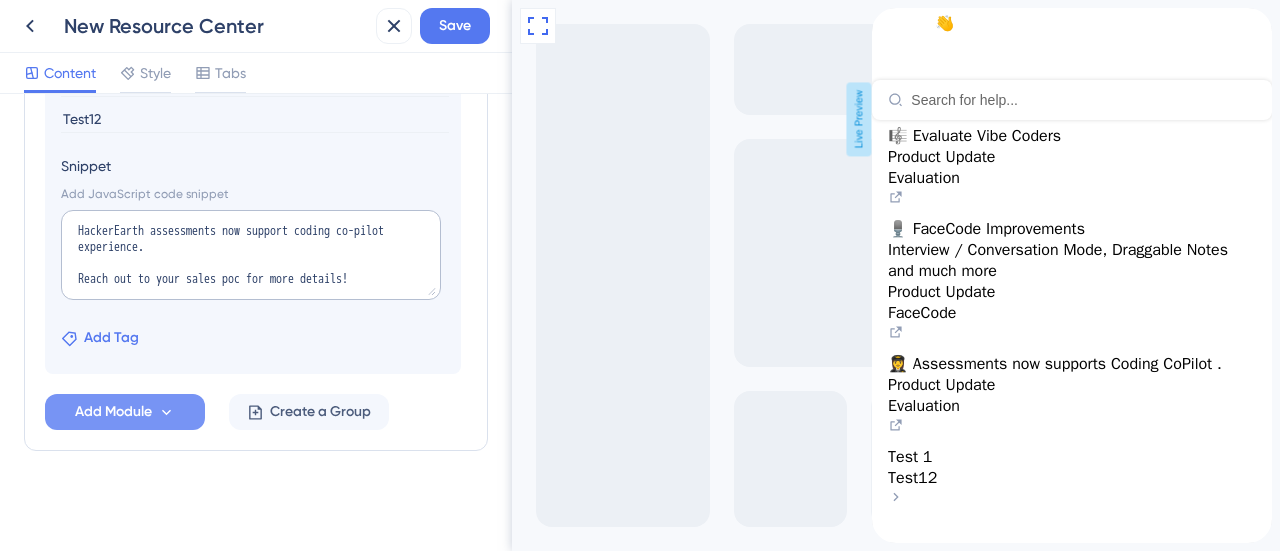 click on "Add Tag" at bounding box center [111, 338] 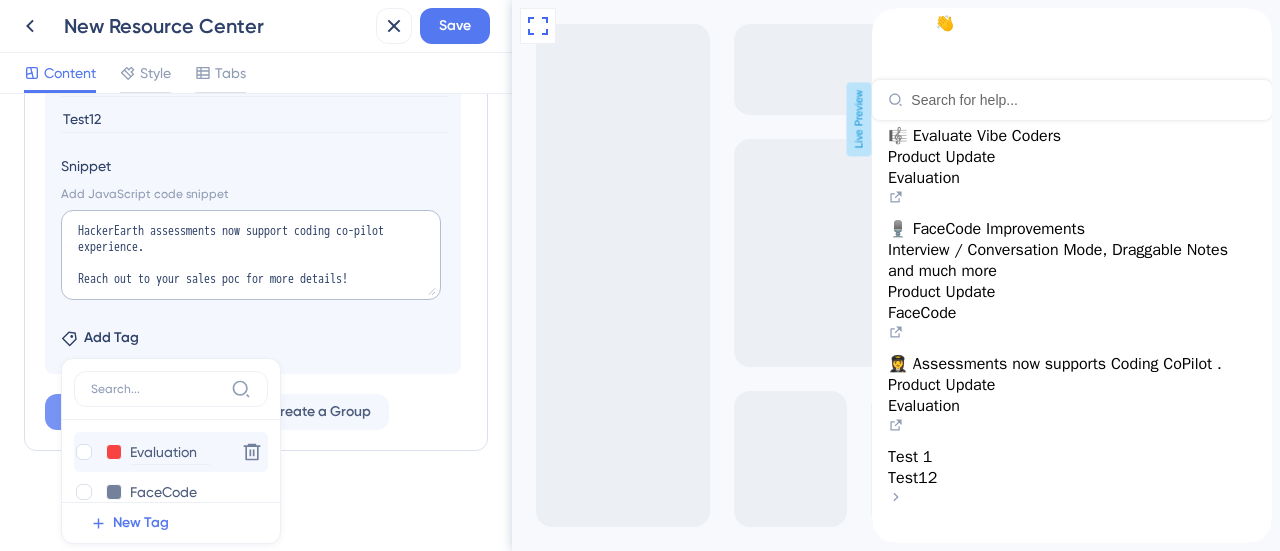 scroll, scrollTop: 60, scrollLeft: 0, axis: vertical 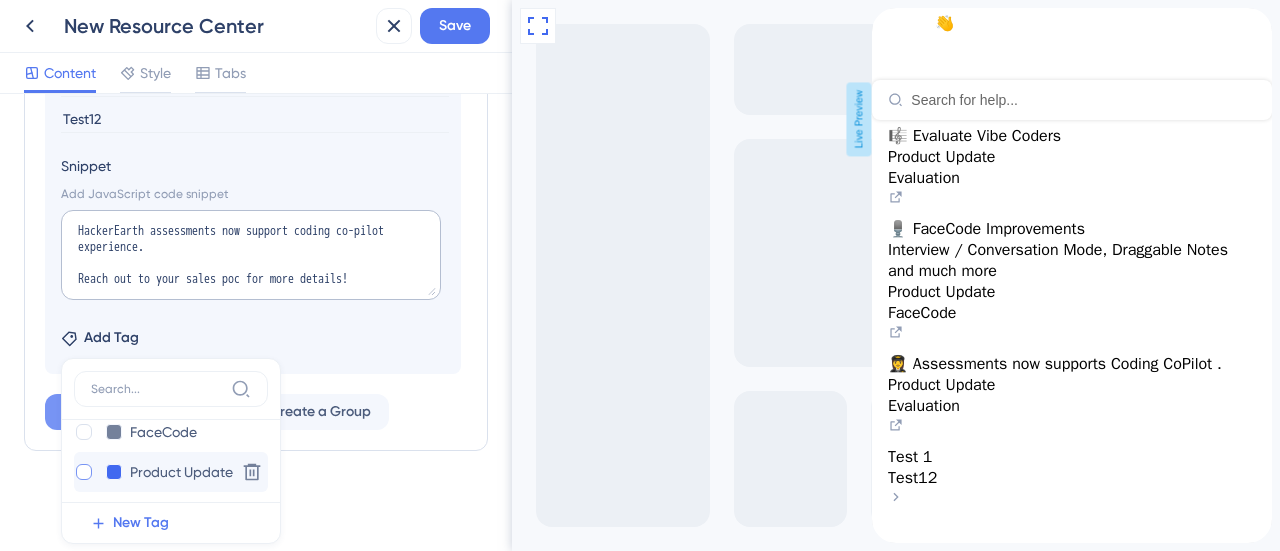 click at bounding box center (84, 472) 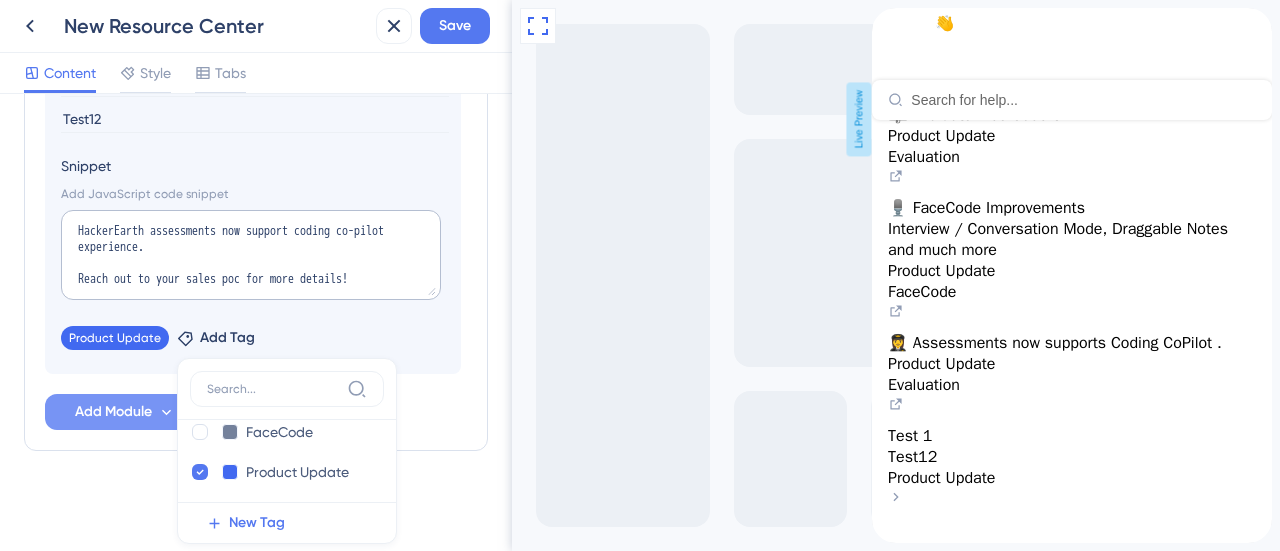 click on "Modules Add a module to create your resource center.  Learn More. Evaluate Vibe Coders FaceCode Improvements Assessments now supports Coding CoPilot . Delete Add emoji Test 1 Test12 Snippet Add JavaScript code snippet HackerEarth assessments now support coding co-pilot experience.
Reach out to your sales poc for more details! Product Update Remove Add Tag Evaluation Evaluation Delete FaceCode FaceCode Delete Product Update Product Update Delete New Tag Add Module Create a Group" at bounding box center [256, 74] 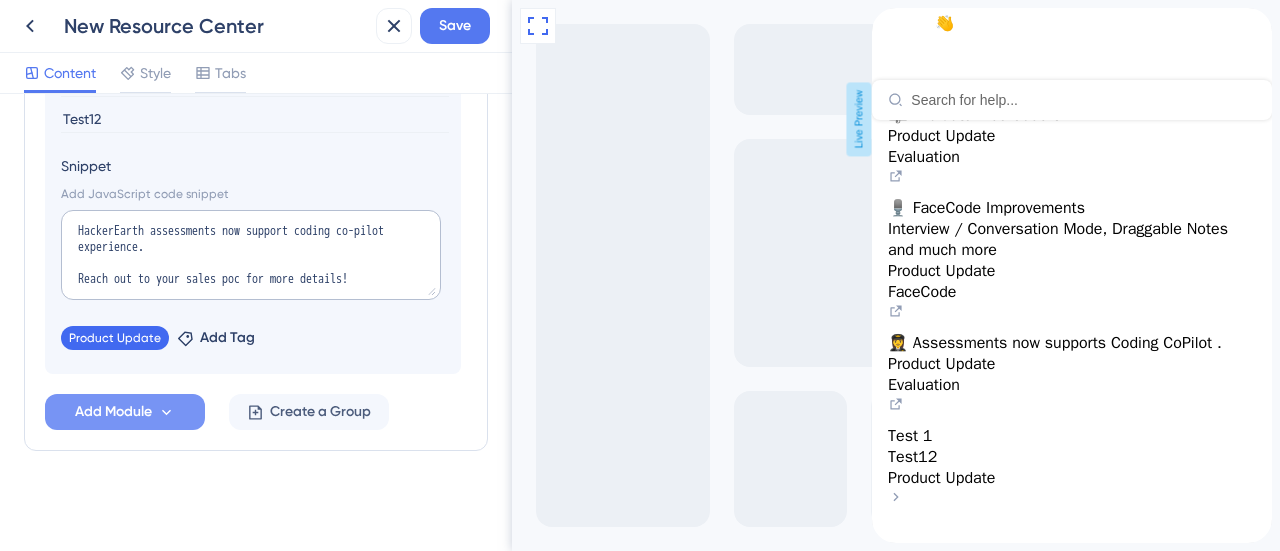 click on "🎼   Evaluate Vibe Coders Product Update Evaluation 🎙️   FaceCode Improvements Interview / Conversation Mode, Draggable Notes and much more Product Update FaceCode 👩‍✈️   Assessments now supports Coding CoPilot . Product Update Evaluation Test 1 Test12 Product Update" at bounding box center [1072, 331] 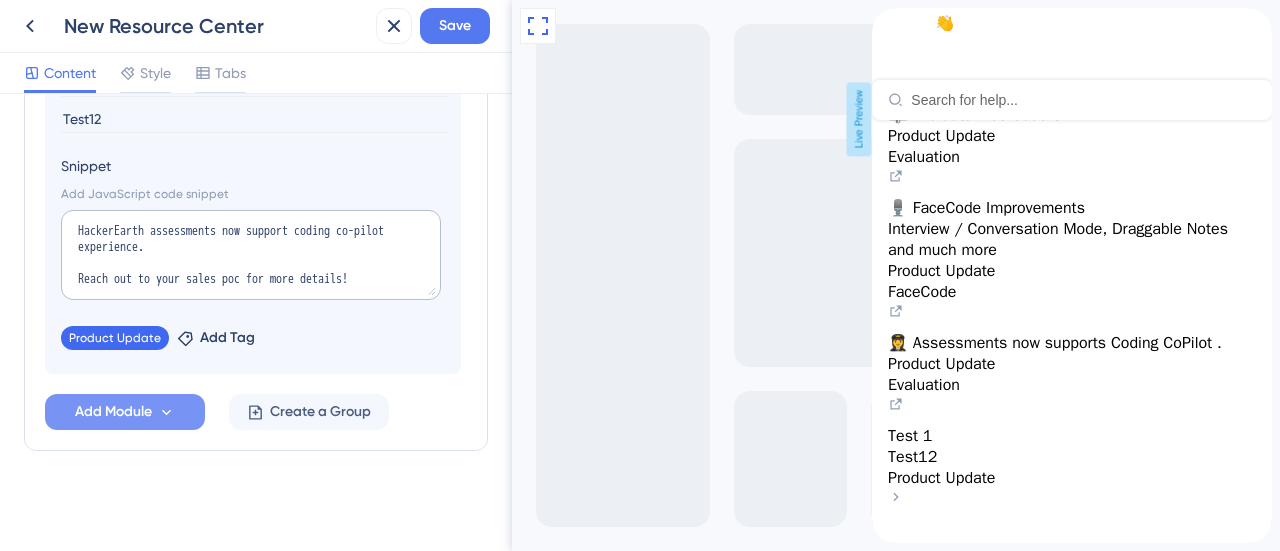 click on "Test 1 Test12 Product Update" at bounding box center (1072, 468) 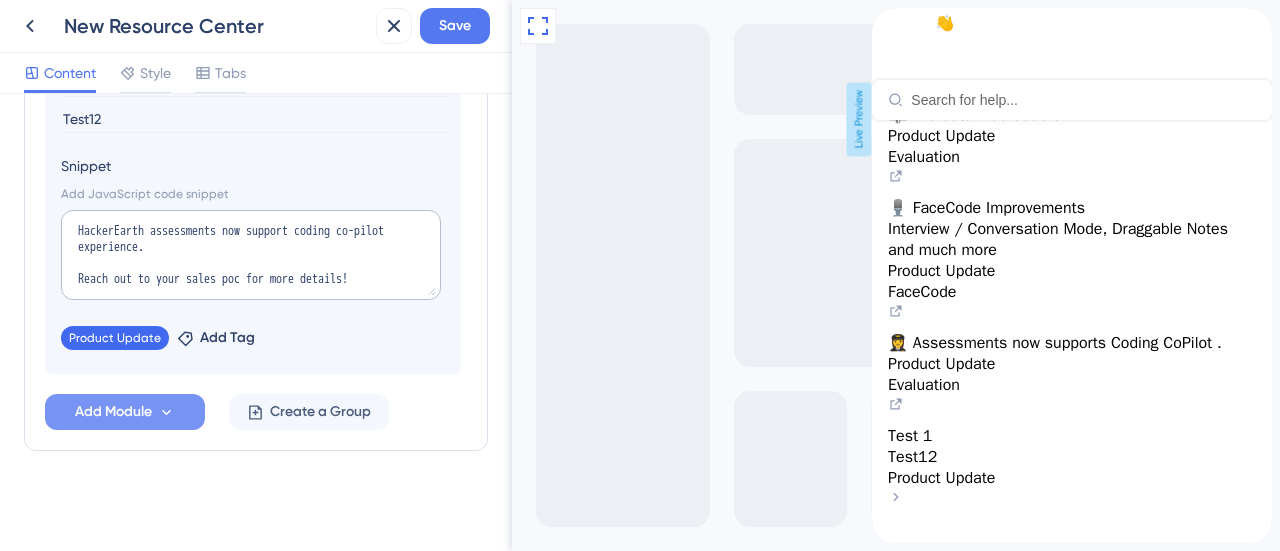 click on "Test 1 Test12 Product Update" at bounding box center [1072, 468] 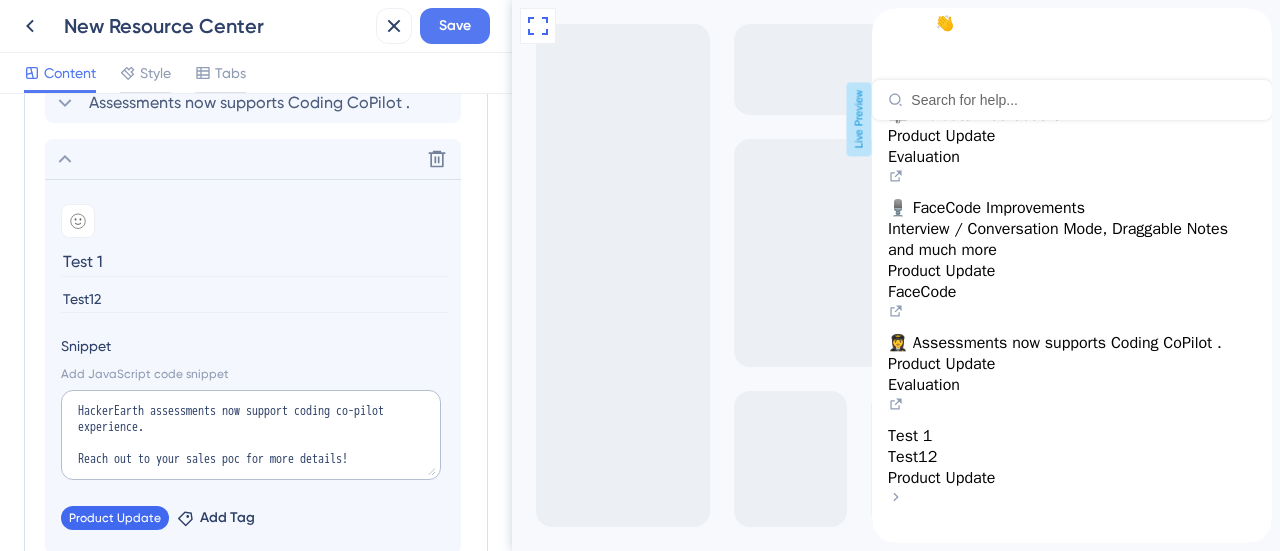 scroll, scrollTop: 1028, scrollLeft: 0, axis: vertical 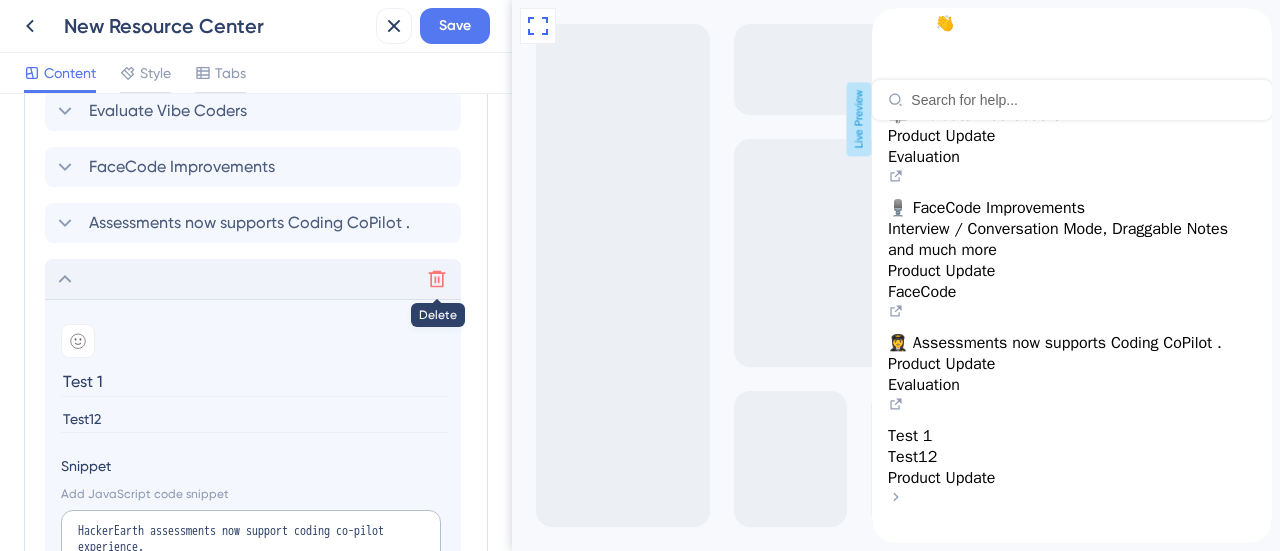 click 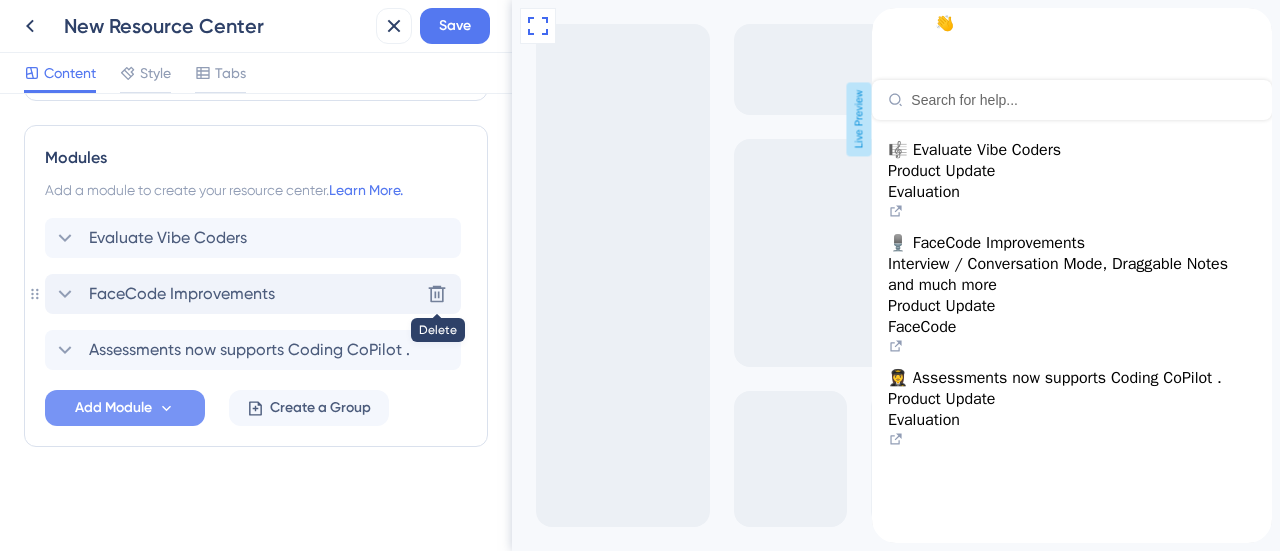 scroll, scrollTop: 0, scrollLeft: 0, axis: both 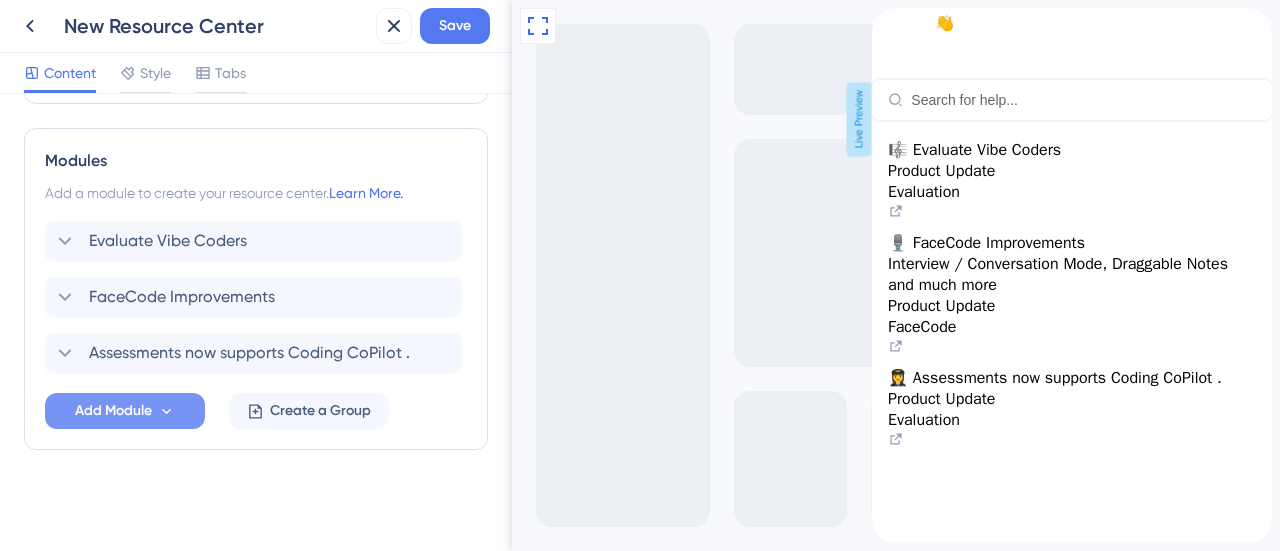 click on "Resource Center Header Title Hi There 👋 17 Hi There 👋 Subtitle Need help? Help is here! 12 Search Function Search Bar Search Bar Placeholder Search for help... No Search Result Message No matching results... Open in New Tab Message Open in a new tab 3 Bring search results from a Knowledge Base Connect with Google Domain https://help.hackerearth.com/ Display in Widget Preview Modules Add a module to create your resource center.  Learn More. Evaluate Vibe Coders FaceCode Improvements Assessments now supports Coding CoPilot . Add Module Create a Group" at bounding box center [256, -125] 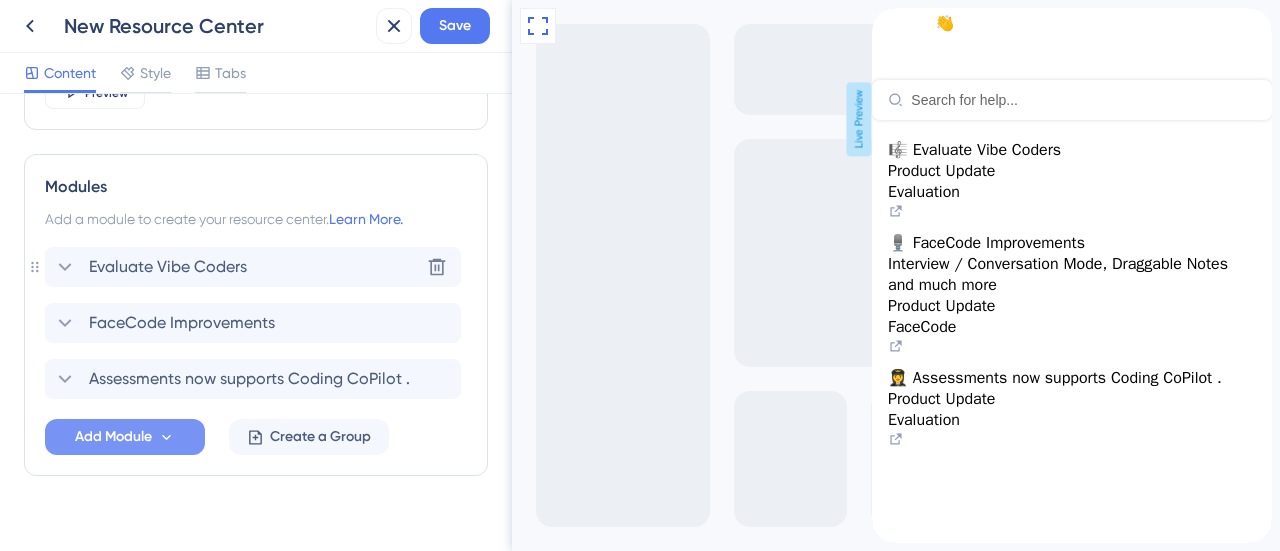 scroll, scrollTop: 898, scrollLeft: 0, axis: vertical 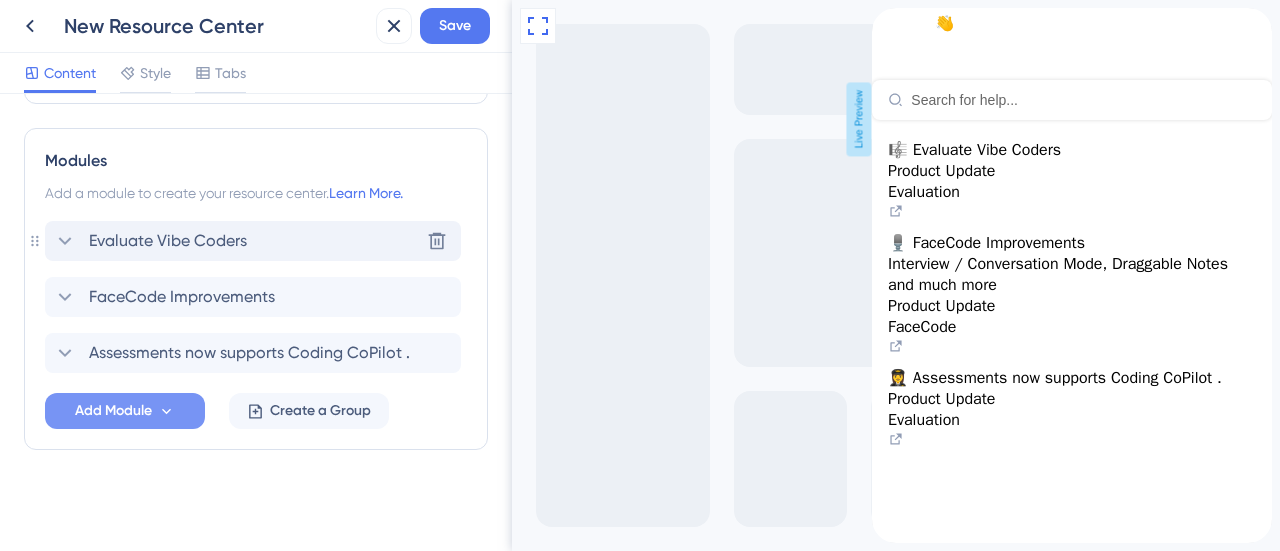click on "Evaluate Vibe Coders" at bounding box center (168, 241) 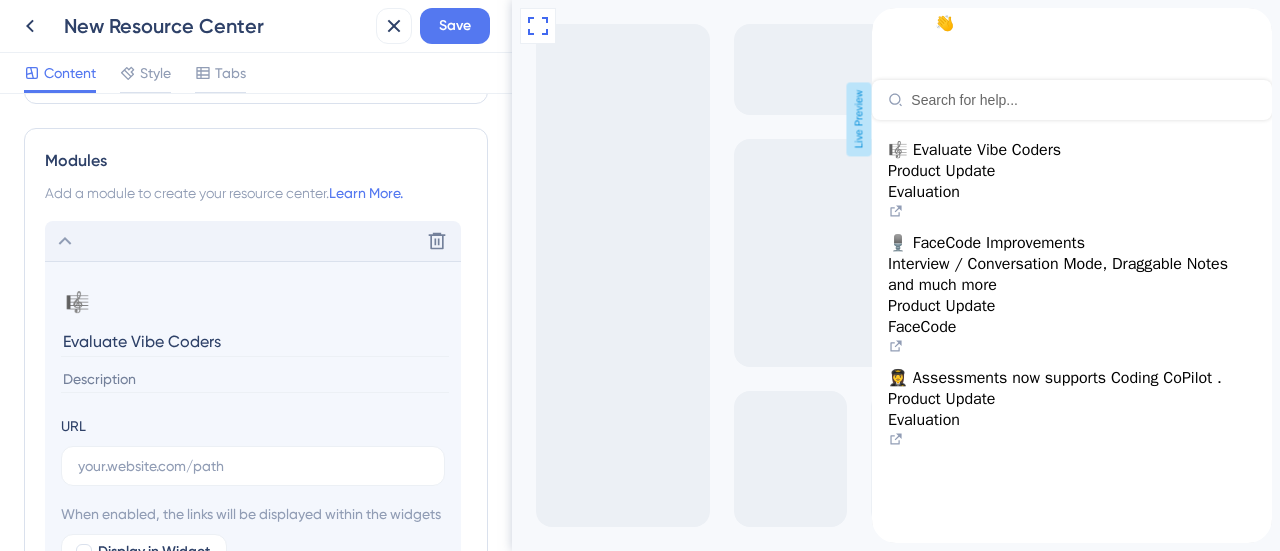 click on "Delete" at bounding box center [253, 241] 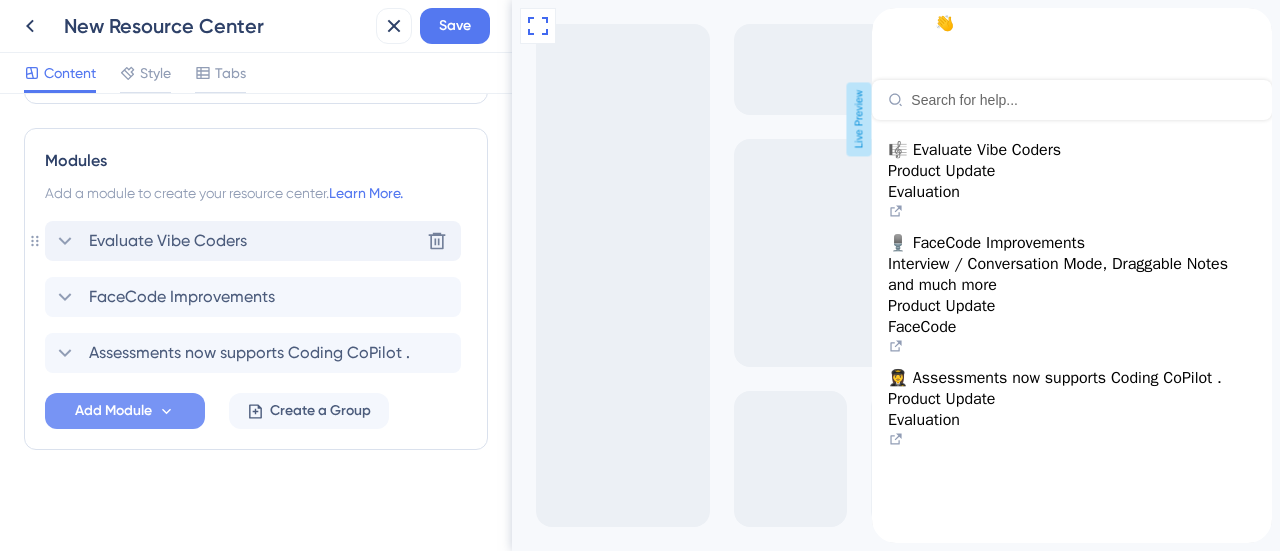 click on "Evaluate Vibe Coders" at bounding box center [168, 241] 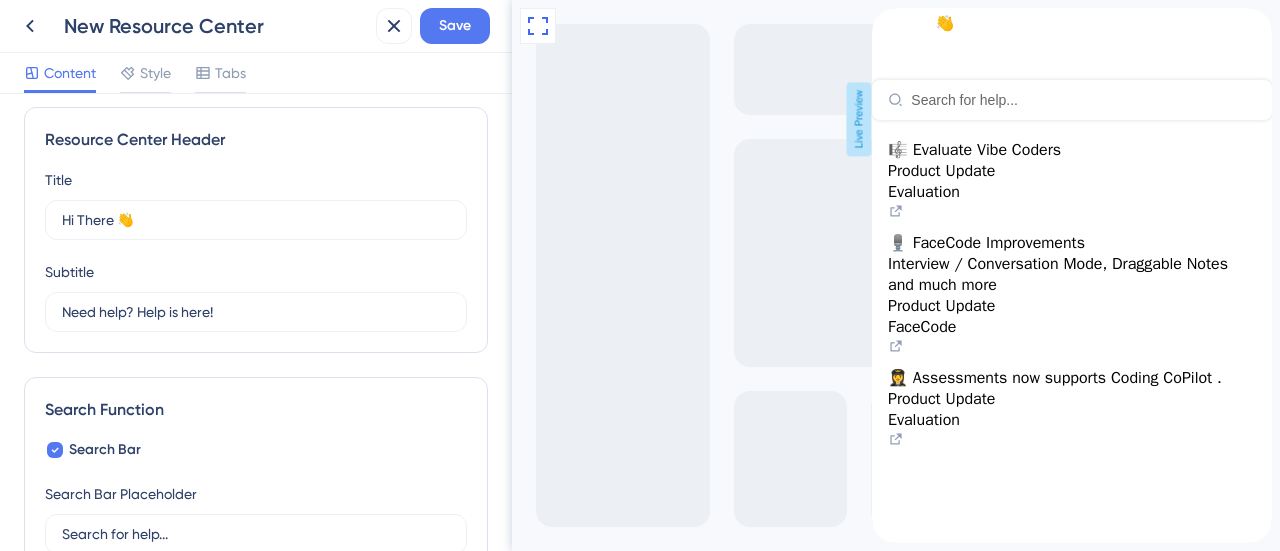 scroll, scrollTop: 0, scrollLeft: 0, axis: both 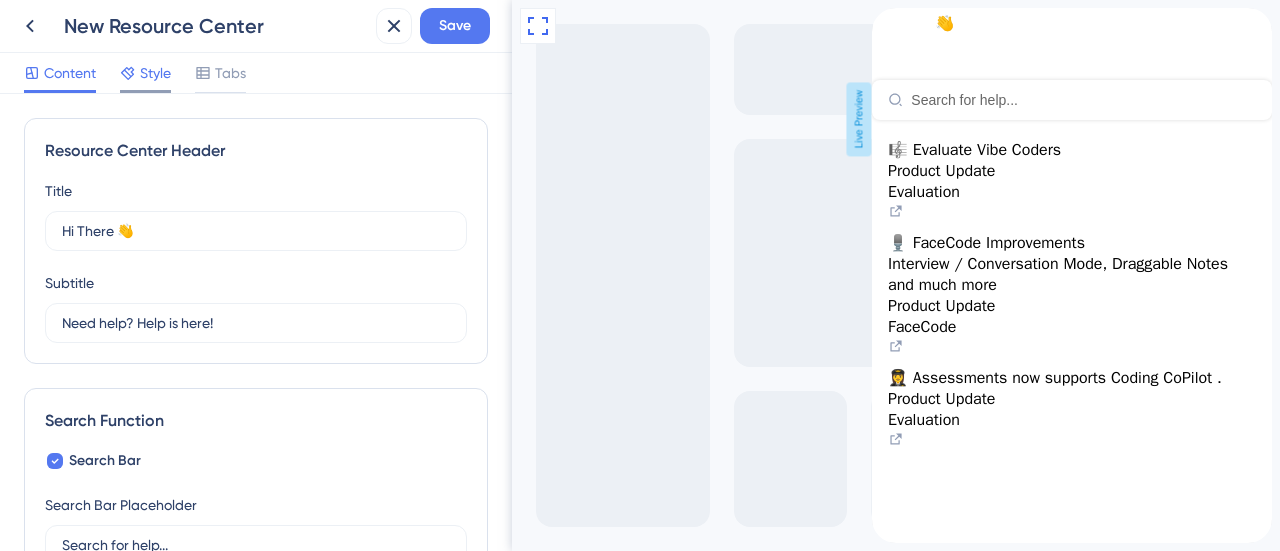 click on "Style" at bounding box center [155, 73] 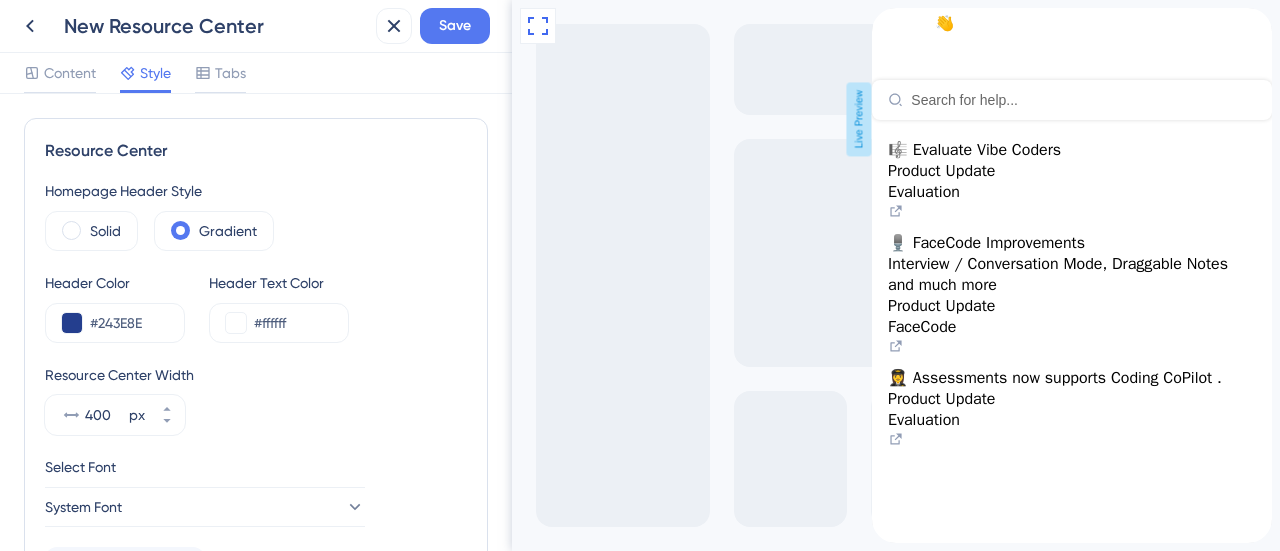 scroll, scrollTop: 0, scrollLeft: 0, axis: both 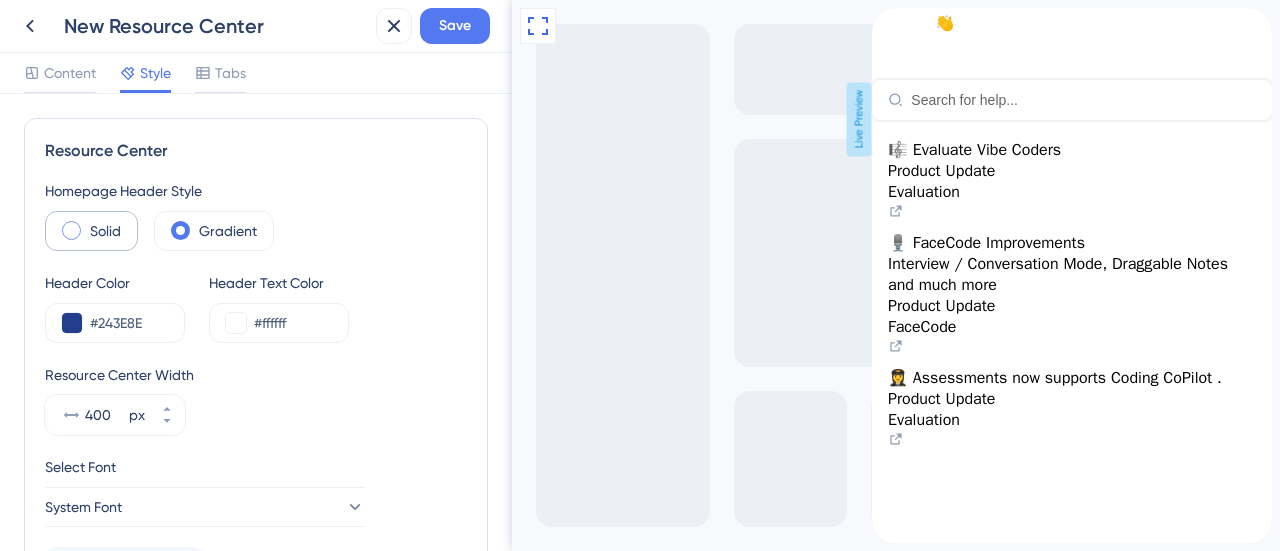 click on "Solid" at bounding box center [105, 231] 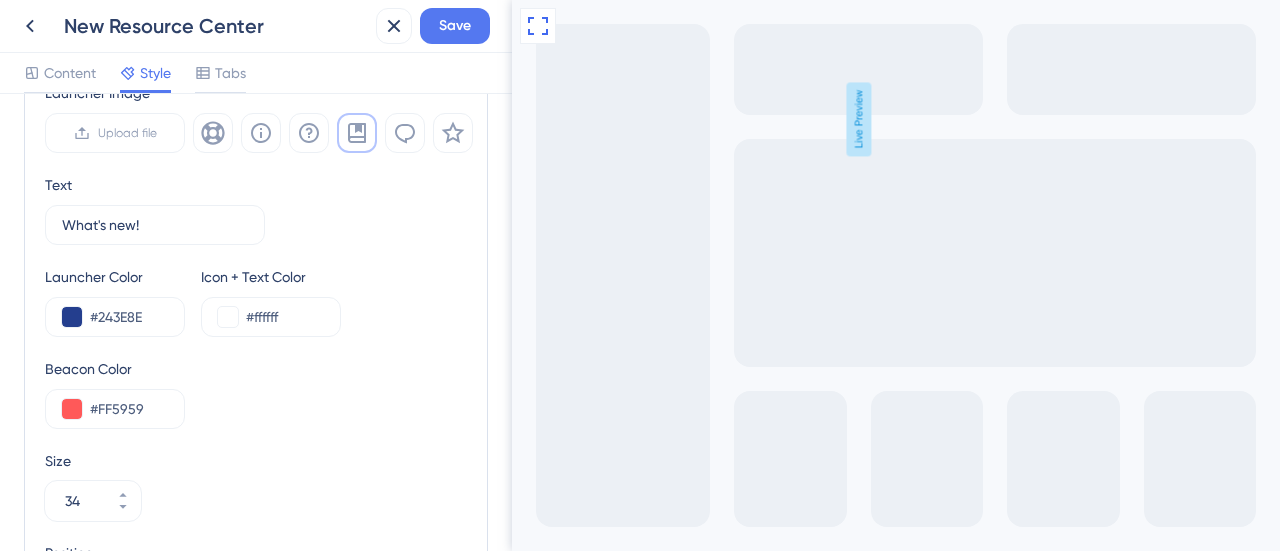 scroll, scrollTop: 900, scrollLeft: 0, axis: vertical 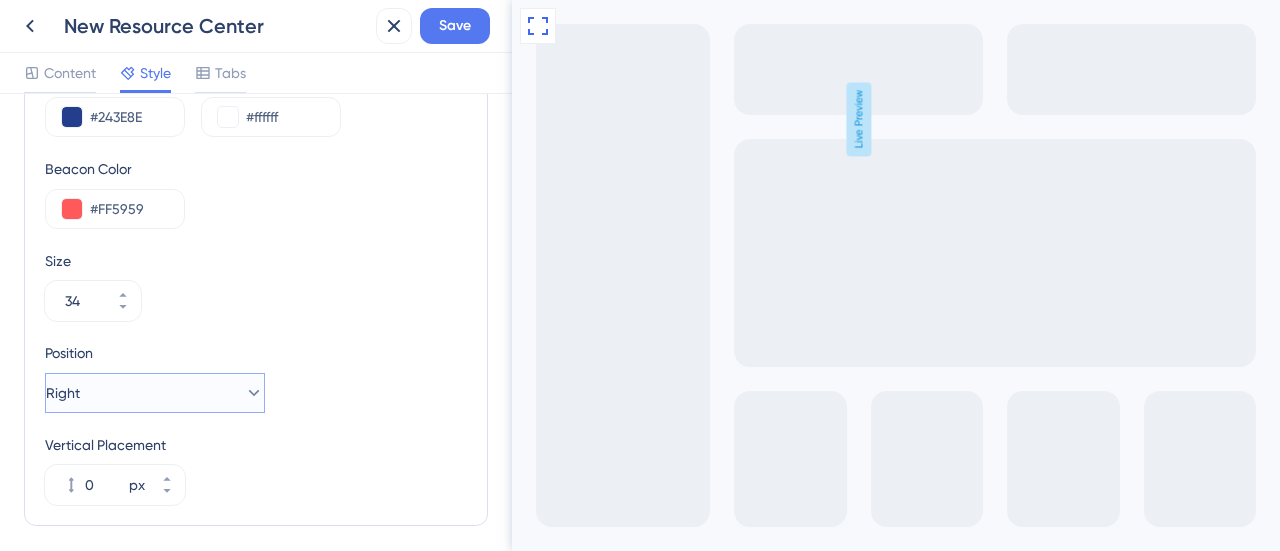 click on "Right" at bounding box center (155, 393) 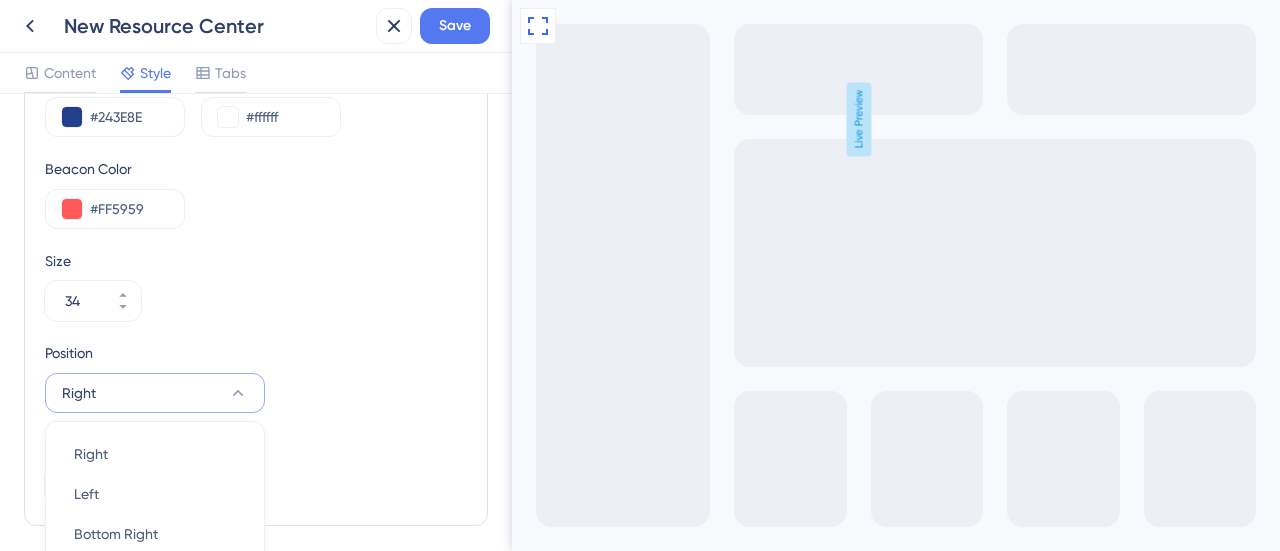 scroll, scrollTop: 1032, scrollLeft: 0, axis: vertical 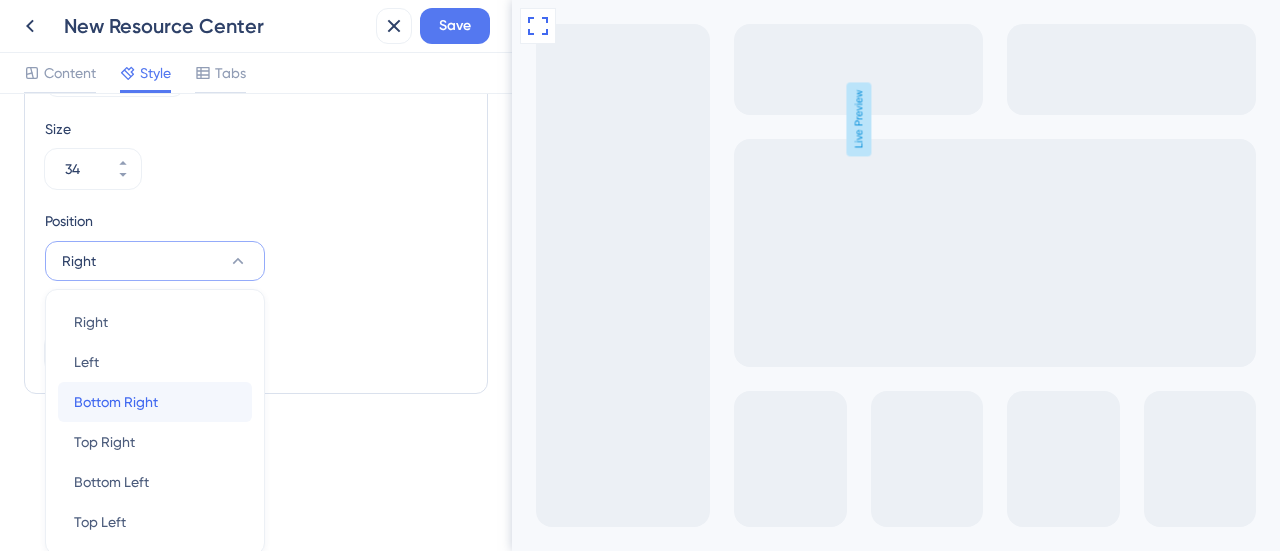 click on "Bottom Right Bottom Right" at bounding box center (155, 402) 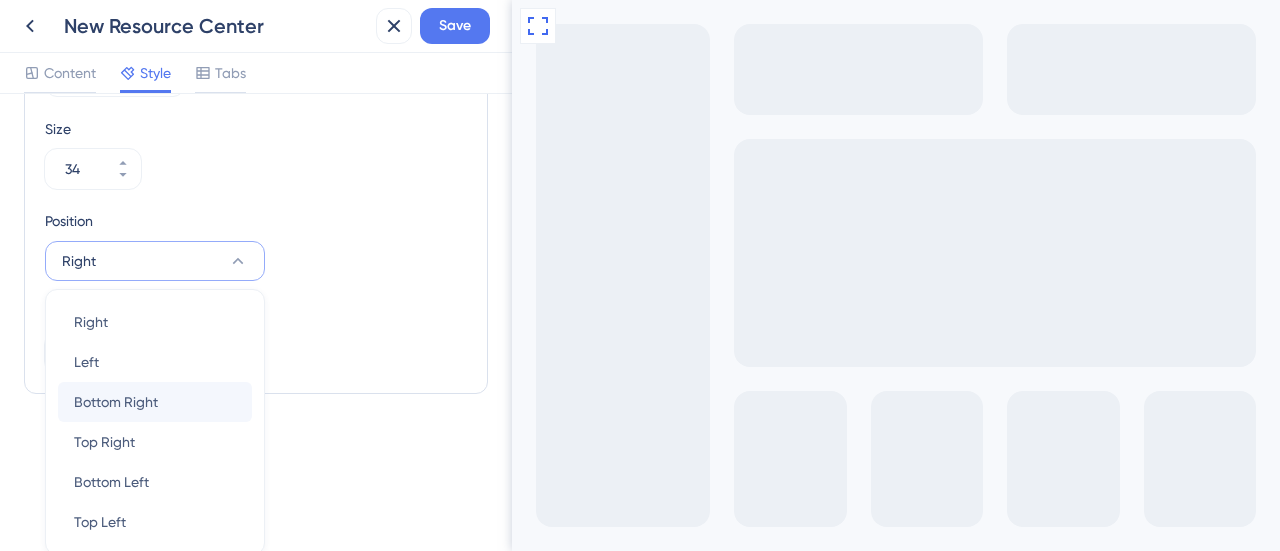 scroll, scrollTop: 976, scrollLeft: 0, axis: vertical 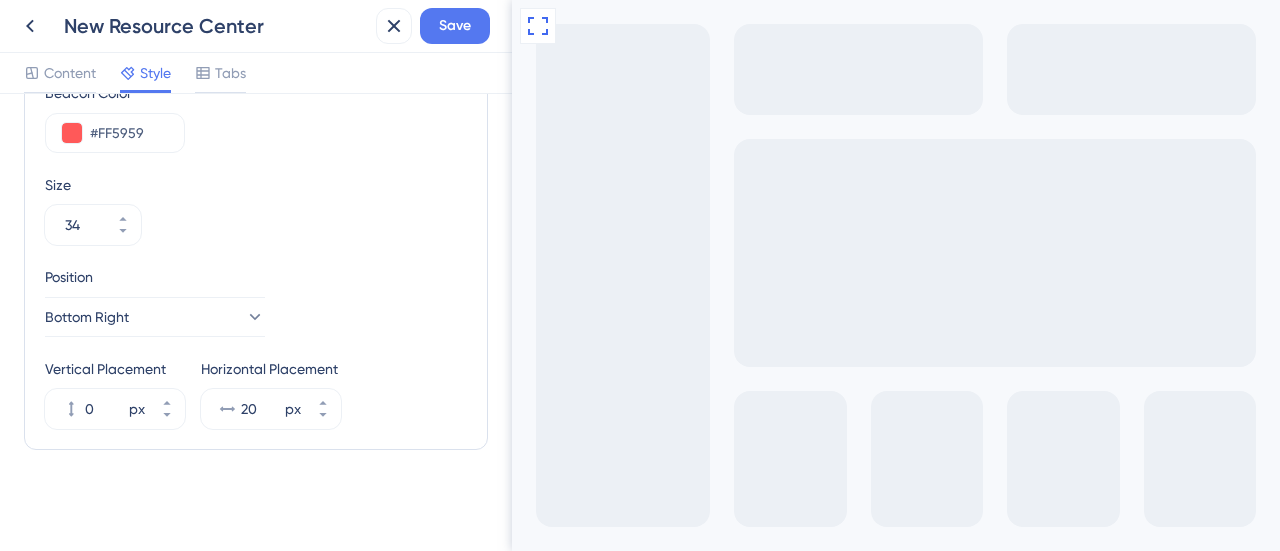 click on "What's new!" at bounding box center (973, 698) 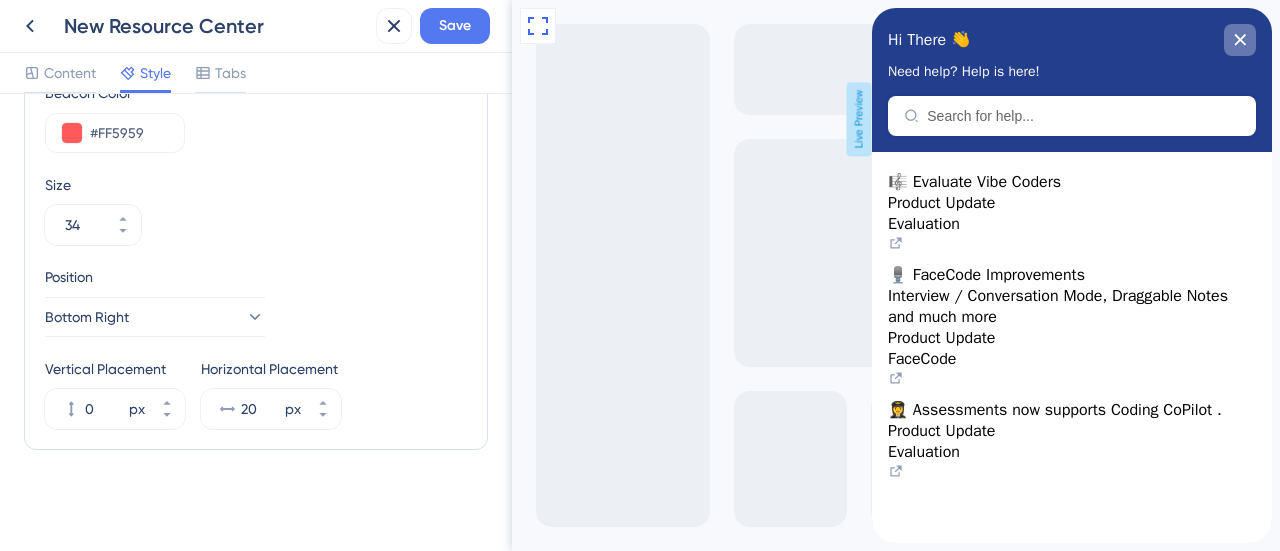 click at bounding box center [1240, 40] 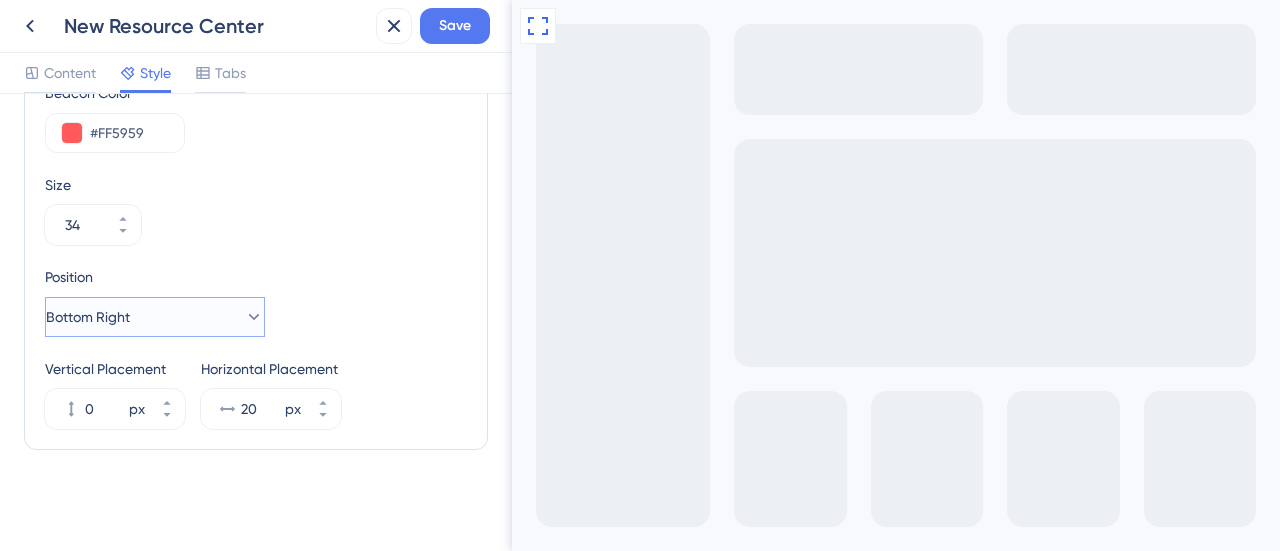 click on "Bottom Right" at bounding box center (155, 317) 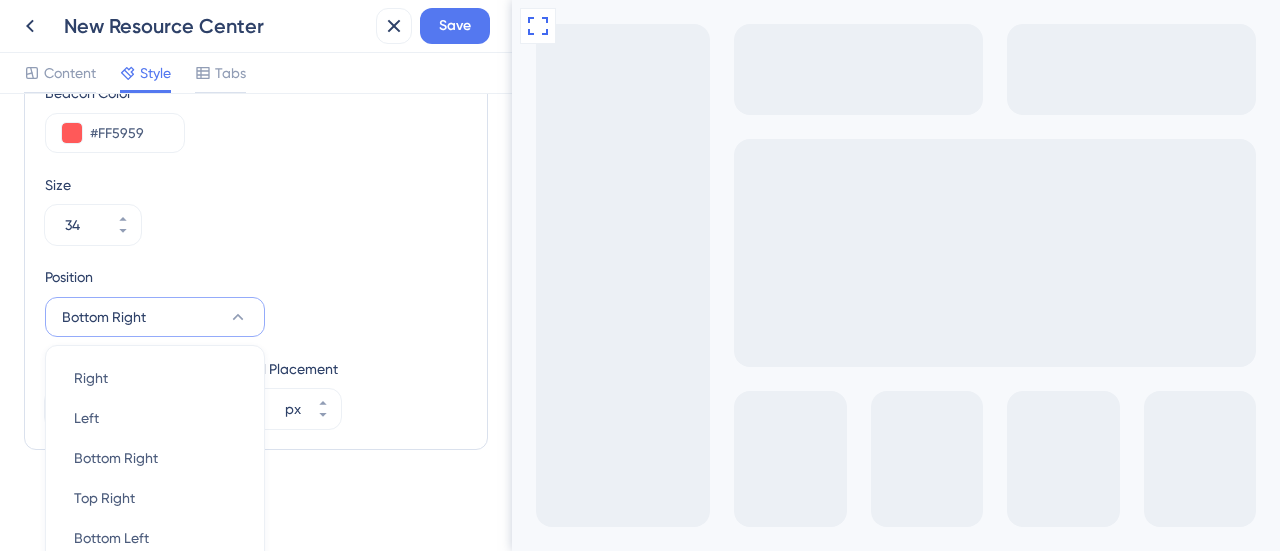 scroll, scrollTop: 1032, scrollLeft: 0, axis: vertical 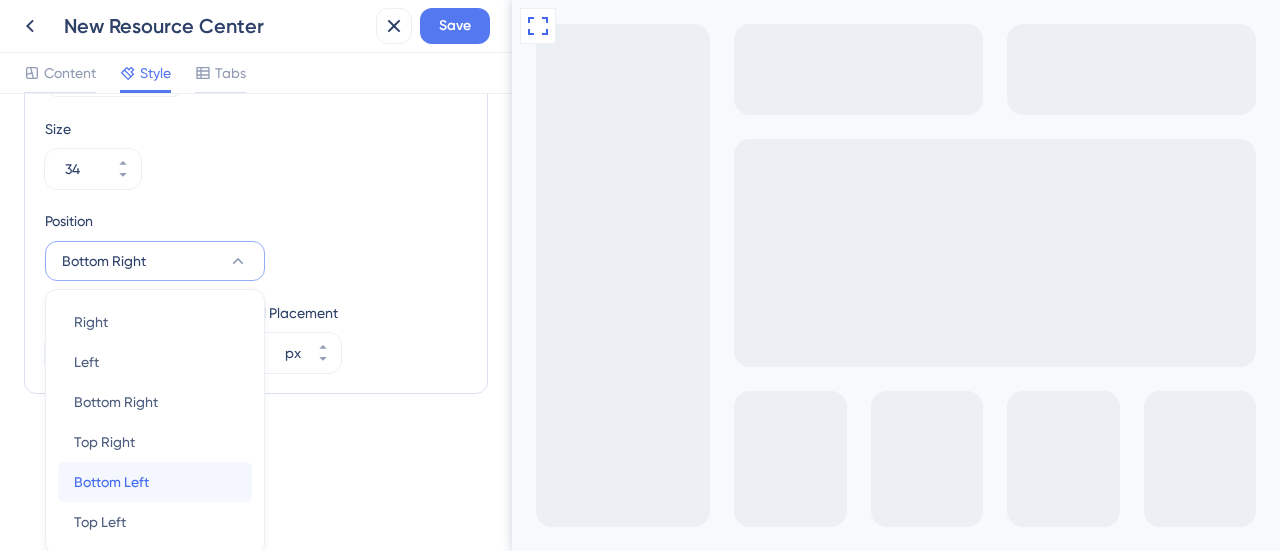 click on "Bottom Left Bottom Left" at bounding box center (155, 482) 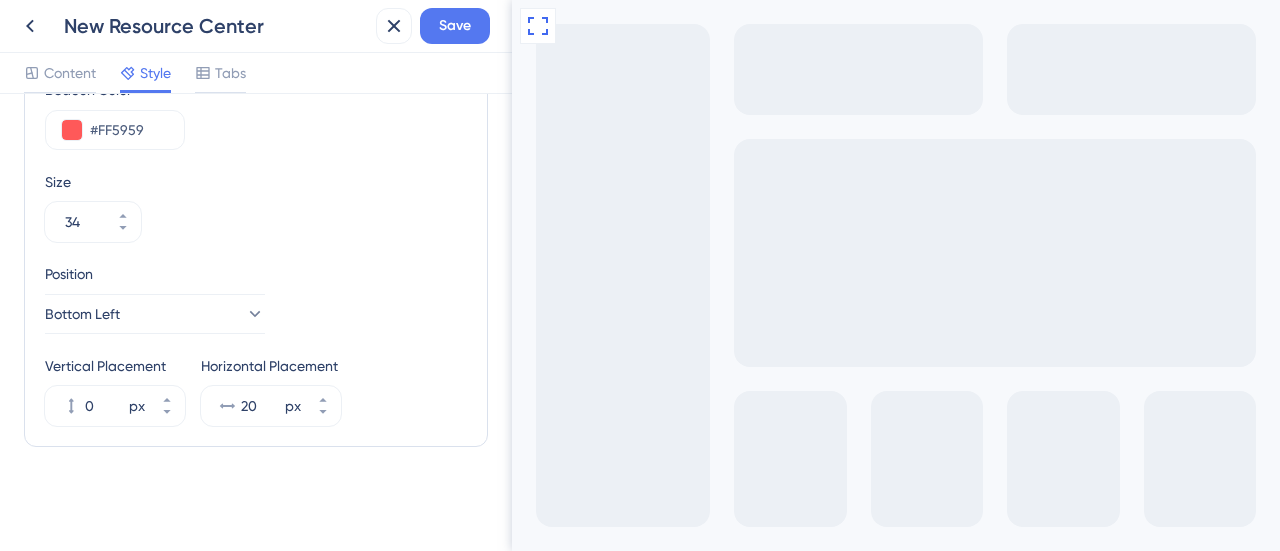 scroll, scrollTop: 976, scrollLeft: 0, axis: vertical 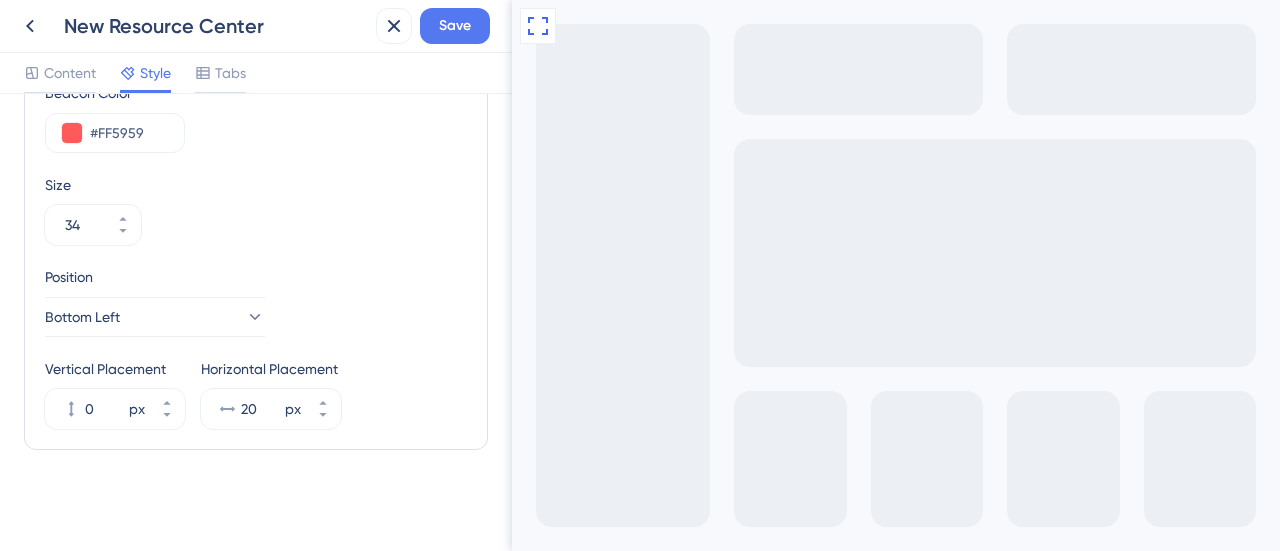 click on "What's new! 3" at bounding box center (985, 684) 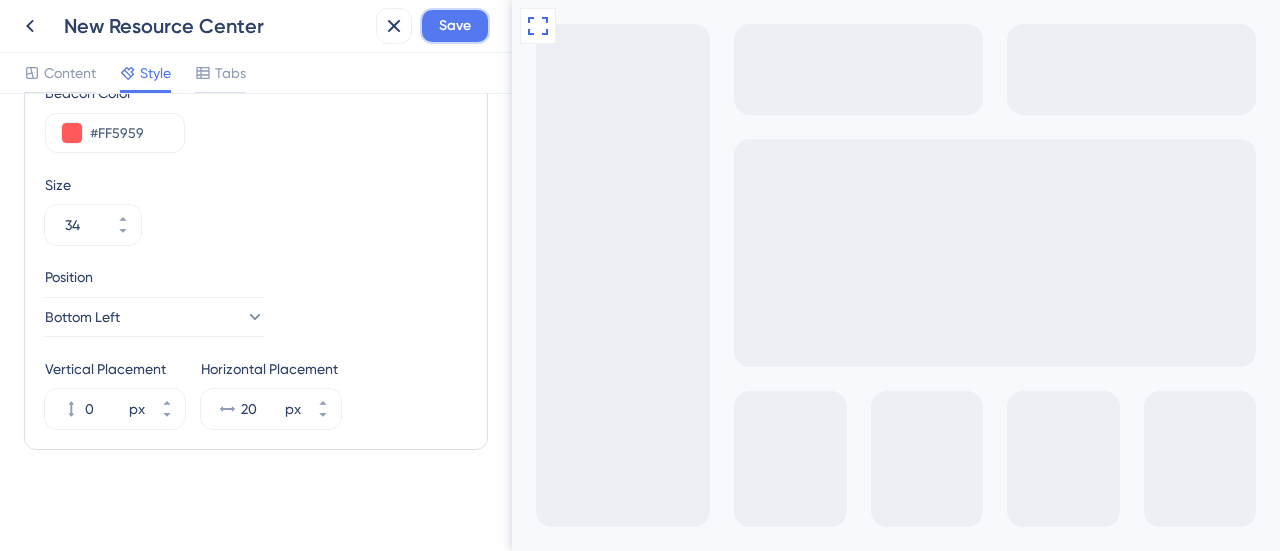 click on "Save" at bounding box center (455, 26) 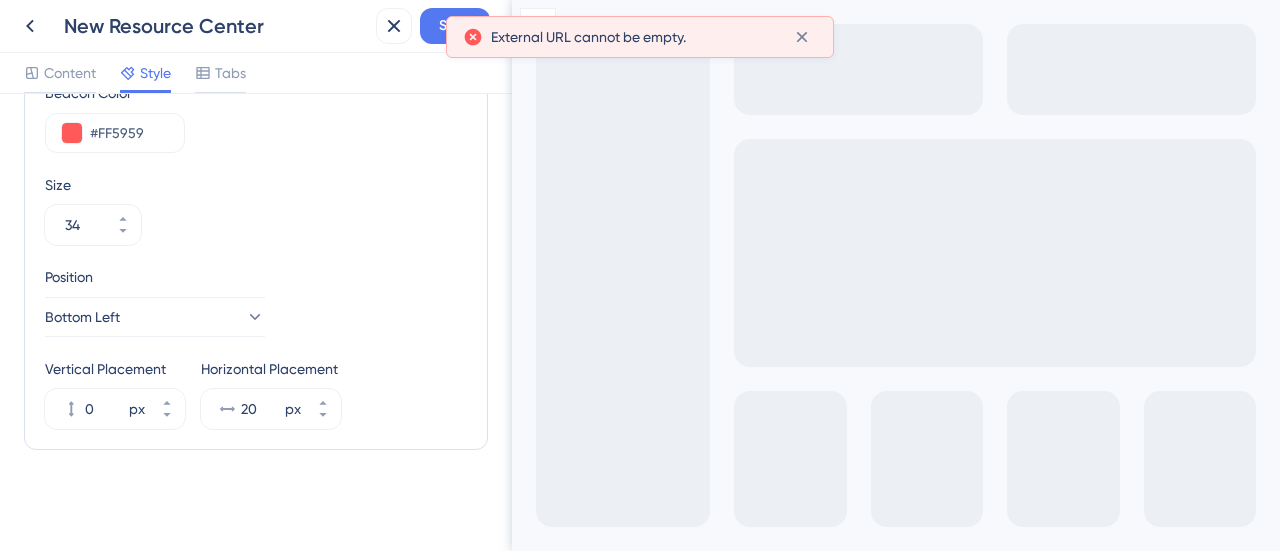 scroll, scrollTop: 676, scrollLeft: 0, axis: vertical 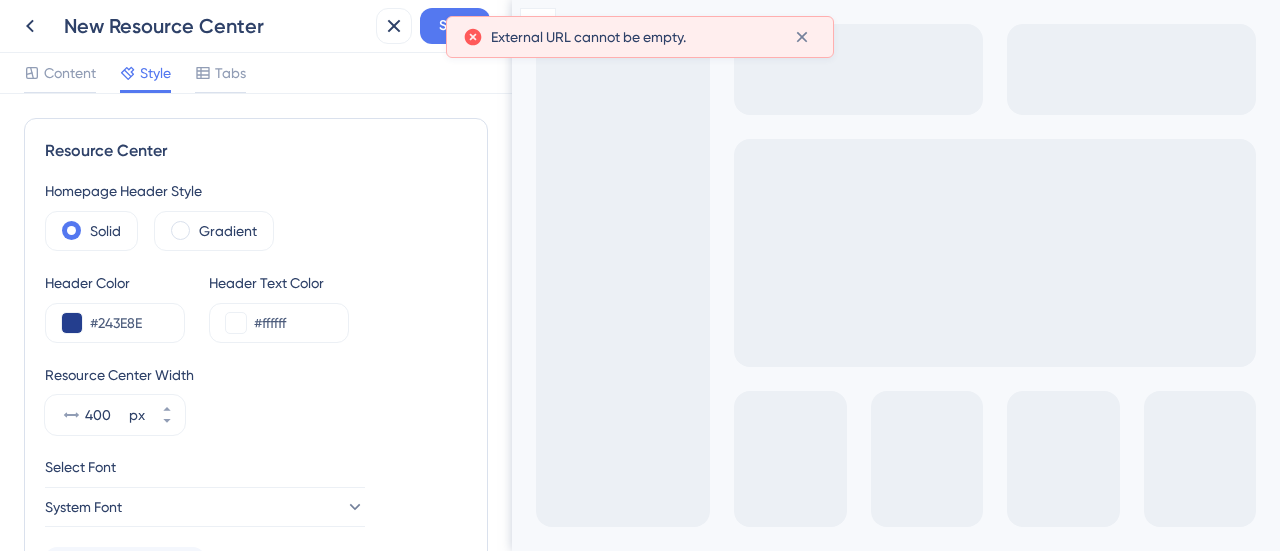 click on "Content Style Tabs" at bounding box center [135, 77] 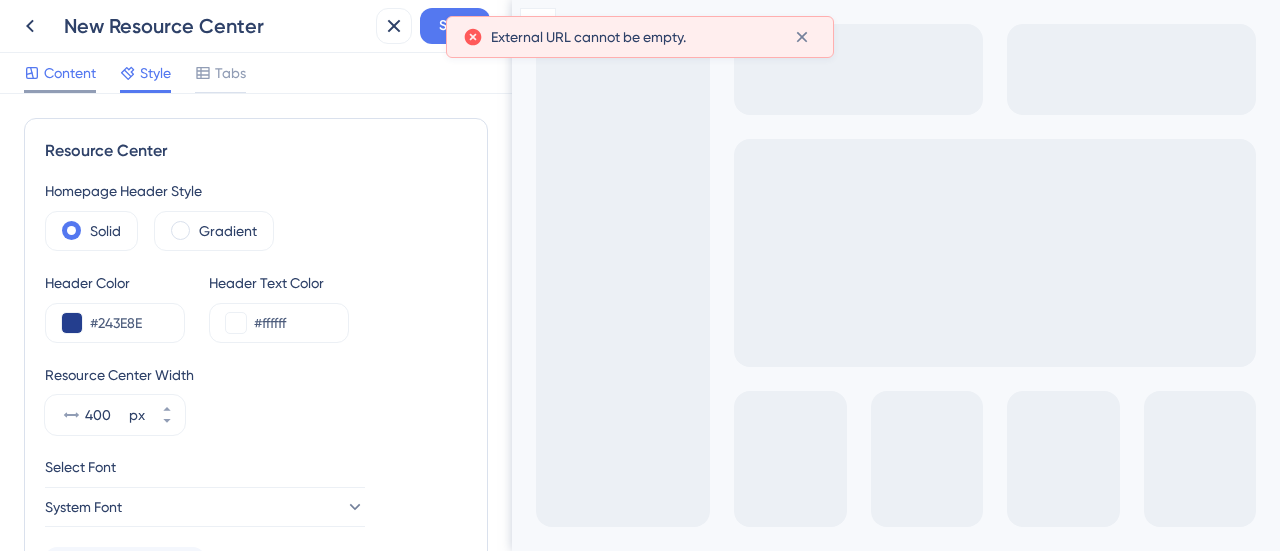 click on "Content" at bounding box center (70, 73) 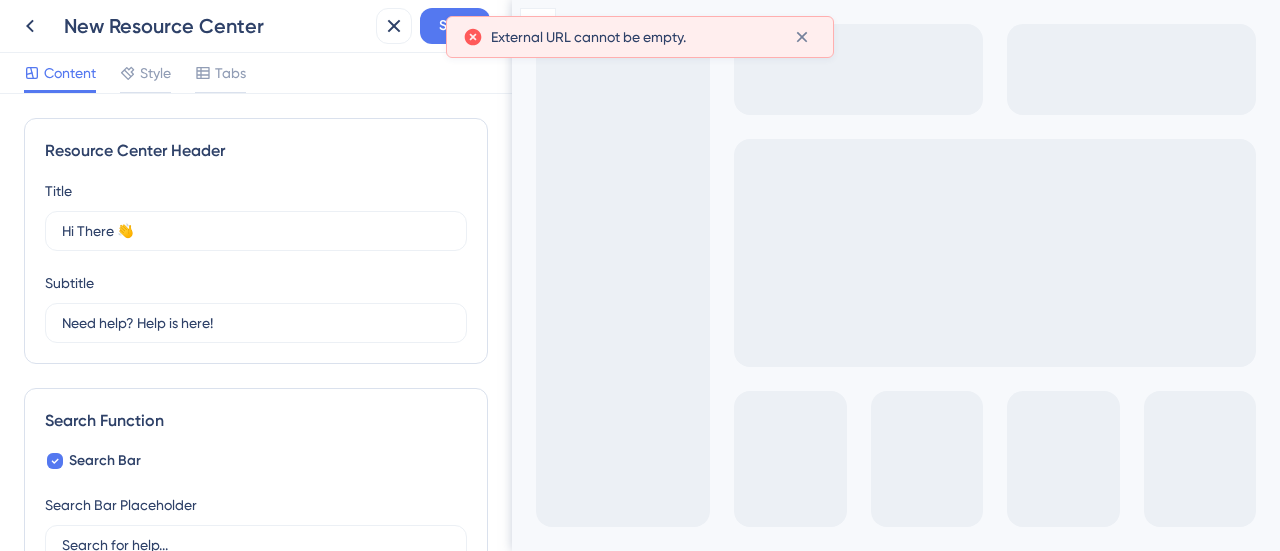 scroll, scrollTop: 914, scrollLeft: 0, axis: vertical 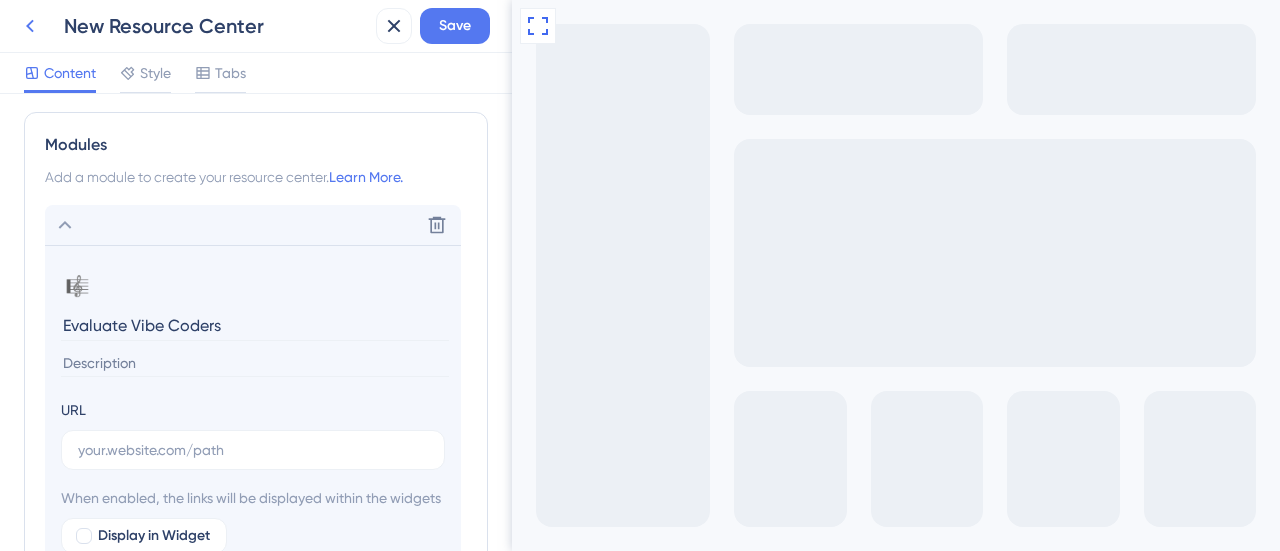 click 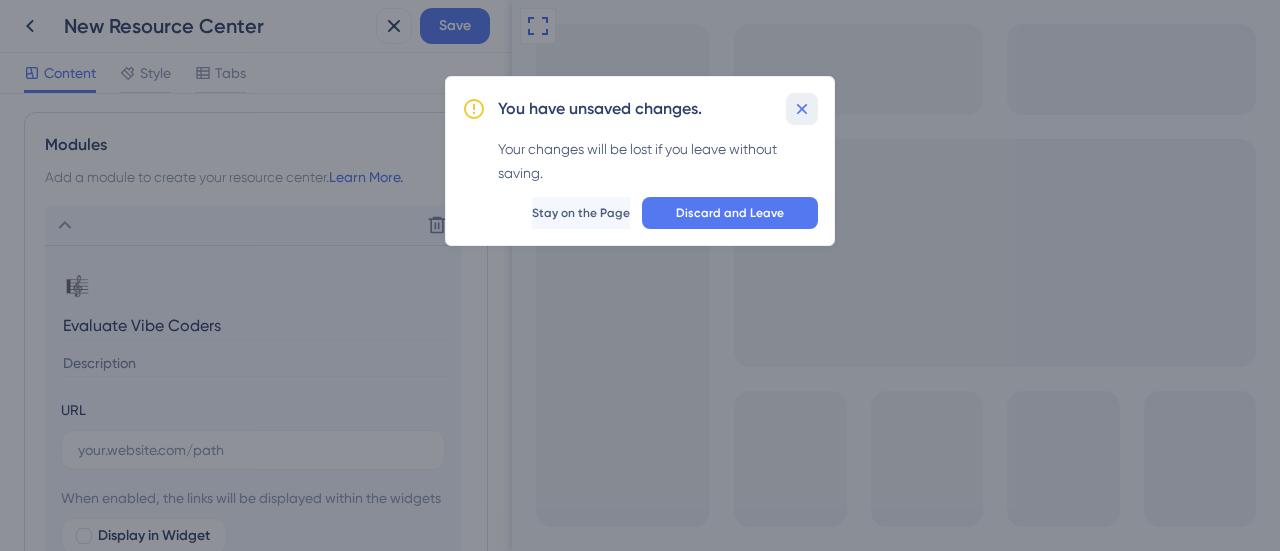 click 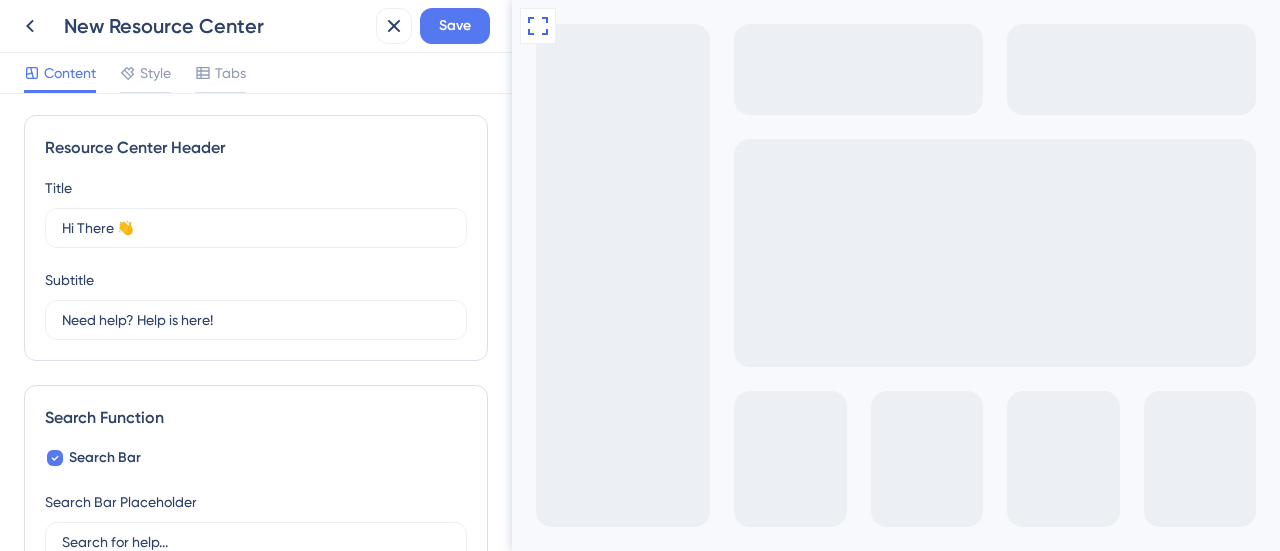 scroll, scrollTop: 0, scrollLeft: 0, axis: both 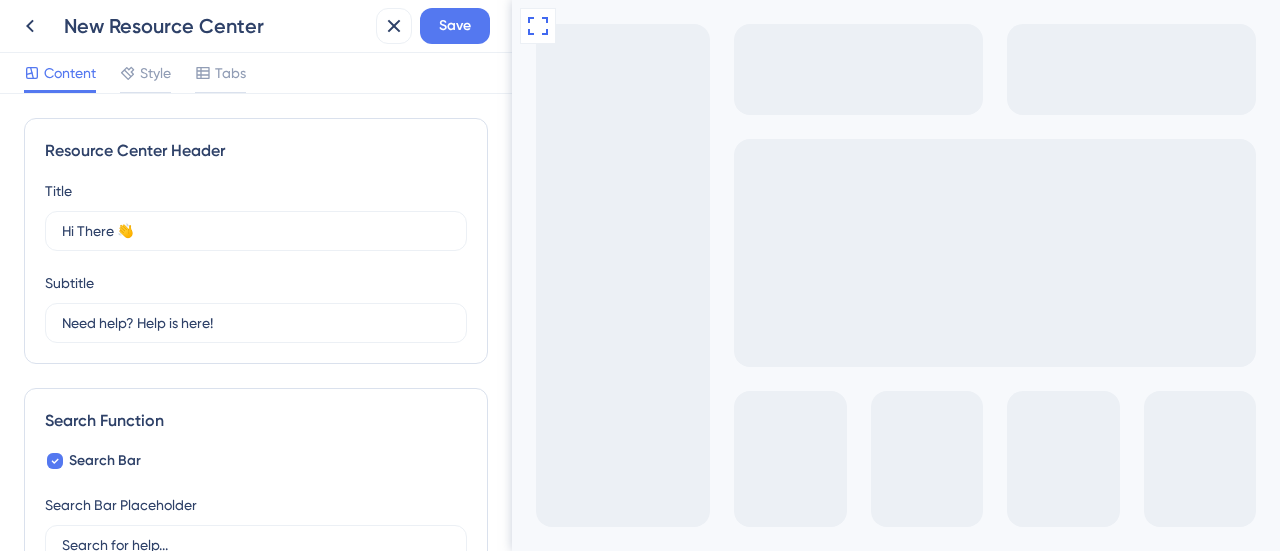 click on "Content Style Tabs" at bounding box center (135, 77) 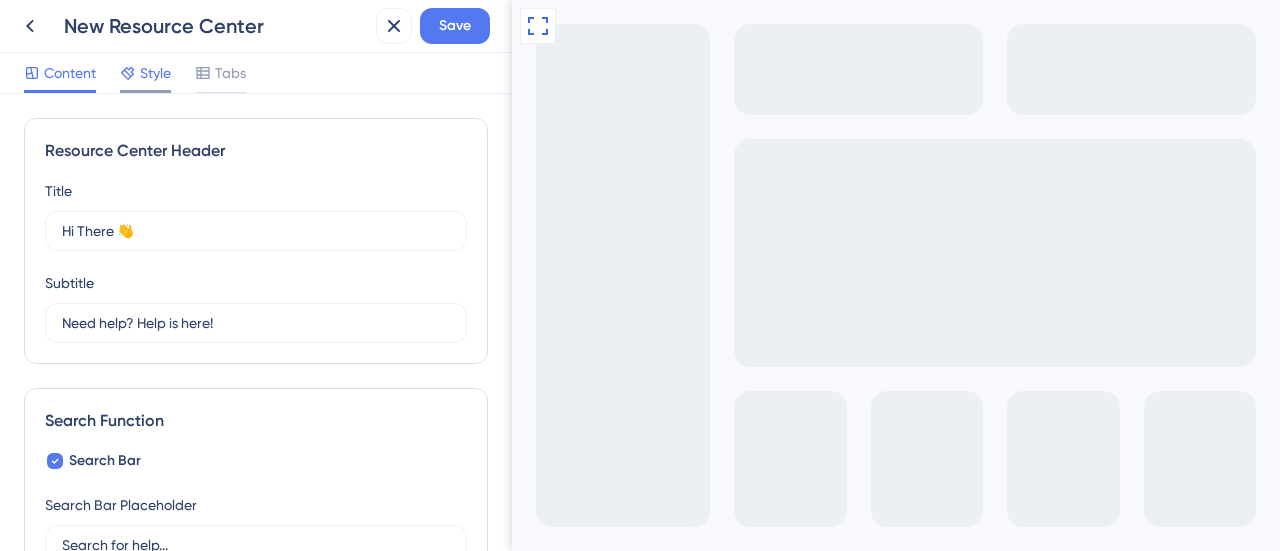 click at bounding box center (128, 73) 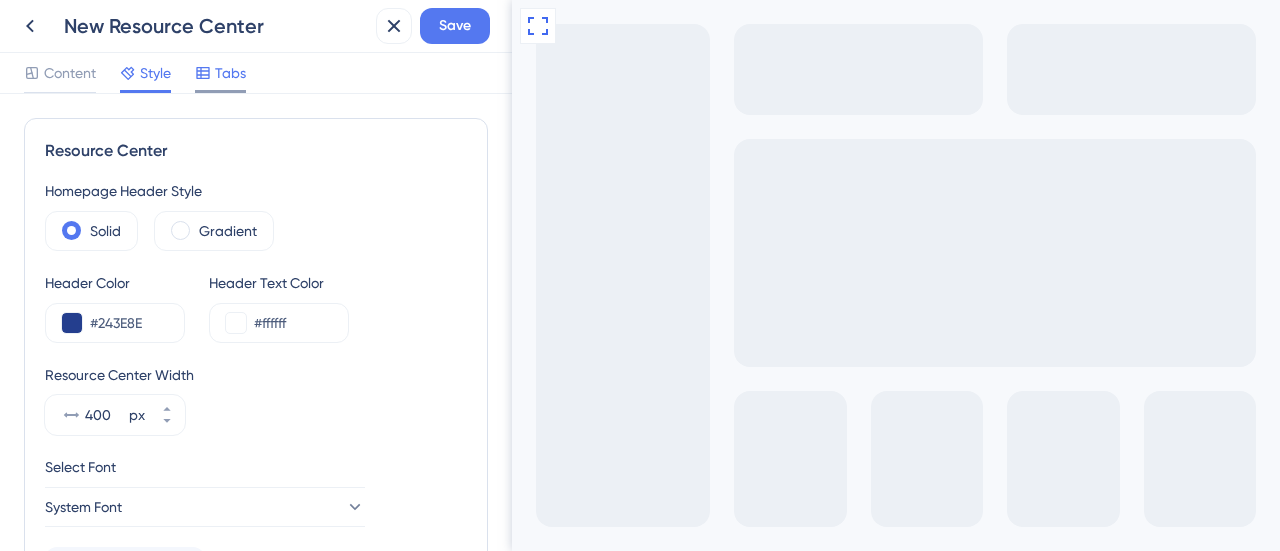 click on "Tabs" at bounding box center [230, 73] 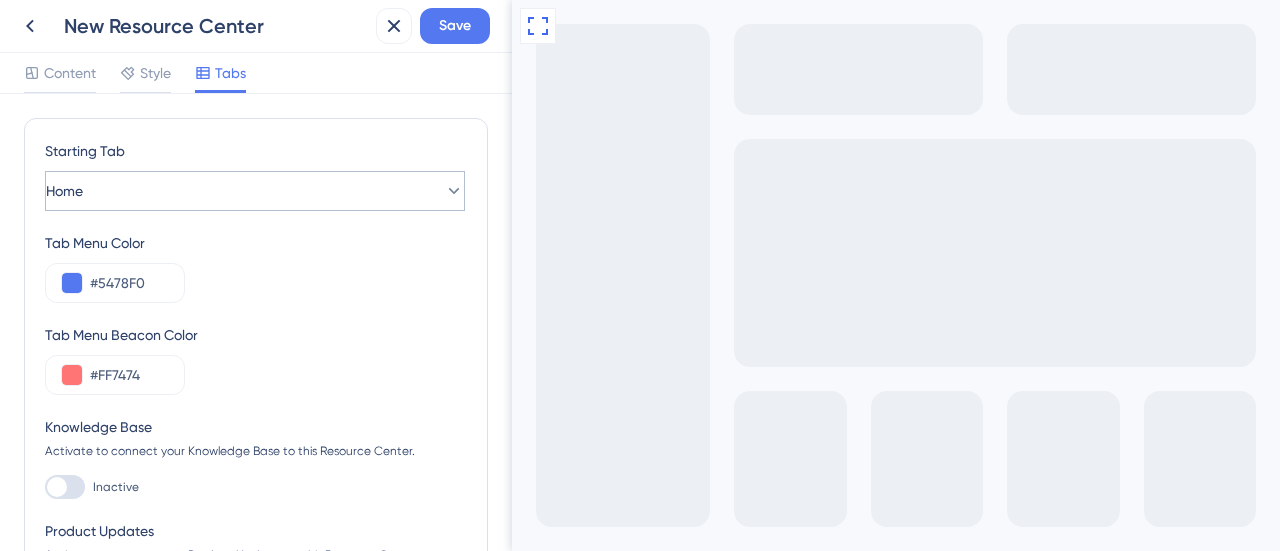 scroll, scrollTop: 0, scrollLeft: 0, axis: both 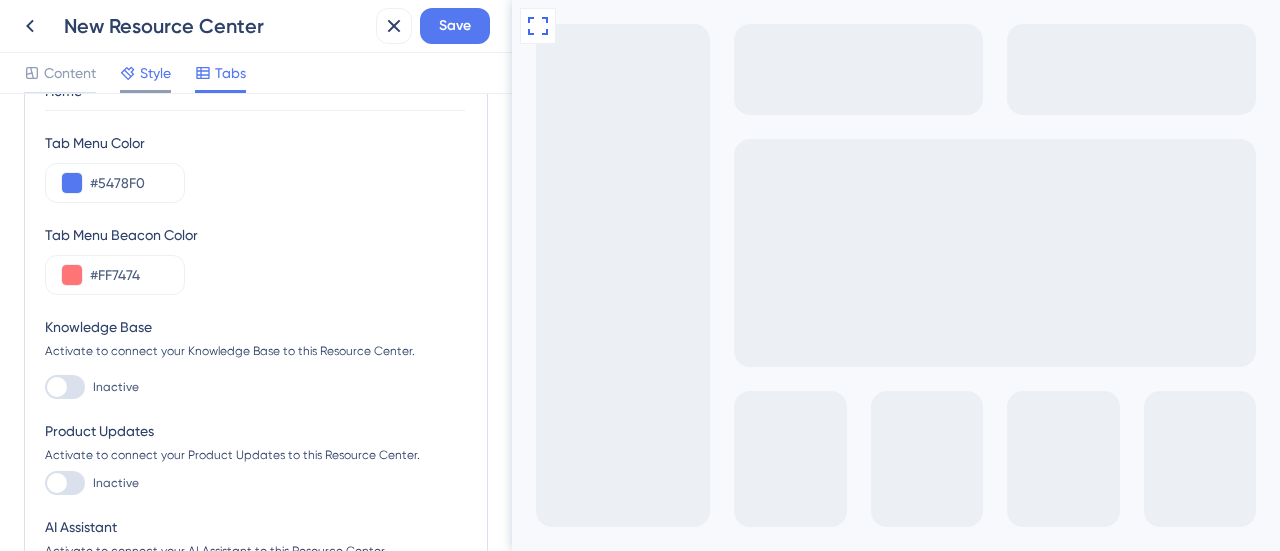 click on "Style" at bounding box center [155, 73] 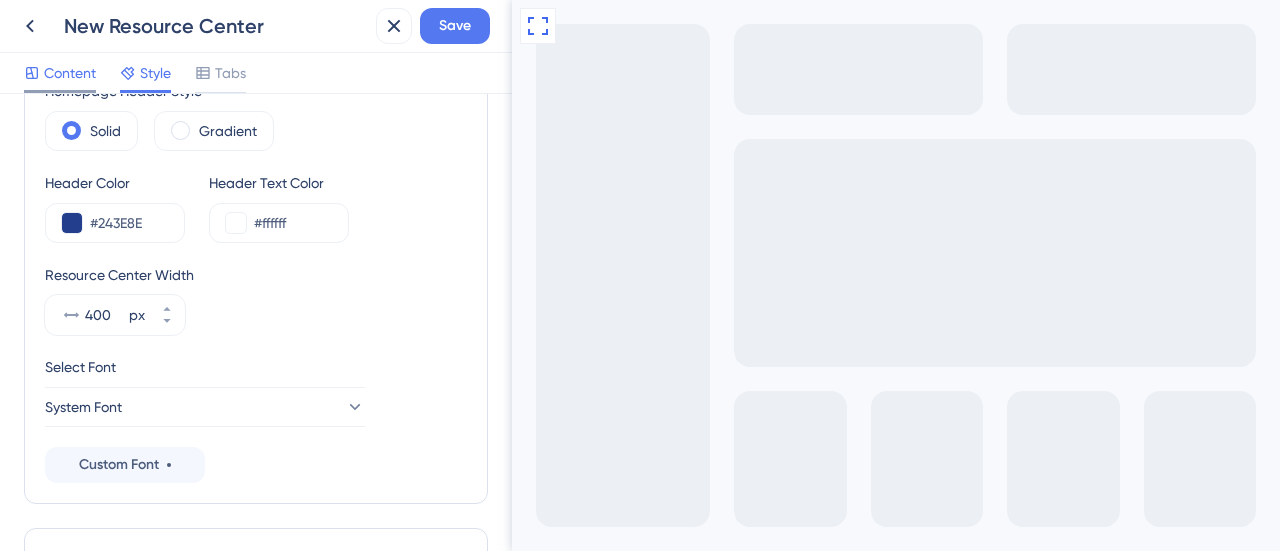 click on "Content" at bounding box center [70, 73] 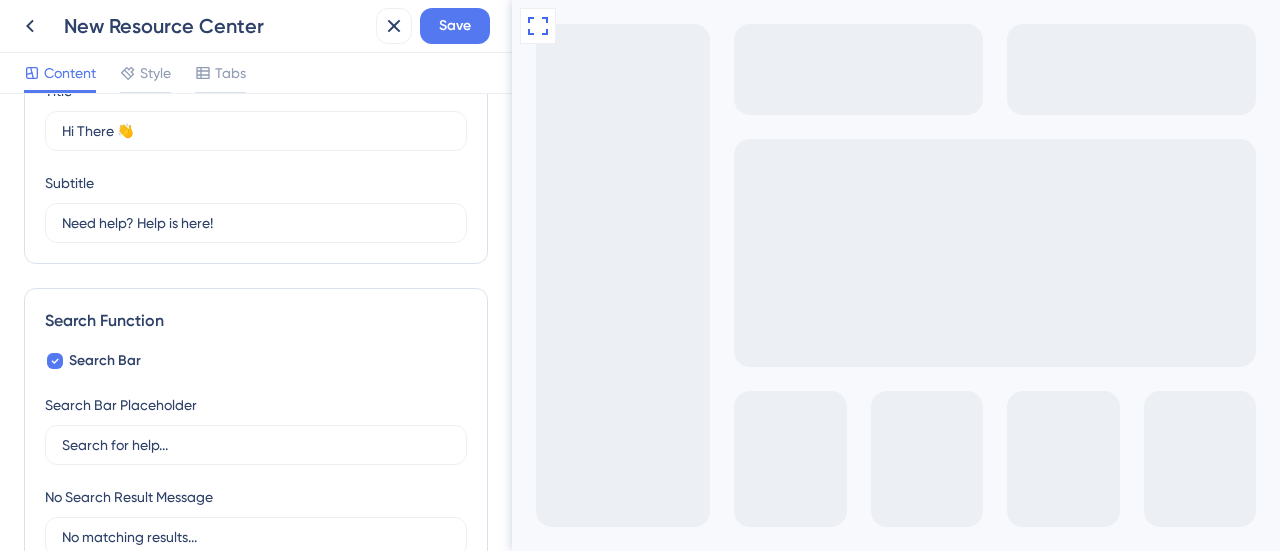 scroll, scrollTop: 914, scrollLeft: 0, axis: vertical 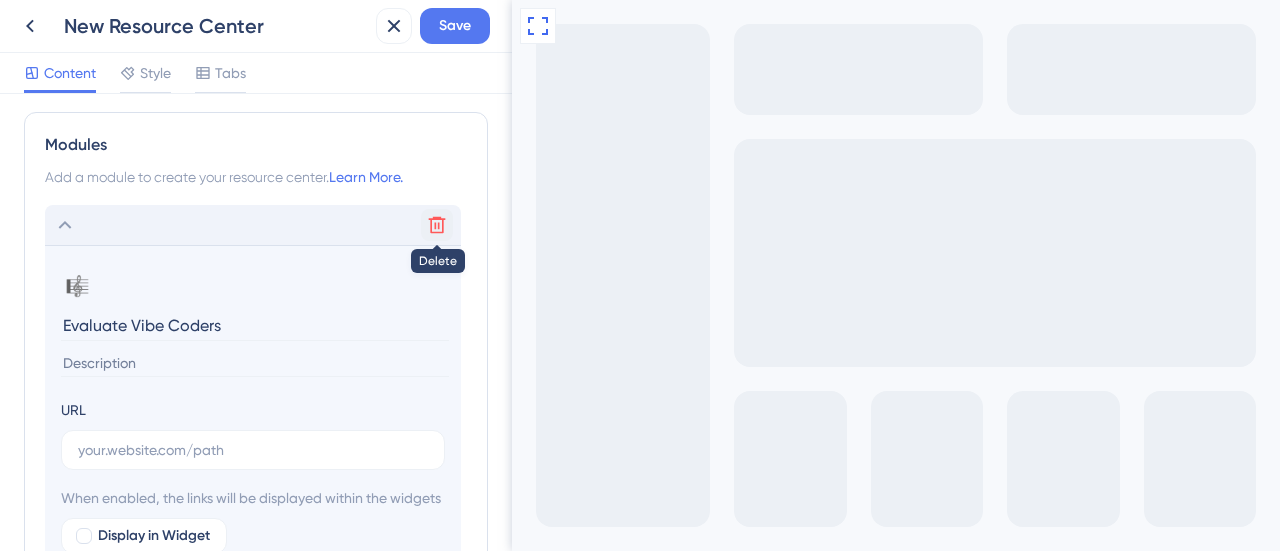 click 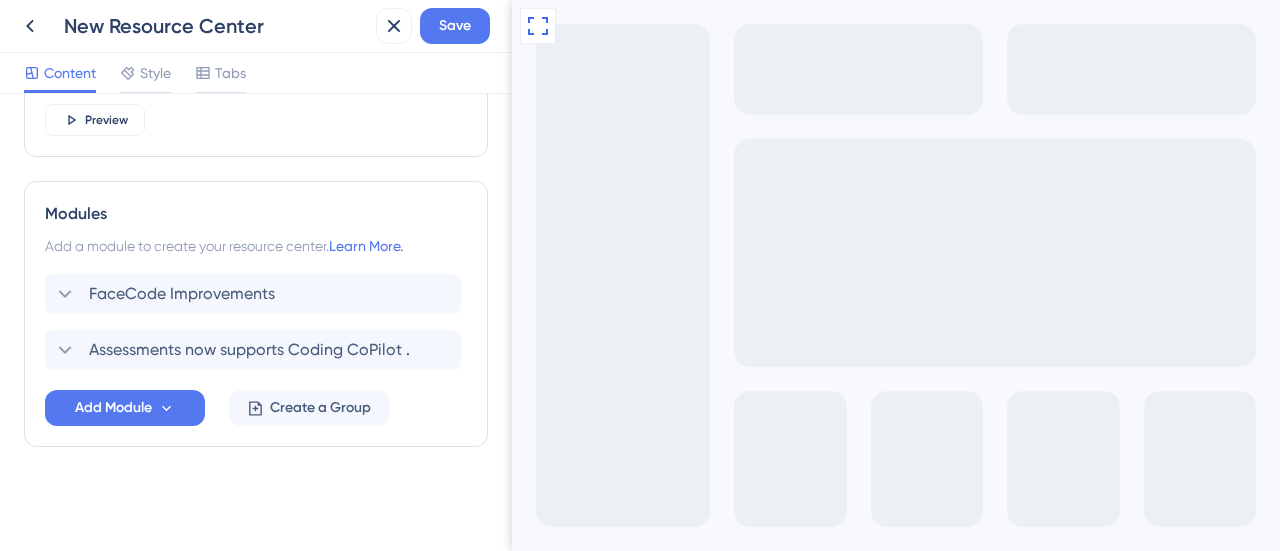 scroll, scrollTop: 842, scrollLeft: 0, axis: vertical 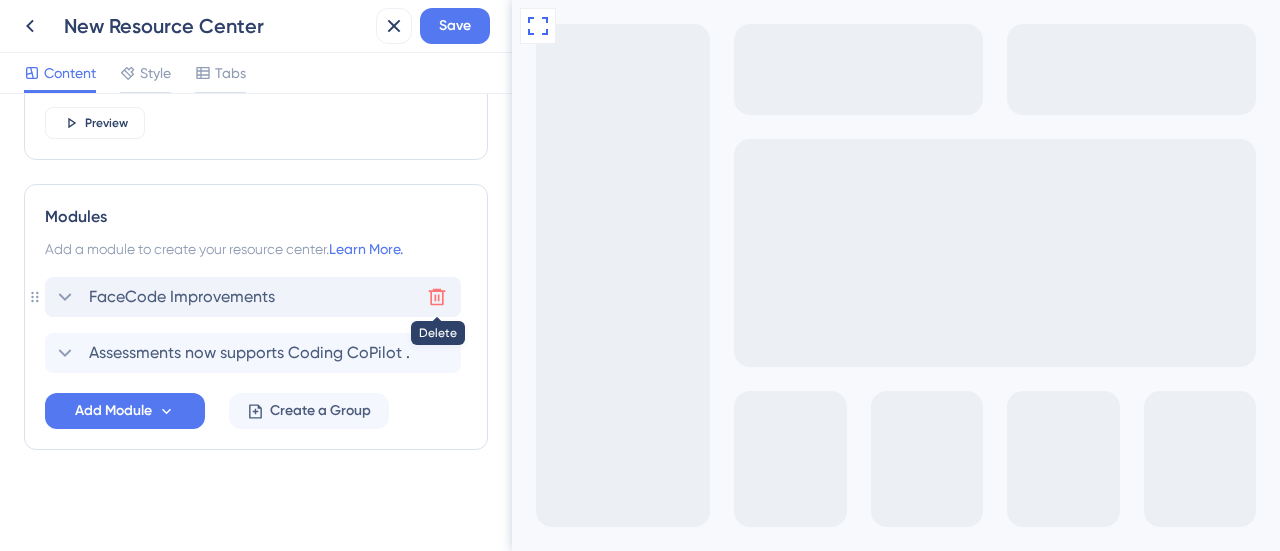 click 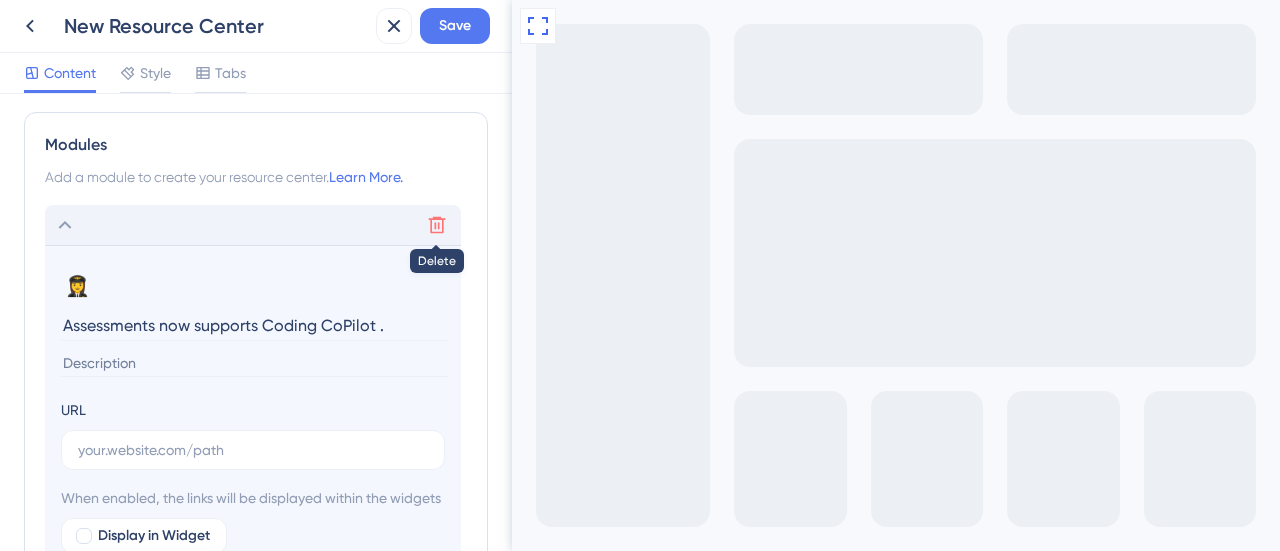 click 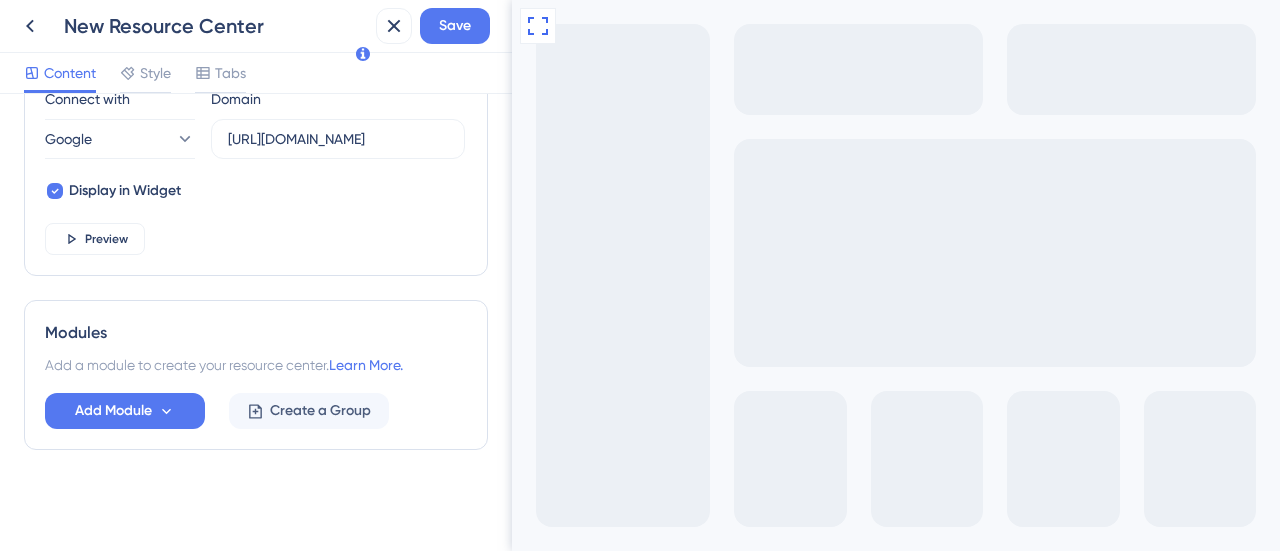 click on "Resource Center Header Title Hi There 👋 17 Hi There 👋 Subtitle Need help? Help is here! 12 Search Function Search Bar Search Bar Placeholder Search for help... No Search Result Message No matching results... Open in New Tab Message Open in a new tab 3 Bring search results from a Knowledge Base Connect with Google Domain https://help.hackerearth.com/ Display in Widget Preview Modules Add a module to create your resource center.  Learn More. Add Module Create a Group" at bounding box center [256, -39] 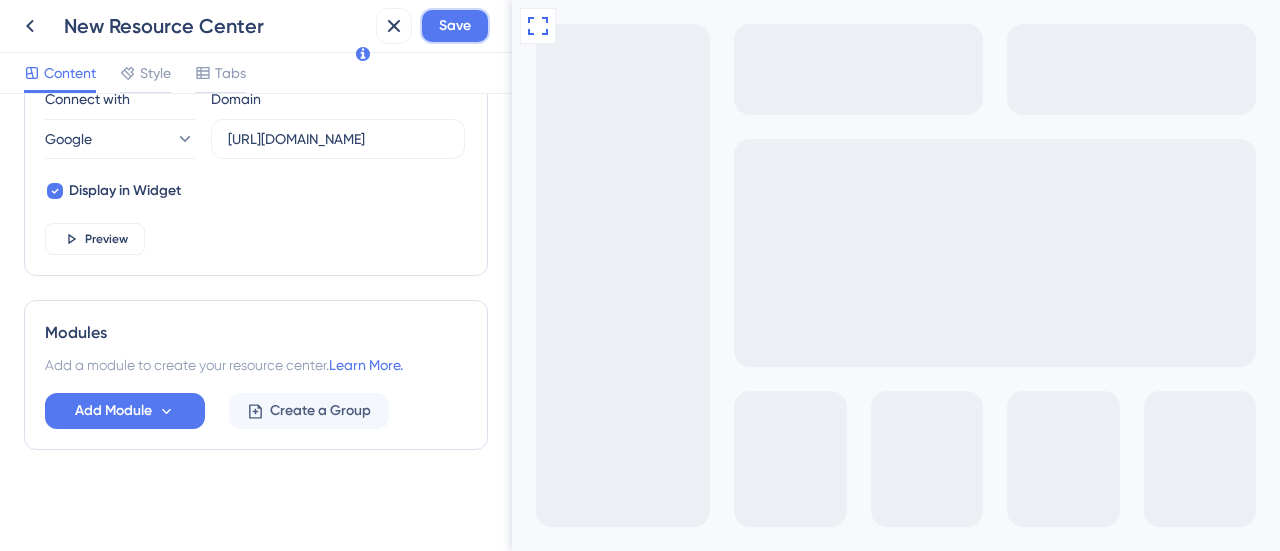 click on "Save" at bounding box center [455, 26] 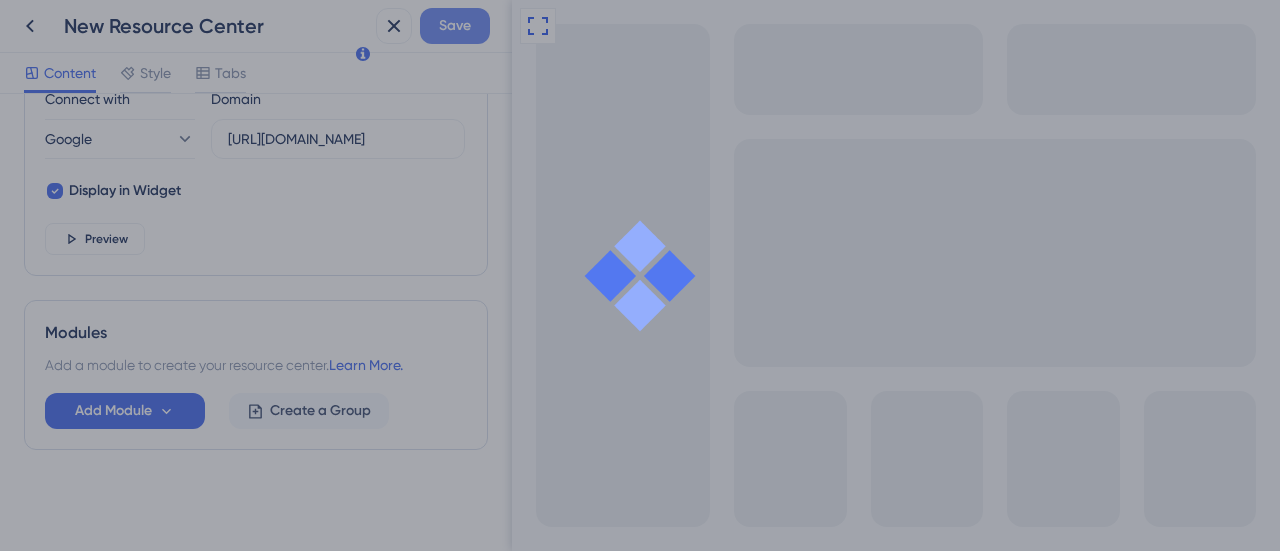 click at bounding box center (640, 275) 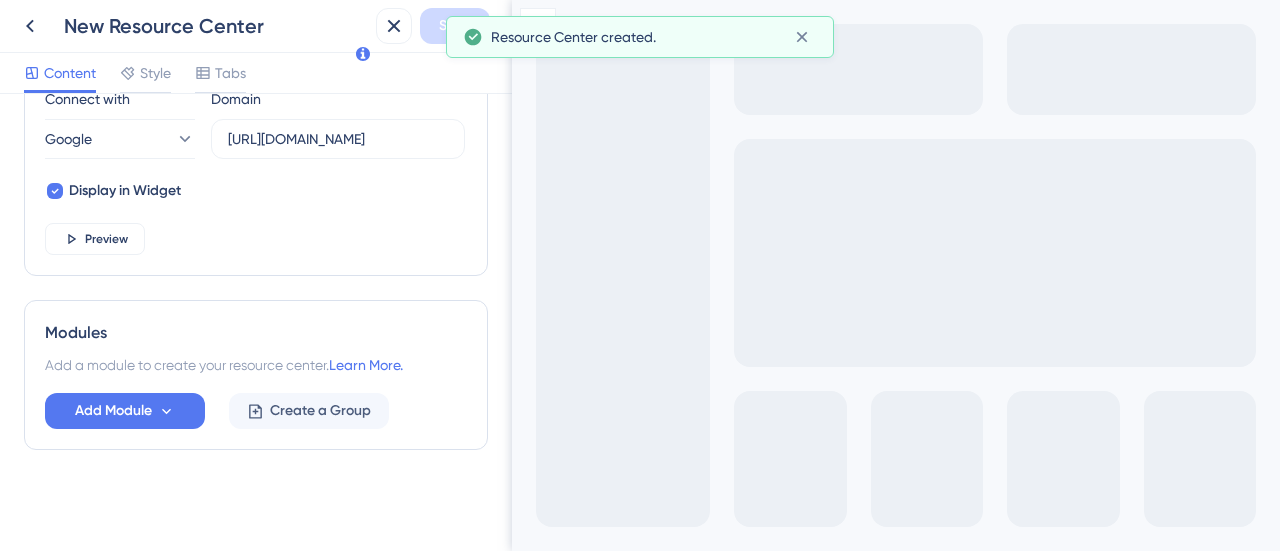 scroll, scrollTop: 0, scrollLeft: 0, axis: both 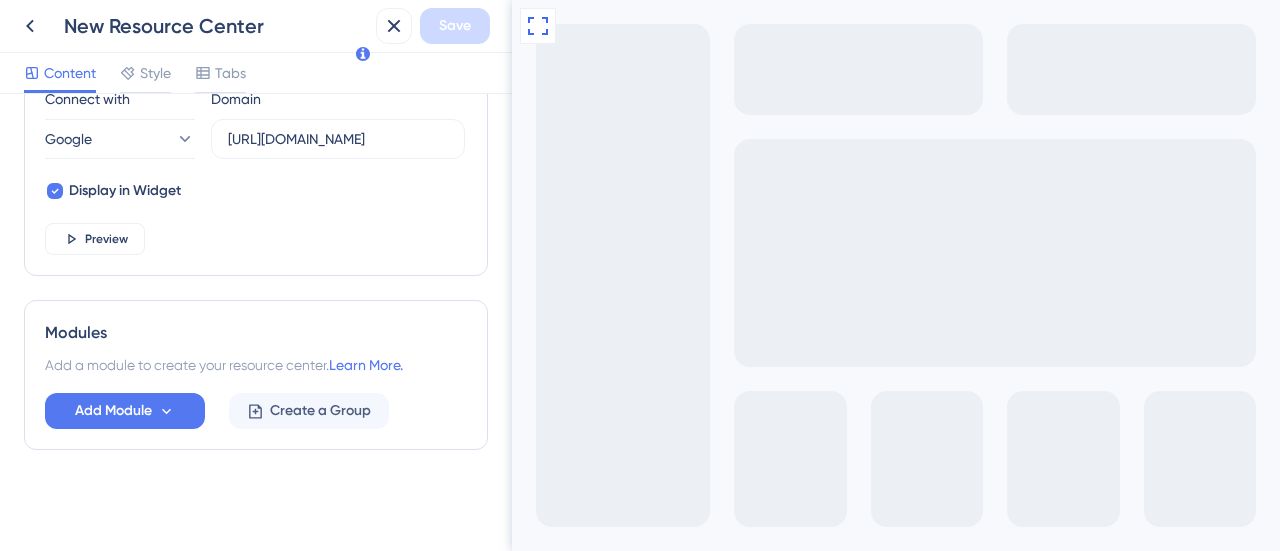 click on "Hi There 👋 Need help? Help is here!" at bounding box center (678, 639) 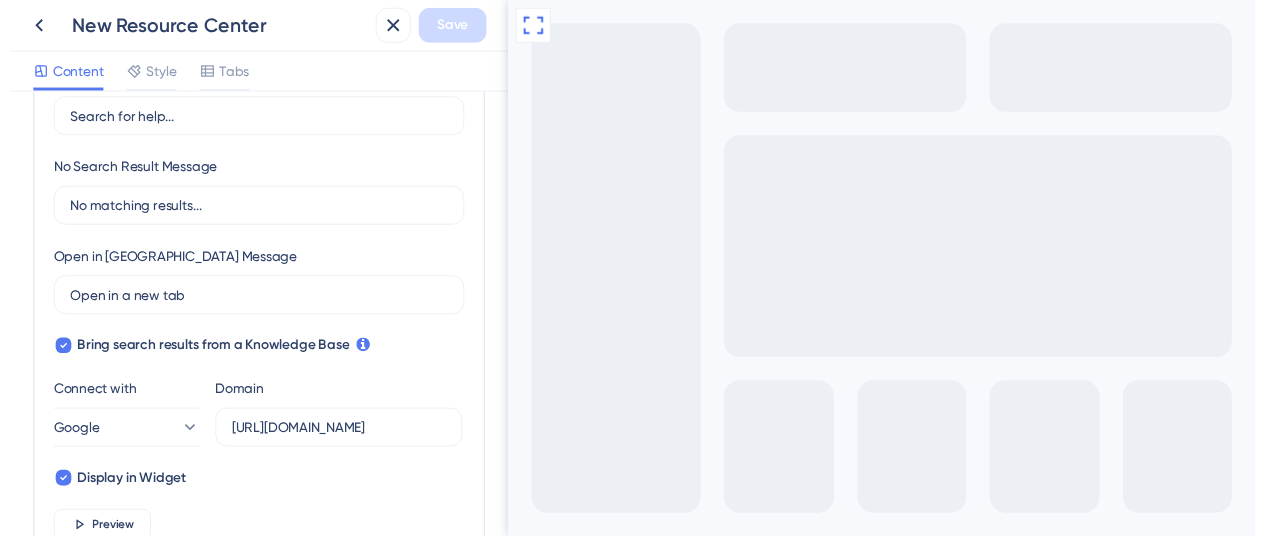 scroll, scrollTop: 0, scrollLeft: 0, axis: both 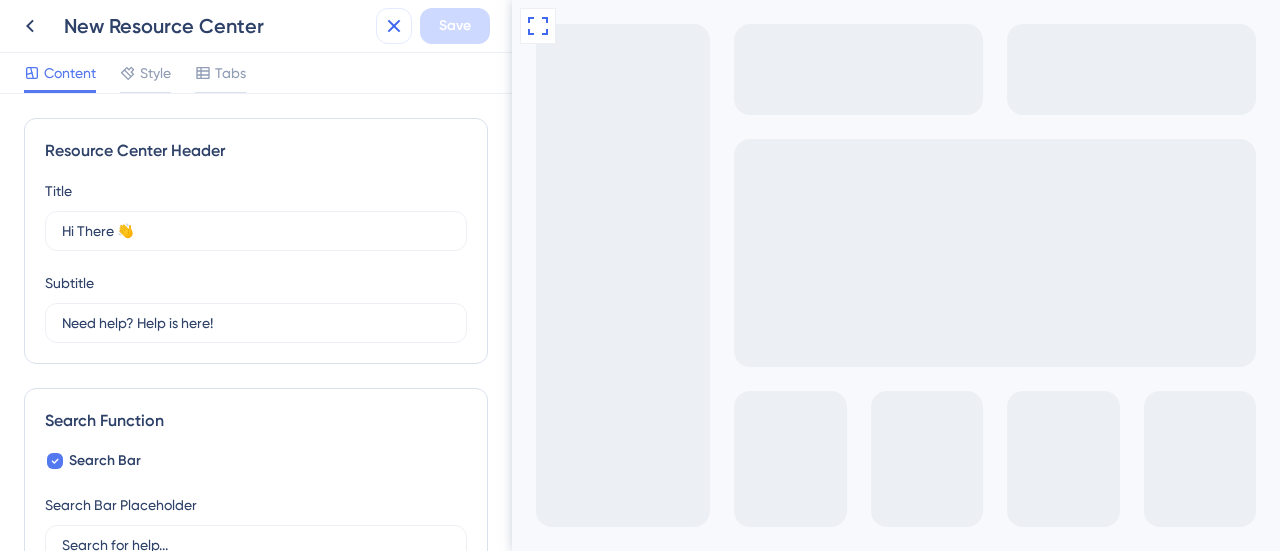 click 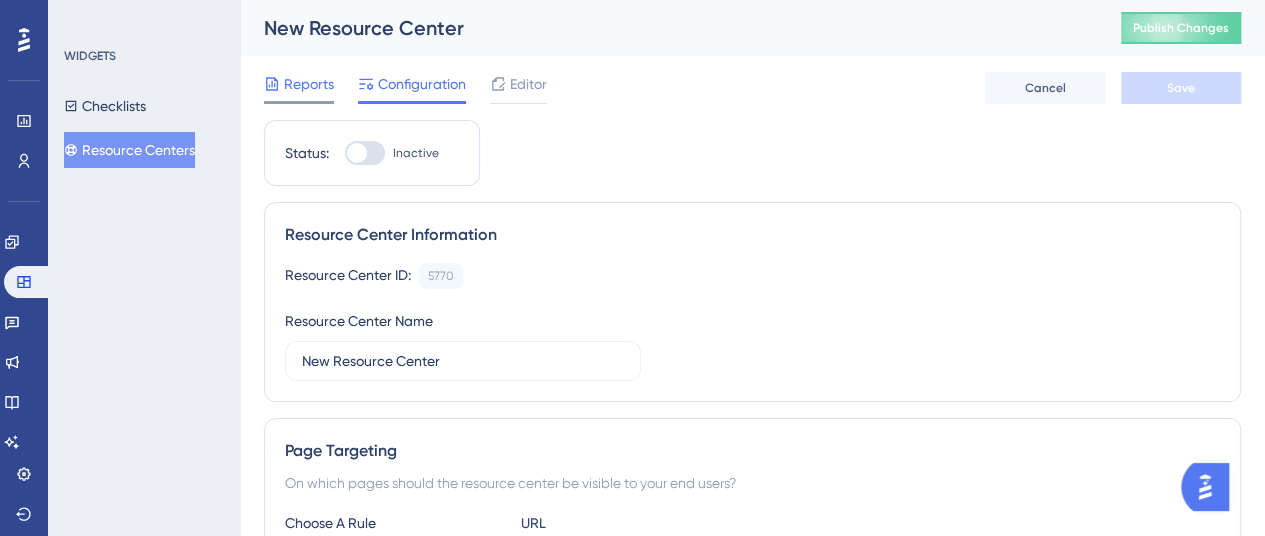 click on "Reports" at bounding box center (309, 84) 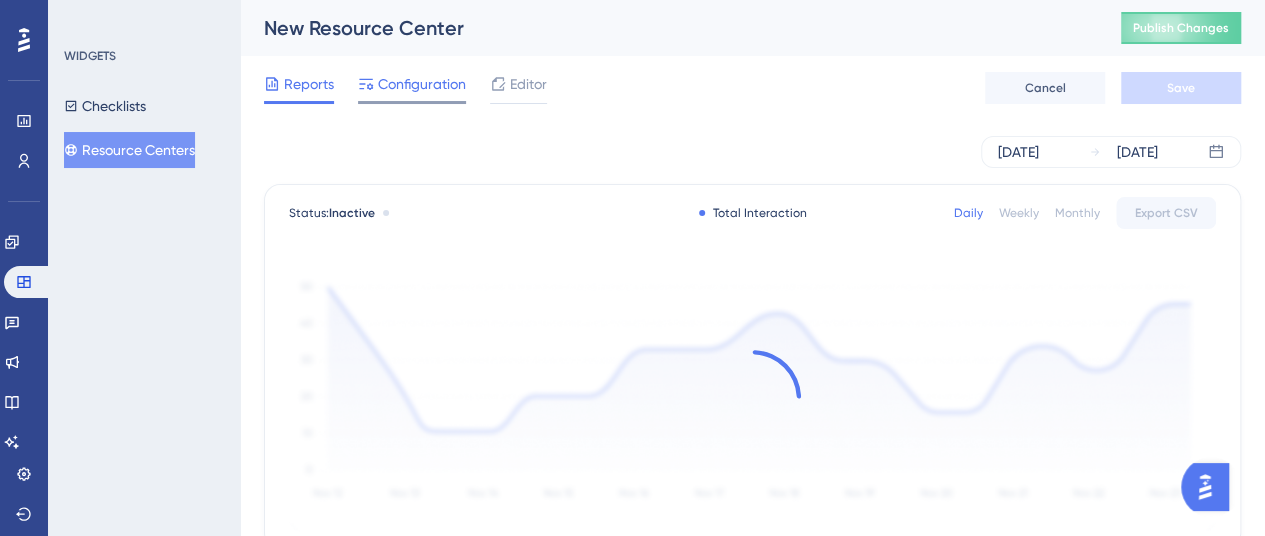 click on "Configuration" at bounding box center [422, 84] 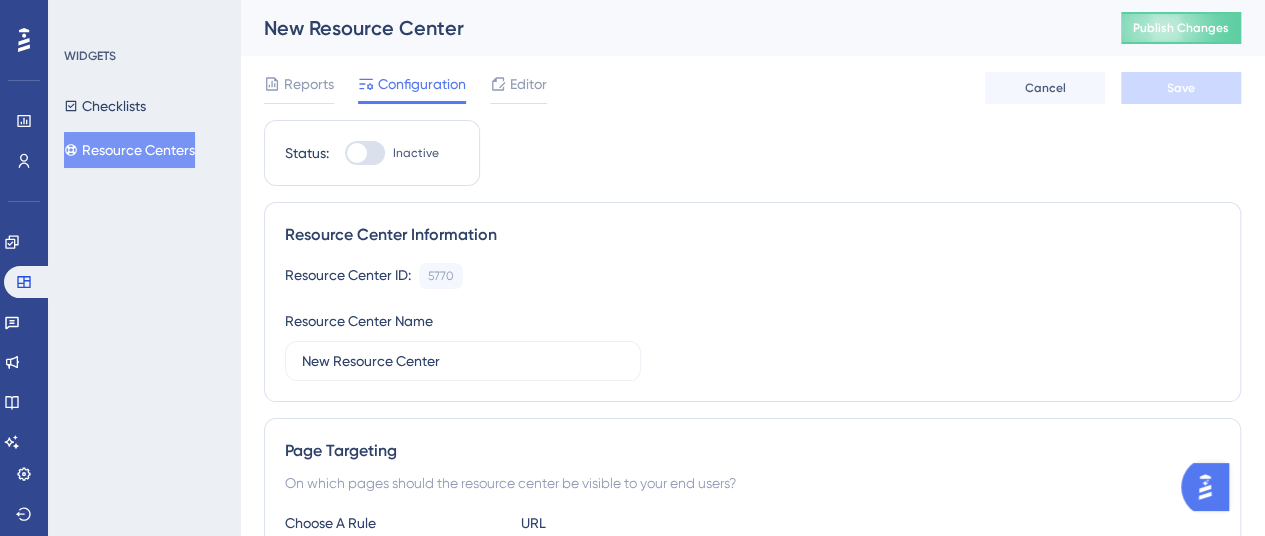 click at bounding box center (357, 153) 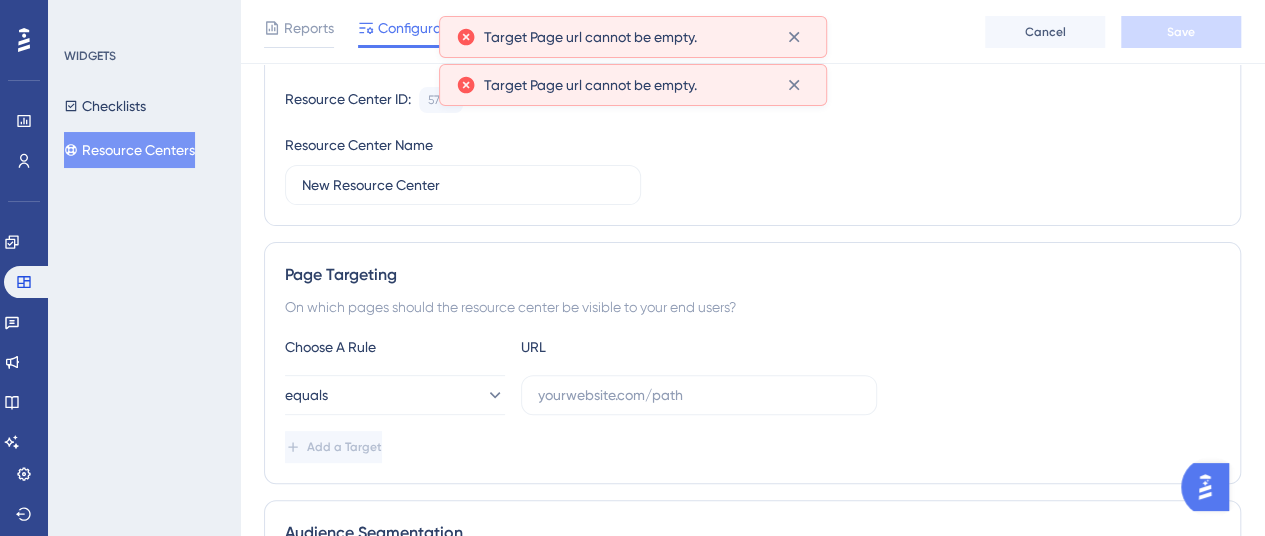 scroll, scrollTop: 300, scrollLeft: 0, axis: vertical 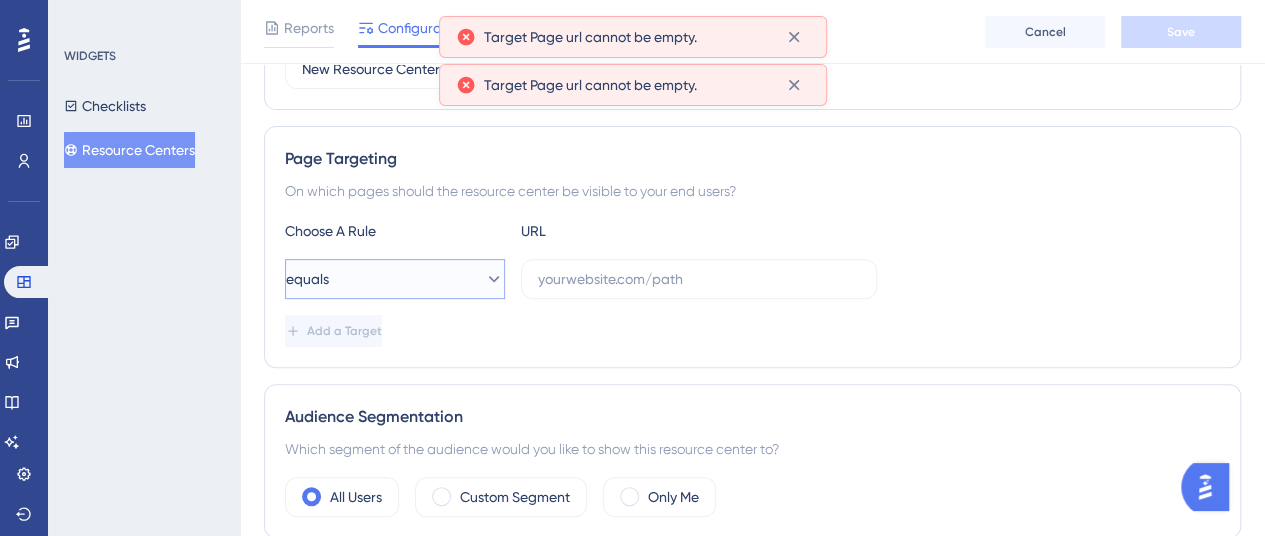click on "equals" at bounding box center (395, 279) 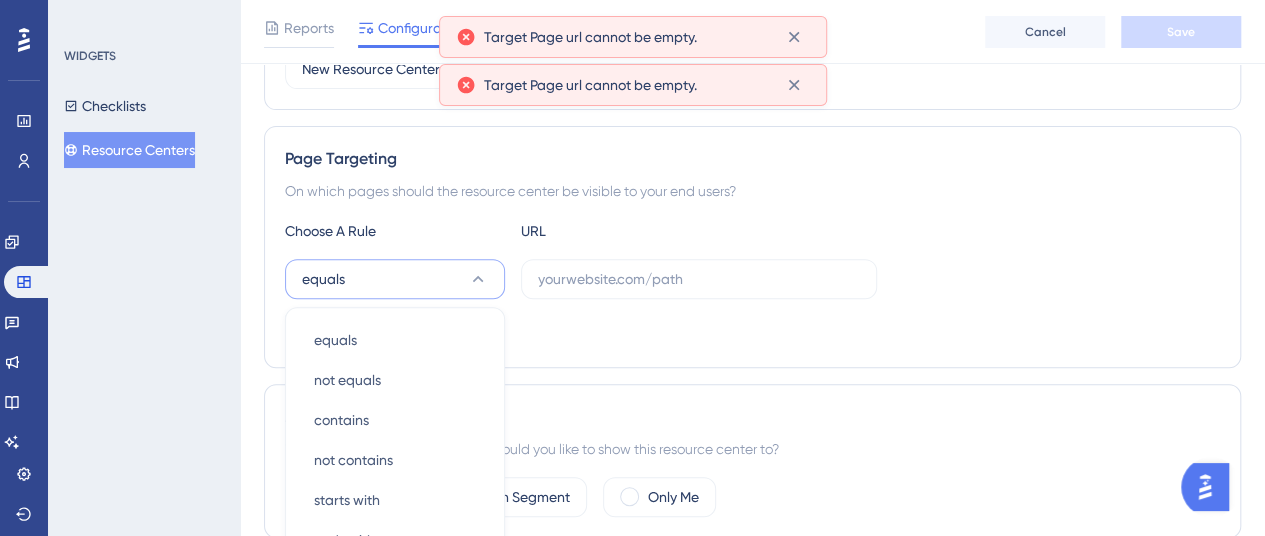 scroll, scrollTop: 489, scrollLeft: 0, axis: vertical 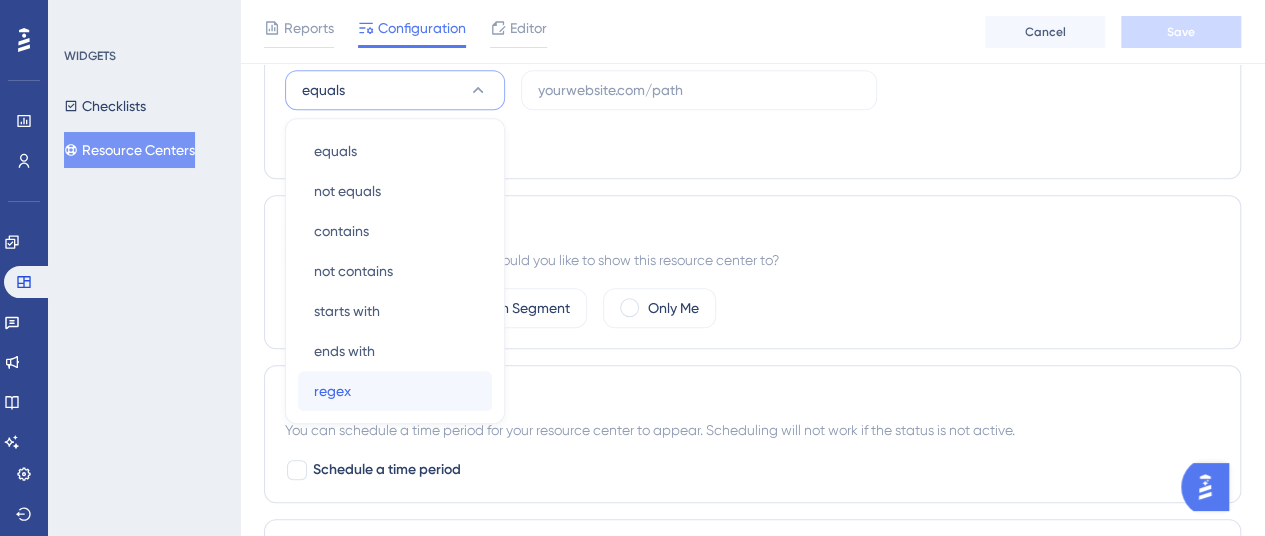 click on "regex regex" at bounding box center [395, 391] 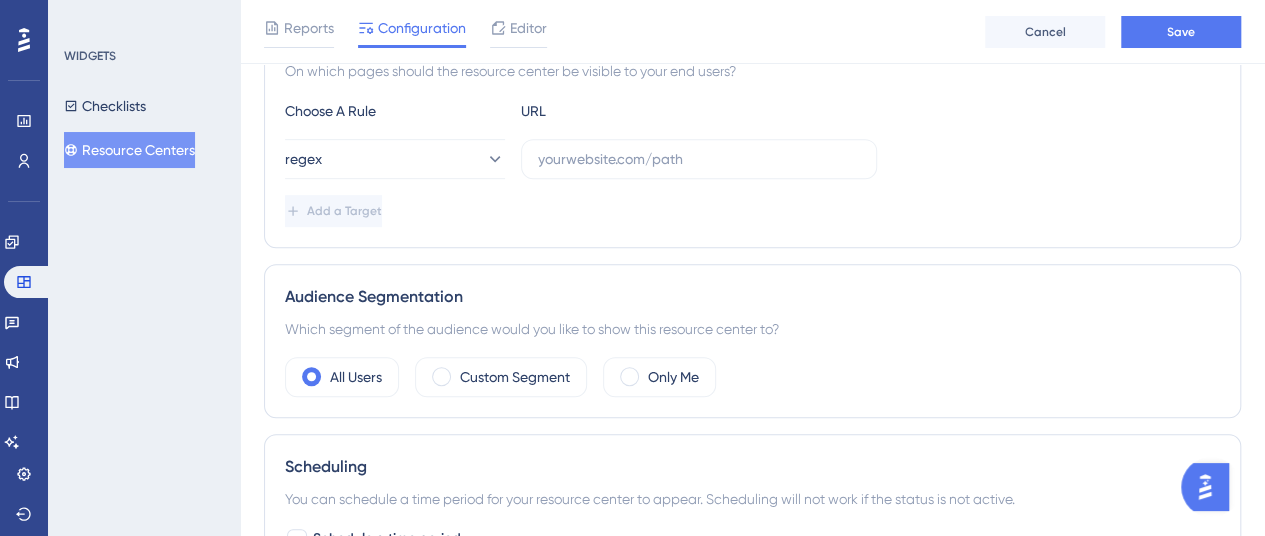 scroll, scrollTop: 389, scrollLeft: 0, axis: vertical 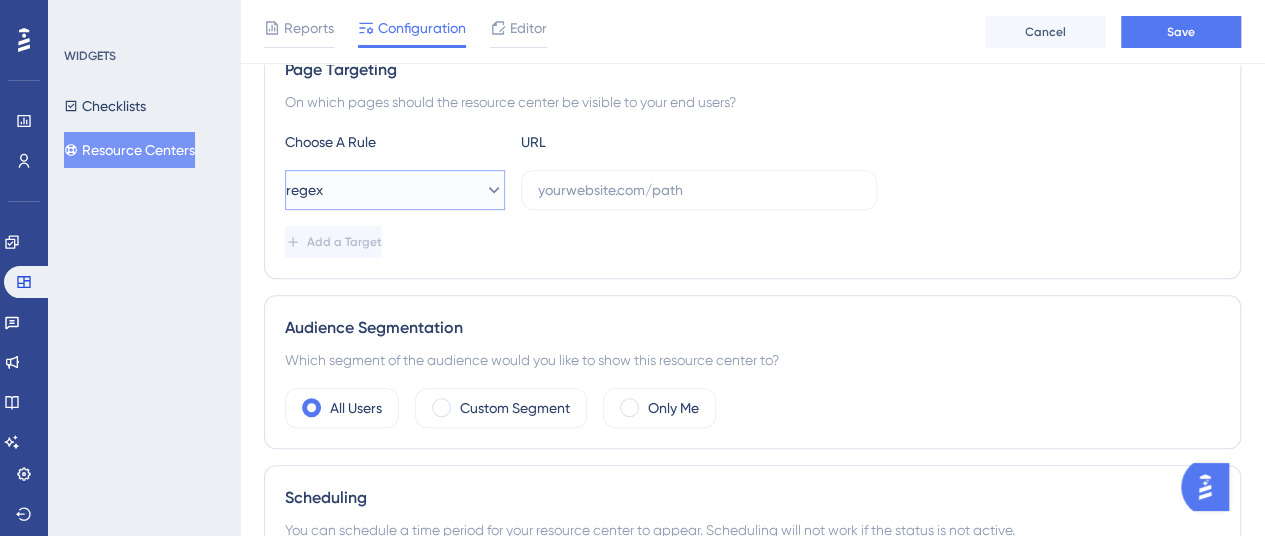 click on "regex" at bounding box center (395, 190) 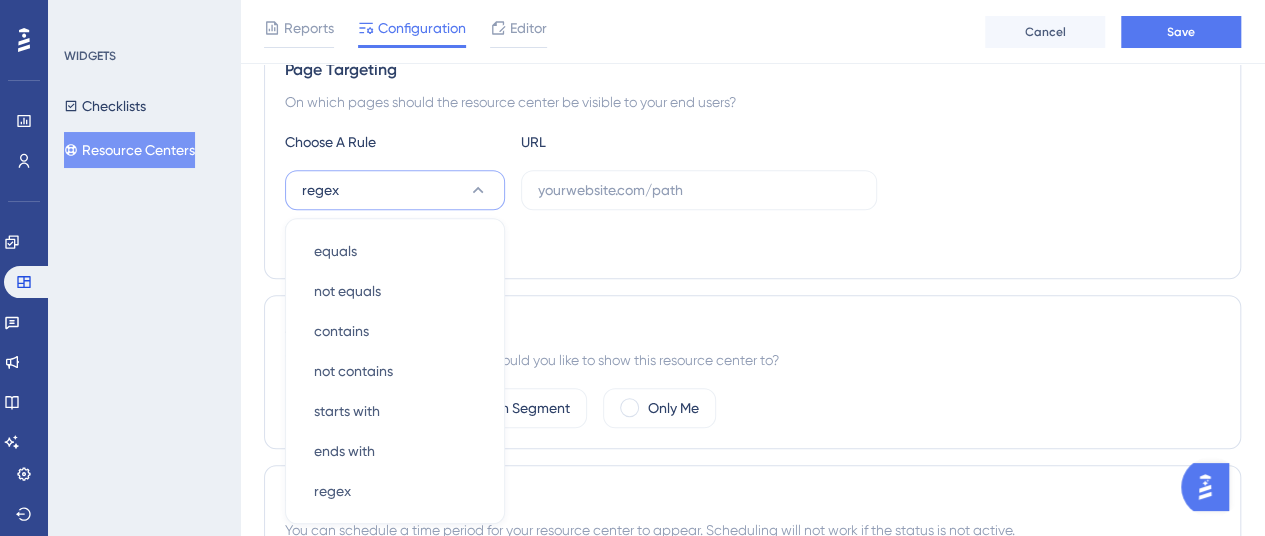 scroll, scrollTop: 489, scrollLeft: 0, axis: vertical 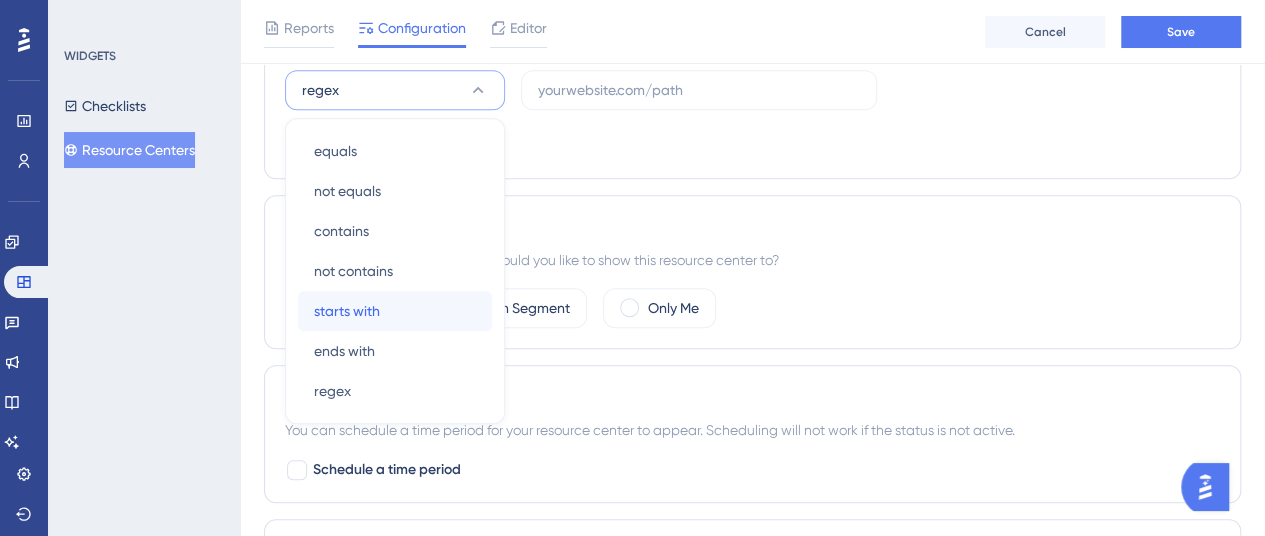 click on "starts with starts with" at bounding box center [395, 311] 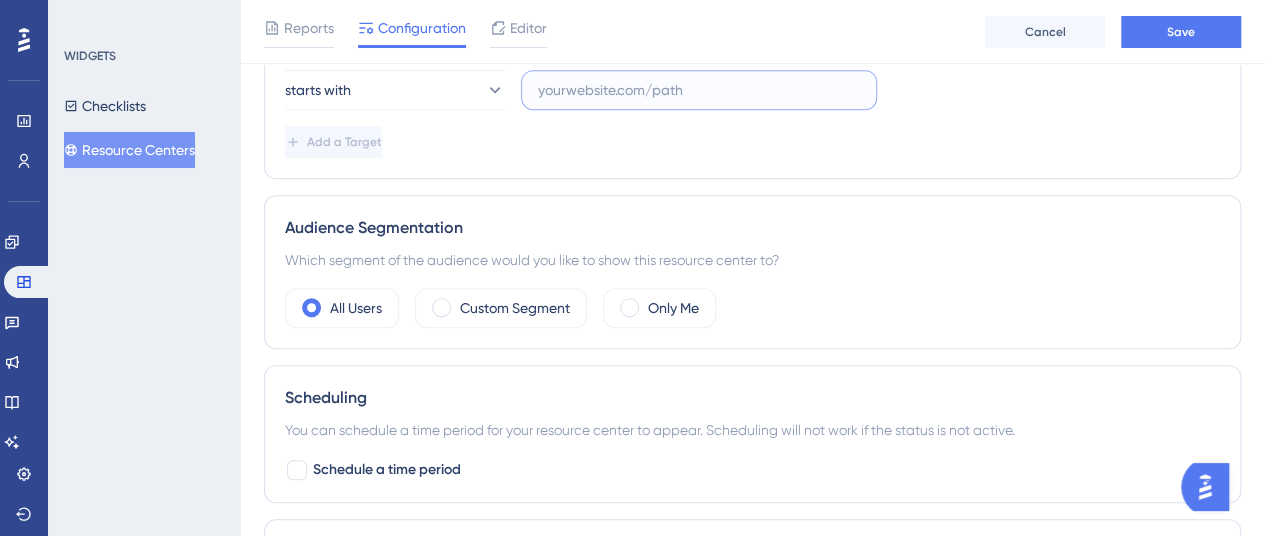 click at bounding box center (699, 90) 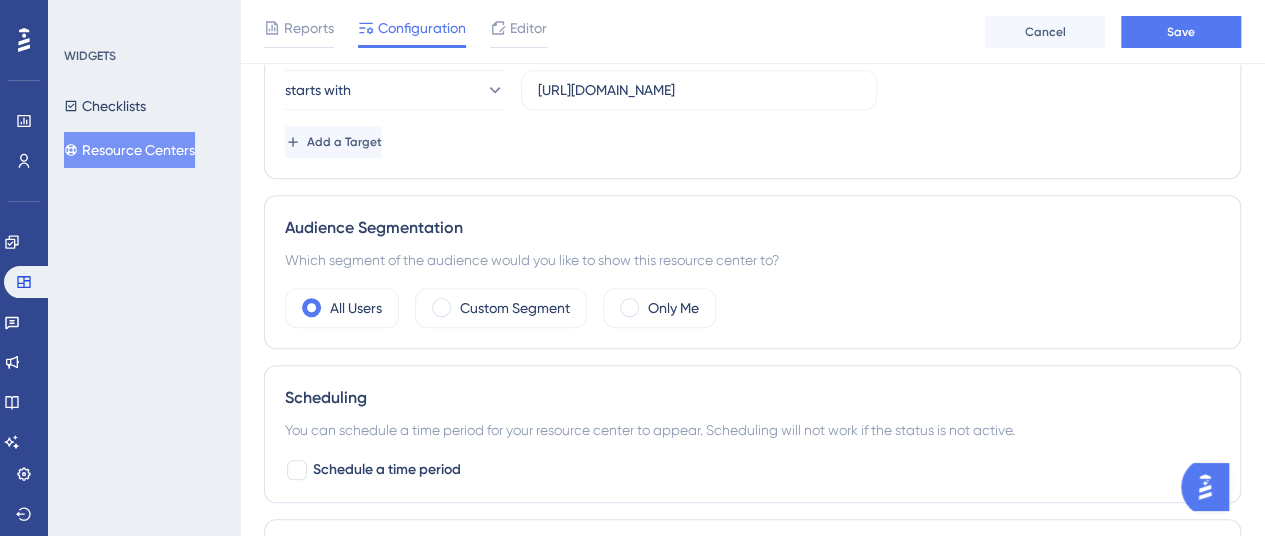 click on "Add a Target" at bounding box center [752, 142] 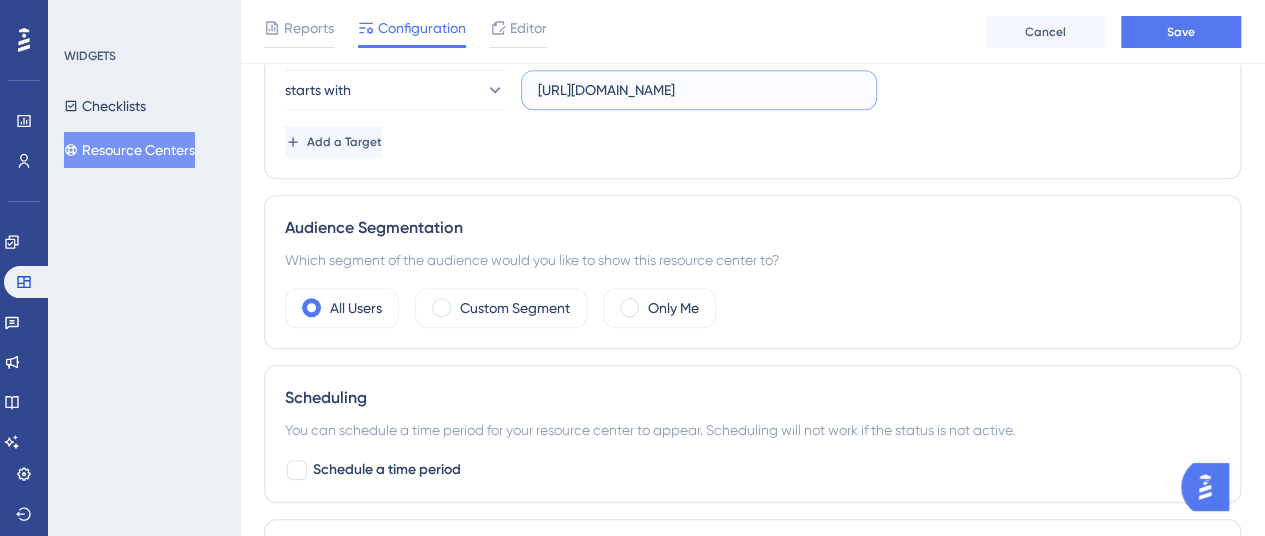 click on "https://app.hackerearth.com/recruiter" at bounding box center (699, 90) 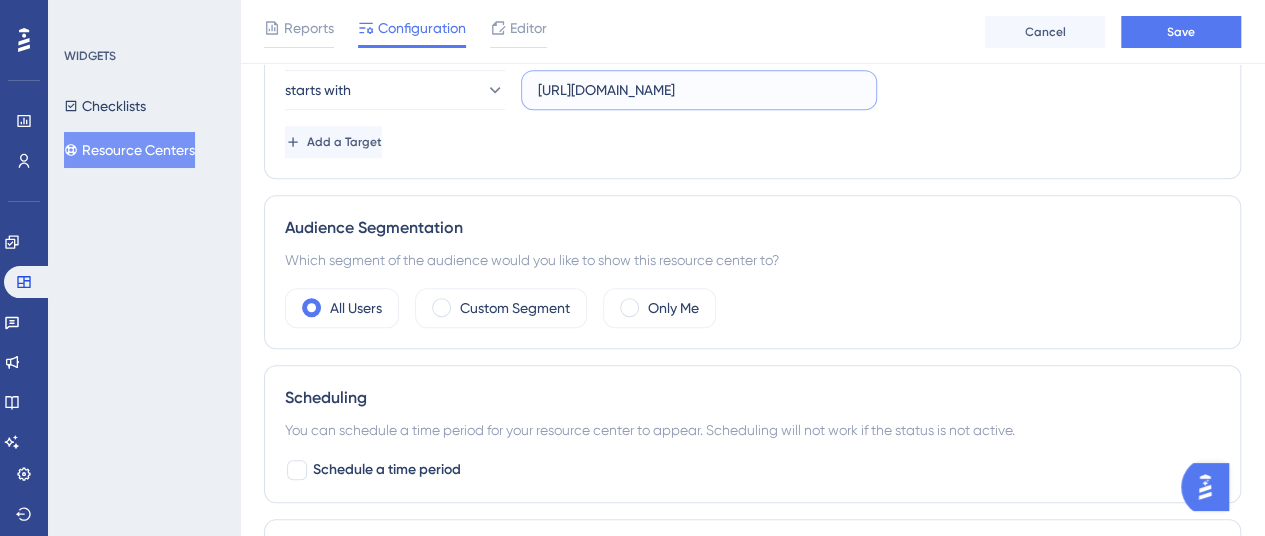 type on "[URL][DOMAIN_NAME]" 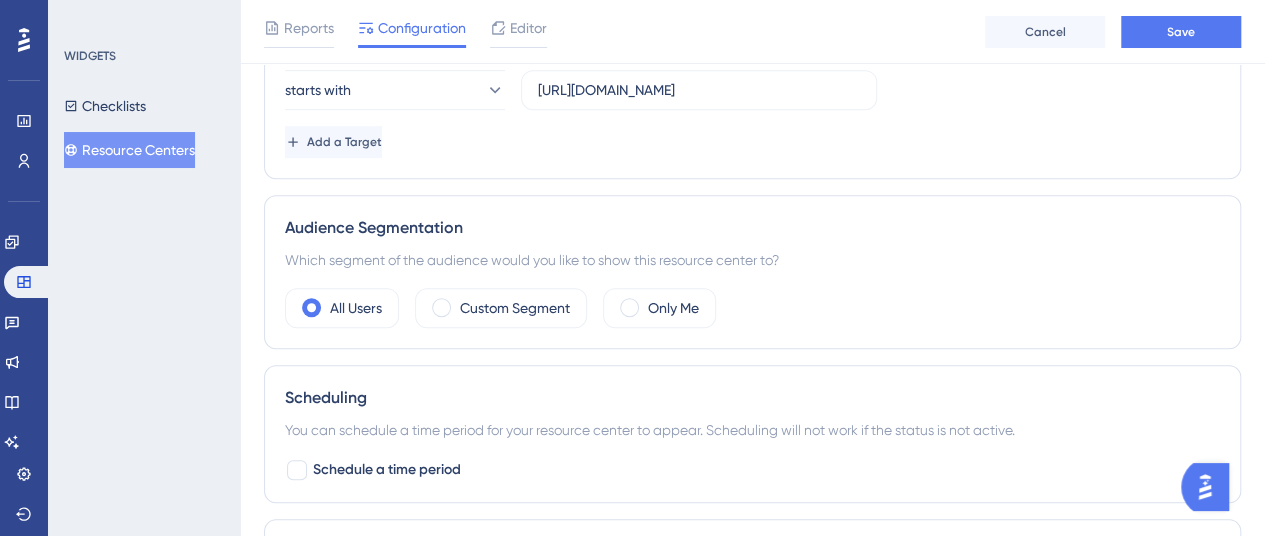 click on "Page Targeting
On which pages should the resource center be visible to your end users?
Choose A Rule URL starts with https://app.hackerearth.com/recruiter/ Add a Target" at bounding box center (752, 58) 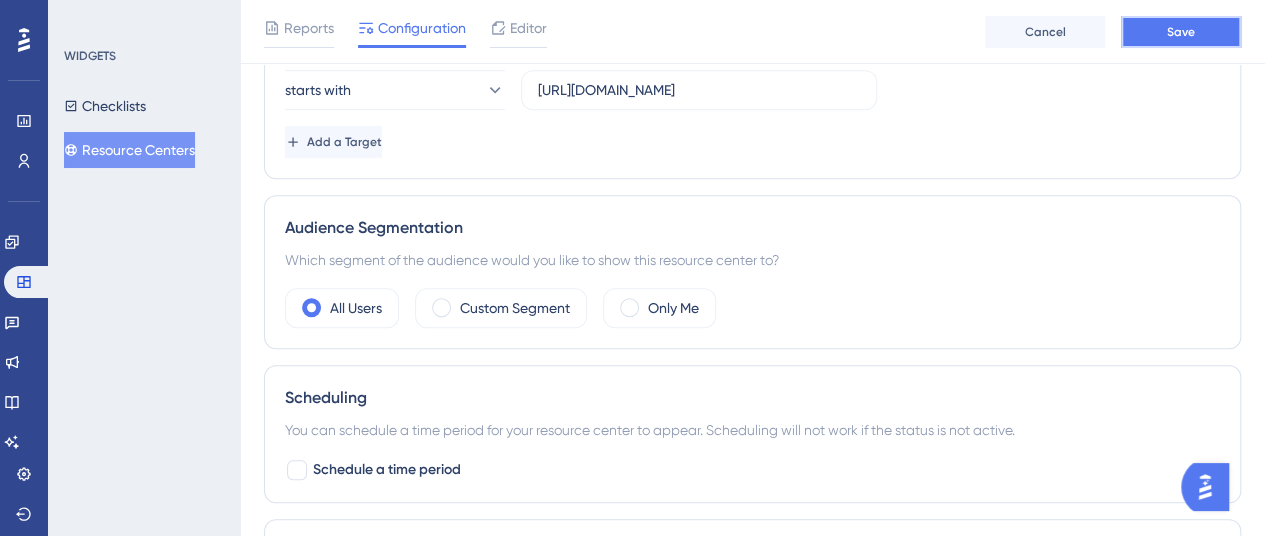 click on "Save" at bounding box center [1181, 32] 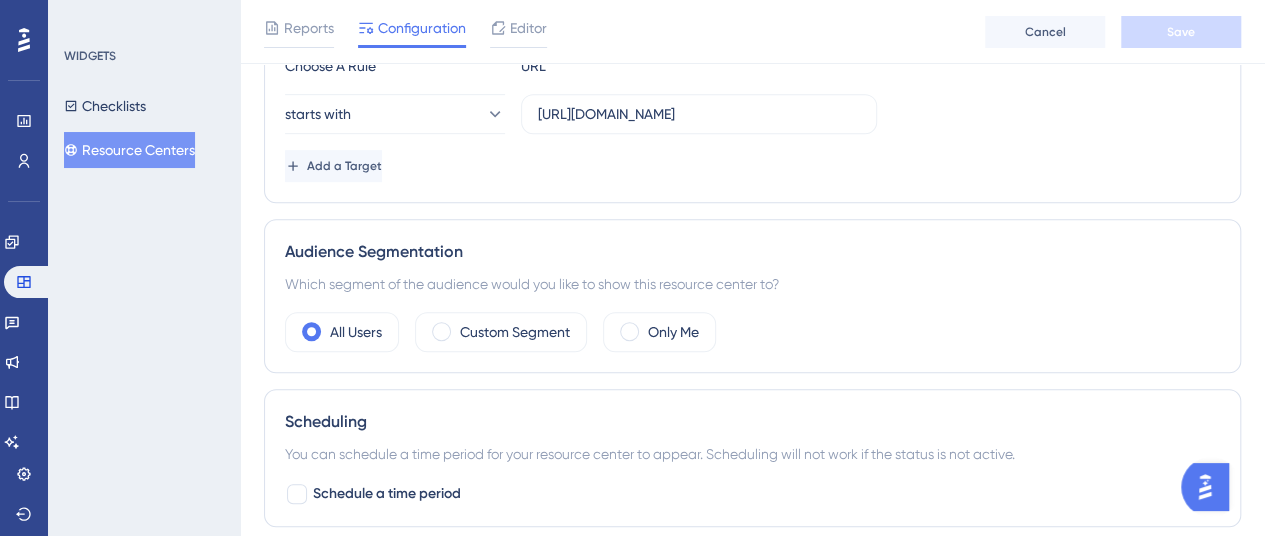 scroll, scrollTop: 540, scrollLeft: 0, axis: vertical 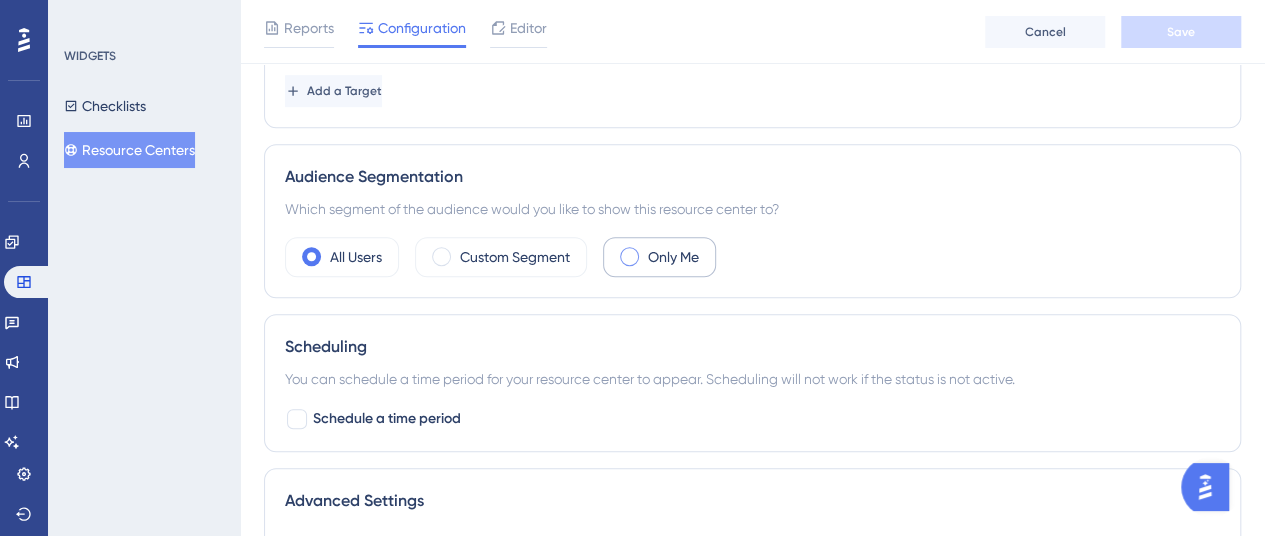 click on "Only Me" at bounding box center [659, 257] 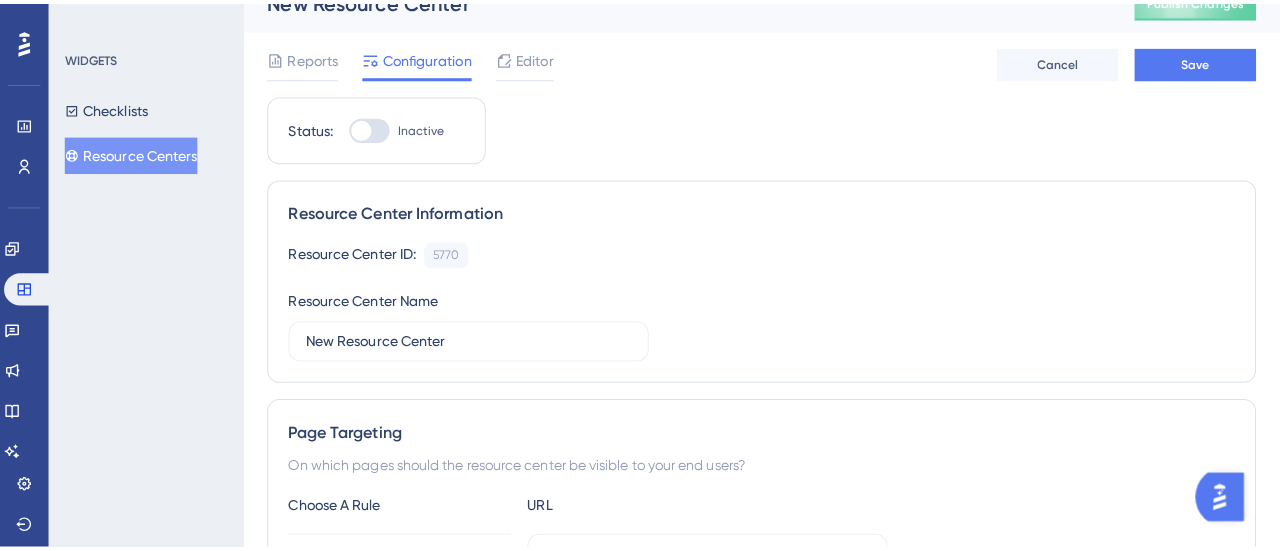 scroll, scrollTop: 0, scrollLeft: 0, axis: both 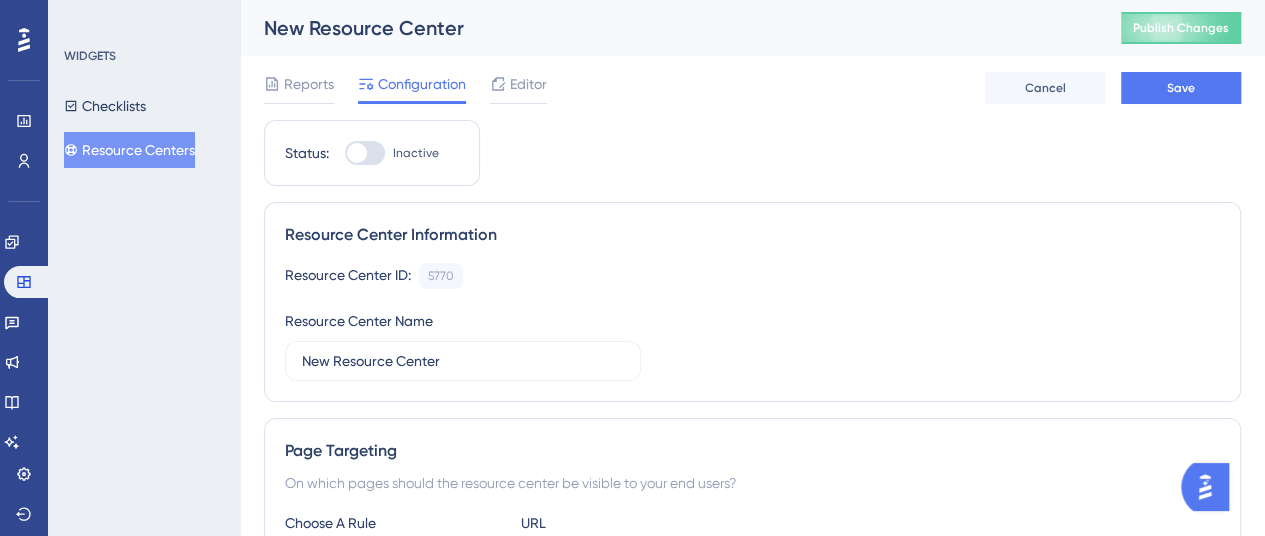 click at bounding box center (365, 153) 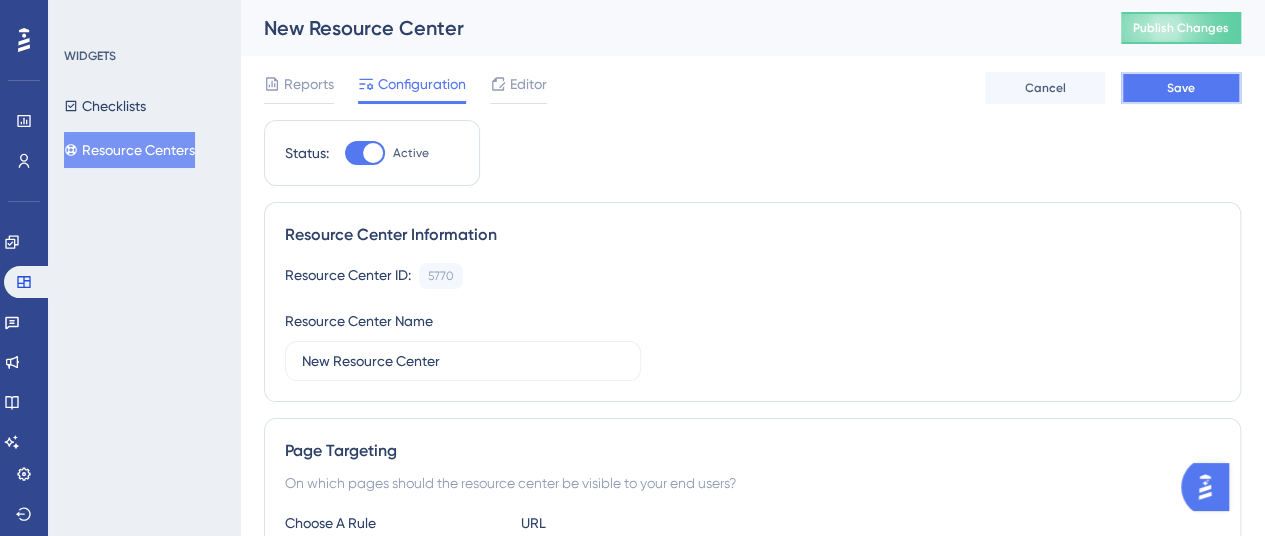 click on "Save" at bounding box center [1181, 88] 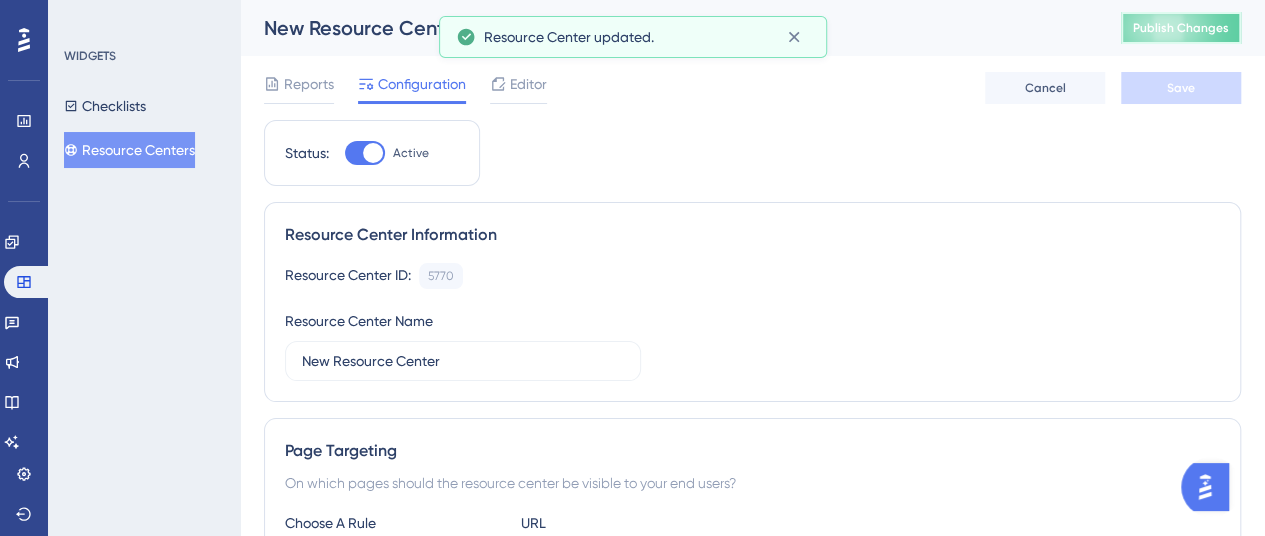 click on "Publish Changes" at bounding box center [1181, 28] 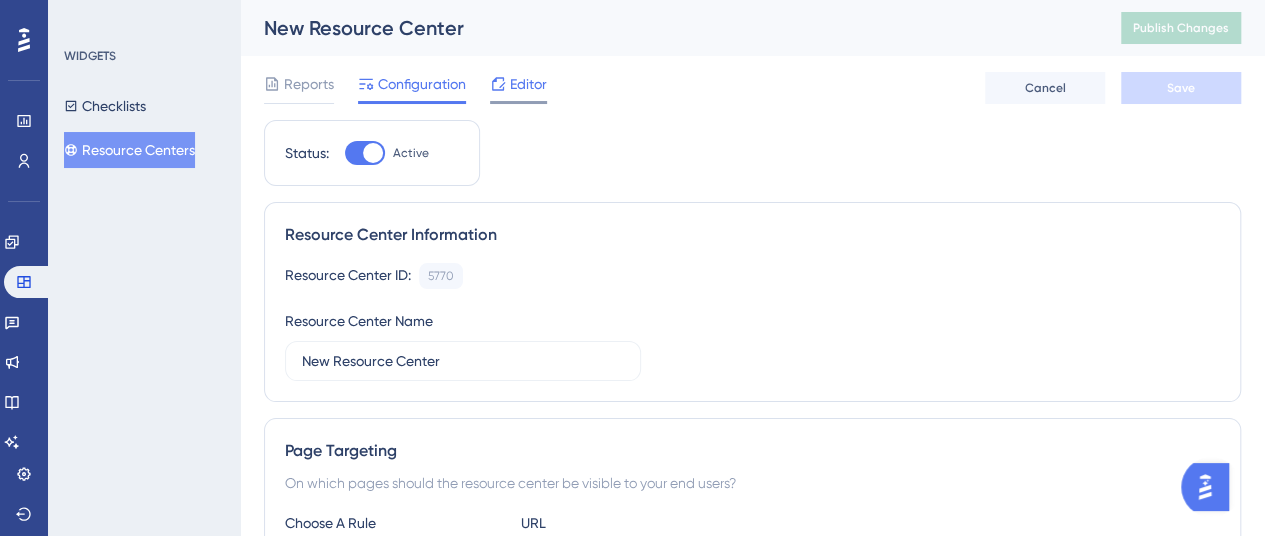 click on "Editor" at bounding box center [528, 84] 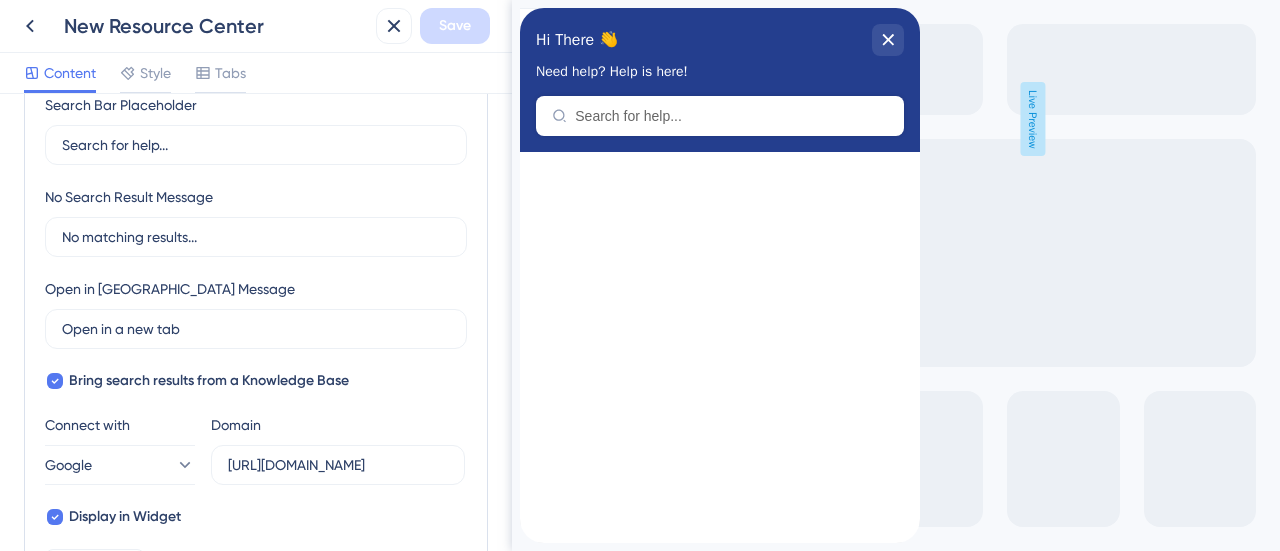 scroll, scrollTop: 0, scrollLeft: 0, axis: both 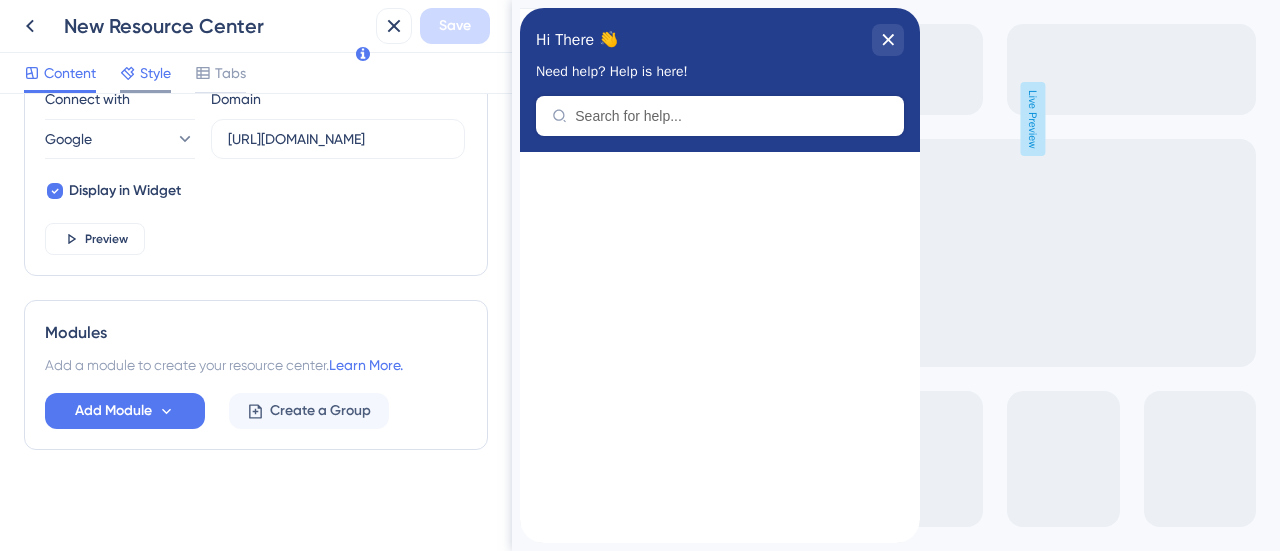 click on "Style" at bounding box center (155, 73) 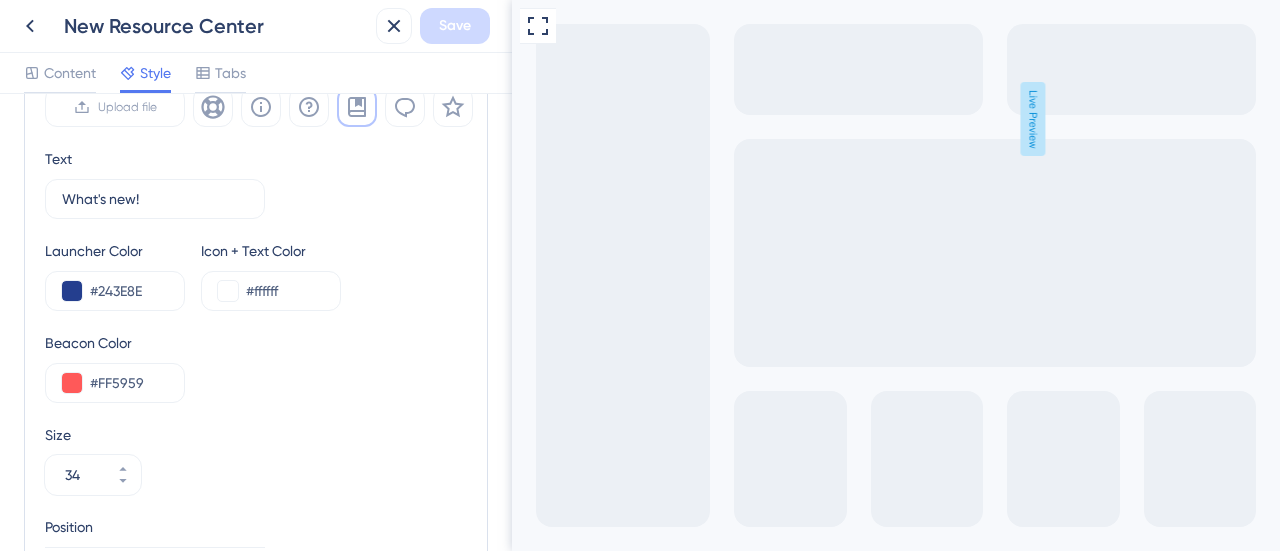scroll, scrollTop: 0, scrollLeft: 0, axis: both 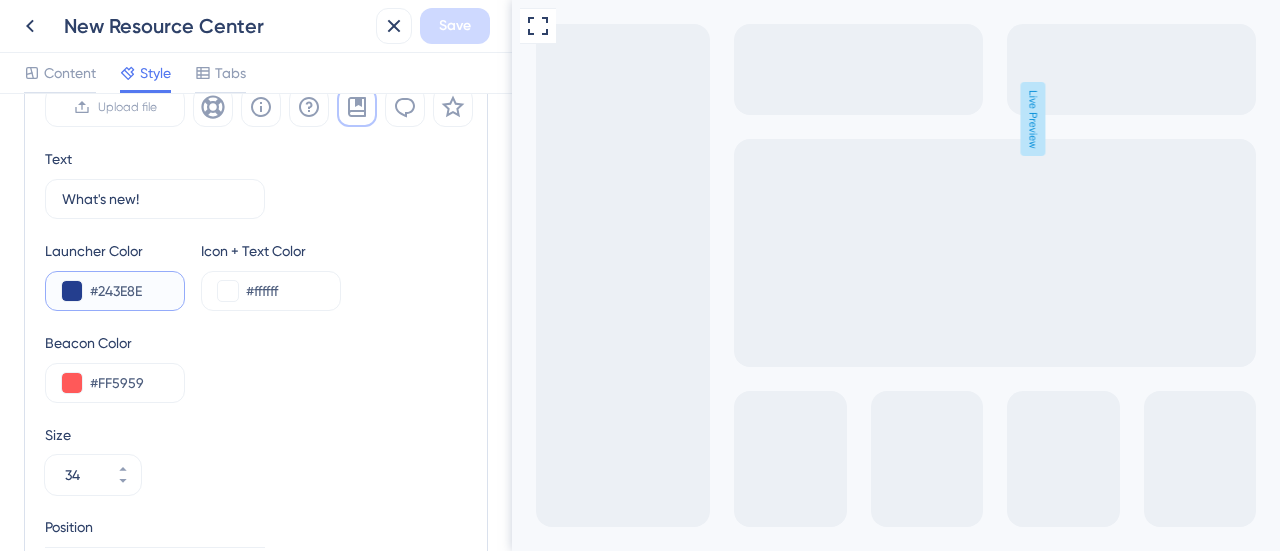 click on "#243E8E" at bounding box center (129, 291) 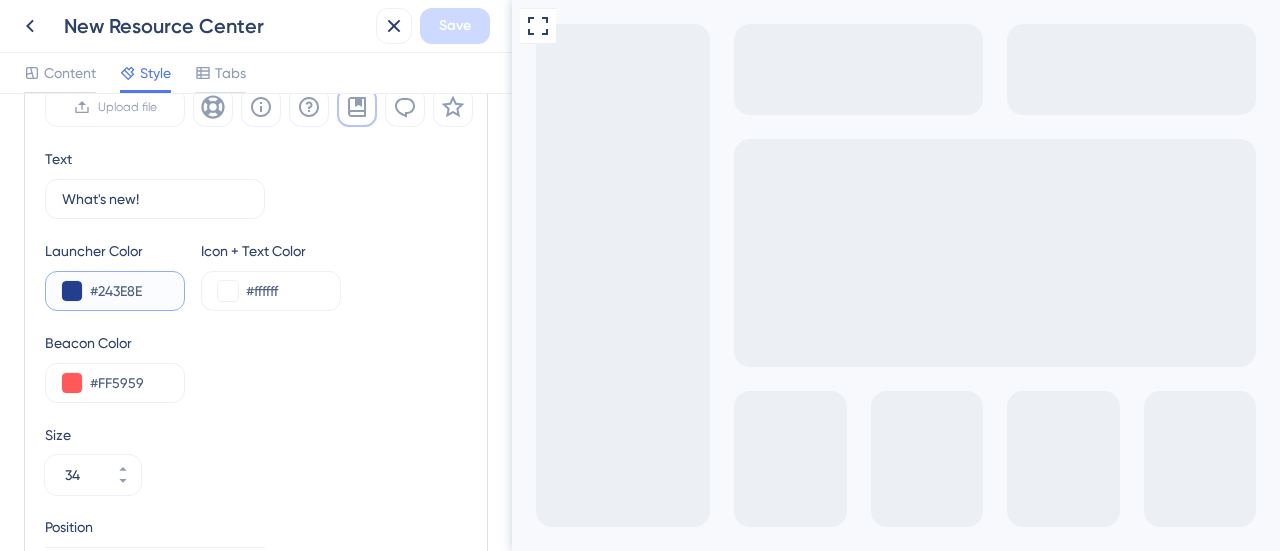scroll, scrollTop: 0, scrollLeft: 0, axis: both 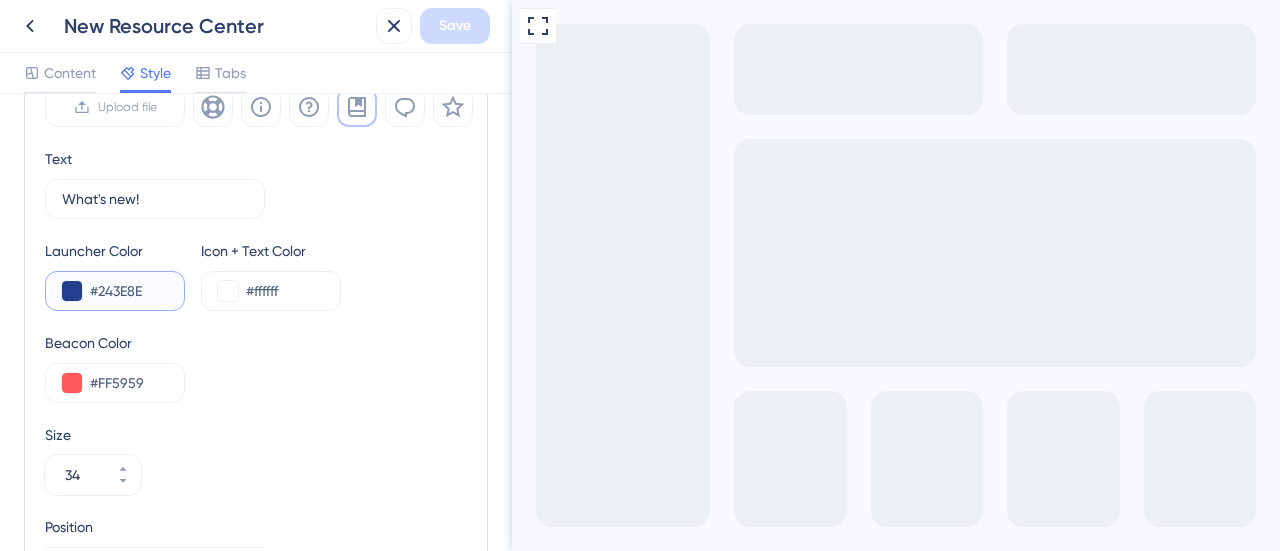 click at bounding box center (72, 291) 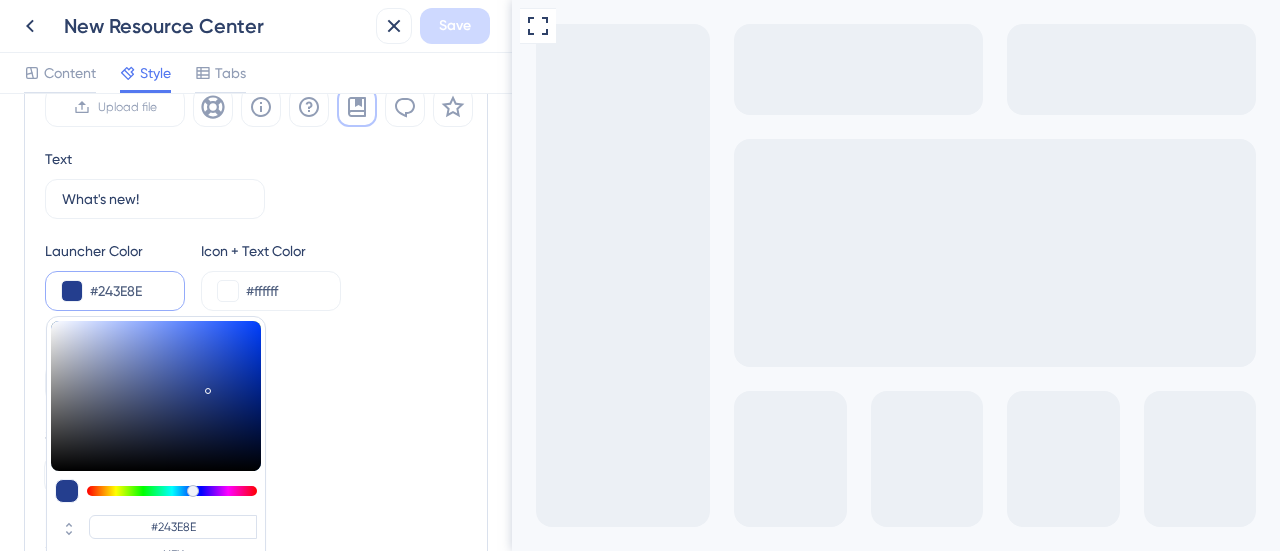 type on "#3a4c83" 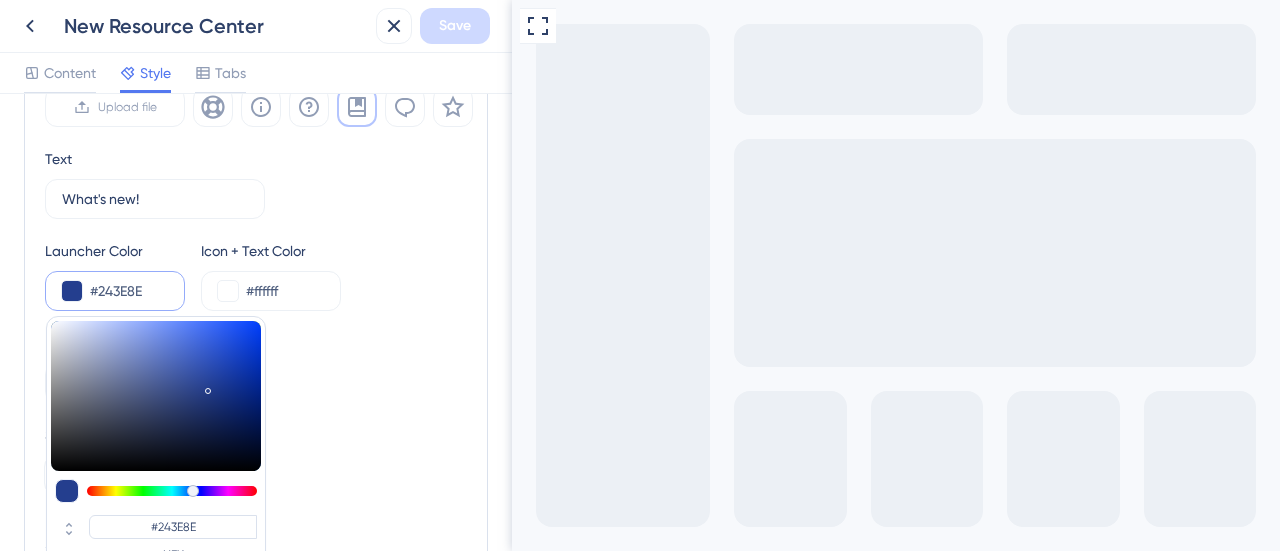 type on "#3A4C83" 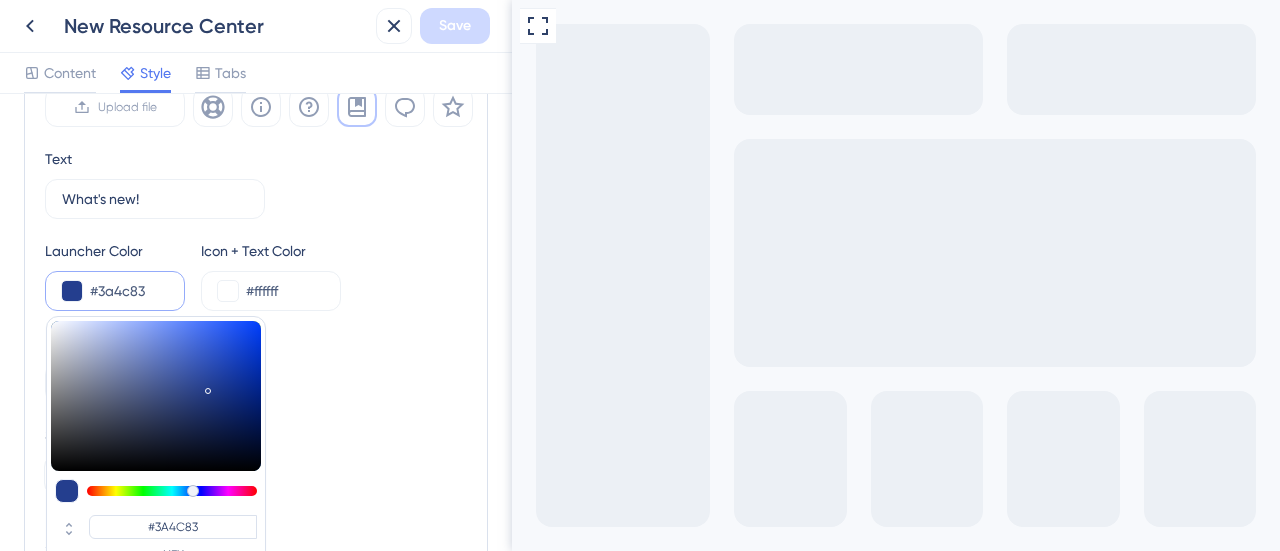 type on "#39466d" 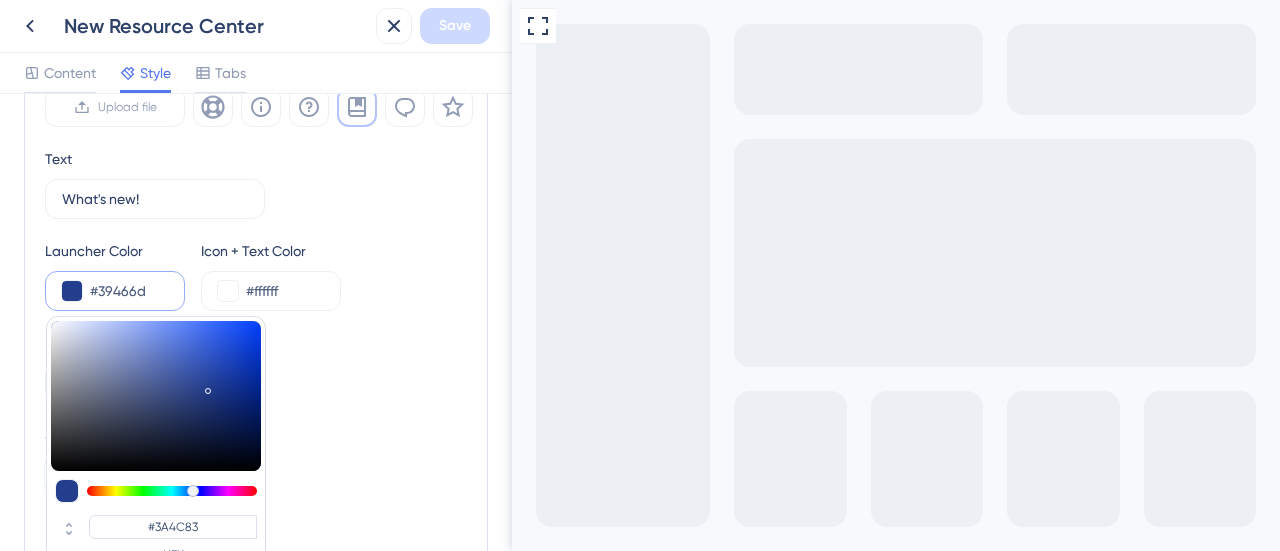 type on "#39466D" 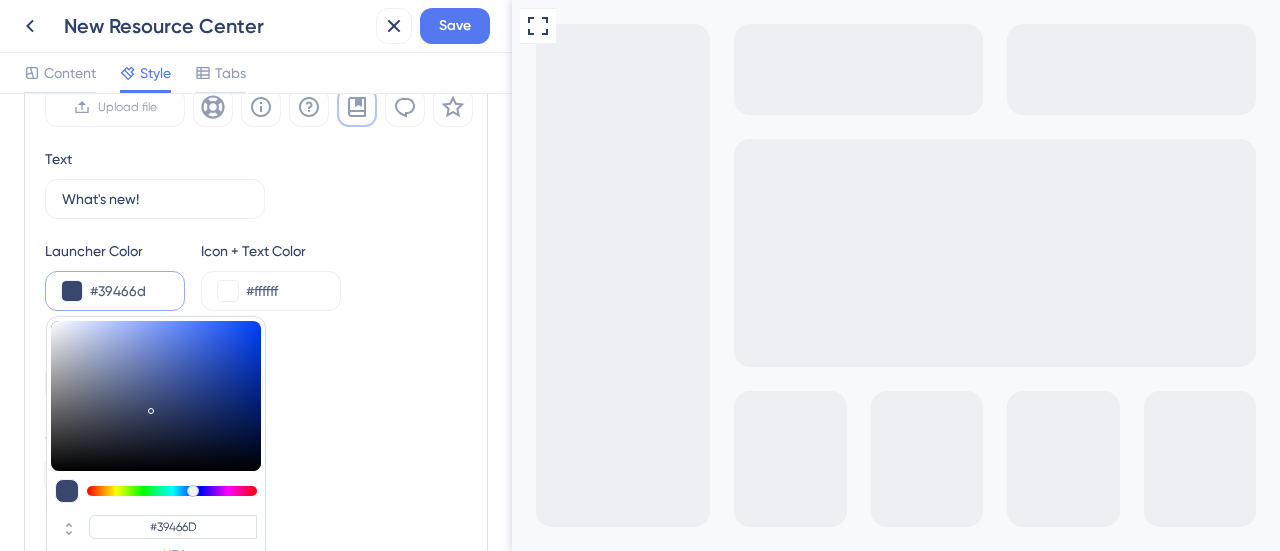 type on "#364263" 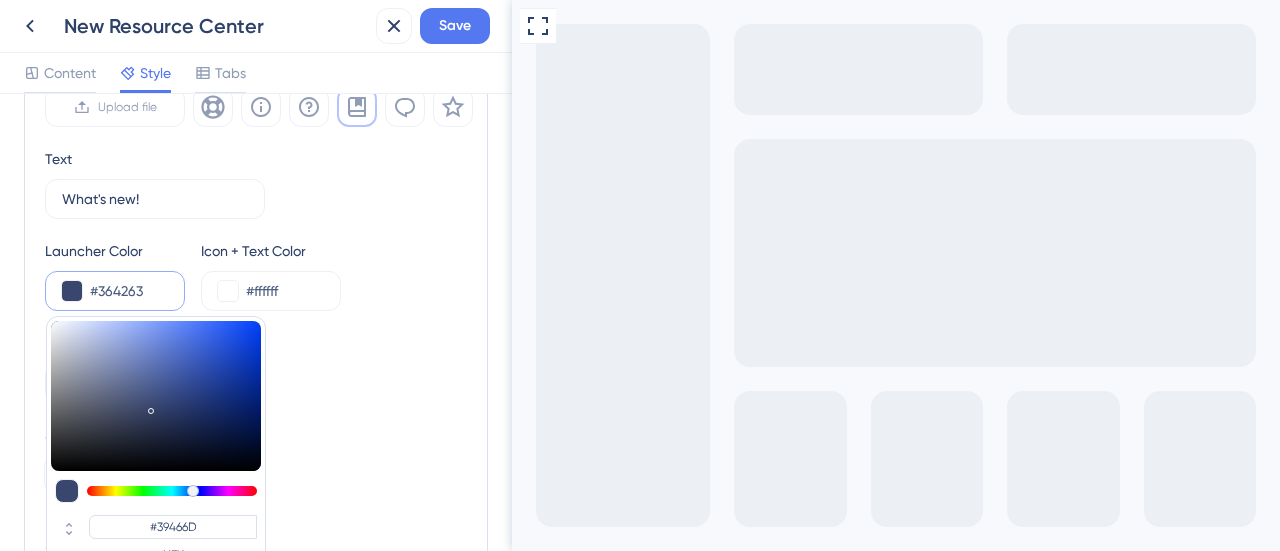 type on "#364263" 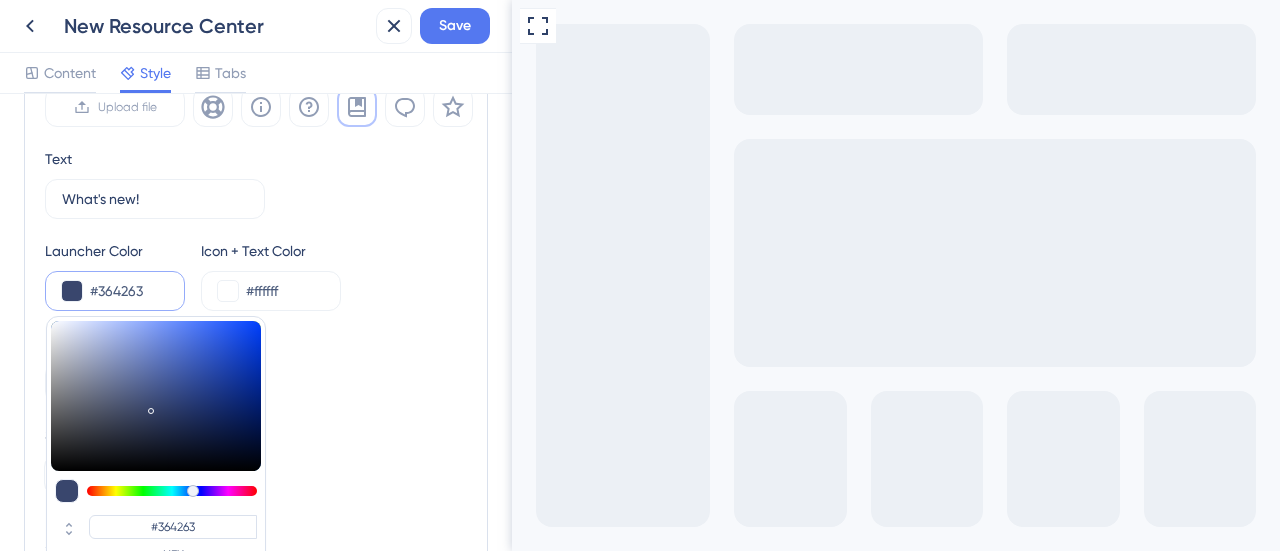 type on "#333c56" 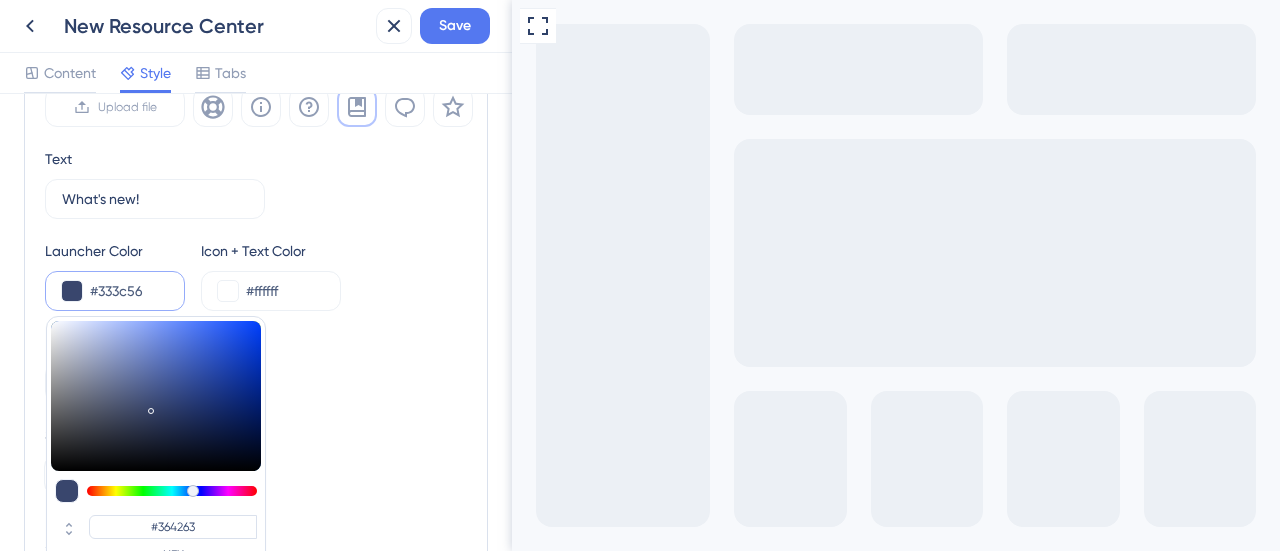 type on "#333C56" 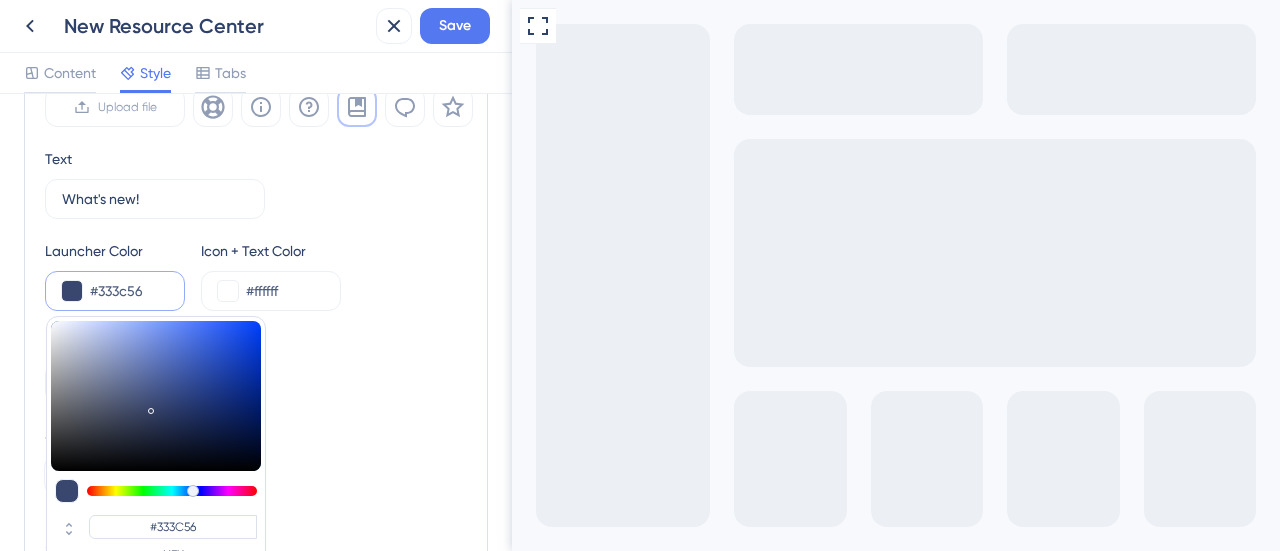 type on "#2f3545" 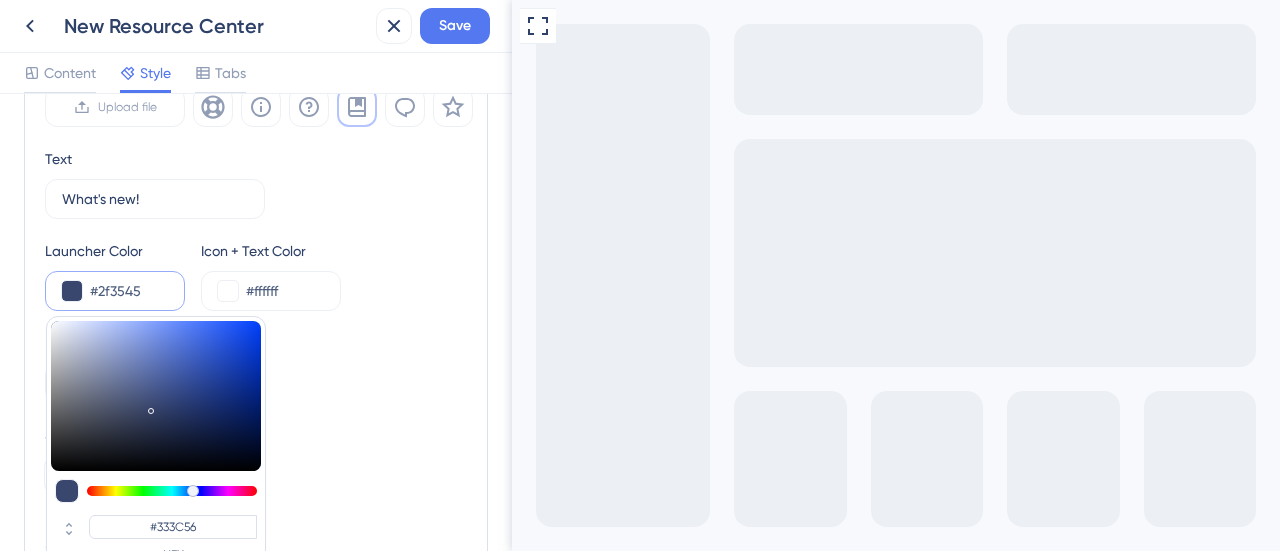 type on "#2F3545" 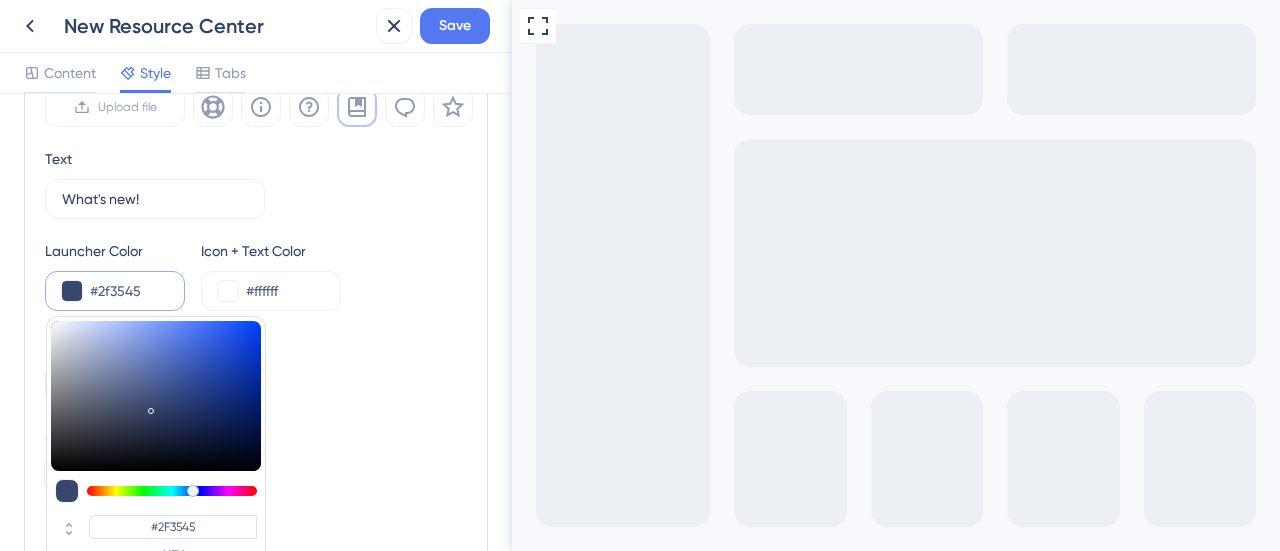type on "#27292e" 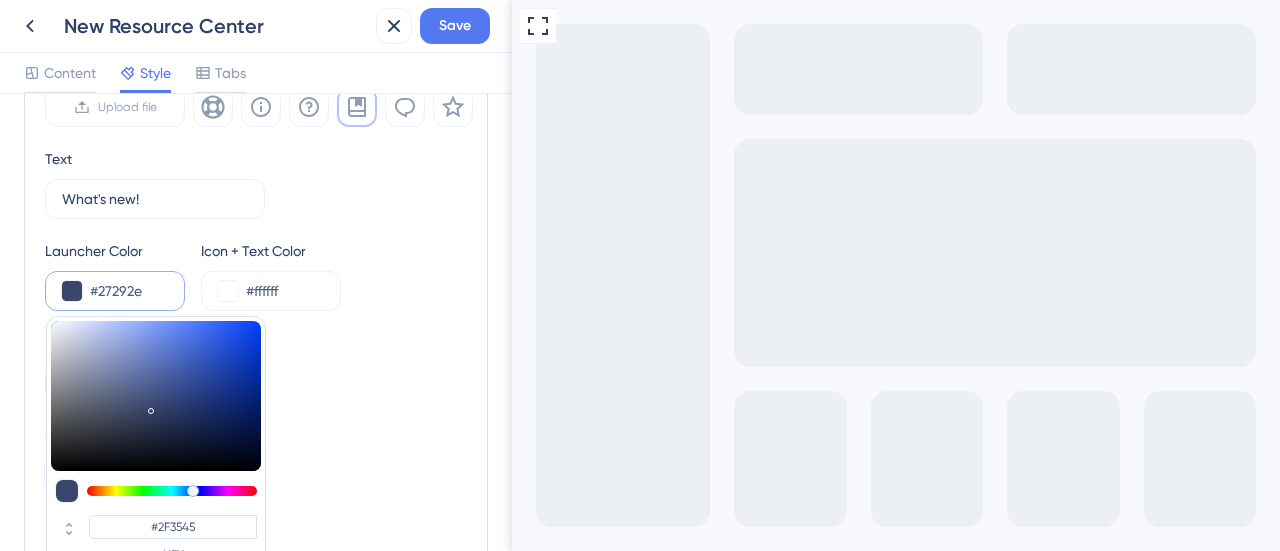type on "#27292E" 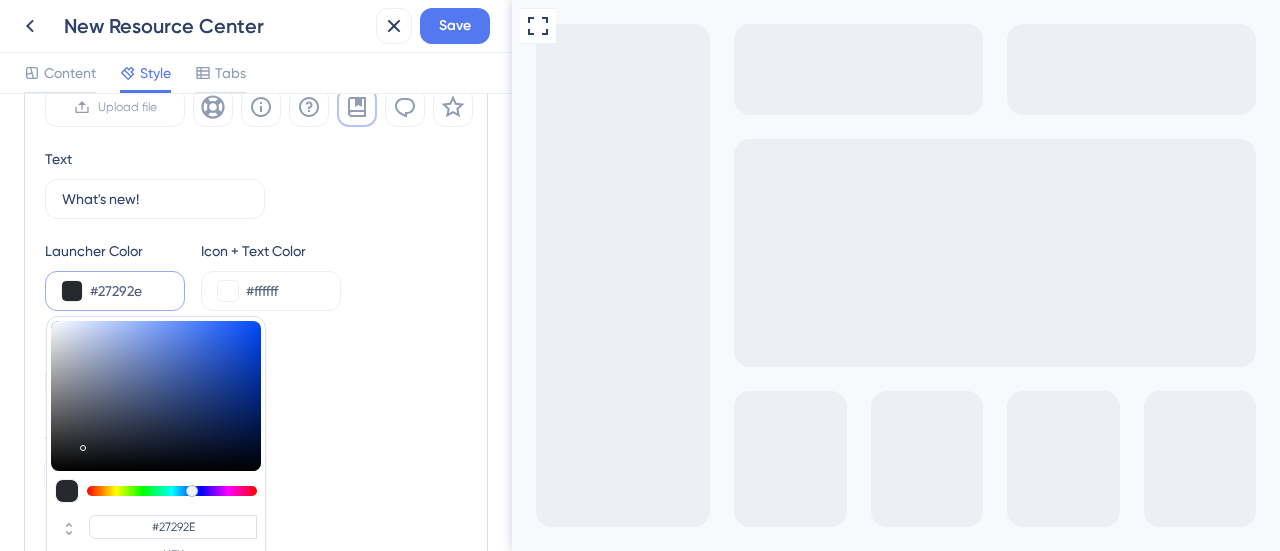 type on "#212224" 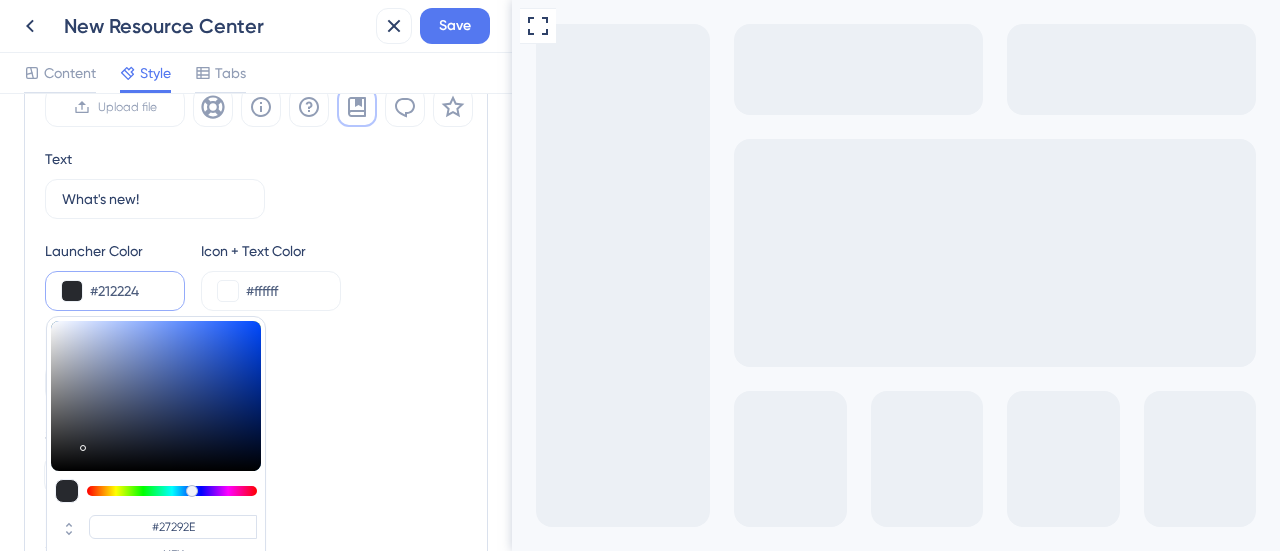 type on "#212224" 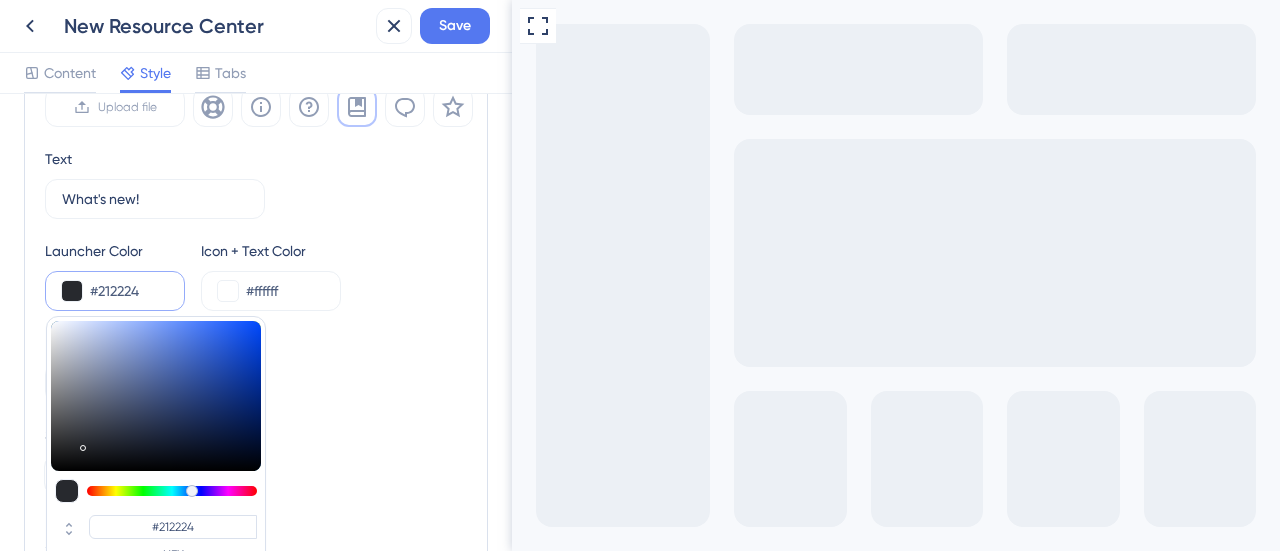 type on "#1d1e1f" 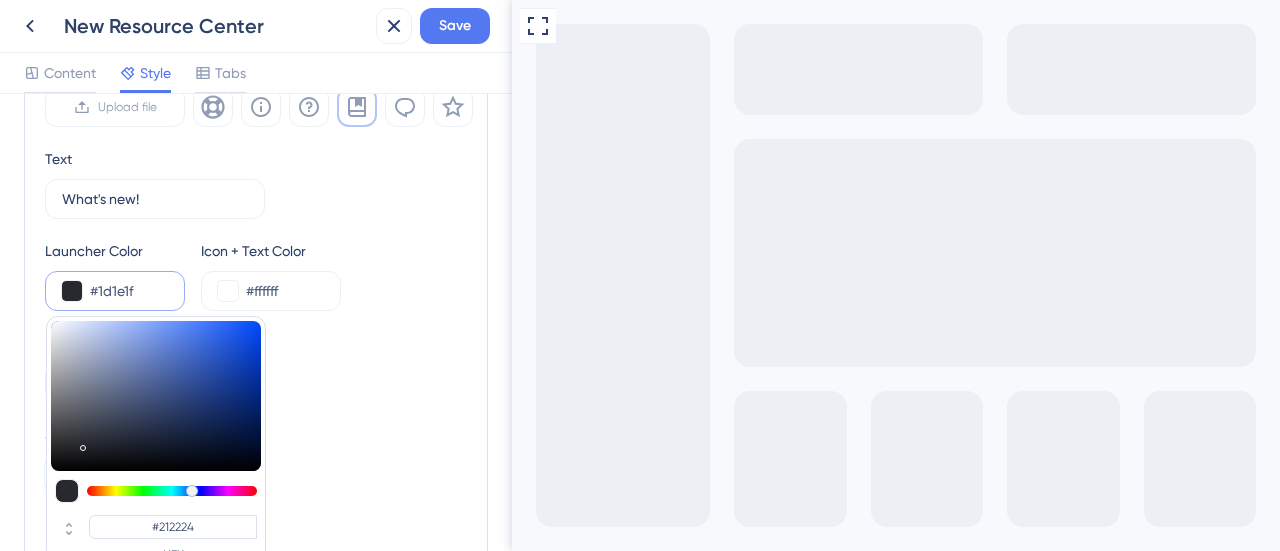 type on "#1D1E1F" 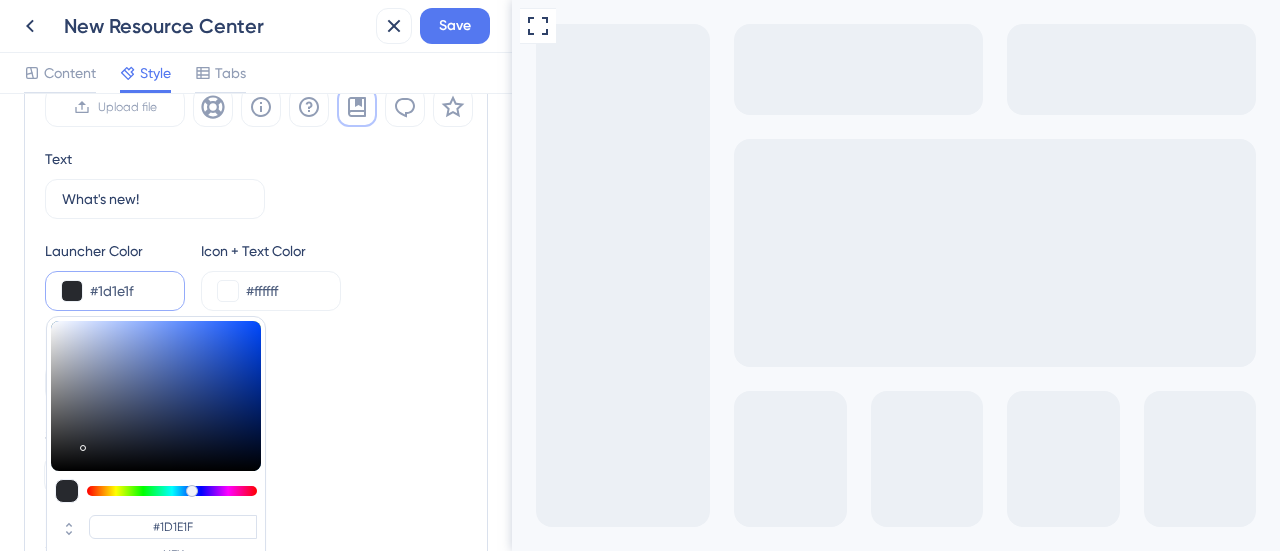 type on "#171818" 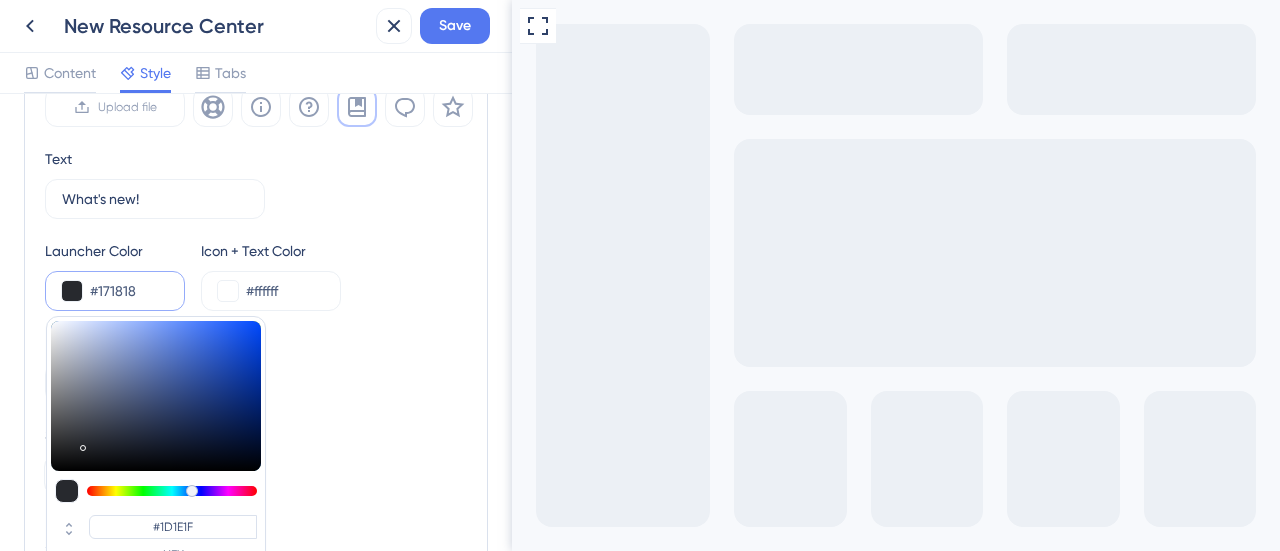 type on "#171818" 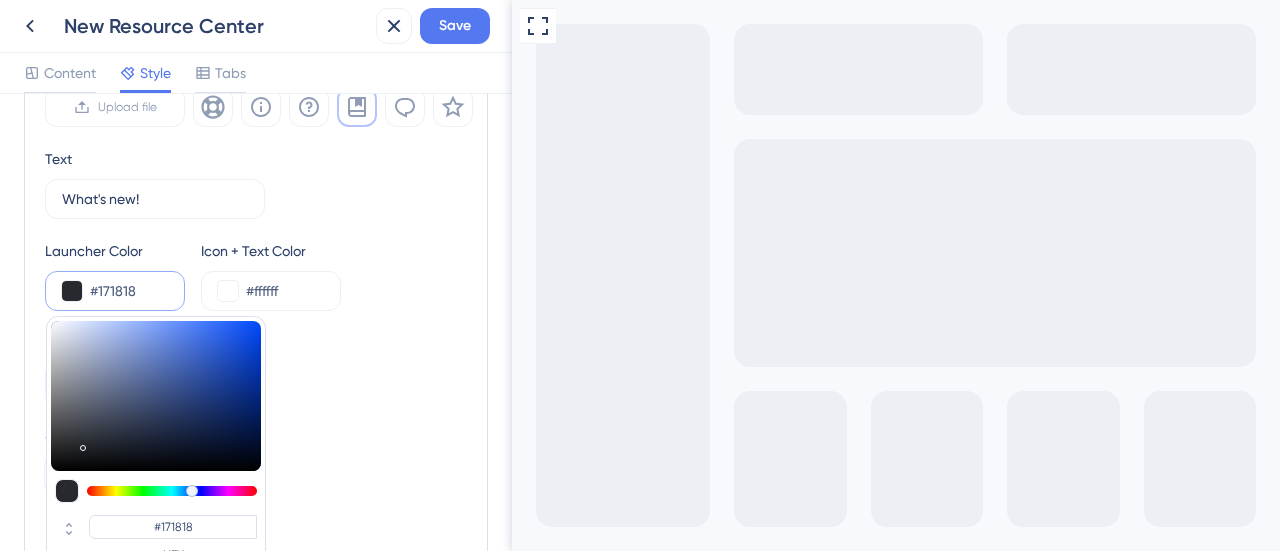 type on "#141515" 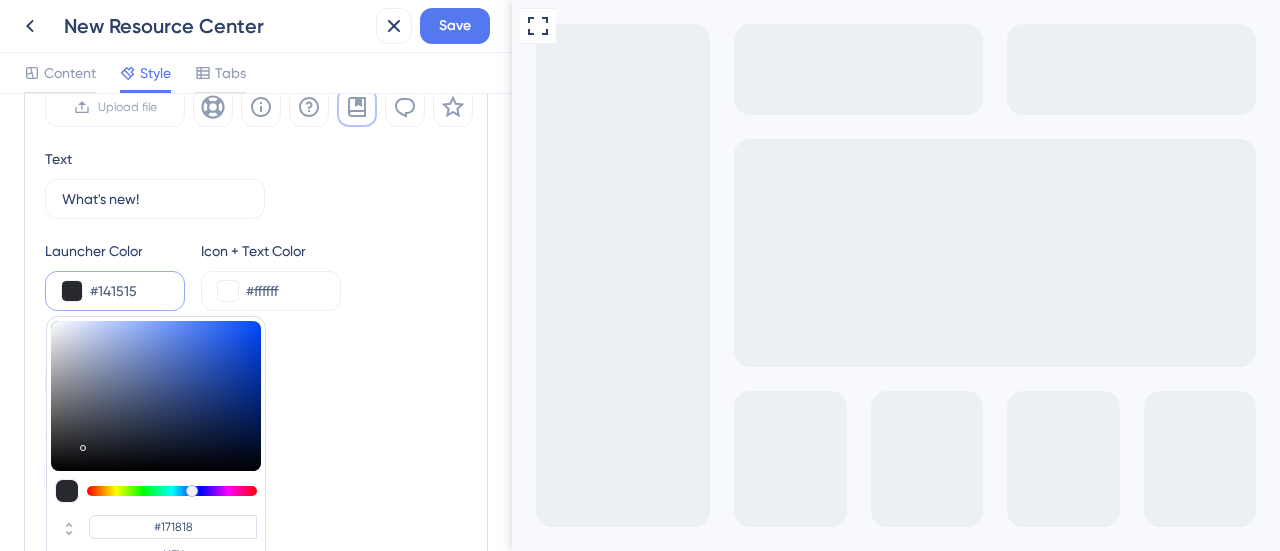 type on "#141515" 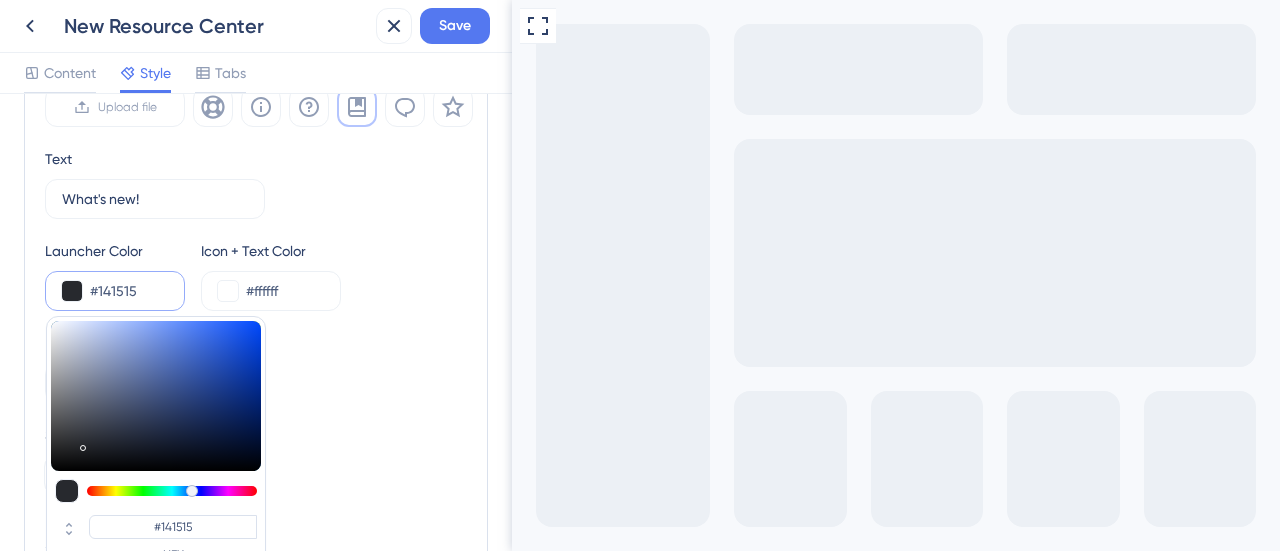 type on "#0b0b0b" 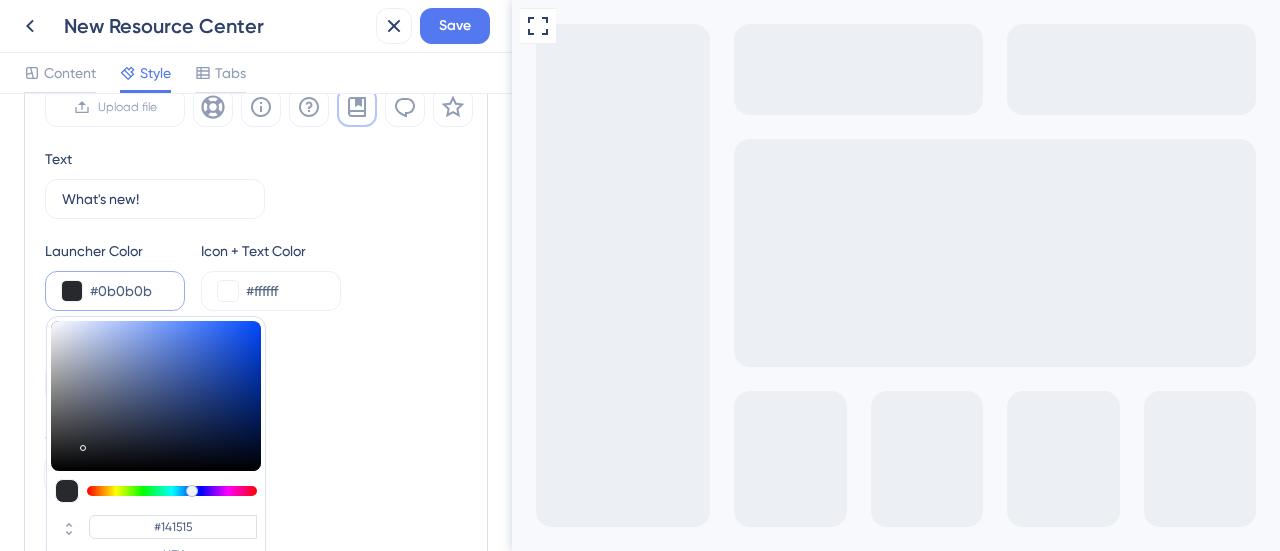 type on "#0B0B0B" 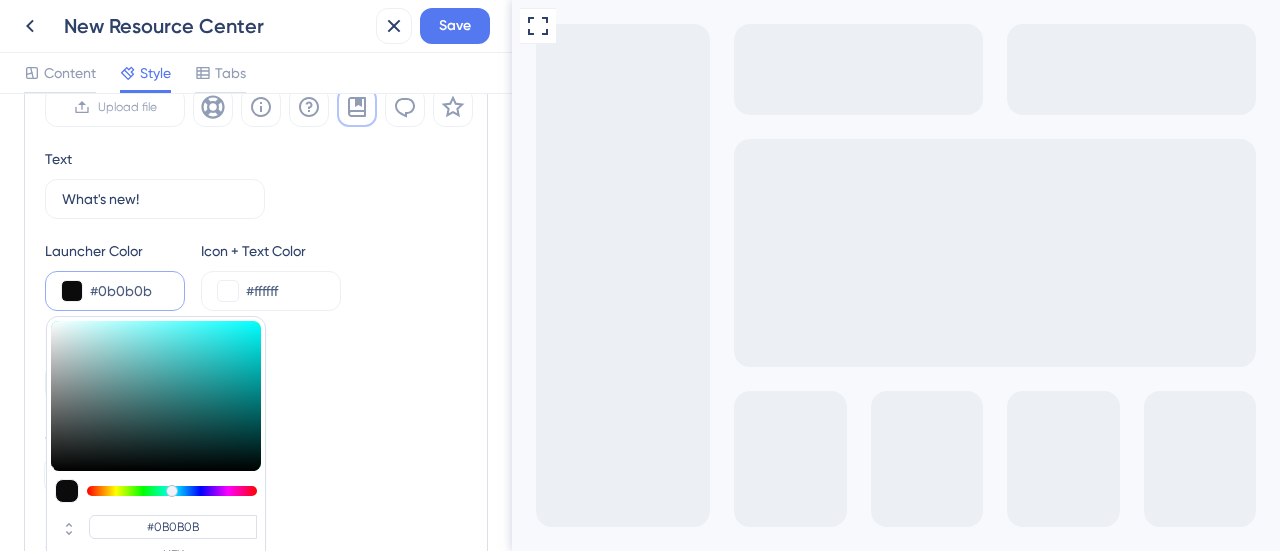 type on "#020202" 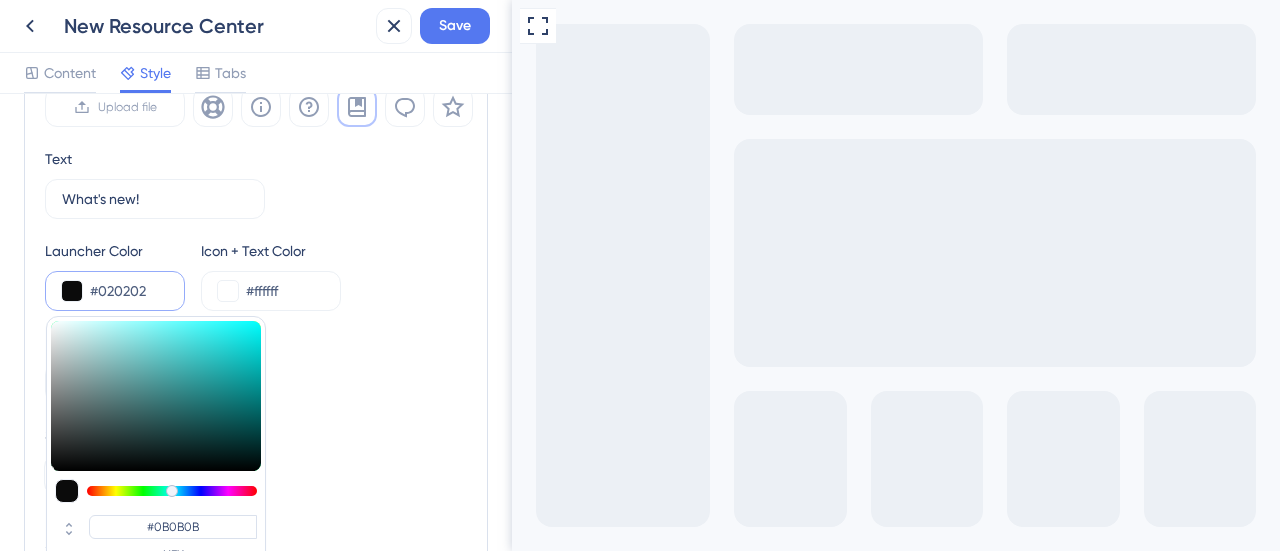 type on "#020202" 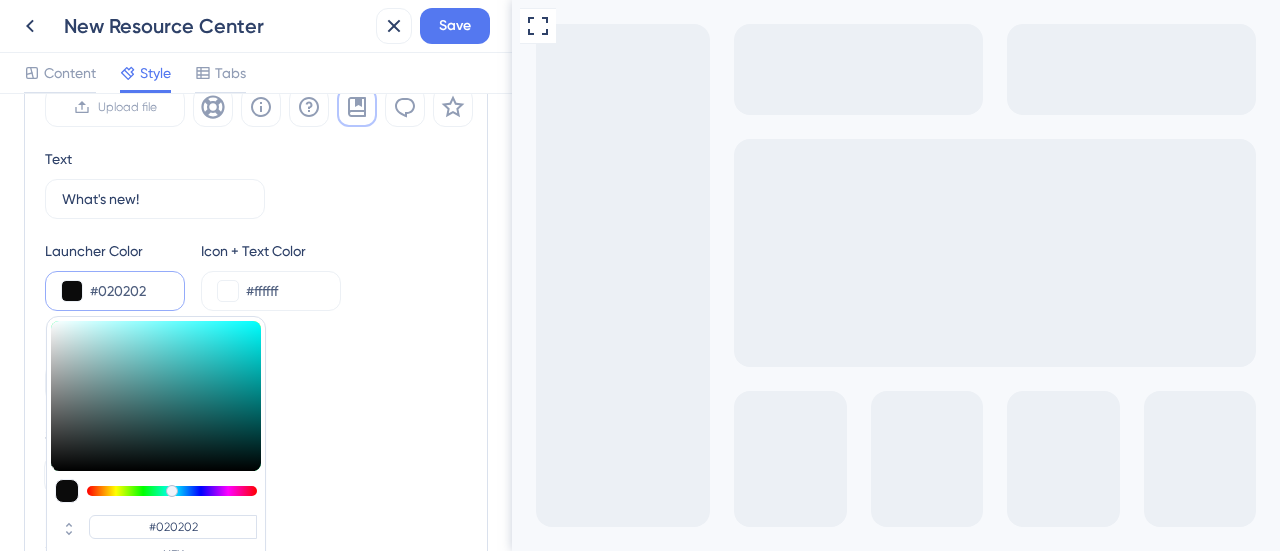 type on "#010101" 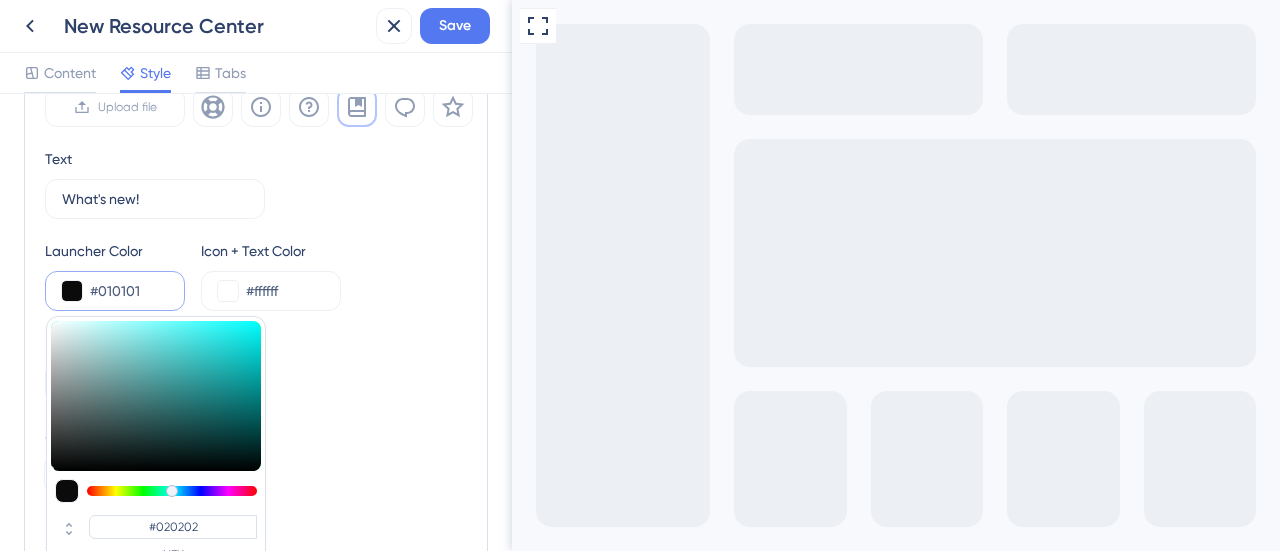type on "#010101" 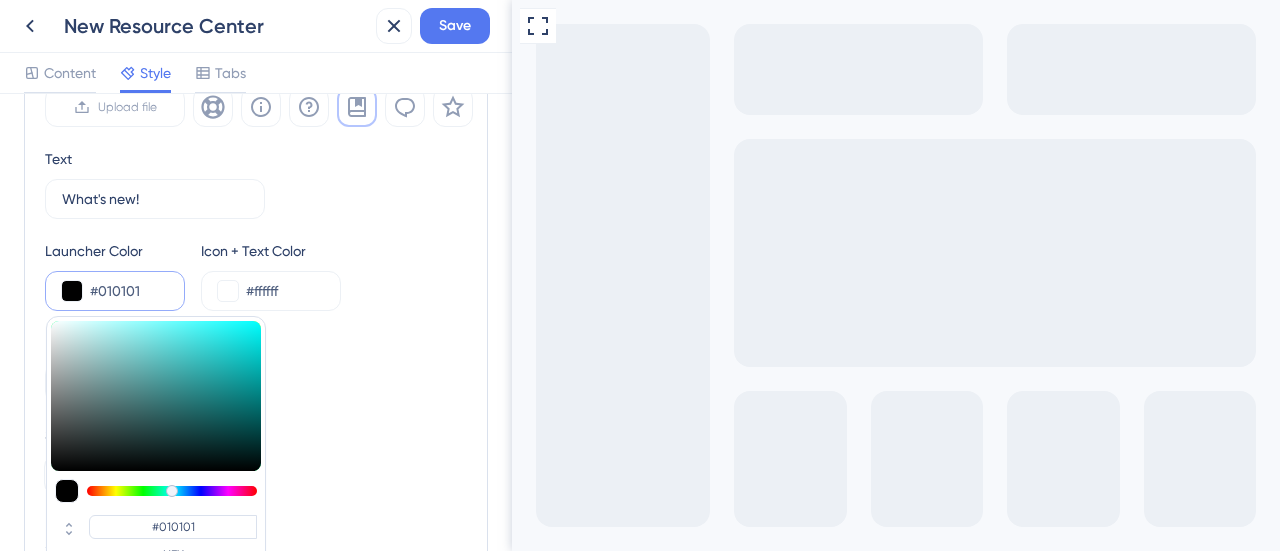 type on "#000000" 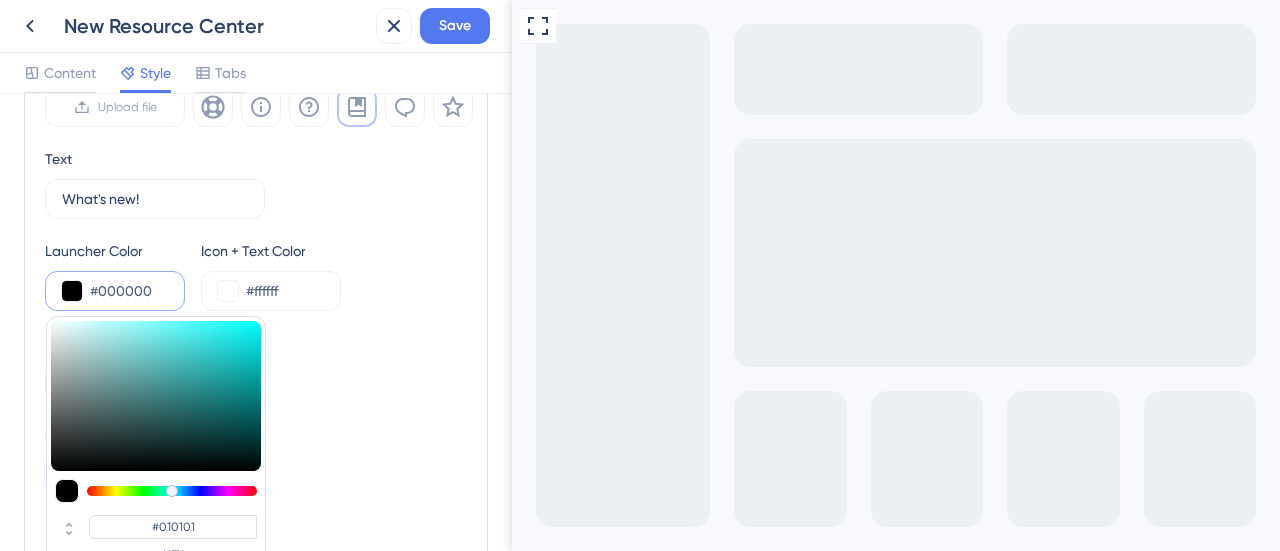 type on "#000000" 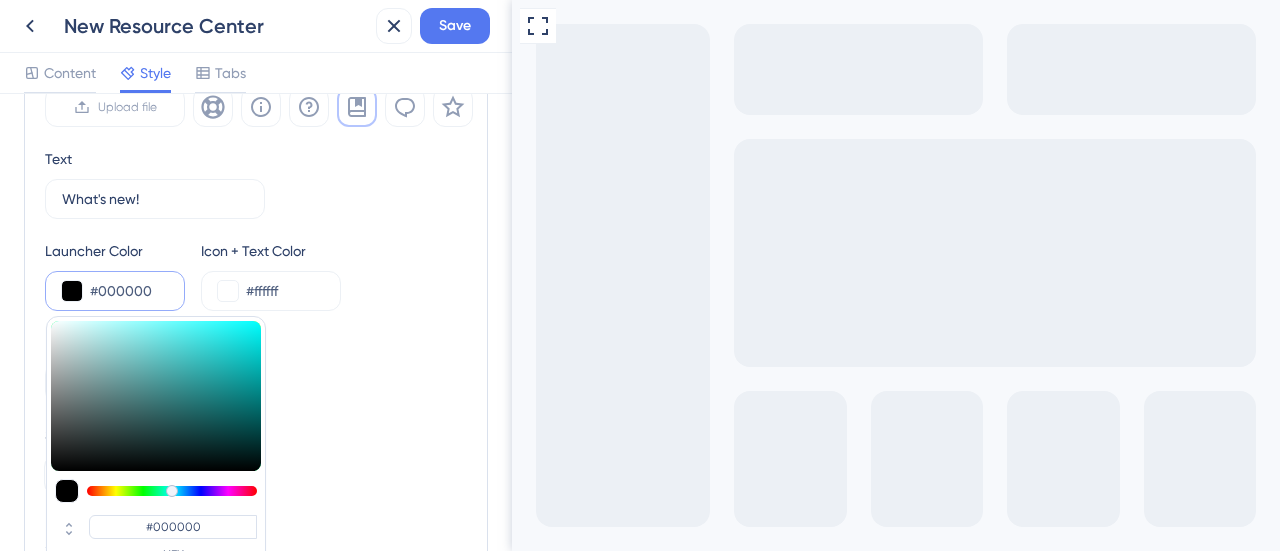 drag, startPoint x: 148, startPoint y: 405, endPoint x: 37, endPoint y: 469, distance: 128.12885 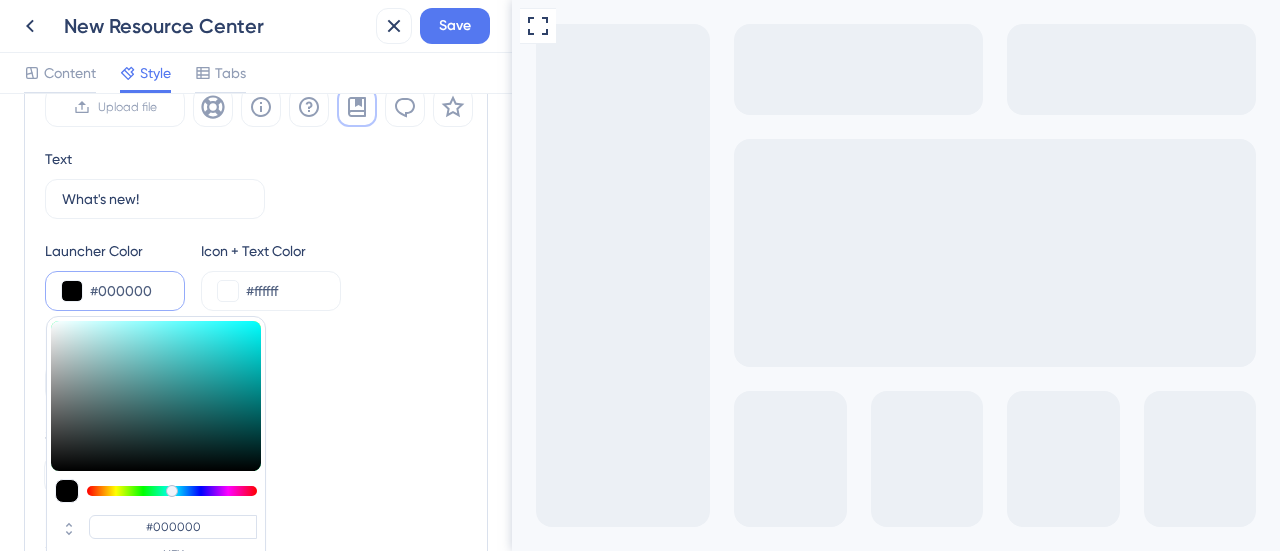 click on "Launcher Type Image Text Image+Text Launcher Image Upload file Text What's new! 9 Launcher Color #000000 #000000 HEX Icon + Text Color #ffffff Beacon Color #FF5959 Size 34 Position Bottom Left Vertical Placement 0 px Horizontal Placement 20 px" at bounding box center (256, 301) 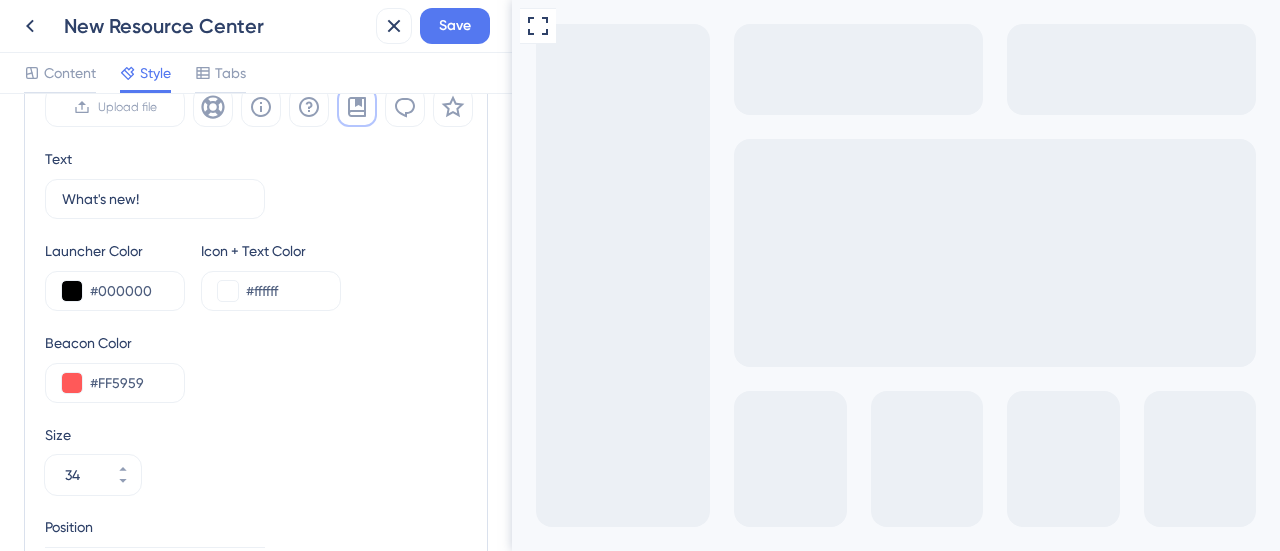 click on "Launcher Color #000000 Icon + Text Color #ffffff" at bounding box center [256, 275] 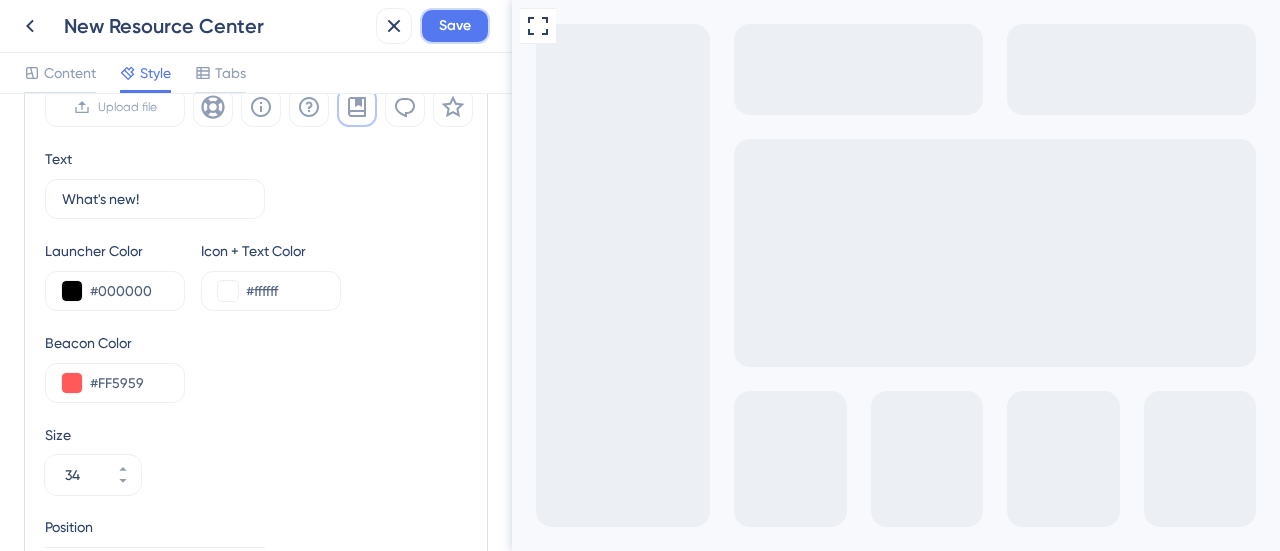 click on "Save" at bounding box center (455, 26) 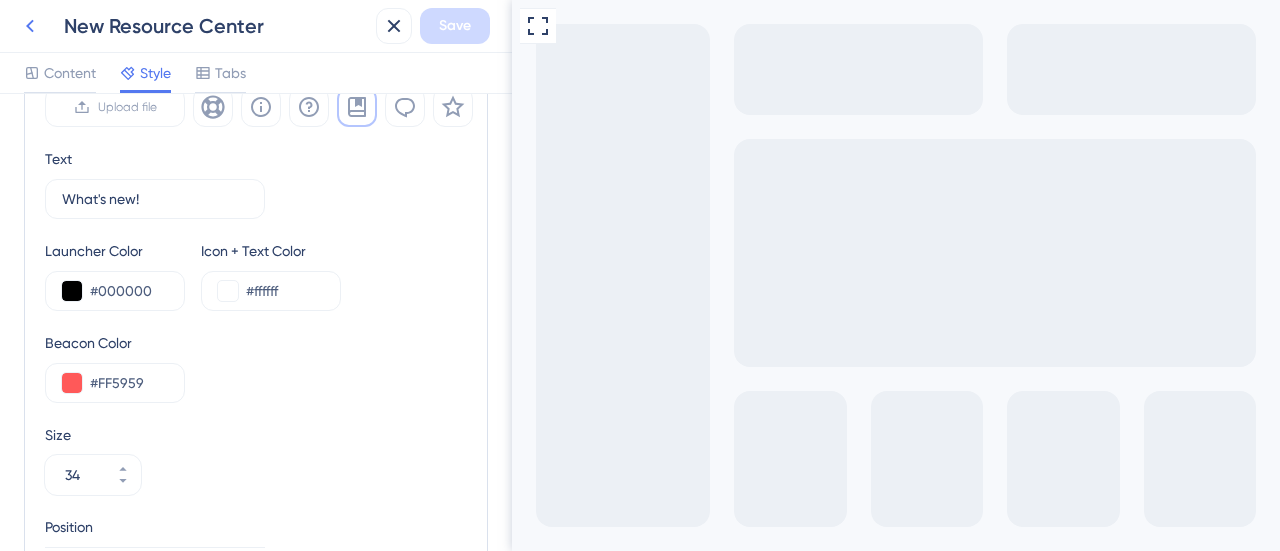 click 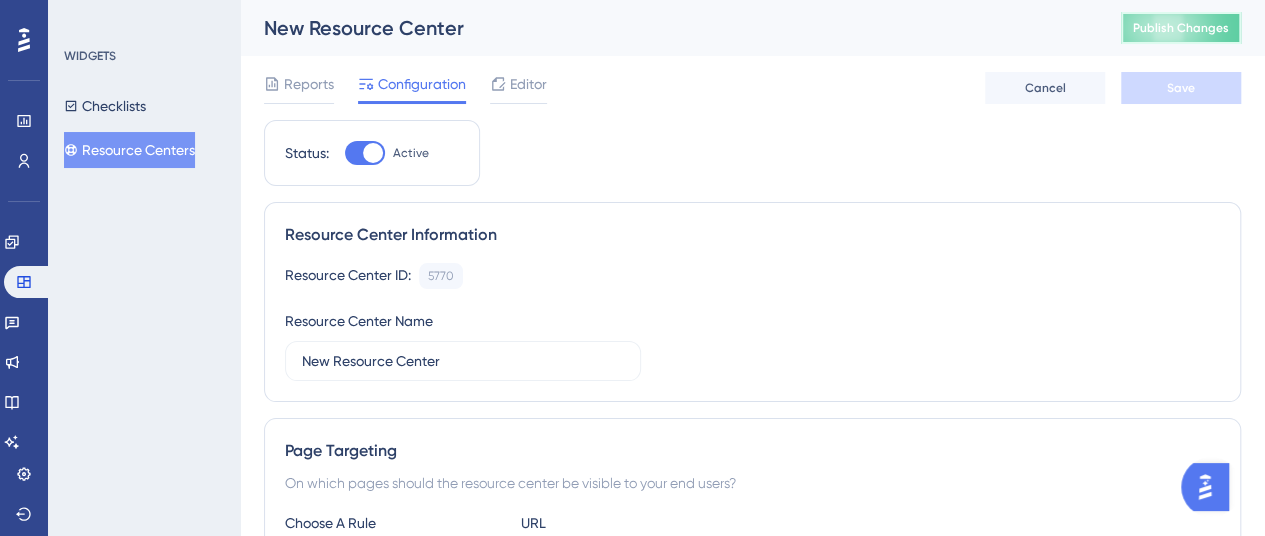 click on "Publish Changes" at bounding box center (1181, 28) 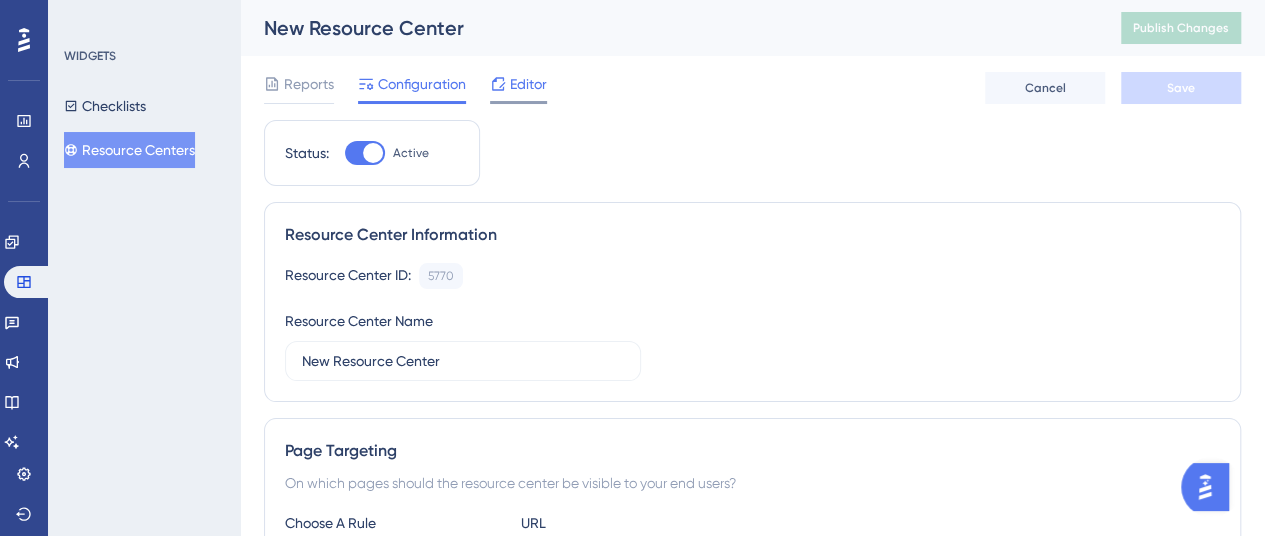 click on "Editor" at bounding box center (528, 84) 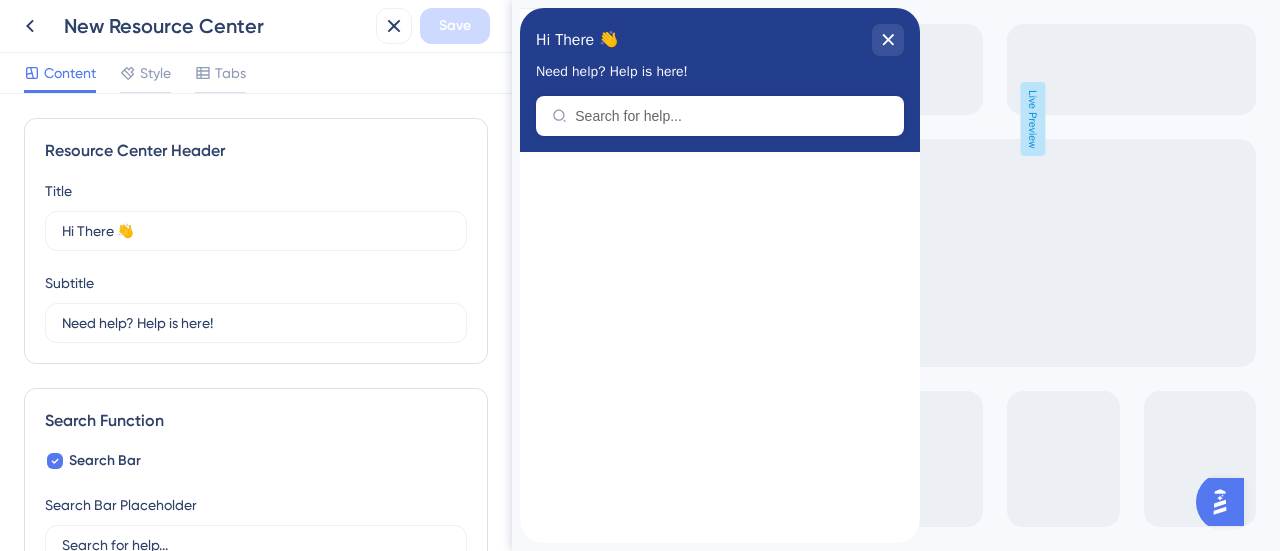 scroll, scrollTop: 0, scrollLeft: 0, axis: both 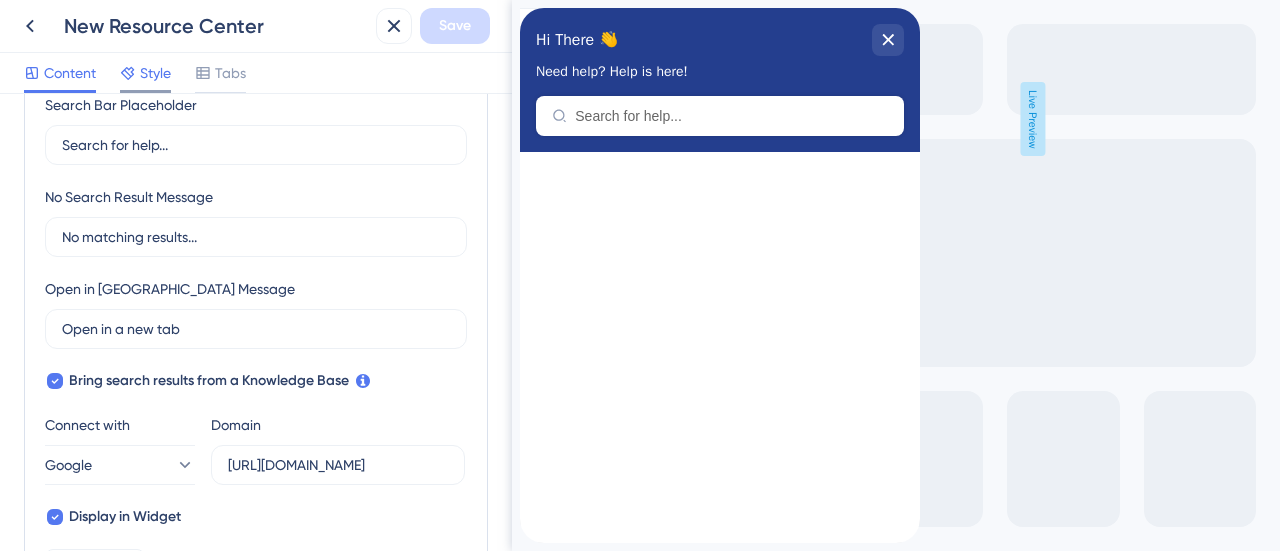 click on "Style" at bounding box center [155, 73] 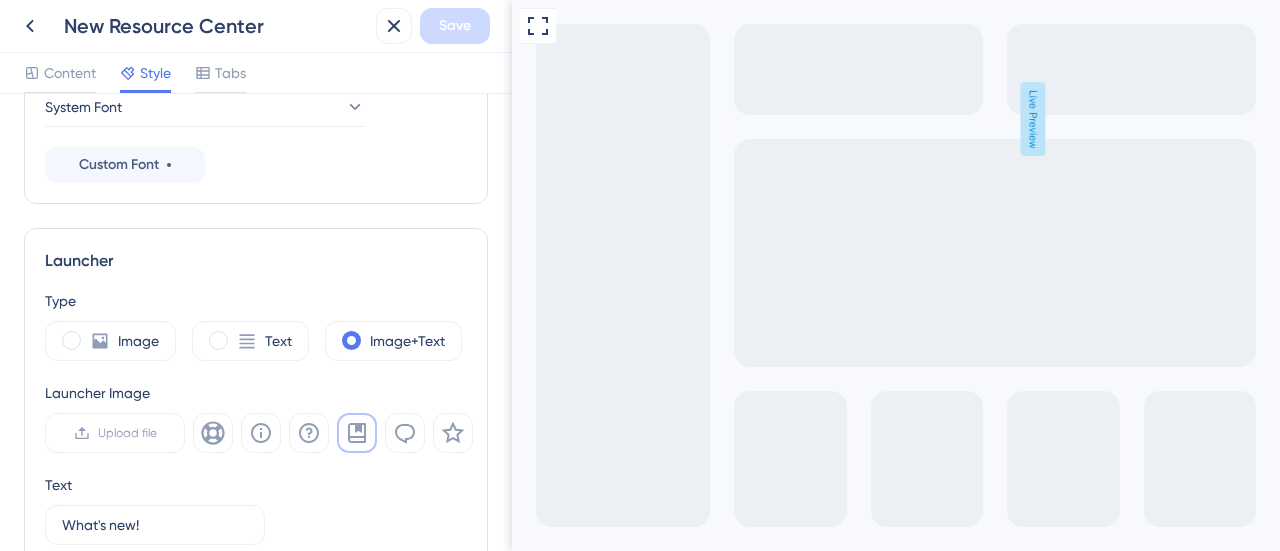 scroll, scrollTop: 0, scrollLeft: 0, axis: both 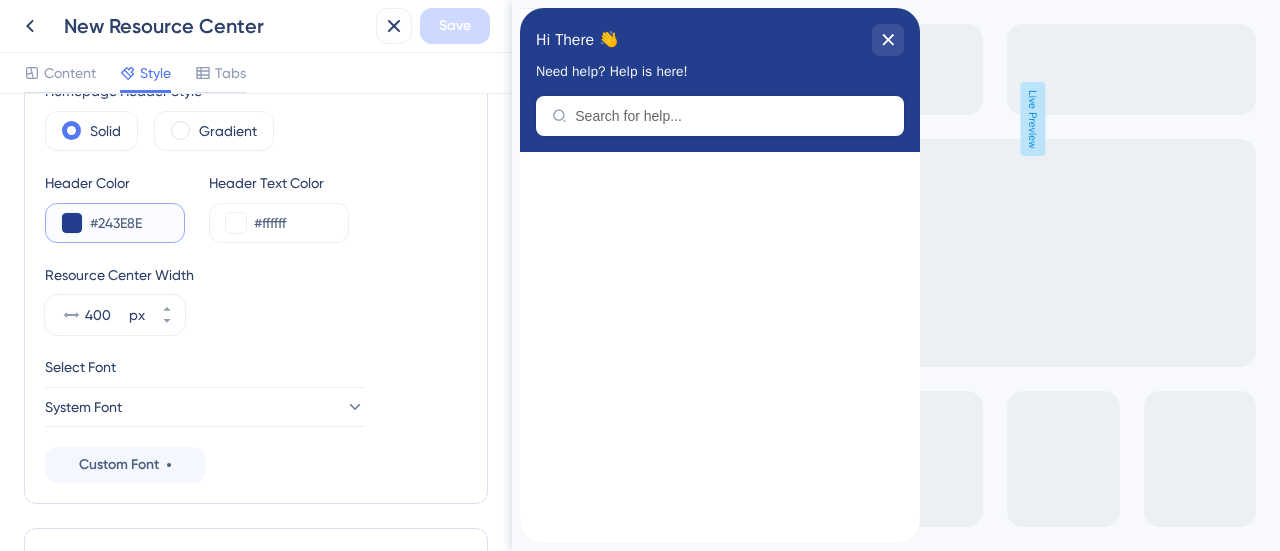 click at bounding box center (72, 223) 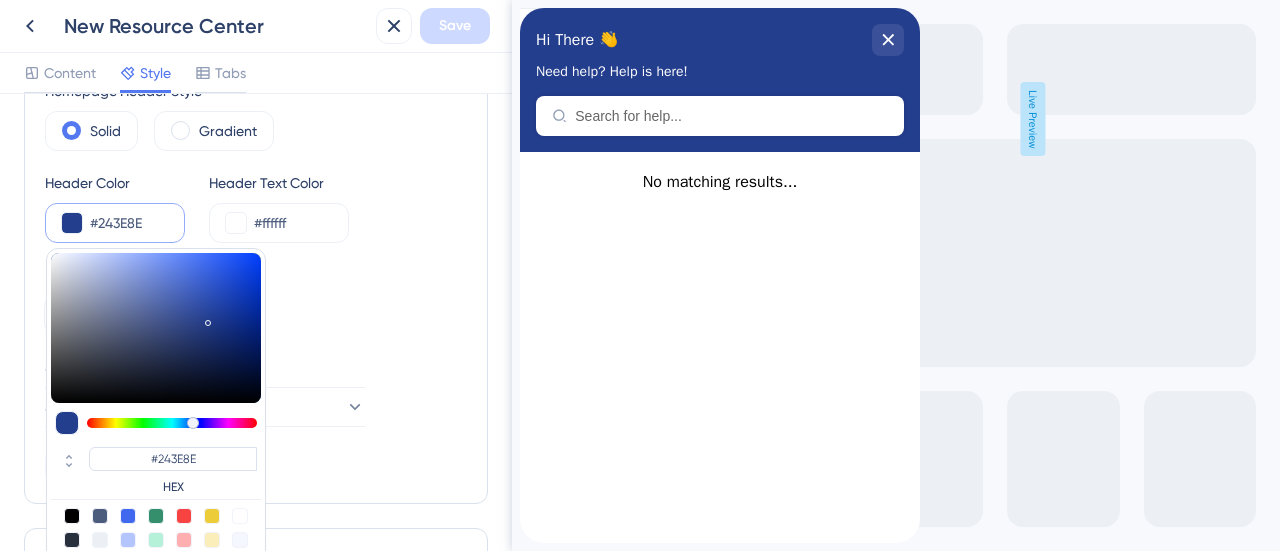 scroll, scrollTop: 0, scrollLeft: 0, axis: both 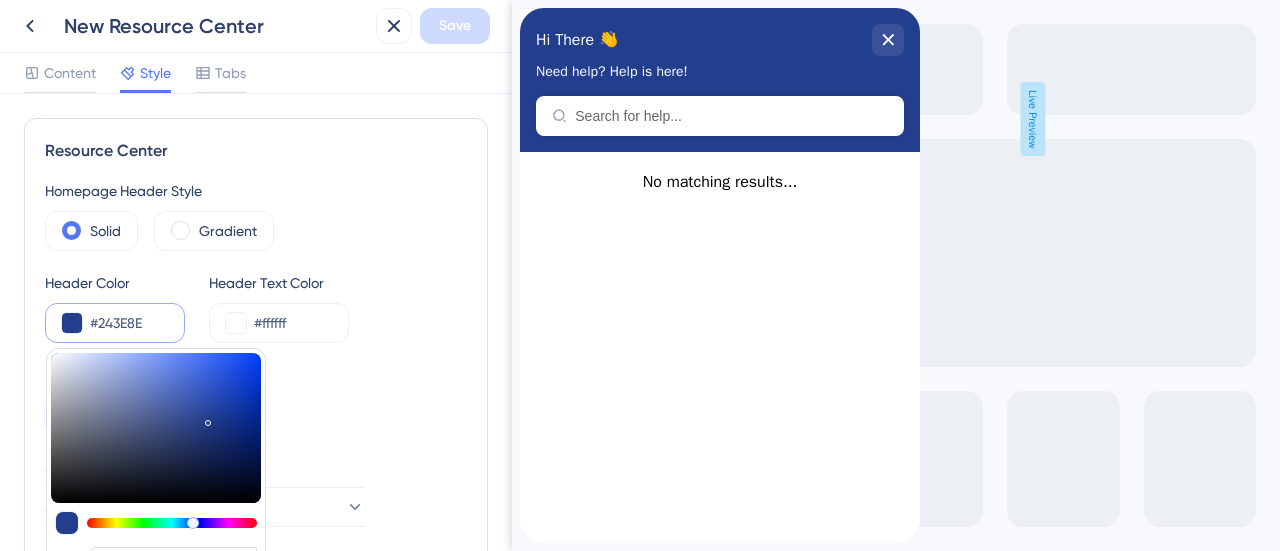 type on "#45464b" 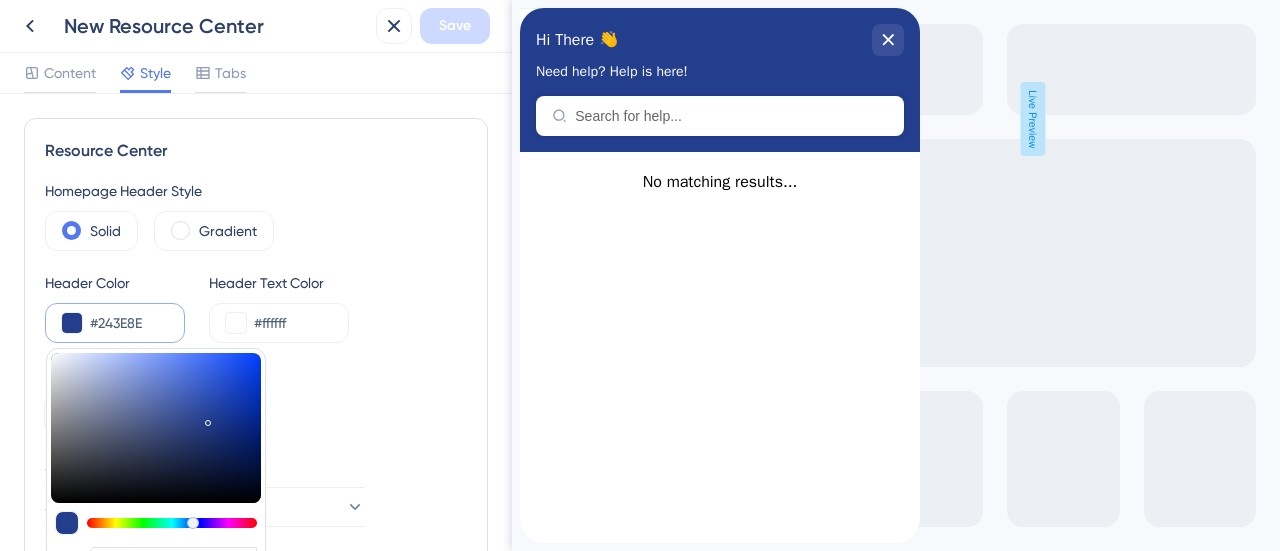 type on "#646771" 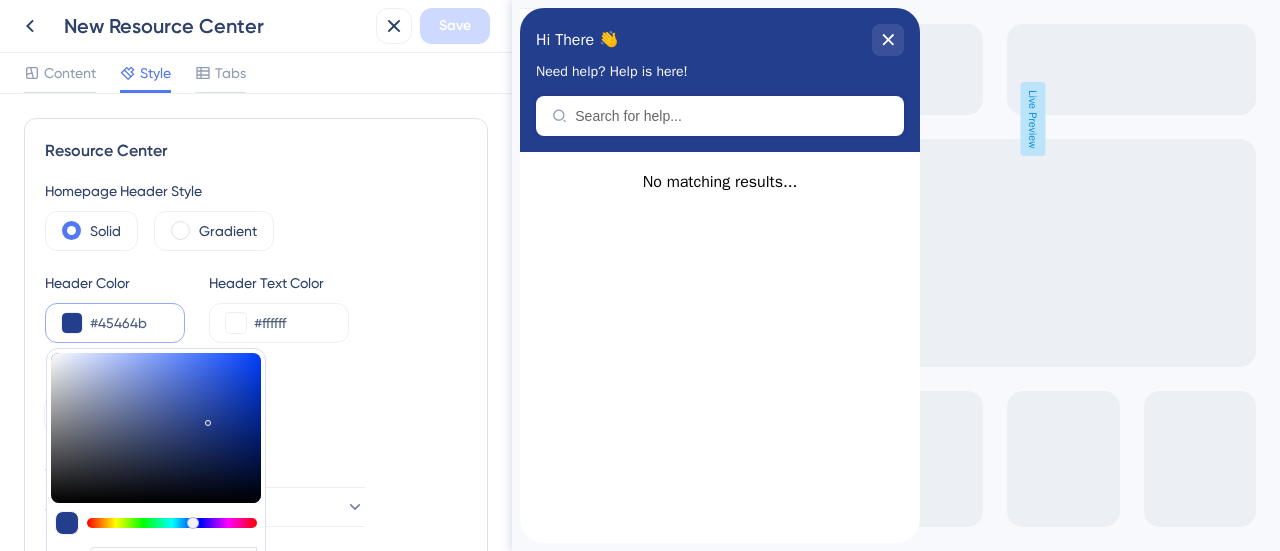 type on "#343539" 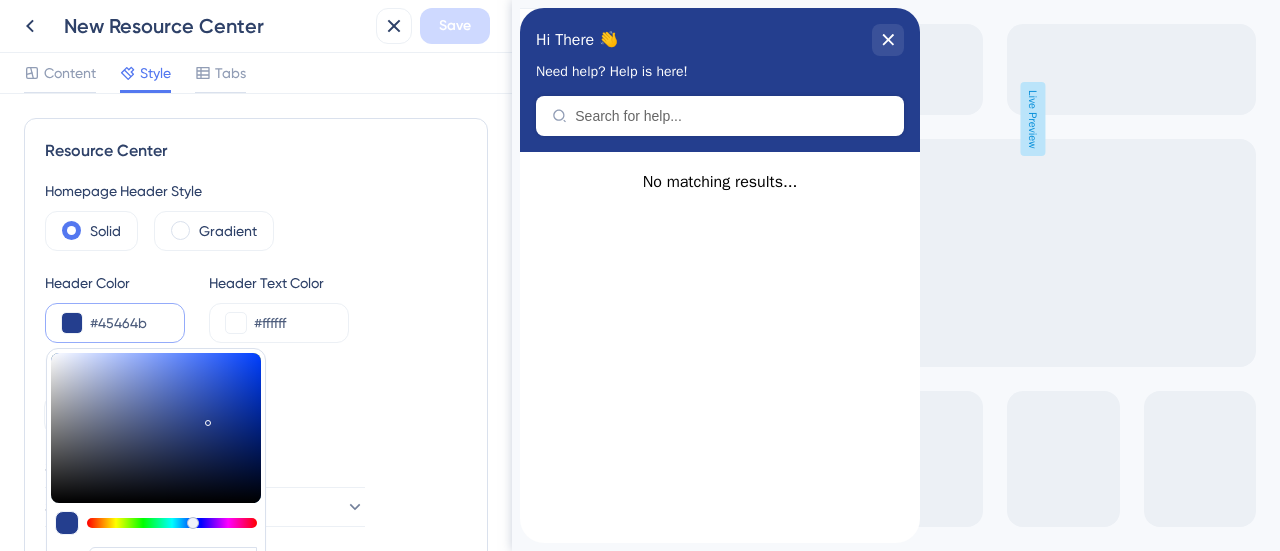 type on "#45464B" 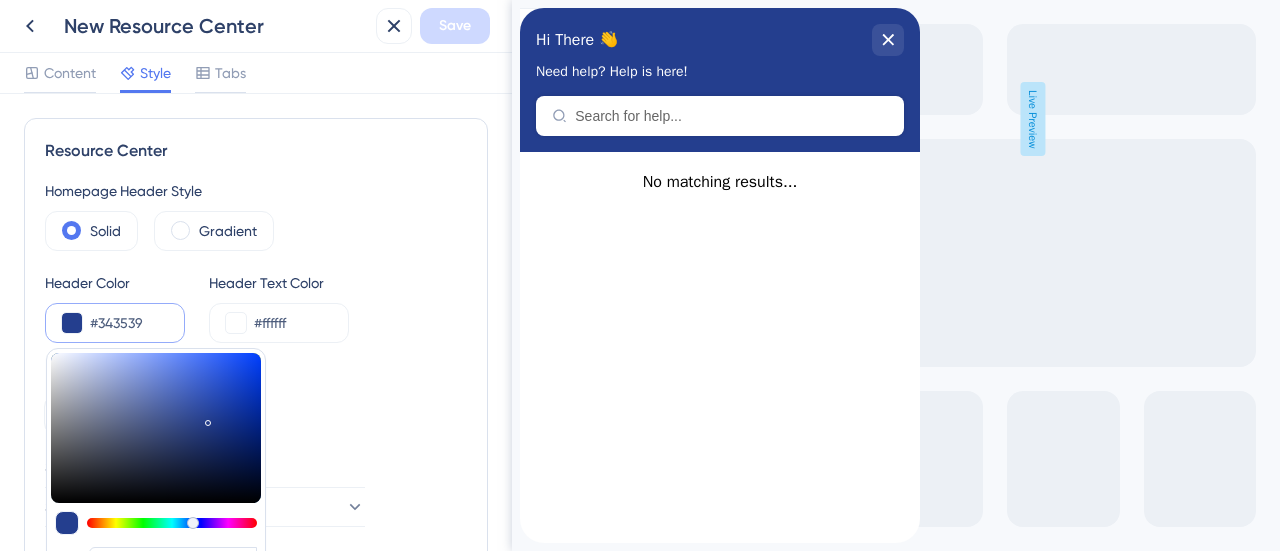 type on "#1e1e1f" 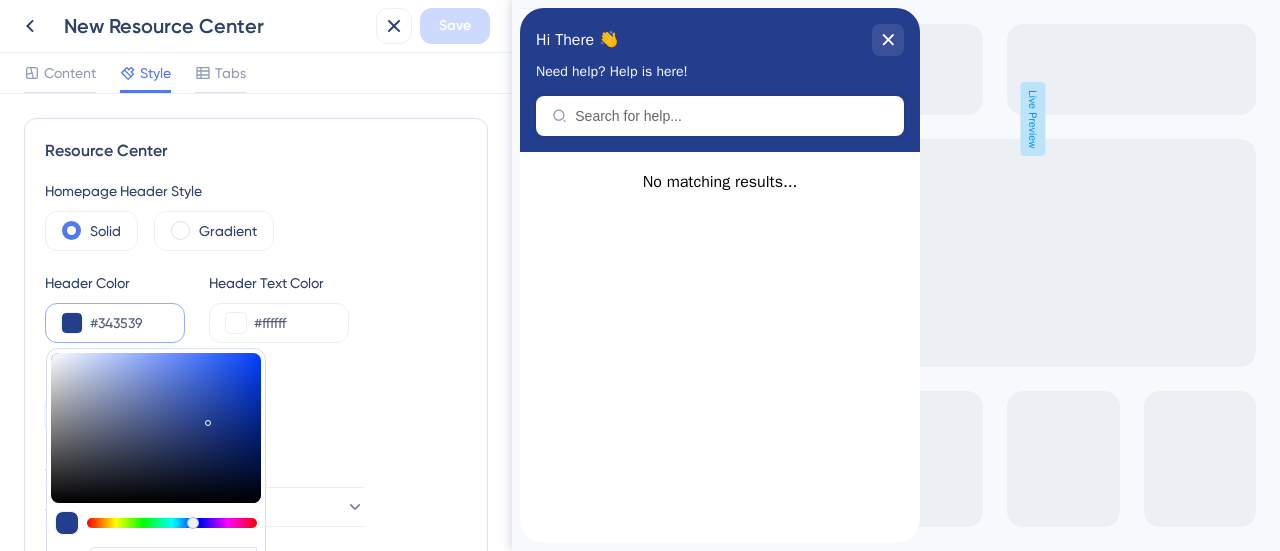 type on "#343539" 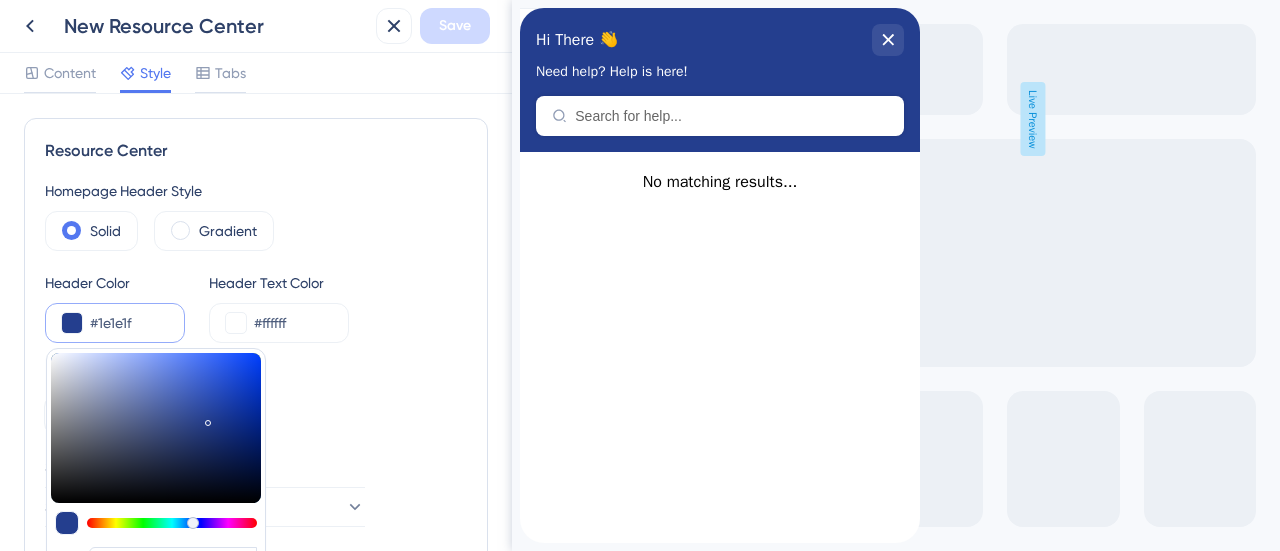type on "#0e0e0e" 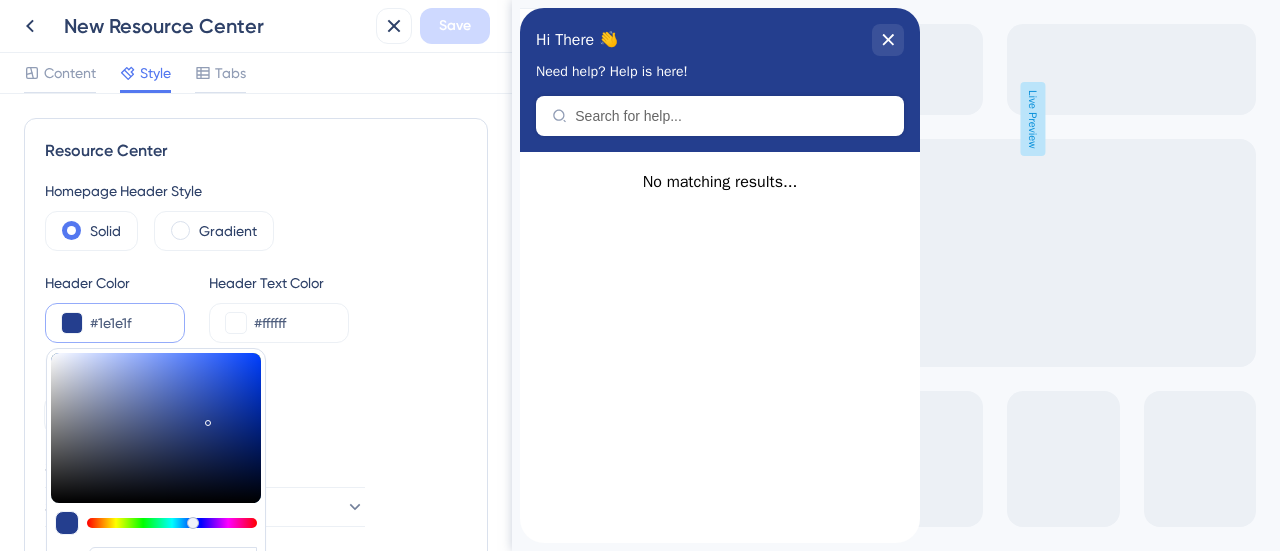 type on "#1E1E1F" 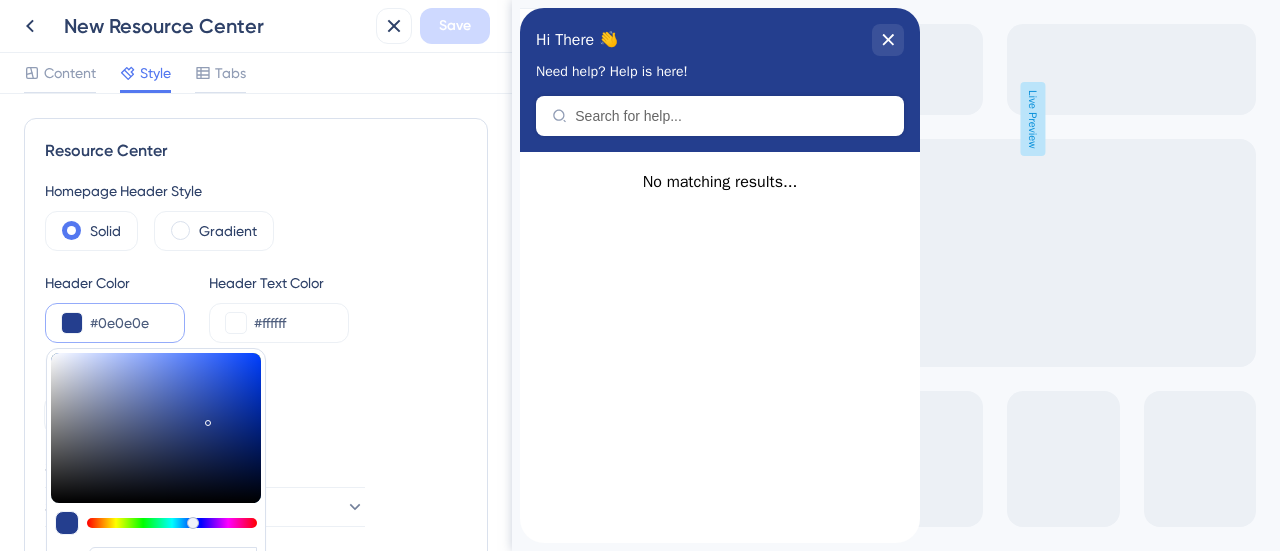 type on "#040404" 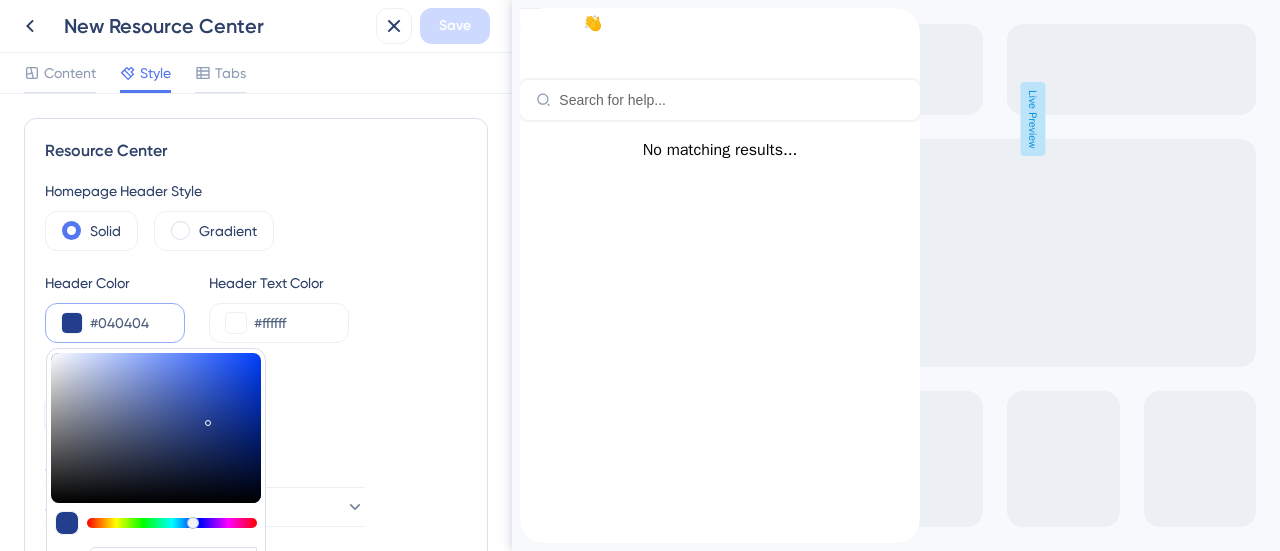 type on "#040404" 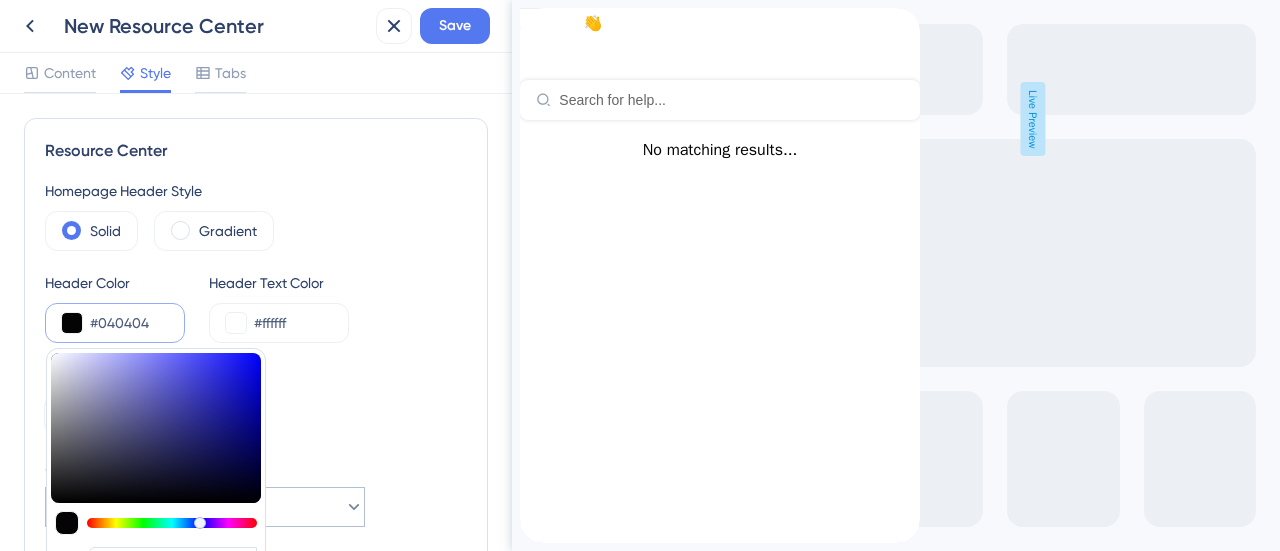 type on "#010101" 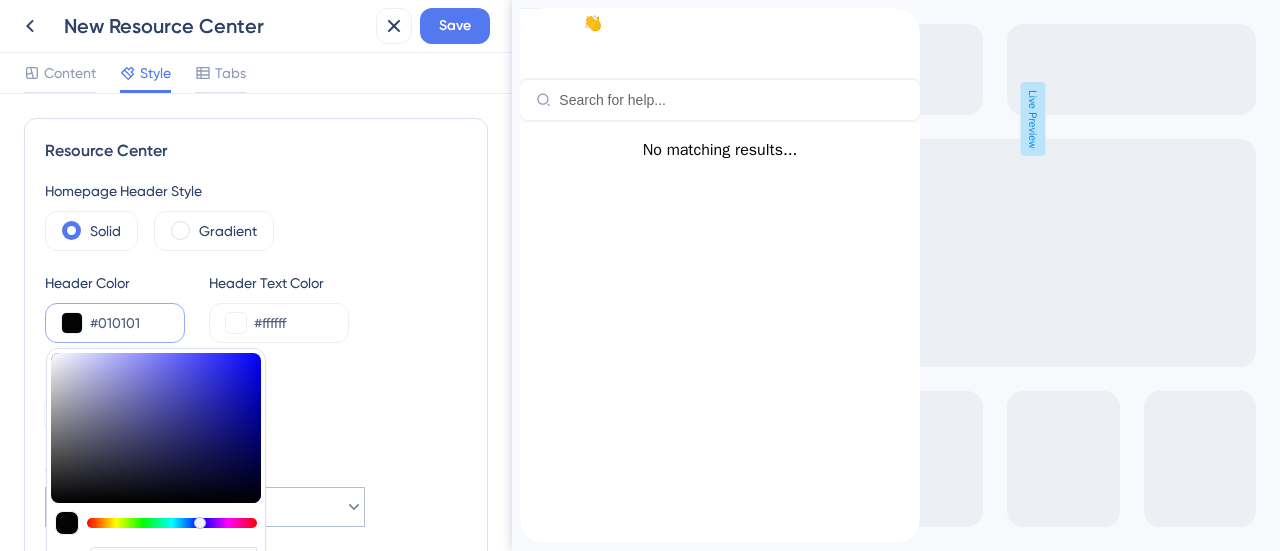 type on "#010101" 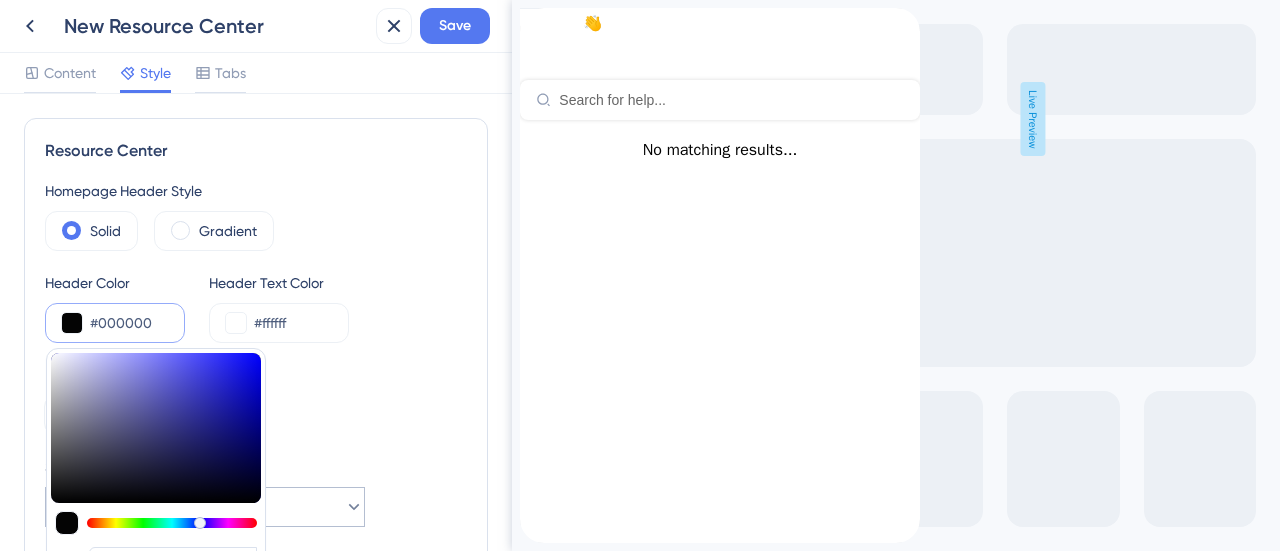 type on "#000000" 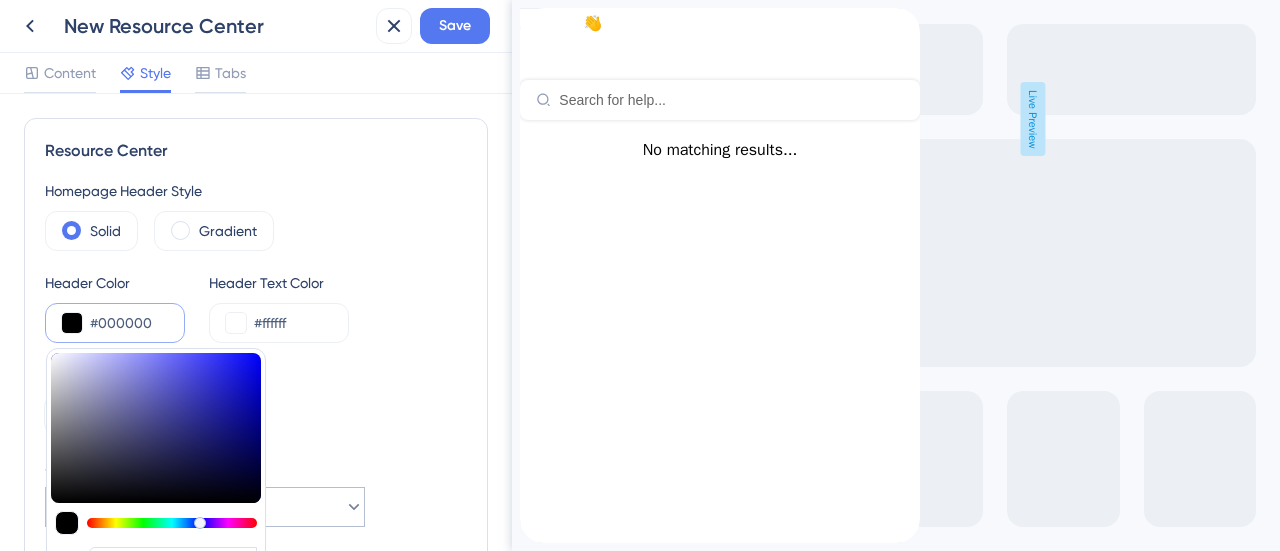 click on "Homepage Header Style Solid Gradient Header Color #000000 #000000 HEX Header Text Color #ffffff Resource Center Width 400 px Select Font System Font Custom Font" at bounding box center (256, 381) 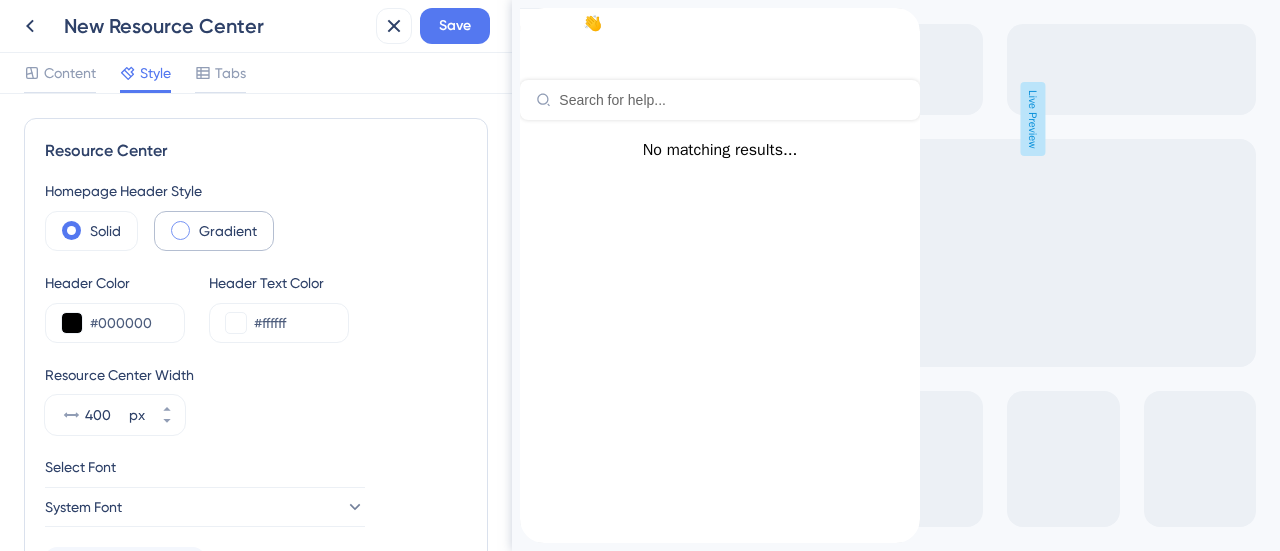 click on "Gradient" at bounding box center [228, 231] 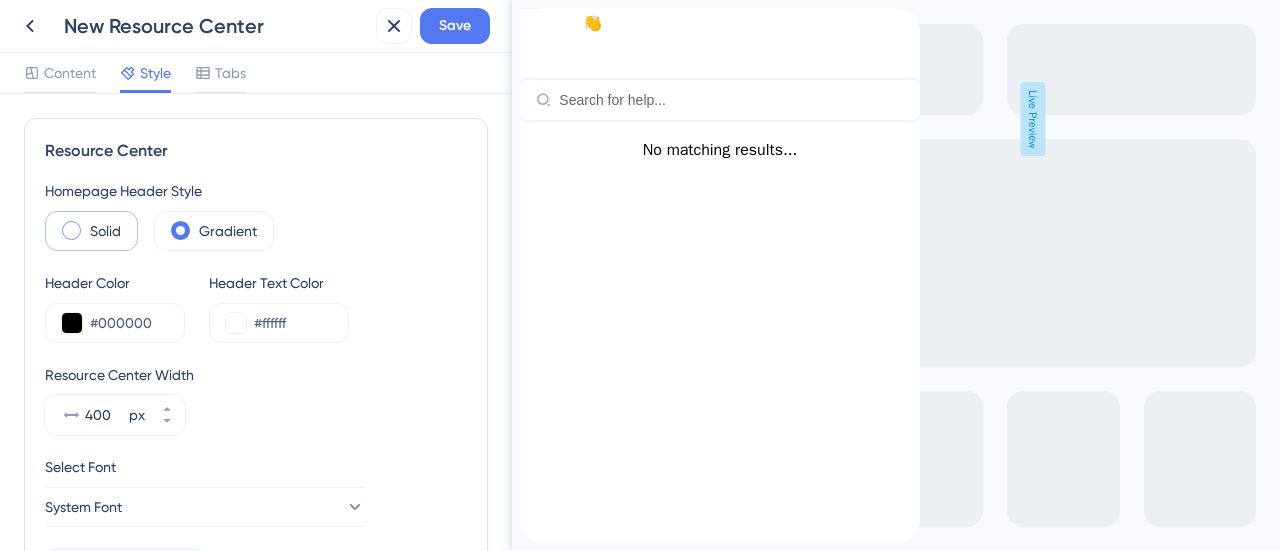 click on "Solid" at bounding box center [105, 231] 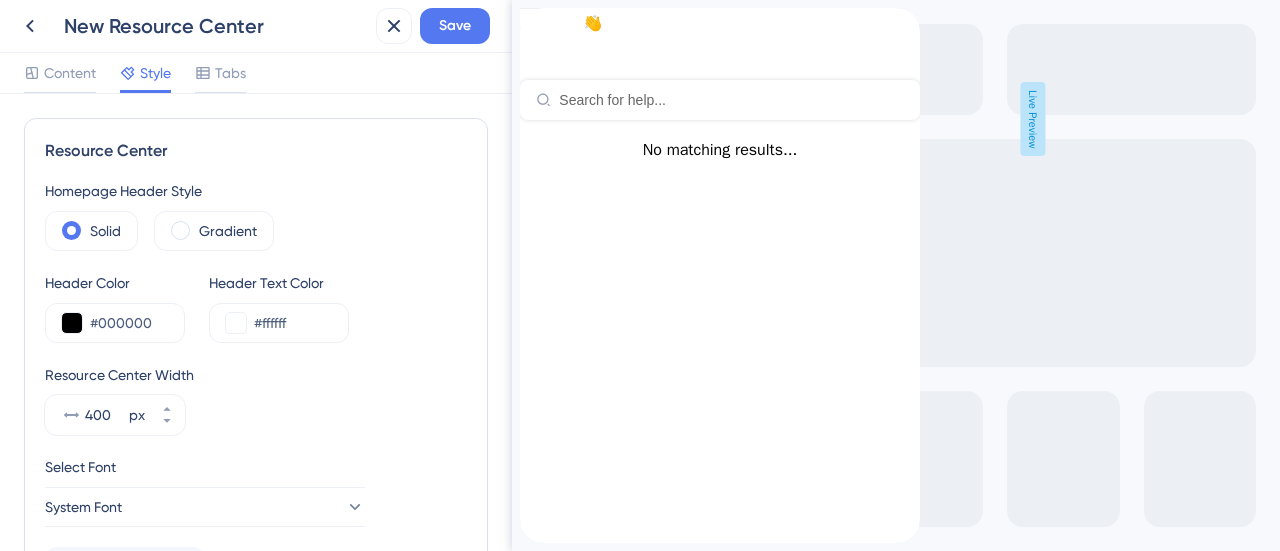 click on "Homepage Header Style" at bounding box center (256, 191) 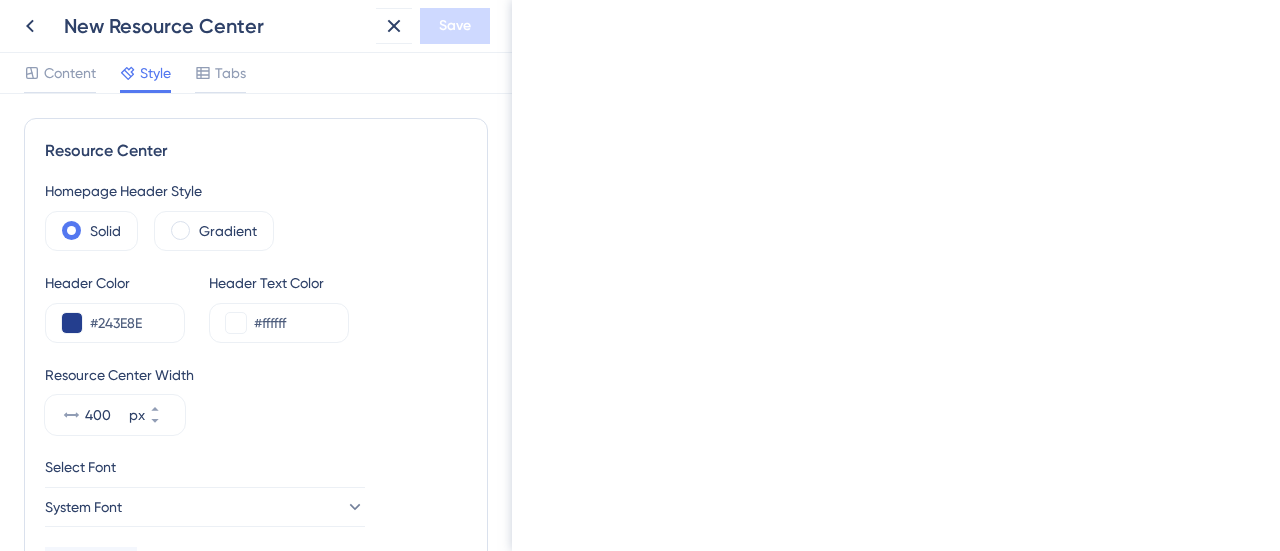 scroll, scrollTop: 0, scrollLeft: 0, axis: both 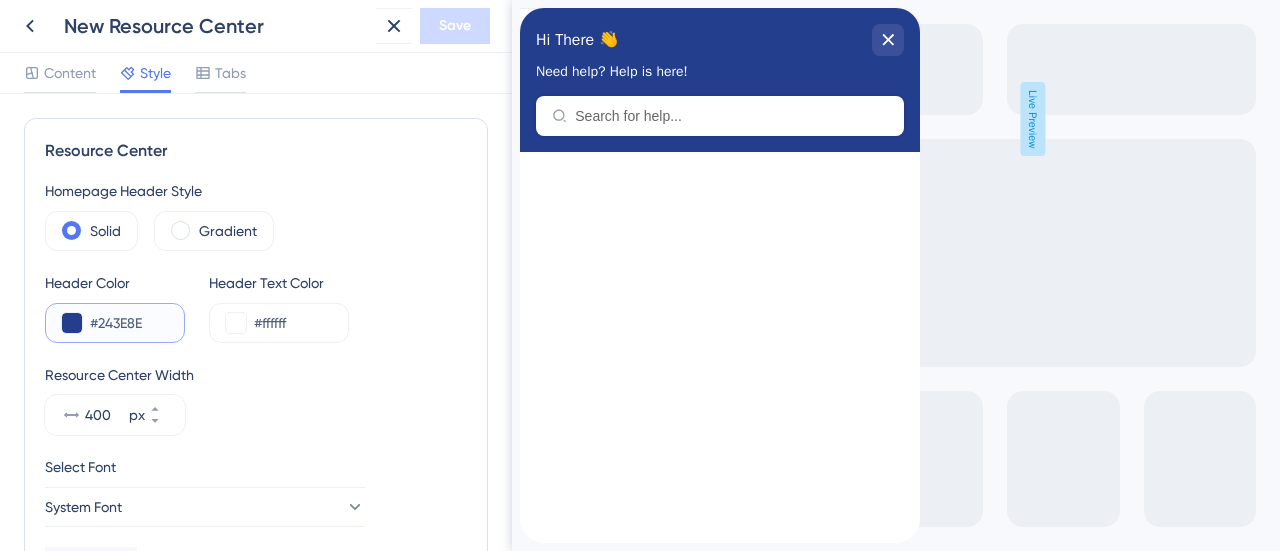 click at bounding box center [72, 323] 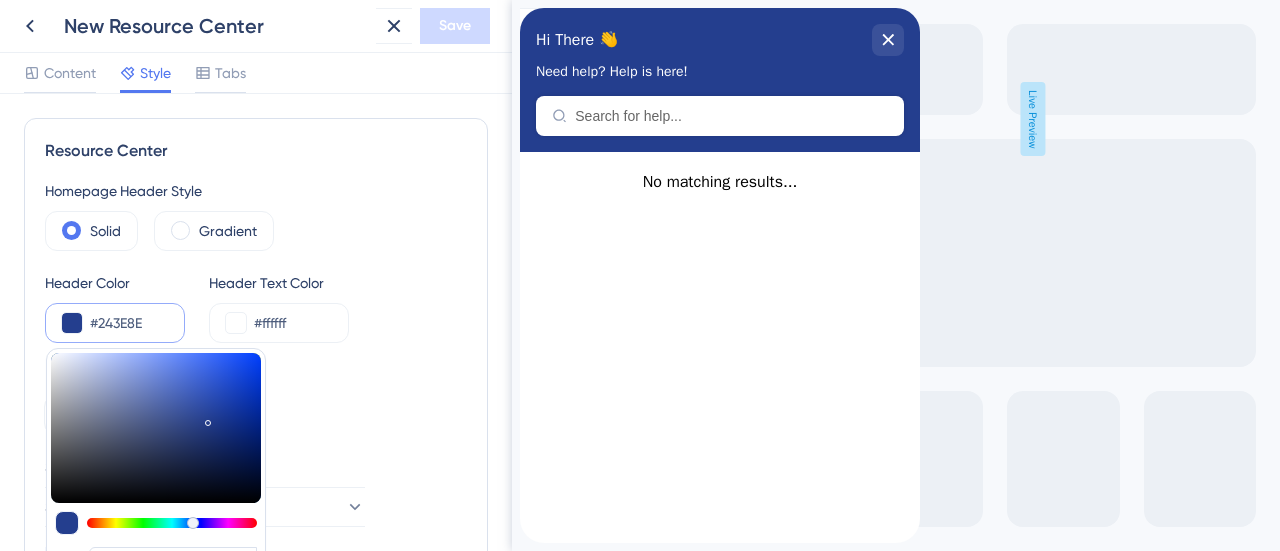 type on "#040404" 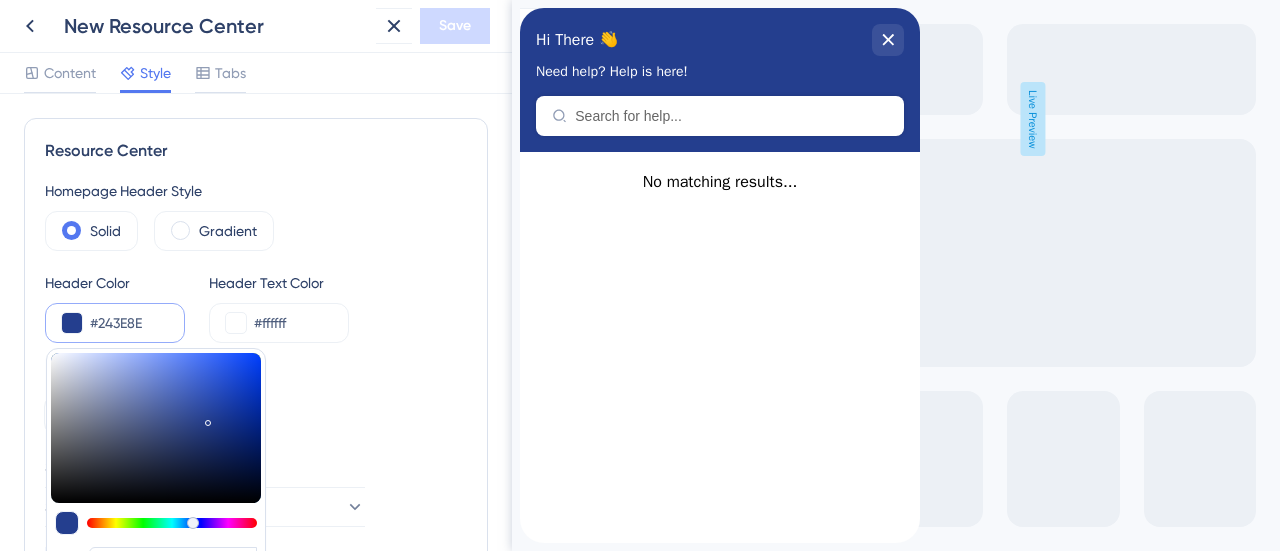 type on "#070707" 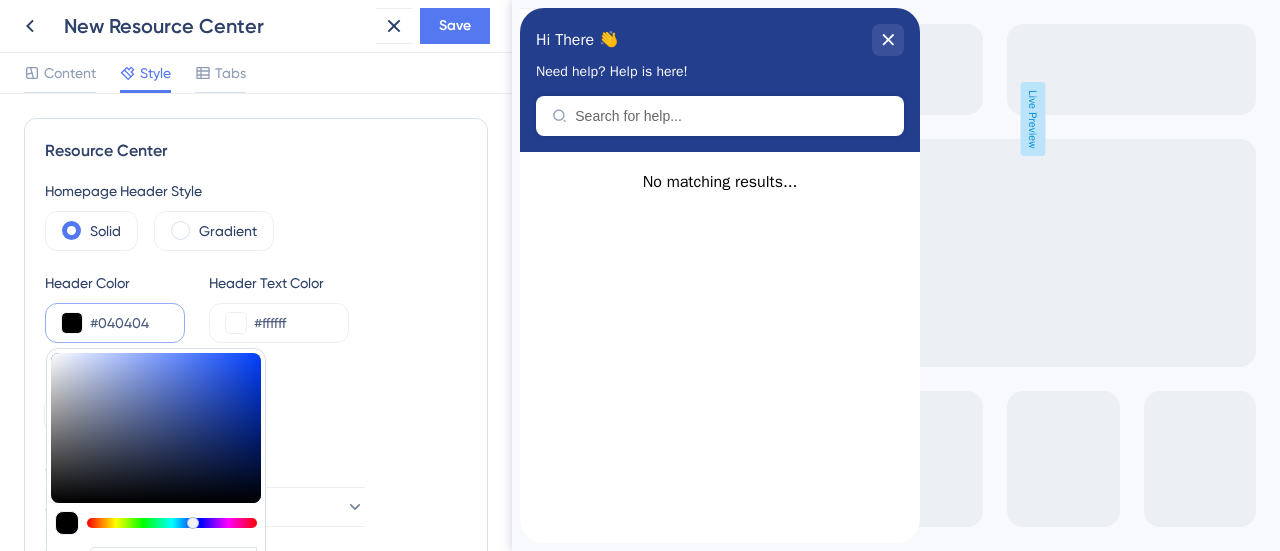 type on "#000000" 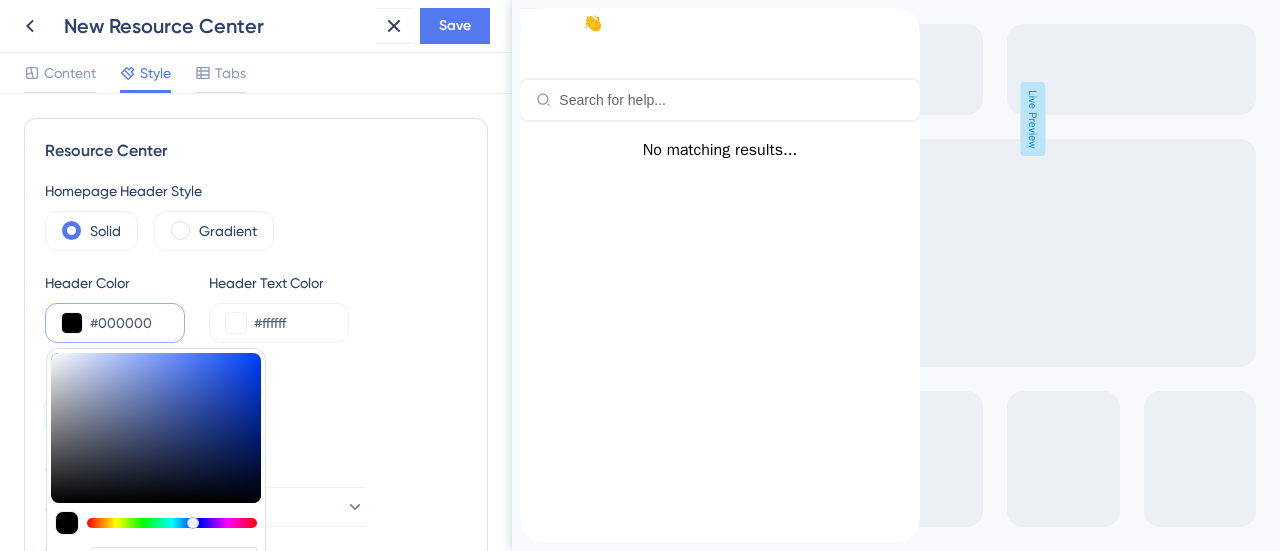 type on "#000000" 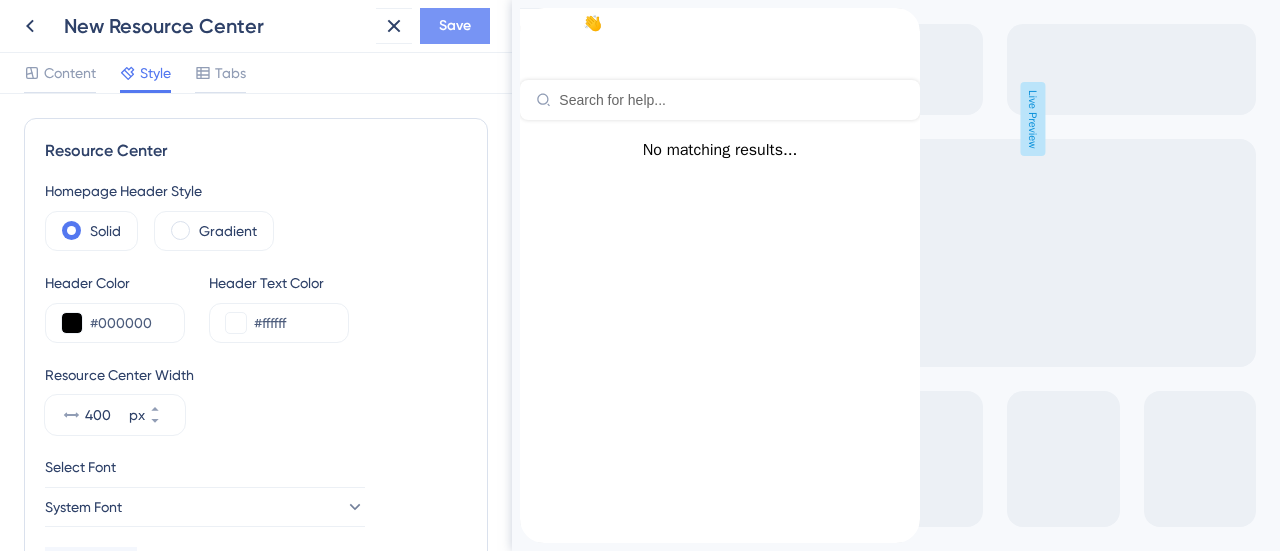 click on "Save" at bounding box center (455, 26) 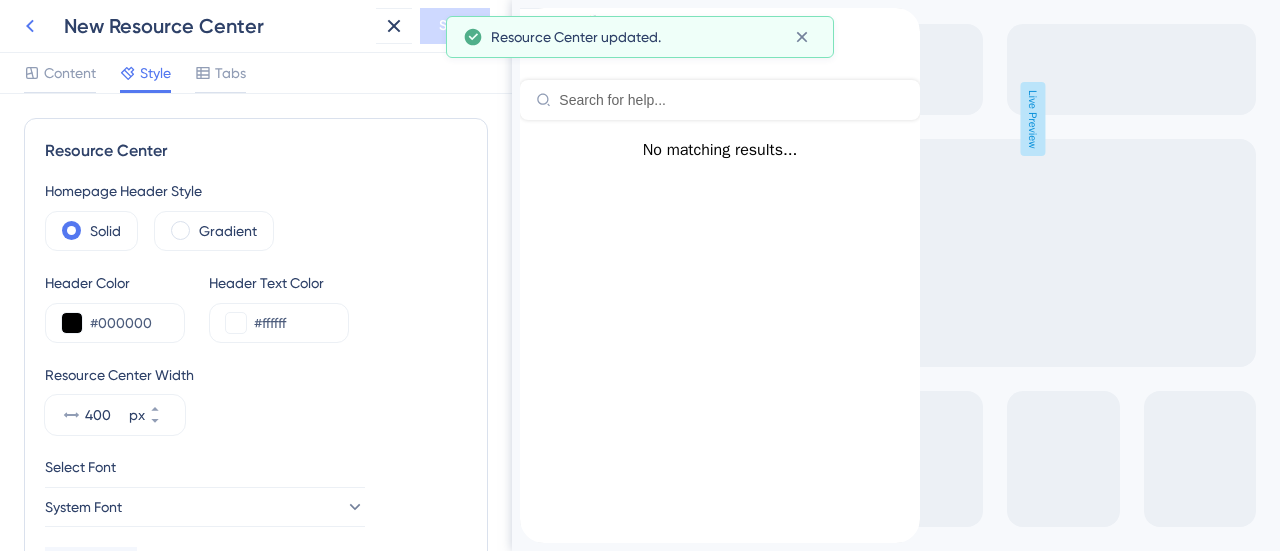 click 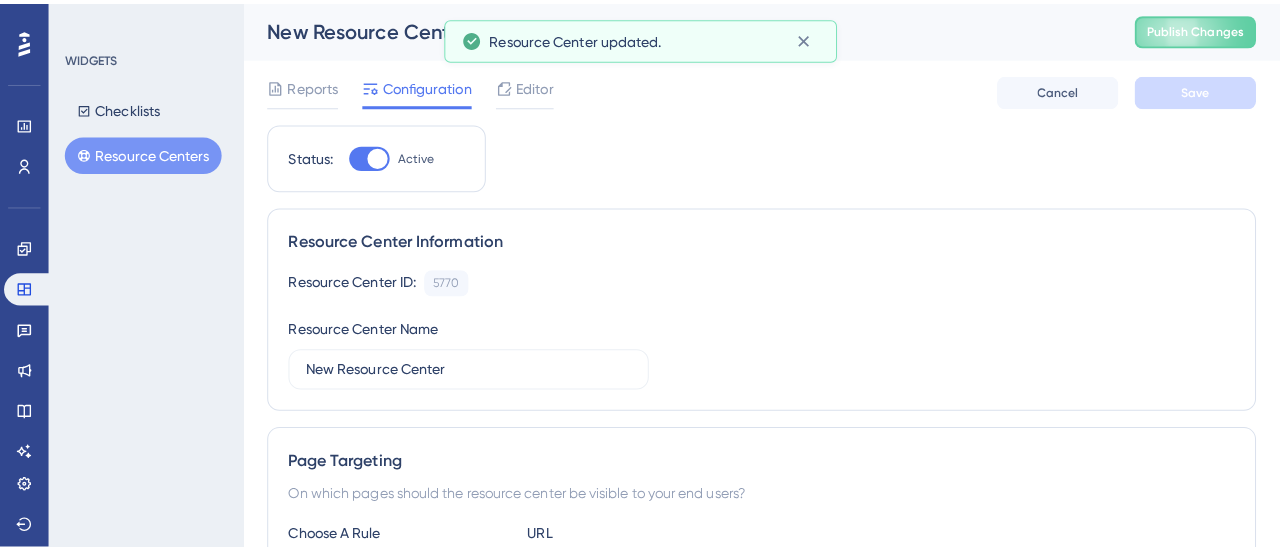 scroll, scrollTop: 0, scrollLeft: 0, axis: both 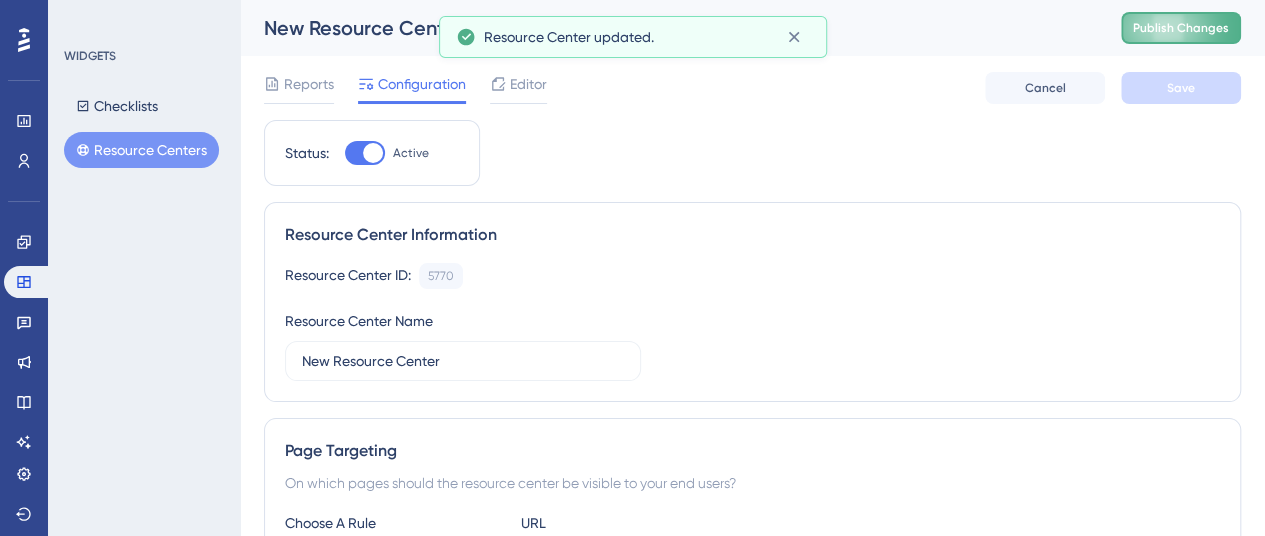 click on "Publish Changes" at bounding box center (1181, 28) 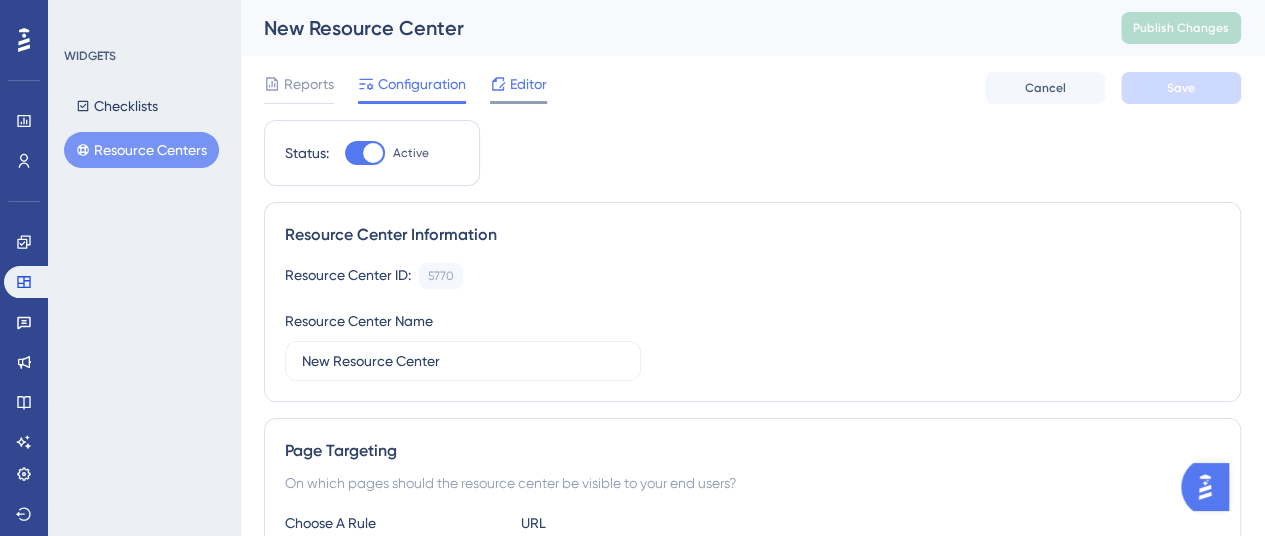 click on "Editor" at bounding box center [528, 84] 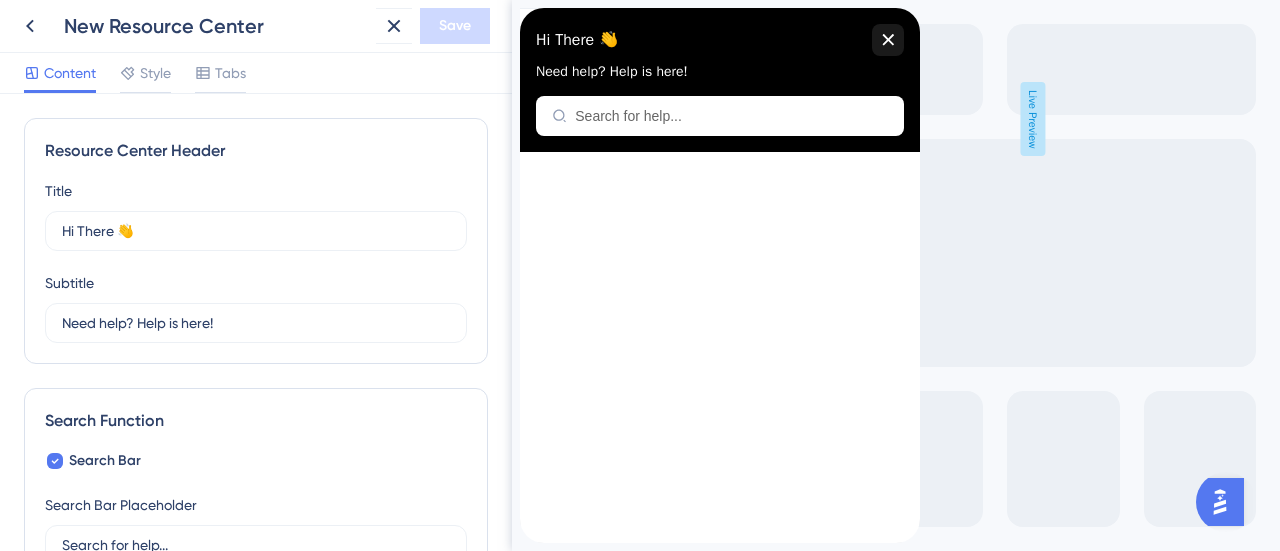 scroll, scrollTop: 0, scrollLeft: 0, axis: both 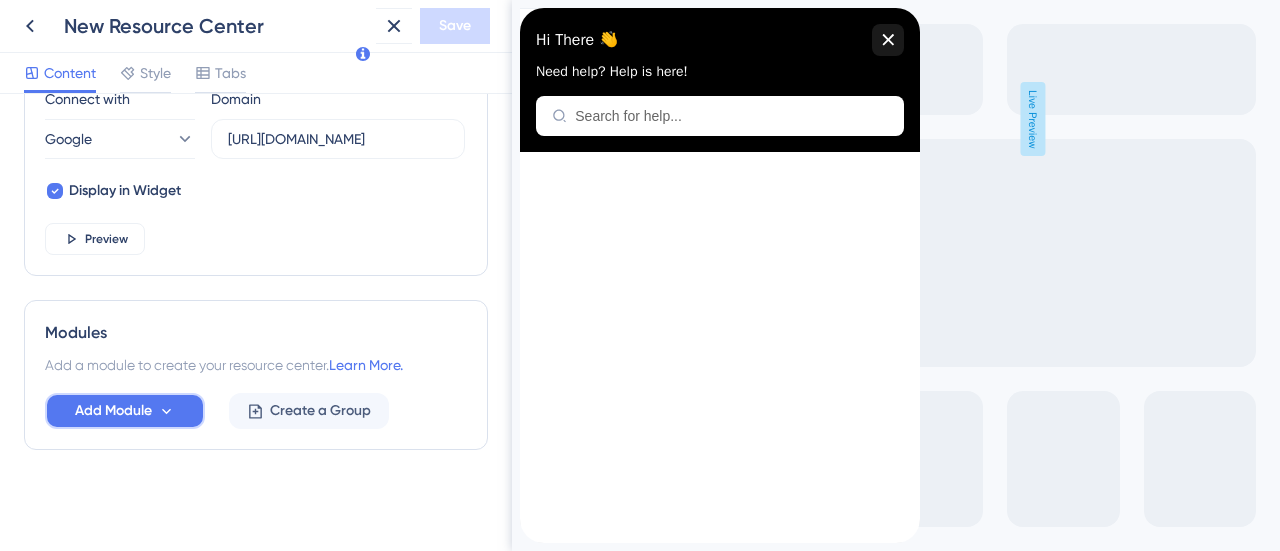 click 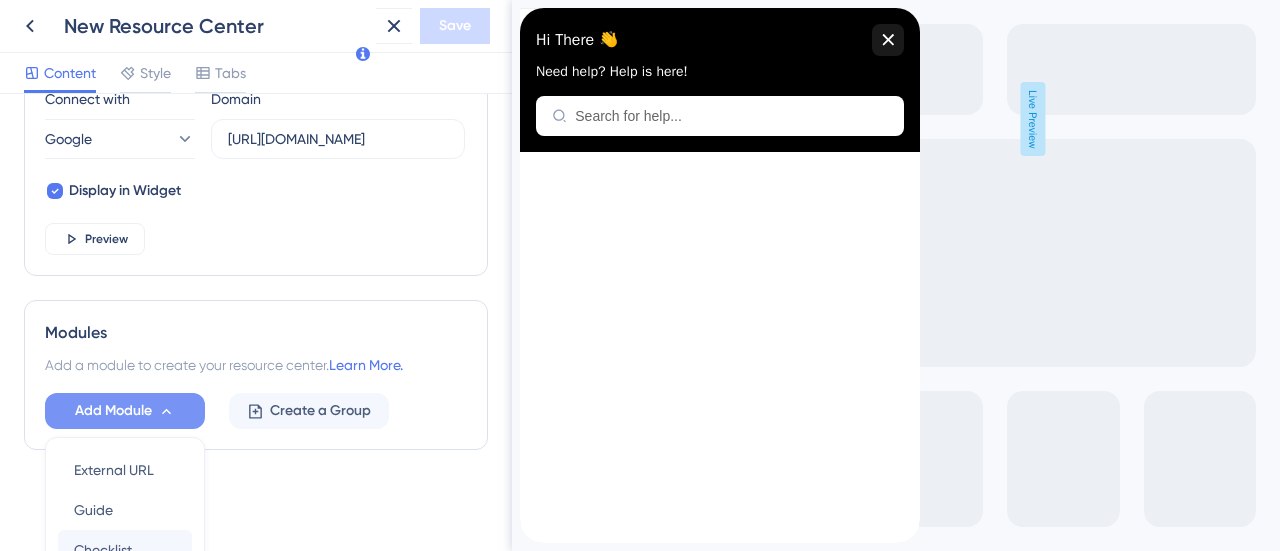 scroll, scrollTop: 915, scrollLeft: 0, axis: vertical 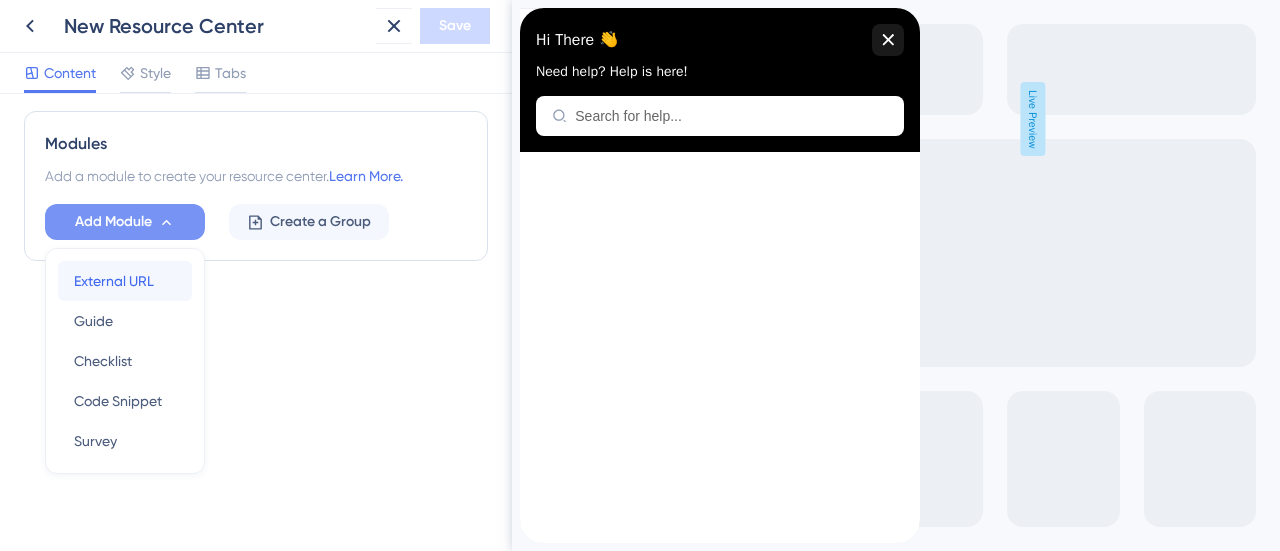 click on "External URL" at bounding box center [114, 281] 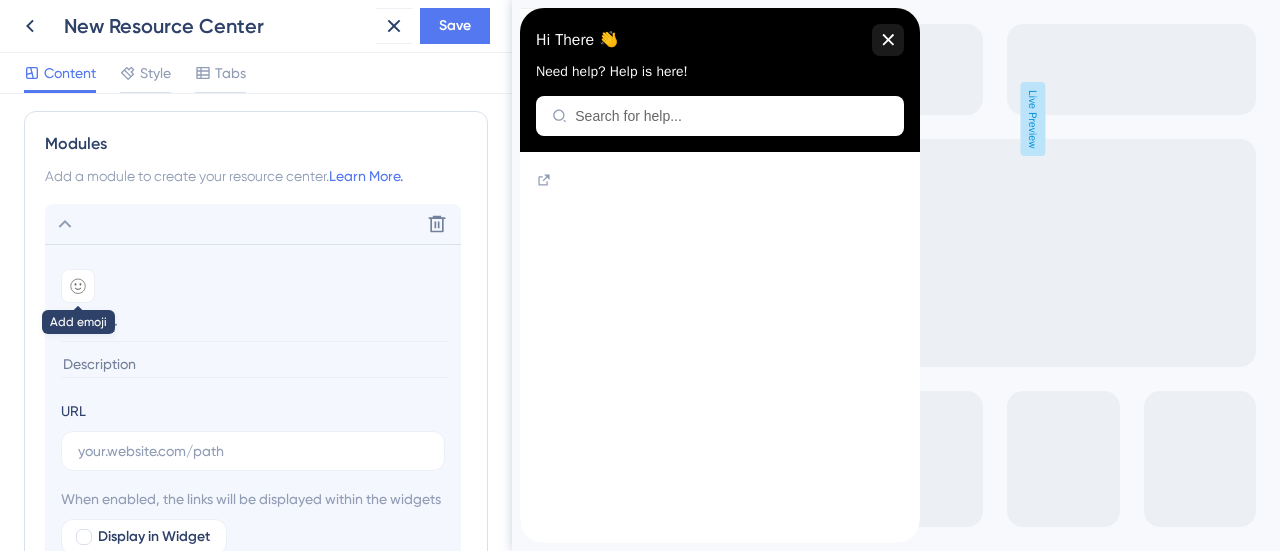 click 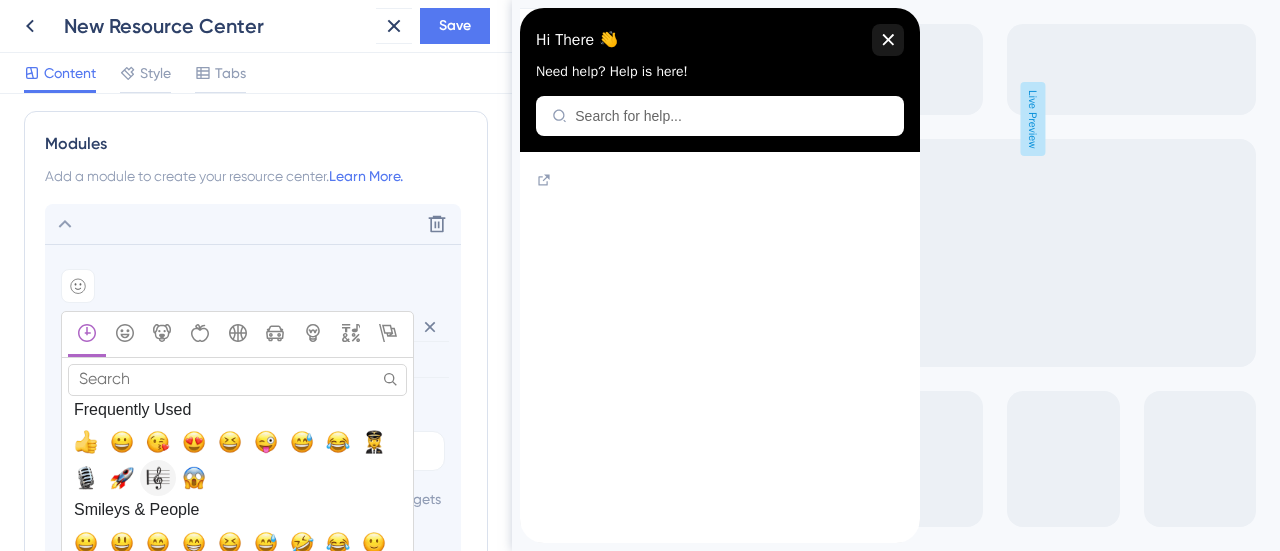 click at bounding box center [158, 478] 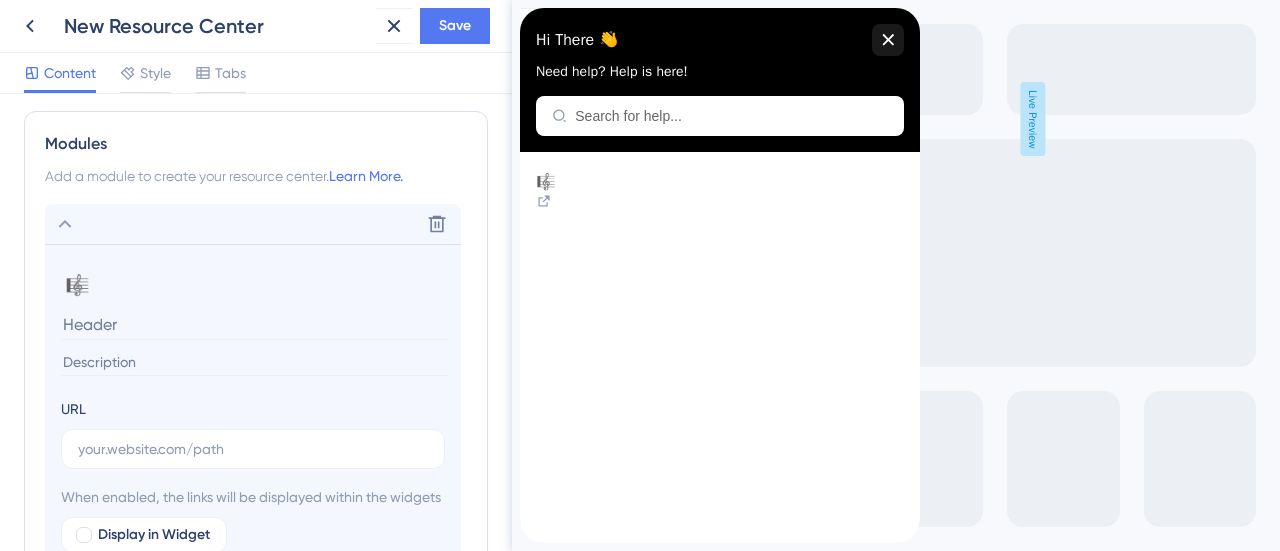 click at bounding box center (255, 324) 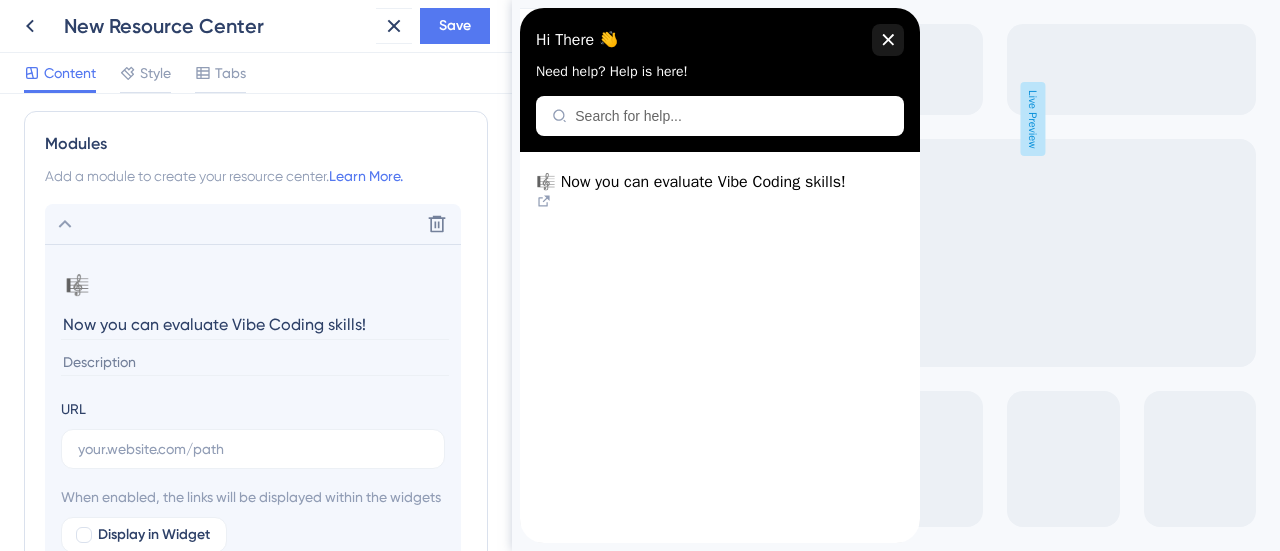 type on "Now you can evaluate Vibe Coding skills!" 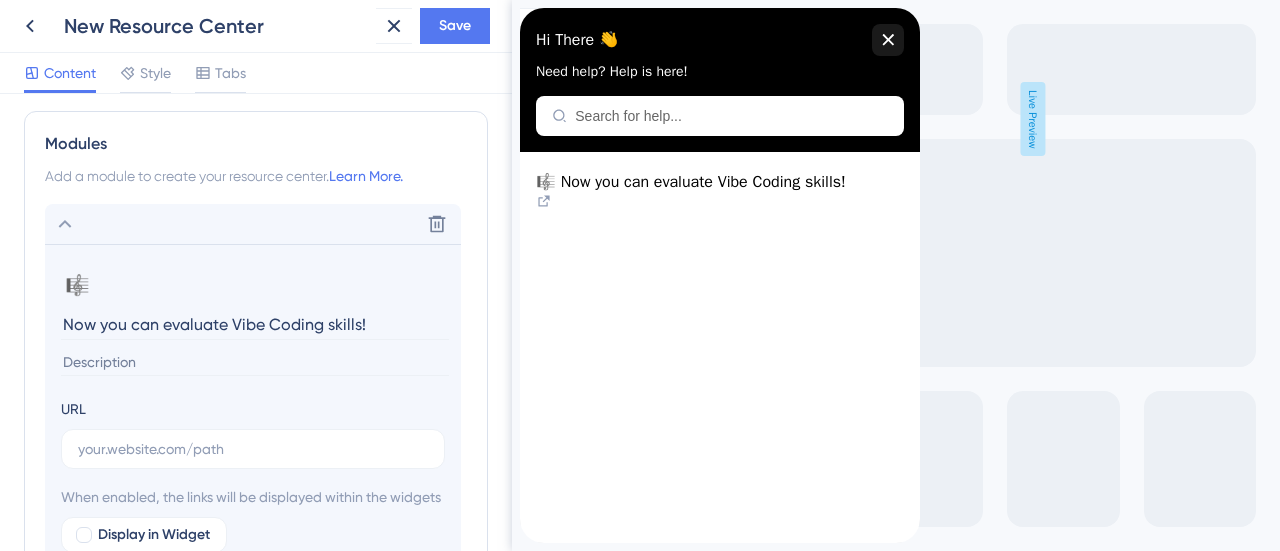 click on "Now you can evaluate Vibe Coding skills!" at bounding box center [255, 324] 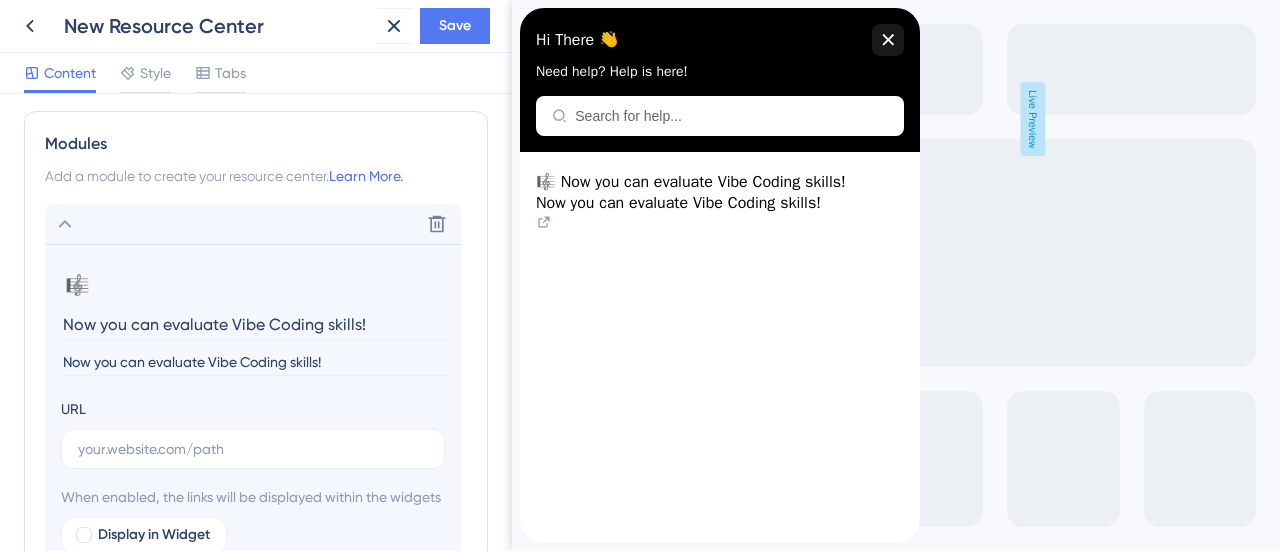 click on "Now you can evaluate Vibe Coding skills!" at bounding box center [255, 362] 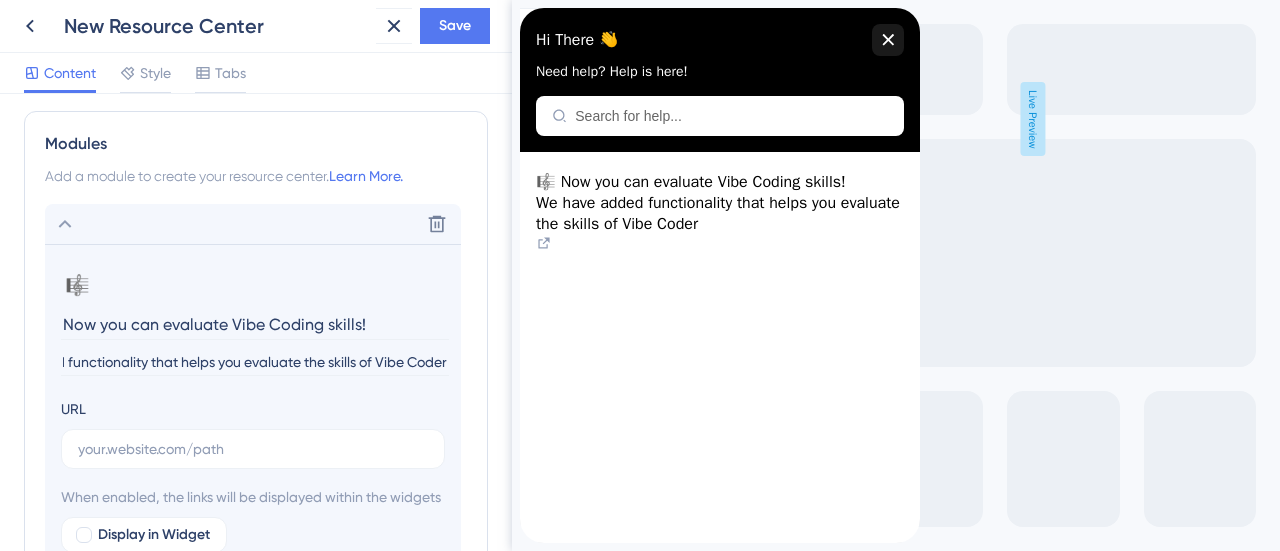 scroll, scrollTop: 0, scrollLeft: 114, axis: horizontal 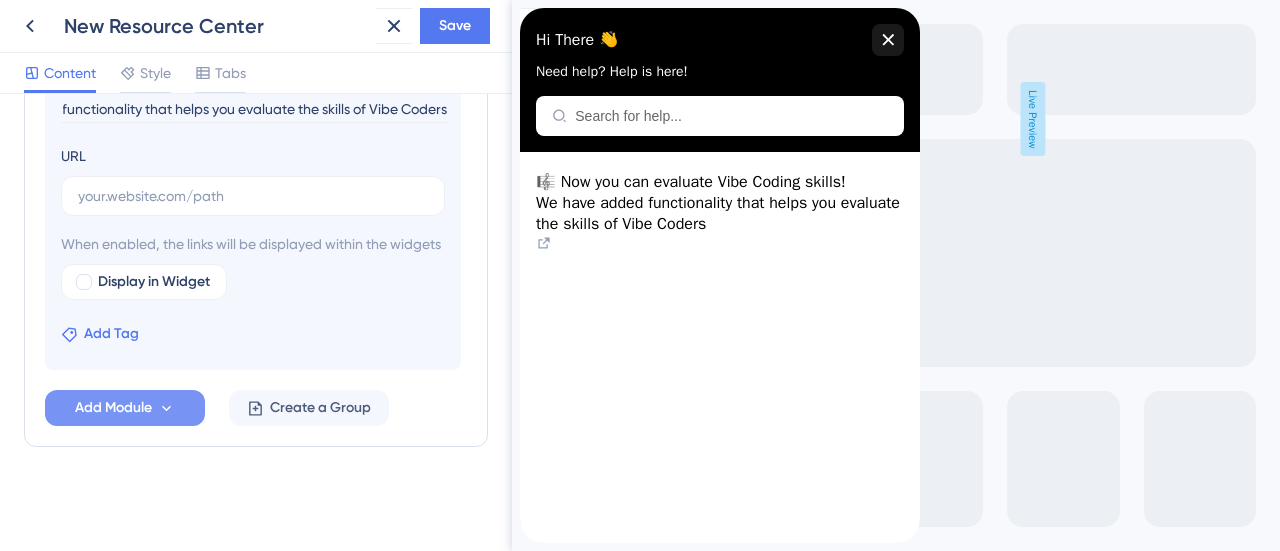 type on "We have added functionality that helps you evaluate the skills of Vibe Coders" 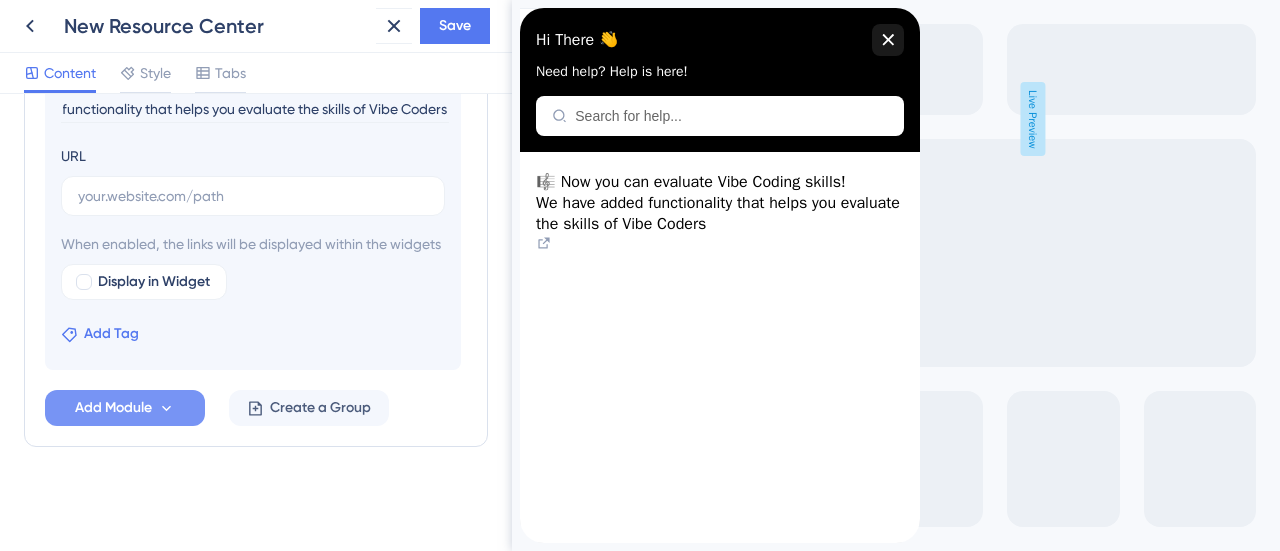scroll, scrollTop: 0, scrollLeft: 0, axis: both 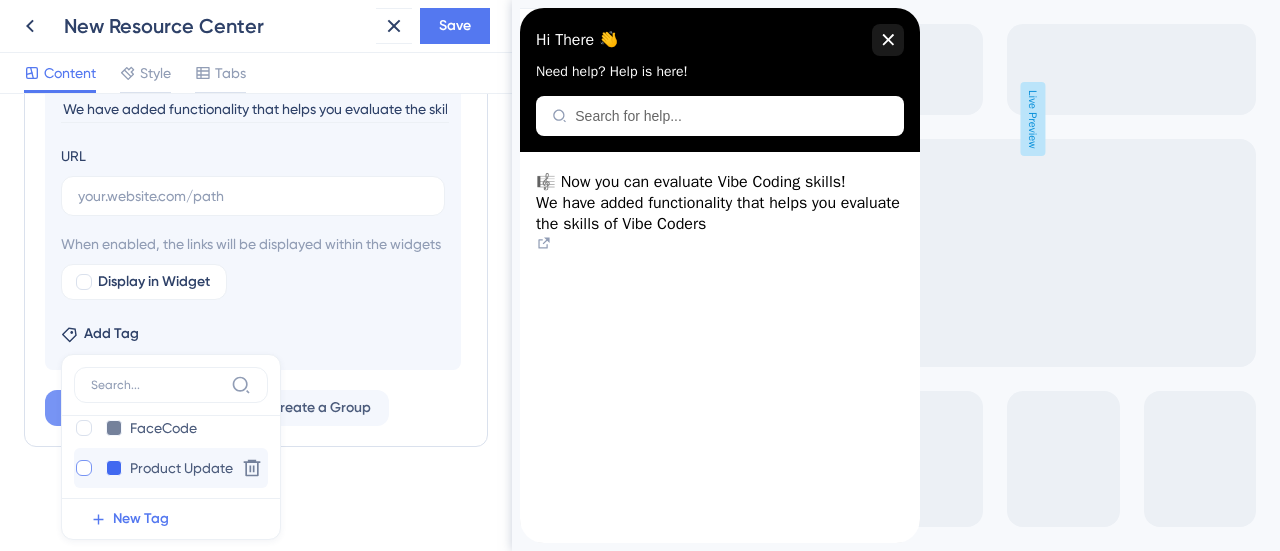click at bounding box center [84, 468] 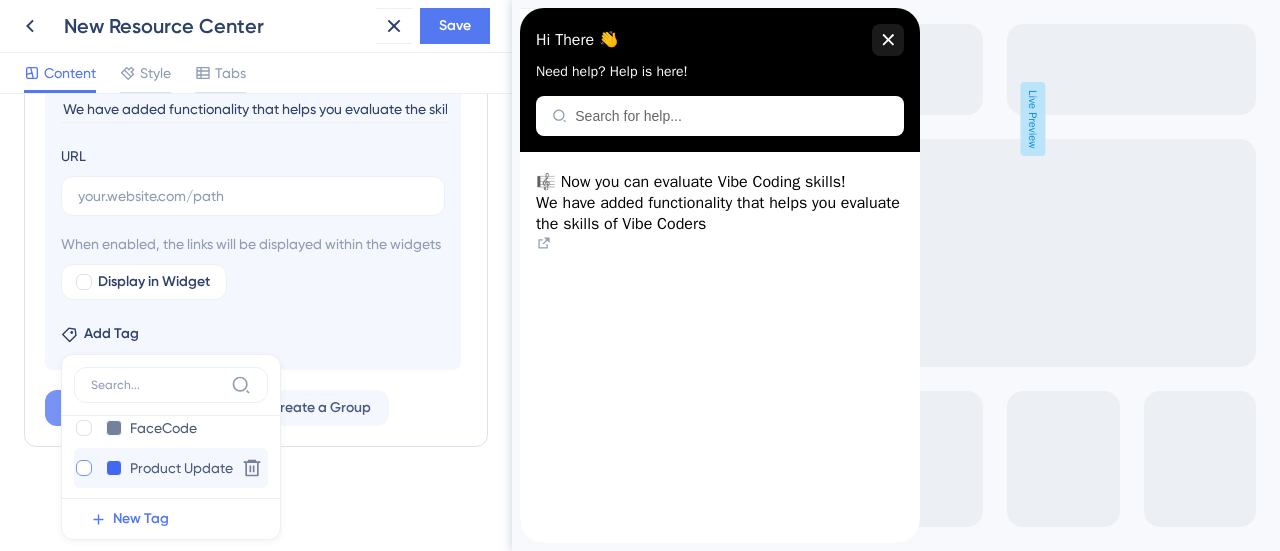 checkbox on "true" 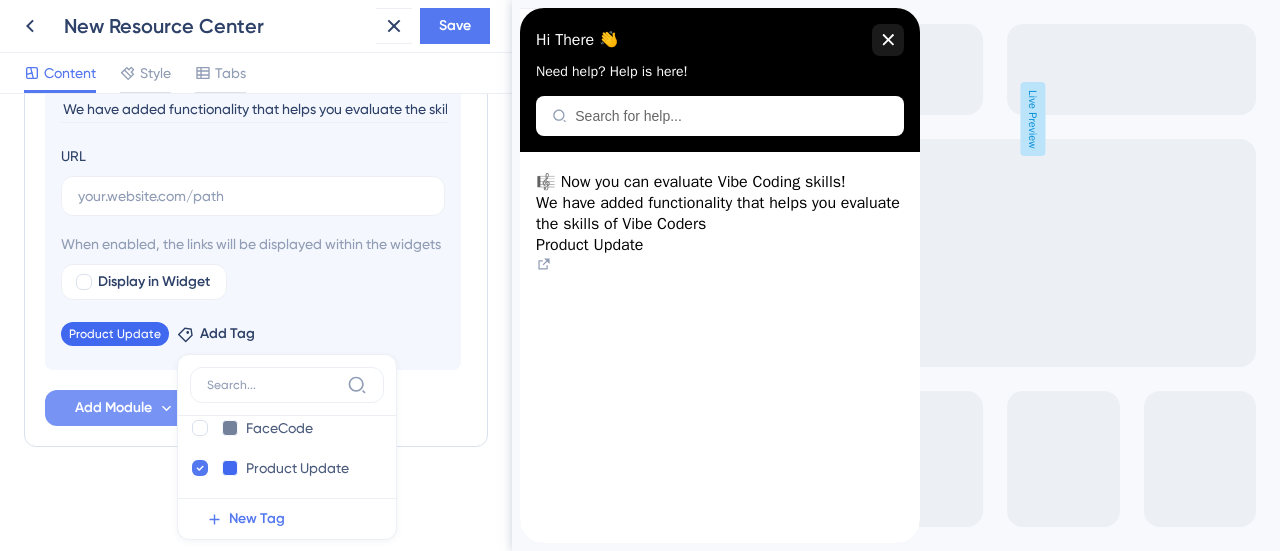 click on "Resource Center Header Title Hi There 👋 17 Hi There 👋 Subtitle Need help? Help is here! 12 Search Function Search Bar Search Bar Placeholder Search for help... No Search Result Message No matching results... Open in New Tab Message Open in a new tab 3 Bring search results from a Knowledge Base Connect with Google Domain [URL][DOMAIN_NAME] Display in Widget Preview Modules Add a module to create your resource center.  Learn More. Delete 🎼 Change emoji Remove emoji Now you can evaluate Vibe Coding skills! We have added functionality that helps you evaluate the skills of Vibe Coders URL When enabled, the links will be displayed within the widgets Display in Widget Product Update Remove Add Tag Evaluation Evaluation Delete FaceCode FaceCode Delete Product Update Product Update Delete New Tag Add Module Create a Group" at bounding box center (256, -262) 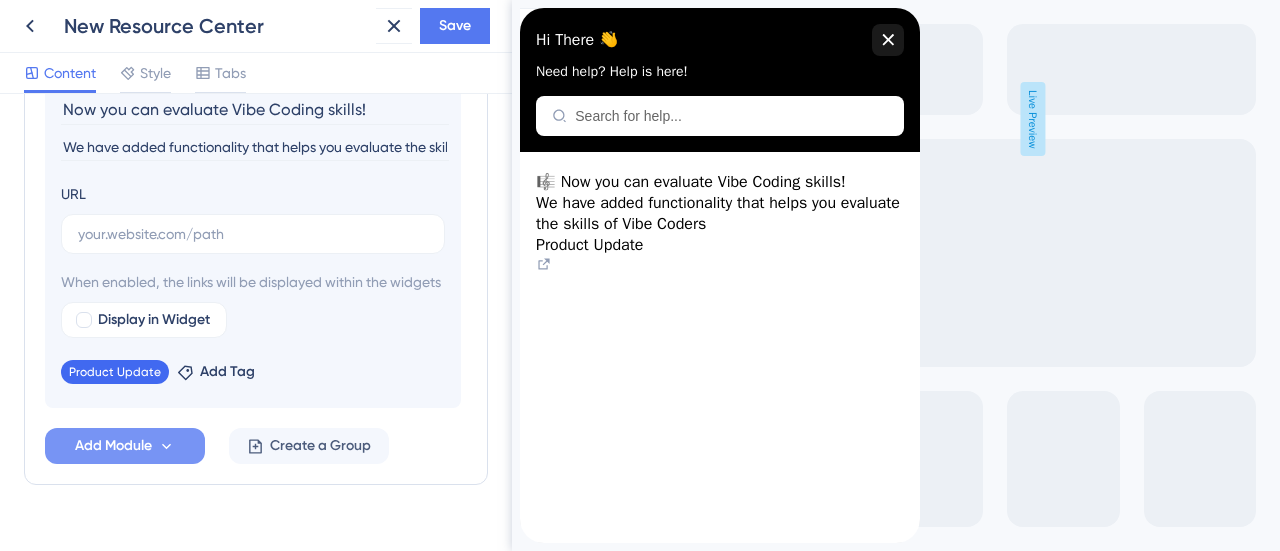 scroll, scrollTop: 1189, scrollLeft: 0, axis: vertical 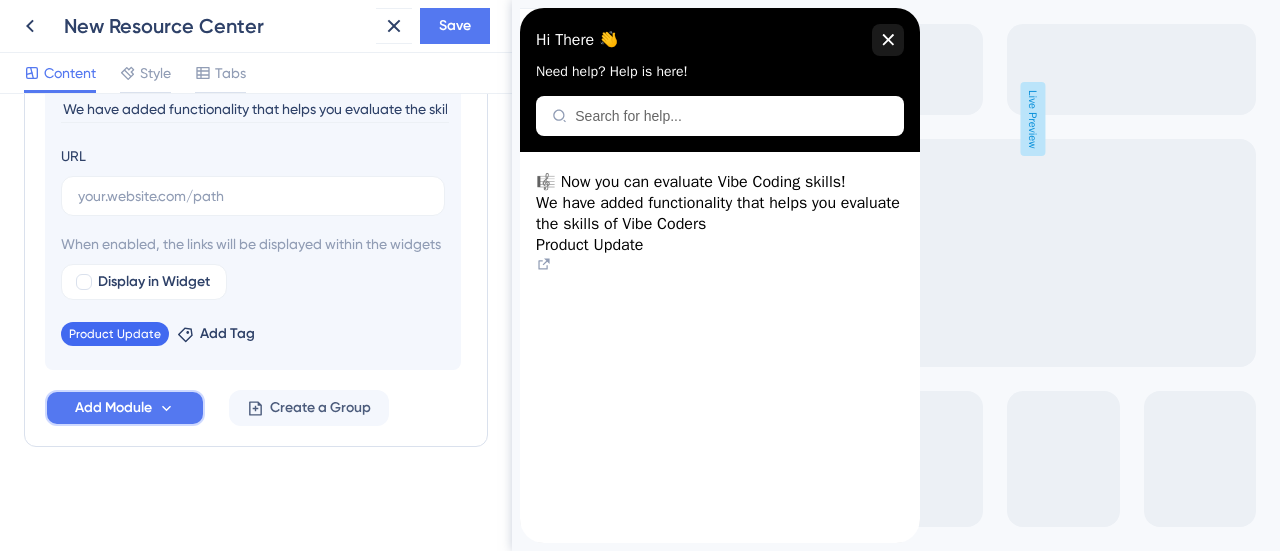 click 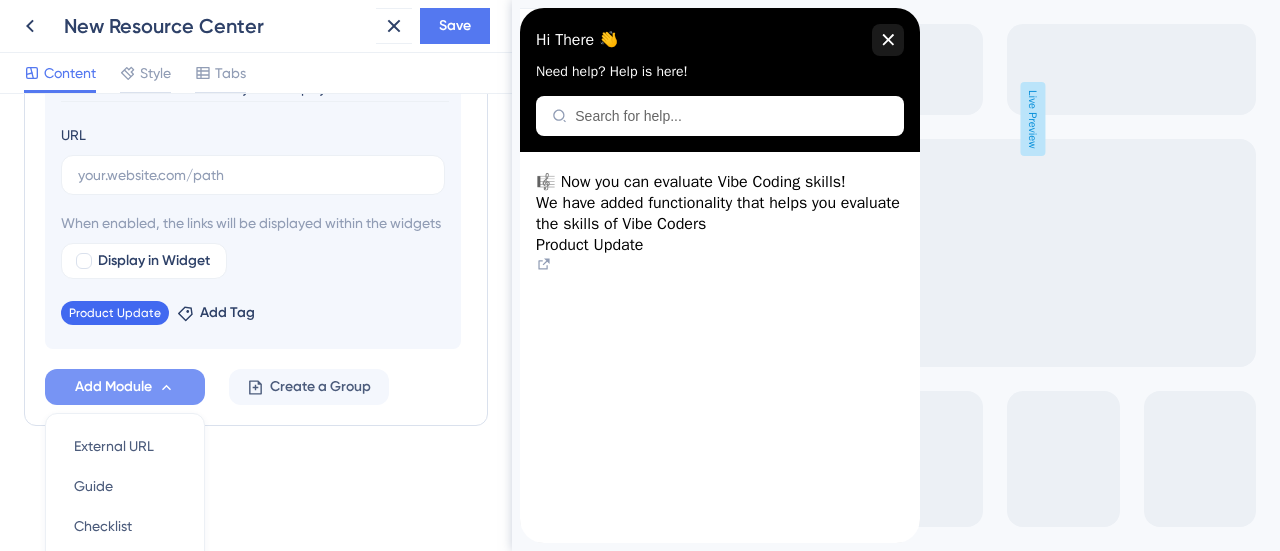 scroll, scrollTop: 1378, scrollLeft: 0, axis: vertical 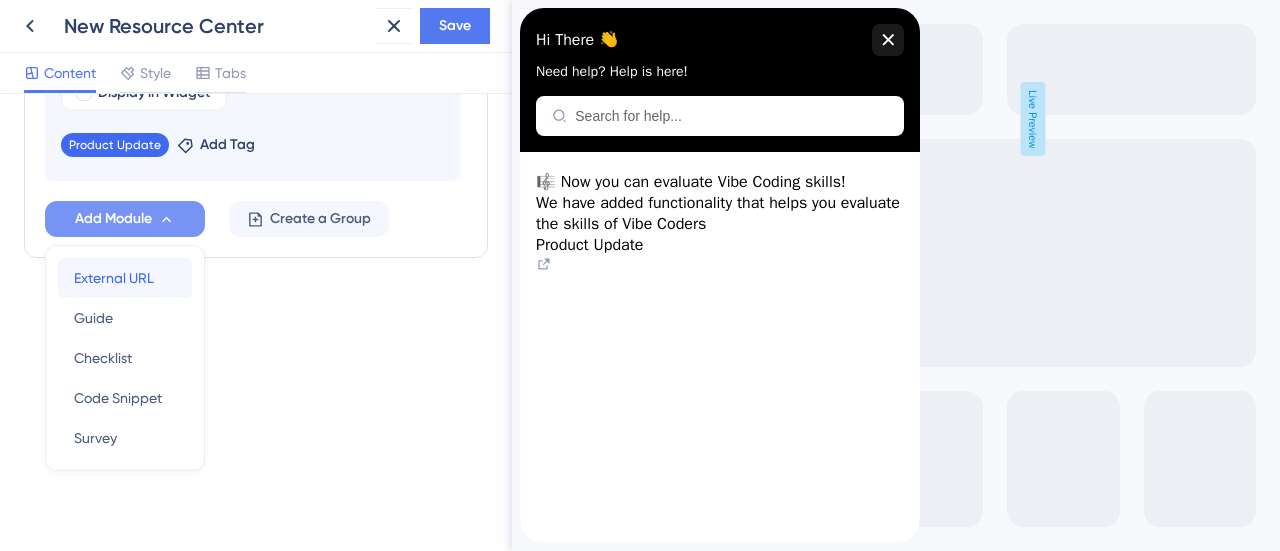 click on "External URL" at bounding box center [114, 278] 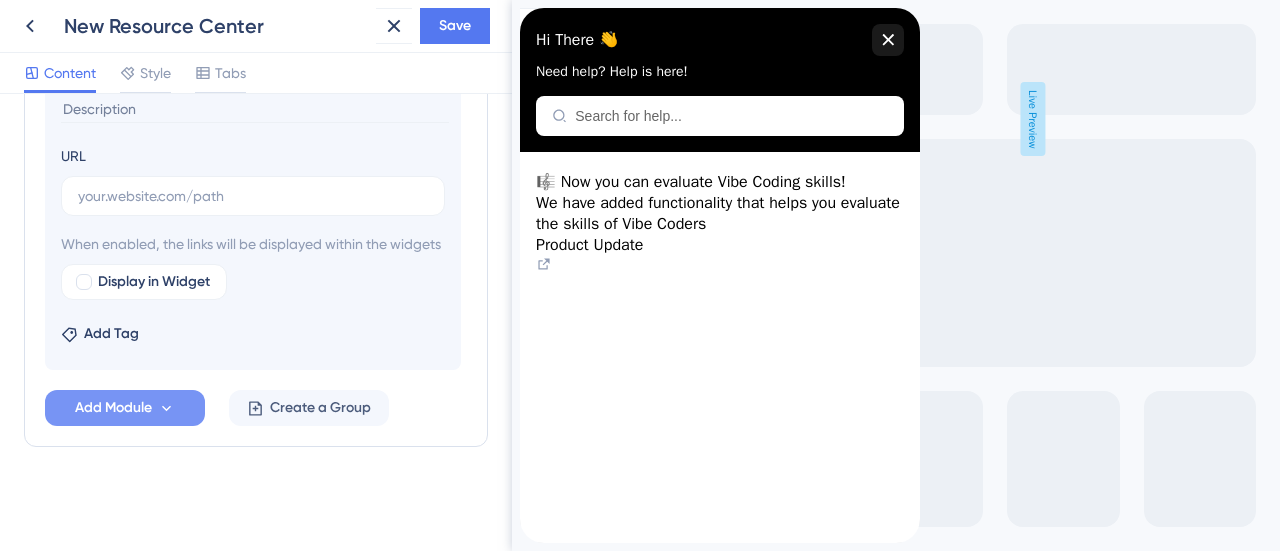 scroll, scrollTop: 972, scrollLeft: 0, axis: vertical 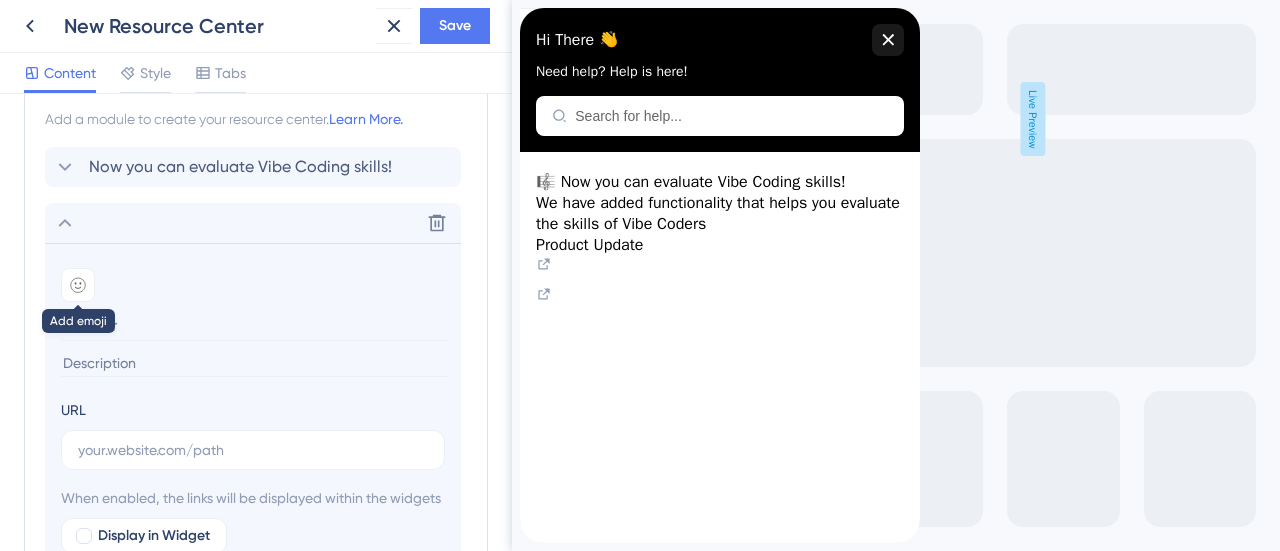 click 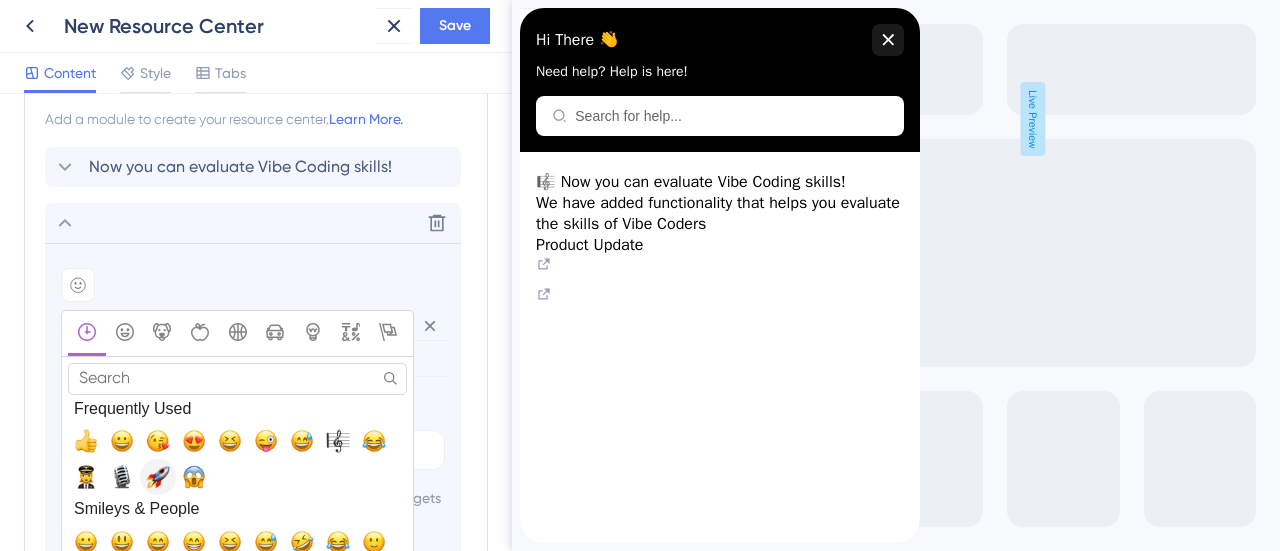 click at bounding box center [158, 477] 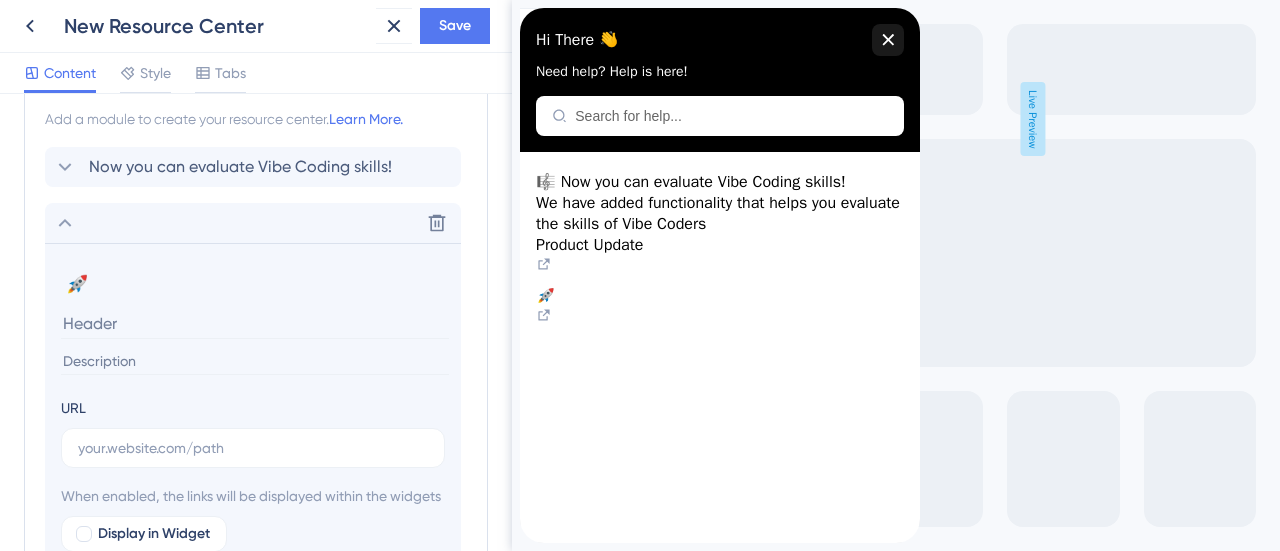 click at bounding box center (255, 323) 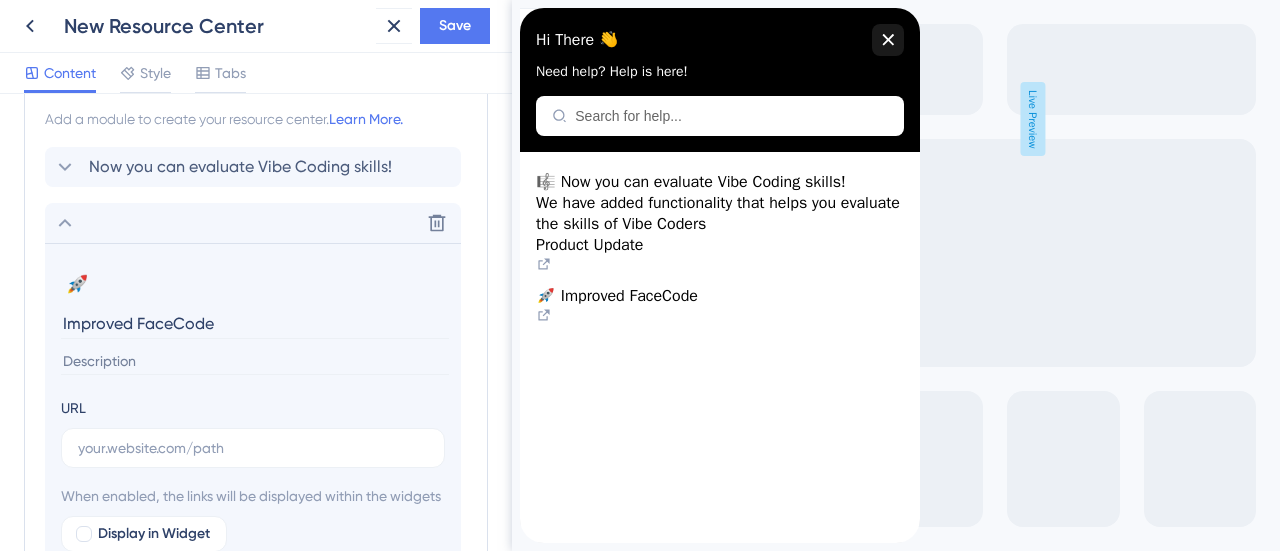 click on "Improved FaceCode" at bounding box center (255, 323) 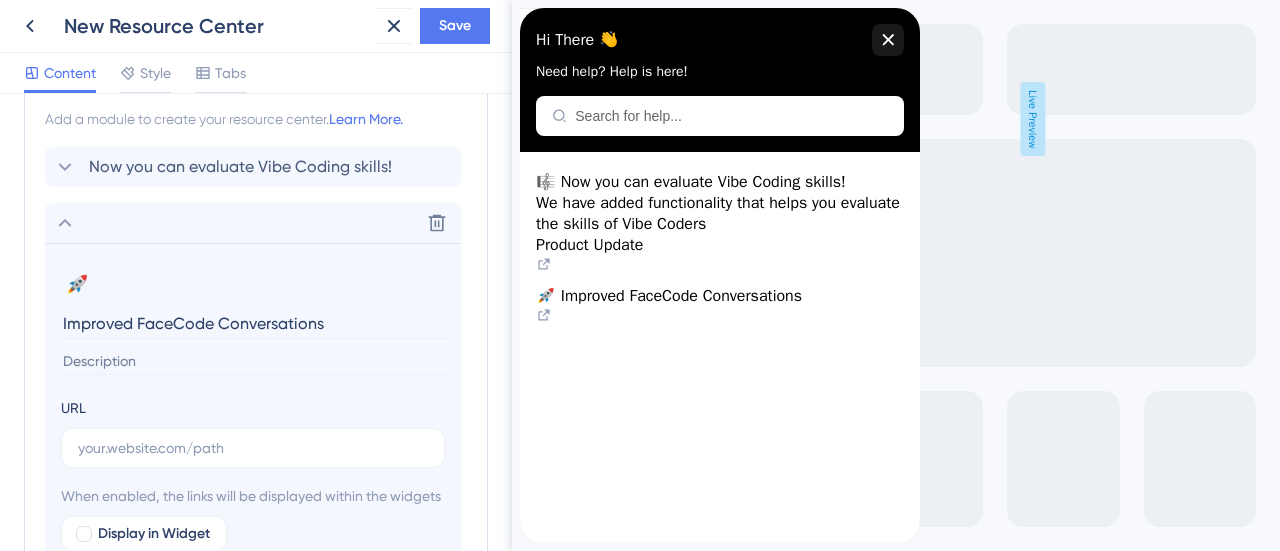 type on "Improved FaceCode Conversations" 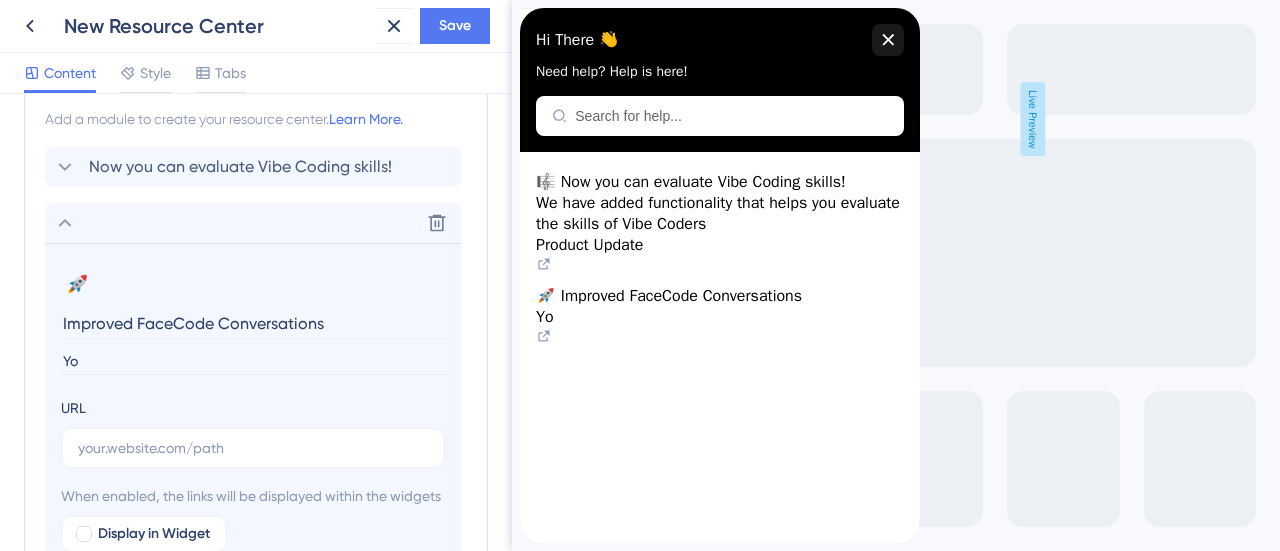 type on "Y" 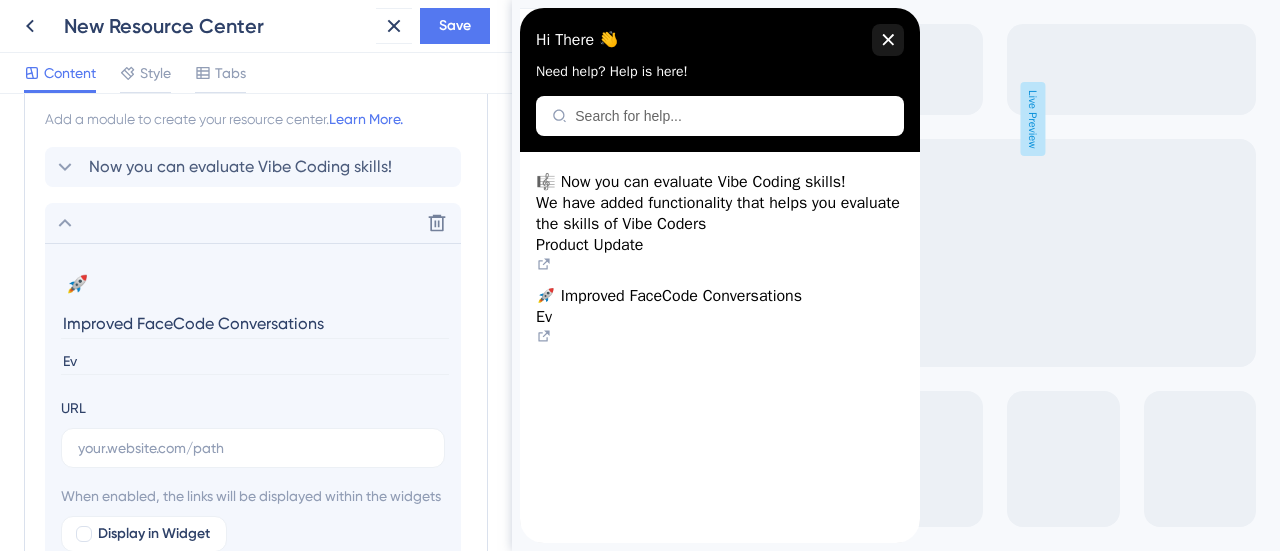 type on "E" 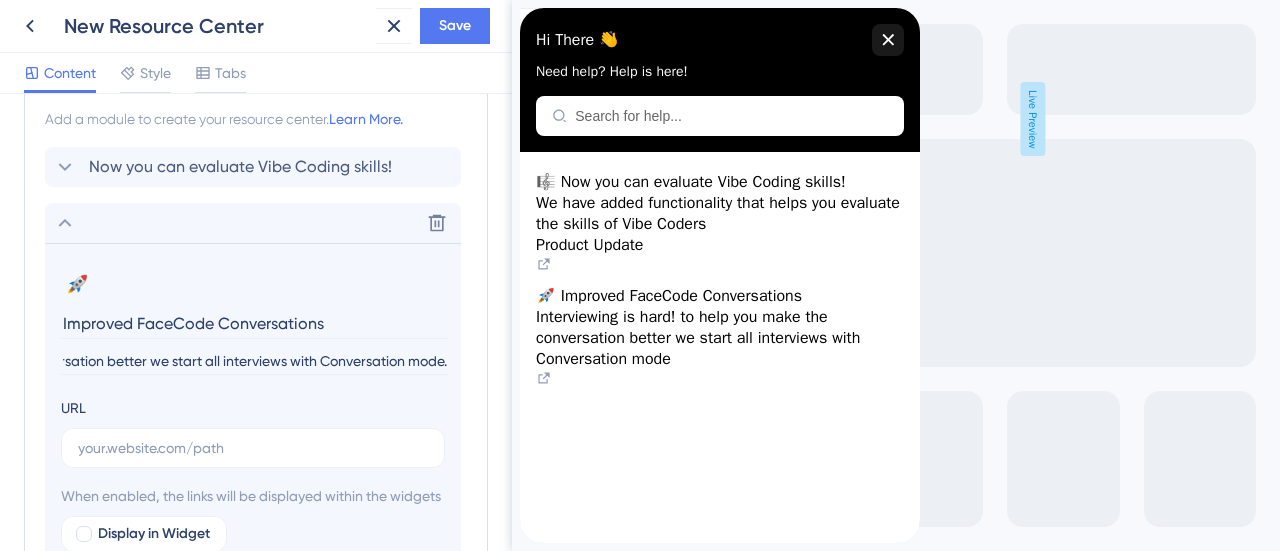 scroll, scrollTop: 0, scrollLeft: 316, axis: horizontal 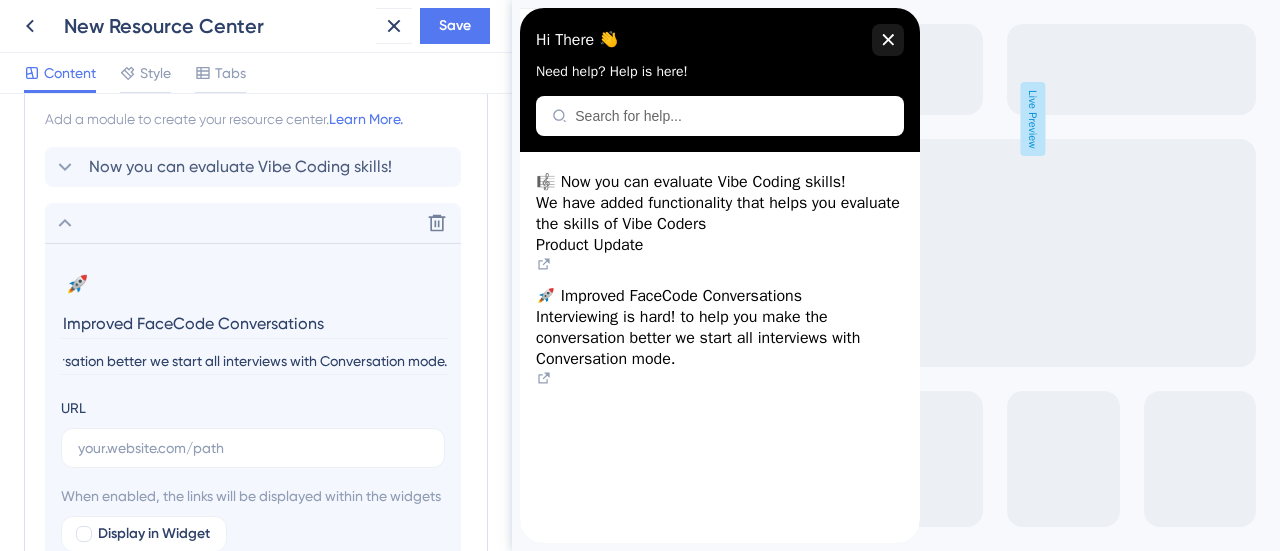 type on "Interviewing is hard! to help you make the conversation better we start all interviews with Conversation mode." 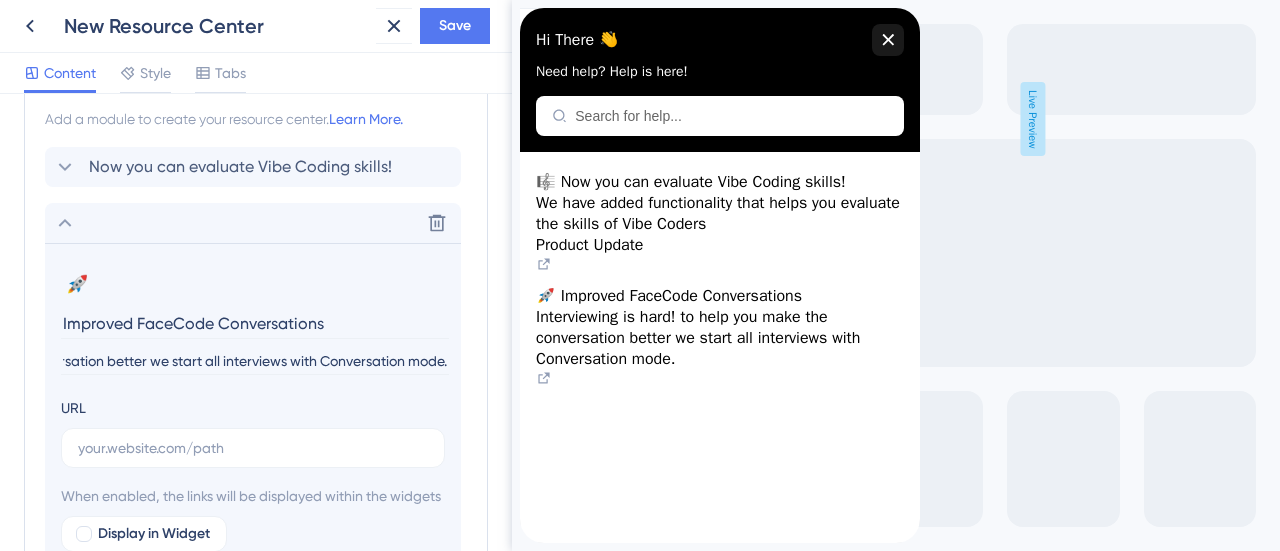 scroll, scrollTop: 0, scrollLeft: 0, axis: both 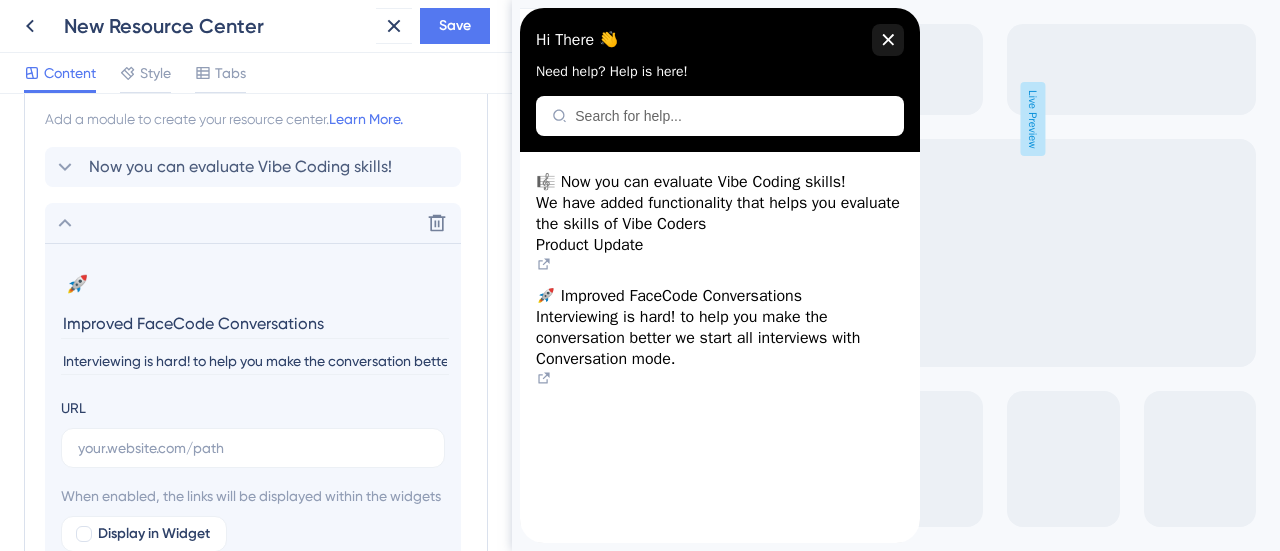 click on "Resource Center Header Title Hi There 👋 17 Hi There 👋 Subtitle Need help? Help is here! 12 Search Function Search Bar Search Bar Placeholder Search for help... No Search Result Message No matching results... Open in New Tab Message Open in a new tab 3 Bring search results from a Knowledge Base Connect with Google Domain [URL][DOMAIN_NAME] Display in Widget Preview Modules Add a module to create your resource center.  Learn More. Now you can evaluate Vibe Coding skills! Delete 🚀 Change emoji Remove emoji Improved FaceCode Conversations Interviewing is hard! to help you make the conversation better we start all interviews with Conversation mode. URL When enabled, the links will be displayed within the widgets Display in Widget Add Tag Add Module Create a Group" at bounding box center (256, 322) 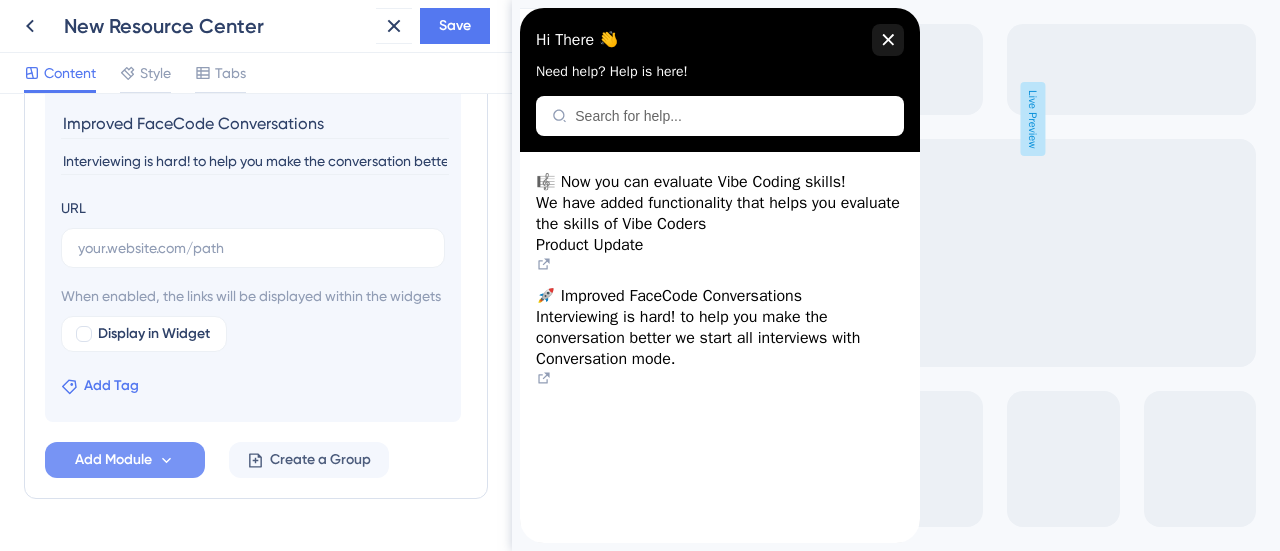 click on "Add Tag" at bounding box center [111, 386] 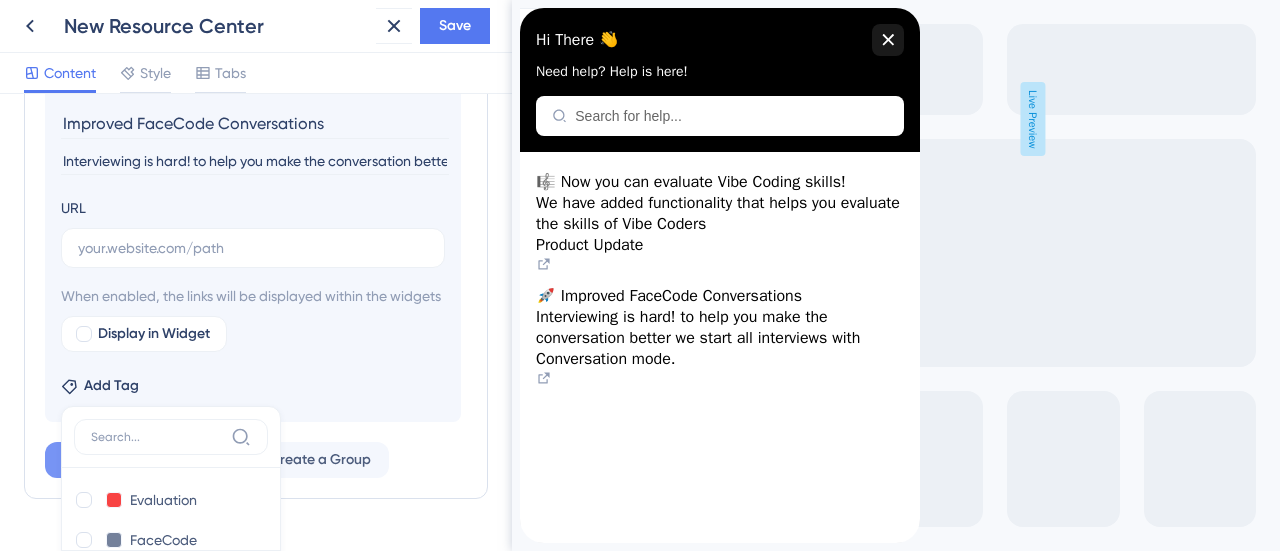 scroll, scrollTop: 1245, scrollLeft: 0, axis: vertical 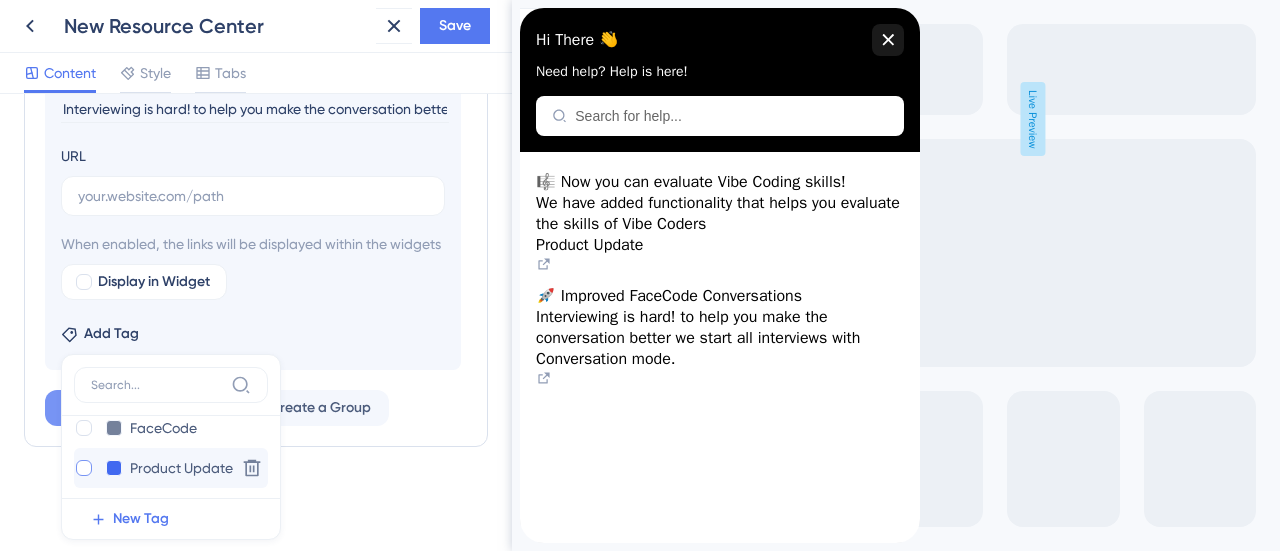 click at bounding box center [84, 468] 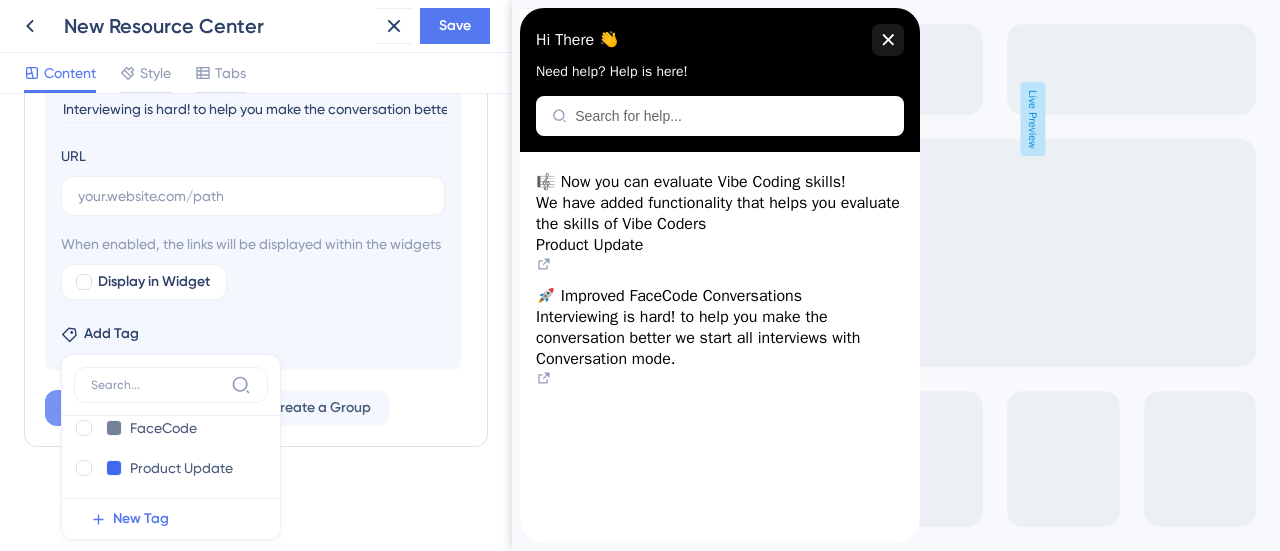 checkbox on "true" 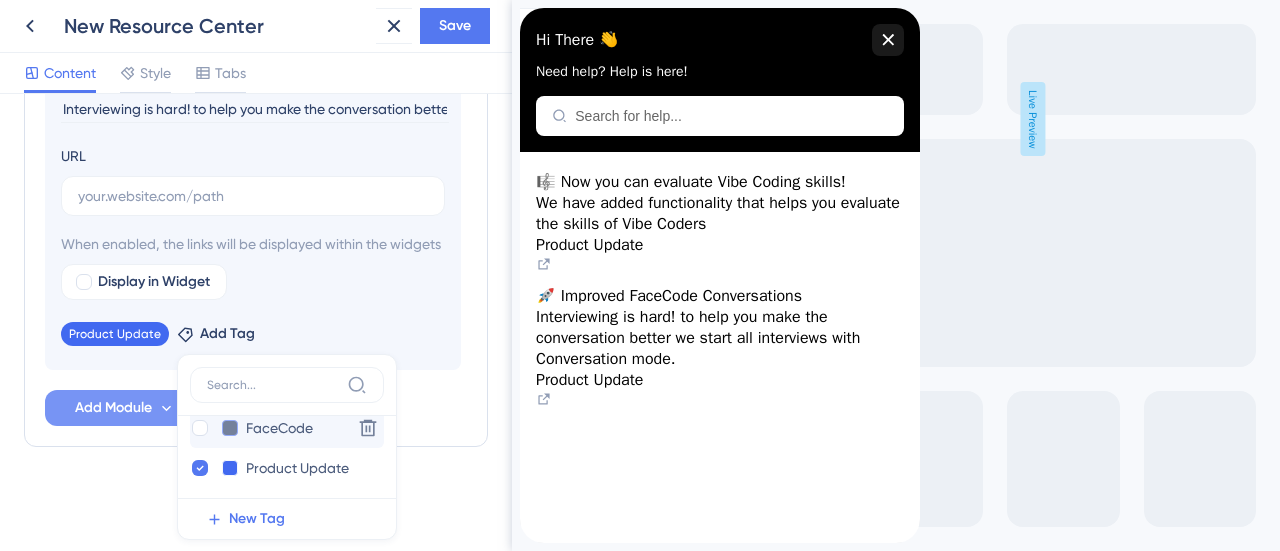 click at bounding box center [230, 428] 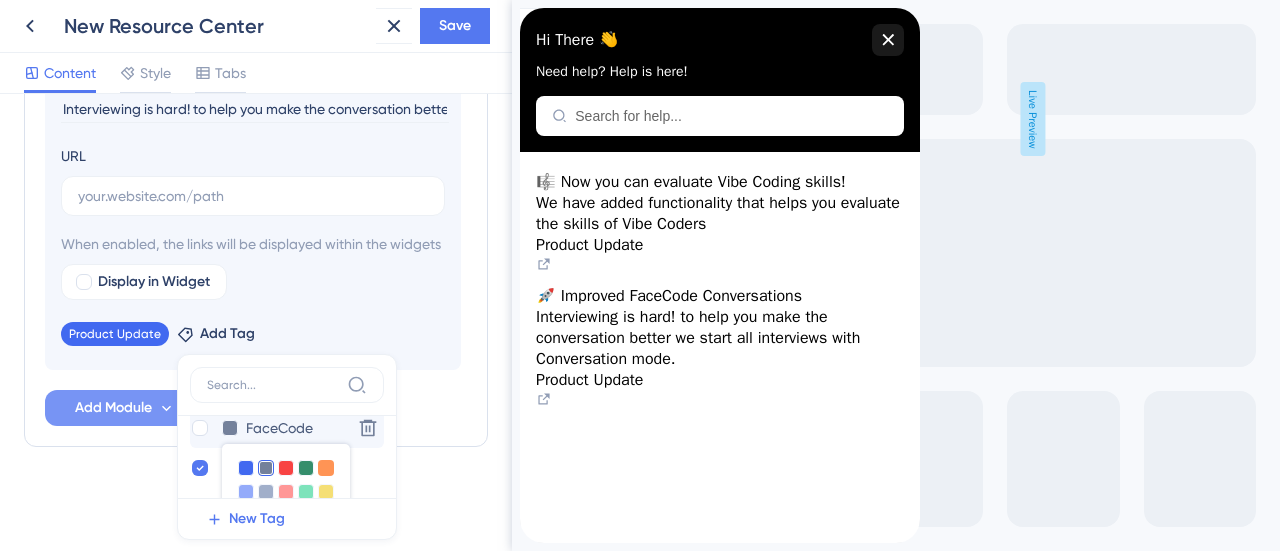 click at bounding box center [326, 468] 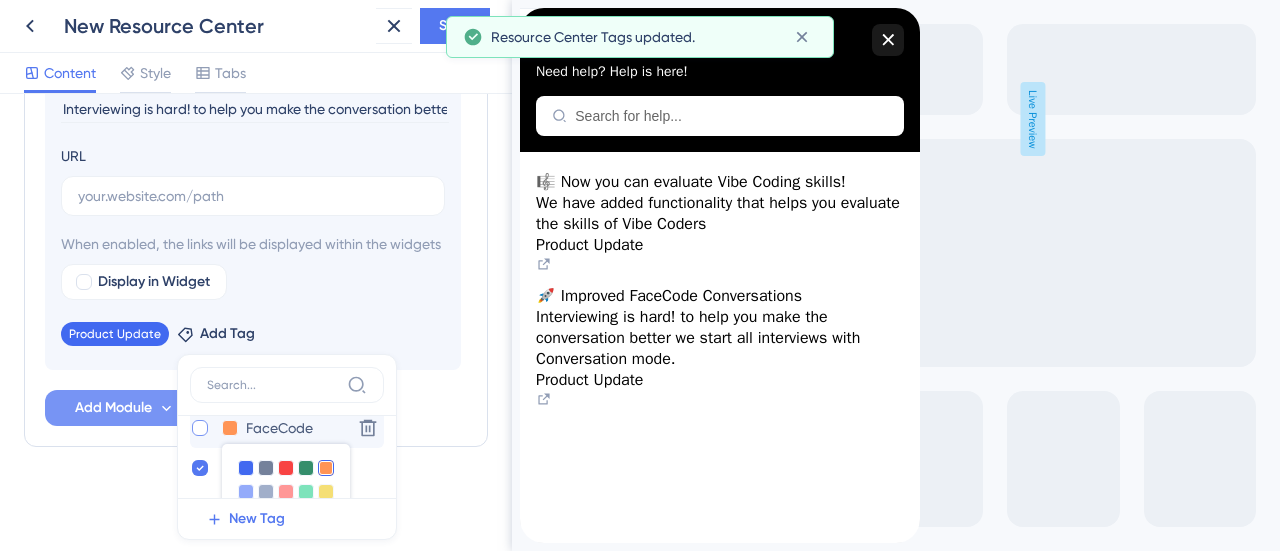 click at bounding box center (200, 428) 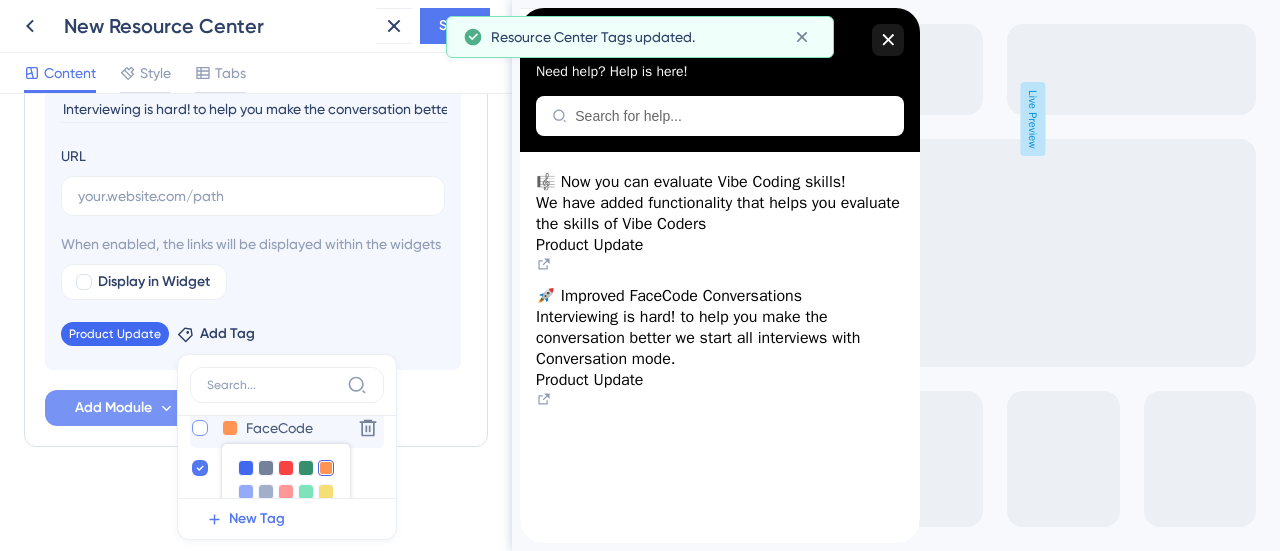 checkbox on "true" 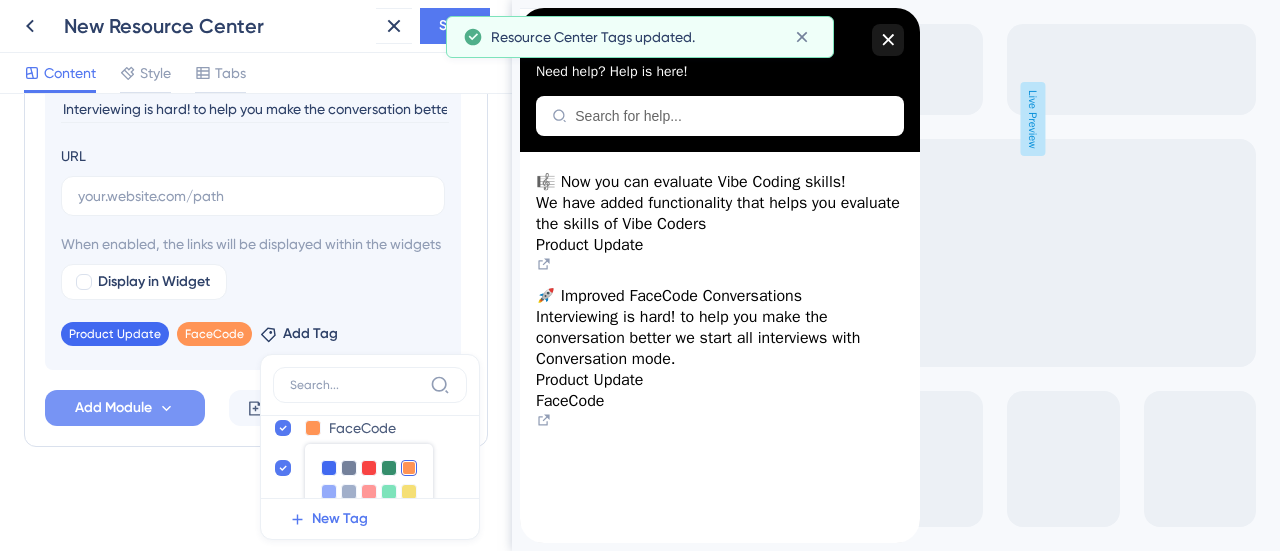 click on "Resource Center Header Title Hi There 👋 17 Hi There 👋 Subtitle Need help? Help is here! 12 Search Function Search Bar Search Bar Placeholder Search for help... No Search Result Message No matching results... Open in New Tab Message Open in a new tab 3 Bring search results from a Knowledge Base Connect with Google Domain [URL][DOMAIN_NAME] Display in Widget Preview Modules Add a module to create your resource center.  Learn More. Now you can evaluate Vibe Coding skills! Delete 🚀 Change emoji Remove emoji Improved FaceCode Conversations Interviewing is hard! to help you make the conversation better we start all interviews with Conversation mode. URL When enabled, the links will be displayed within the widgets Display in Widget Product Update Remove FaceCode Remove Add Tag Evaluation Evaluation Delete FaceCode FaceCode Delete Product Update Product Update Delete New Tag Add Module Create a Group" at bounding box center [256, -290] 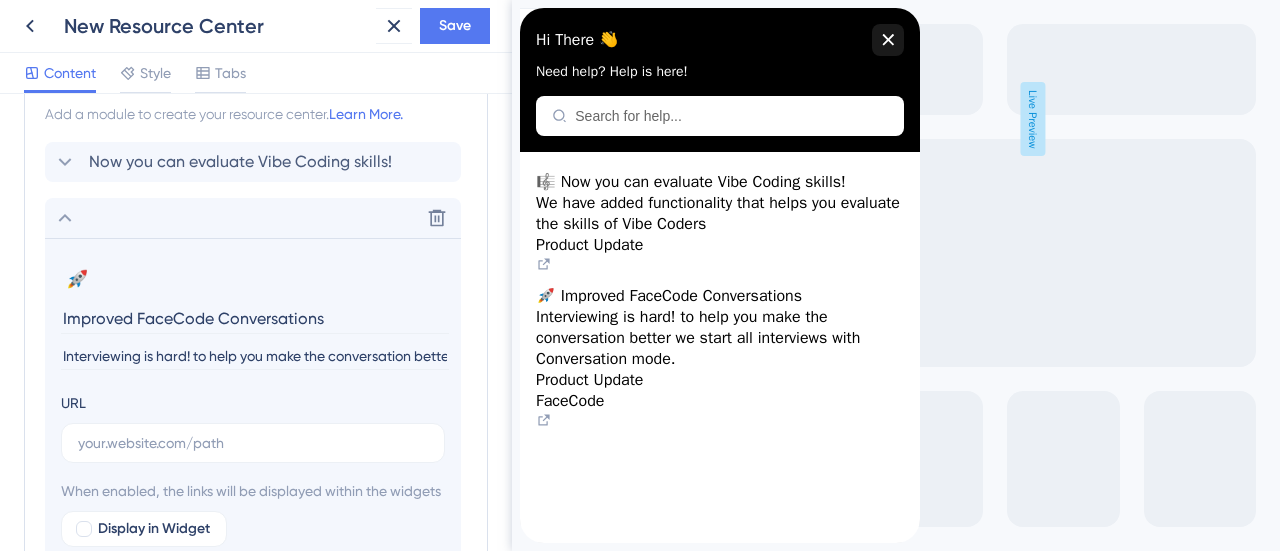 scroll, scrollTop: 1045, scrollLeft: 0, axis: vertical 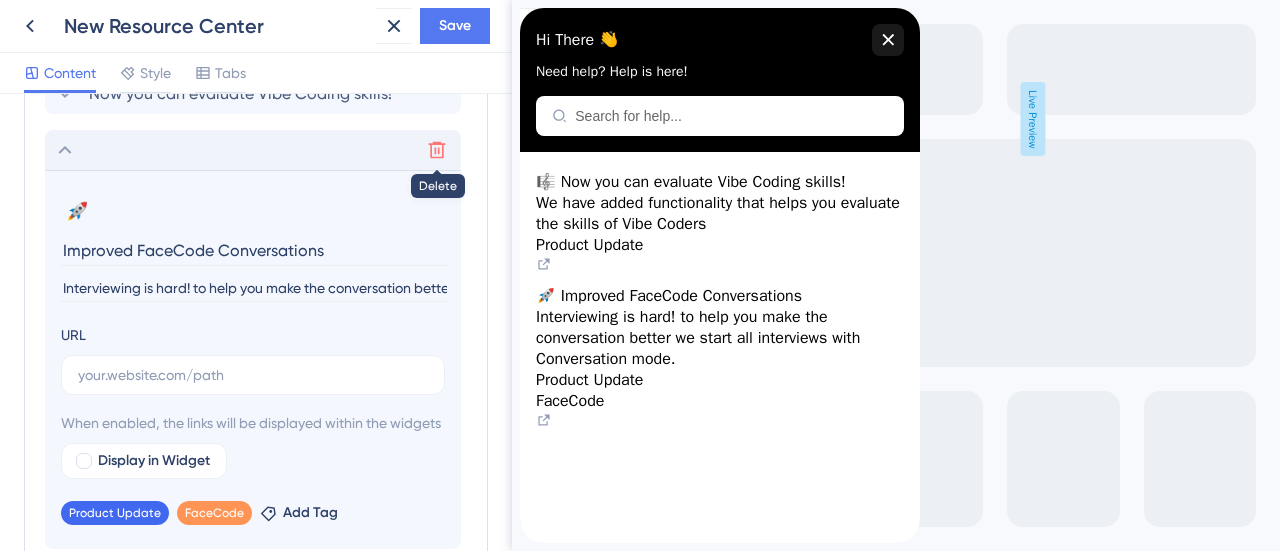 click 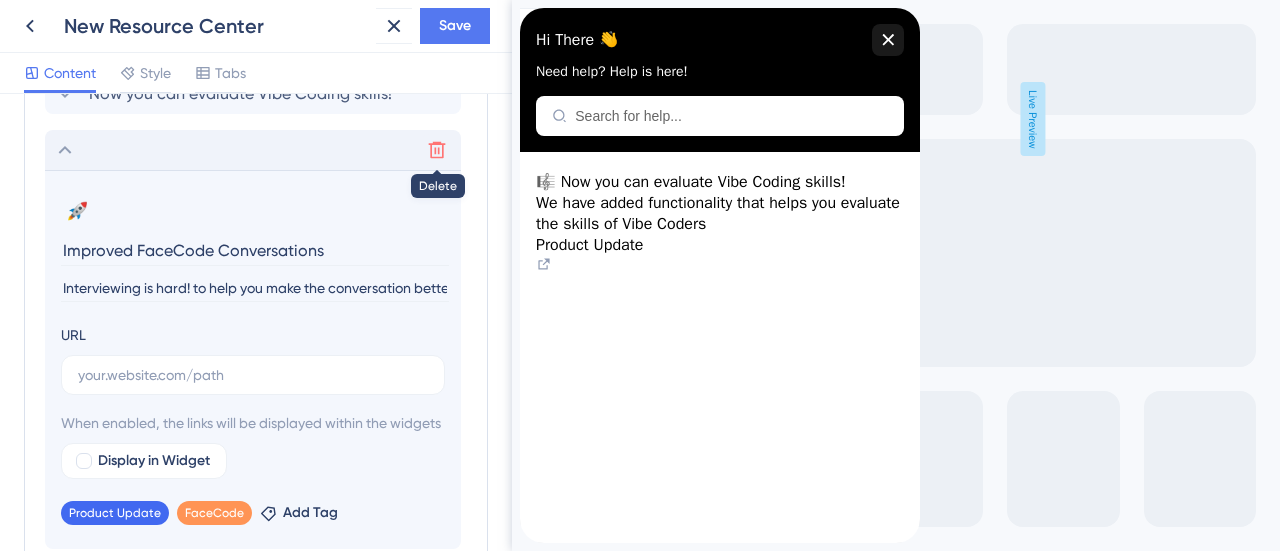 scroll, scrollTop: 786, scrollLeft: 0, axis: vertical 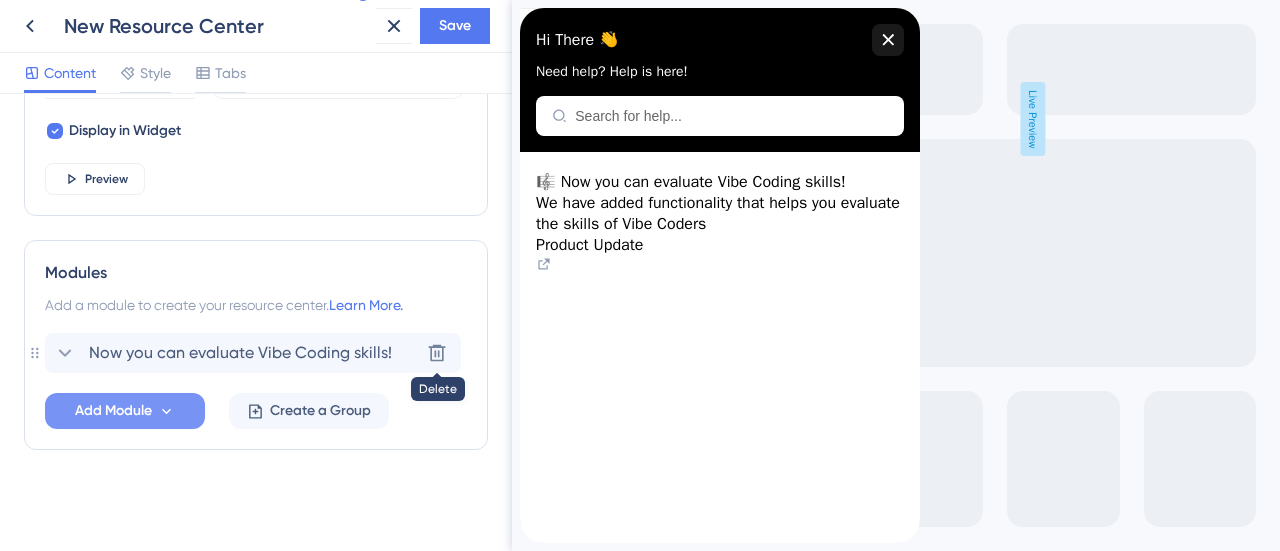 click at bounding box center [437, 353] 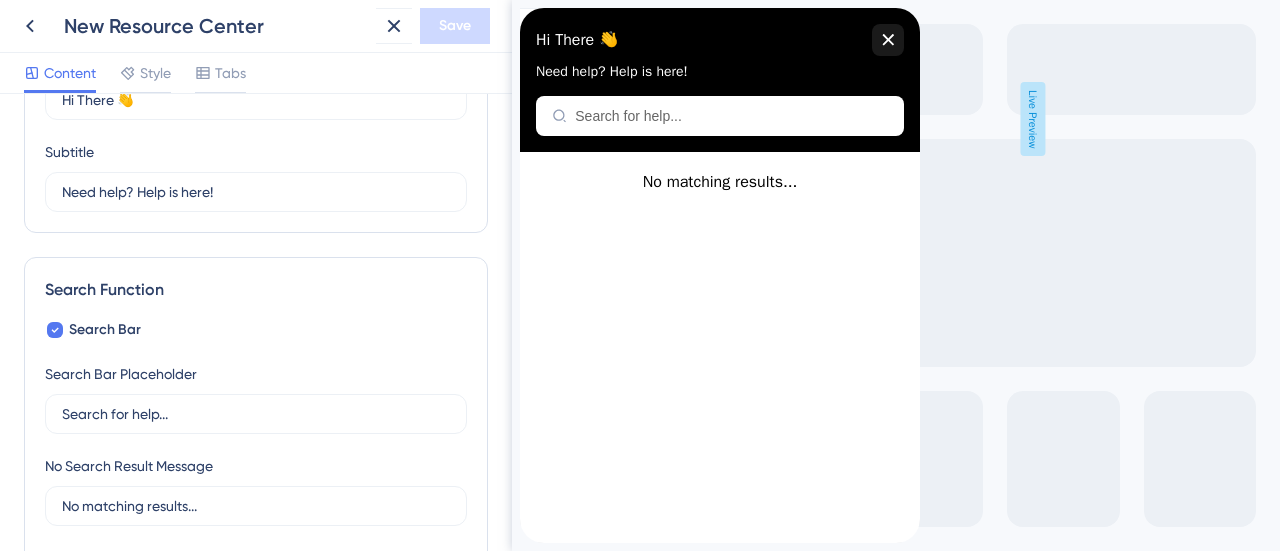scroll, scrollTop: 100, scrollLeft: 0, axis: vertical 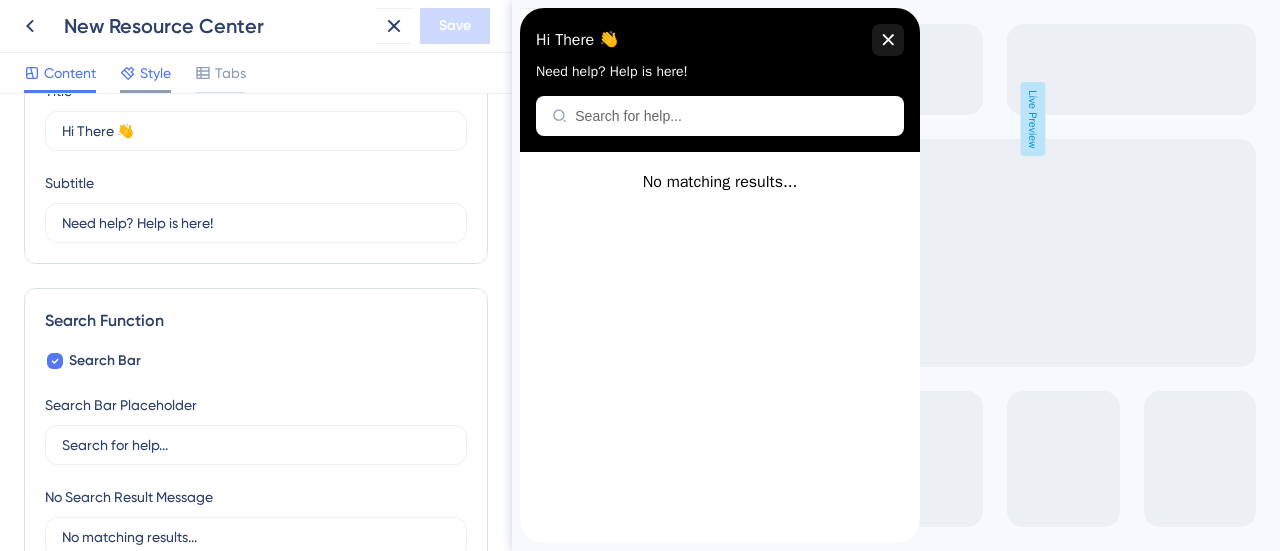 click on "Style" at bounding box center [145, 77] 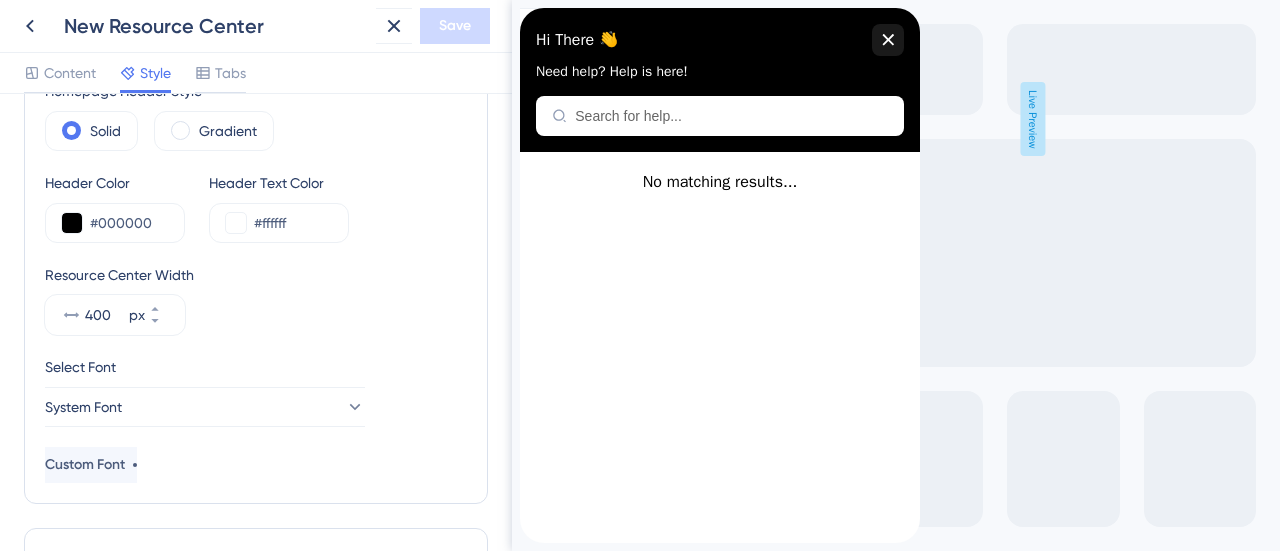 scroll, scrollTop: 6, scrollLeft: 0, axis: vertical 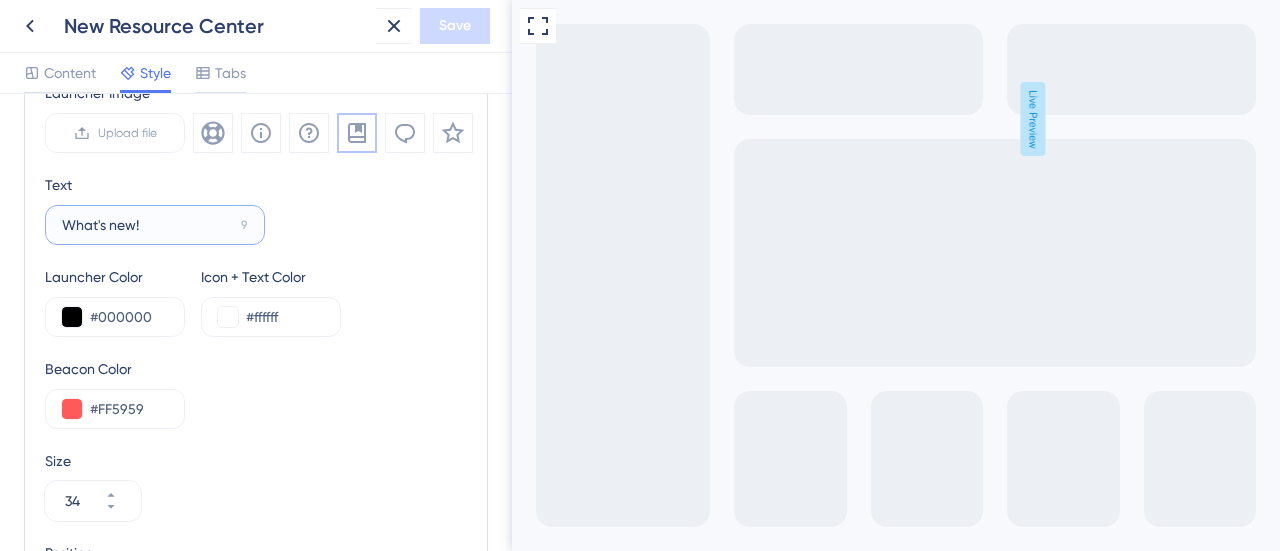 click on "What's new!" at bounding box center [147, 225] 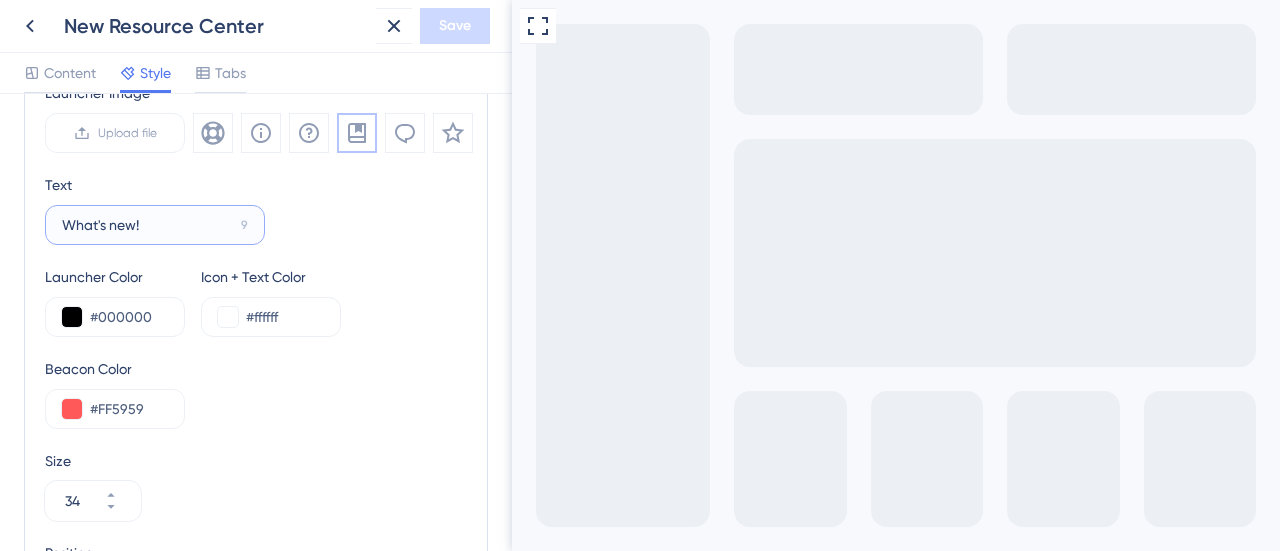 click on "What's new!" at bounding box center (147, 225) 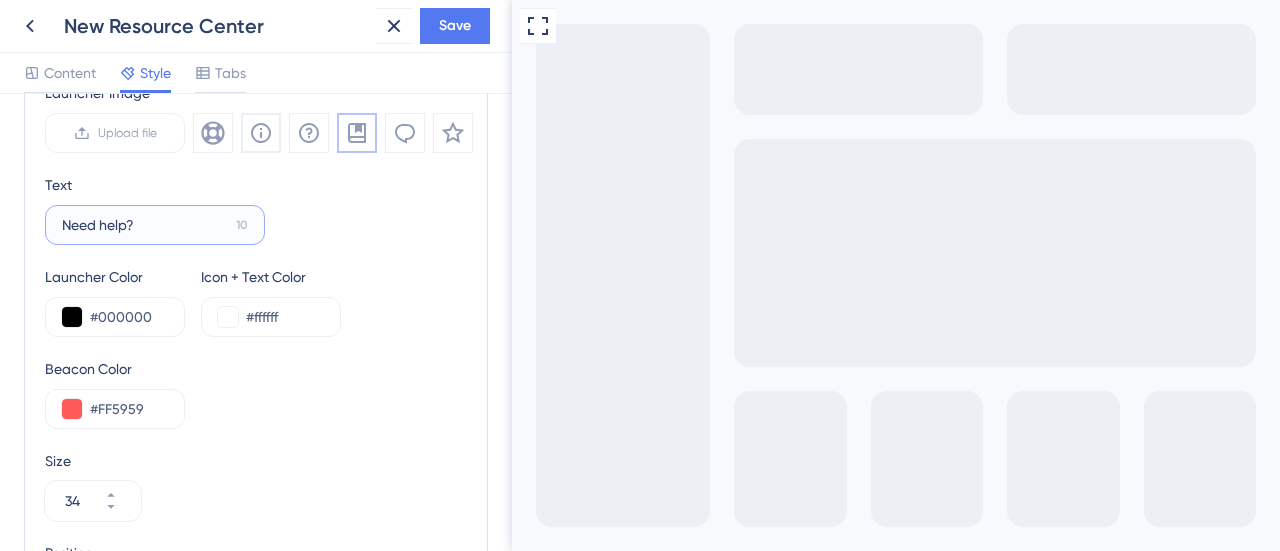 type on "Need help?" 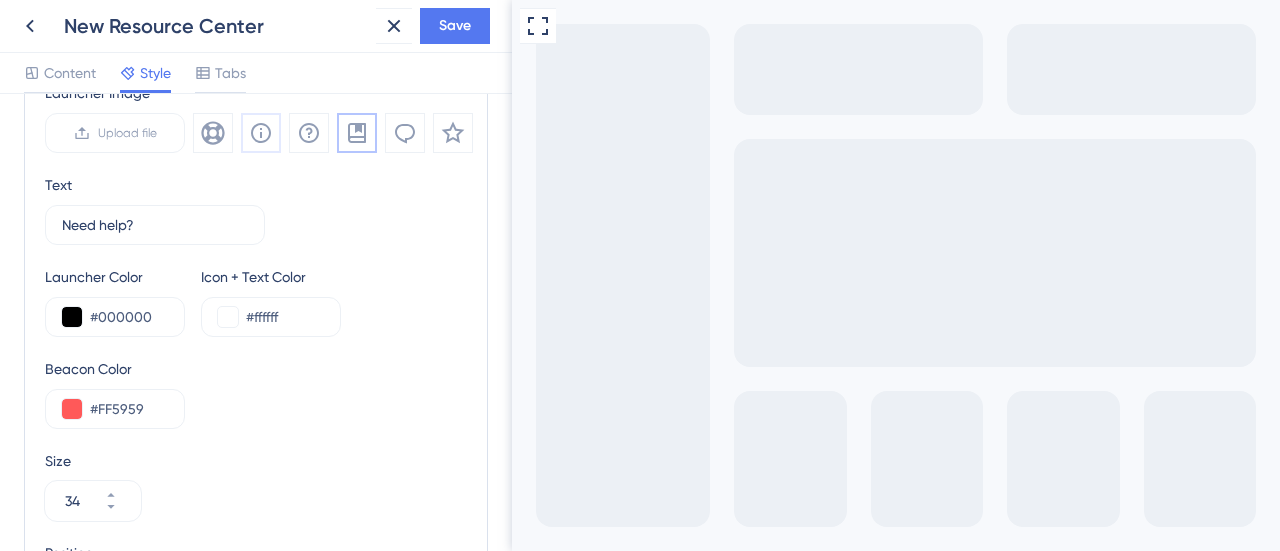click 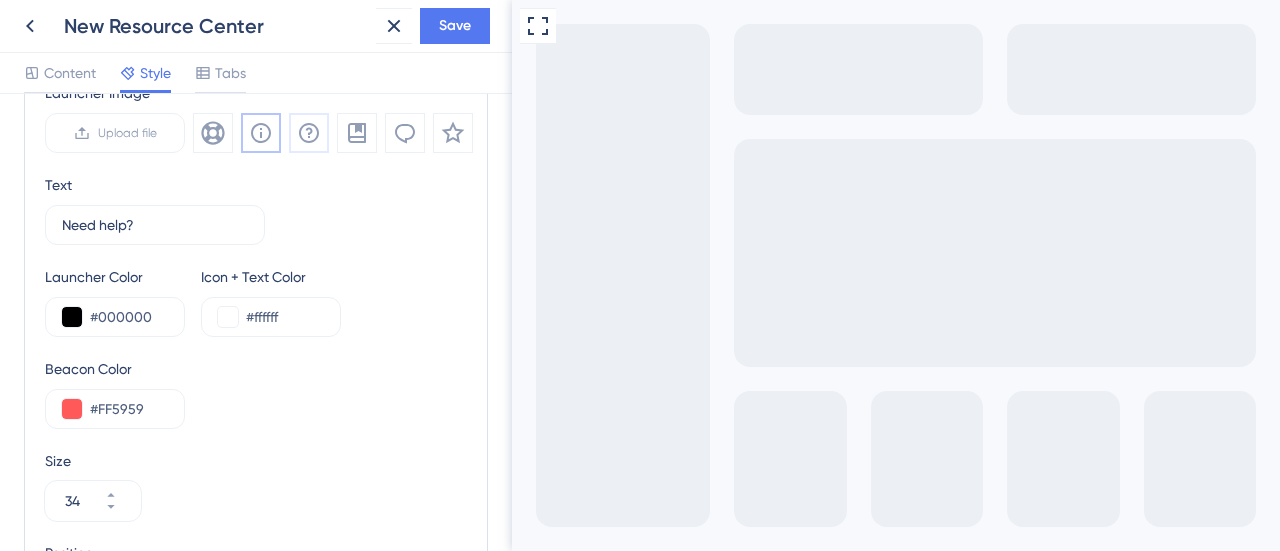 click 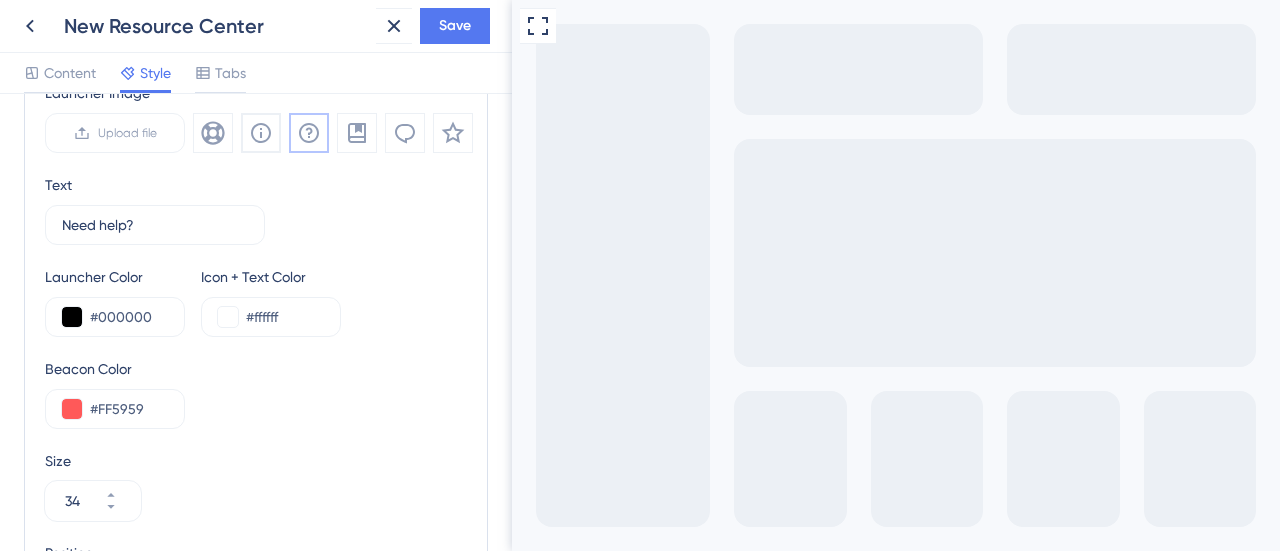 click on "Text Need help? 10" at bounding box center (256, 209) 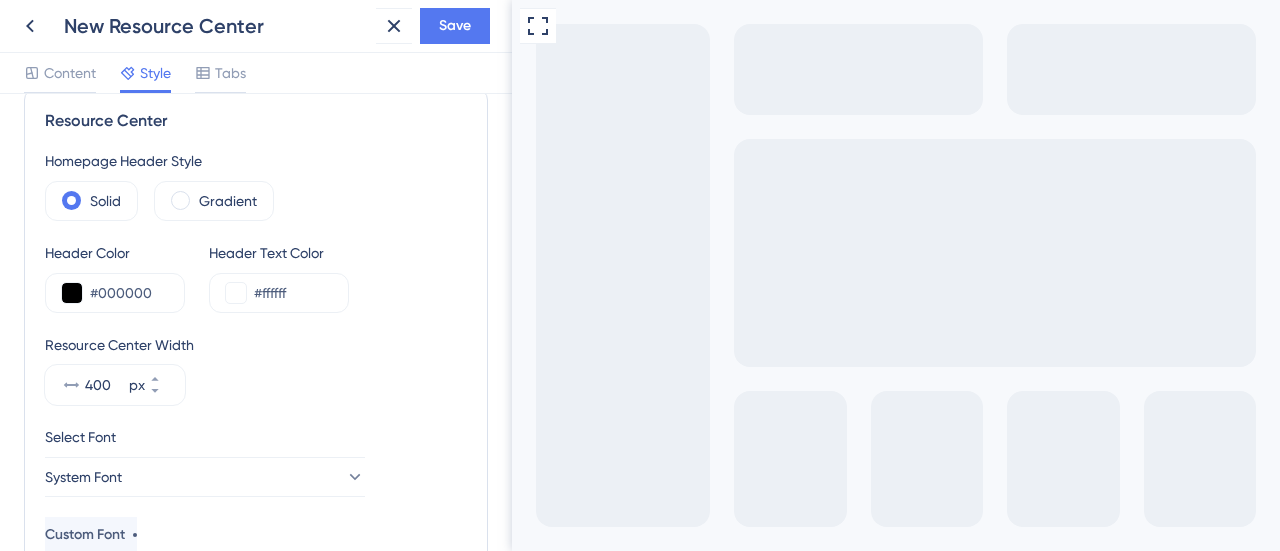 scroll, scrollTop: 0, scrollLeft: 0, axis: both 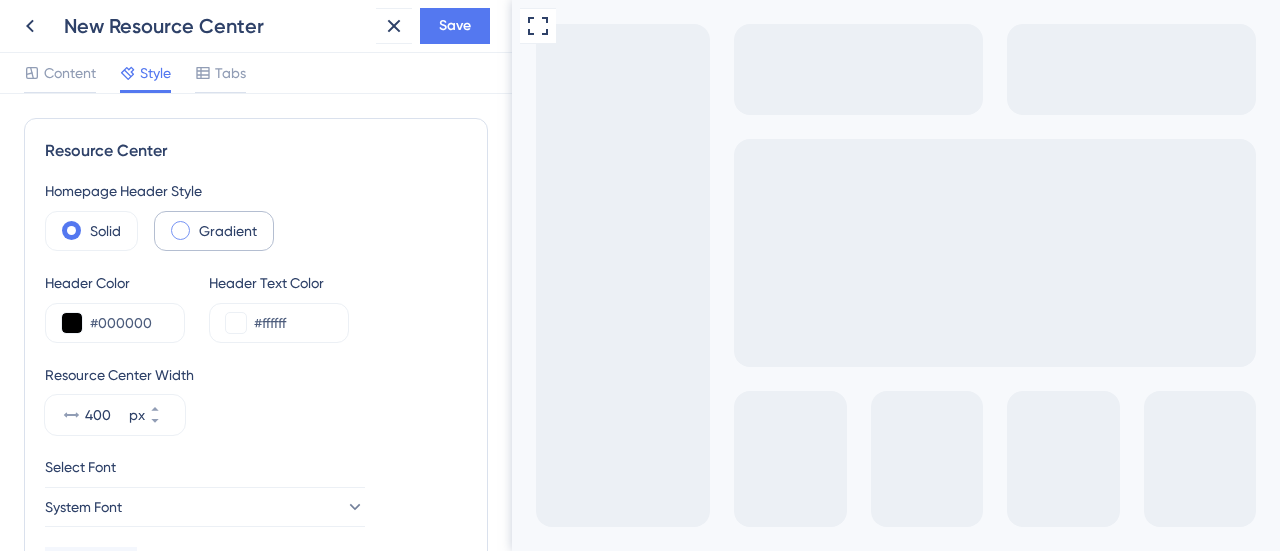 click at bounding box center (180, 230) 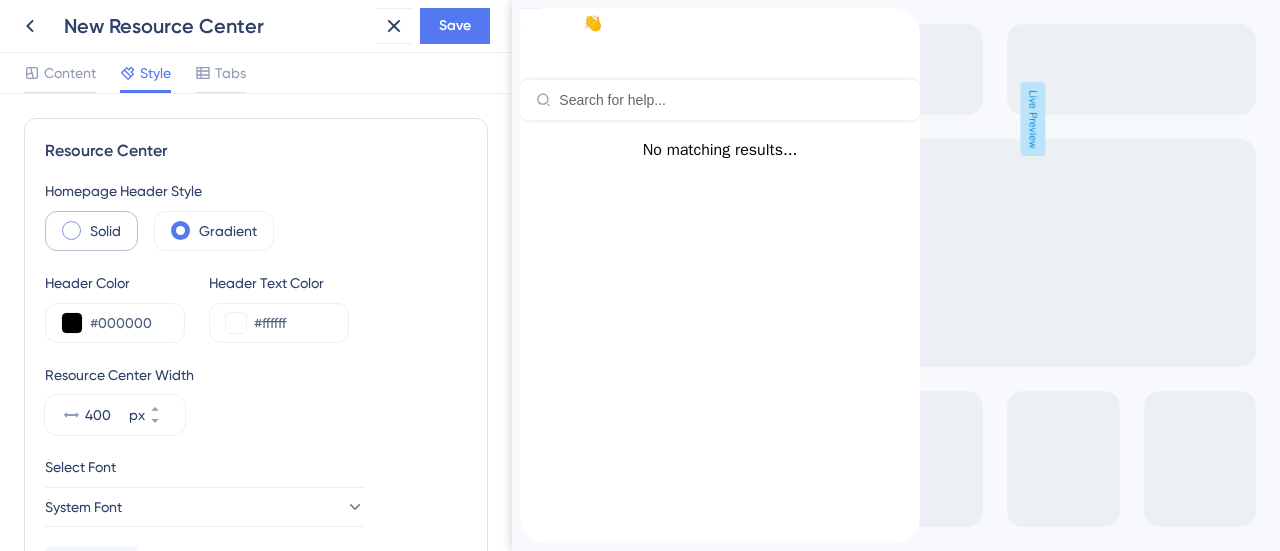 click at bounding box center (71, 230) 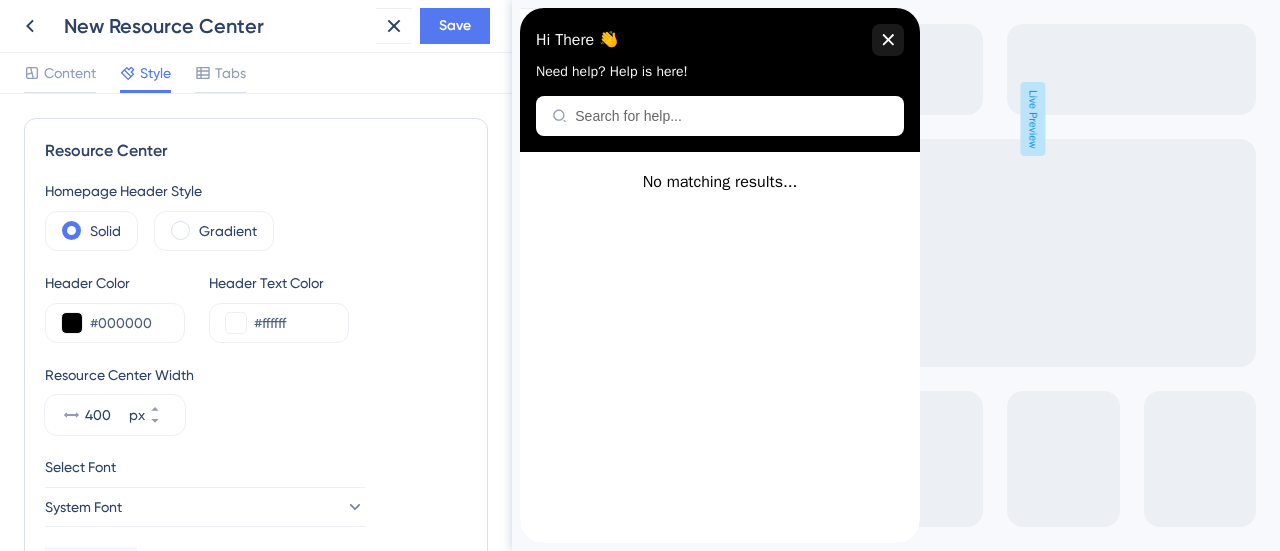 click on "Homepage Header Style" at bounding box center (256, 191) 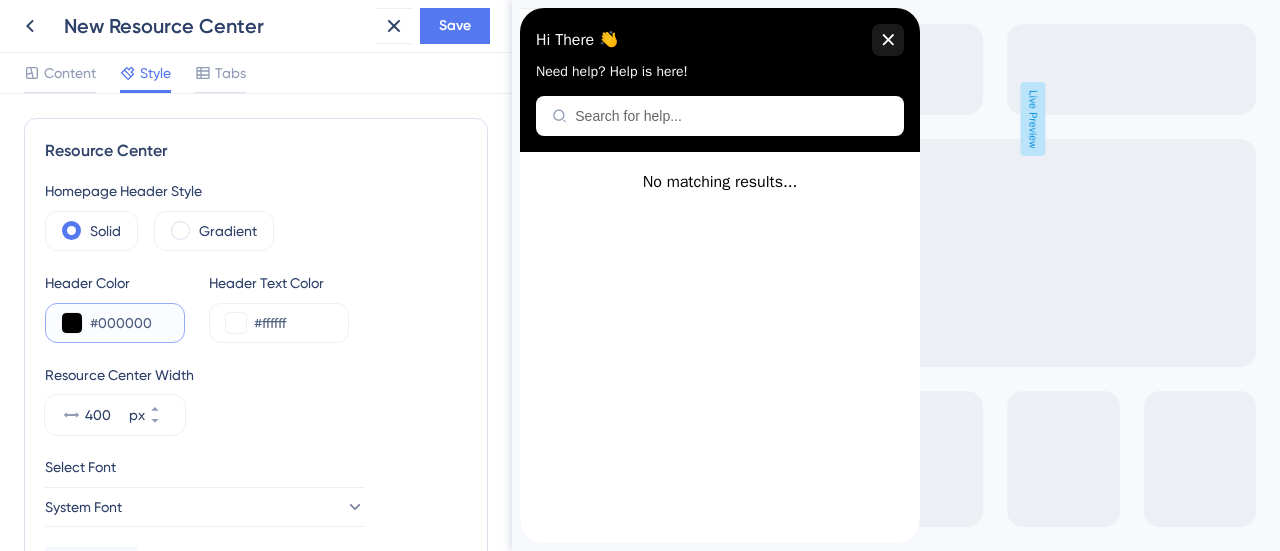click at bounding box center [72, 323] 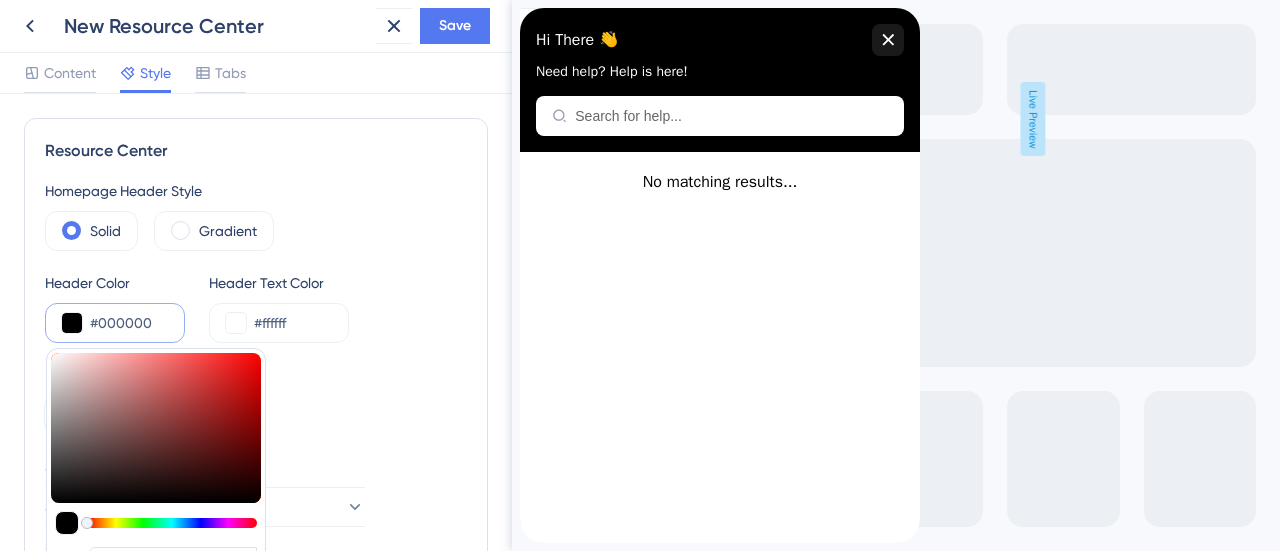 scroll, scrollTop: 200, scrollLeft: 0, axis: vertical 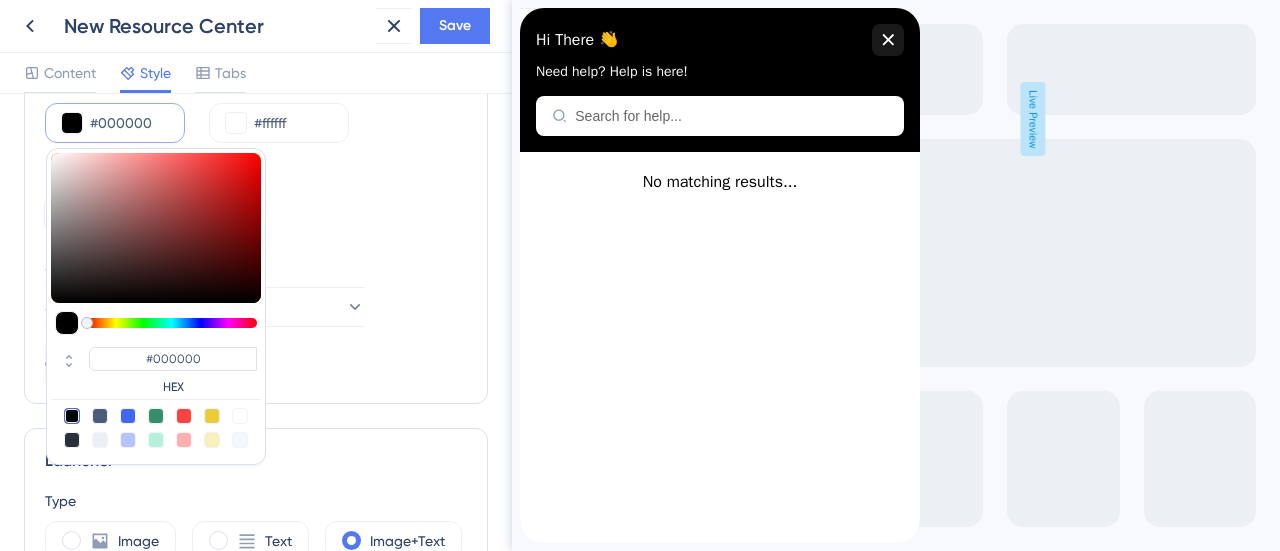 click at bounding box center (128, 416) 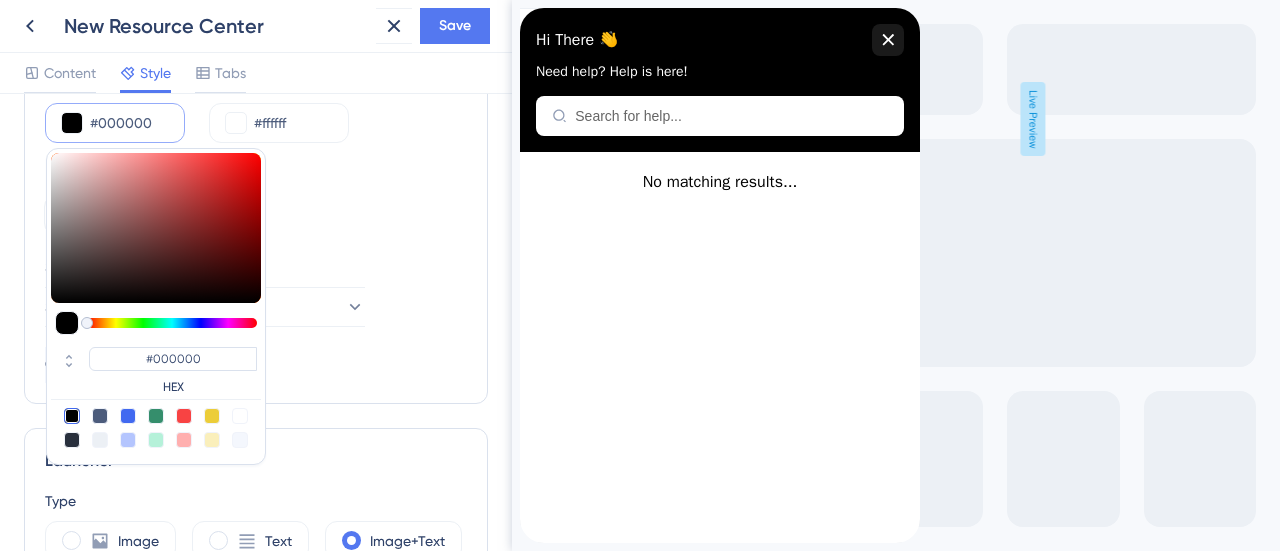 type on "#4169f0" 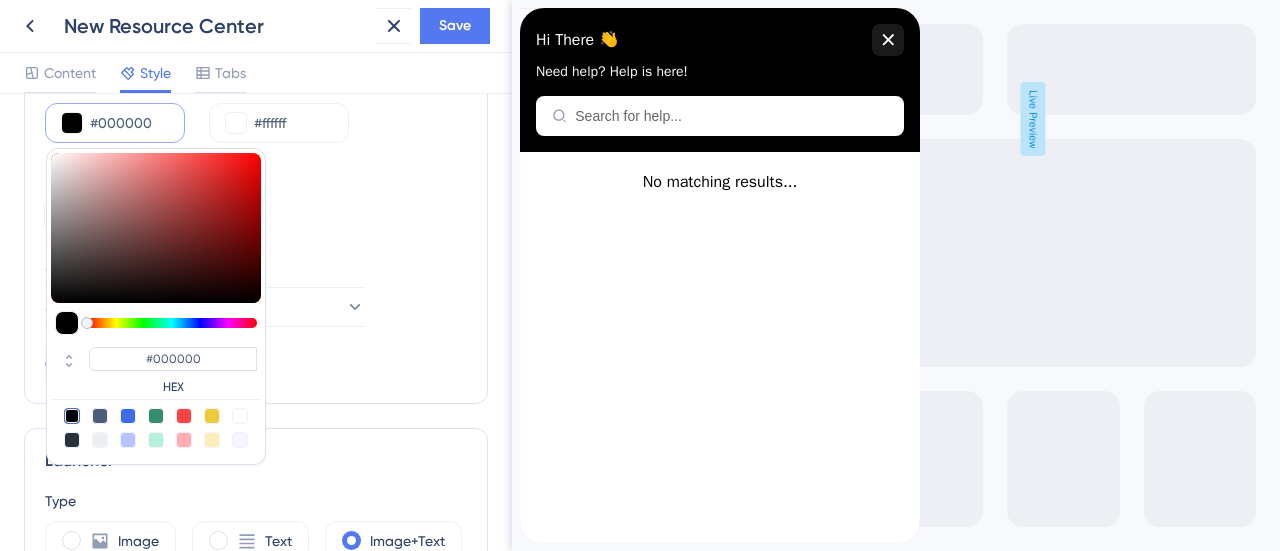 type on "#4169F0" 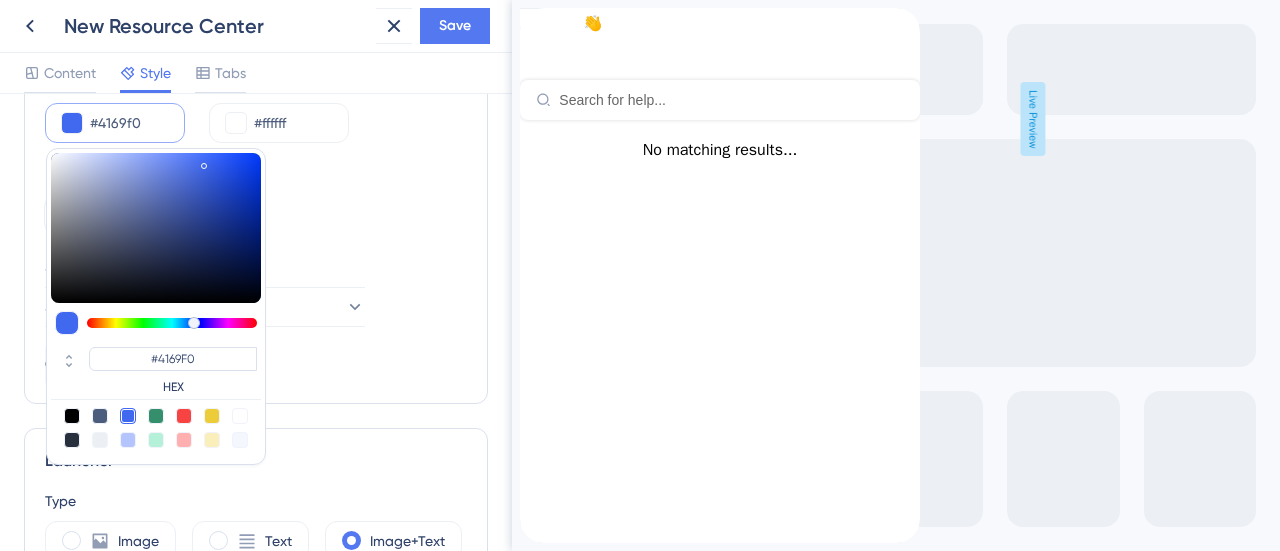 click at bounding box center [72, 416] 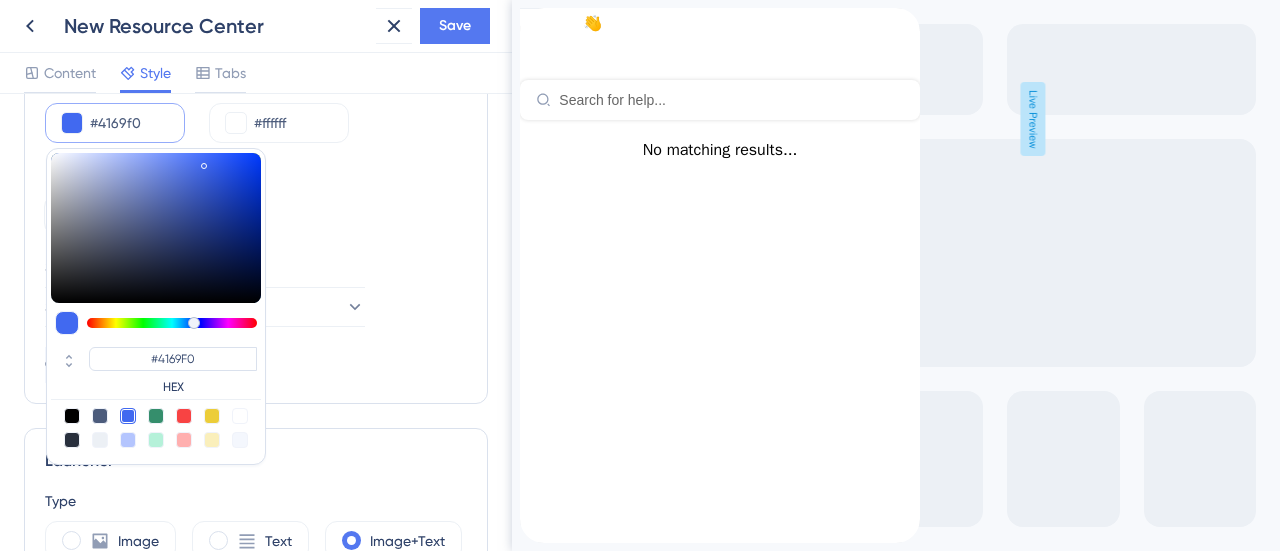type on "#000000" 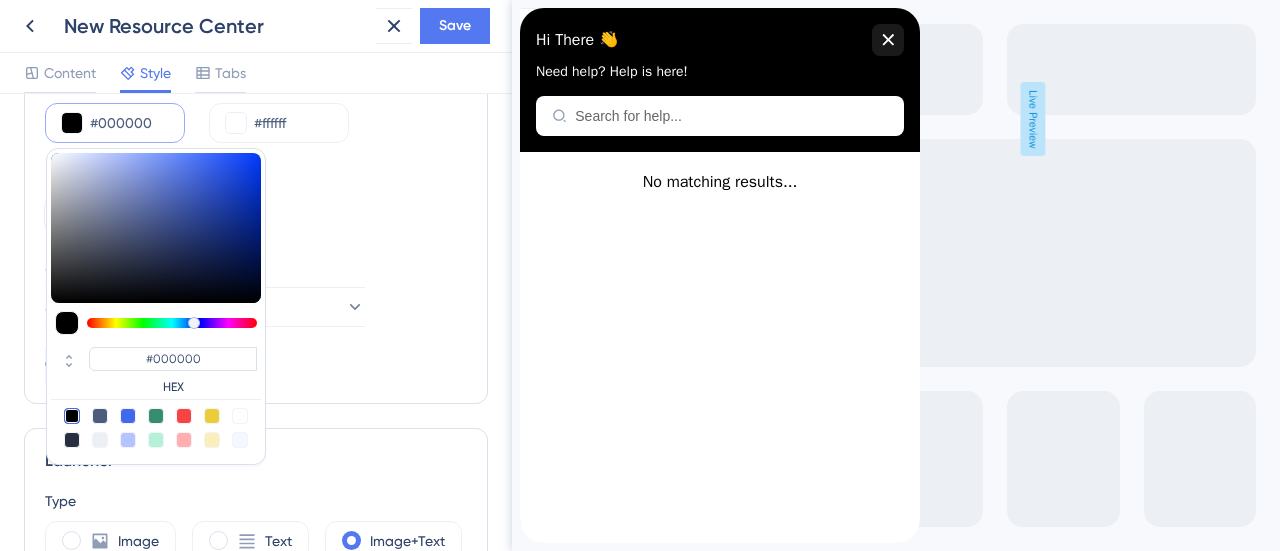 click on "Resource Center Width 400 px" at bounding box center (256, 199) 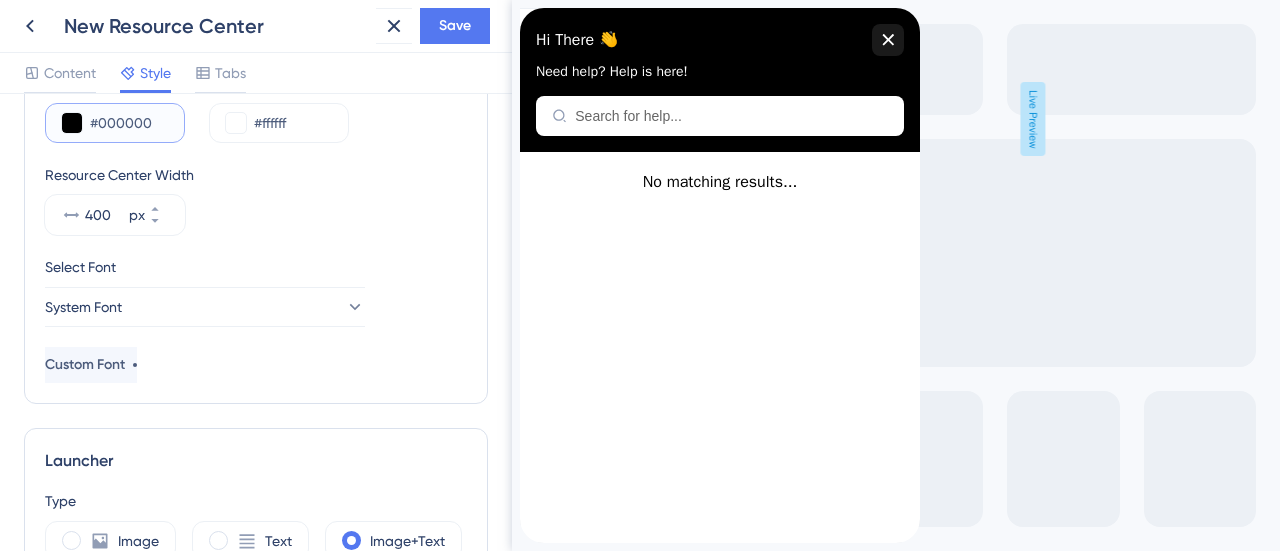 click at bounding box center (72, 123) 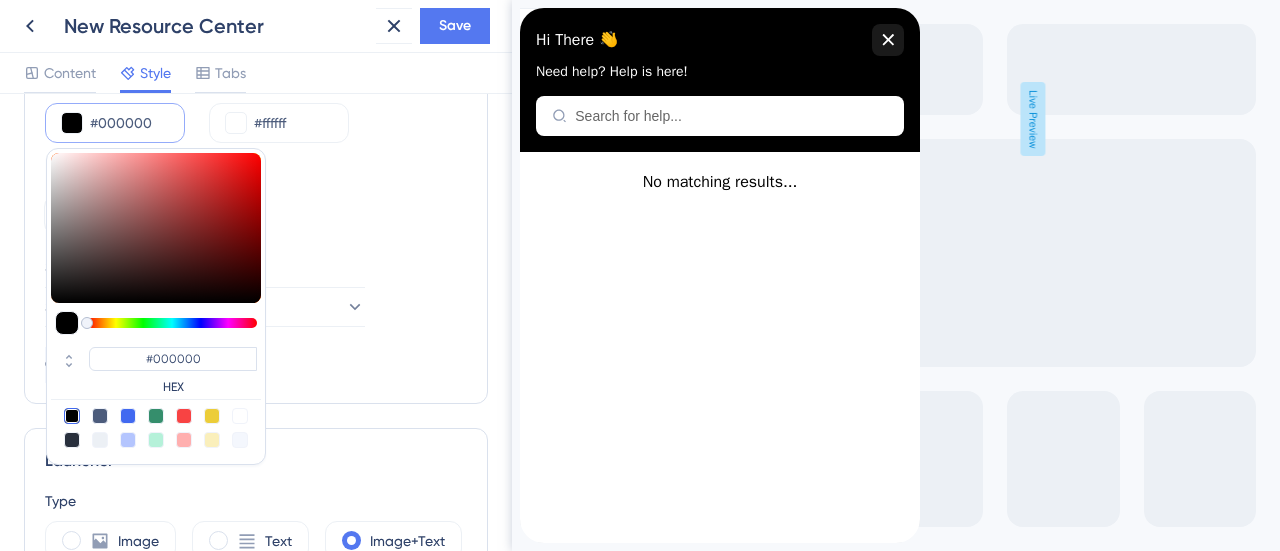 click at bounding box center (240, 440) 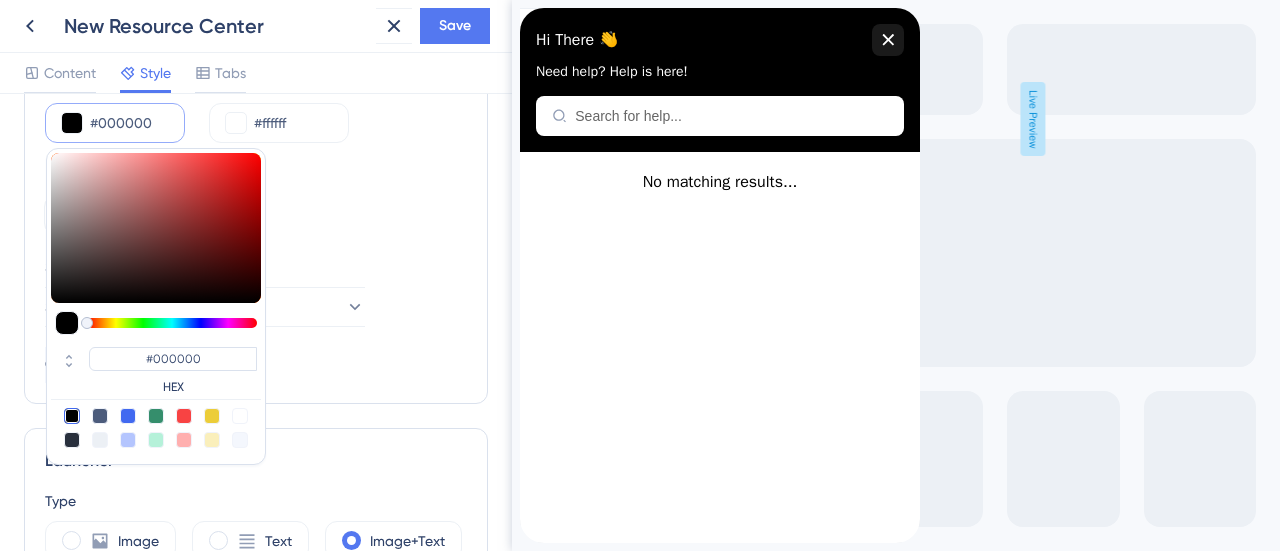 type on "#F4F7FD" 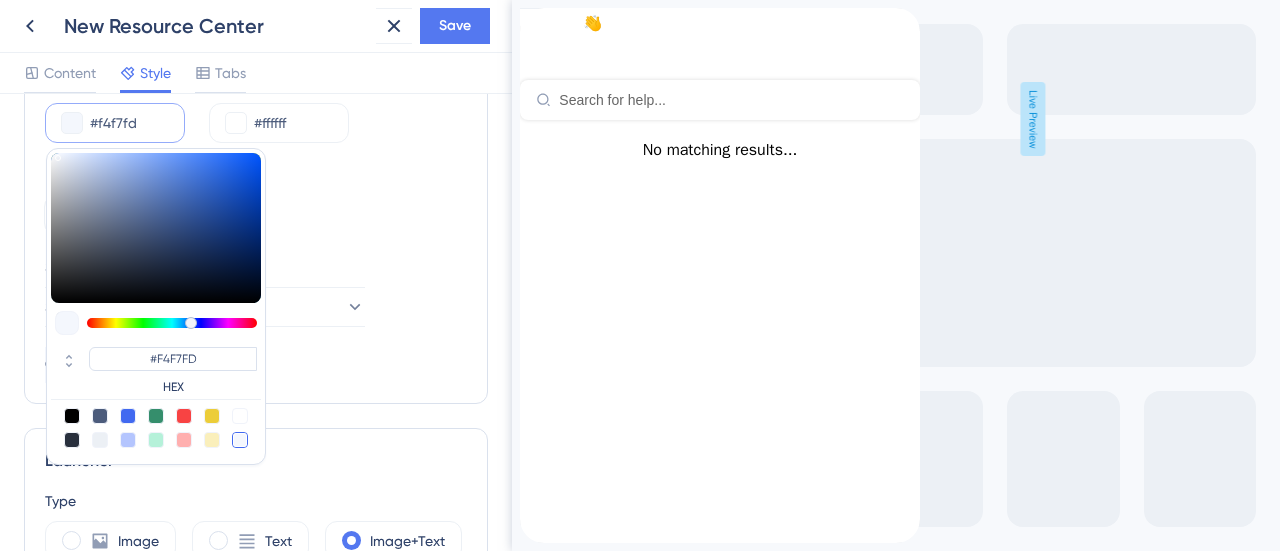 click at bounding box center (184, 440) 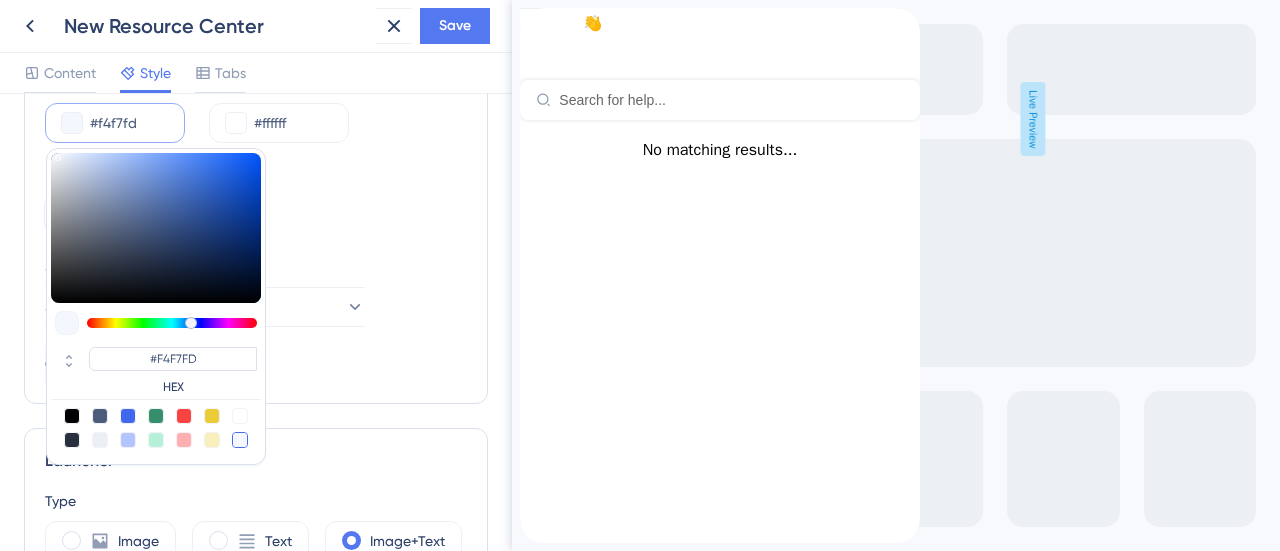 type on "#FFAFAF" 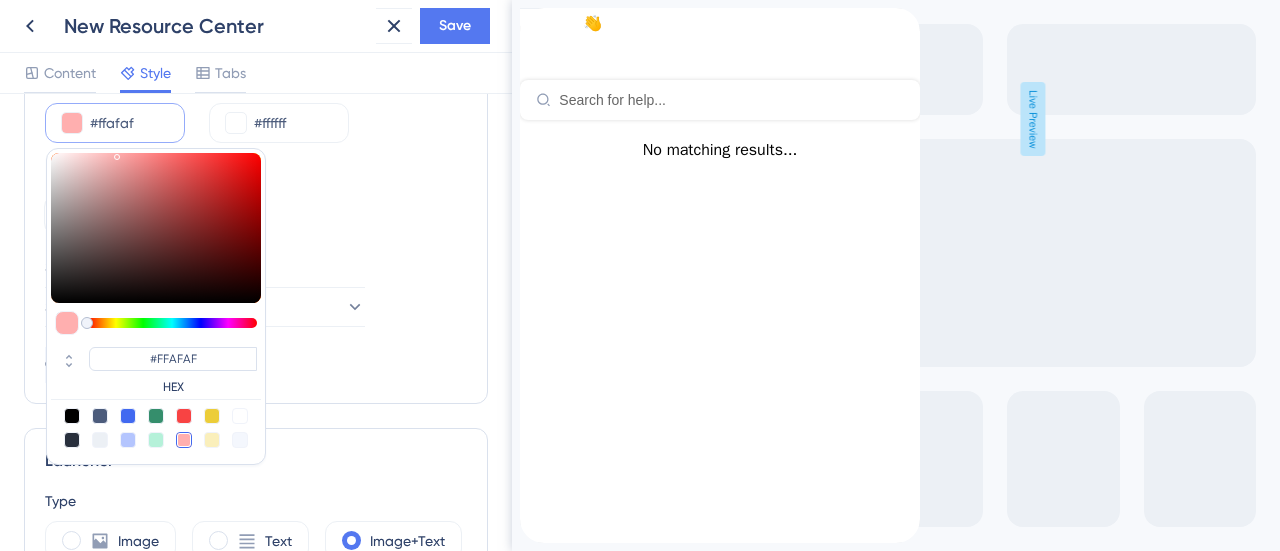 click at bounding box center (128, 440) 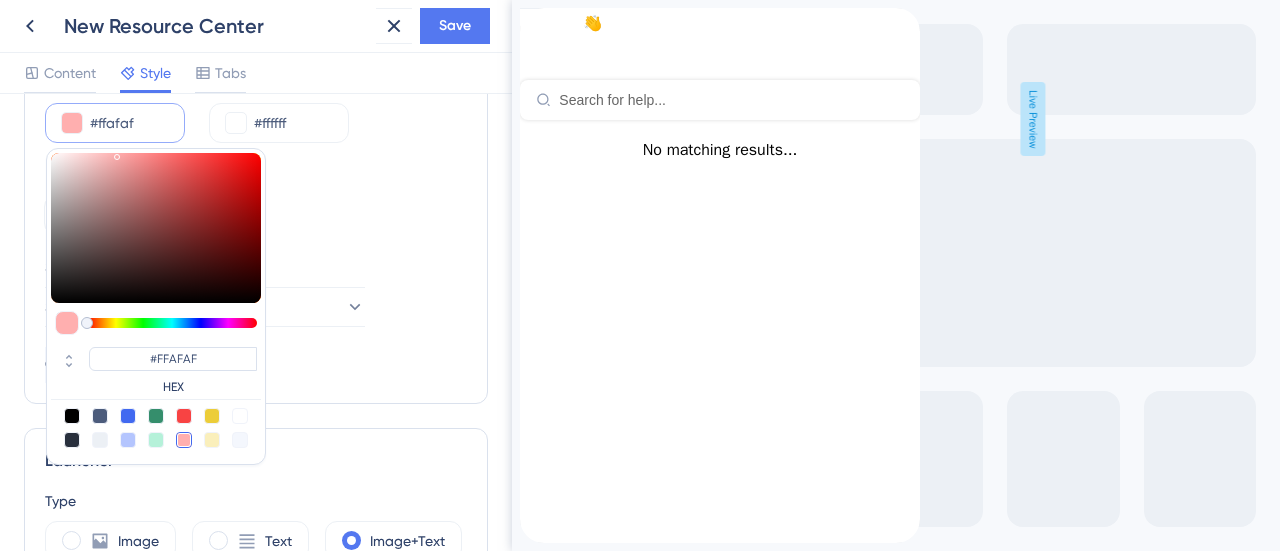type on "#B4C5FE" 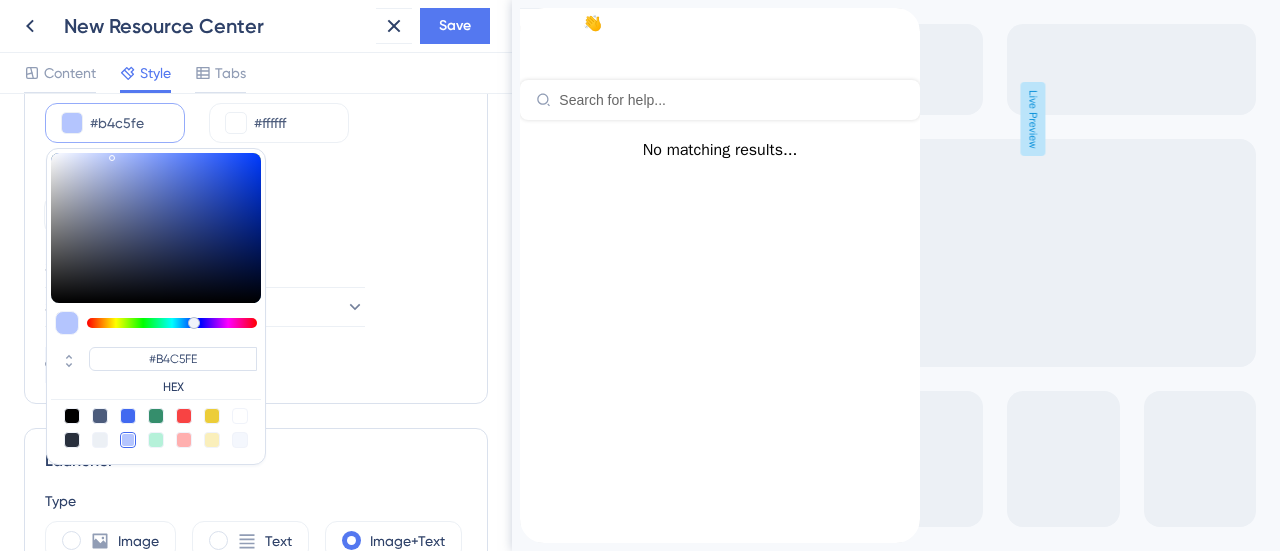 click at bounding box center [72, 440] 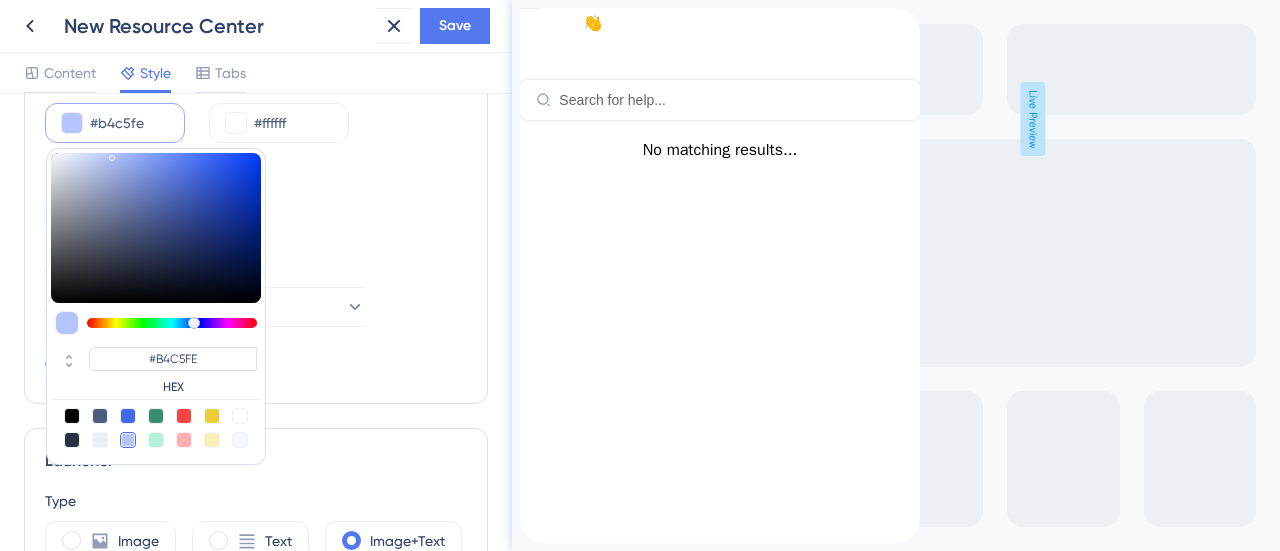 type on "#29303D" 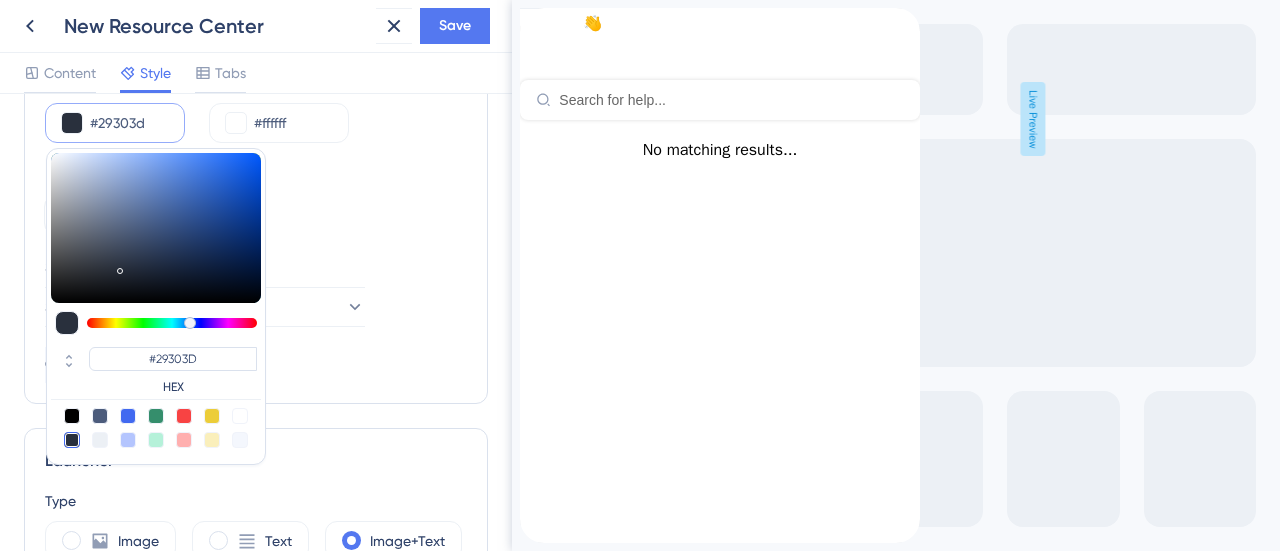 click at bounding box center [100, 416] 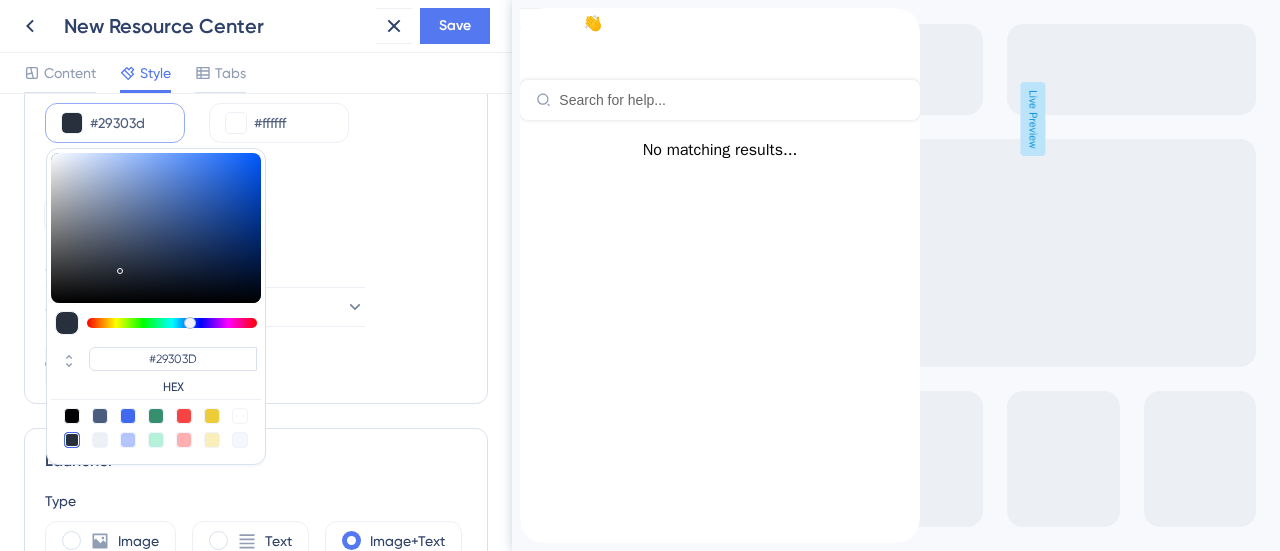 type on "#4C5C7C" 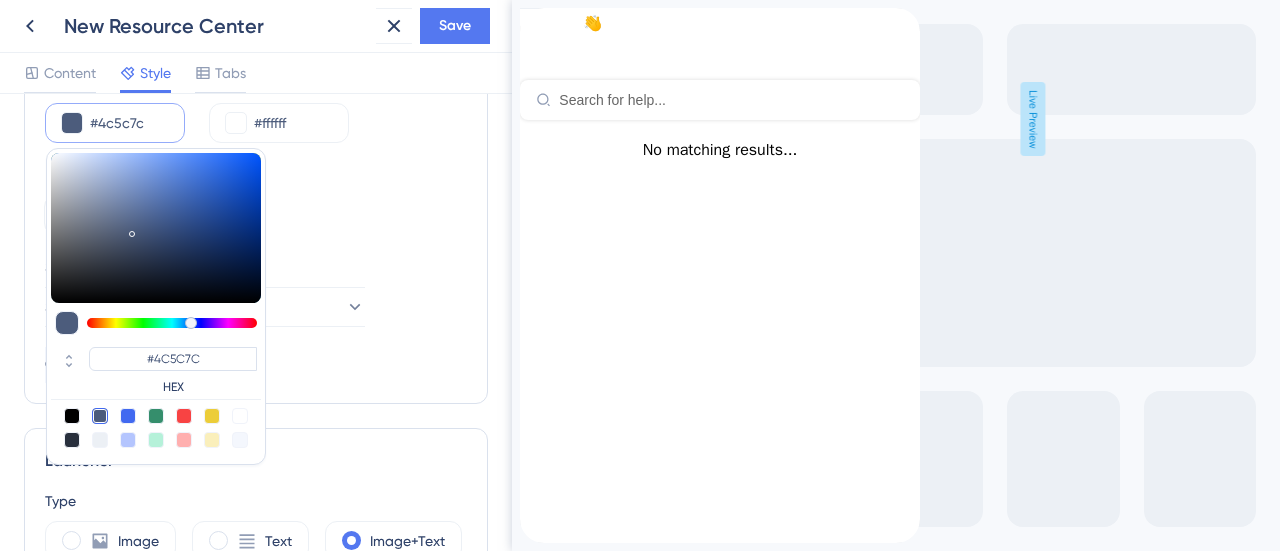 click at bounding box center [72, 440] 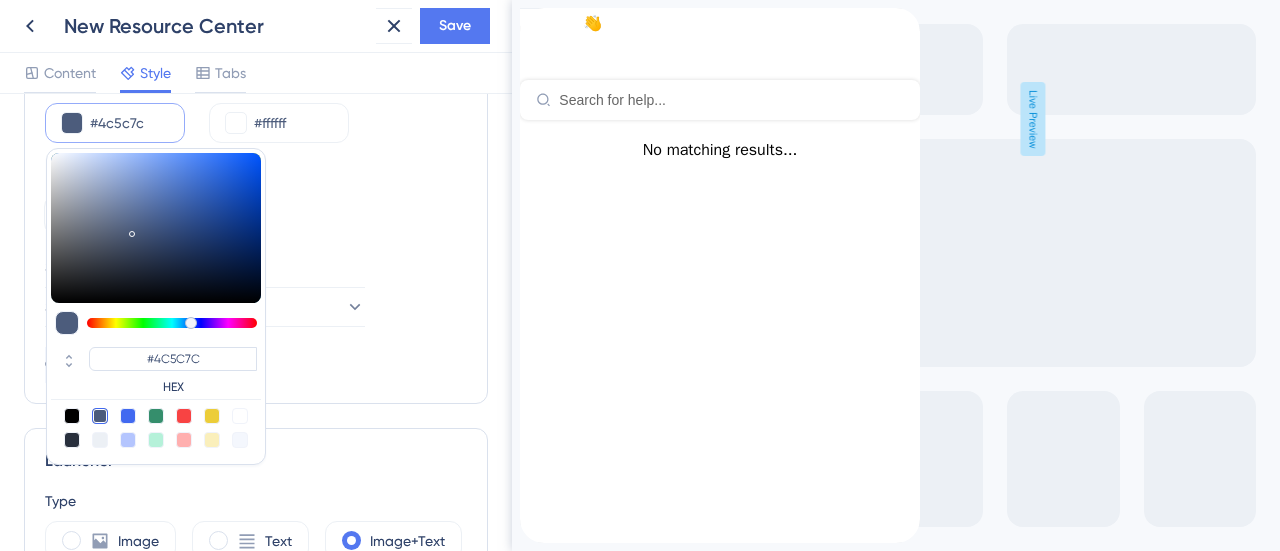 type on "#29303d" 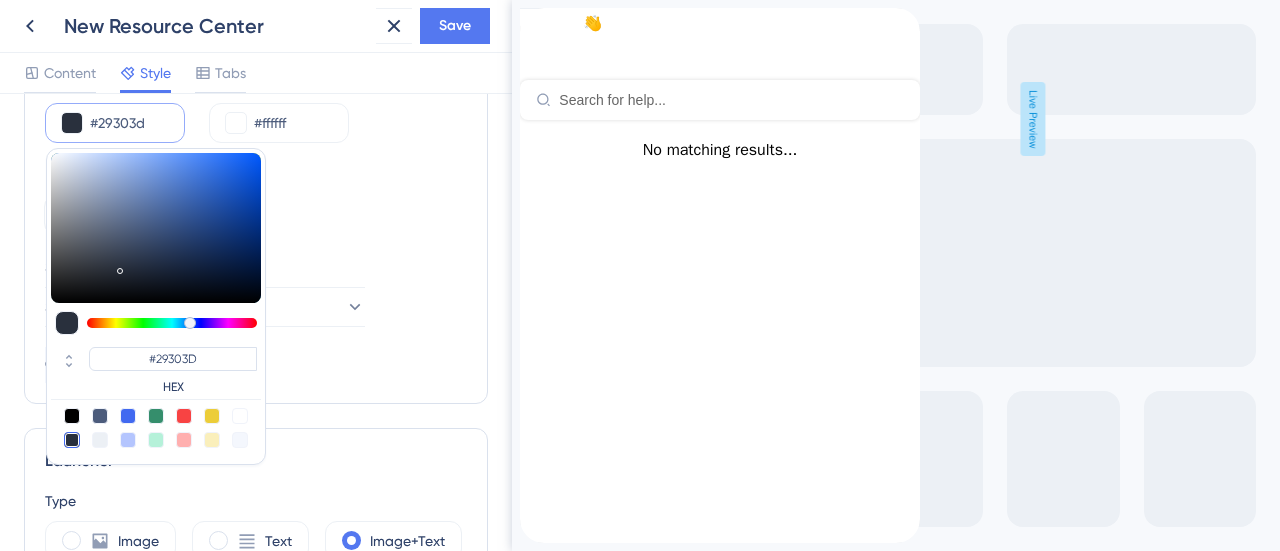 click at bounding box center [72, 416] 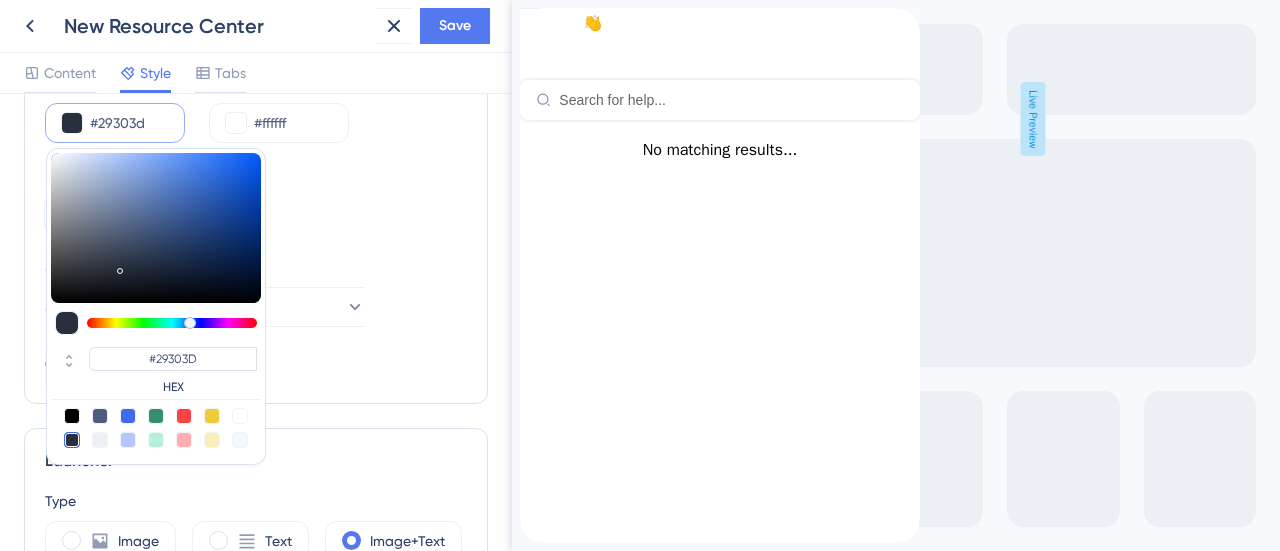 type on "#000000" 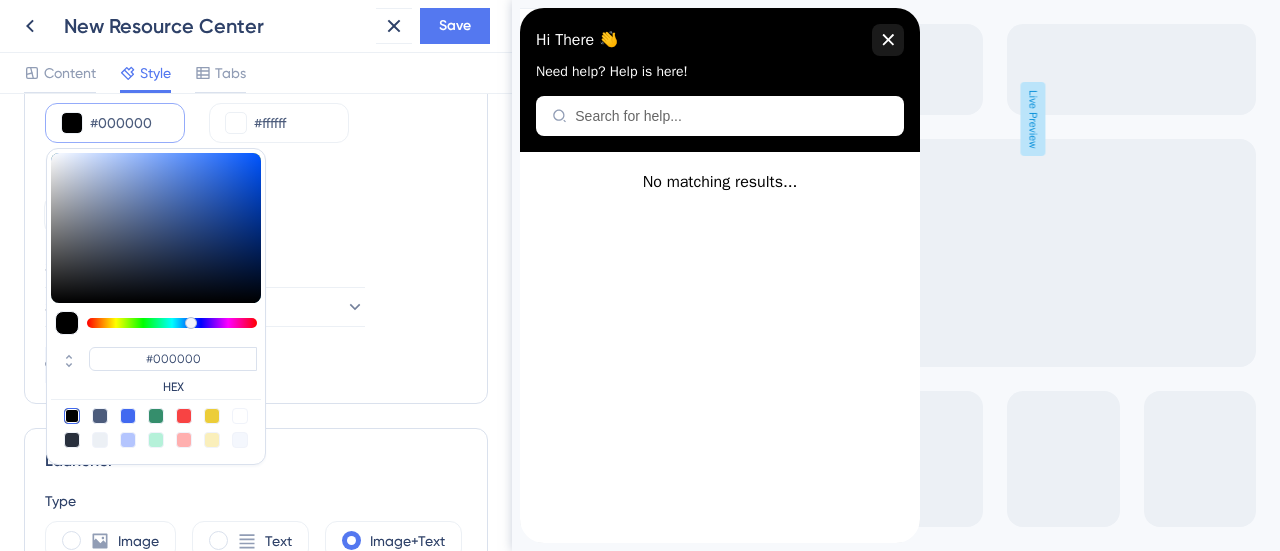 click at bounding box center (100, 416) 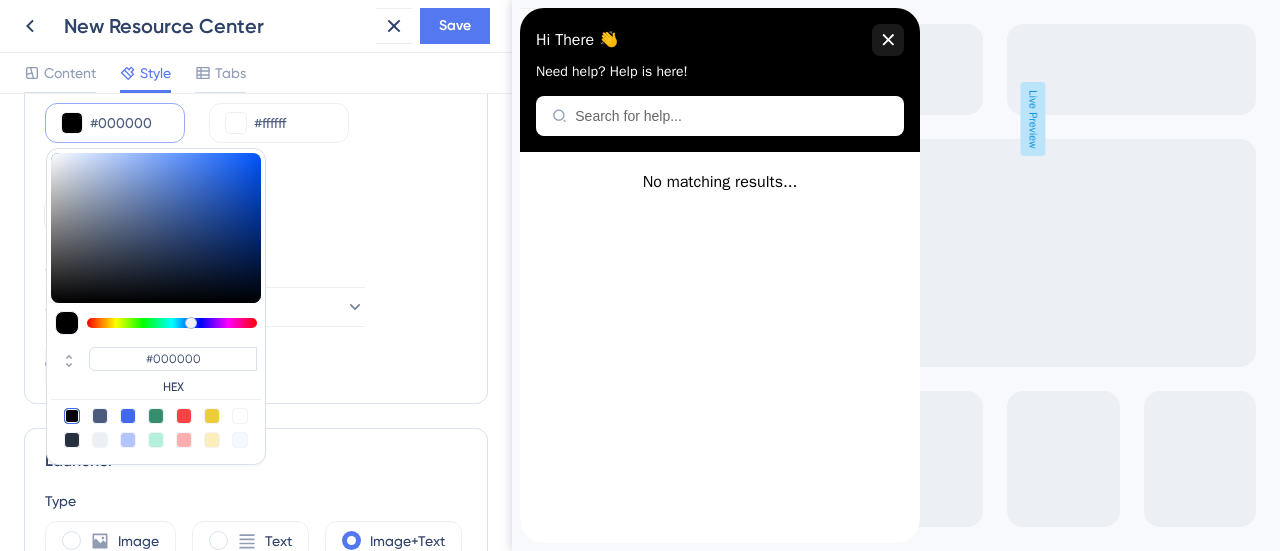 type on "#4c5c7c" 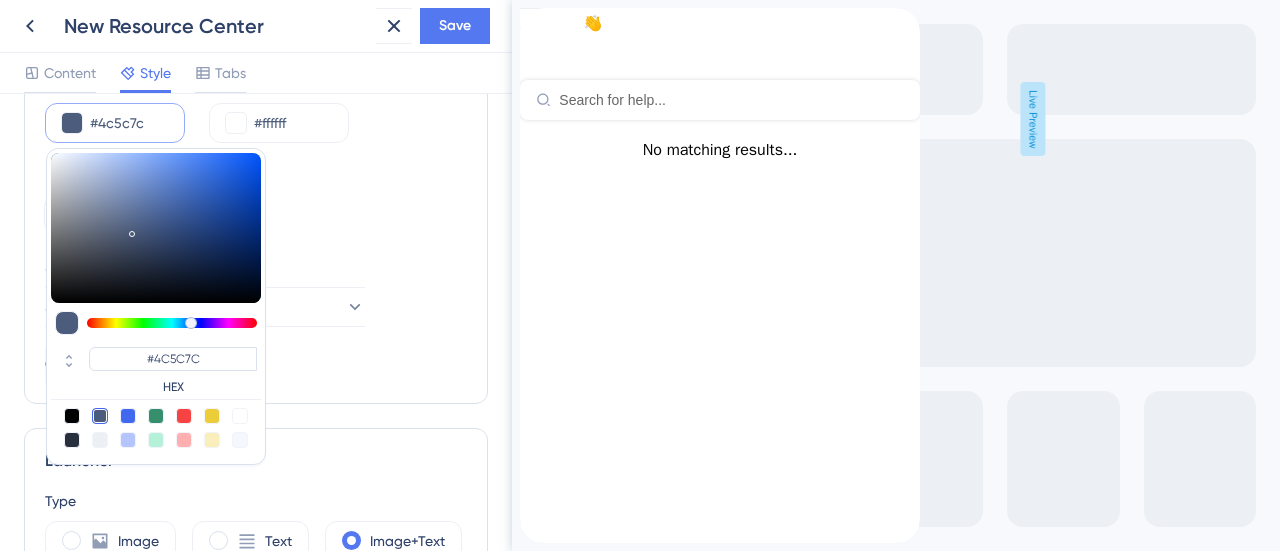 click at bounding box center (72, 416) 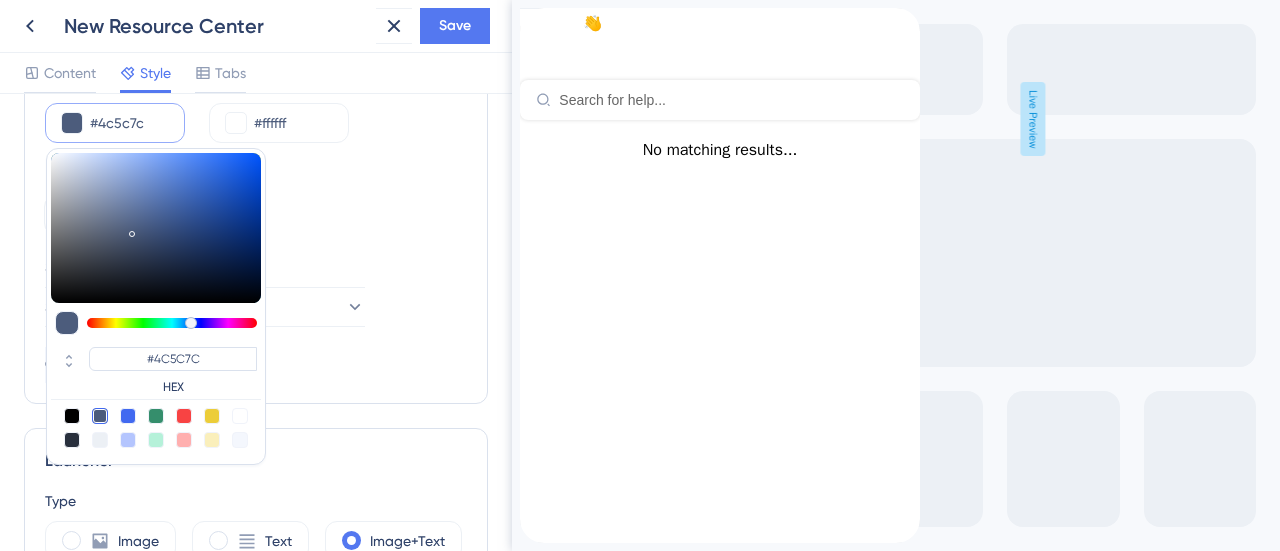 type on "#000000" 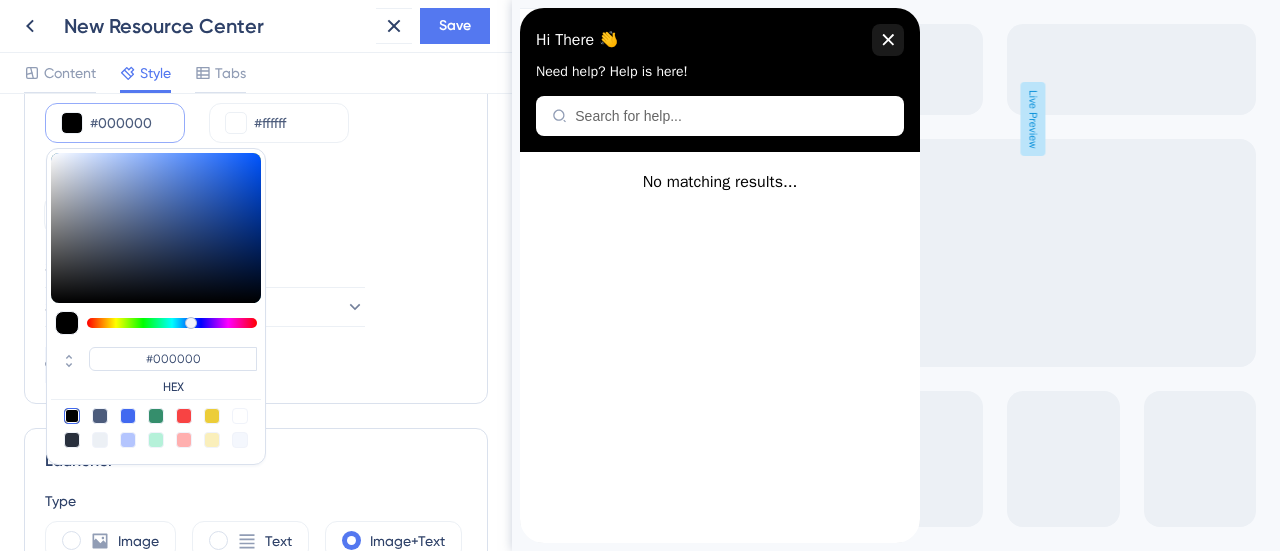 click on "Resource Center Width 400 px" at bounding box center (256, 199) 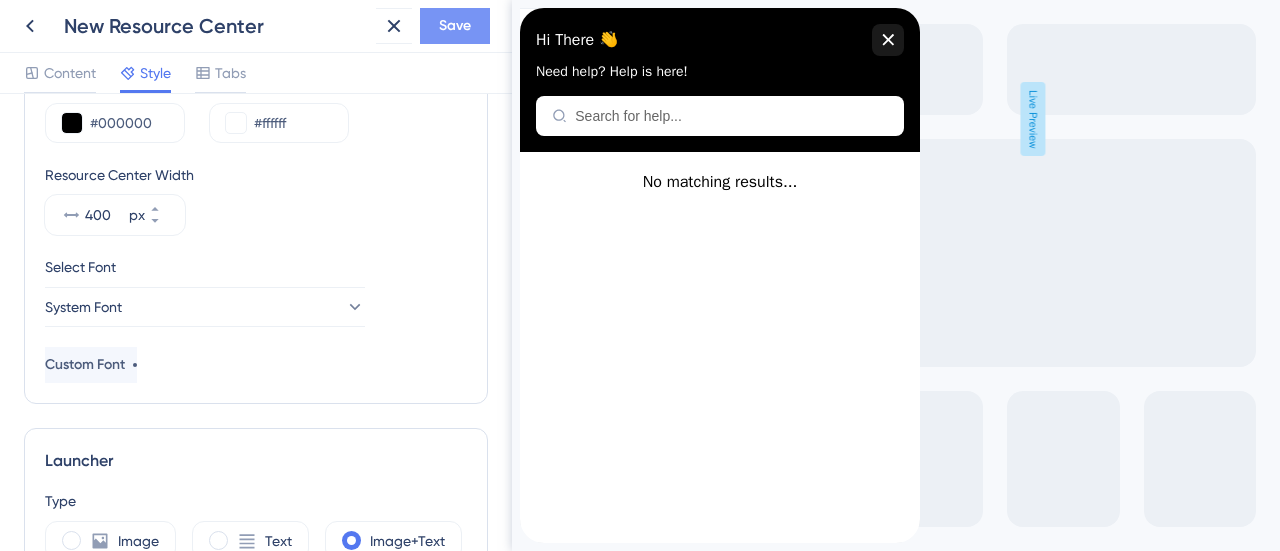 click on "Save" at bounding box center (455, 26) 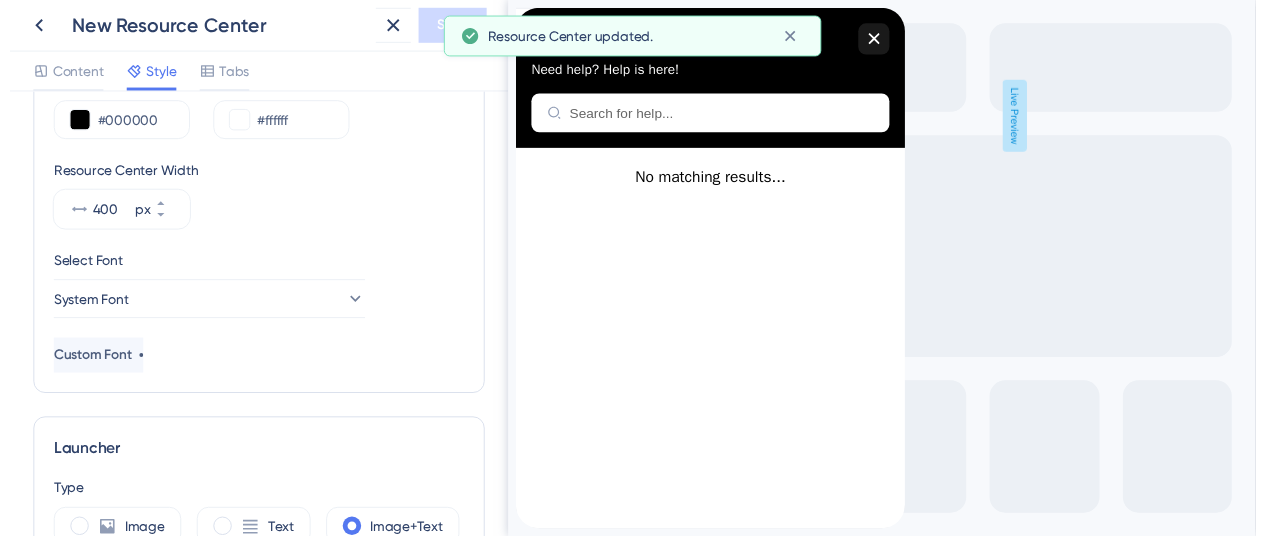 scroll, scrollTop: 0, scrollLeft: 0, axis: both 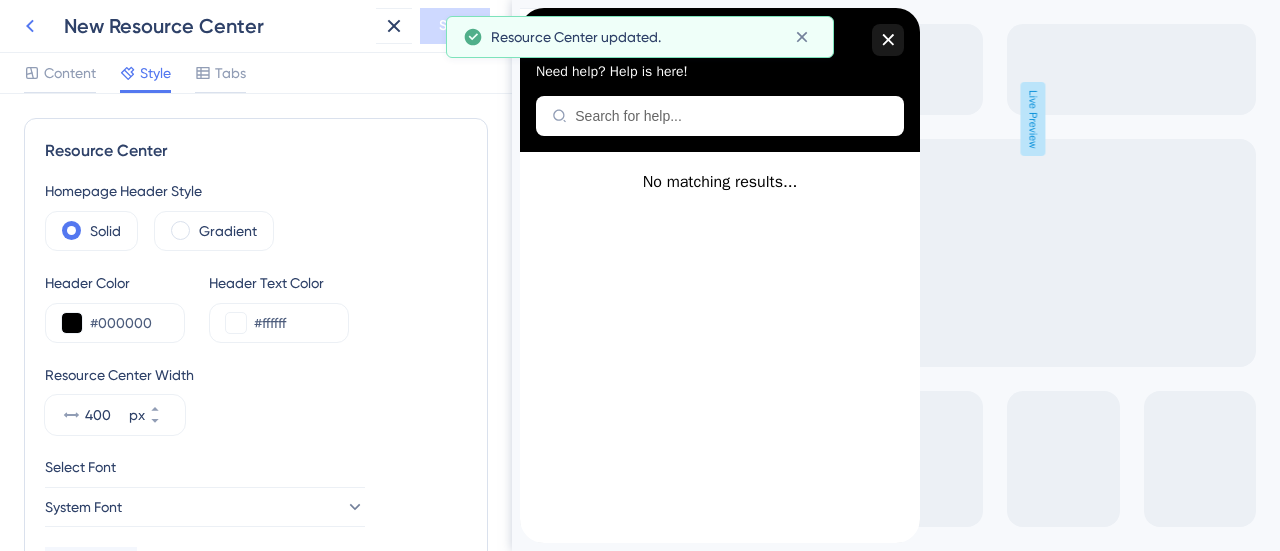 click 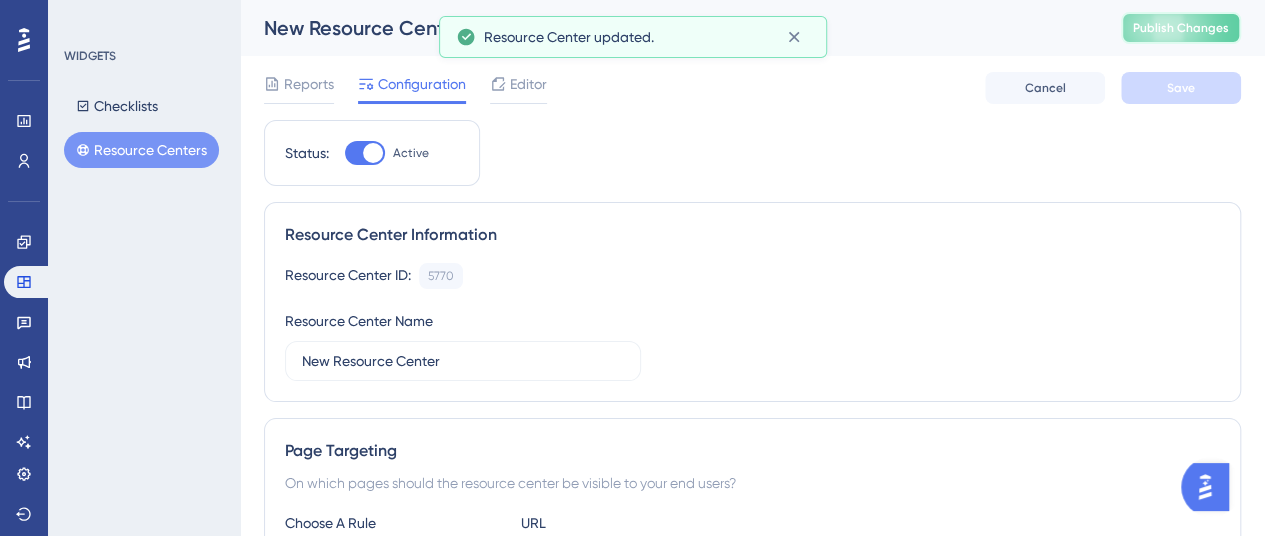 click on "Publish Changes" at bounding box center (1181, 28) 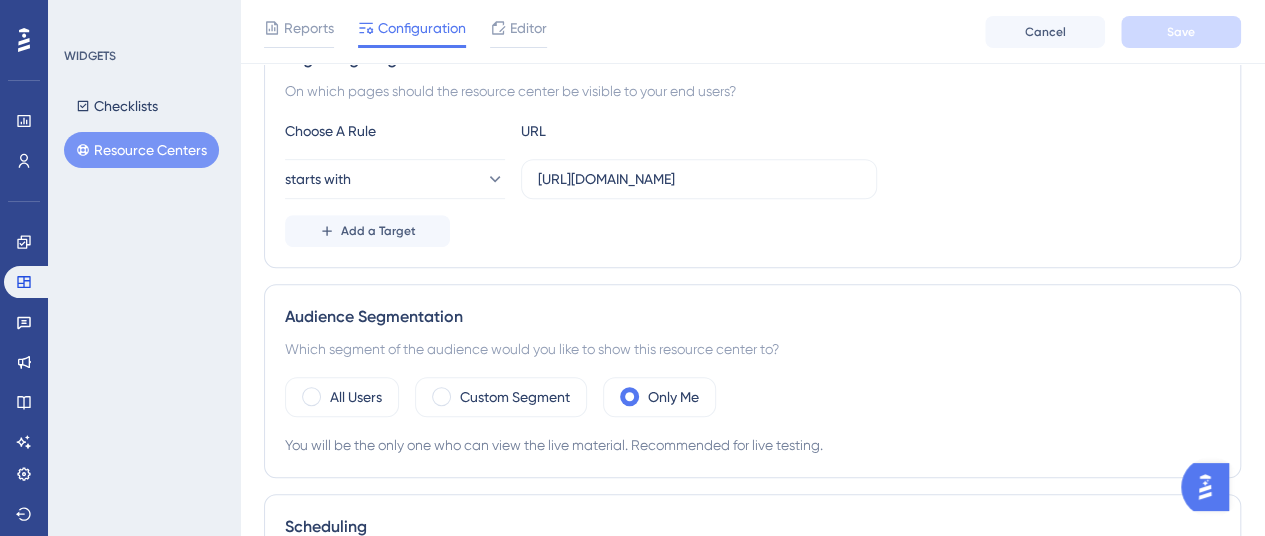 scroll, scrollTop: 600, scrollLeft: 0, axis: vertical 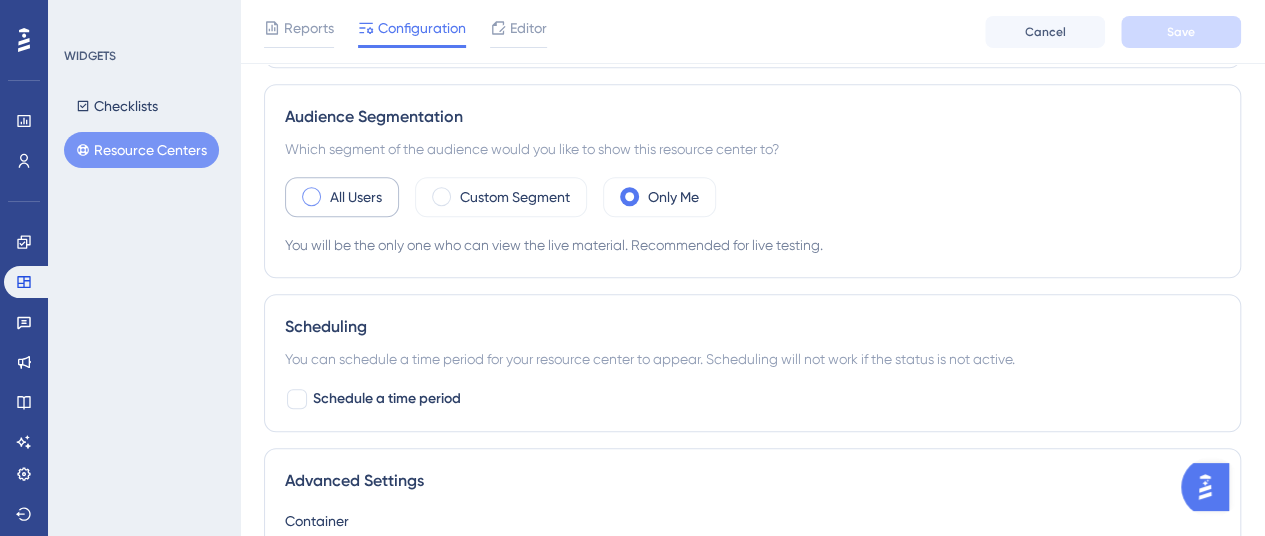 click on "All Users" at bounding box center (342, 197) 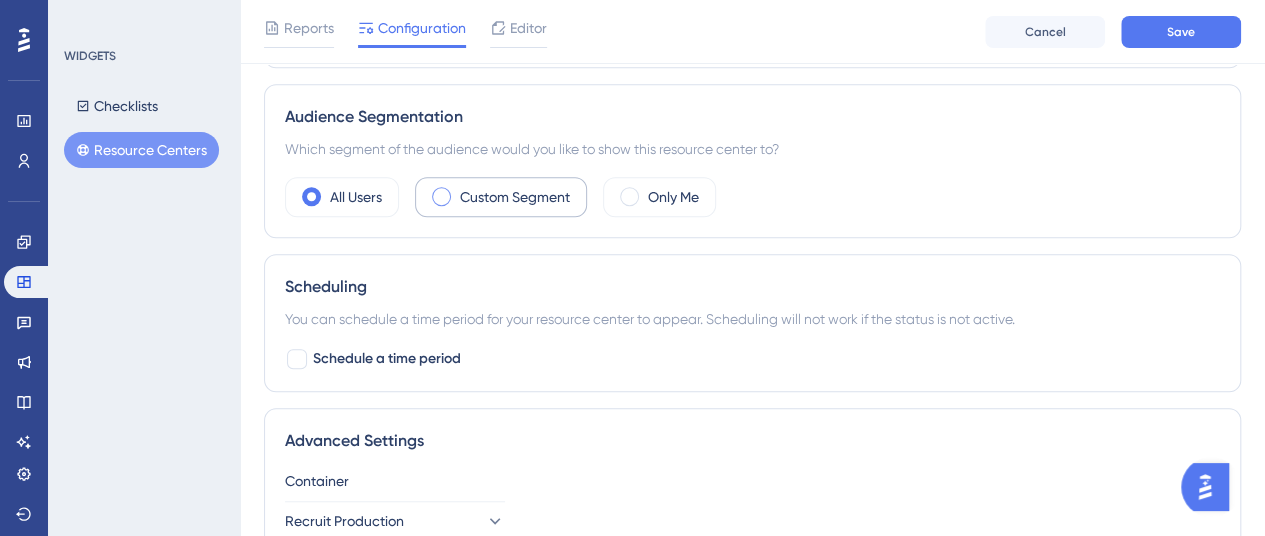 click on "Custom Segment" at bounding box center (515, 197) 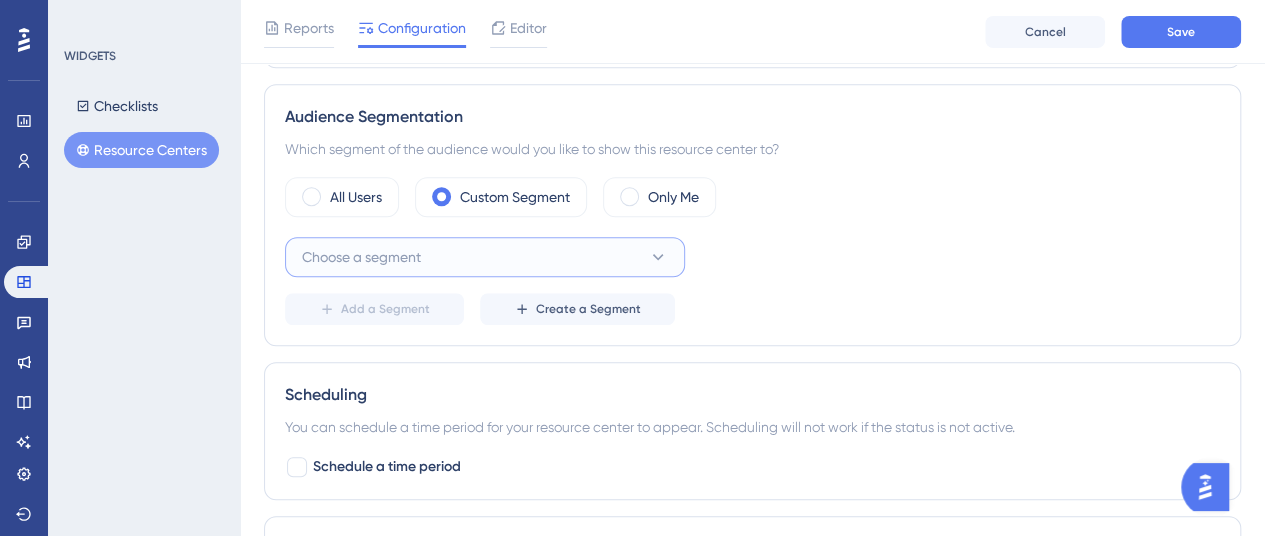 click on "Choose a segment" at bounding box center (361, 257) 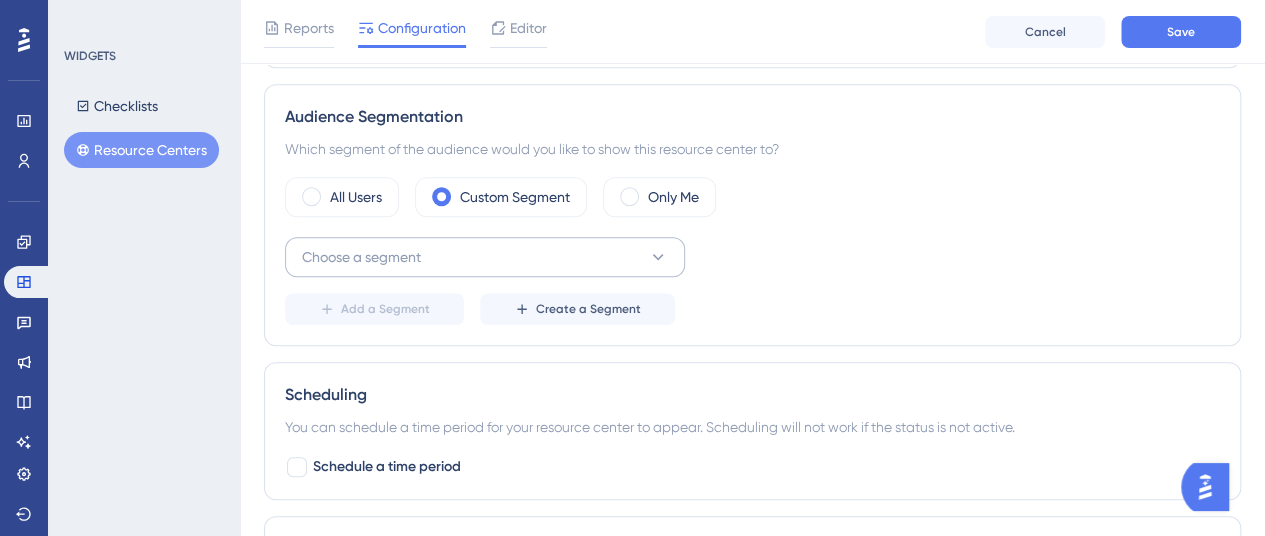 scroll, scrollTop: 811, scrollLeft: 0, axis: vertical 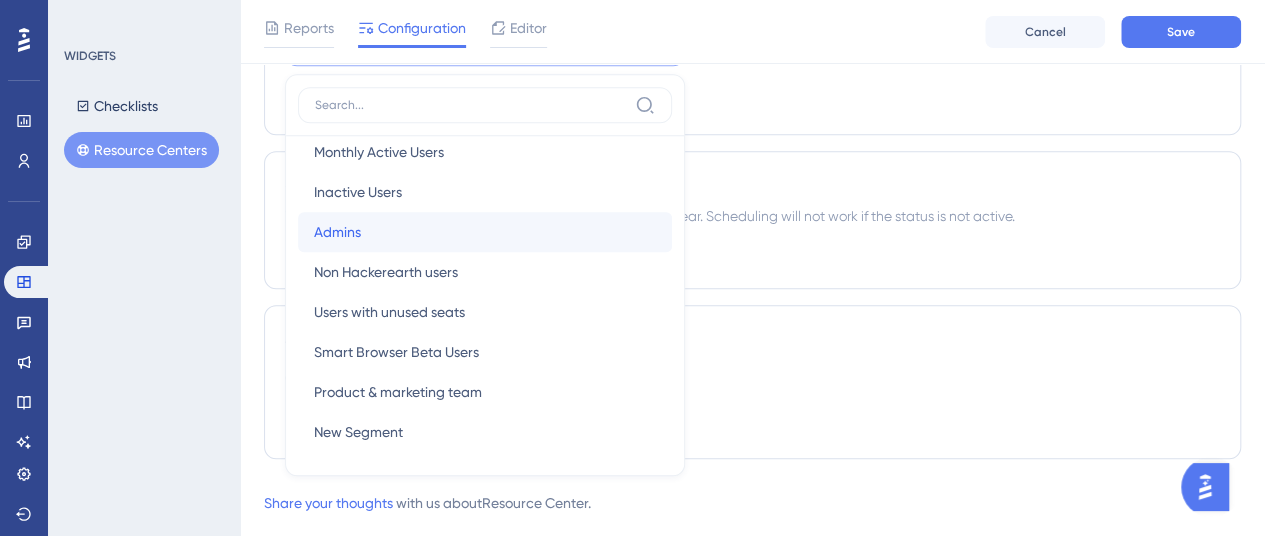 click on "Admins Admins" at bounding box center [485, 232] 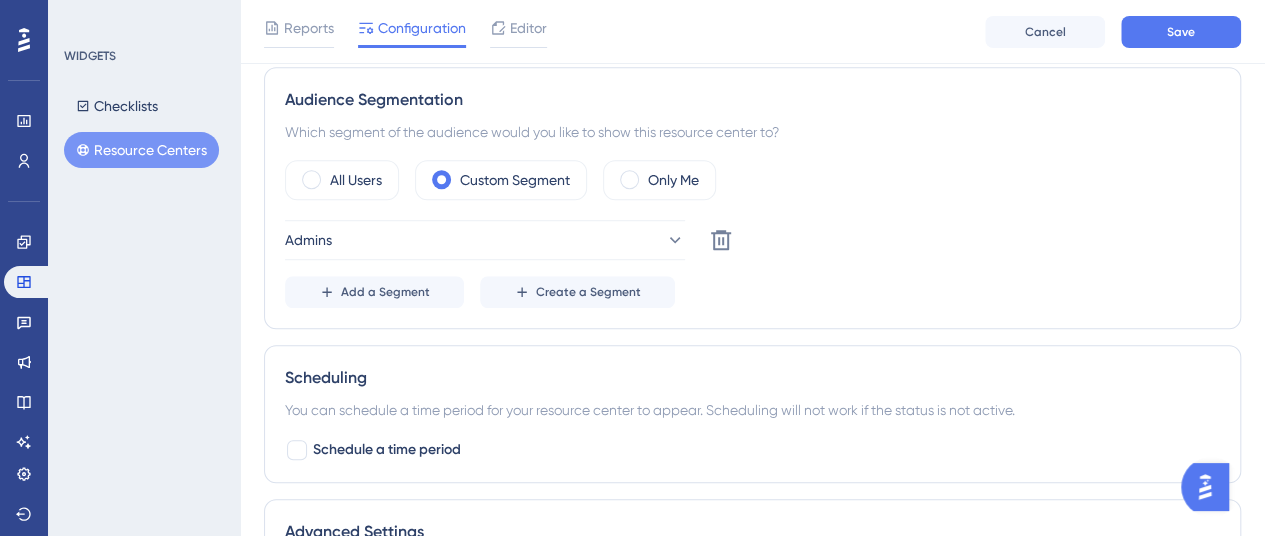 scroll, scrollTop: 511, scrollLeft: 0, axis: vertical 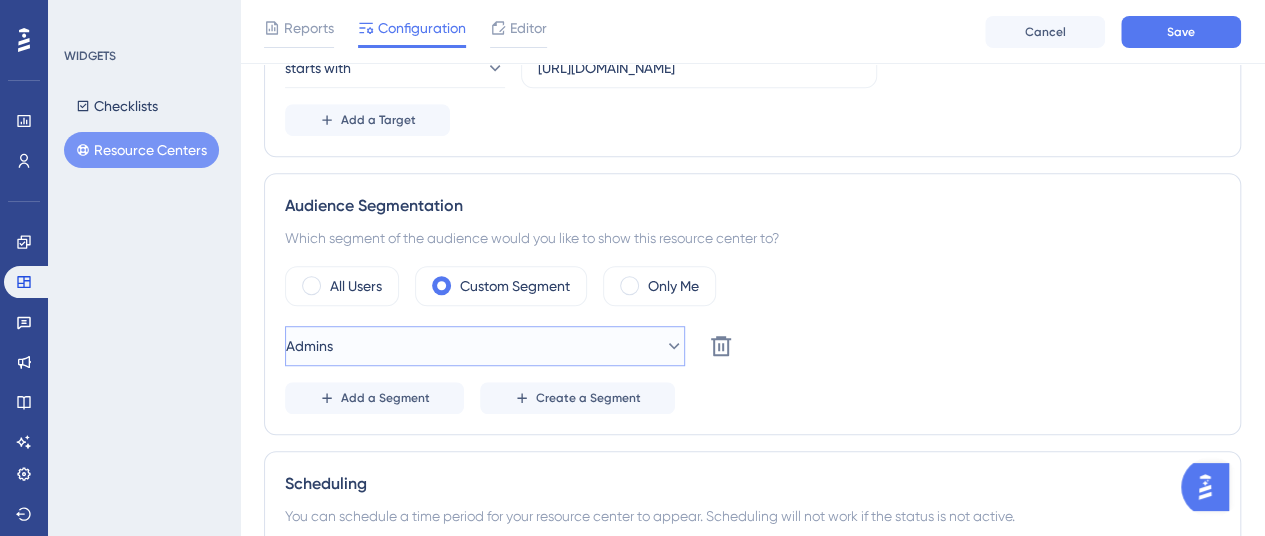 click on "Admins" at bounding box center [485, 346] 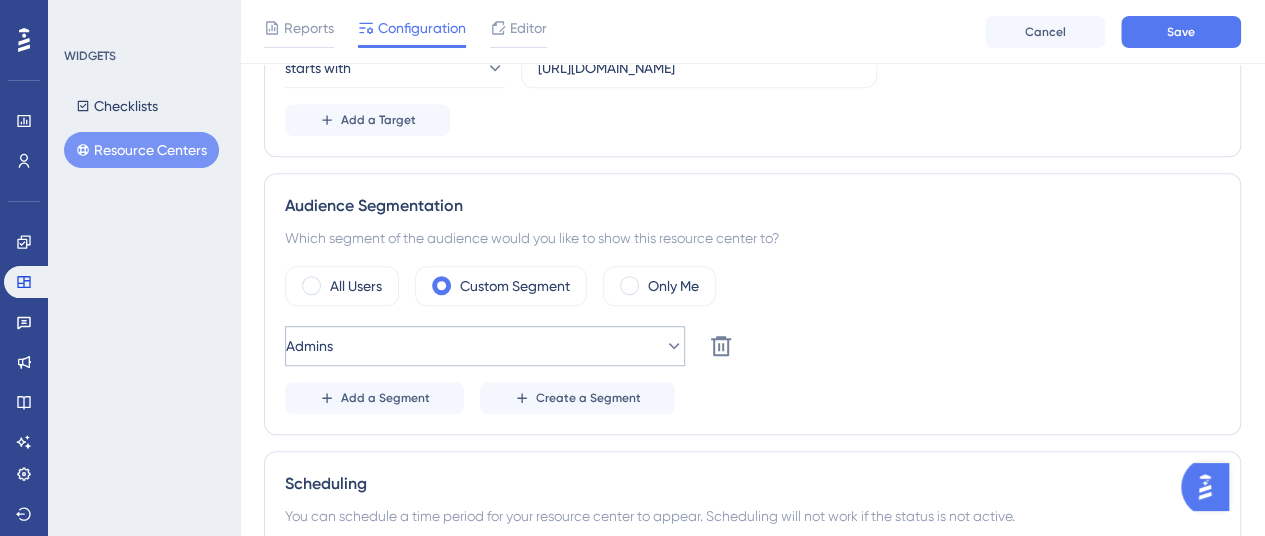 scroll, scrollTop: 814, scrollLeft: 0, axis: vertical 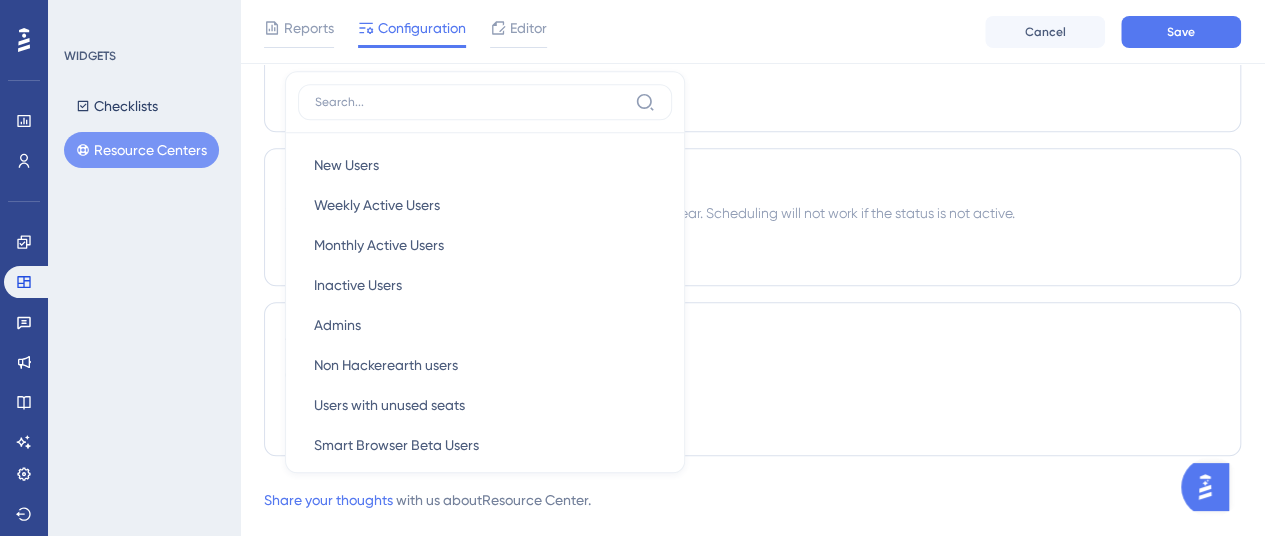 click on "Schedule a time period" at bounding box center [752, 253] 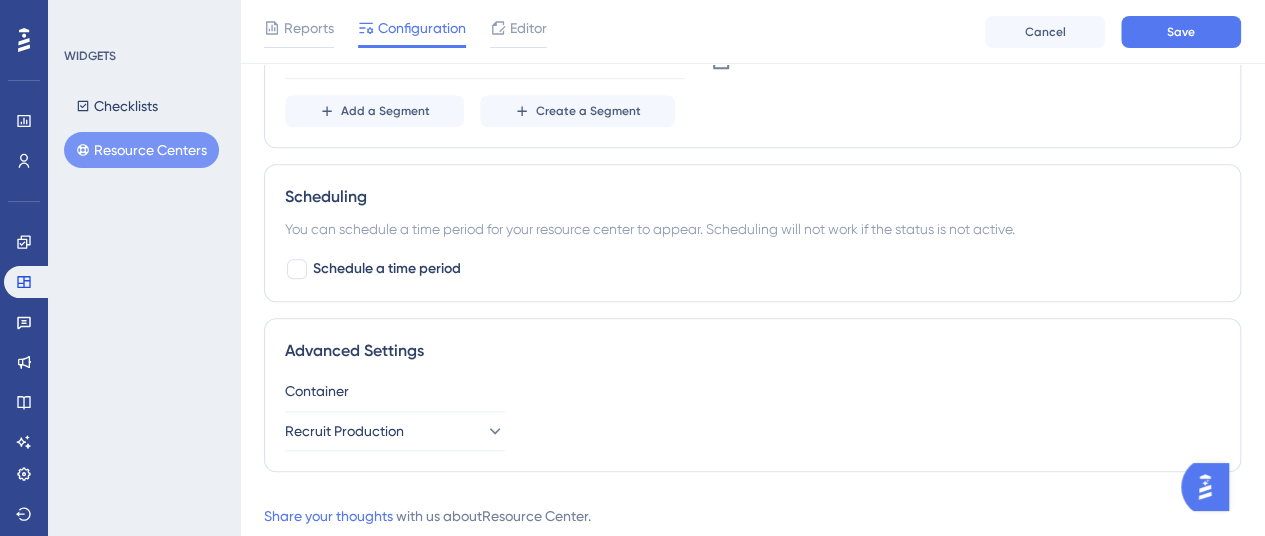 scroll, scrollTop: 848, scrollLeft: 0, axis: vertical 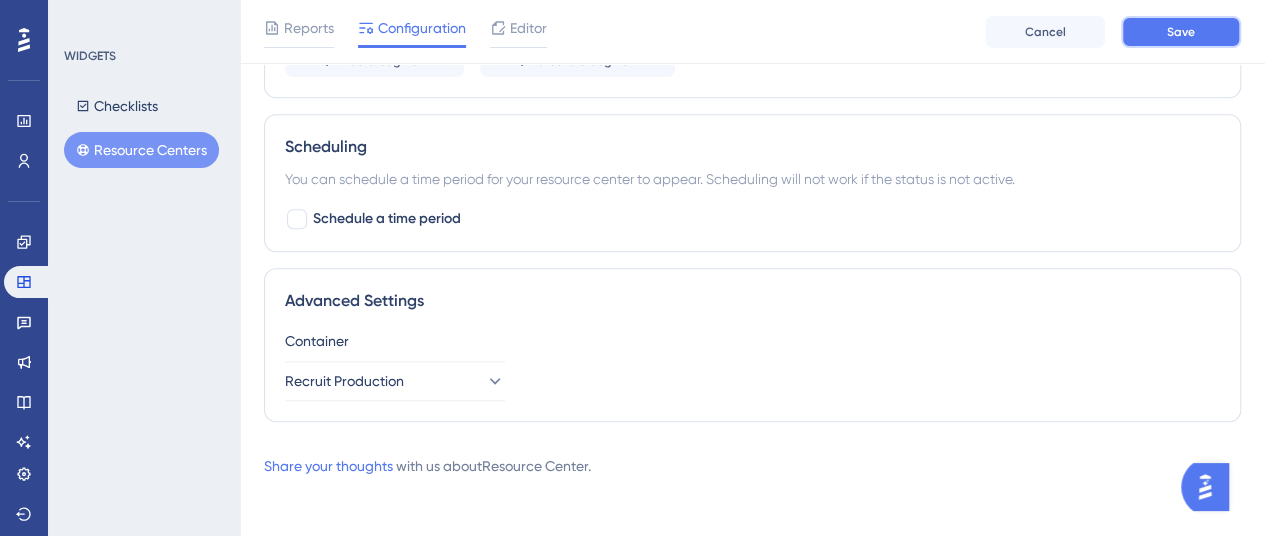 click on "Save" at bounding box center (1181, 32) 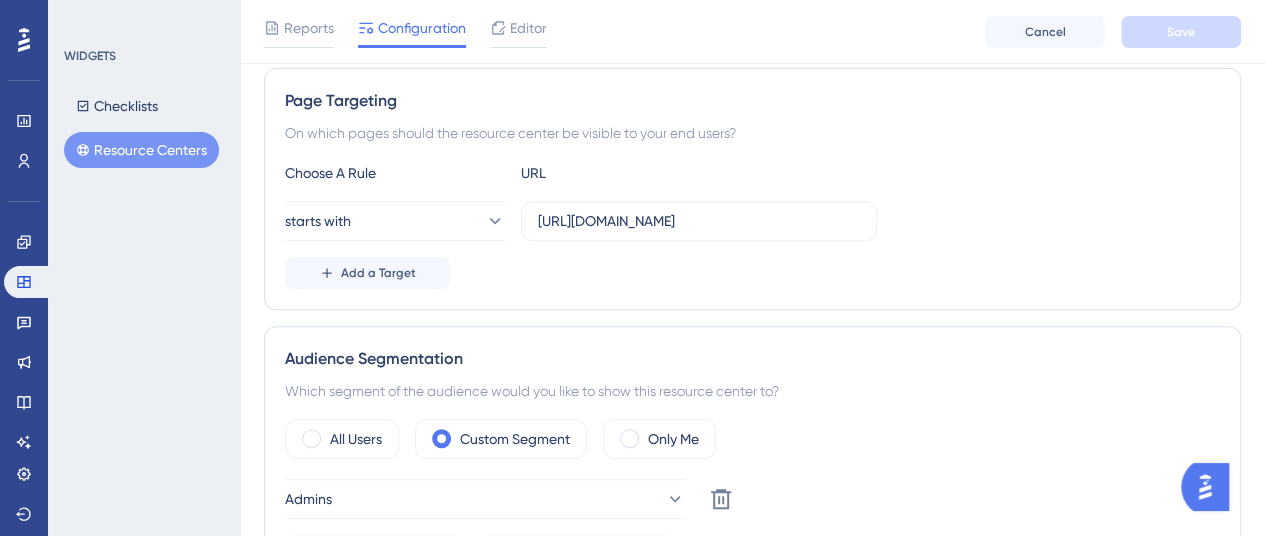 scroll, scrollTop: 200, scrollLeft: 0, axis: vertical 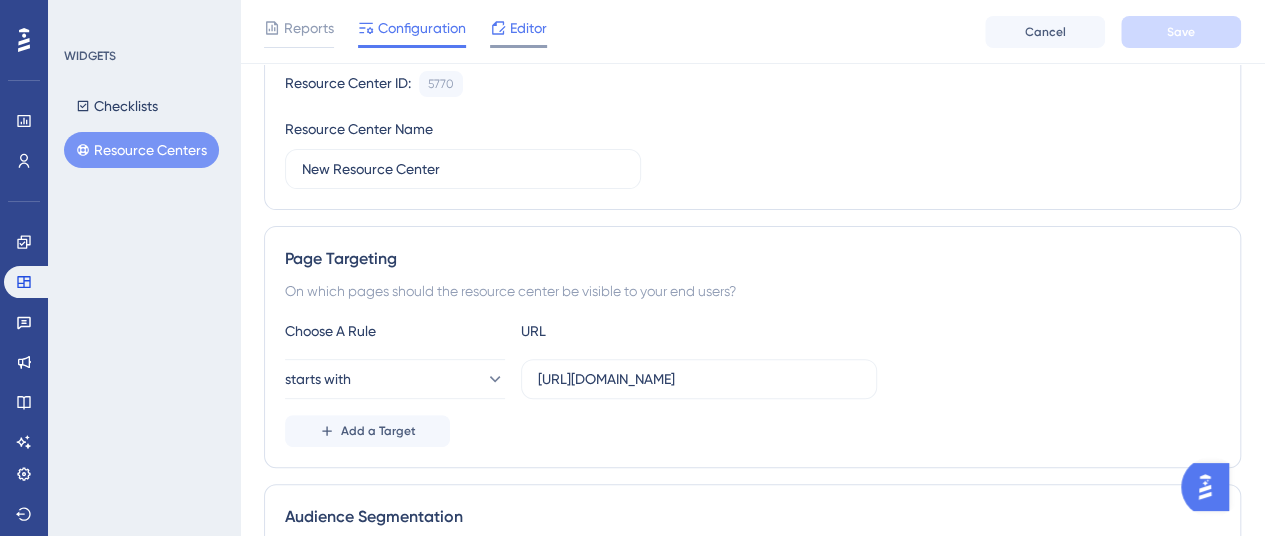 click at bounding box center (518, 46) 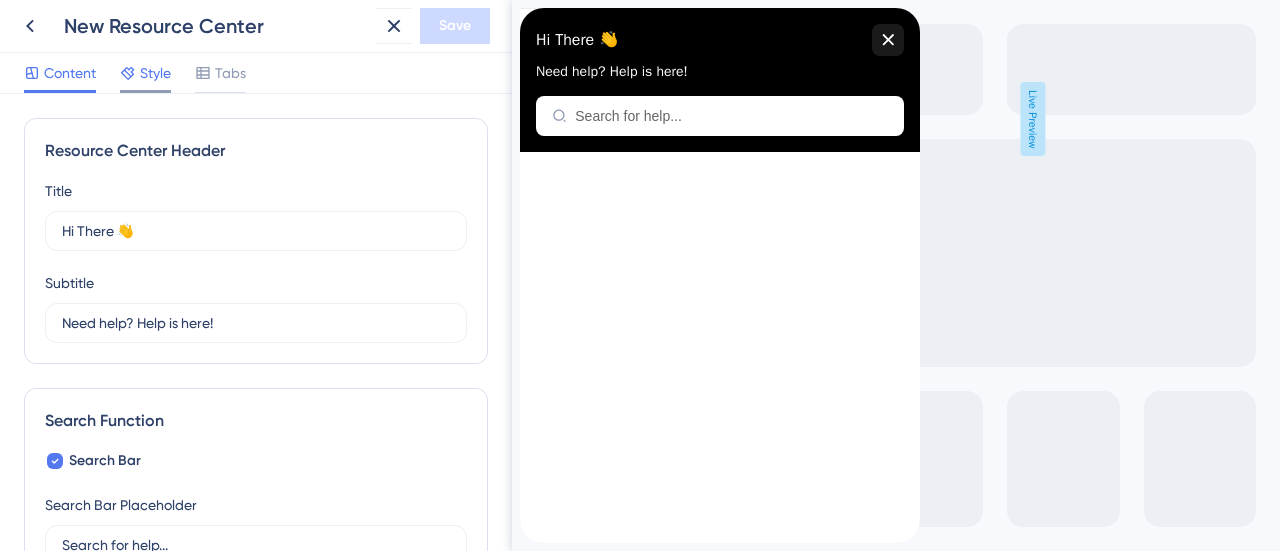scroll, scrollTop: 0, scrollLeft: 0, axis: both 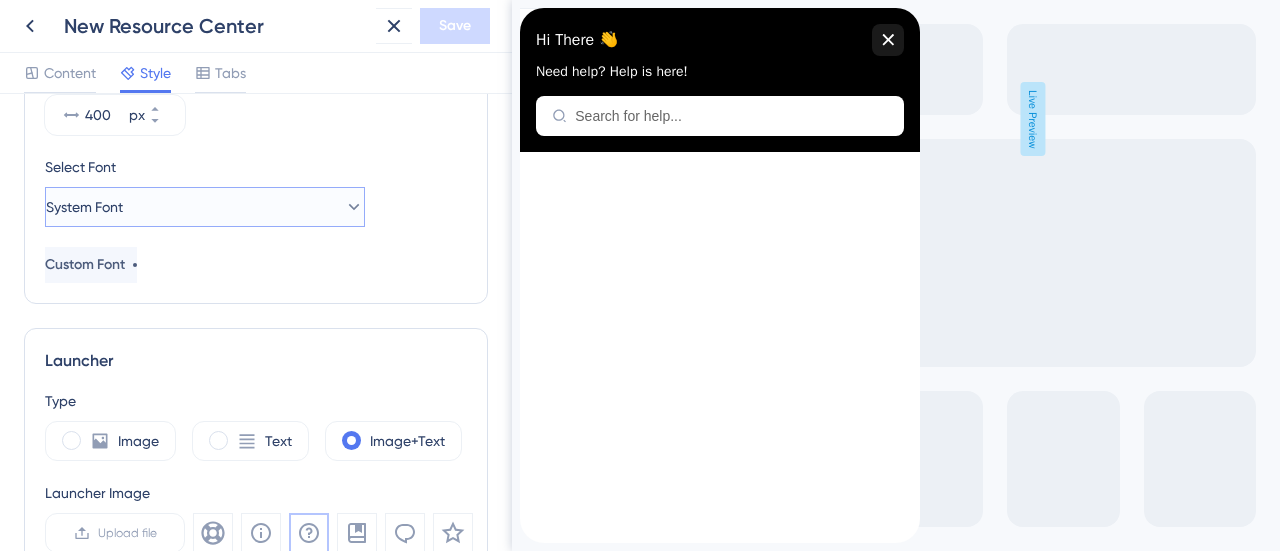 click on "System Font" at bounding box center (205, 207) 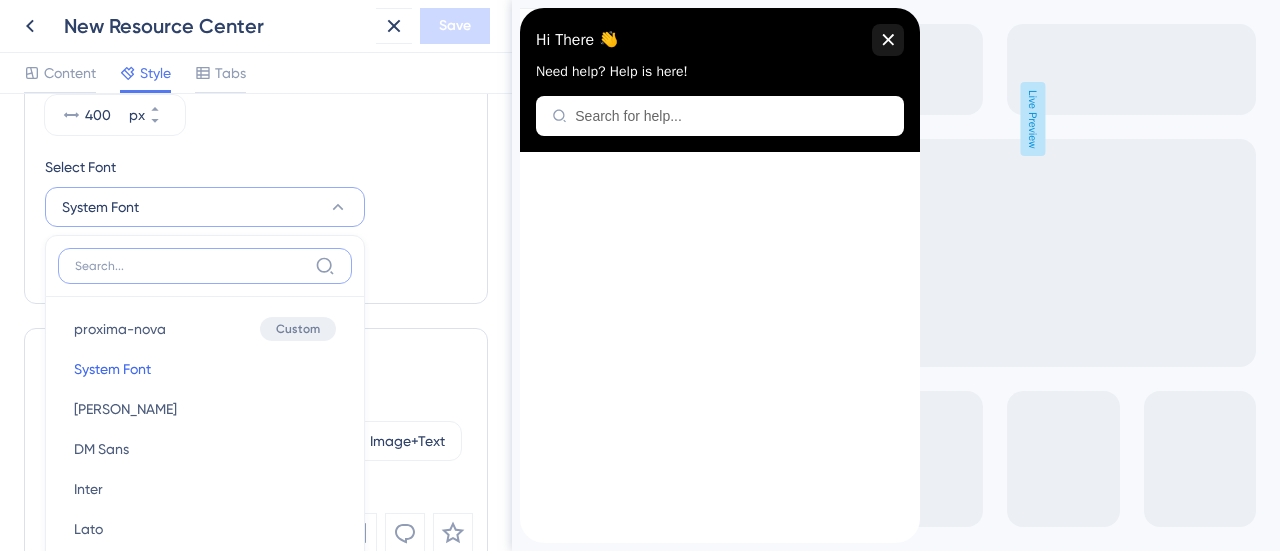scroll, scrollTop: 409, scrollLeft: 0, axis: vertical 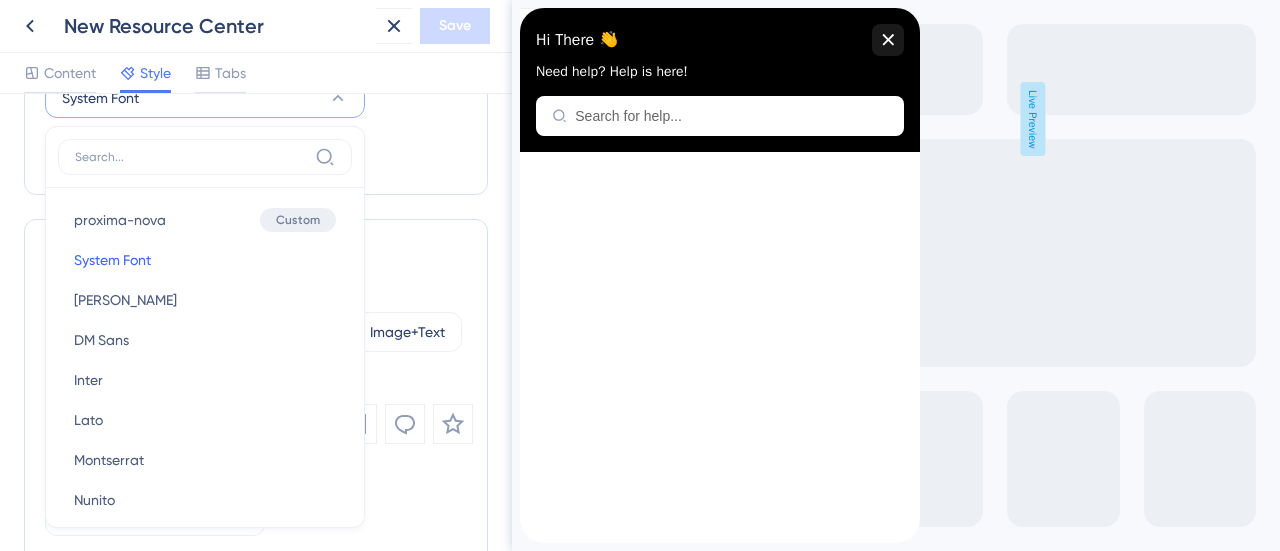 click on "Homepage Header Style Solid Gradient Header Color #000000 Header Text Color #ffffff Resource Center Width 400 px Select Font System Font proxima-nova proxima-nova Custom System Font System Font [PERSON_NAME] [PERSON_NAME] Sans DM Sans Inter Inter Lato Lato [PERSON_NAME] Nunito Nunito Sans Nunito Sans Open Sans Open Sans Poppins Poppins Quicksand Quicksand Raleway Raleway Roboto Roboto Rubik Rubik Source Sans Pro Source Sans Pro Custom Font" at bounding box center [256, -28] 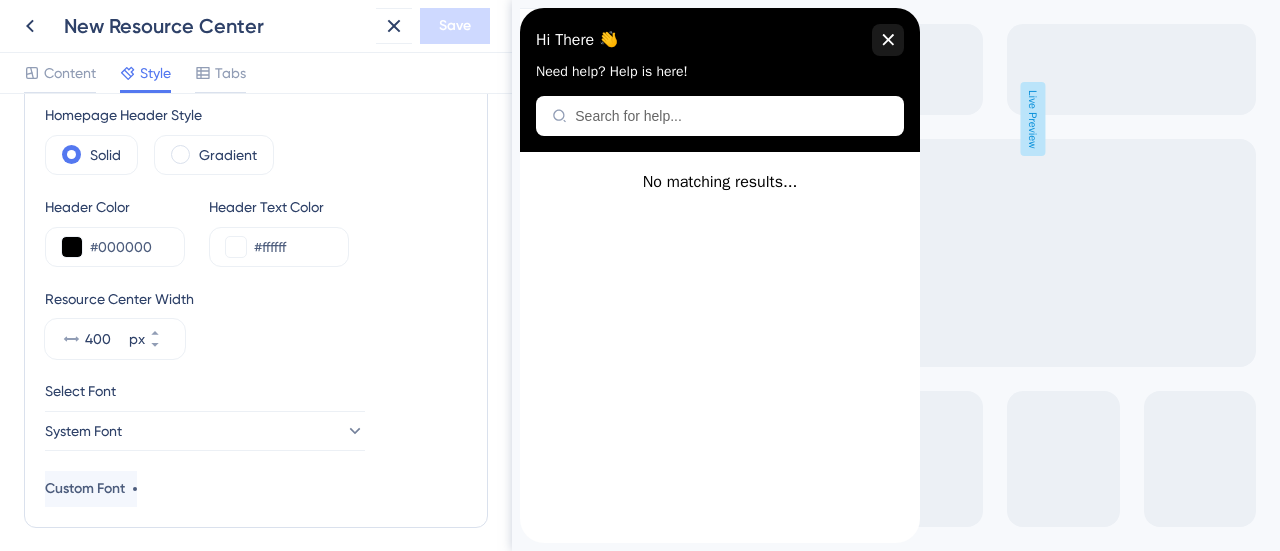 scroll, scrollTop: 0, scrollLeft: 0, axis: both 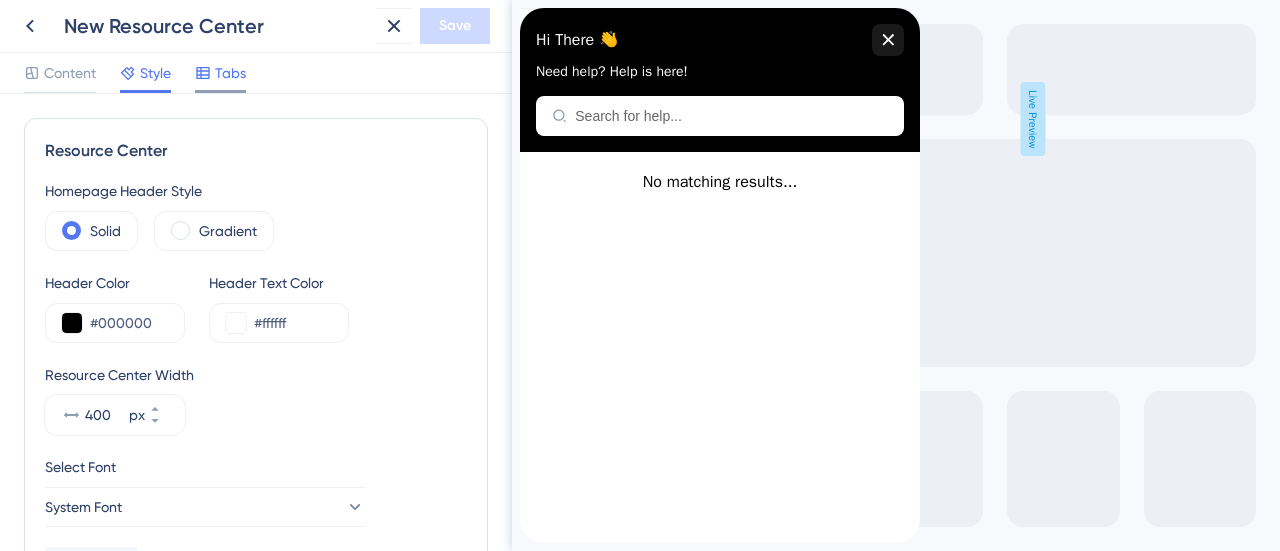 click on "Tabs" at bounding box center [230, 73] 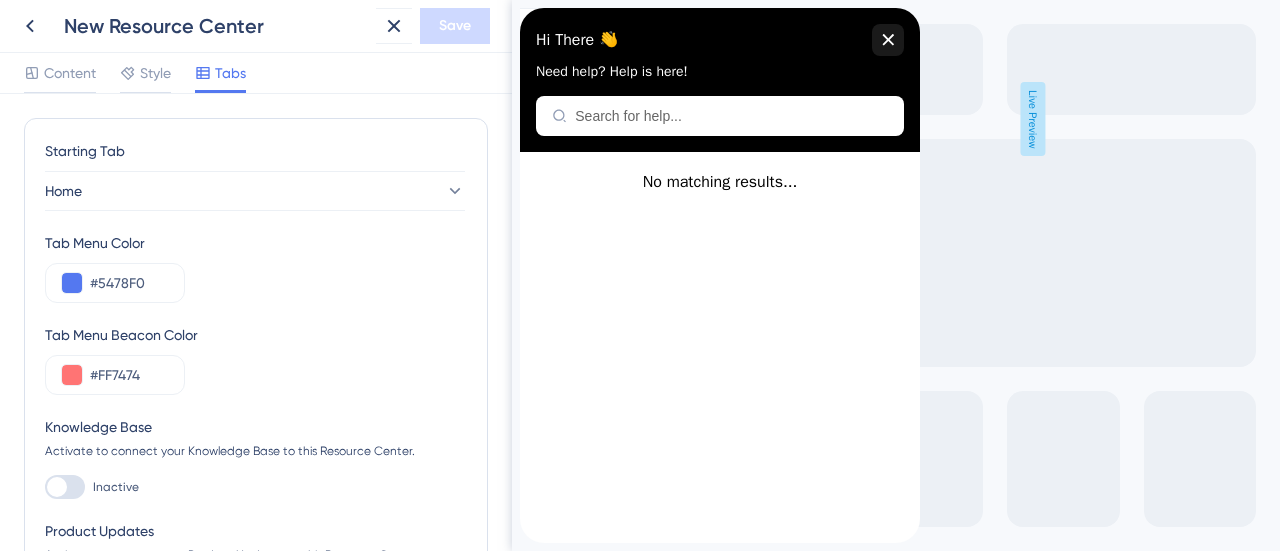 scroll, scrollTop: 0, scrollLeft: 0, axis: both 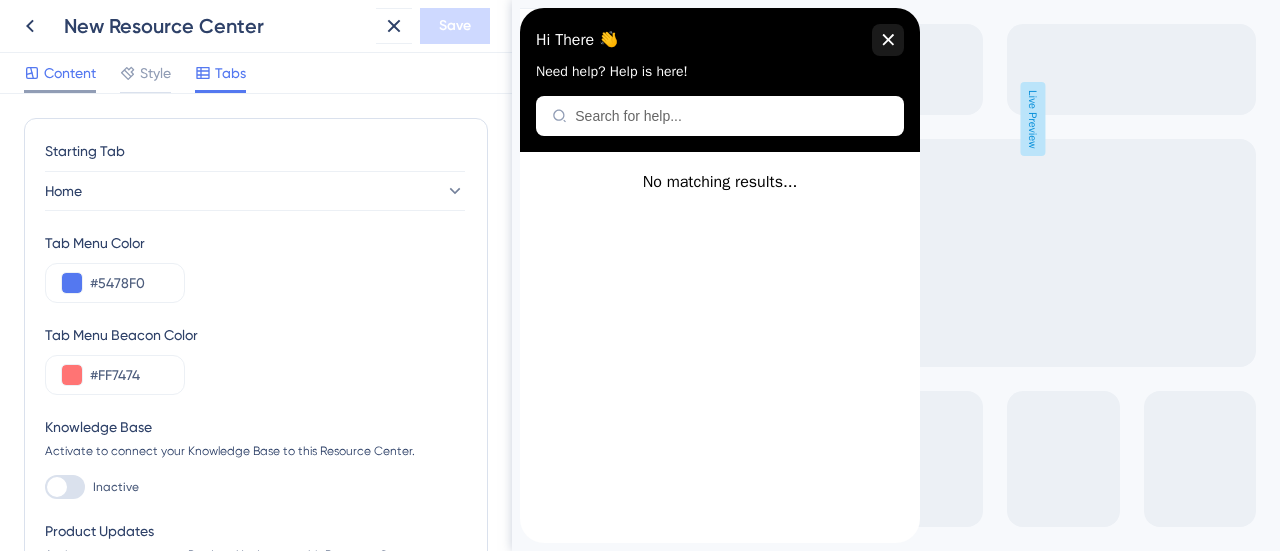 click on "Content" at bounding box center (70, 73) 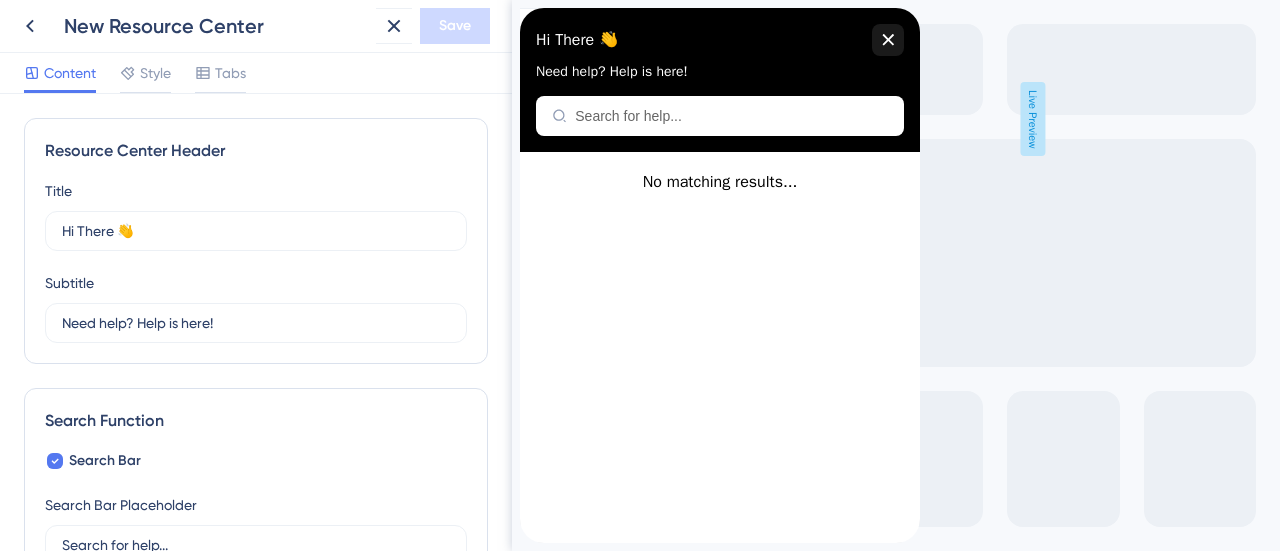 scroll, scrollTop: 0, scrollLeft: 0, axis: both 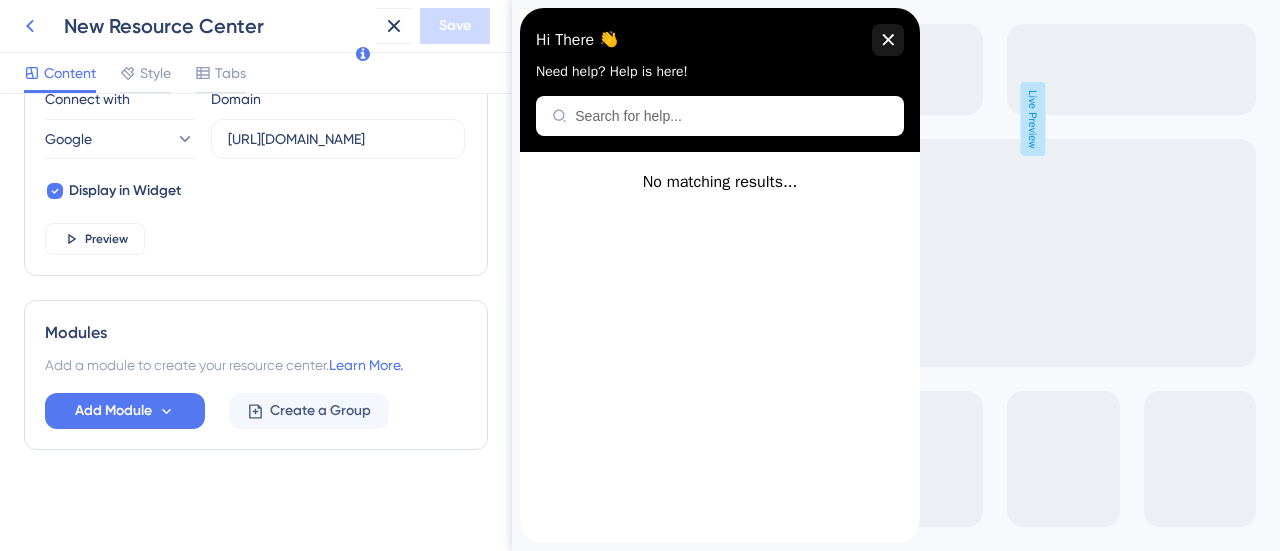 click 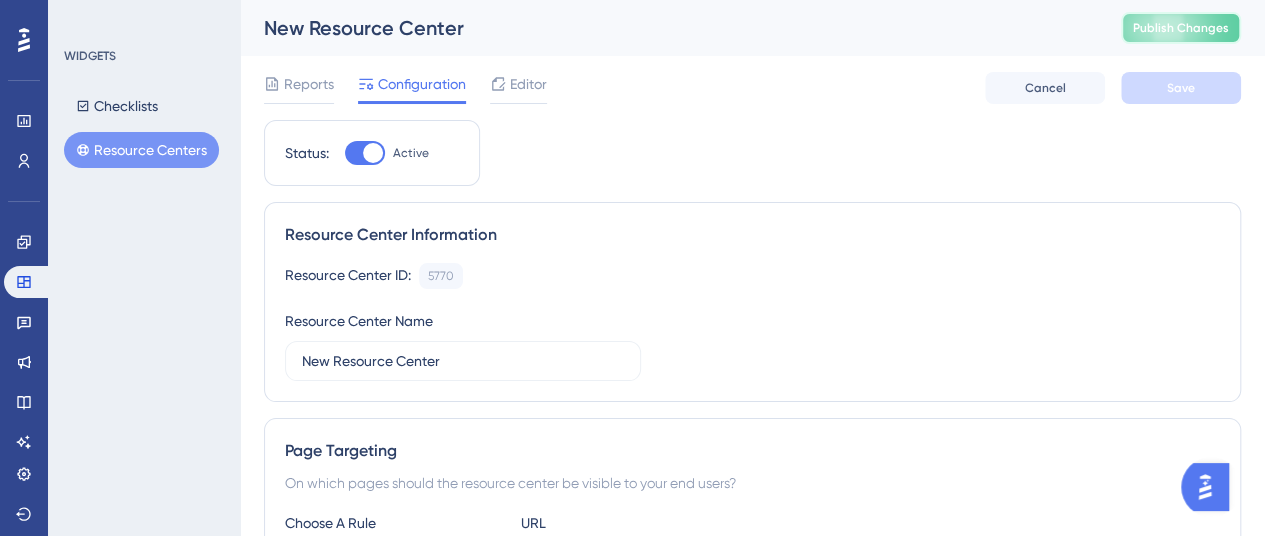click on "Publish Changes" at bounding box center [1181, 28] 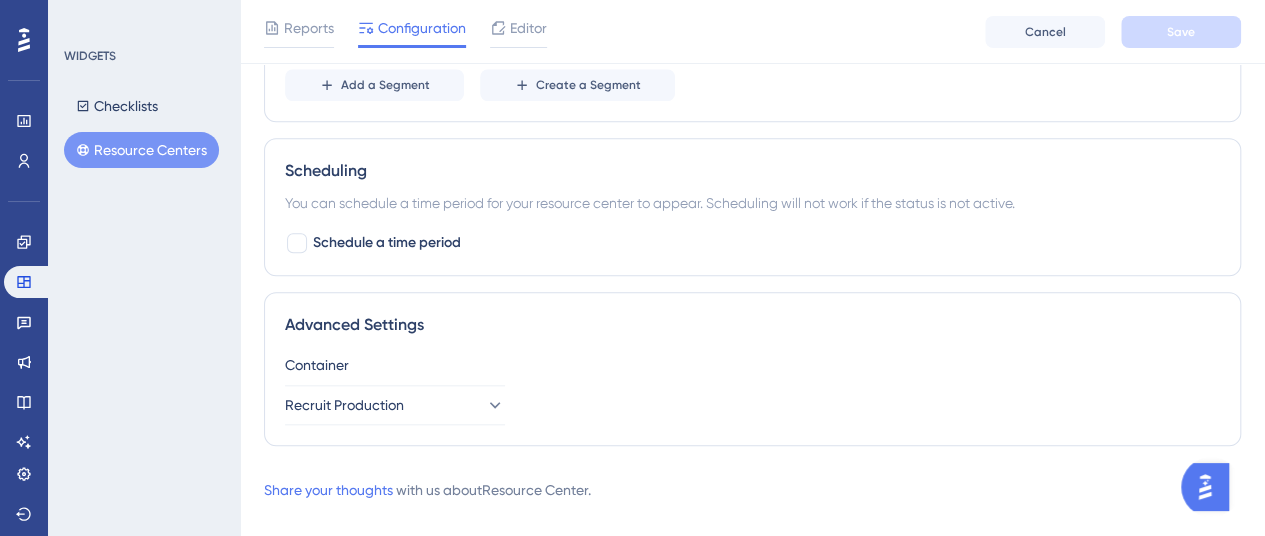 scroll, scrollTop: 848, scrollLeft: 0, axis: vertical 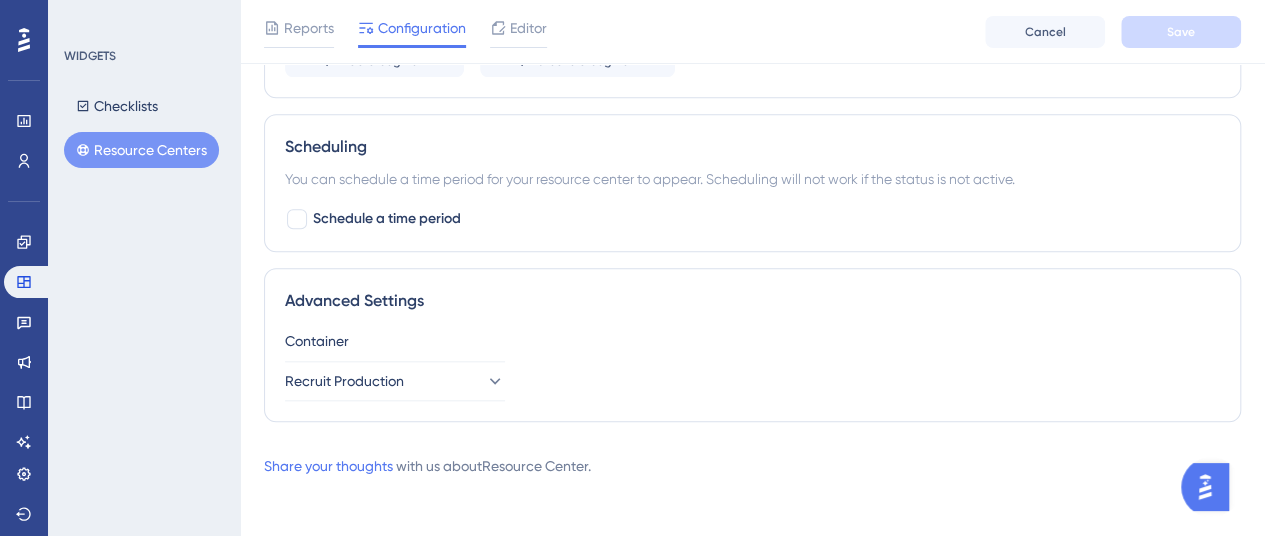click on "WIDGETS Checklists Resource Centers" at bounding box center (144, 268) 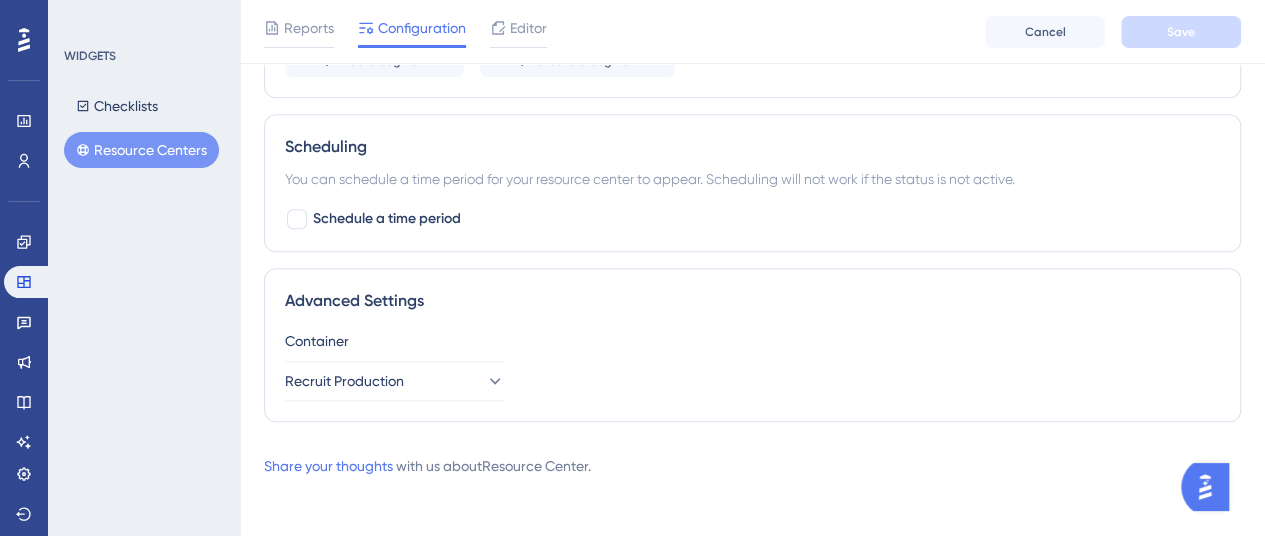 click on "Reports Configuration Editor Cancel Save" at bounding box center (752, 32) 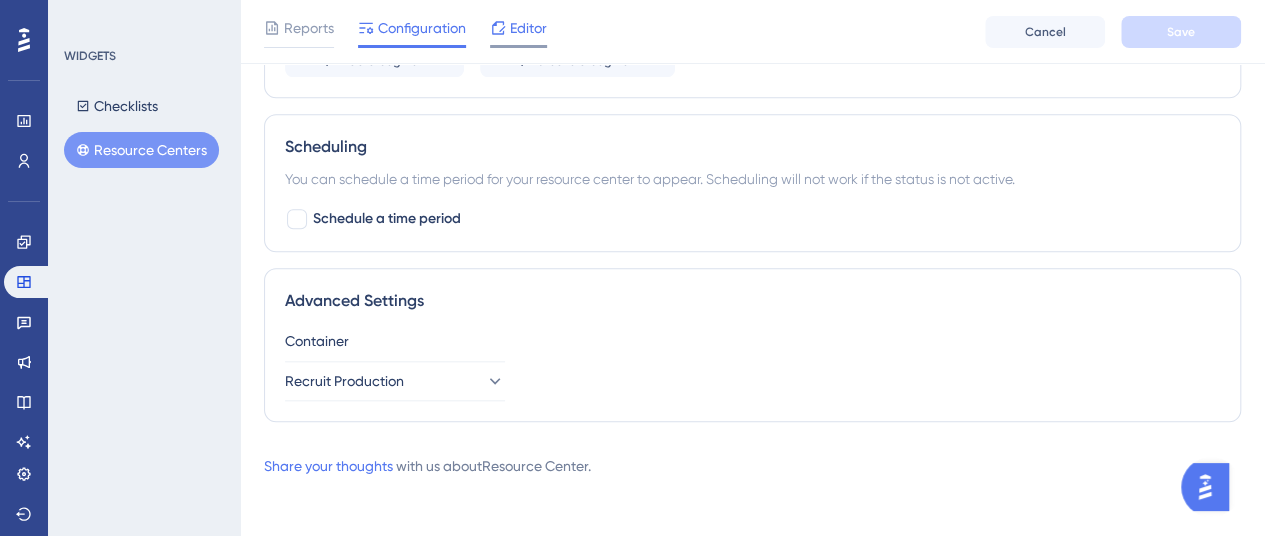 click on "Editor" at bounding box center (528, 28) 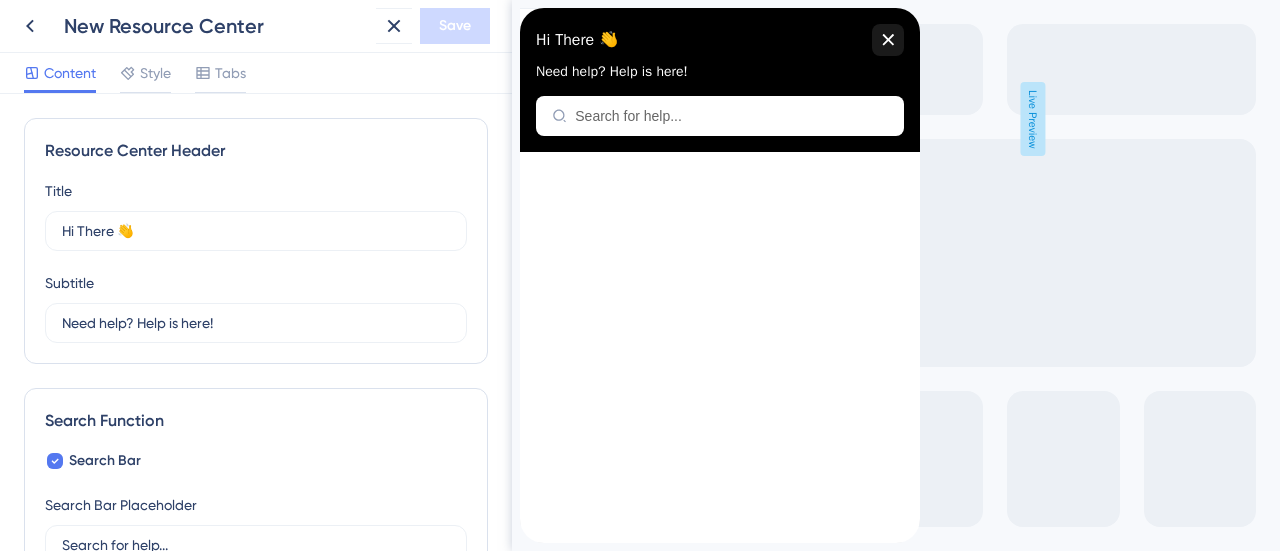 scroll, scrollTop: 0, scrollLeft: 0, axis: both 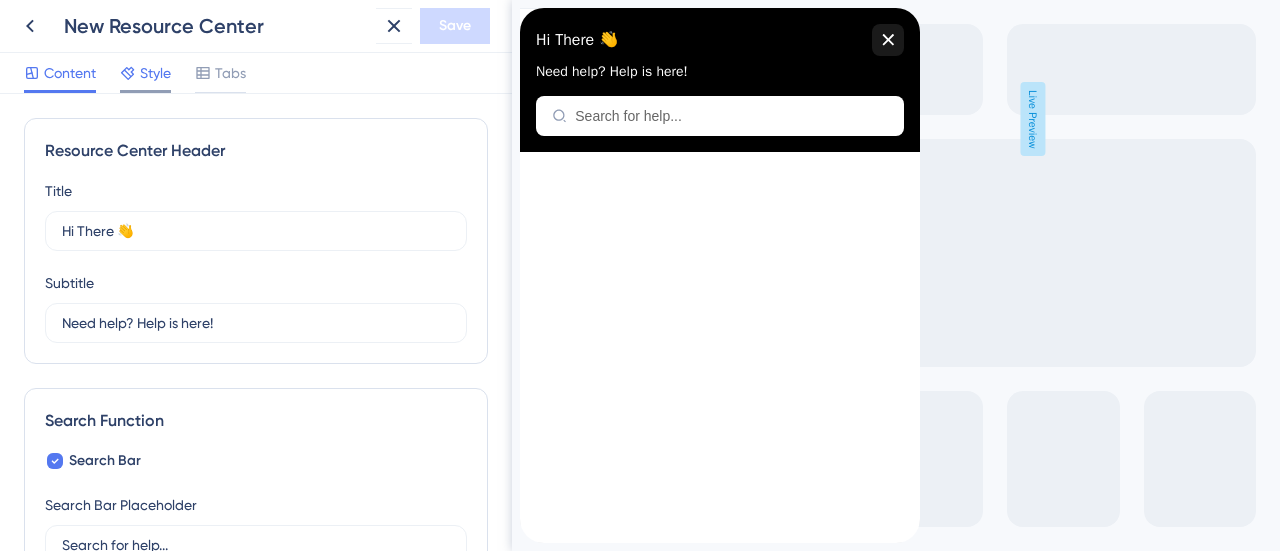 click on "Style" at bounding box center [145, 73] 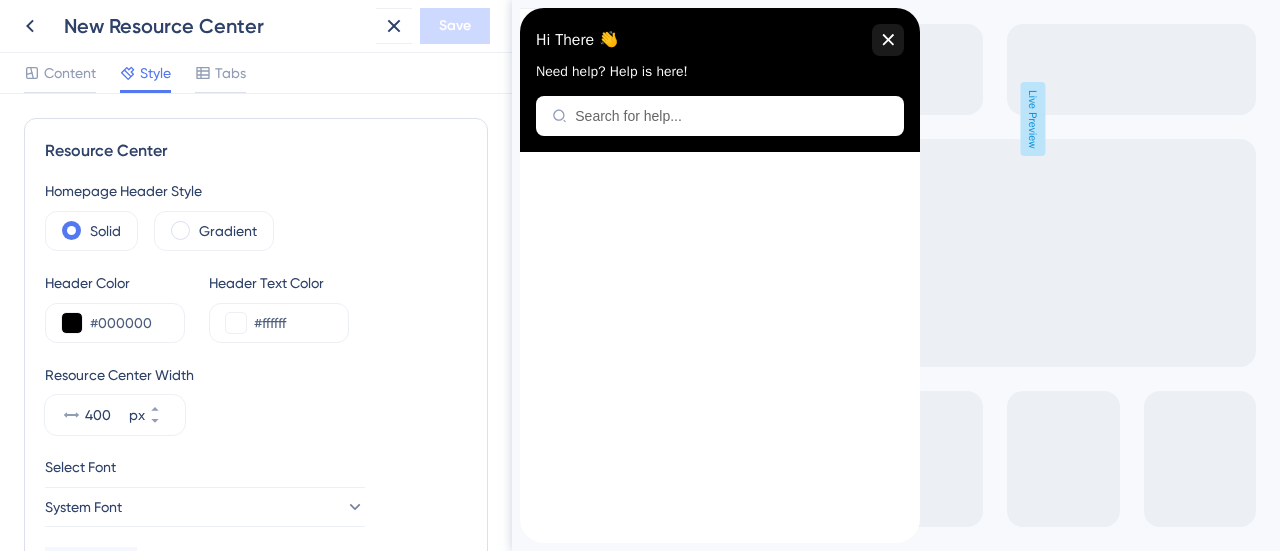 scroll, scrollTop: 0, scrollLeft: 0, axis: both 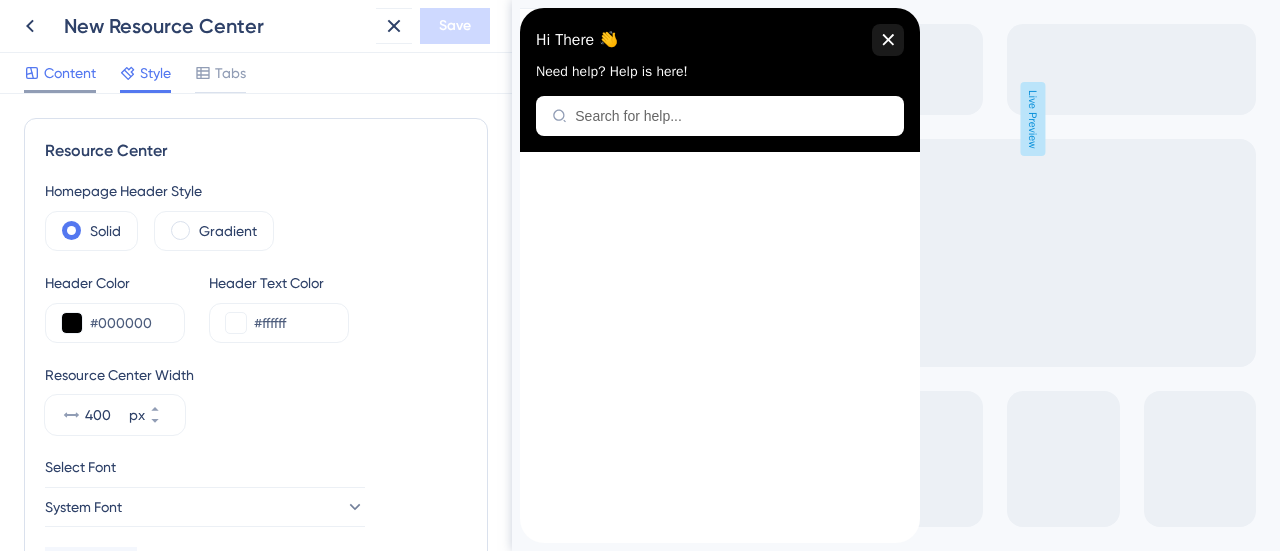 click on "Content" at bounding box center (70, 73) 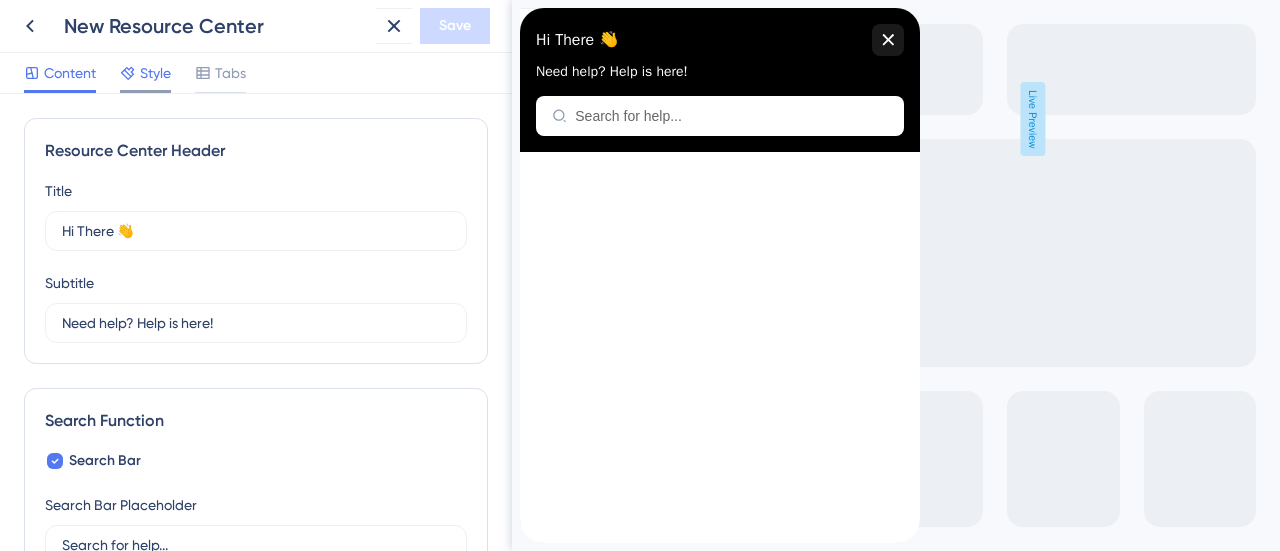 click on "Style" at bounding box center [155, 73] 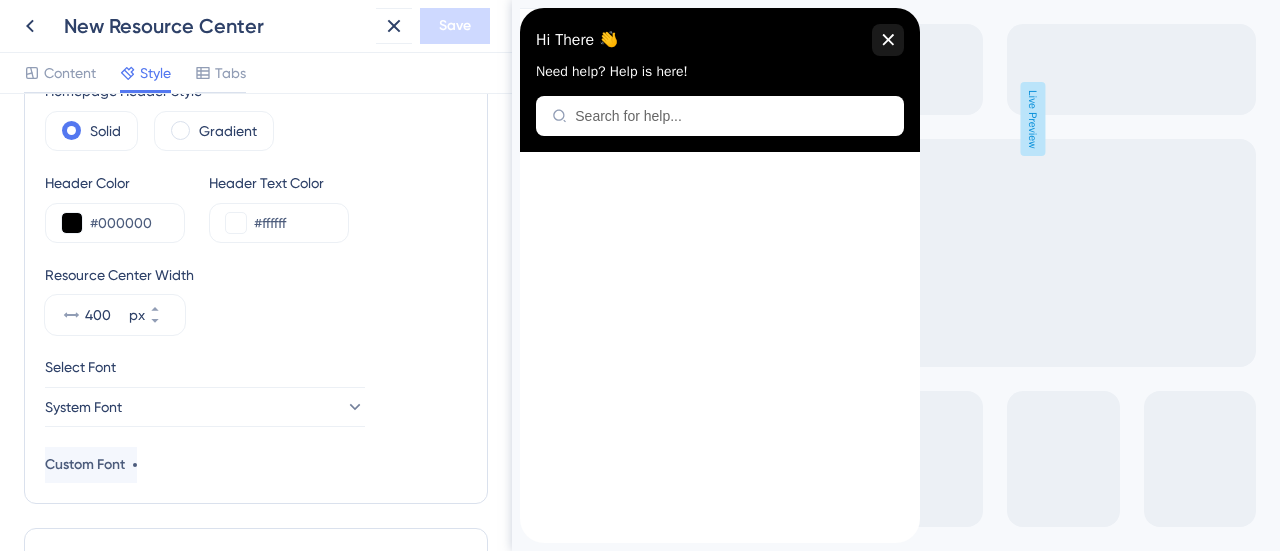 scroll, scrollTop: 200, scrollLeft: 0, axis: vertical 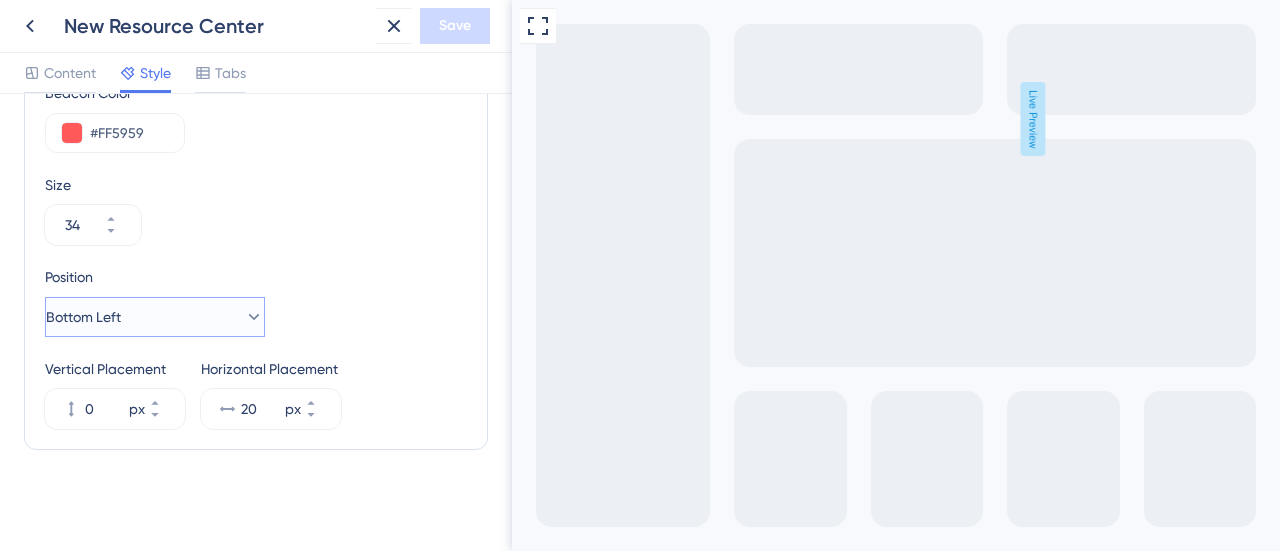 click on "Bottom Left" at bounding box center (155, 317) 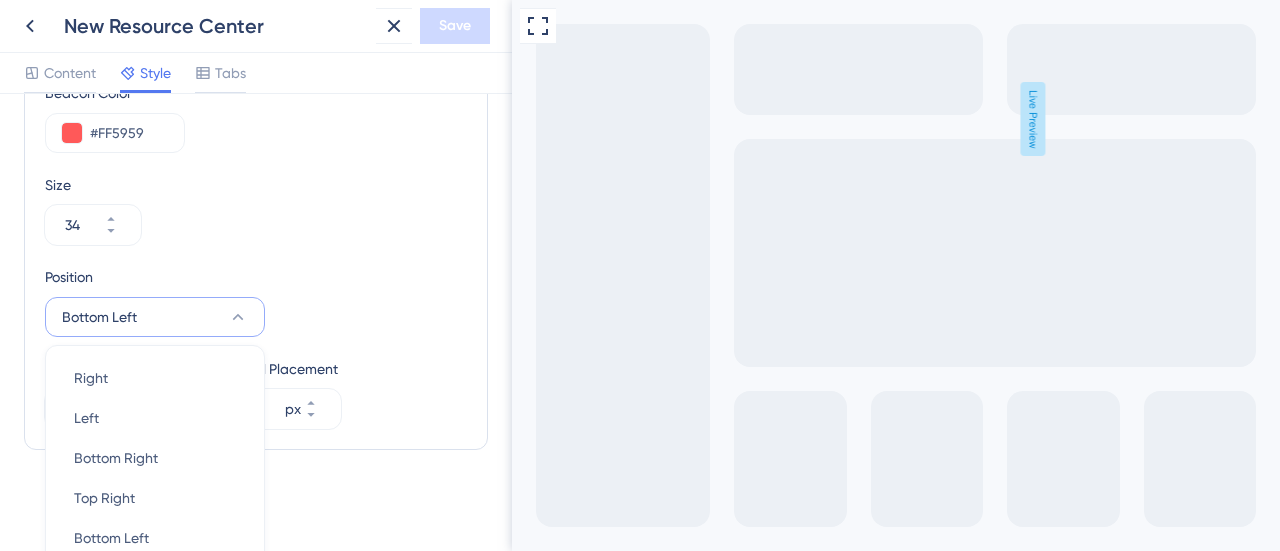 scroll, scrollTop: 1032, scrollLeft: 0, axis: vertical 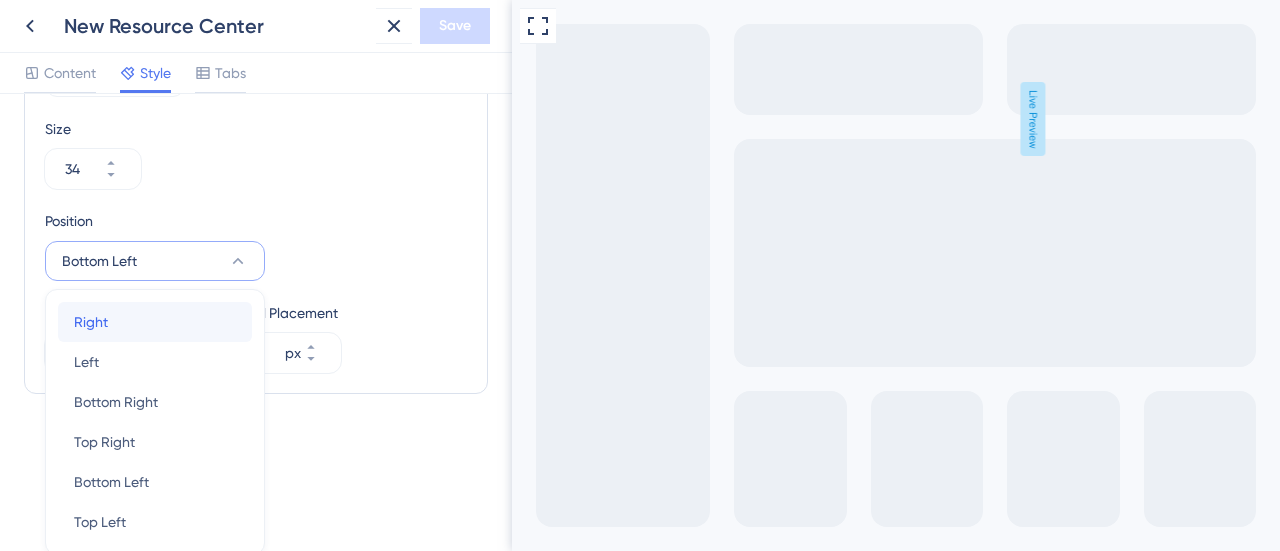 click on "Right" at bounding box center (91, 322) 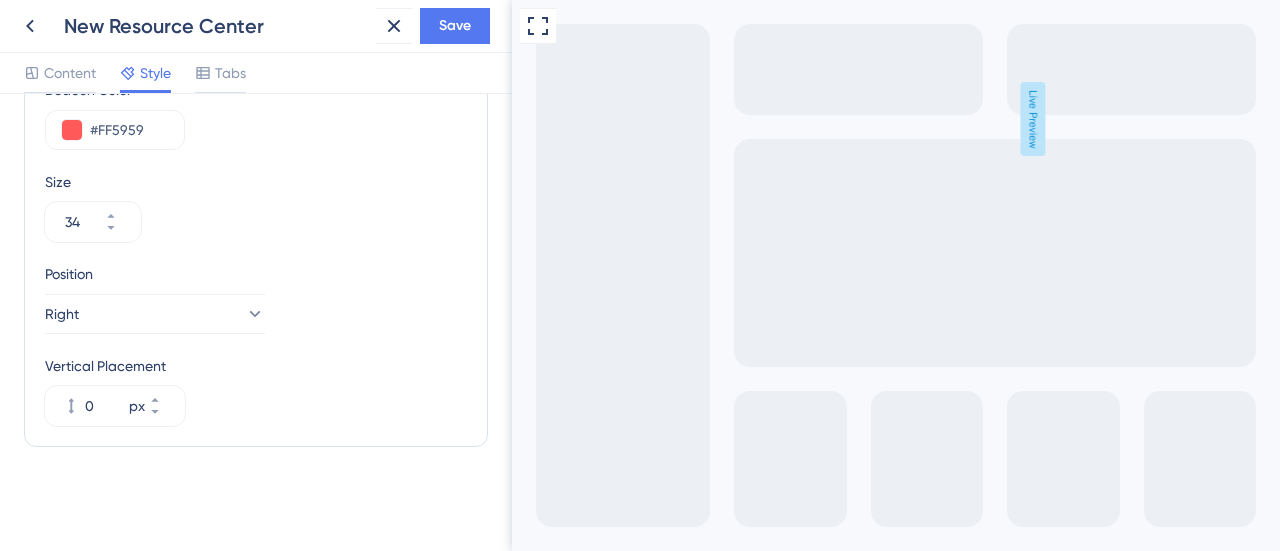 scroll, scrollTop: 976, scrollLeft: 0, axis: vertical 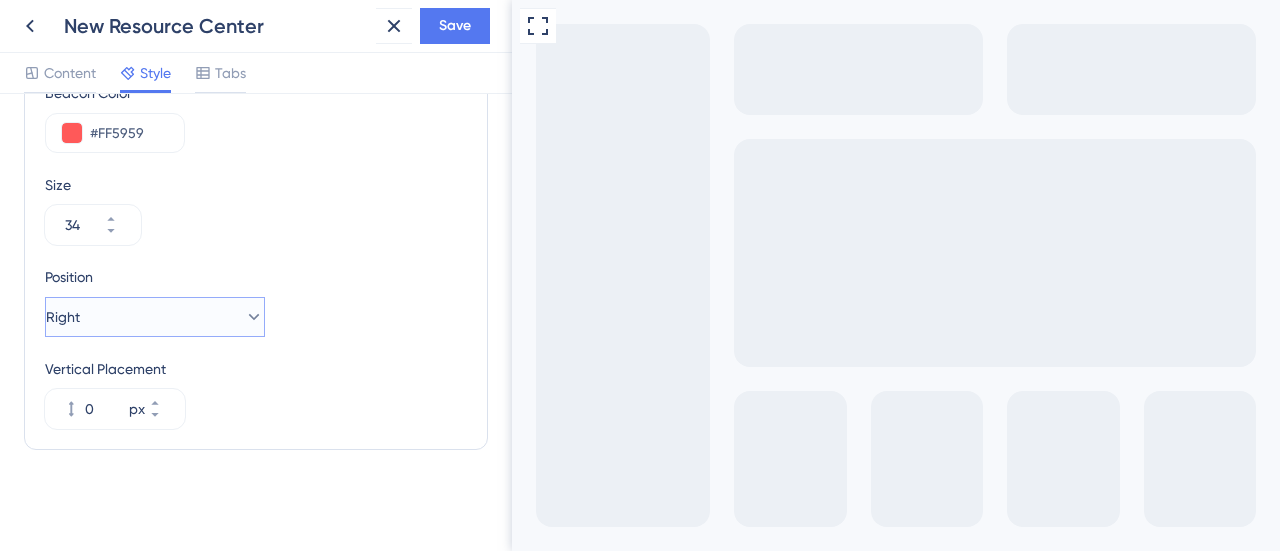 click on "Right" at bounding box center [155, 317] 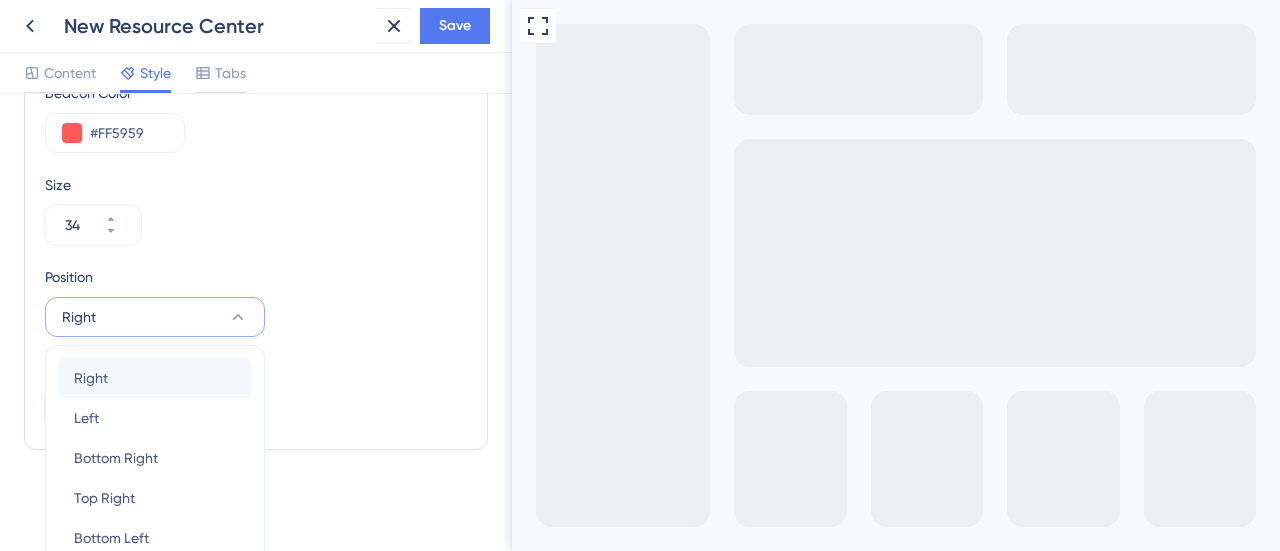 scroll, scrollTop: 1032, scrollLeft: 0, axis: vertical 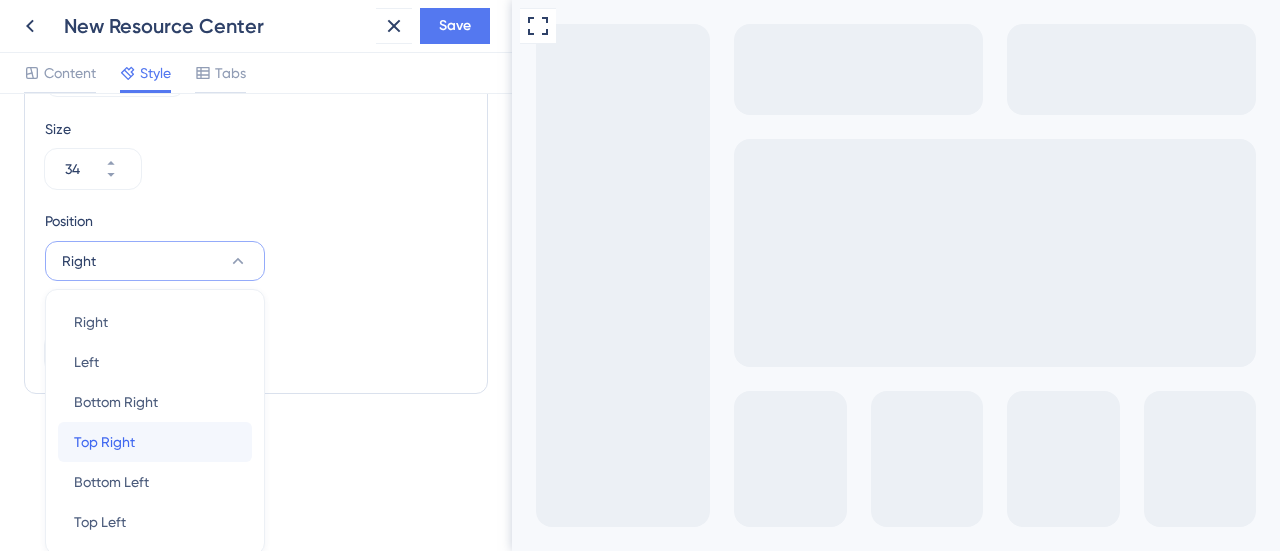 click on "Top Right" at bounding box center [104, 442] 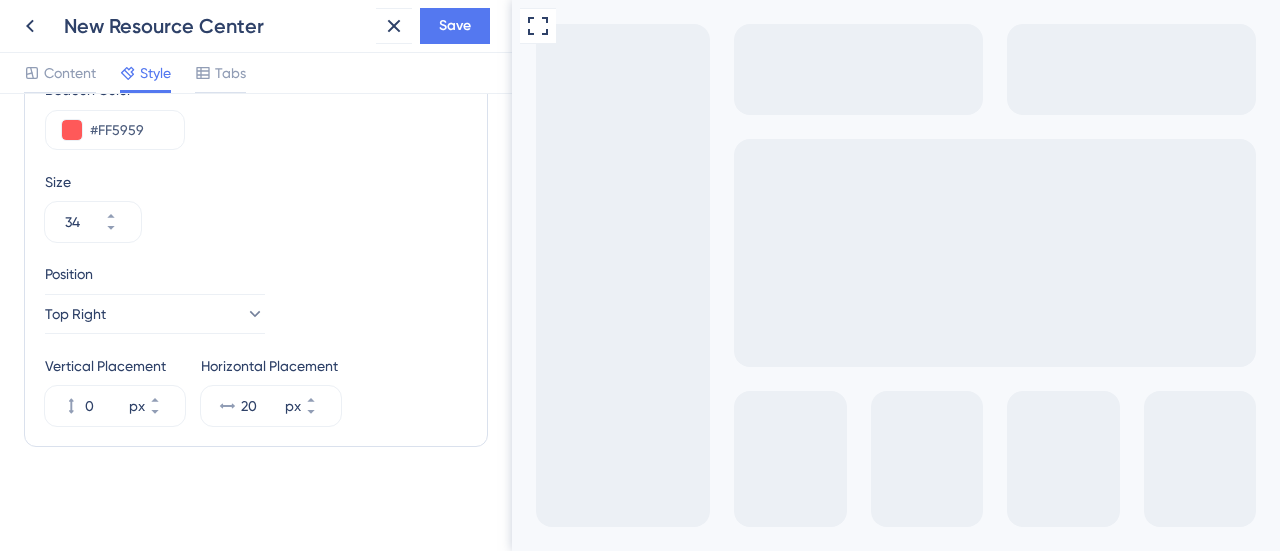 scroll, scrollTop: 976, scrollLeft: 0, axis: vertical 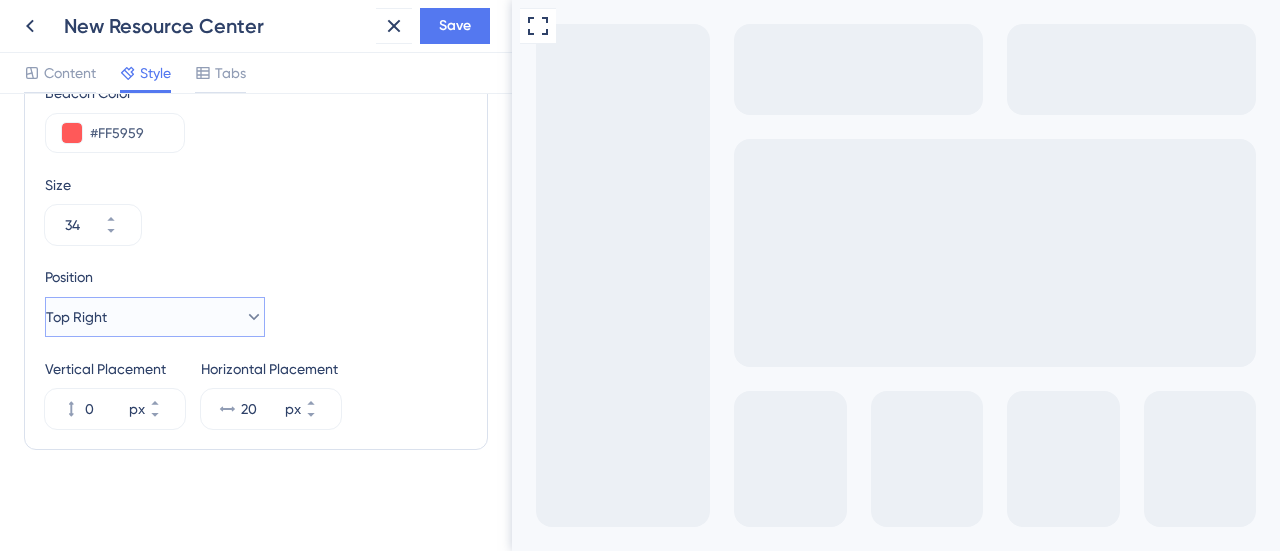 click on "Top Right" at bounding box center [76, 317] 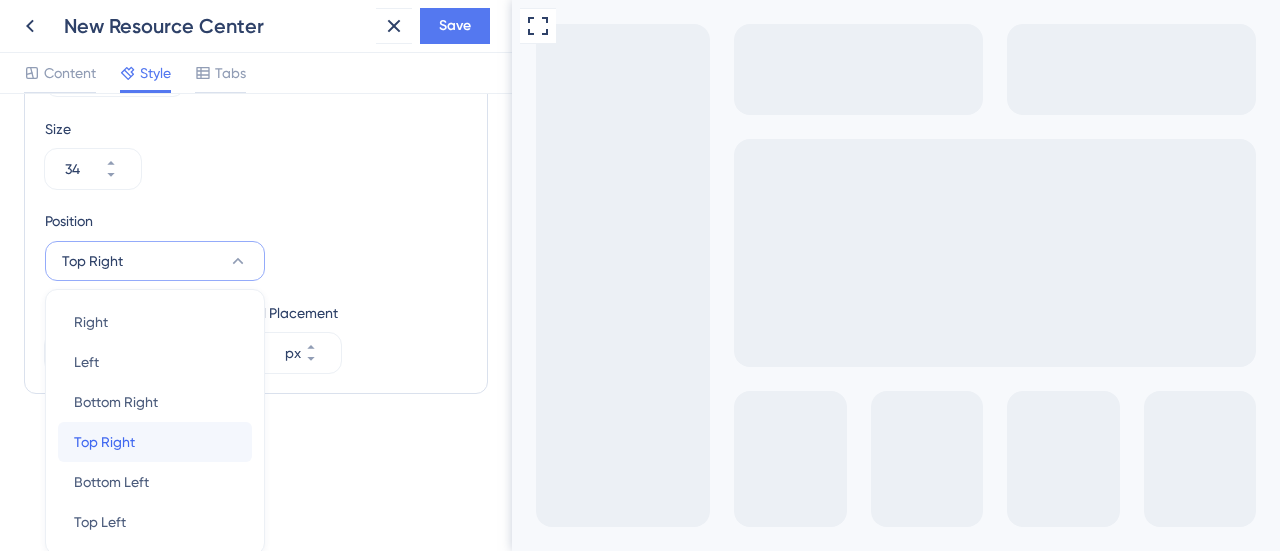 click on "Top Right" at bounding box center [104, 442] 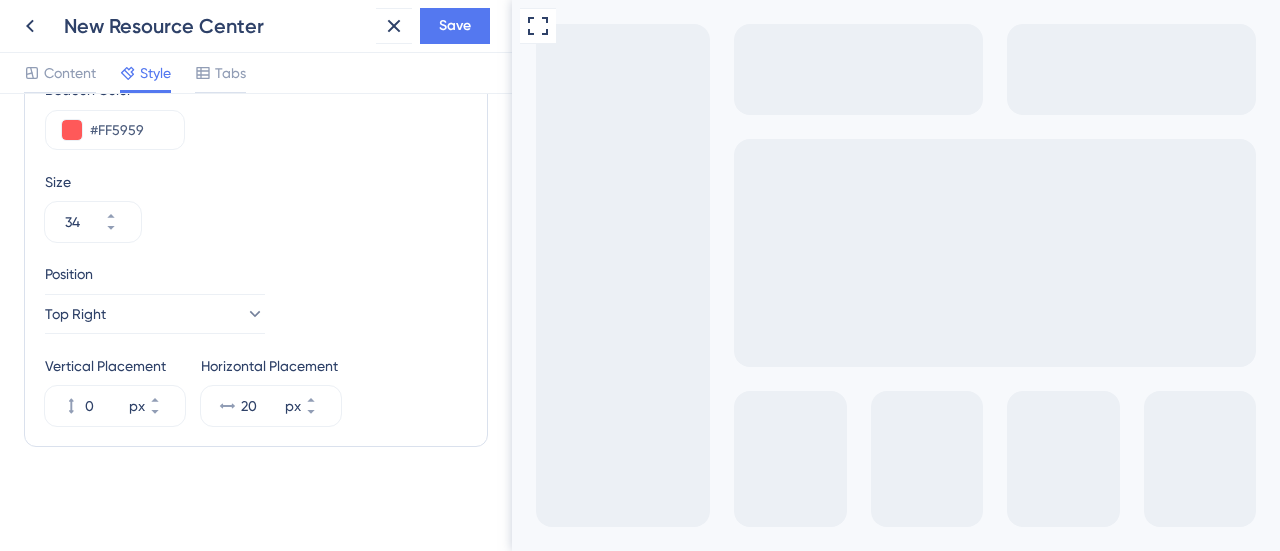 scroll, scrollTop: 976, scrollLeft: 0, axis: vertical 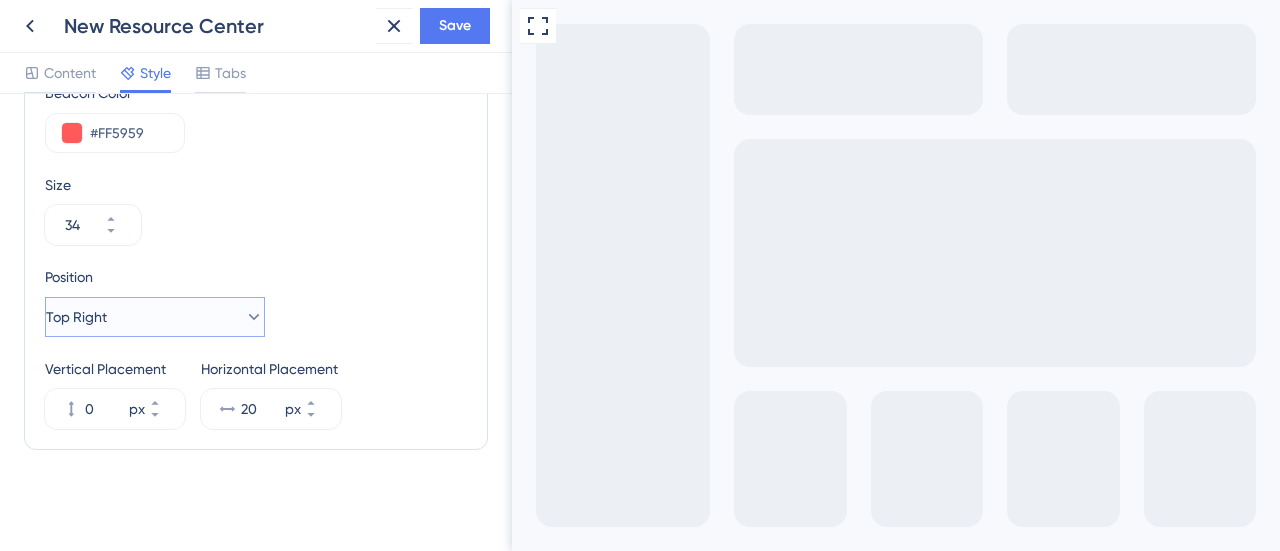 click on "Top Right" at bounding box center [76, 317] 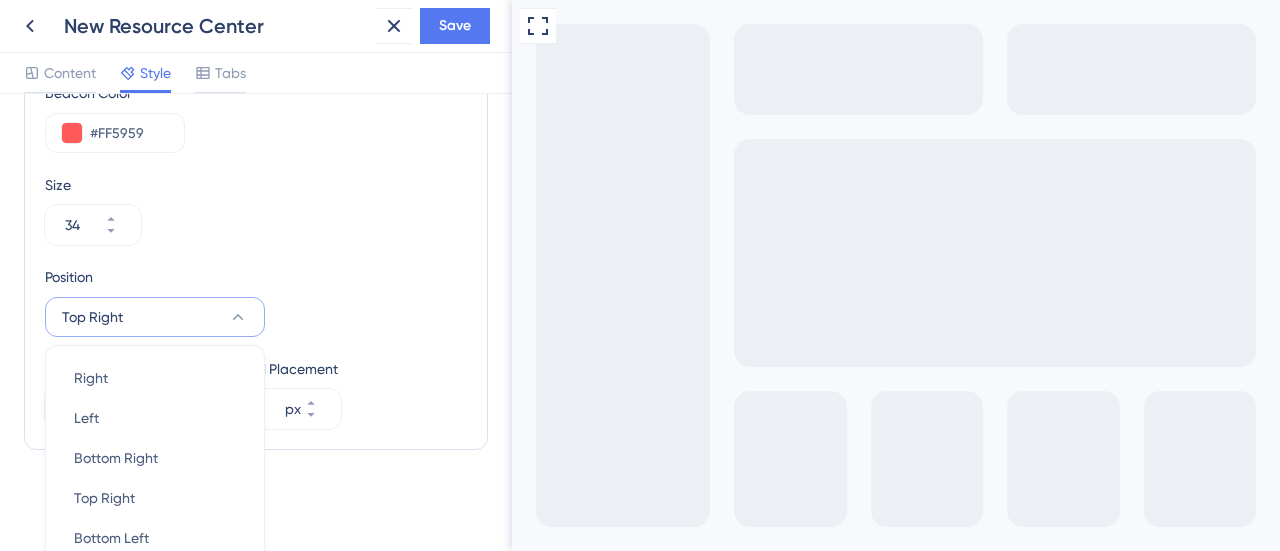 scroll, scrollTop: 1032, scrollLeft: 0, axis: vertical 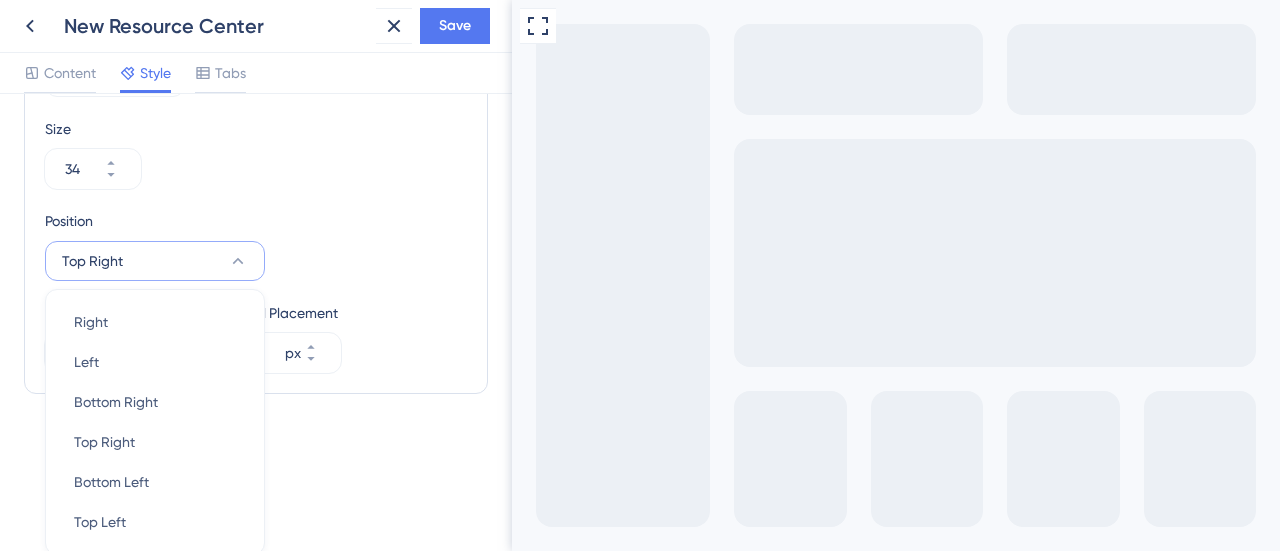 click on "Position Top Right Right Right Left Left Bottom Right Bottom Right Top Right Top Right Bottom Left Bottom Left Top Left Top Left" at bounding box center [256, 245] 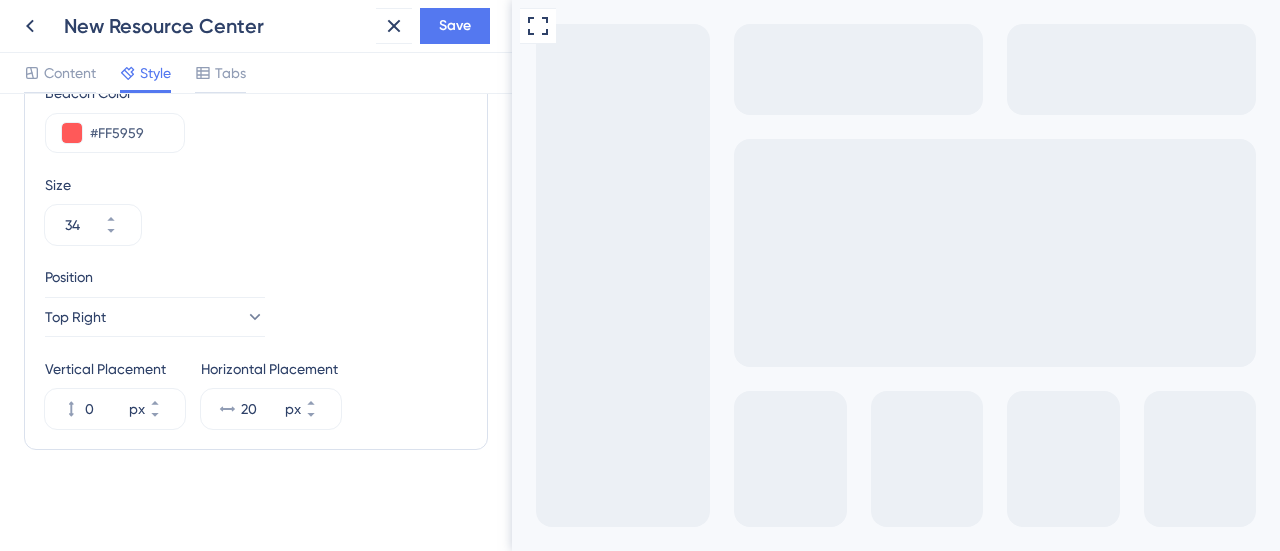 click on "New Resource Center Save" at bounding box center [256, 26] 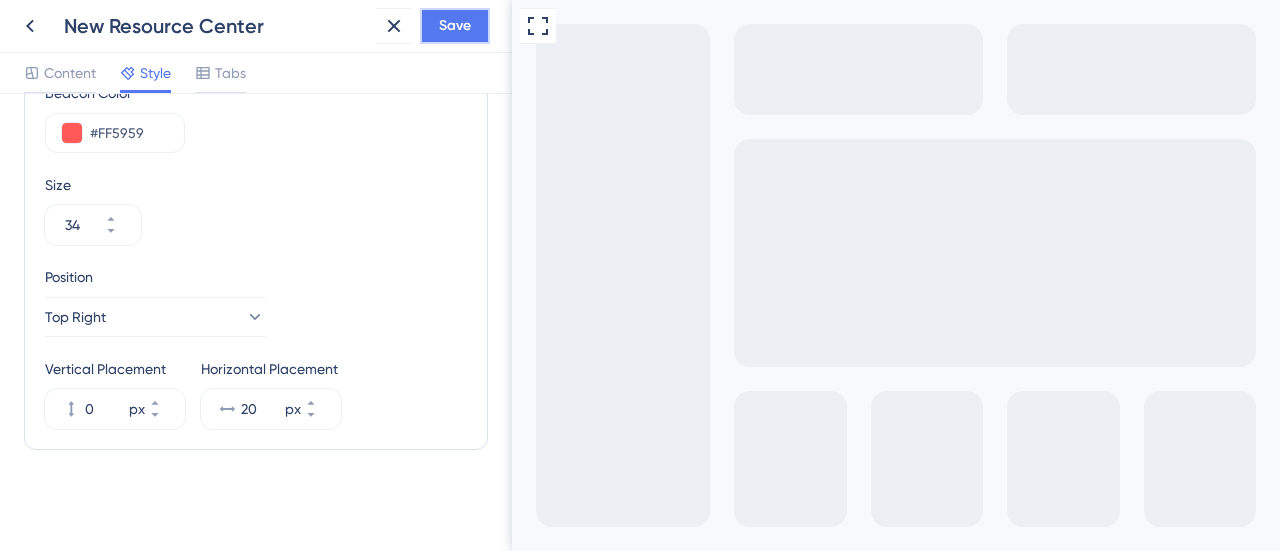 click on "Save" at bounding box center (455, 26) 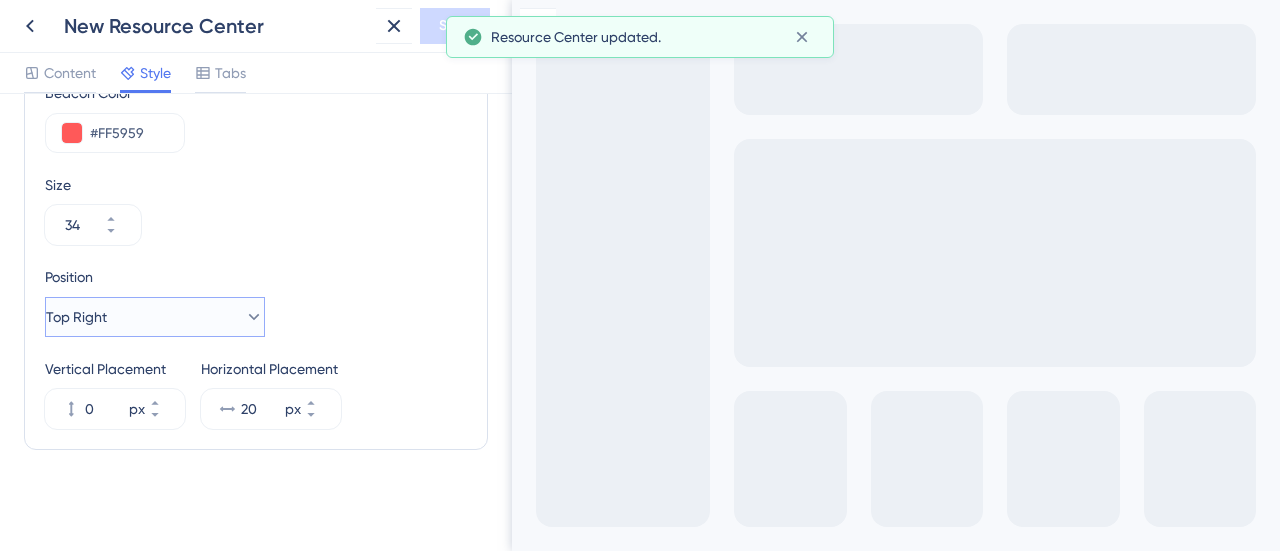 click on "Top Right" at bounding box center (76, 317) 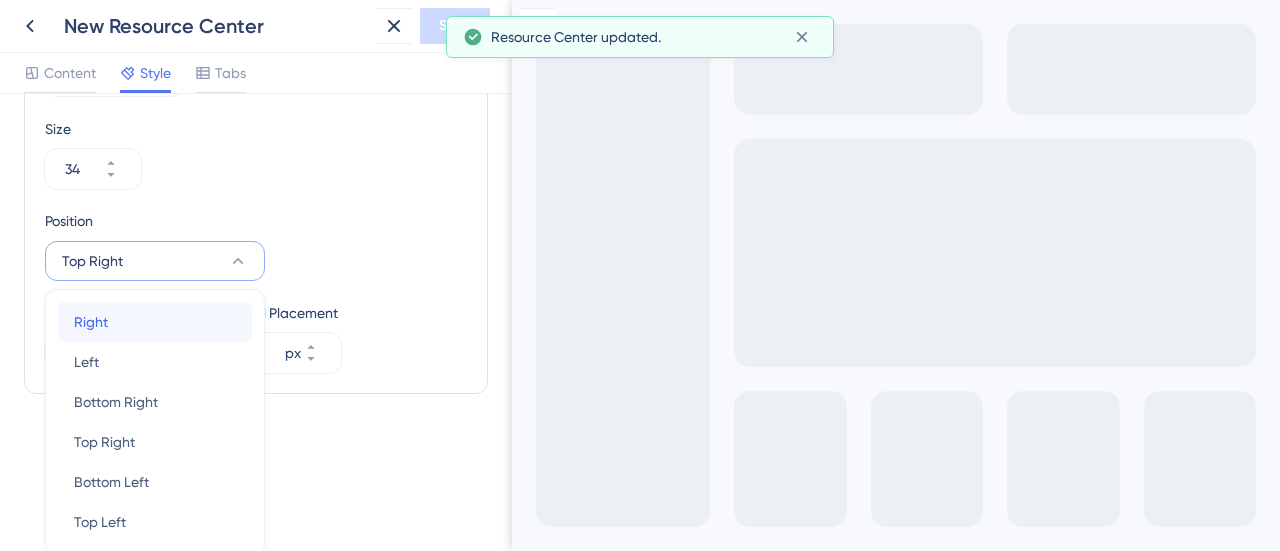 click on "Right" at bounding box center (91, 322) 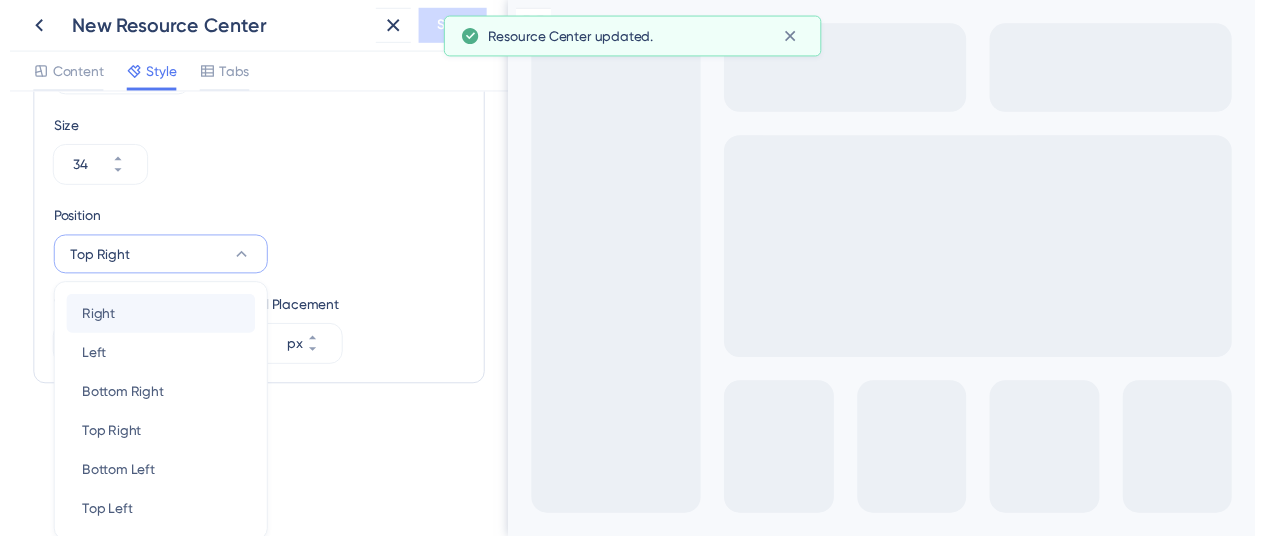 scroll, scrollTop: 976, scrollLeft: 0, axis: vertical 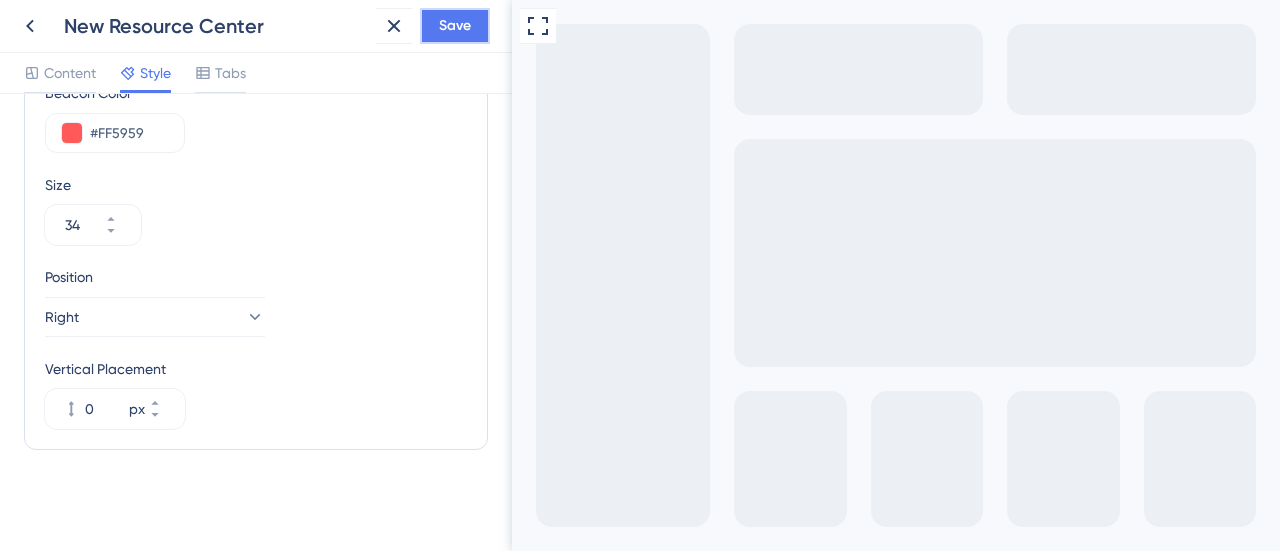 click on "Save" at bounding box center (455, 26) 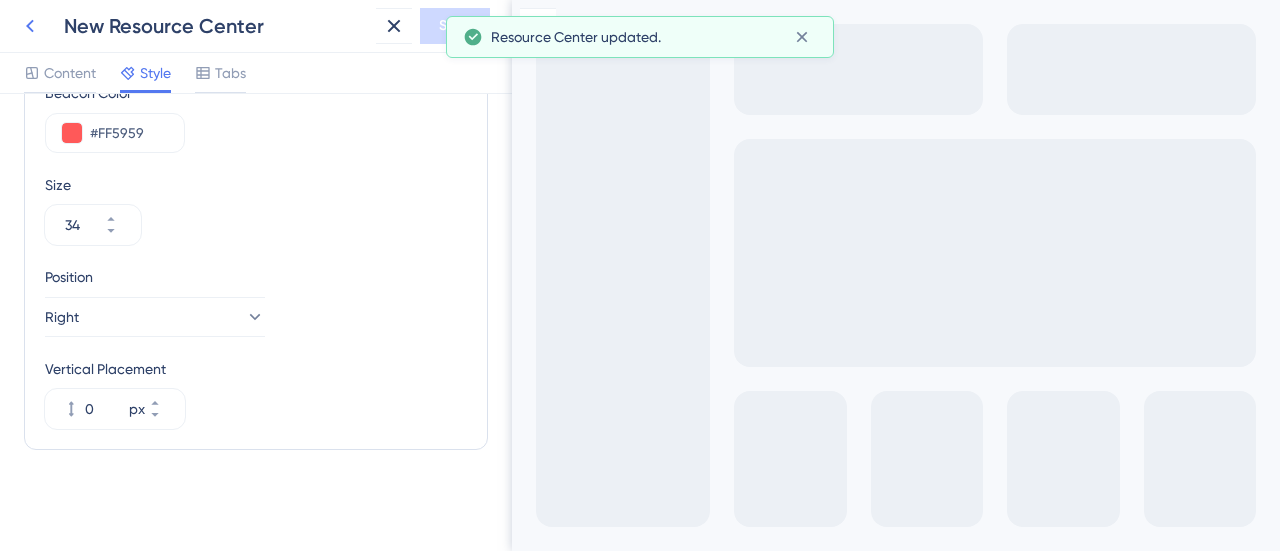 click 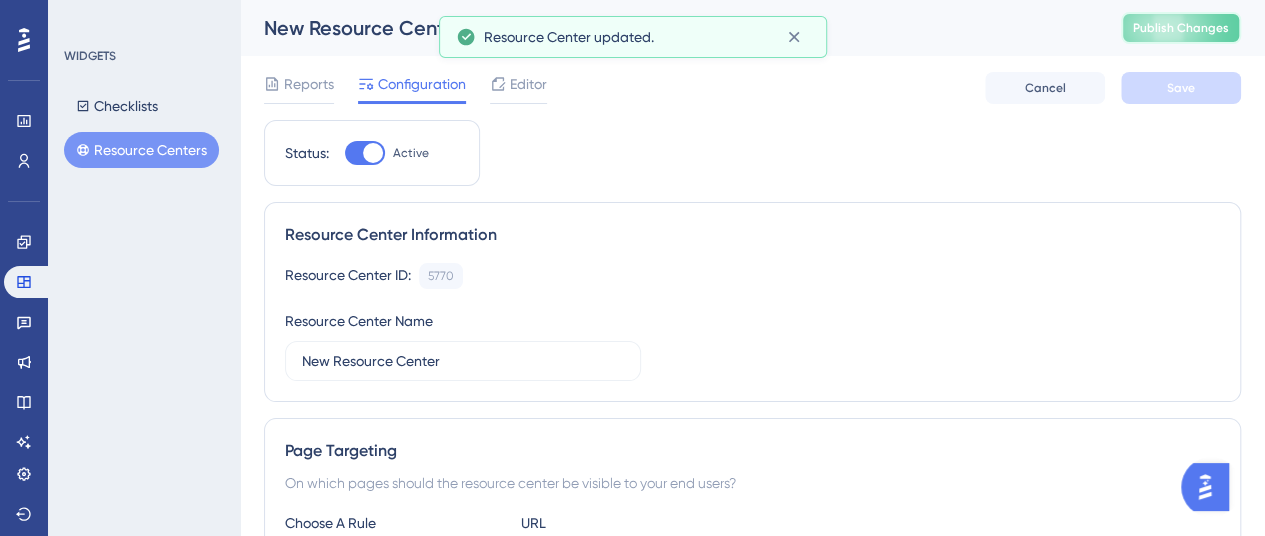 click on "Publish Changes" at bounding box center (1181, 28) 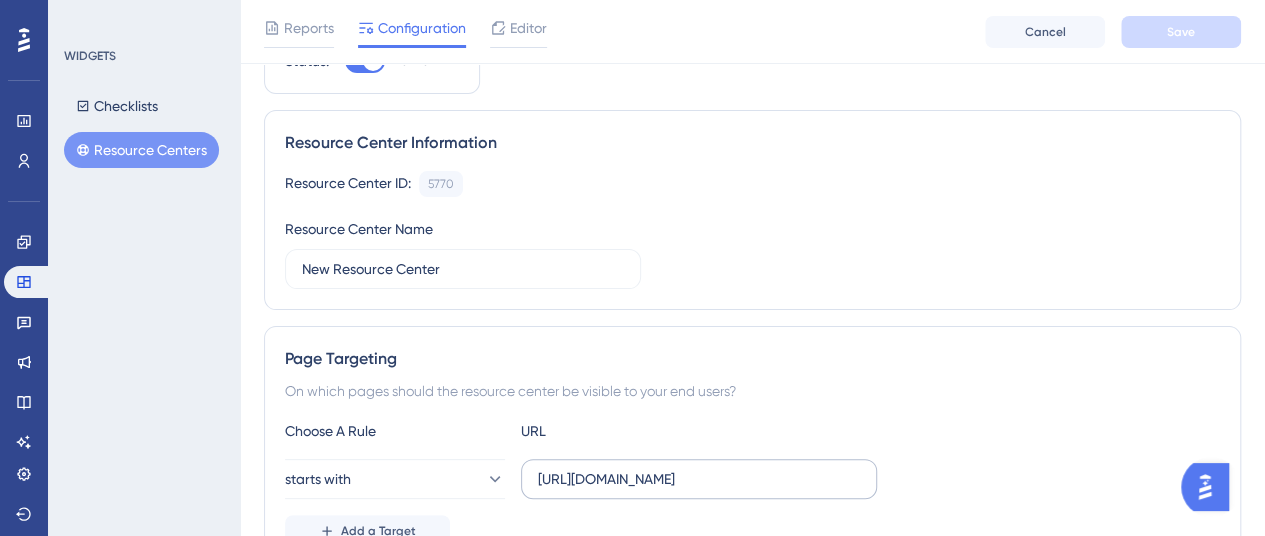 scroll, scrollTop: 0, scrollLeft: 0, axis: both 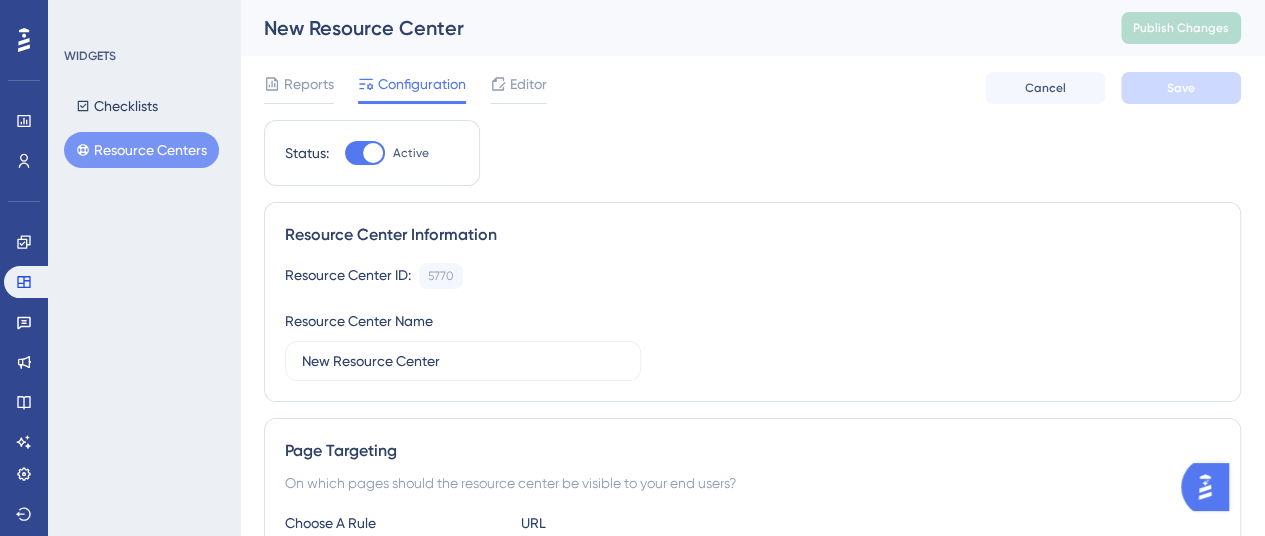 click on "New Resource Center Publish Changes" at bounding box center (752, 28) 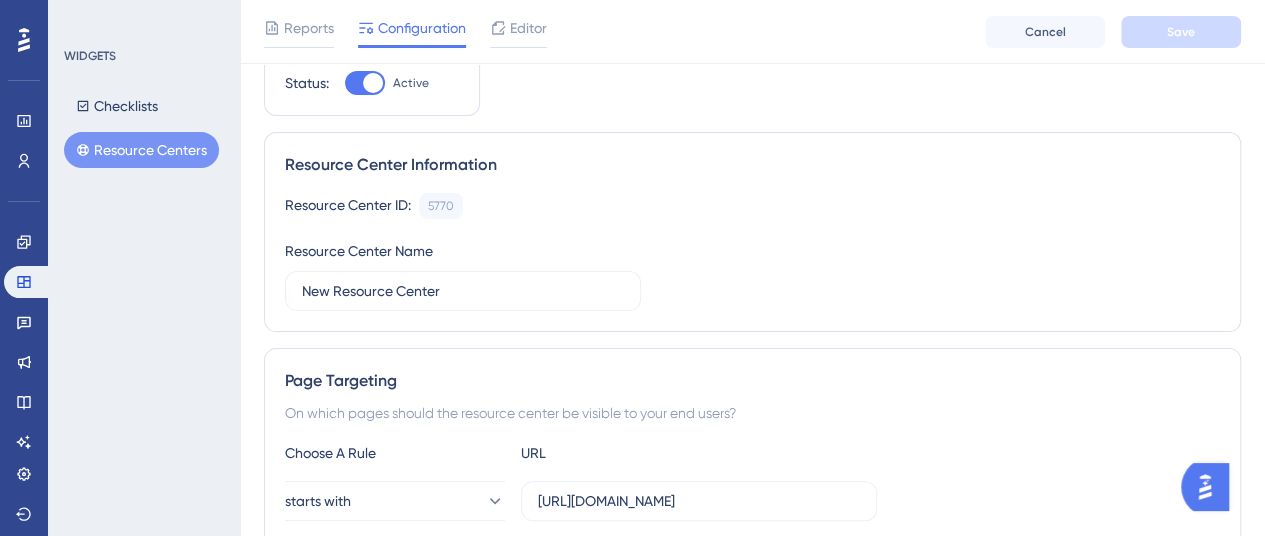 scroll, scrollTop: 0, scrollLeft: 0, axis: both 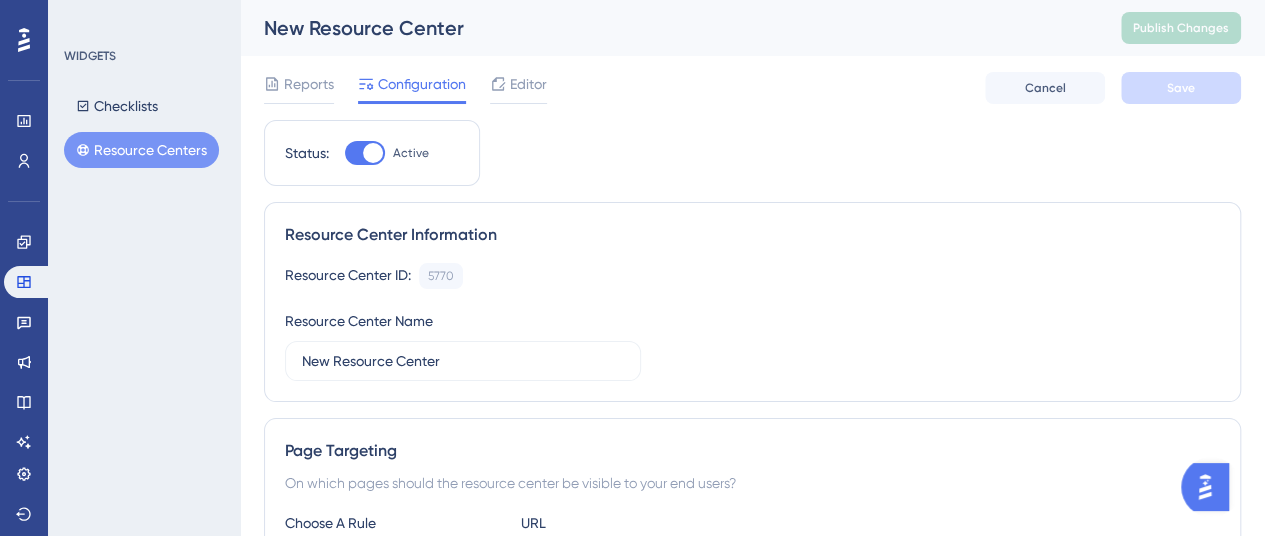 click on "Reports Configuration Editor Cancel Save" at bounding box center (752, 88) 